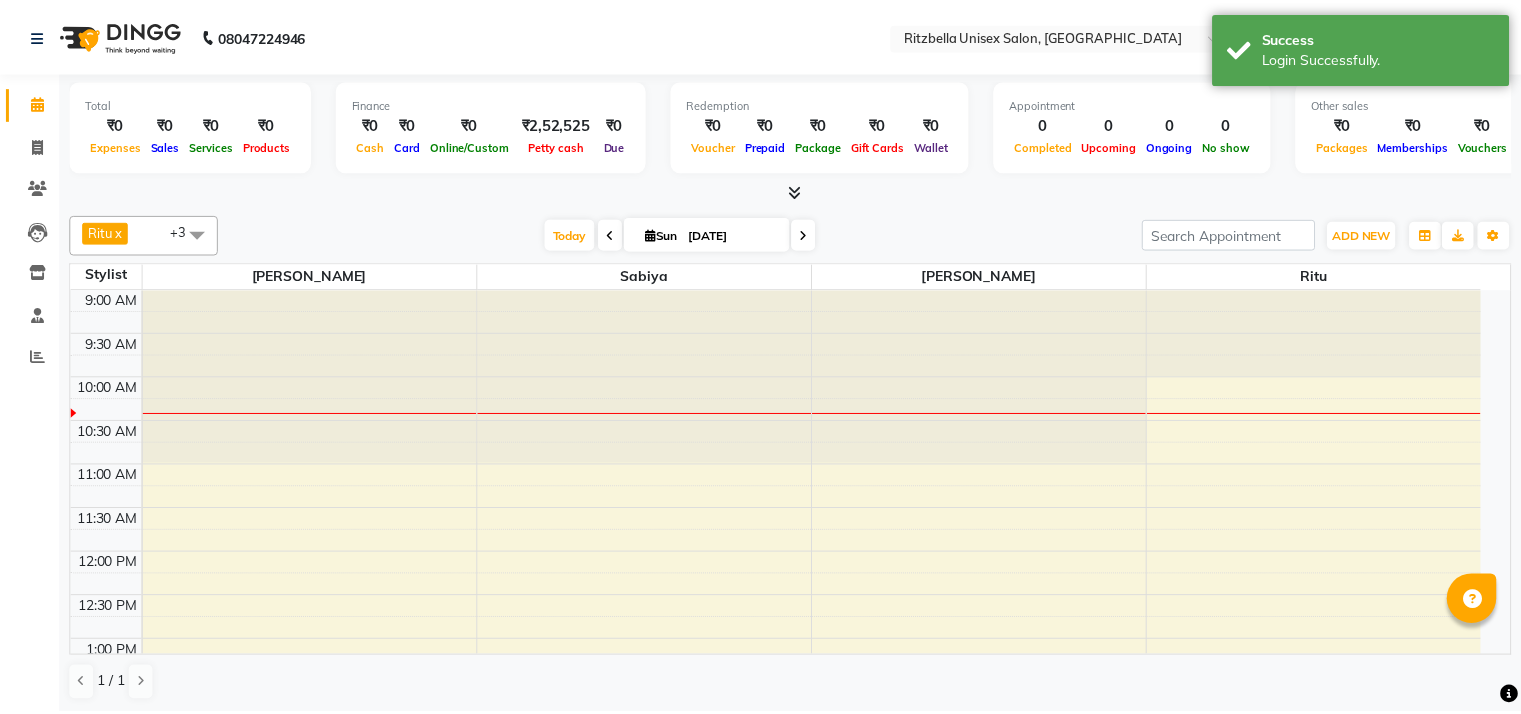scroll, scrollTop: 0, scrollLeft: 0, axis: both 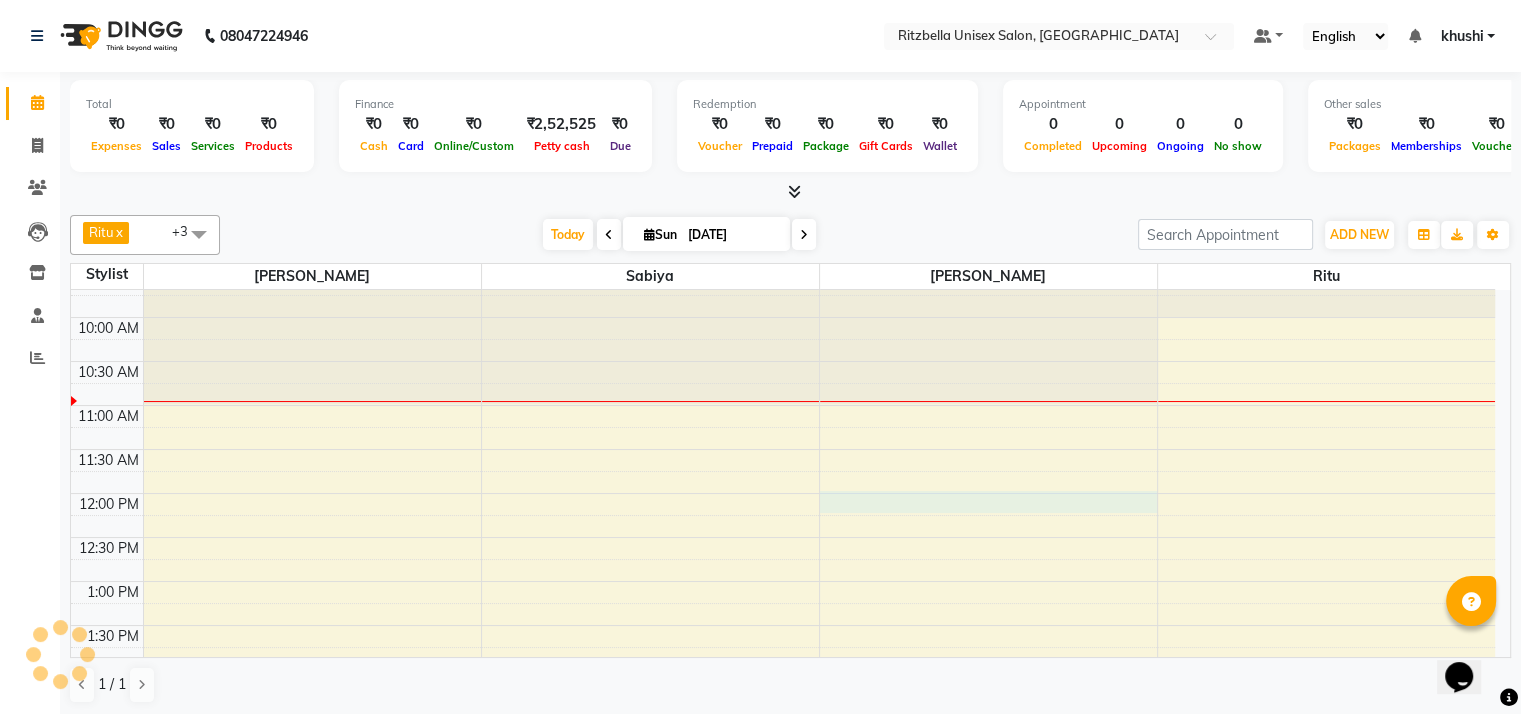 click on "9:00 AM 9:30 AM 10:00 AM 10:30 AM 11:00 AM 11:30 AM 12:00 PM 12:30 PM 1:00 PM 1:30 PM 2:00 PM 2:30 PM 3:00 PM 3:30 PM 4:00 PM 4:30 PM 5:00 PM 5:30 PM 6:00 PM 6:30 PM 7:00 PM 7:30 PM 8:00 PM 8:30 PM 9:00 PM 9:30 PM" at bounding box center (783, 801) 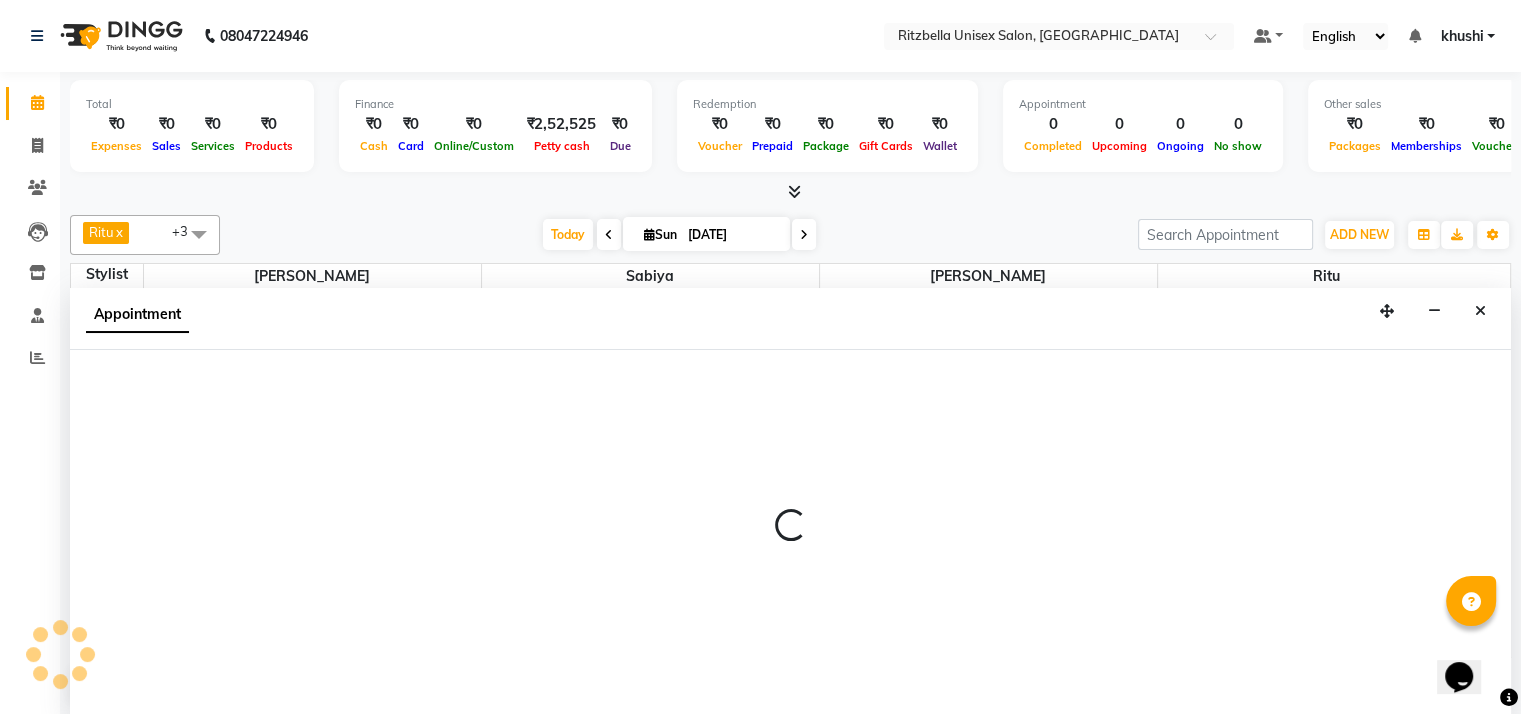 scroll, scrollTop: 1, scrollLeft: 0, axis: vertical 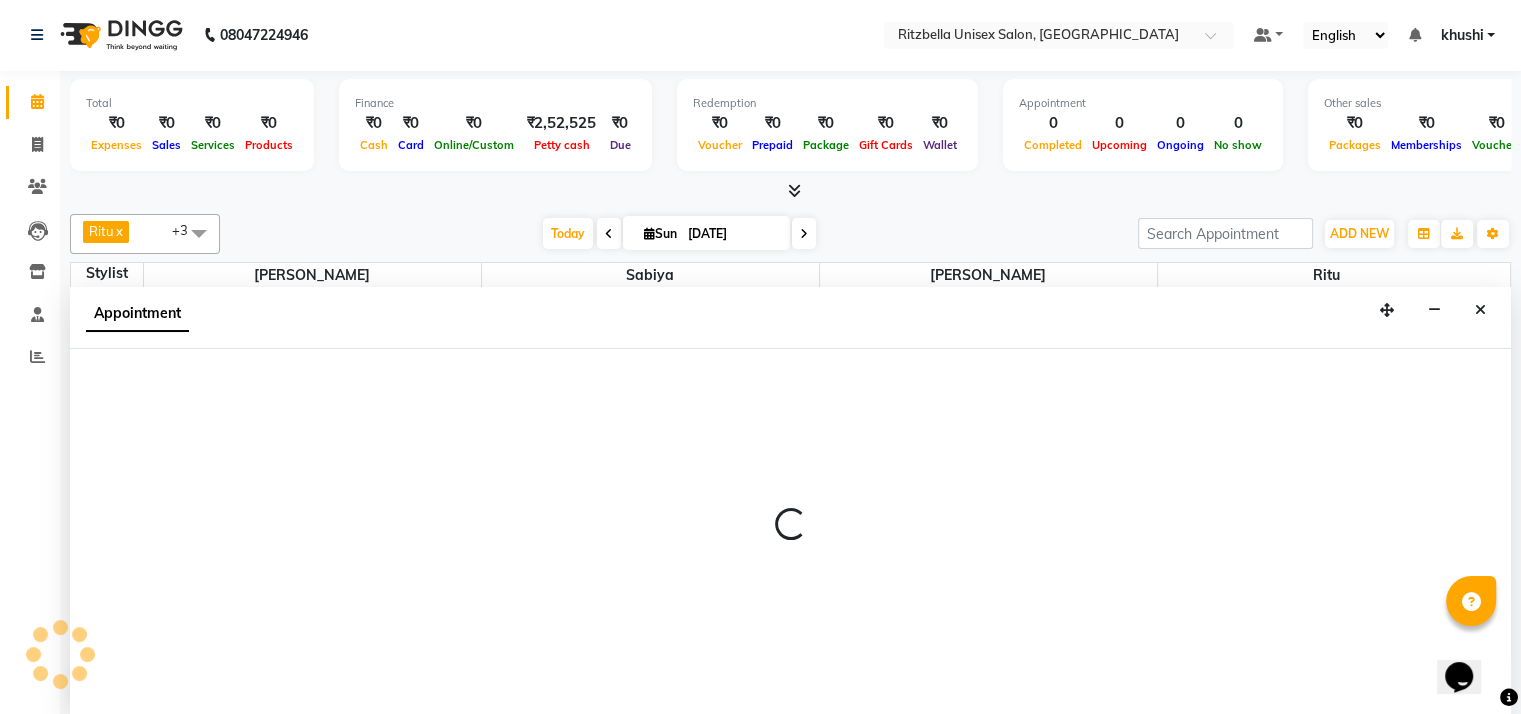 select on "85147" 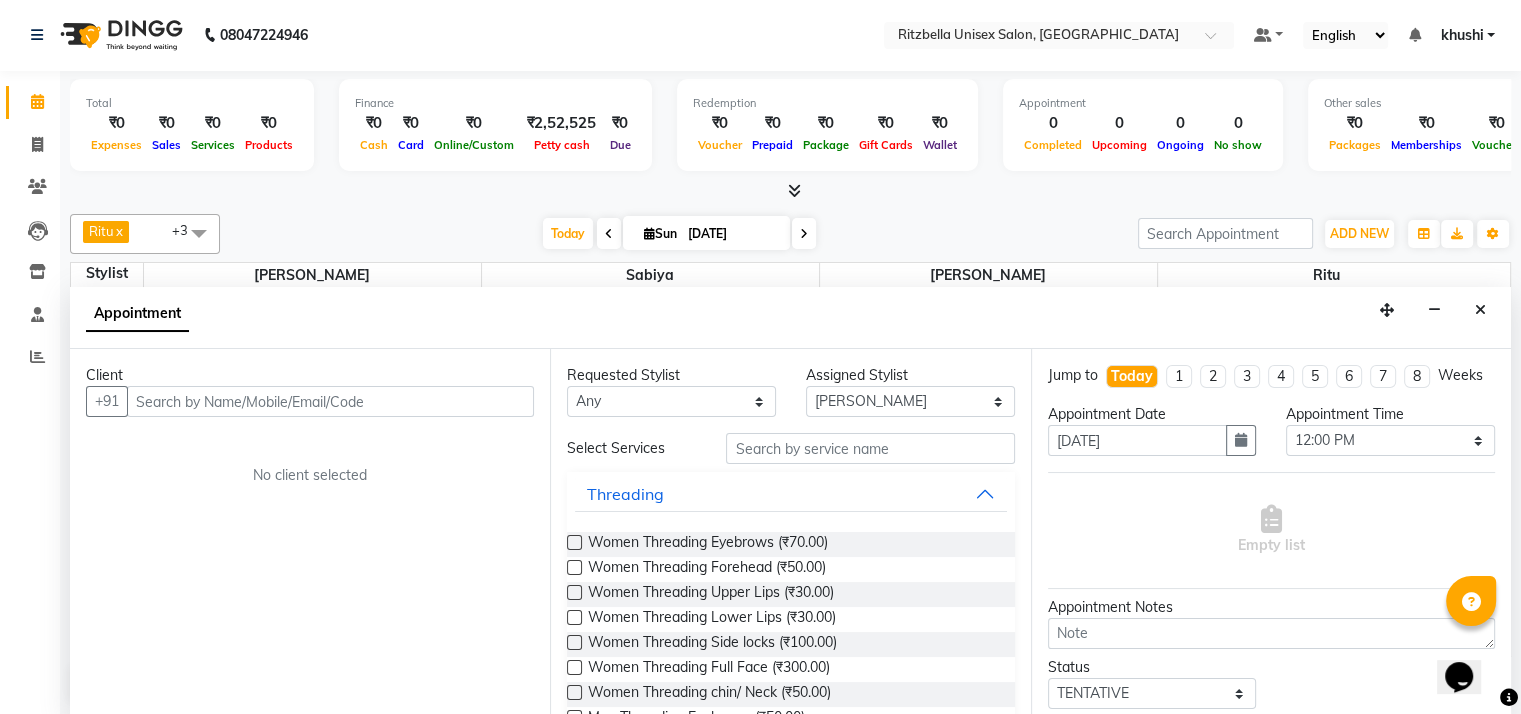 click at bounding box center (330, 401) 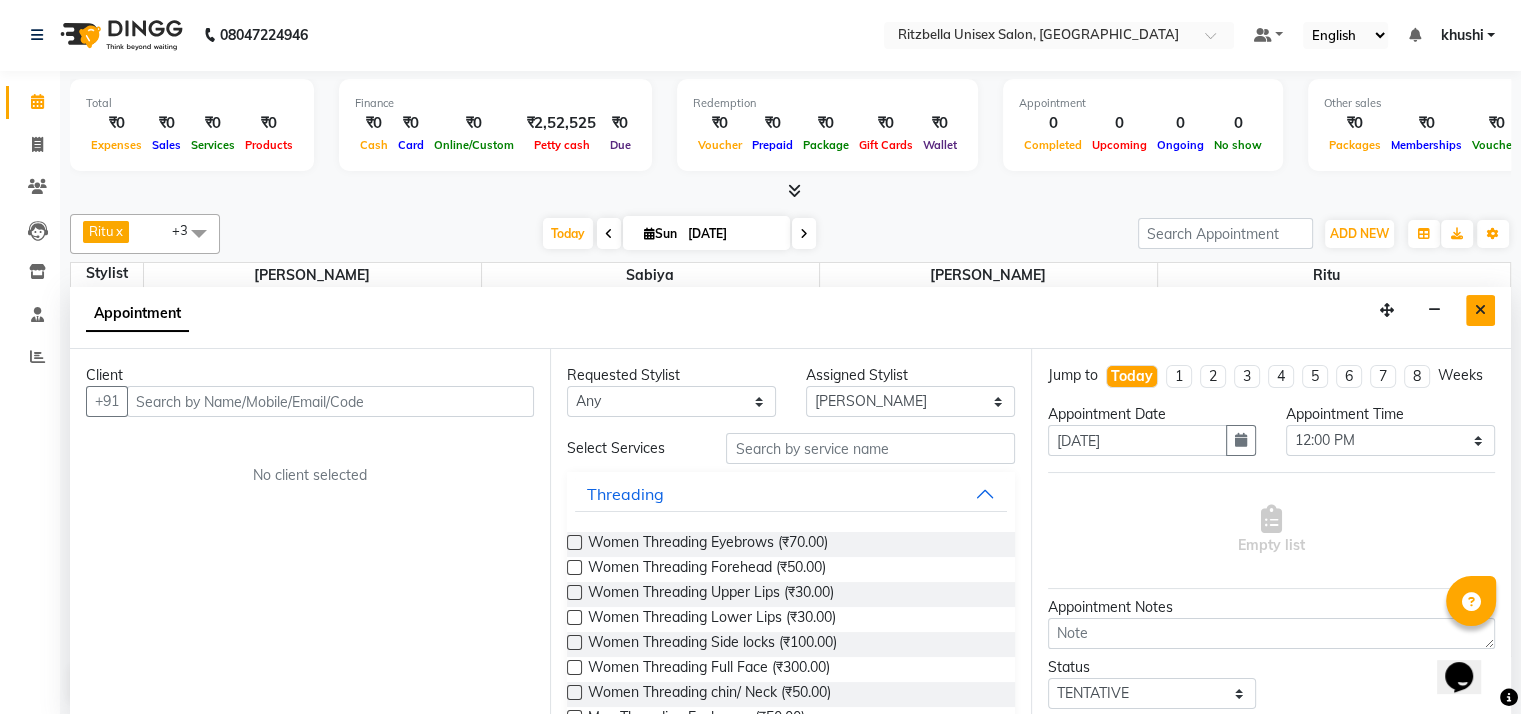 click at bounding box center (1480, 310) 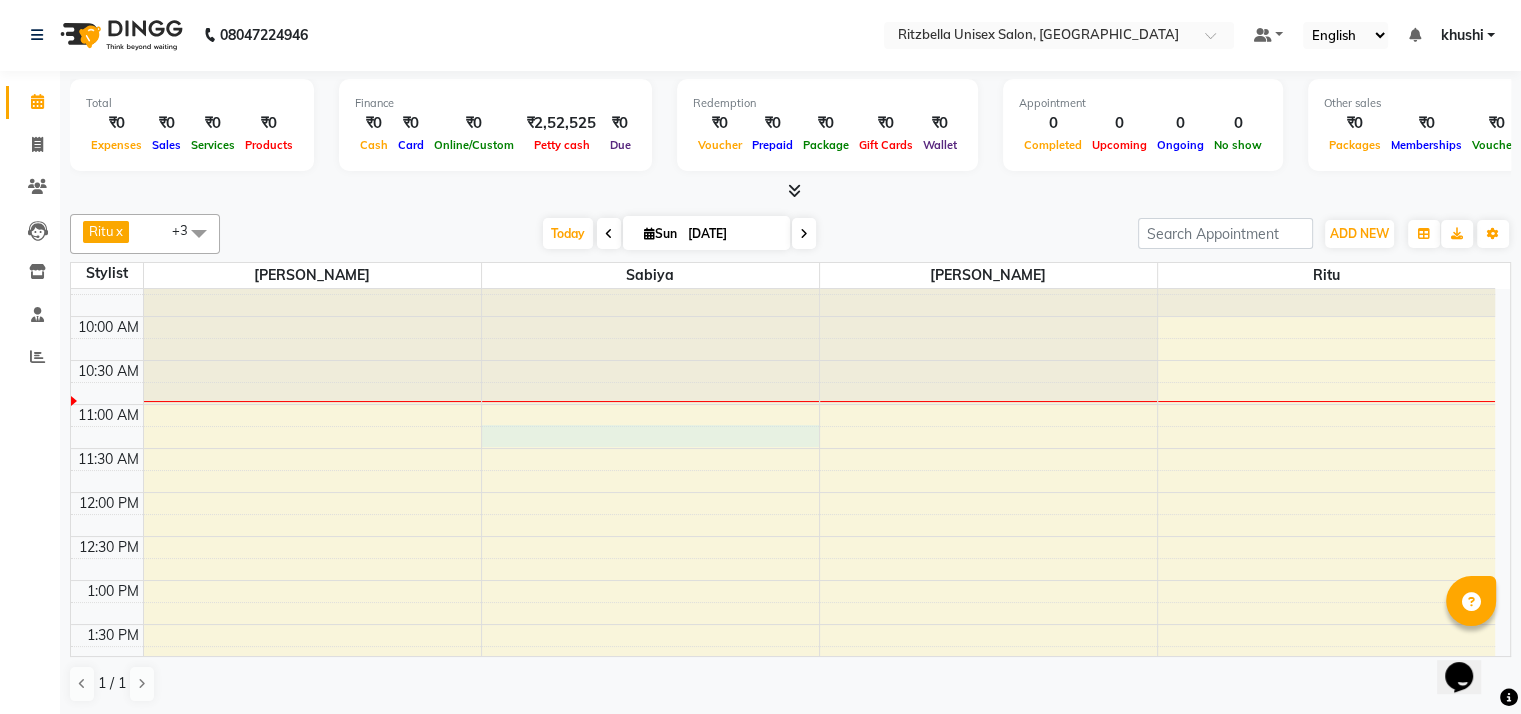 click on "9:00 AM 9:30 AM 10:00 AM 10:30 AM 11:00 AM 11:30 AM 12:00 PM 12:30 PM 1:00 PM 1:30 PM 2:00 PM 2:30 PM 3:00 PM 3:30 PM 4:00 PM 4:30 PM 5:00 PM 5:30 PM 6:00 PM 6:30 PM 7:00 PM 7:30 PM 8:00 PM 8:30 PM 9:00 PM 9:30 PM" at bounding box center [783, 800] 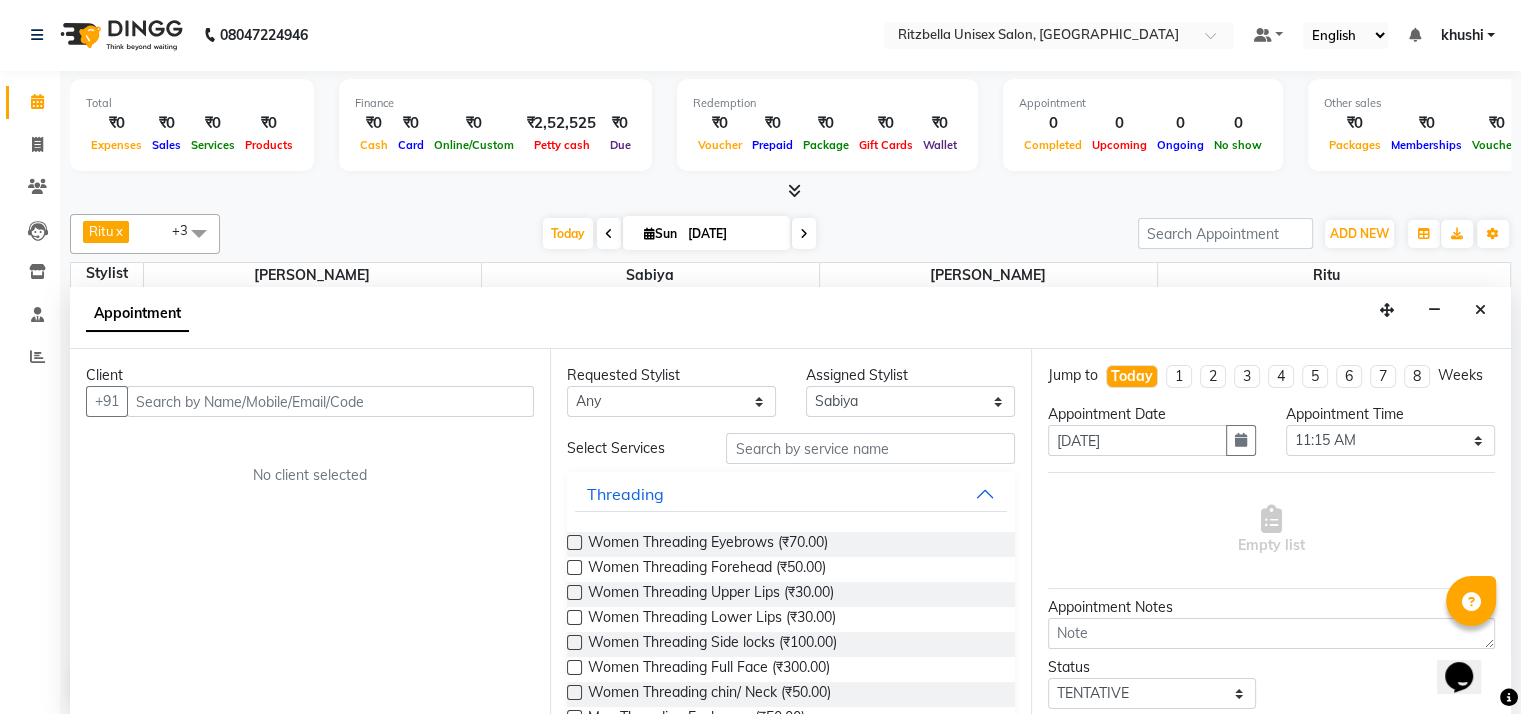click at bounding box center [330, 401] 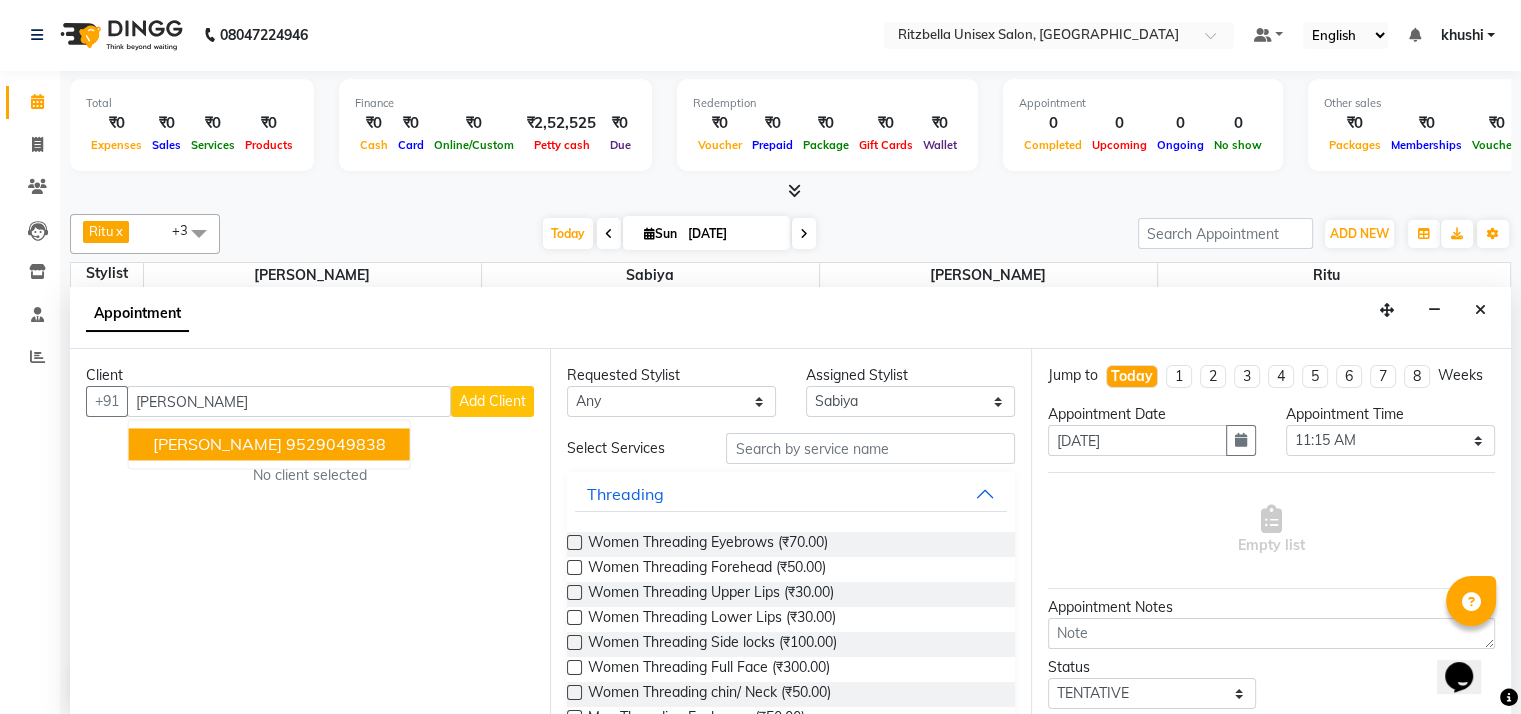 click on "[PERSON_NAME]  9529049838" at bounding box center [269, 445] 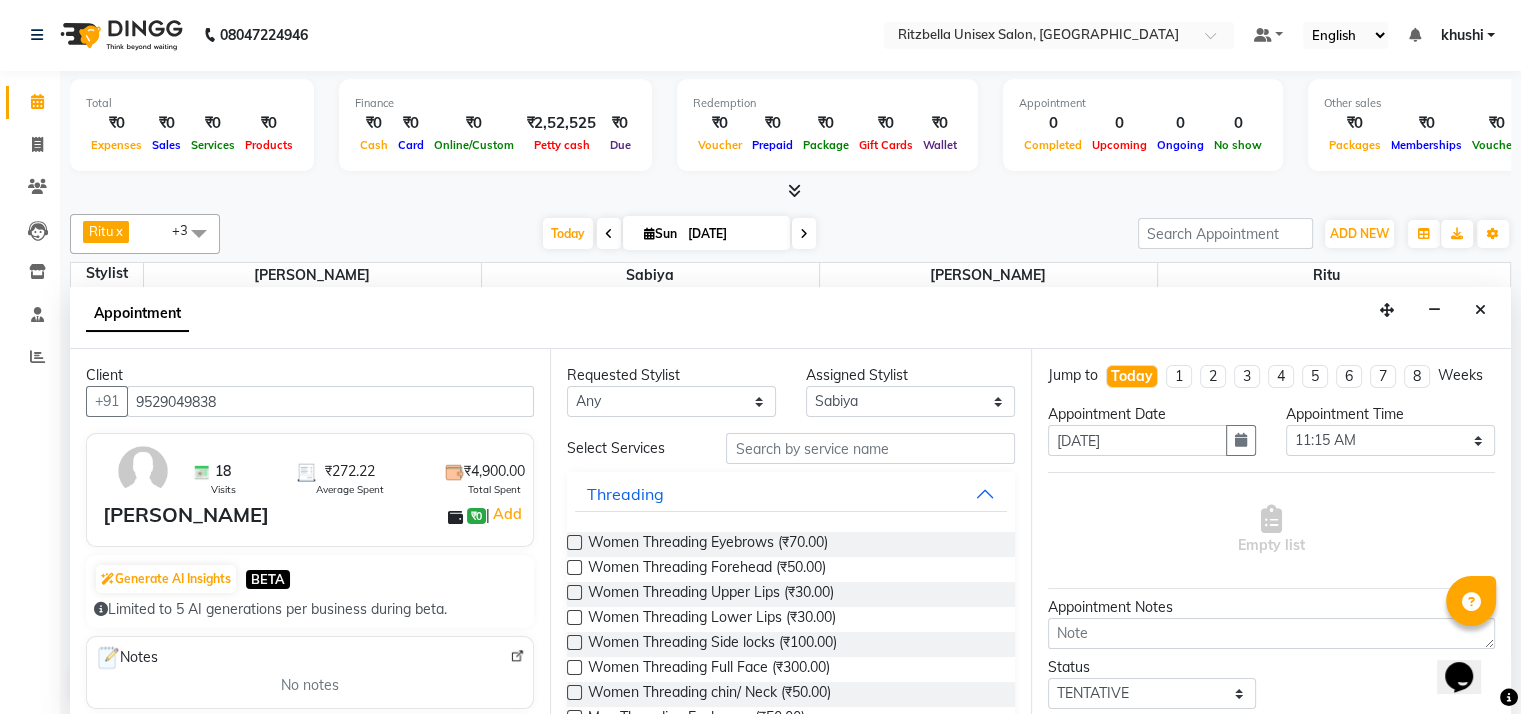 type on "9529049838" 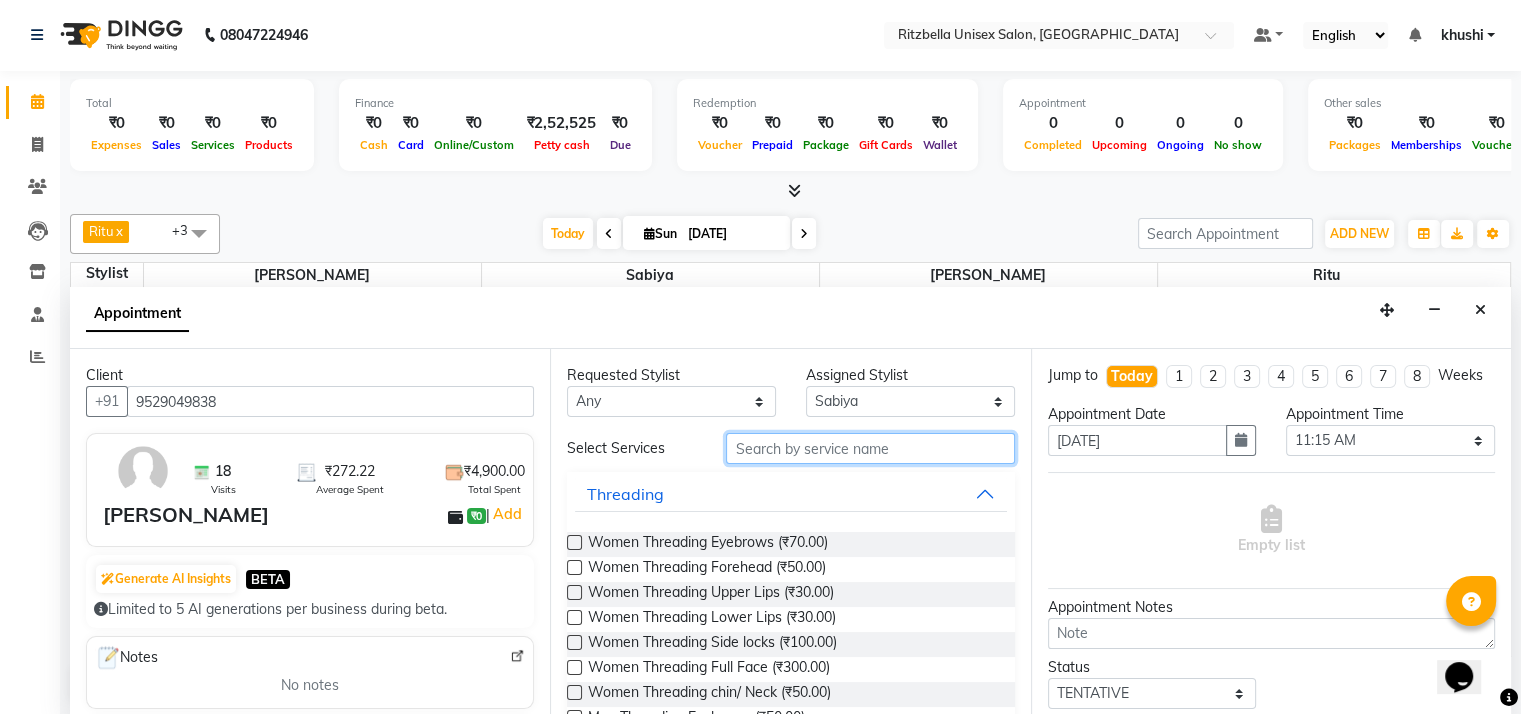 click at bounding box center [870, 448] 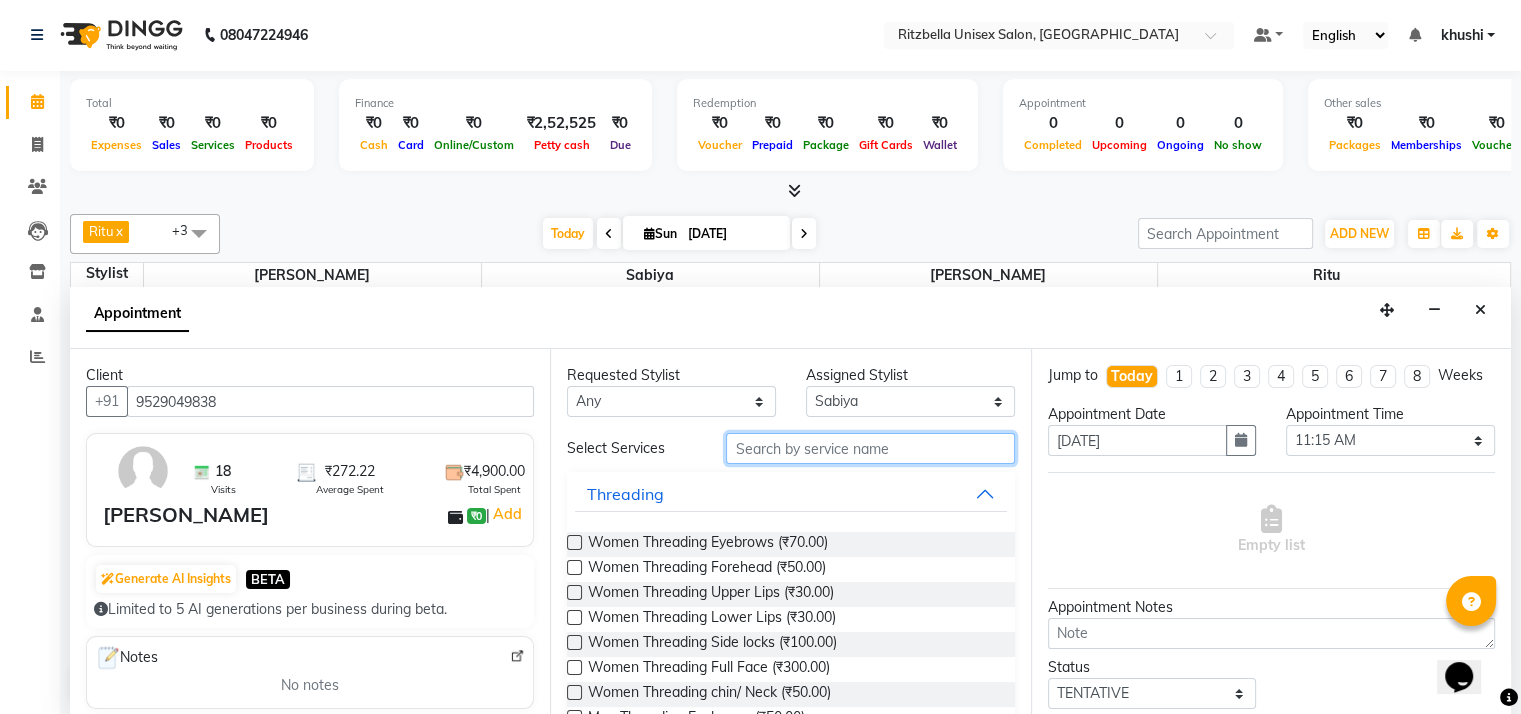 click at bounding box center [870, 448] 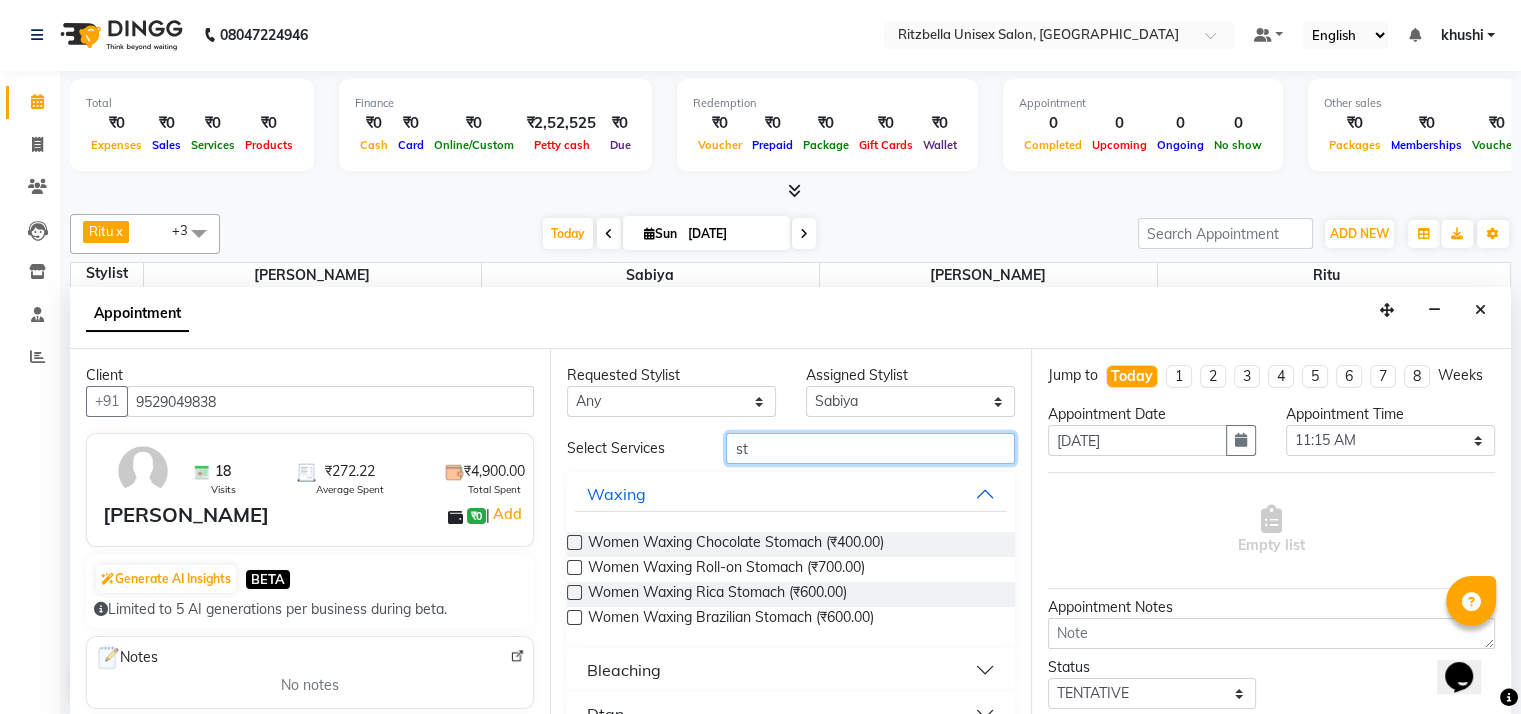 type on "s" 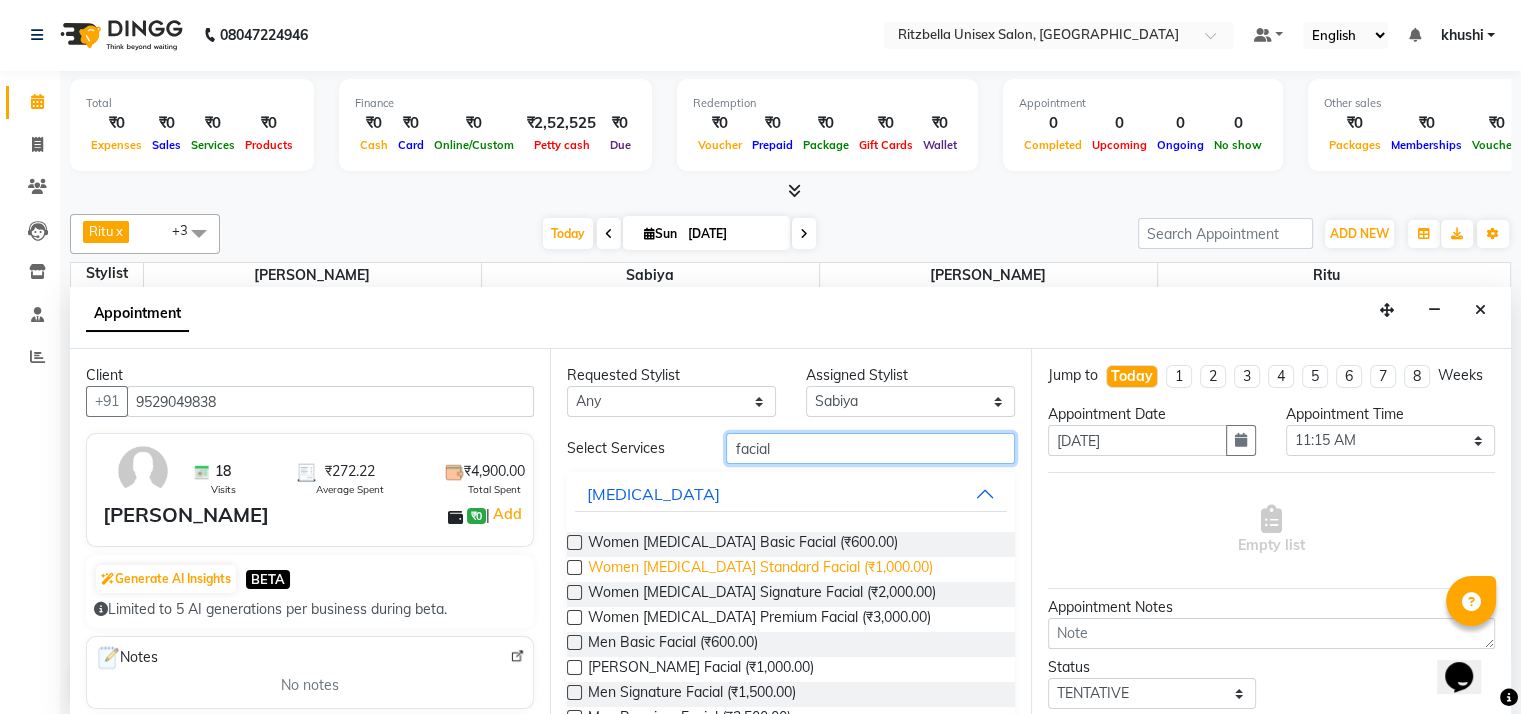 type on "facial" 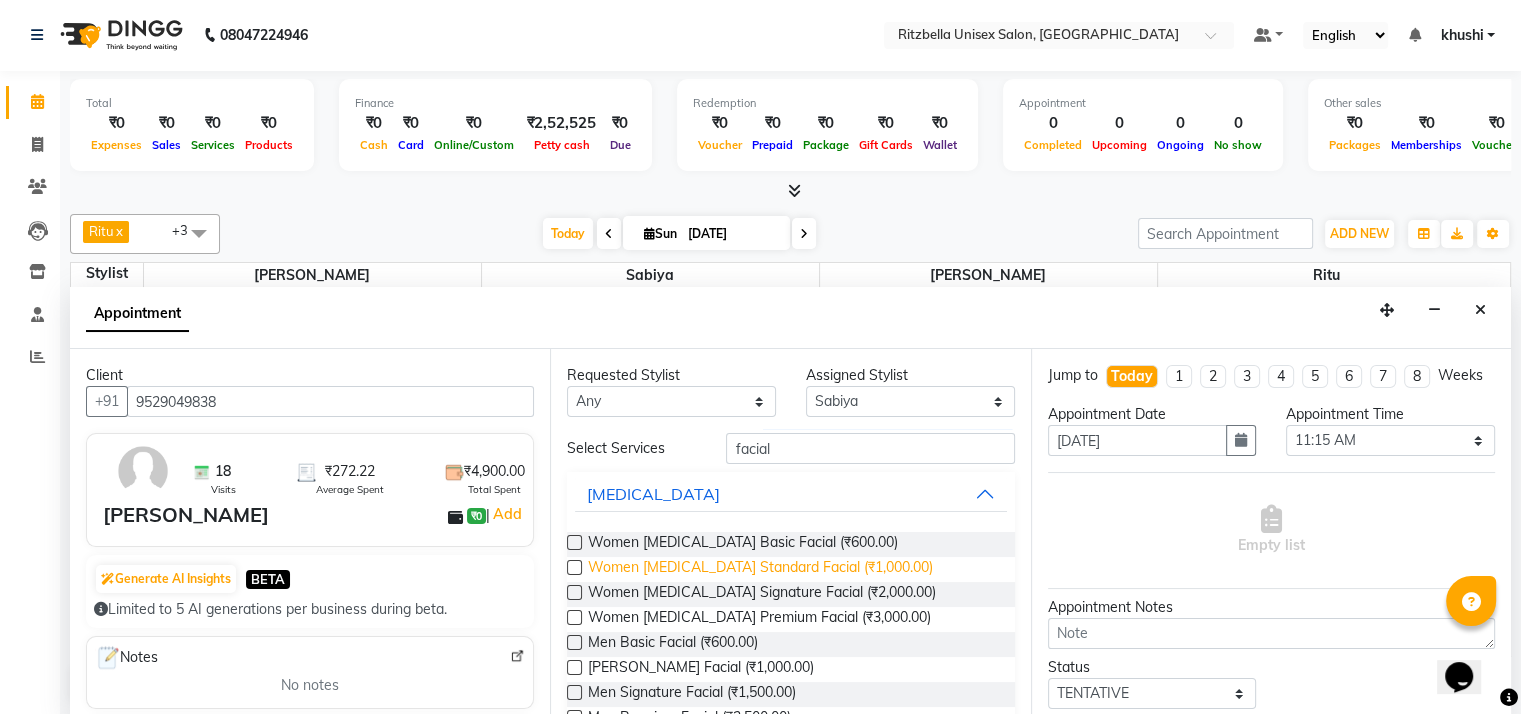 click on "Women [MEDICAL_DATA] Standard Facial (₹1,000.00)" at bounding box center (760, 569) 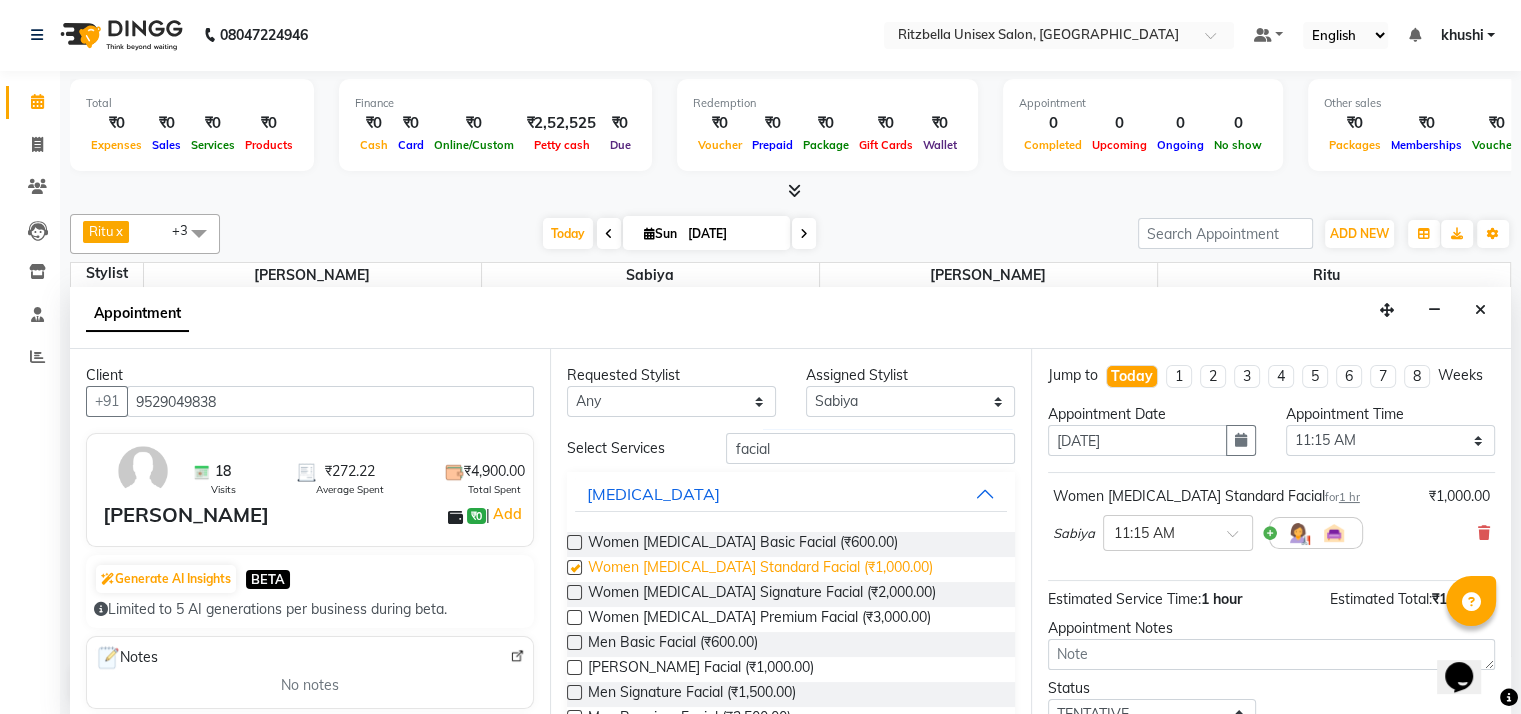 checkbox on "false" 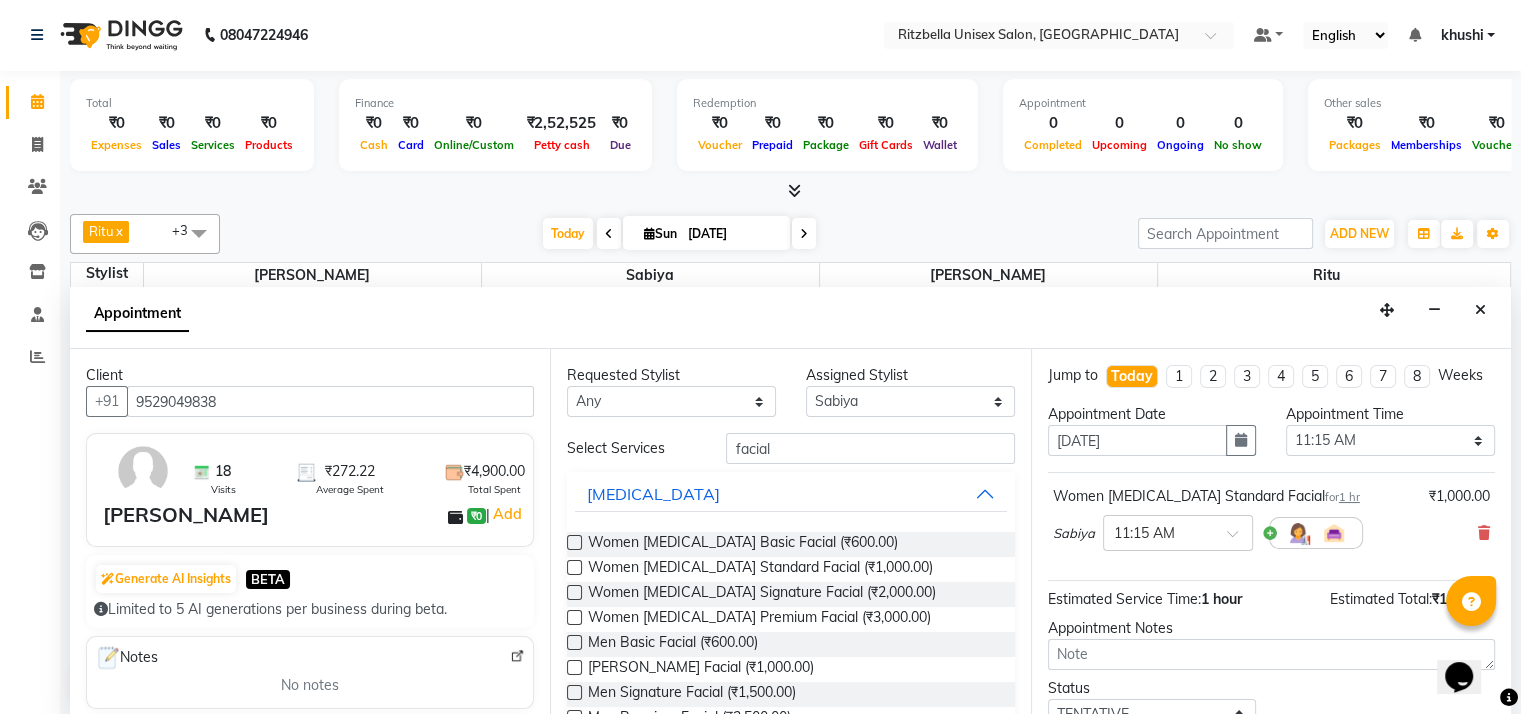scroll, scrollTop: 159, scrollLeft: 0, axis: vertical 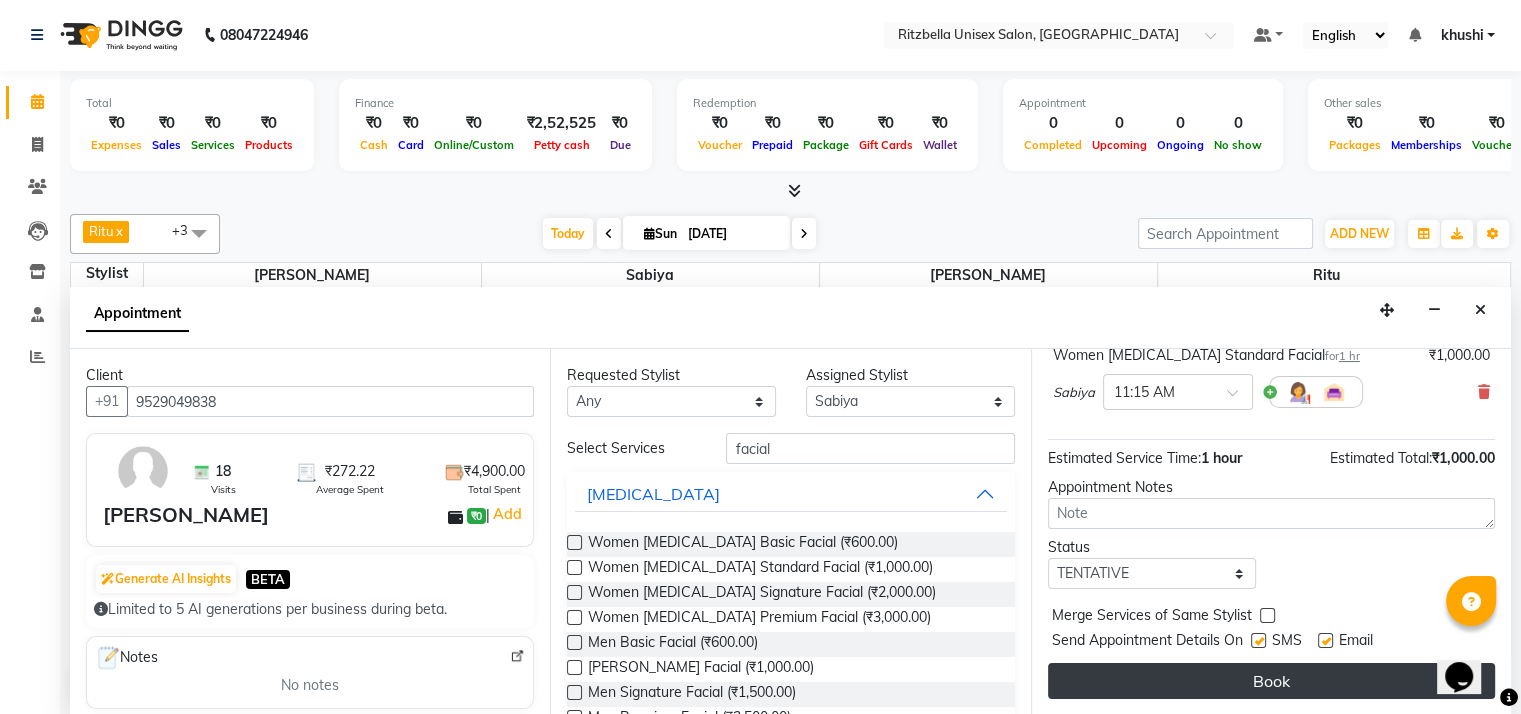 click on "Book" at bounding box center [1271, 681] 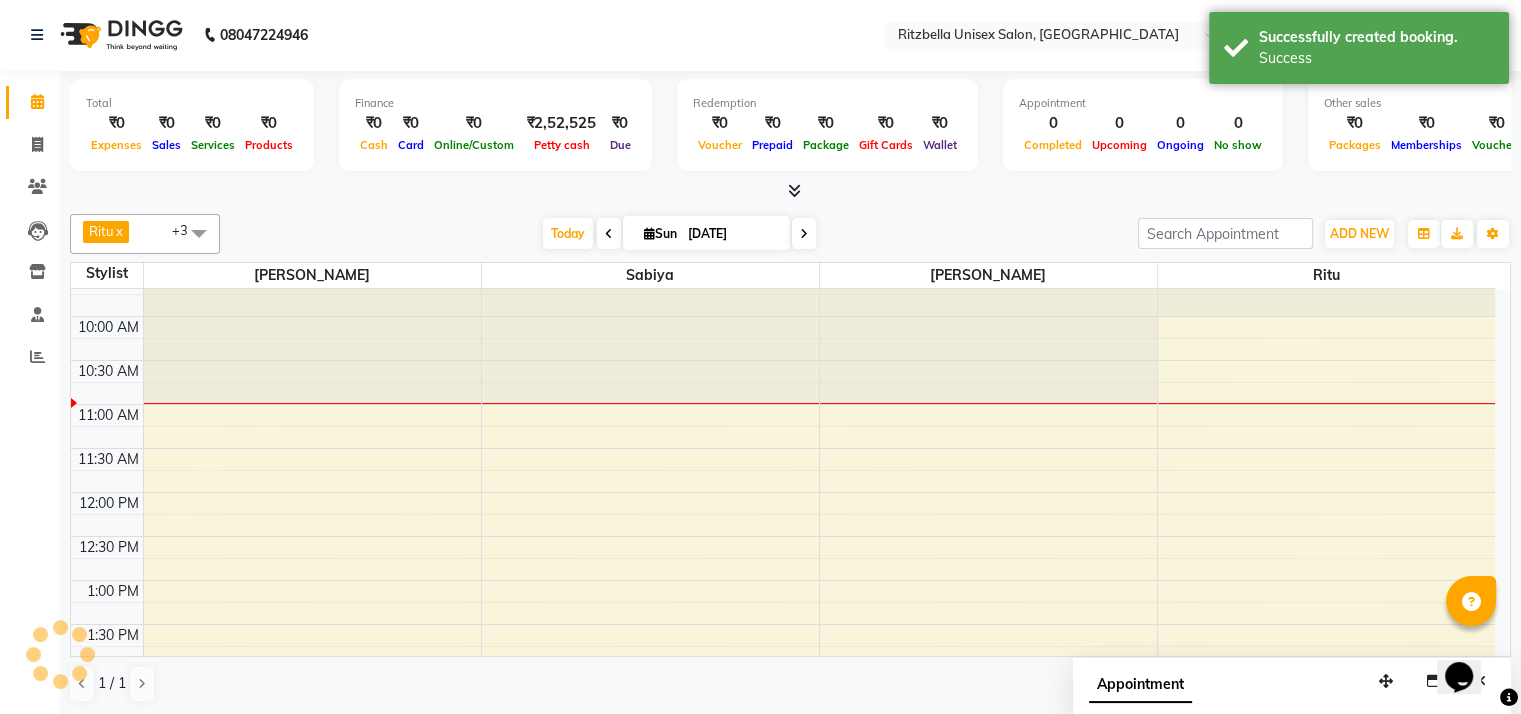 scroll, scrollTop: 0, scrollLeft: 0, axis: both 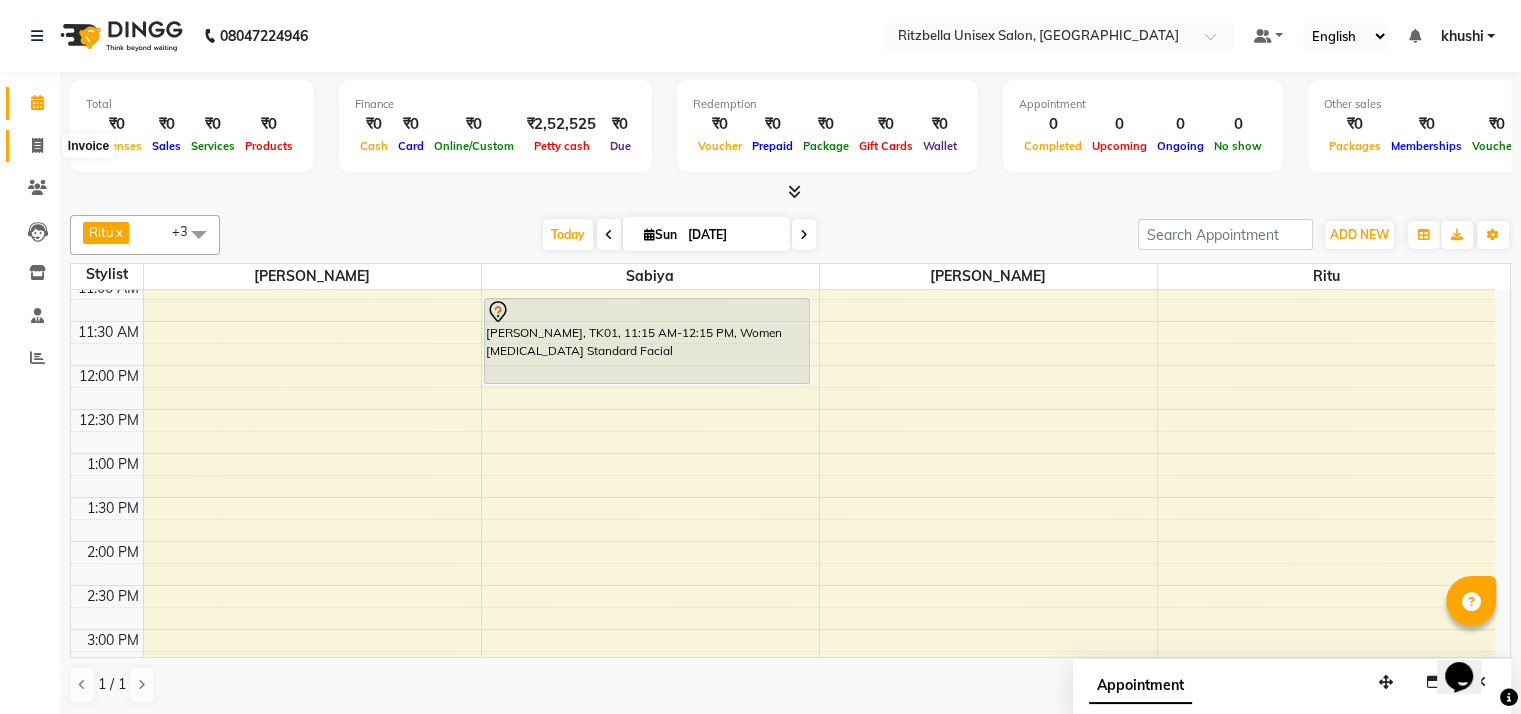 click 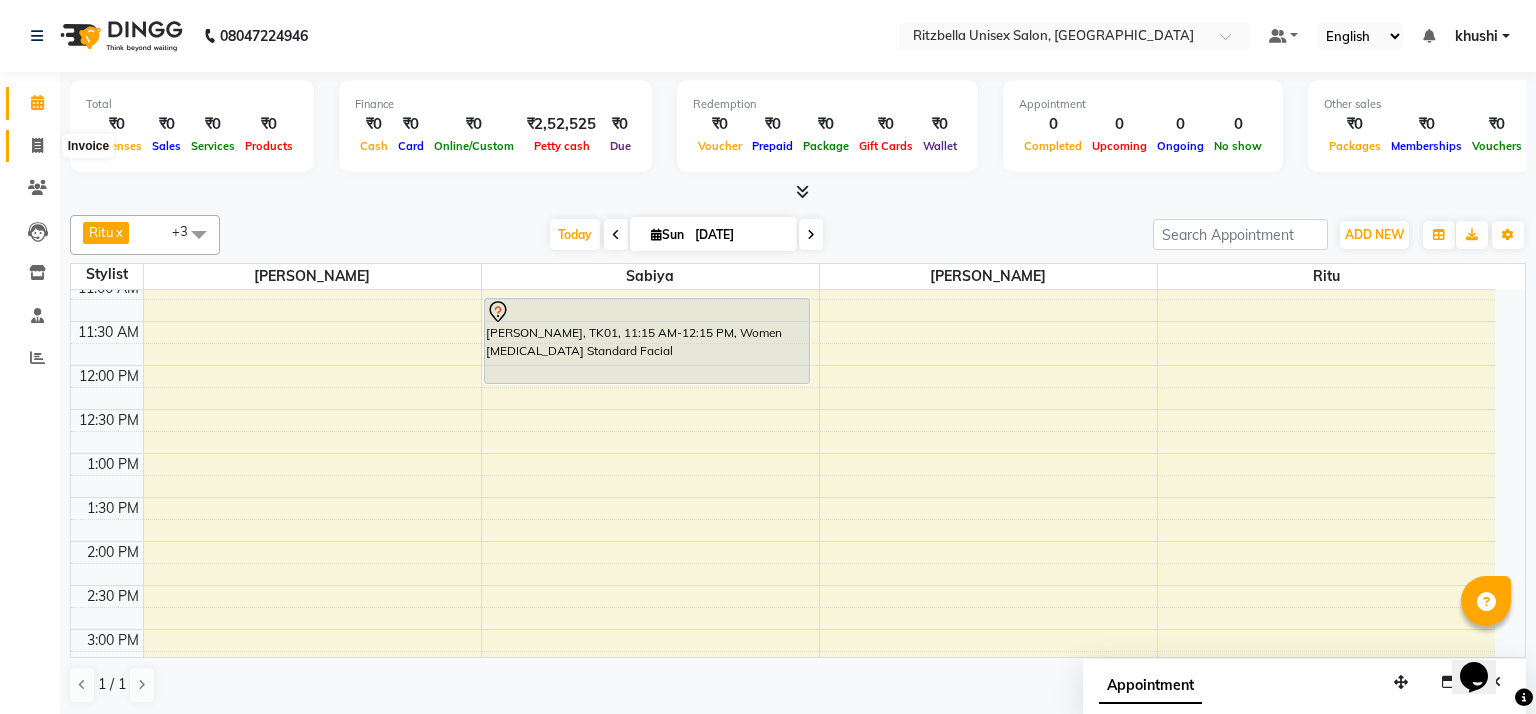 select on "6870" 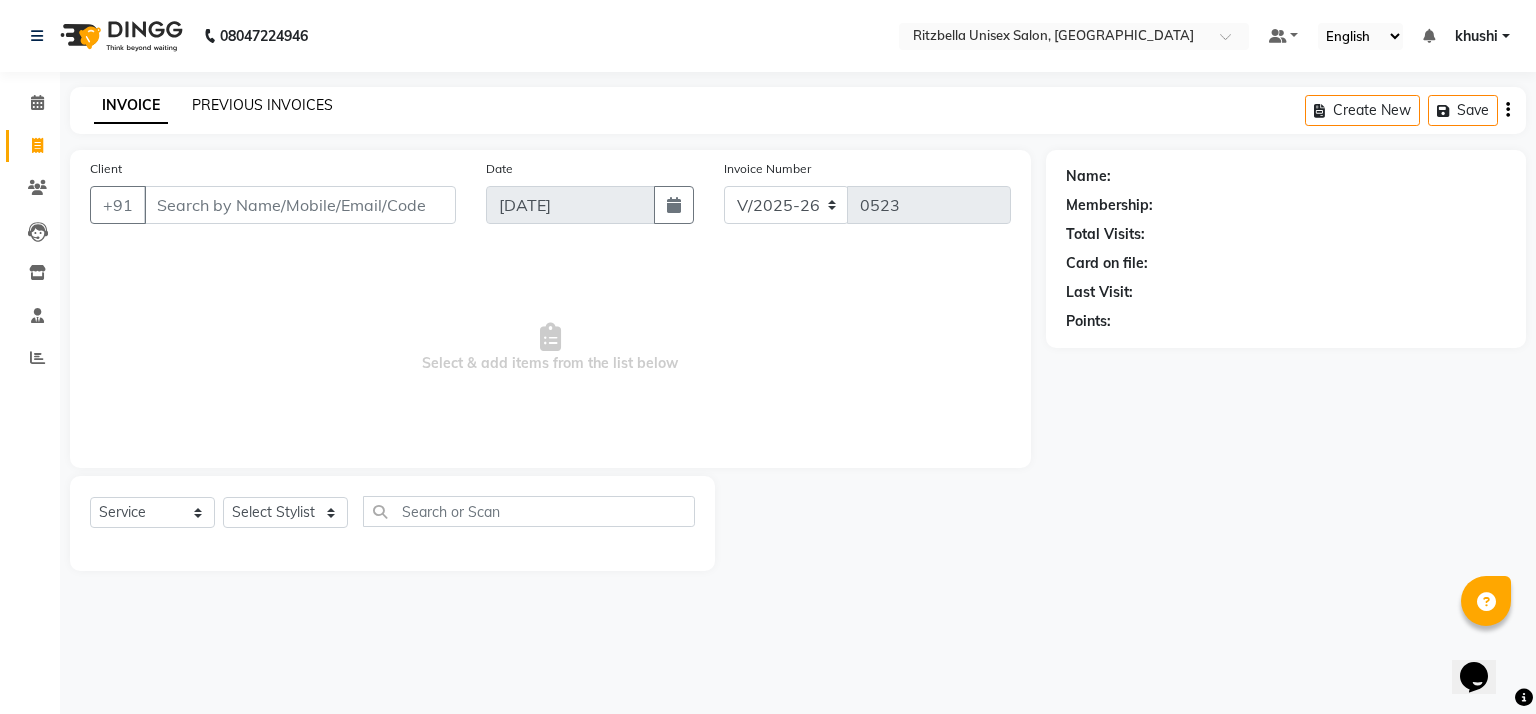 click on "PREVIOUS INVOICES" 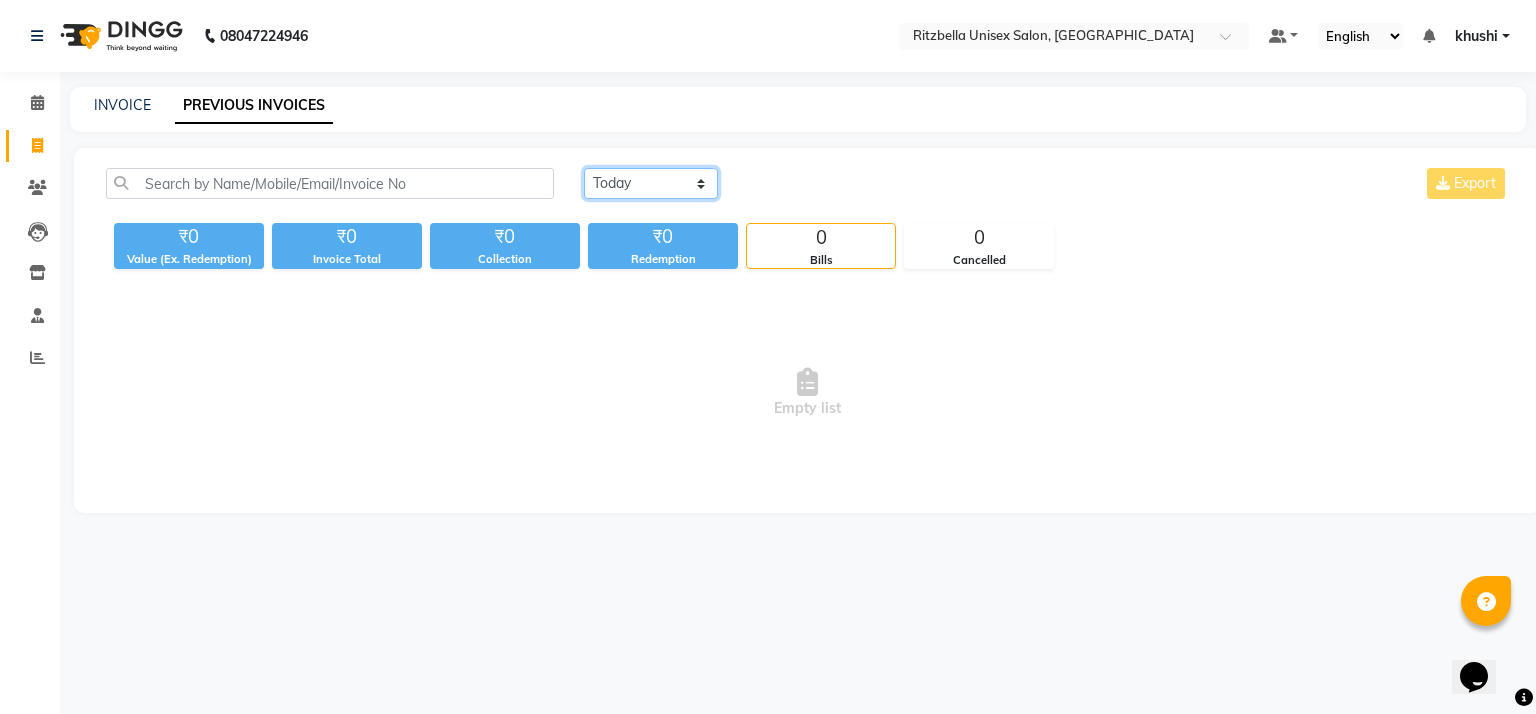 click on "[DATE] [DATE] Custom Range" 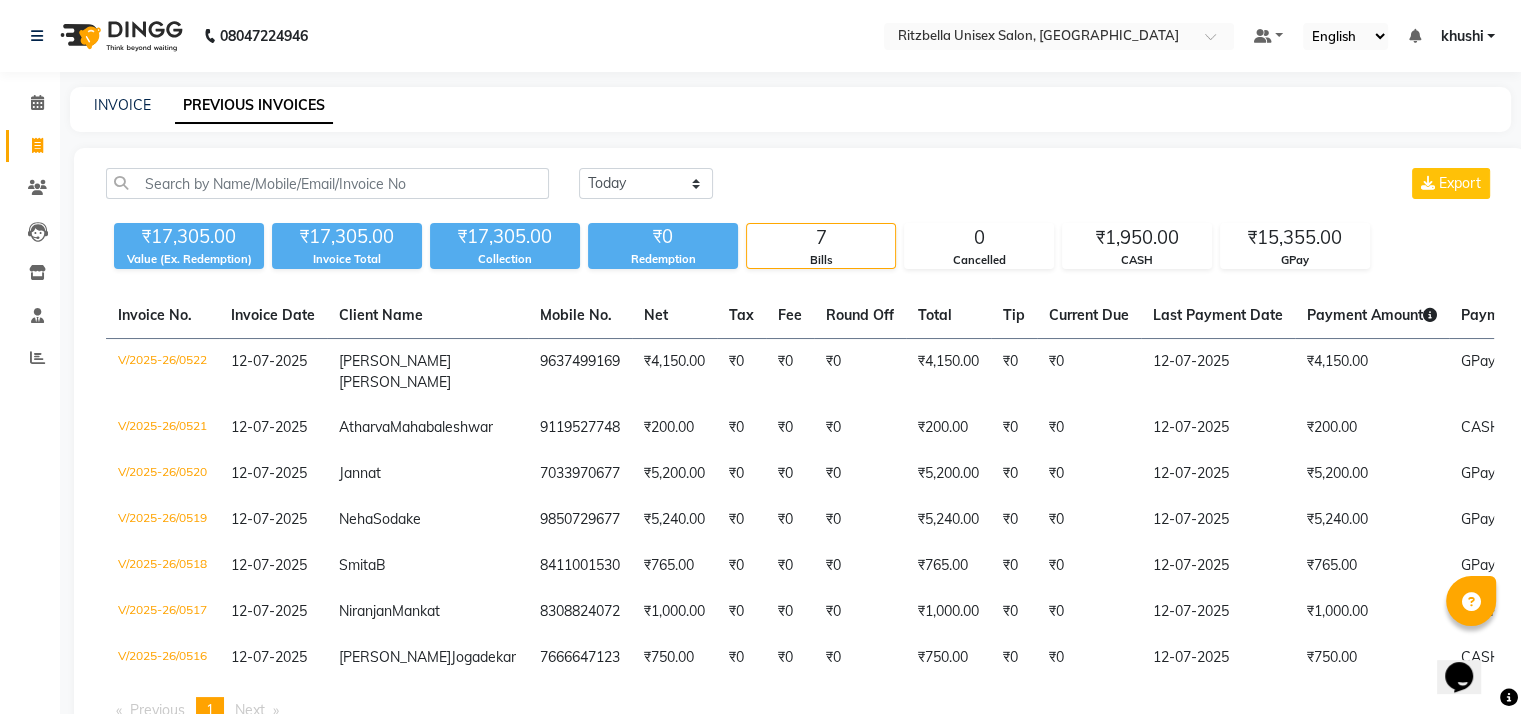 click on "[DATE] [DATE] Custom Range Export ₹17,305.00 Value (Ex. Redemption) ₹17,305.00 Invoice Total  ₹17,305.00 Collection ₹0 Redemption 7 Bills 0 Cancelled ₹1,950.00 CASH ₹15,355.00 GPay  Invoice No.   Invoice Date   Client Name   Mobile No.   Net   Tax   Fee   Round Off   Total   Tip   Current Due   Last Payment Date   Payment Amount   Payment Methods   Cancel Reason   Status   V/2025-26/0522  [DATE] [PERSON_NAME] 9637499169 ₹4,150.00 ₹0  ₹0  ₹0 ₹4,150.00 ₹0 ₹0 [DATE] ₹4,150.00  GPay - PAID  V/2025-26/0521  [DATE] Atharva  Mahabaleshwar 9119527748 ₹200.00 ₹0  ₹0  ₹0 ₹200.00 ₹0 ₹0 [DATE] ₹200.00  CASH - PAID  V/2025-26/0520  [DATE] Jannat   7033970677 ₹5,200.00 ₹0  ₹0  ₹0 ₹5,200.00 ₹0 ₹0 [DATE] ₹5,200.00  GPay - PAID  V/2025-26/0519  [DATE] Neha  Sodake 9850729677 ₹5,240.00 ₹0  ₹0  ₹0 ₹5,240.00 ₹0 ₹0 [DATE] ₹5,240.00  GPay - PAID  V/2025-26/0518  [DATE] Smita  B 8411001530 ₹765.00 ₹0  ₹0  ₹0 ₹0" 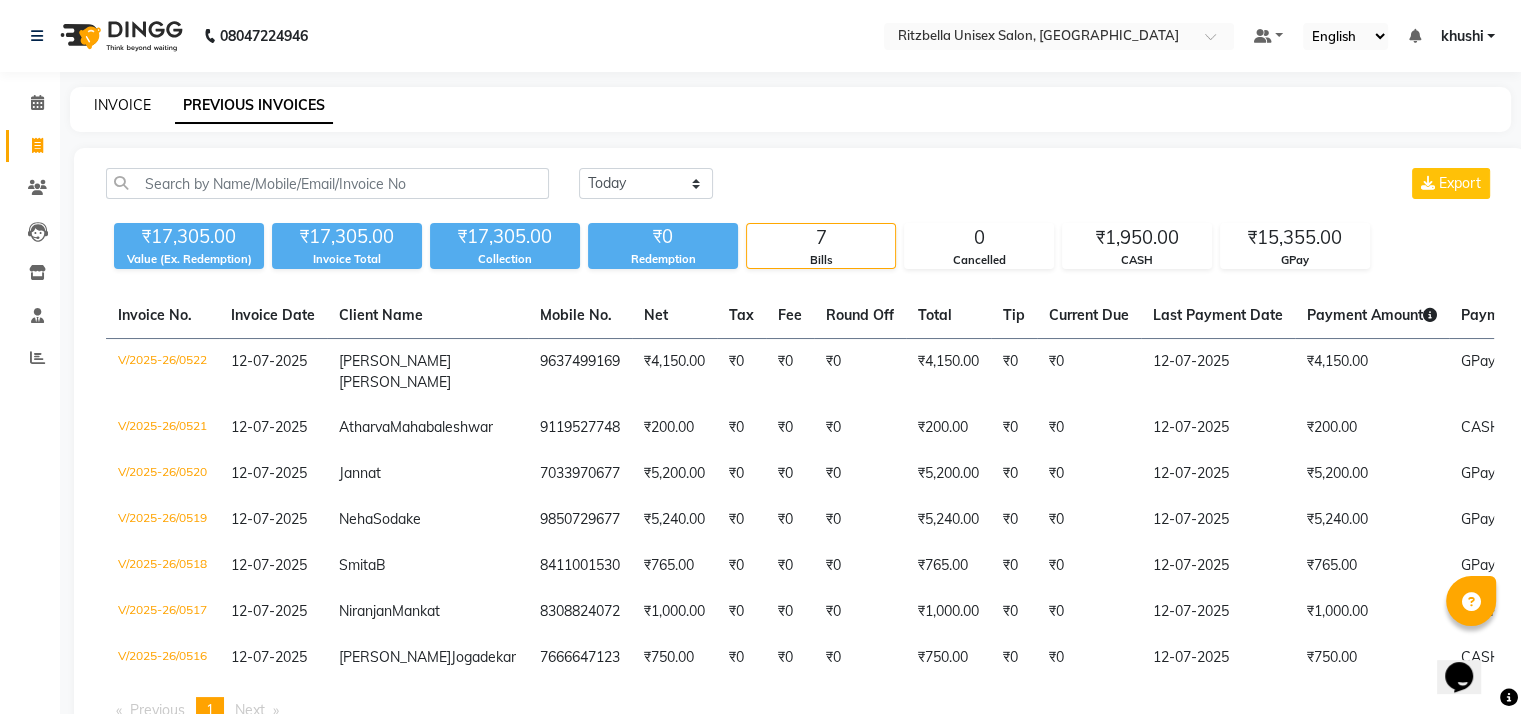 click on "INVOICE" 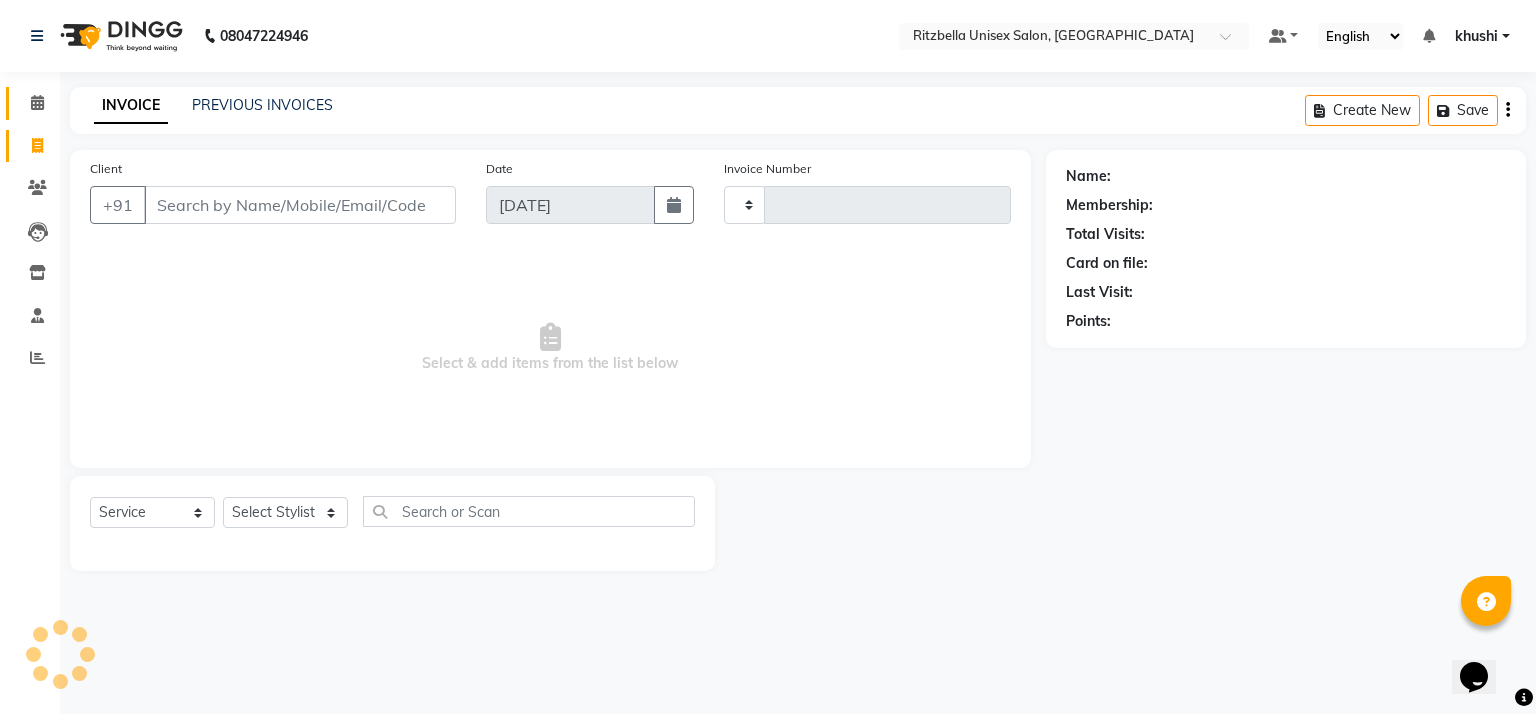 type on "0523" 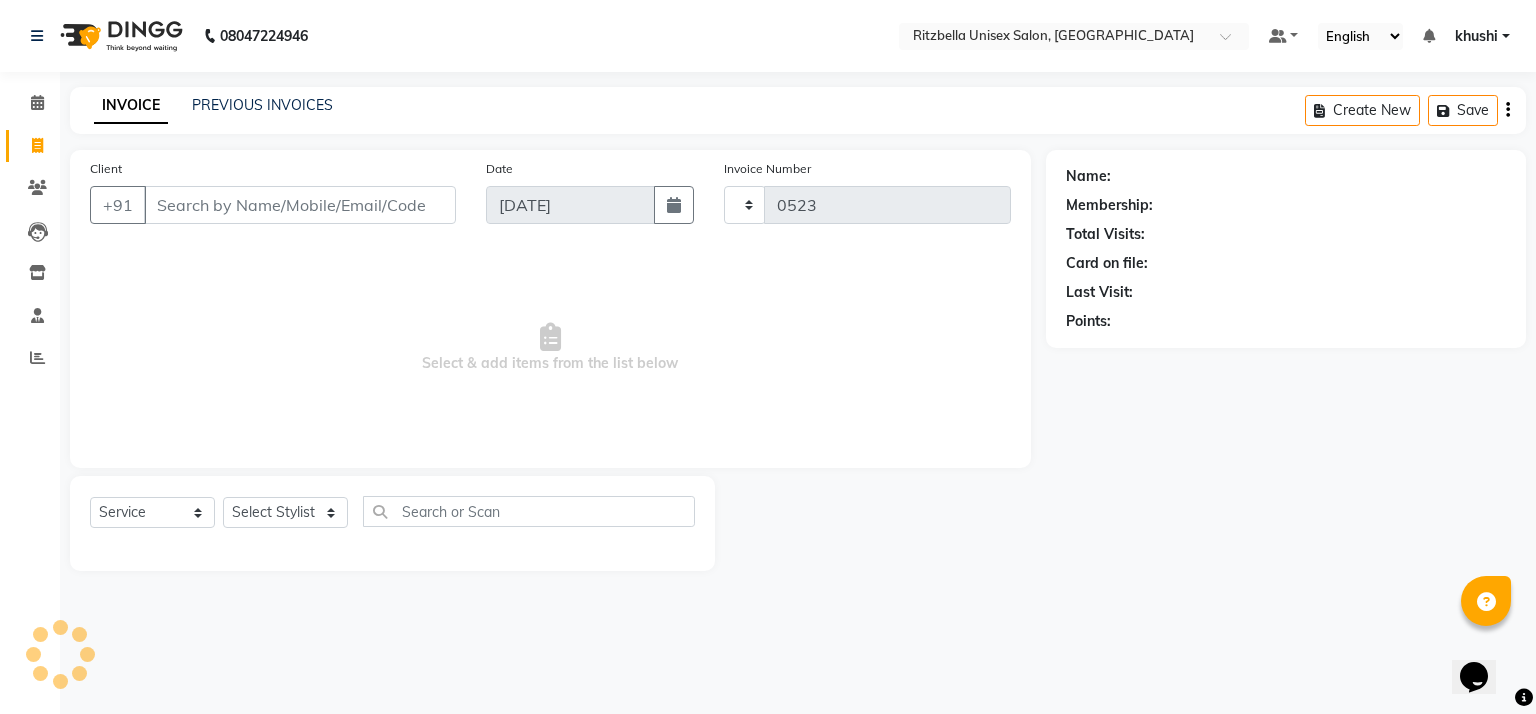select on "6870" 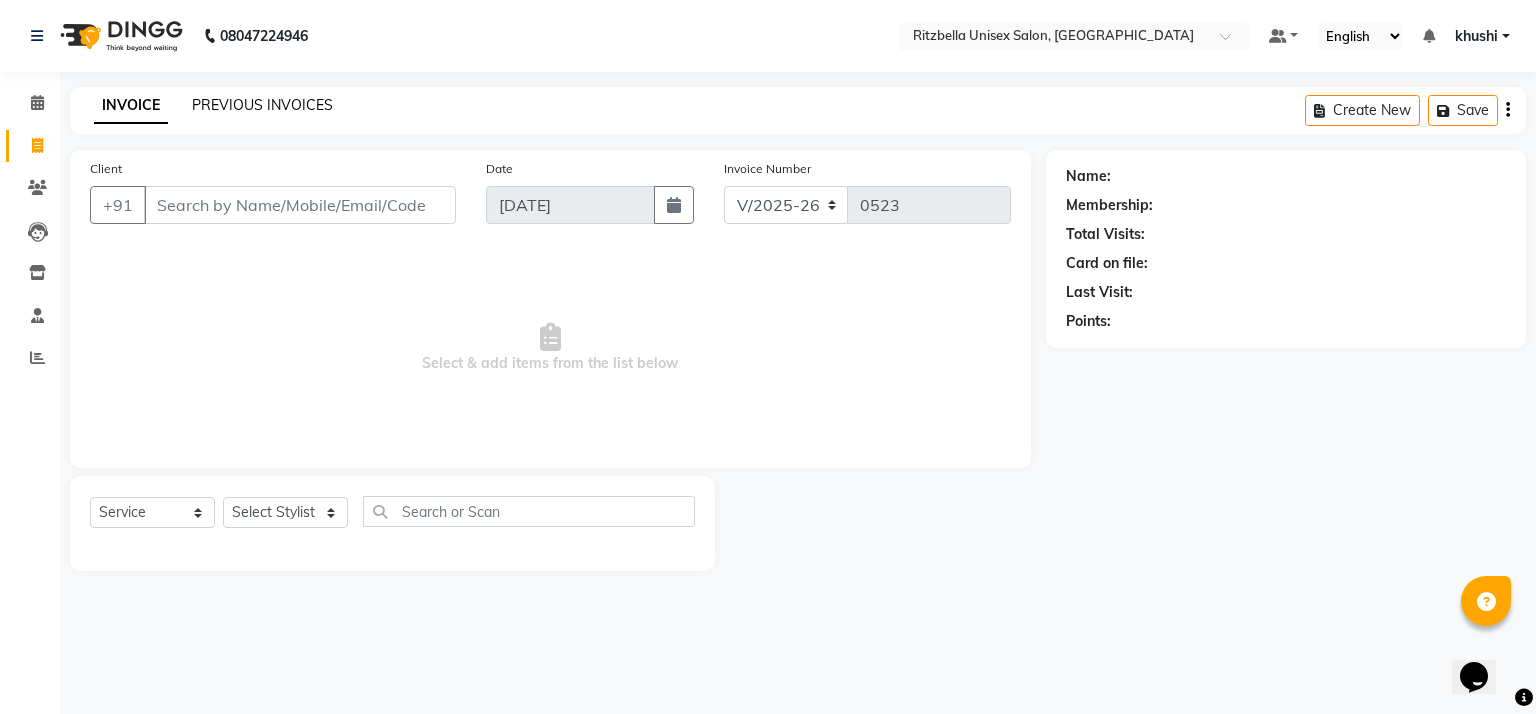 click on "PREVIOUS INVOICES" 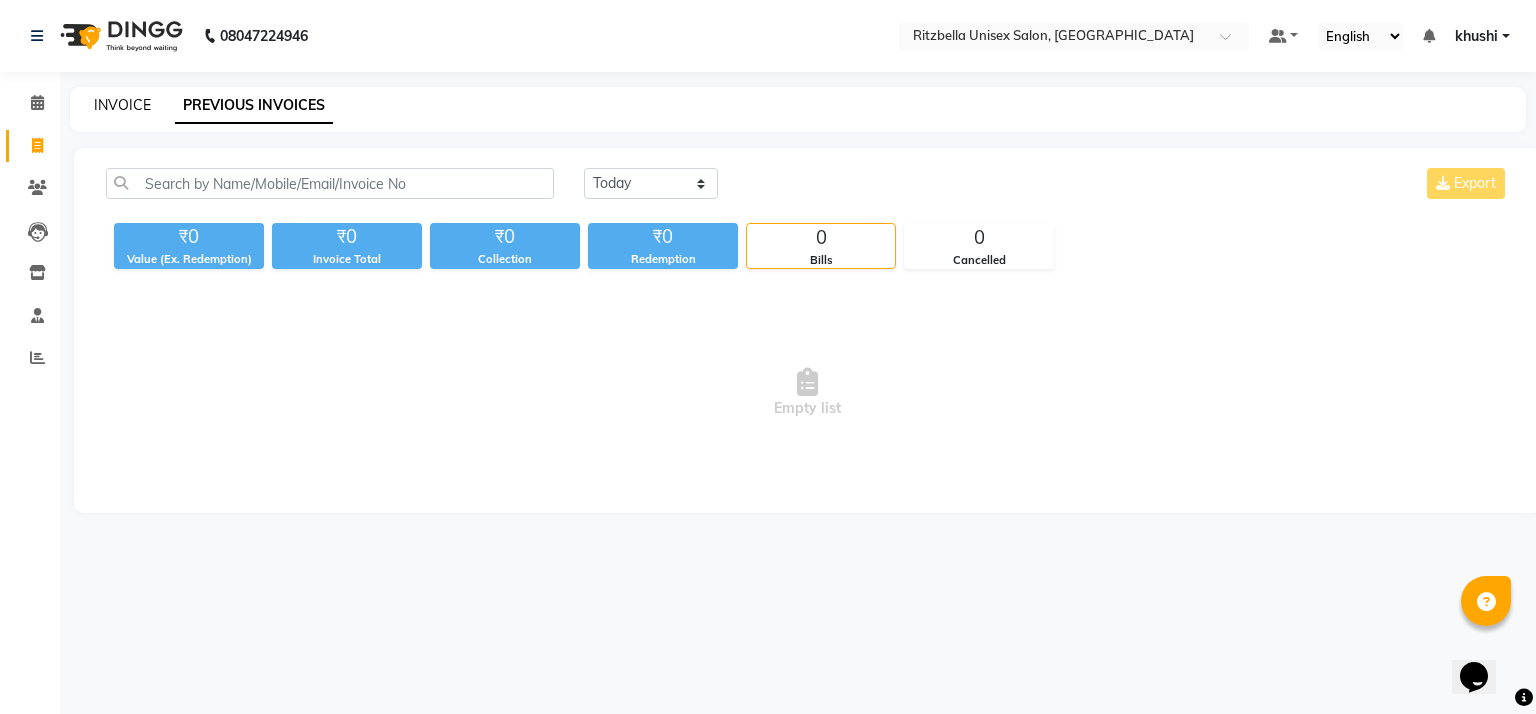 click on "INVOICE" 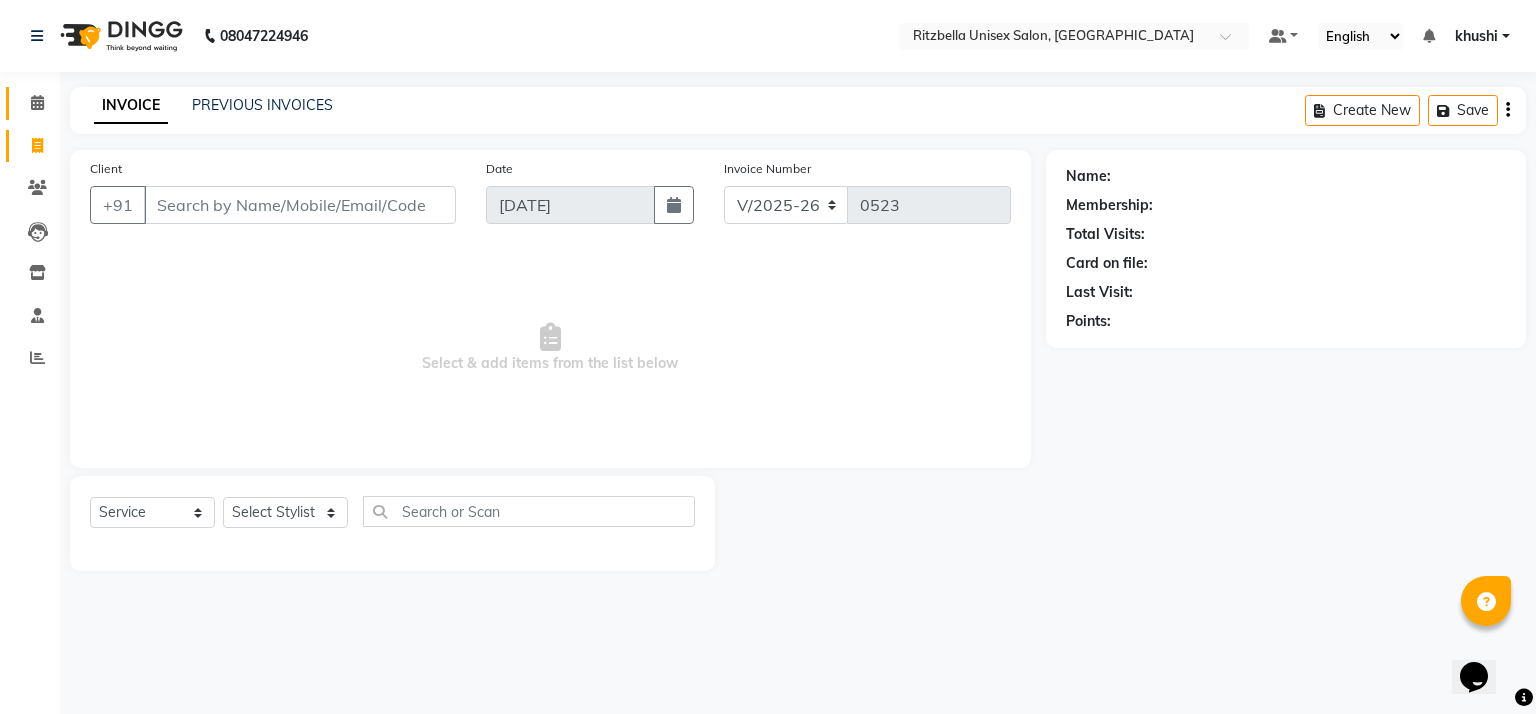 click on "Calendar" 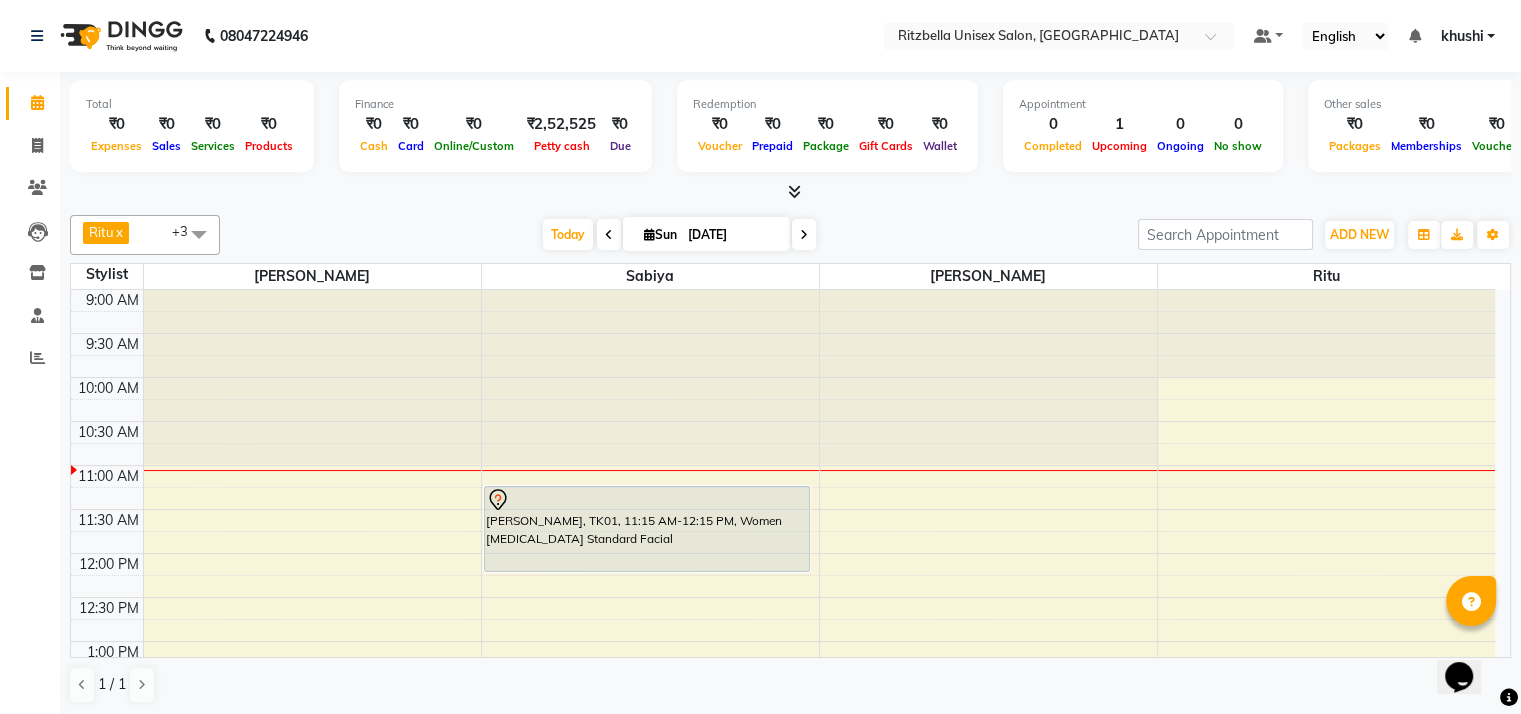 scroll, scrollTop: 164, scrollLeft: 0, axis: vertical 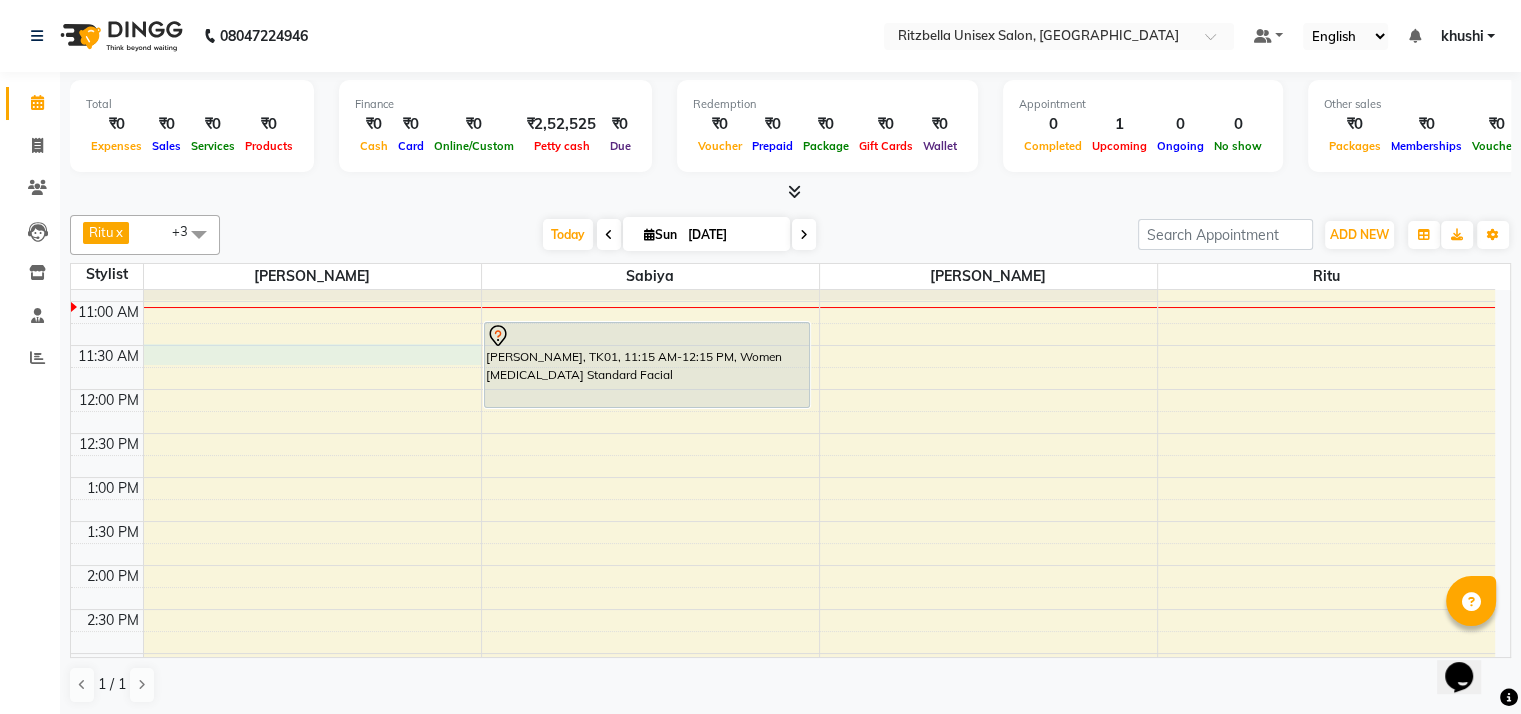 click on "9:00 AM 9:30 AM 10:00 AM 10:30 AM 11:00 AM 11:30 AM 12:00 PM 12:30 PM 1:00 PM 1:30 PM 2:00 PM 2:30 PM 3:00 PM 3:30 PM 4:00 PM 4:30 PM 5:00 PM 5:30 PM 6:00 PM 6:30 PM 7:00 PM 7:30 PM 8:00 PM 8:30 PM 9:00 PM 9:30 PM             [PERSON_NAME], TK01, 11:15 AM-12:15 PM, Women [MEDICAL_DATA] Standard Facial" at bounding box center [783, 697] 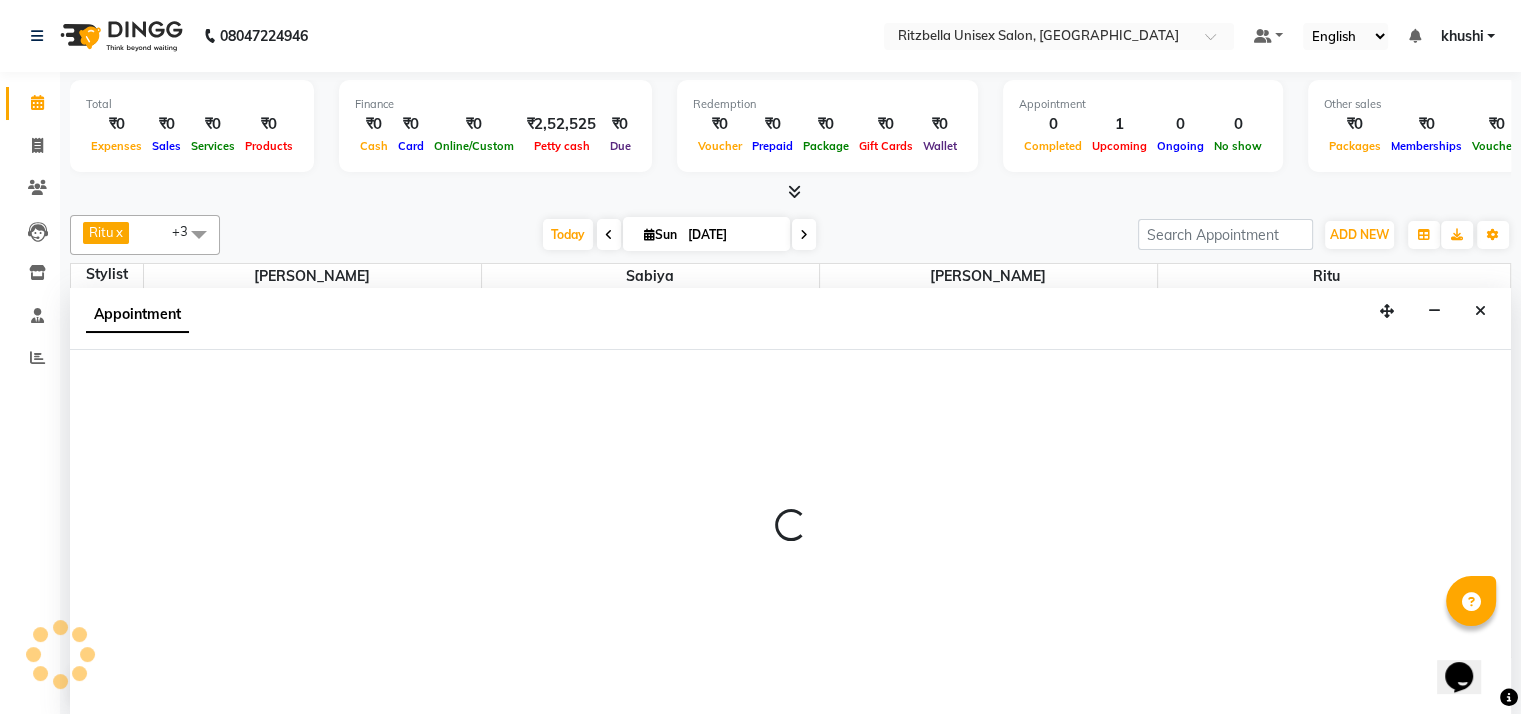scroll, scrollTop: 1, scrollLeft: 0, axis: vertical 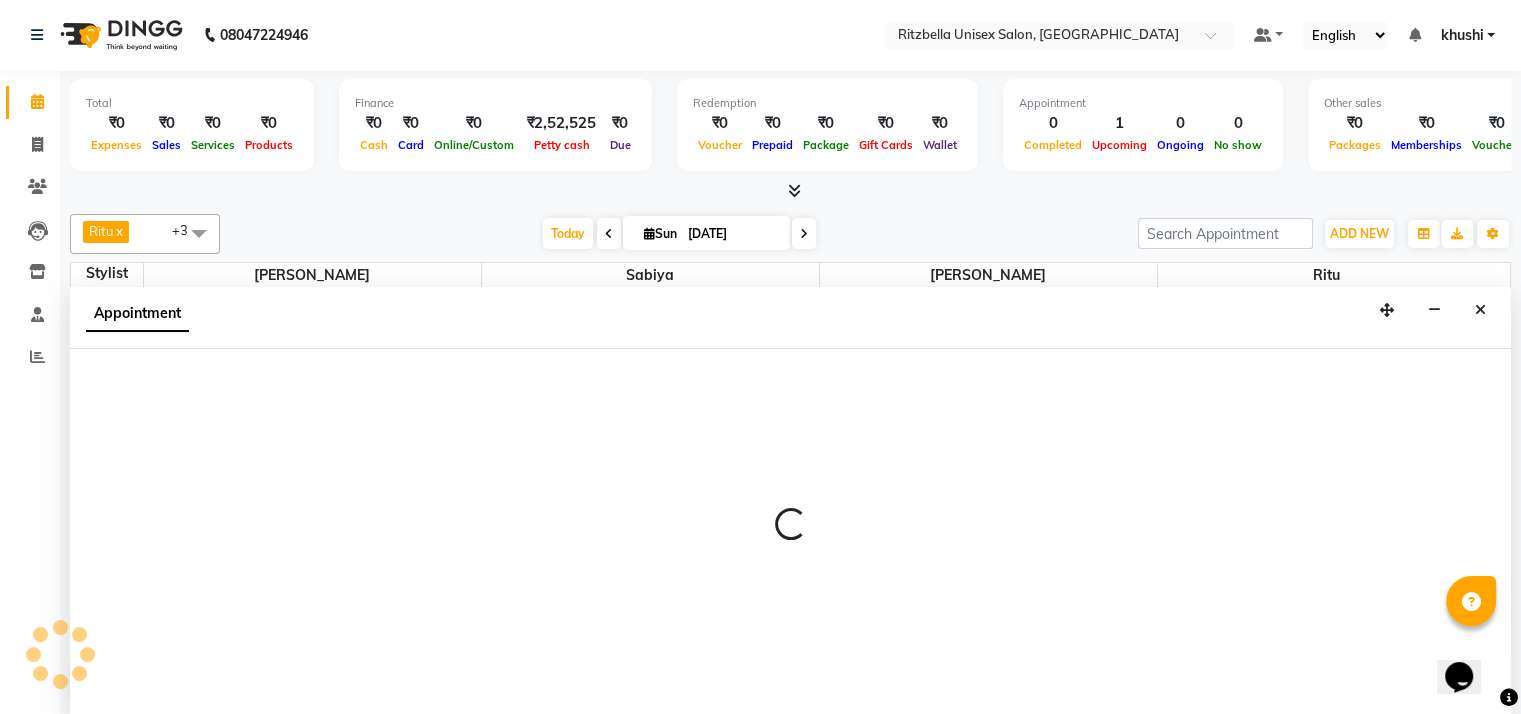 select on "59016" 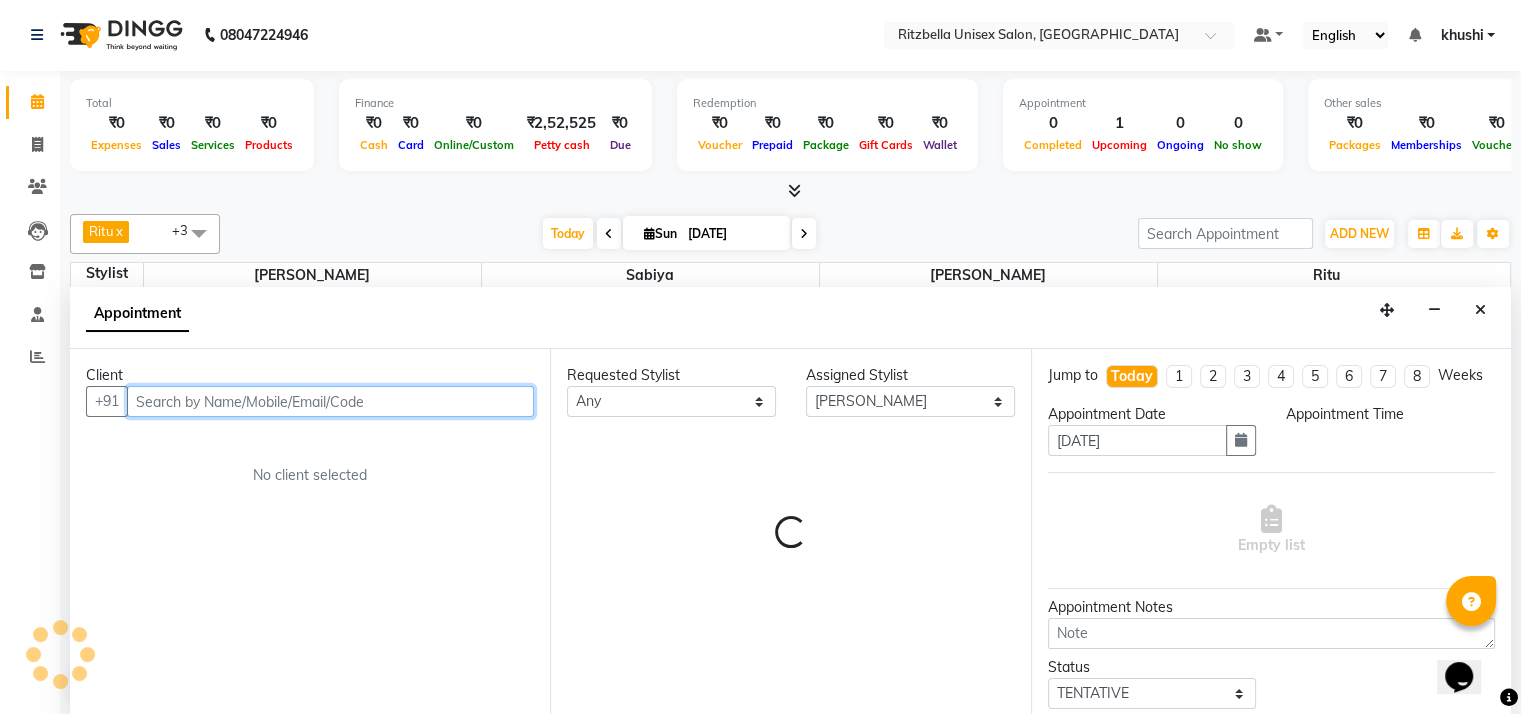 select on "690" 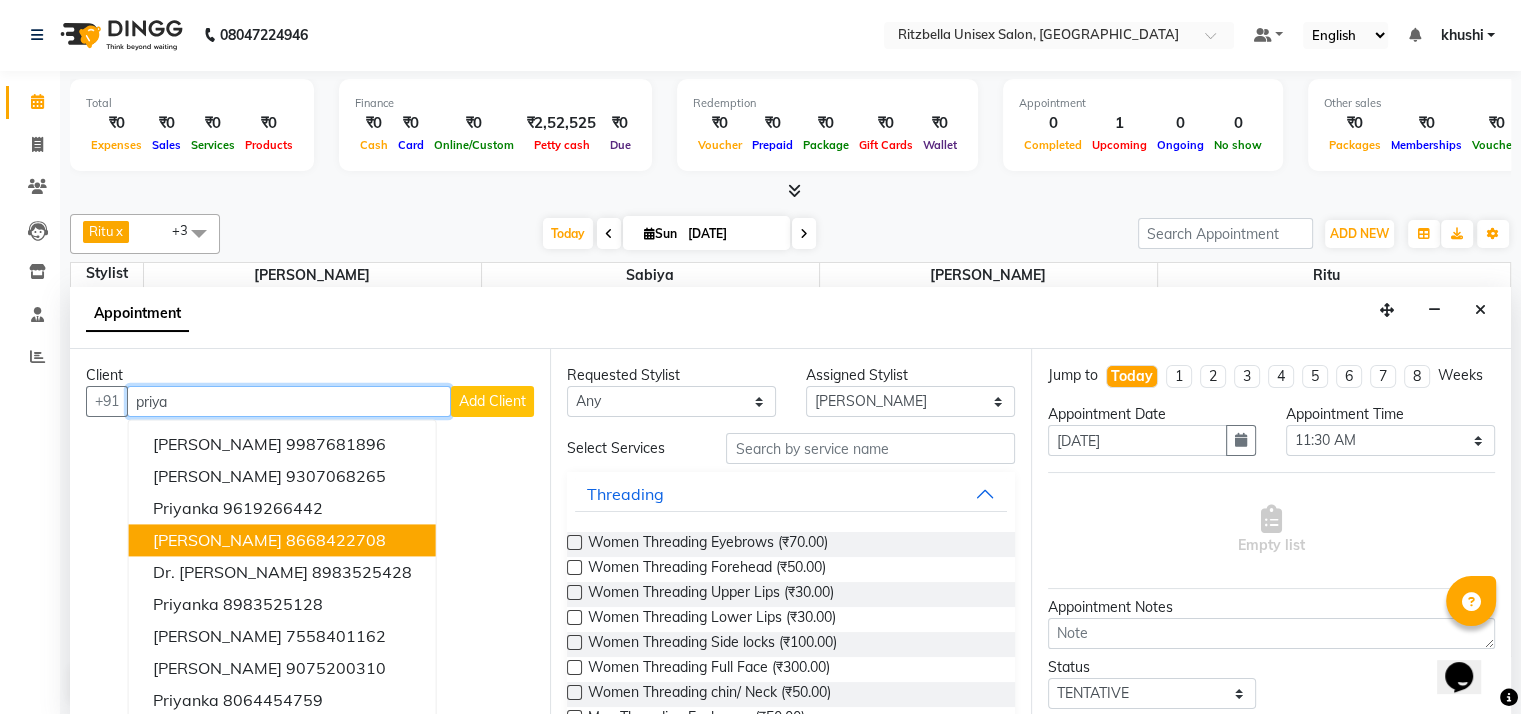click on "[PERSON_NAME]" at bounding box center [217, 541] 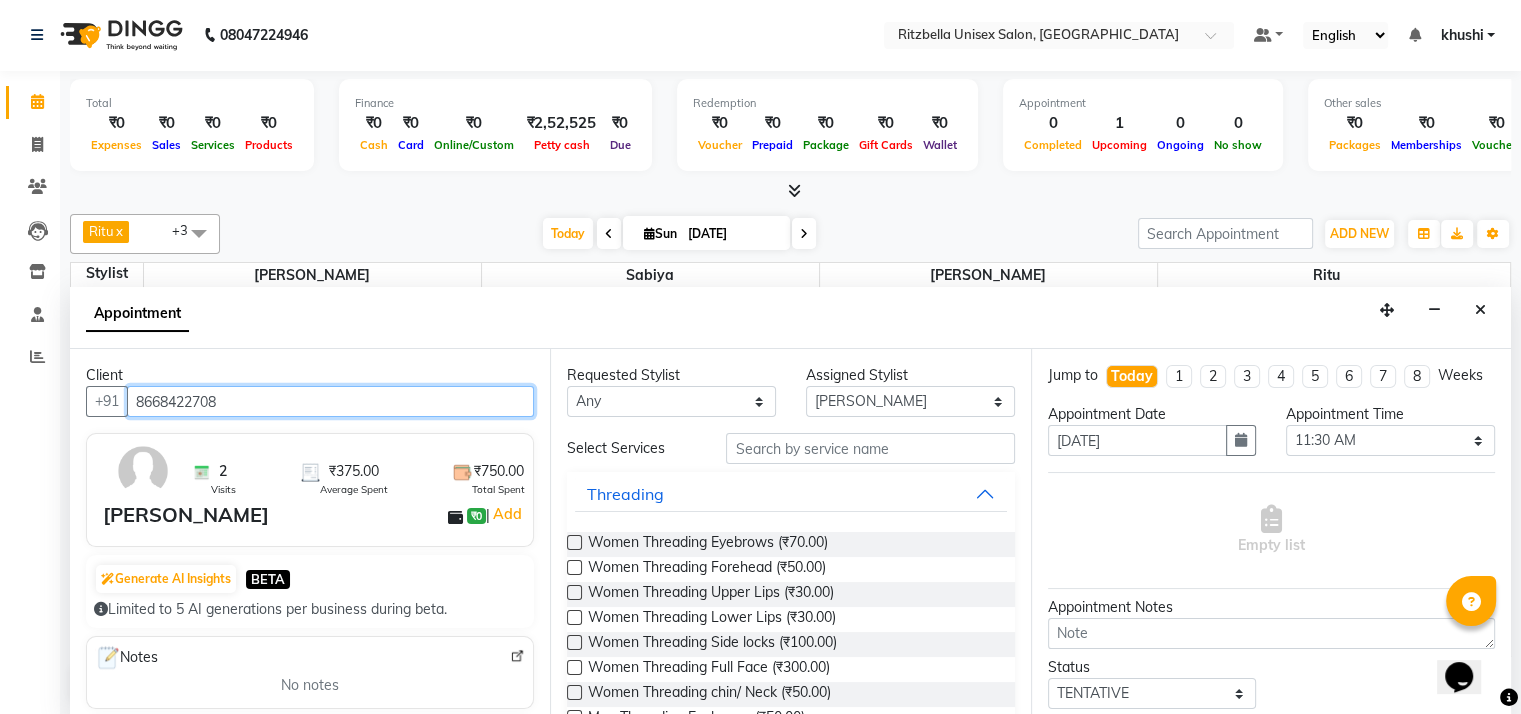 type on "8668422708" 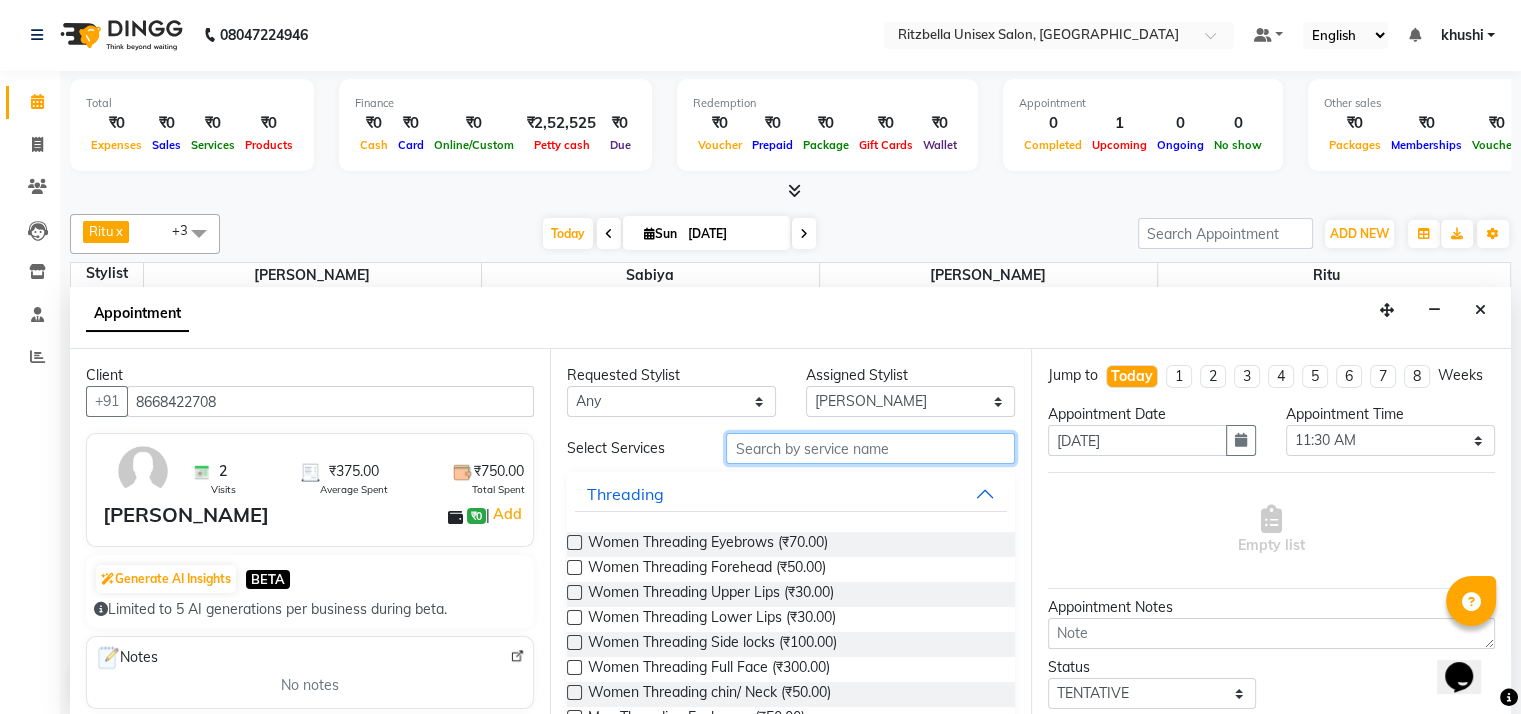 click at bounding box center [870, 448] 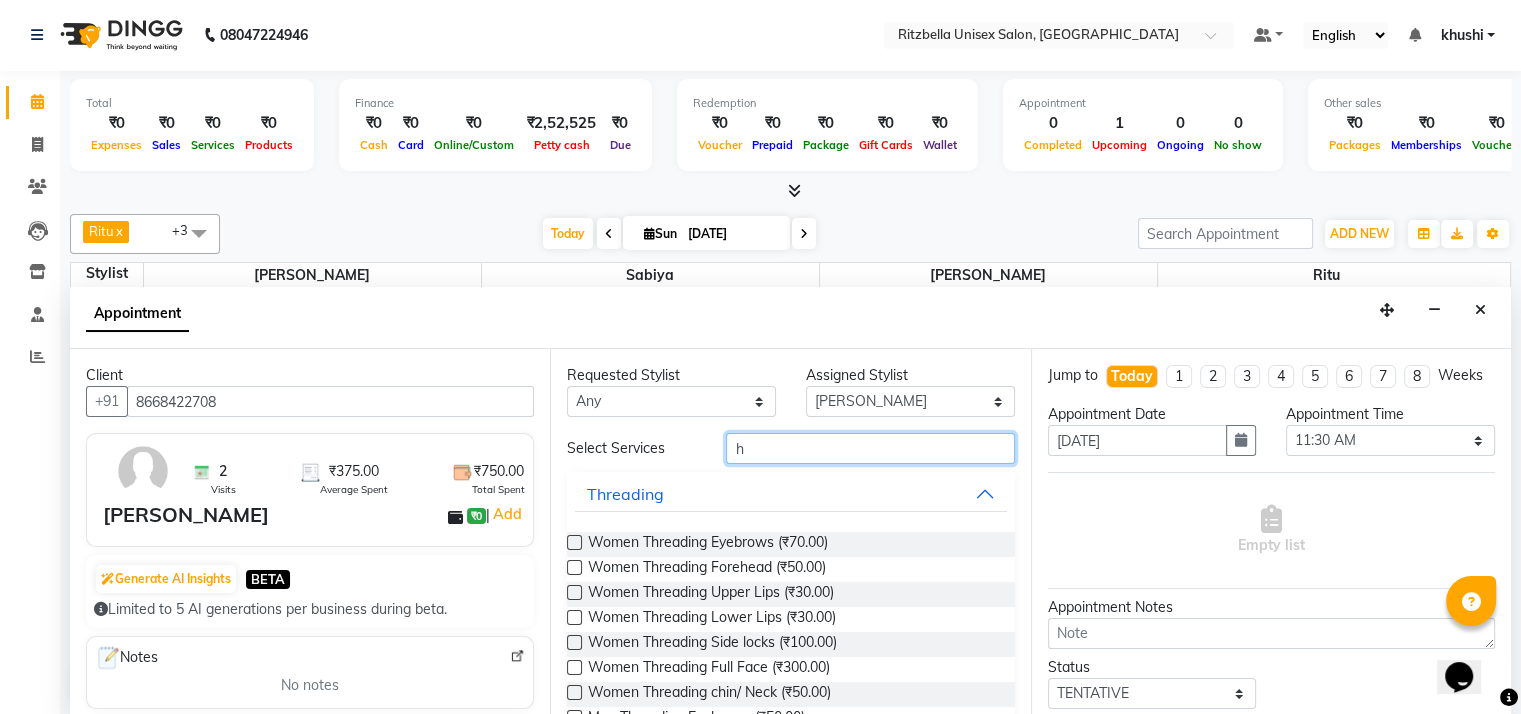 type on "h" 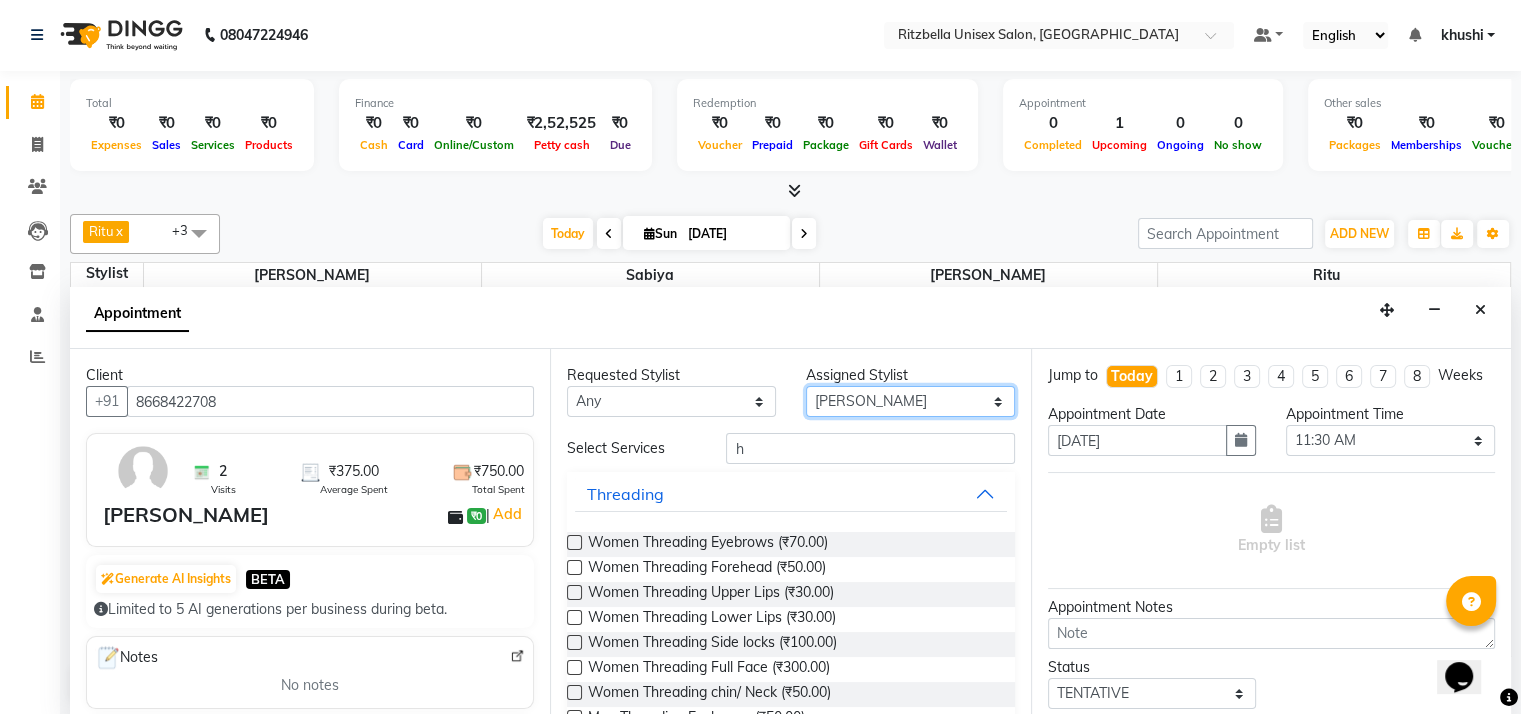 click on "Select [PERSON_NAME] Ritu Sabiya [PERSON_NAME]" at bounding box center (910, 401) 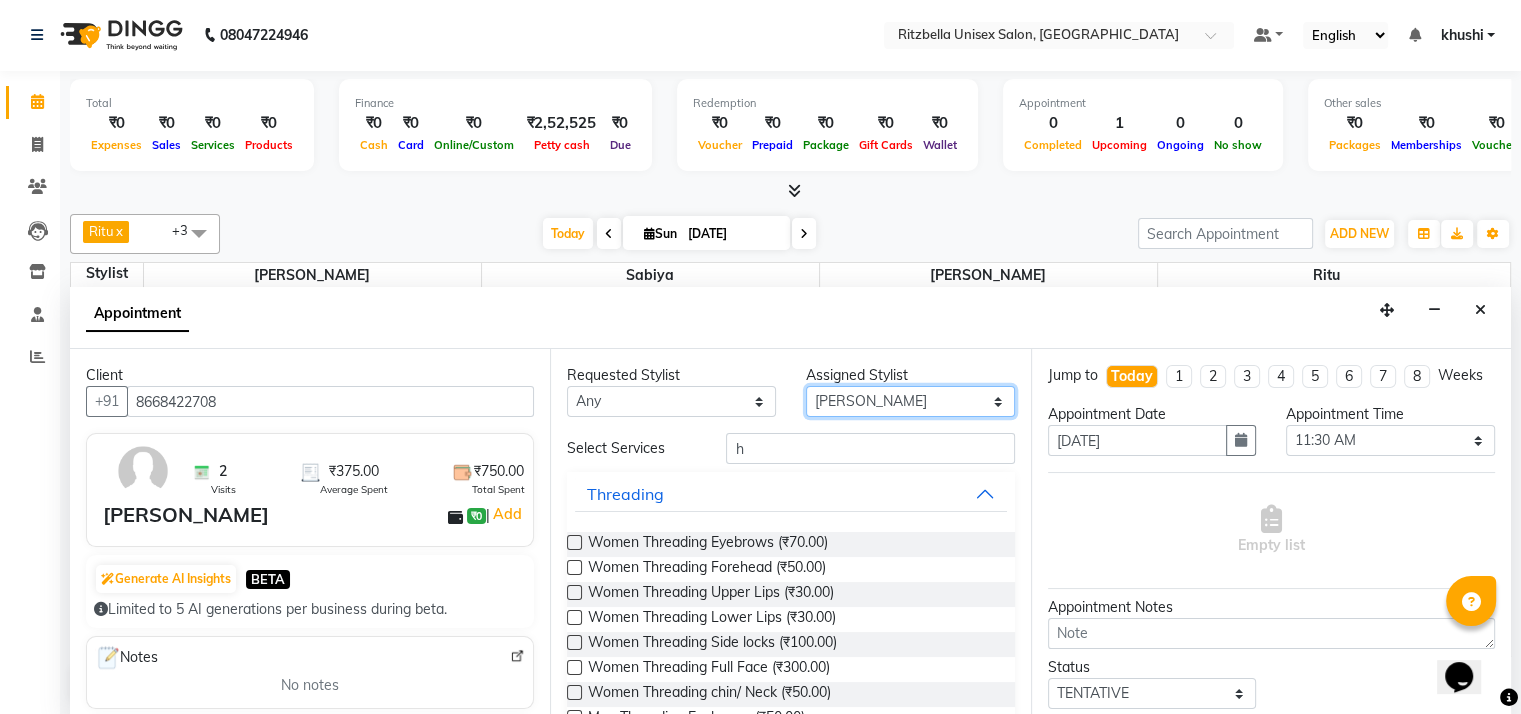 select on "85147" 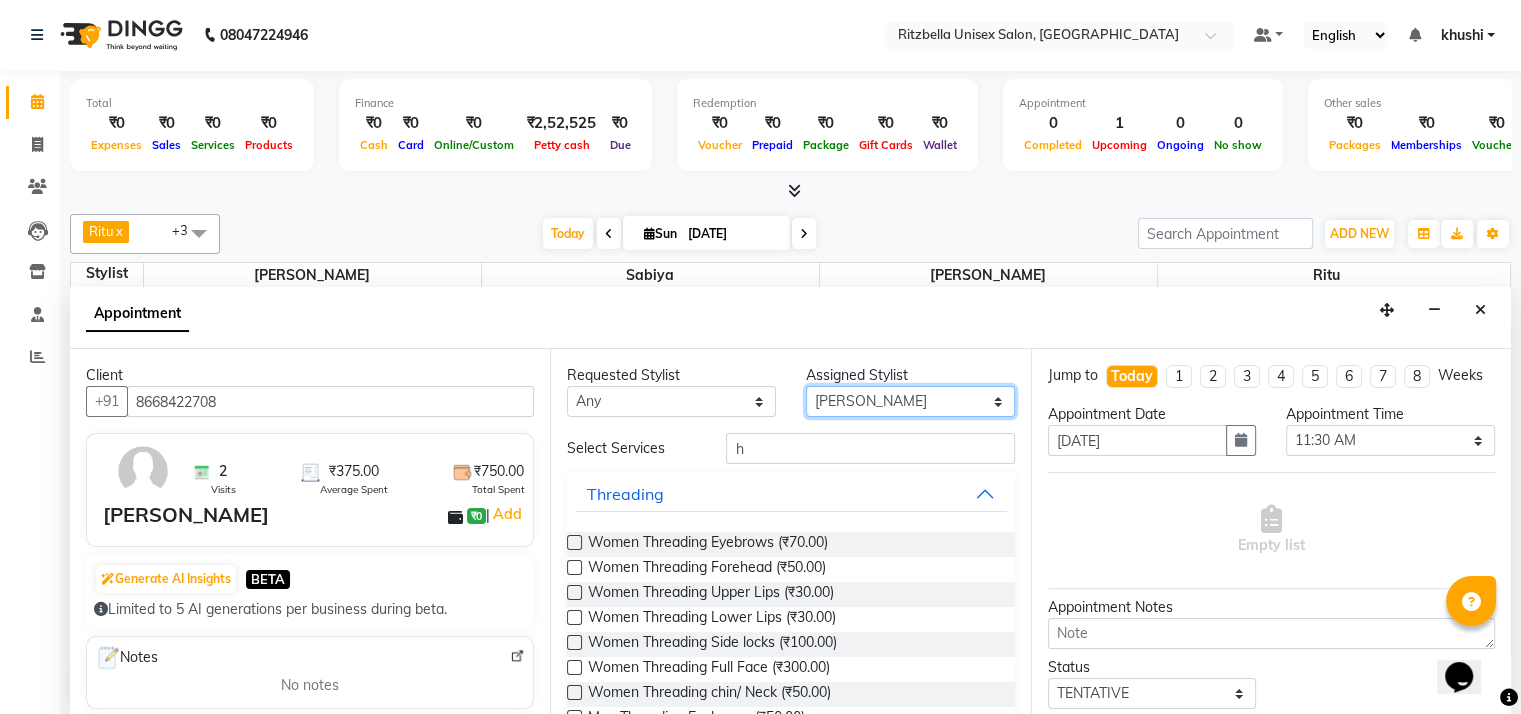 click on "Select [PERSON_NAME] Ritu Sabiya [PERSON_NAME]" at bounding box center (910, 401) 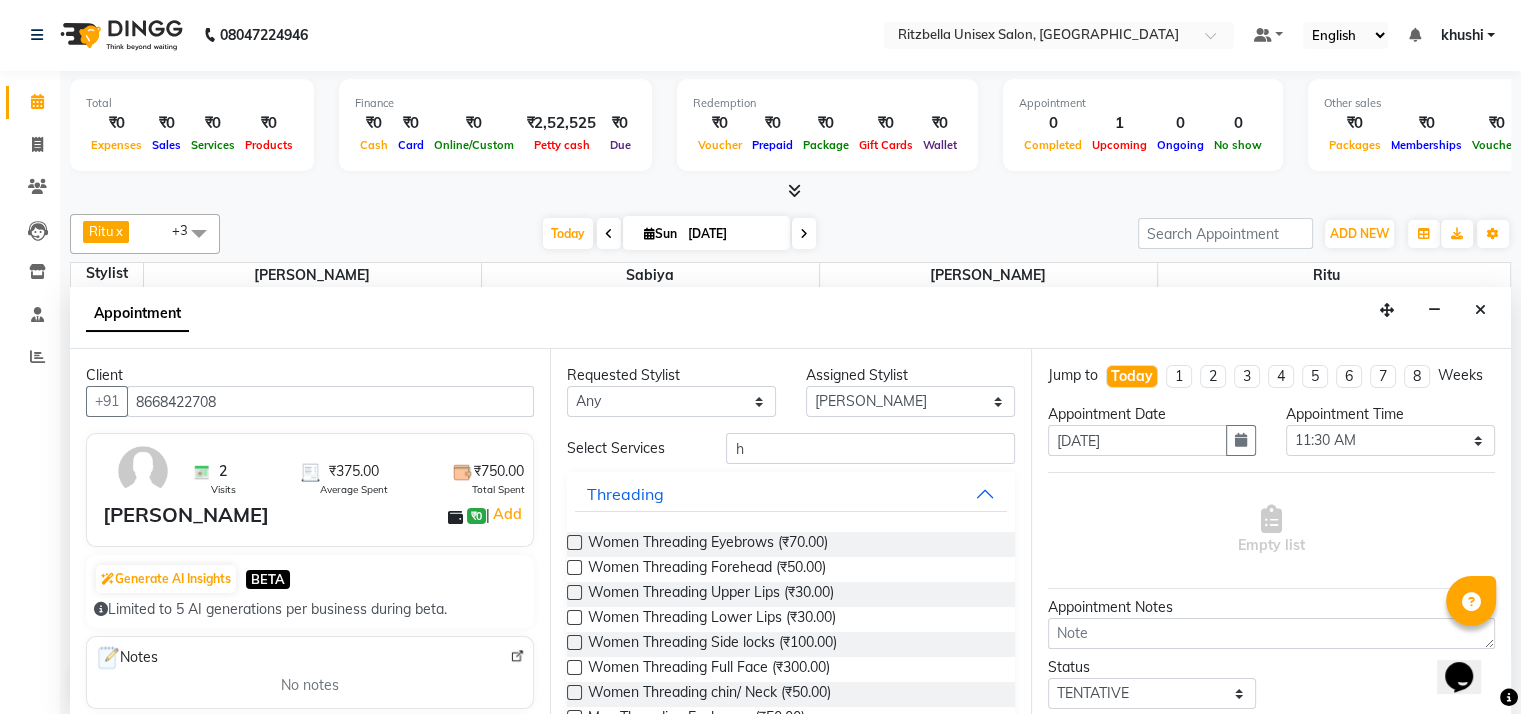 click on "Select Services h    Threading Women Threading Eyebrows (₹70.00) Women Threading Forehead (₹50.00) Women Threading Upper Lips (₹30.00) Women Threading Lower Lips (₹30.00) Women Threading Side locks (₹100.00) Women Threading Full Face (₹300.00) Women Threading chin/ Neck (₹50.00) Men Threading Eyebrows (₹50.00) Men Threading side locks (₹100.00)    Waxing    Bleaching    Dtan    [MEDICAL_DATA]    Add On (Skin)    Polishing (Body Facial)    Manicure    Nail Grooming    Massage Therapy    Hair Care    Hair Cuts    Hair Spa    Hair Styling Troning    Blow Dry without Wash    Hair Straightening    Keratin Treatment    [MEDICAL_DATA] Treatment    Rebounding/Perming    [MEDICAL_DATA] Touch Up     Global Hair Colour    Highlights    Balayage    Ombre    mens hair colour    Makeup" at bounding box center [790, 1153] 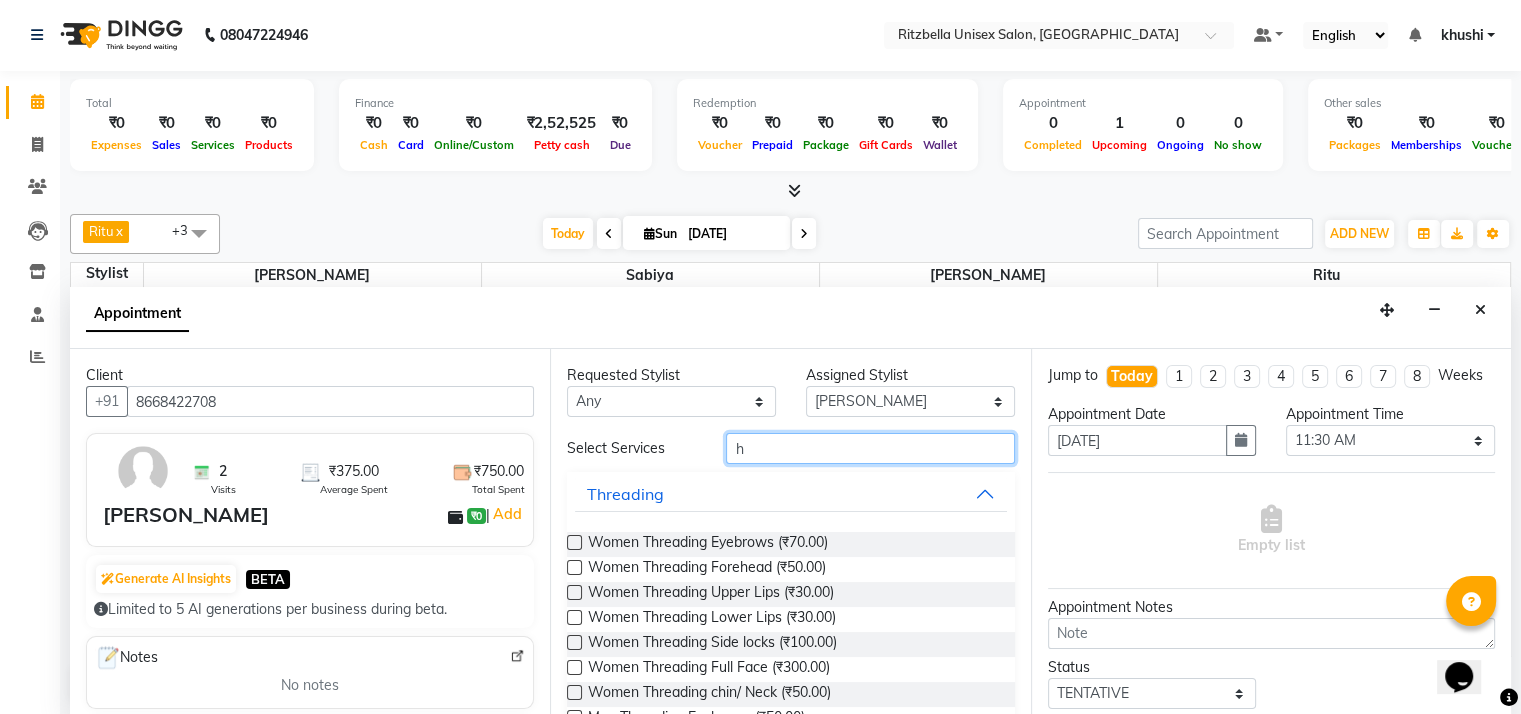 click on "h" at bounding box center [870, 448] 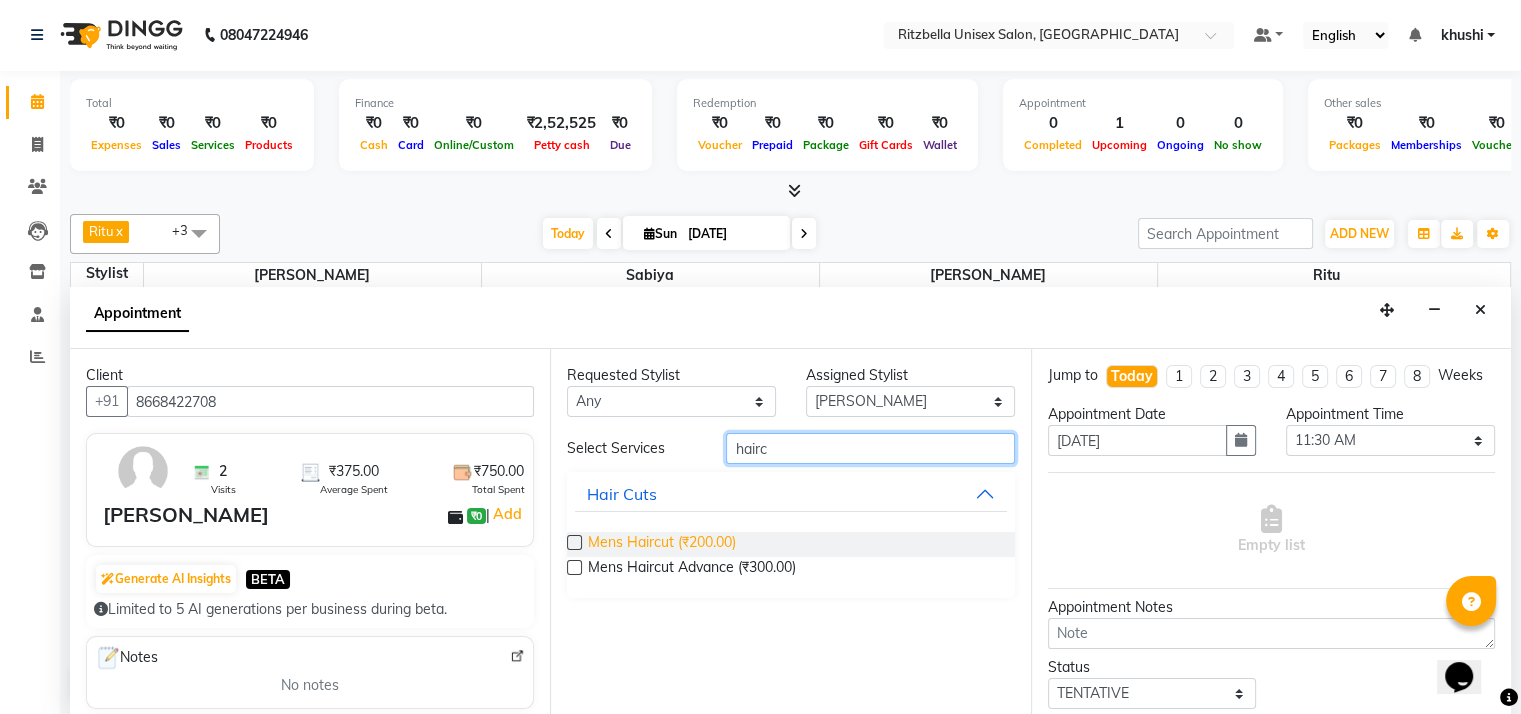type on "hairc" 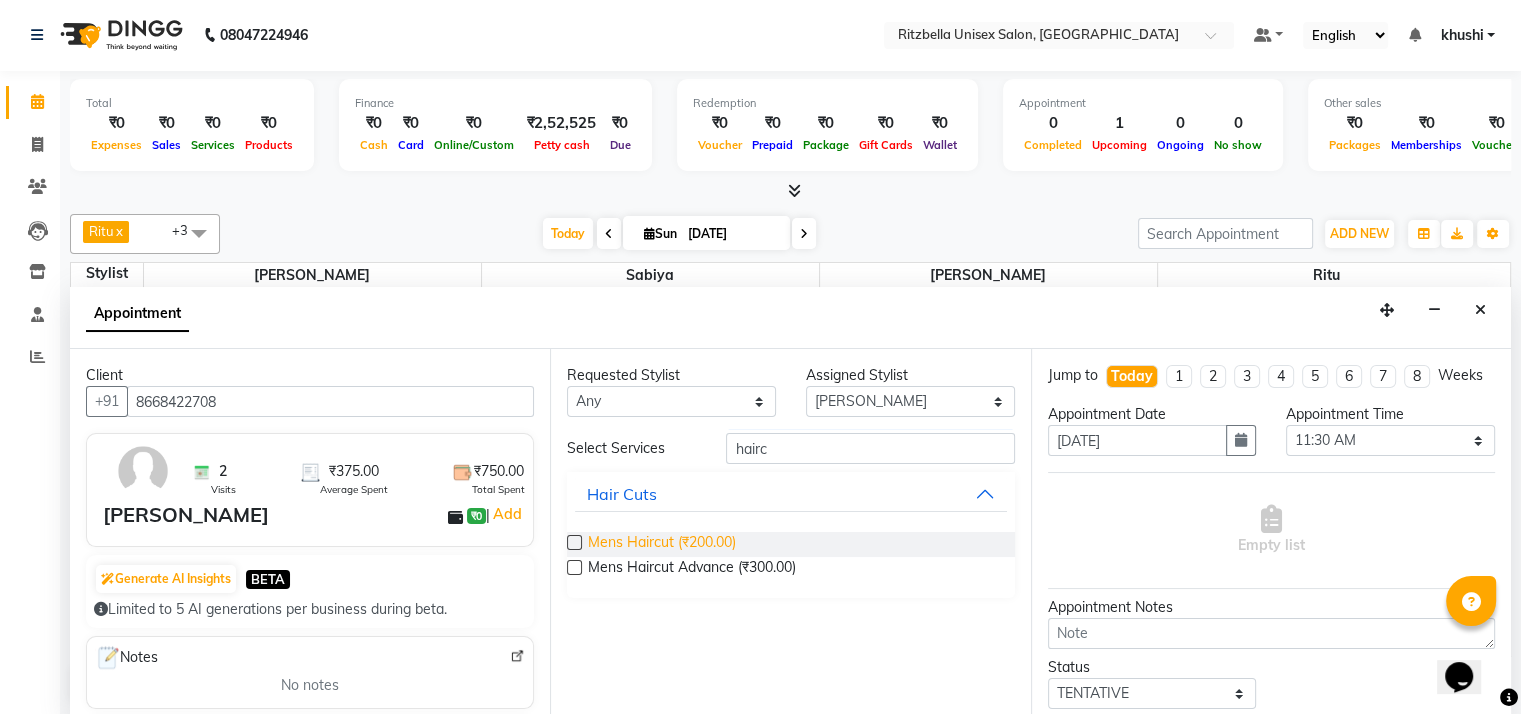 click on "Mens Haircut  (₹200.00)" at bounding box center (662, 544) 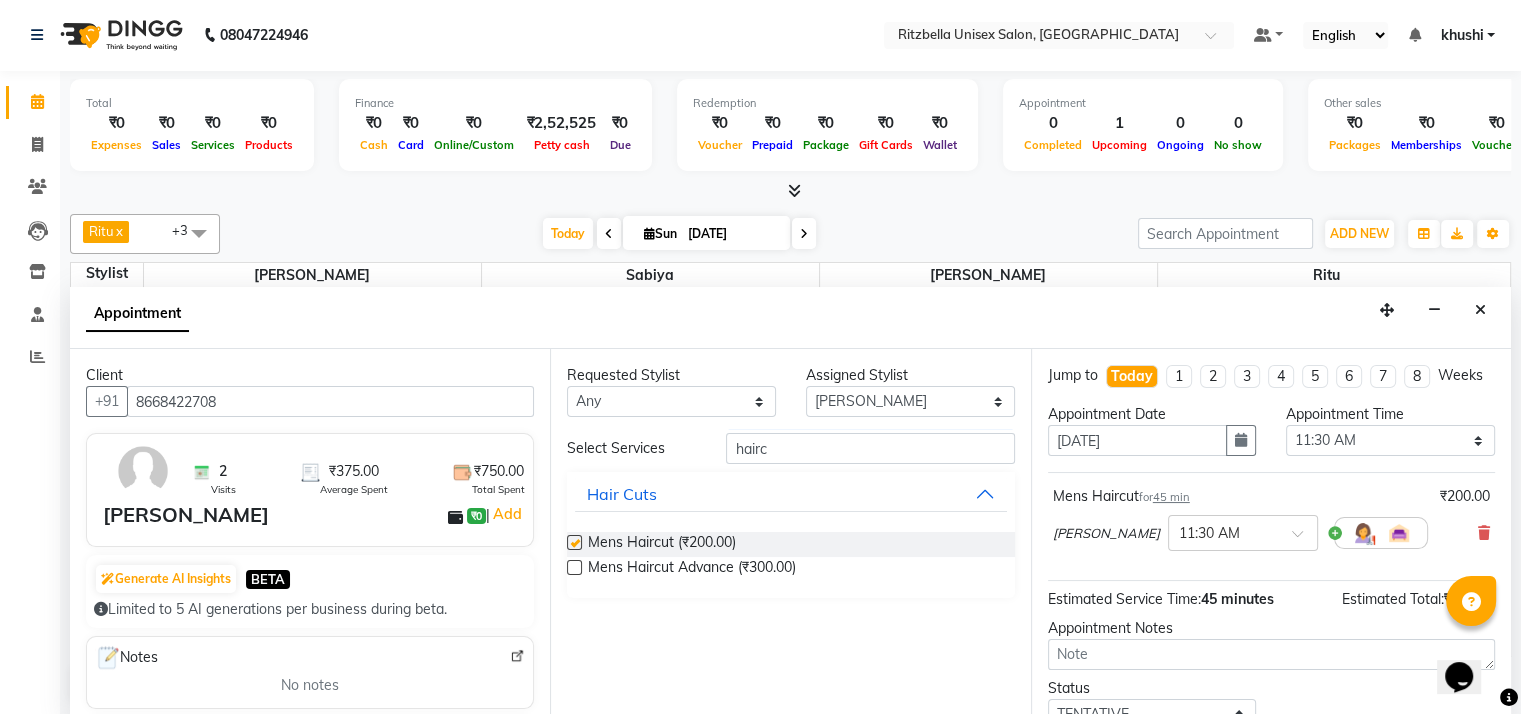 checkbox on "false" 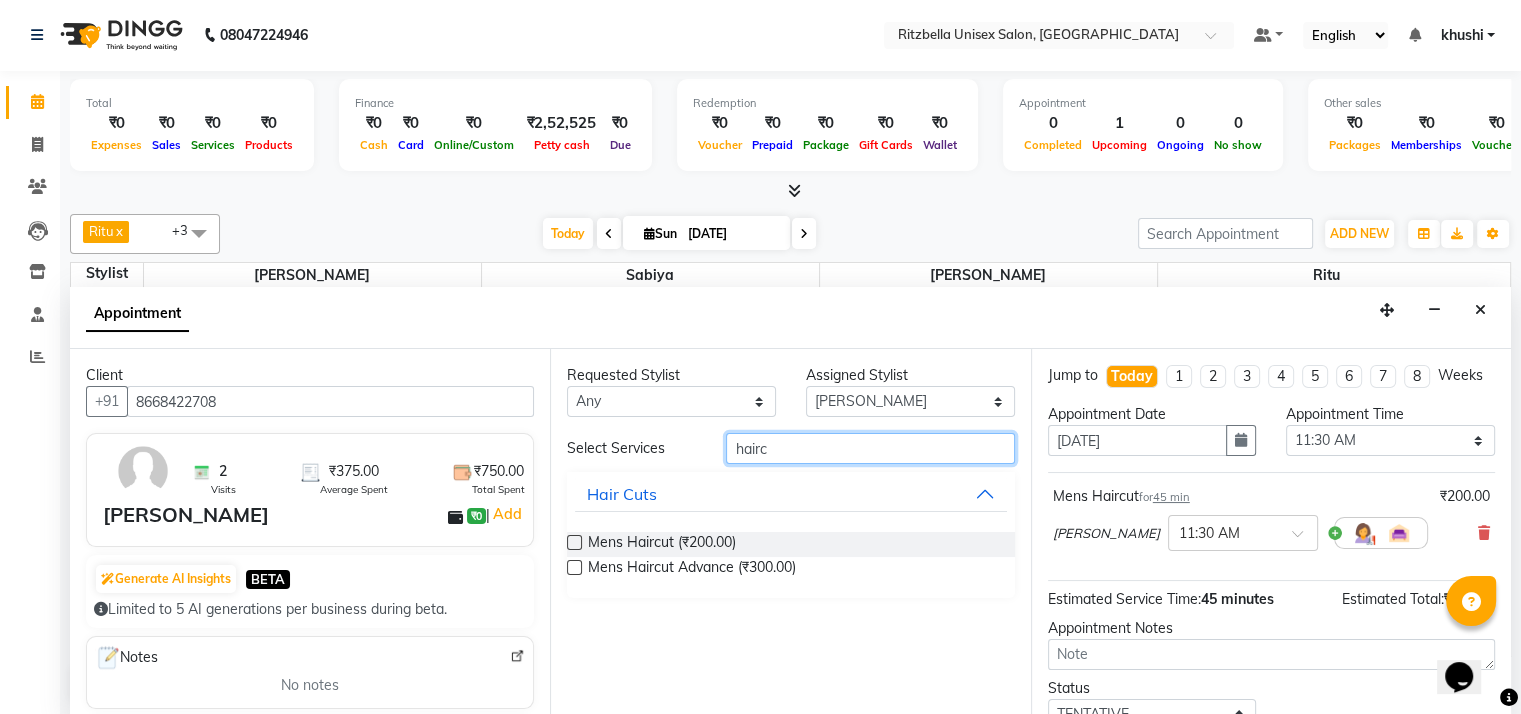 click on "hairc" at bounding box center (870, 448) 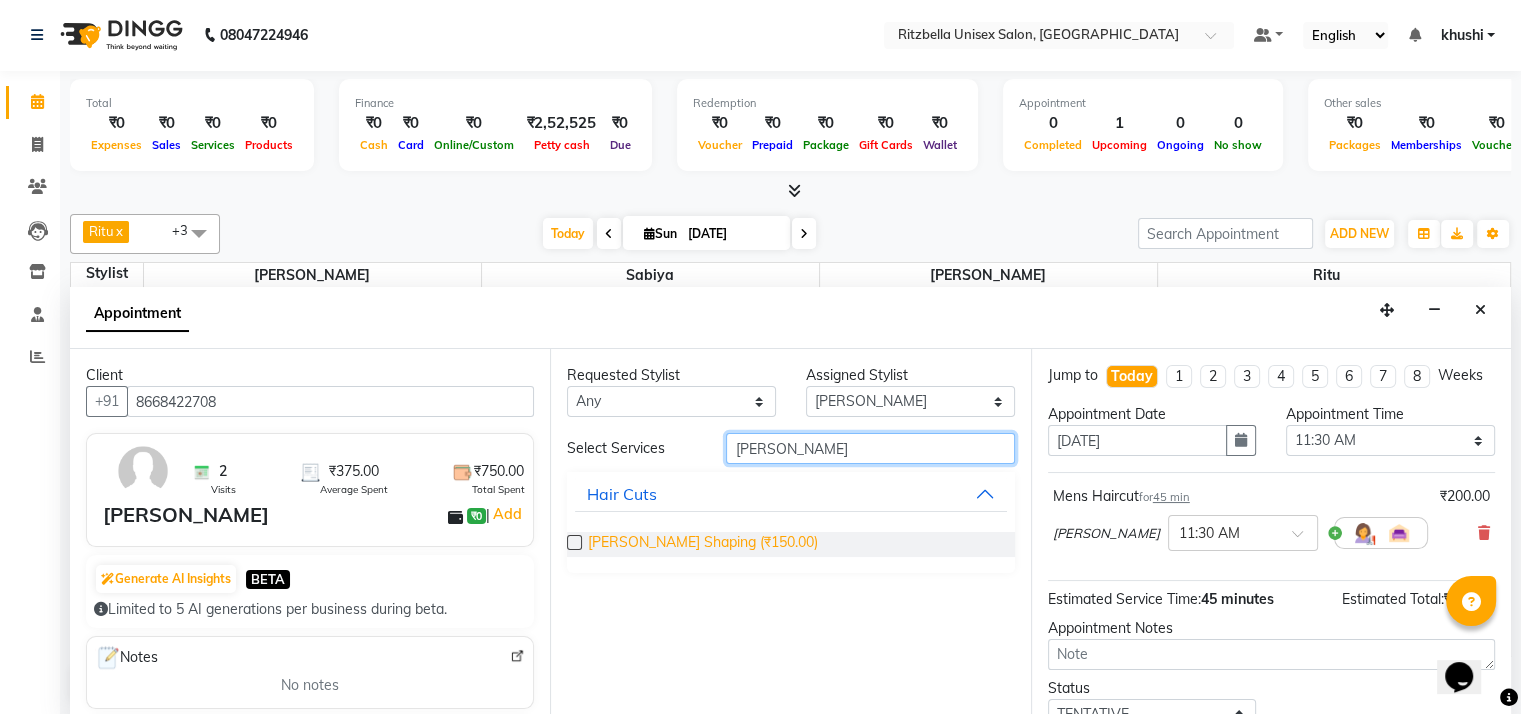 type on "[PERSON_NAME]" 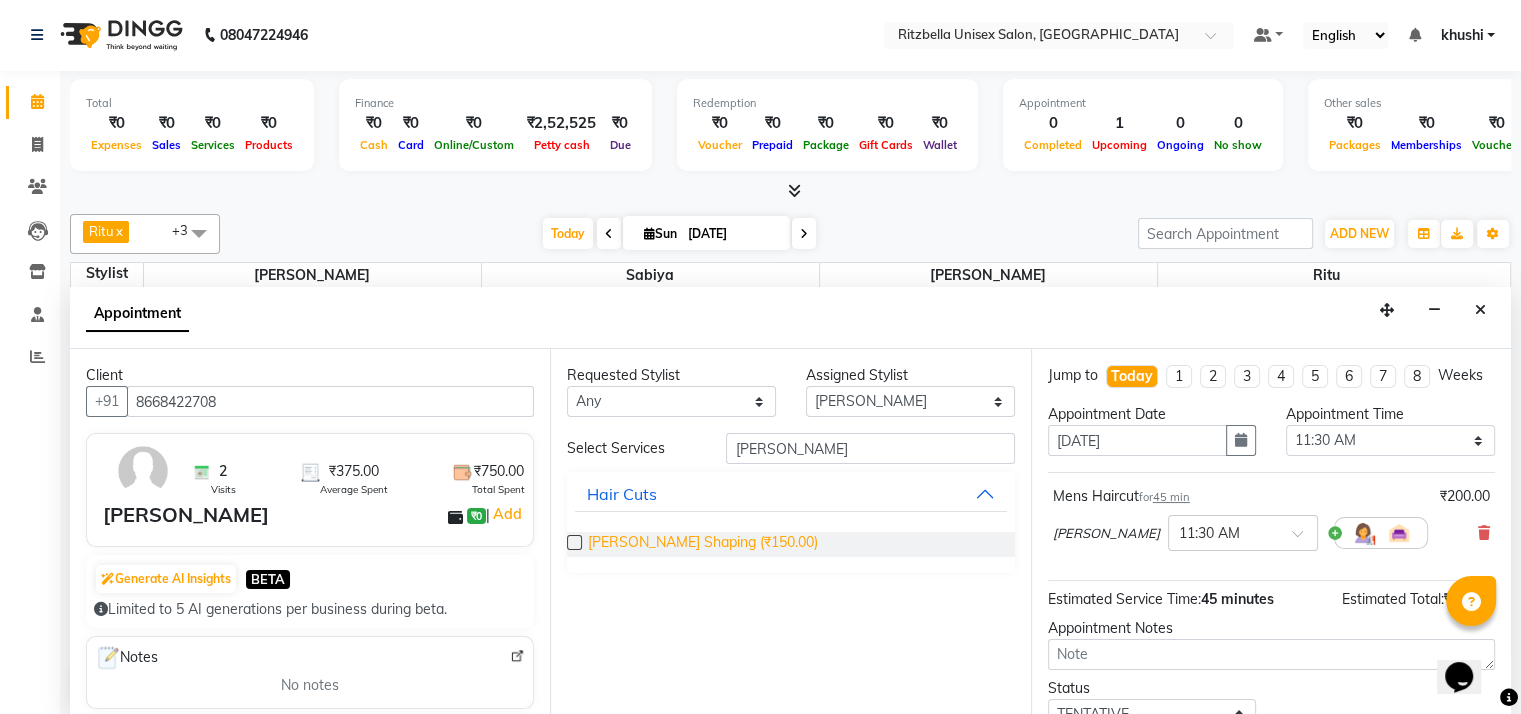 click on "[PERSON_NAME] Shaping (₹150.00)" at bounding box center (703, 544) 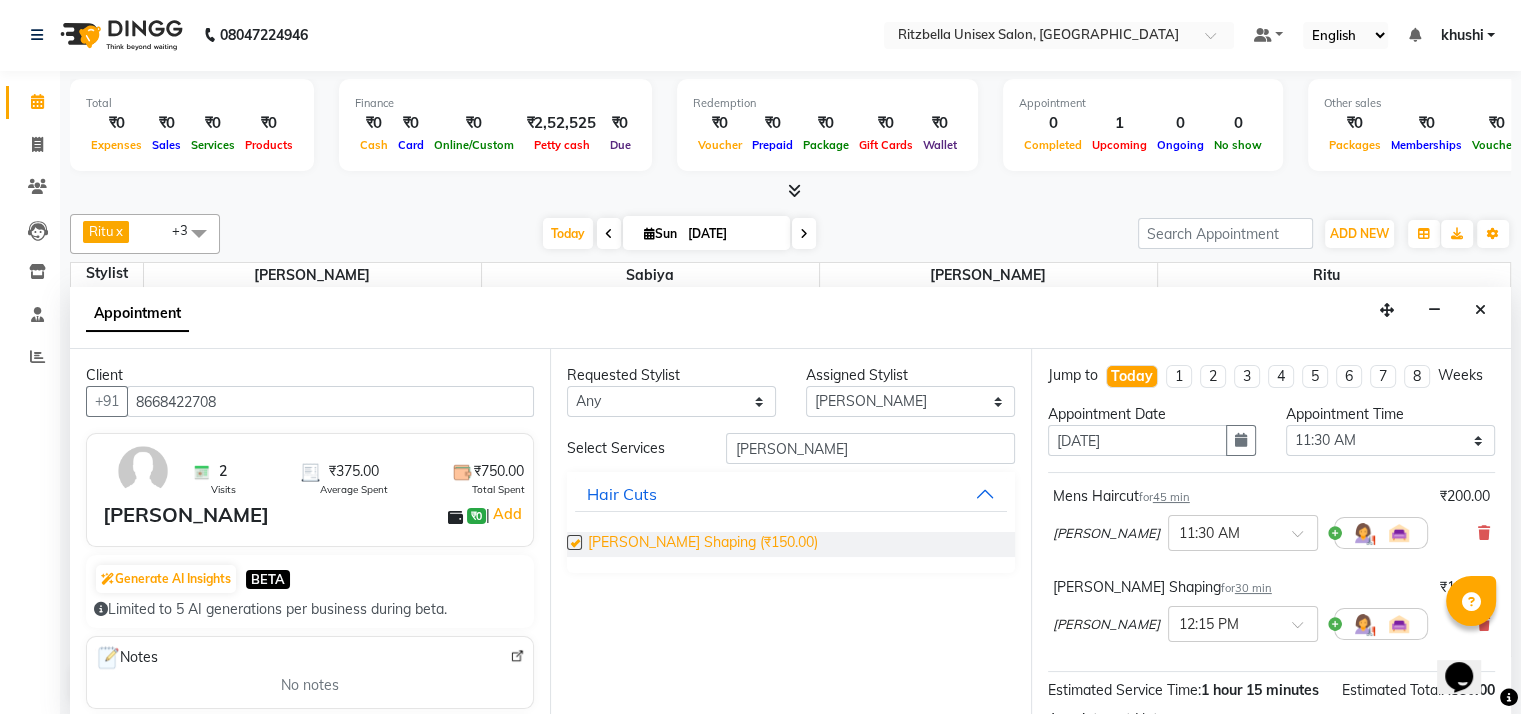 checkbox on "false" 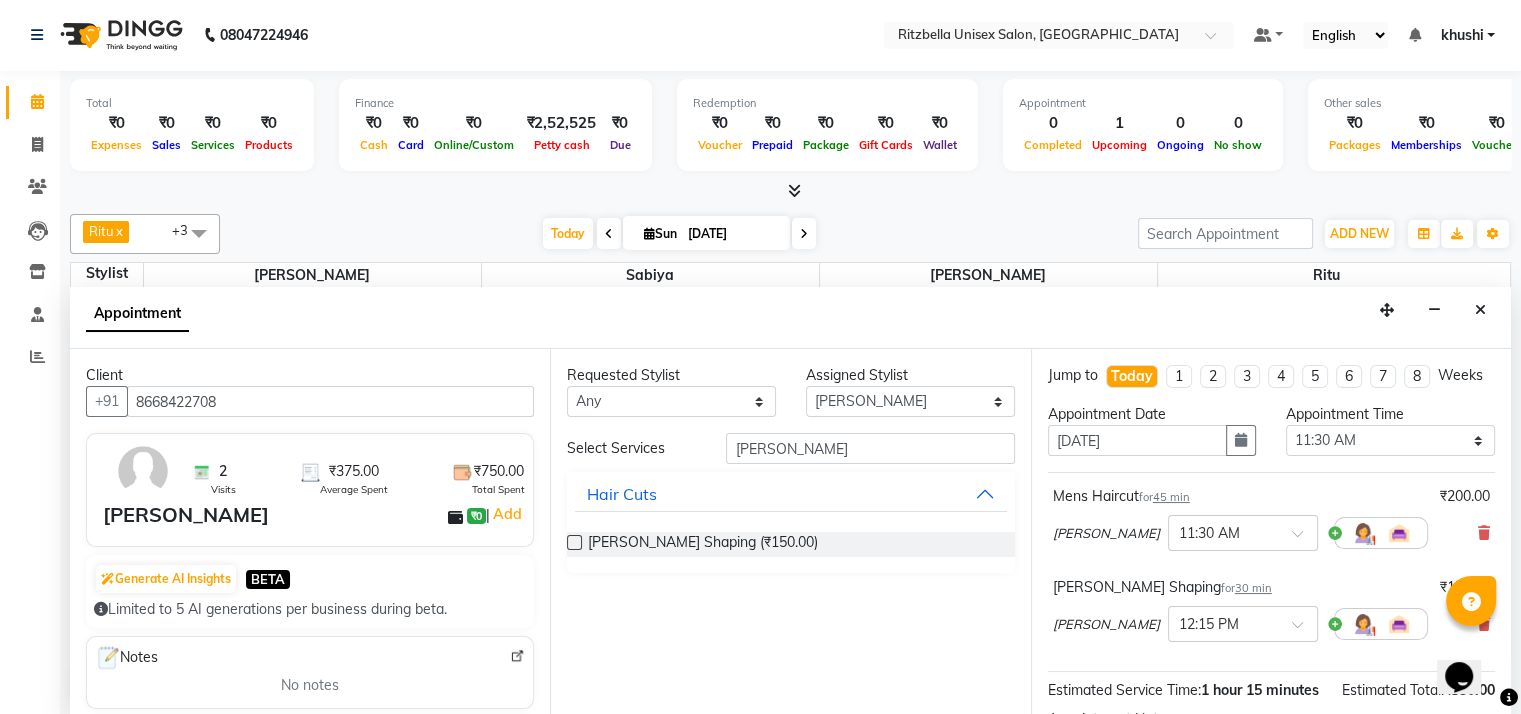 click on "Requested Stylist Any [PERSON_NAME] Ritu Sabiya [PERSON_NAME] Assigned Stylist Select [PERSON_NAME] Ritu Sabiya [PERSON_NAME] Select Services [PERSON_NAME]    Hair Cuts [PERSON_NAME] Shaping (₹150.00)" at bounding box center (790, 532) 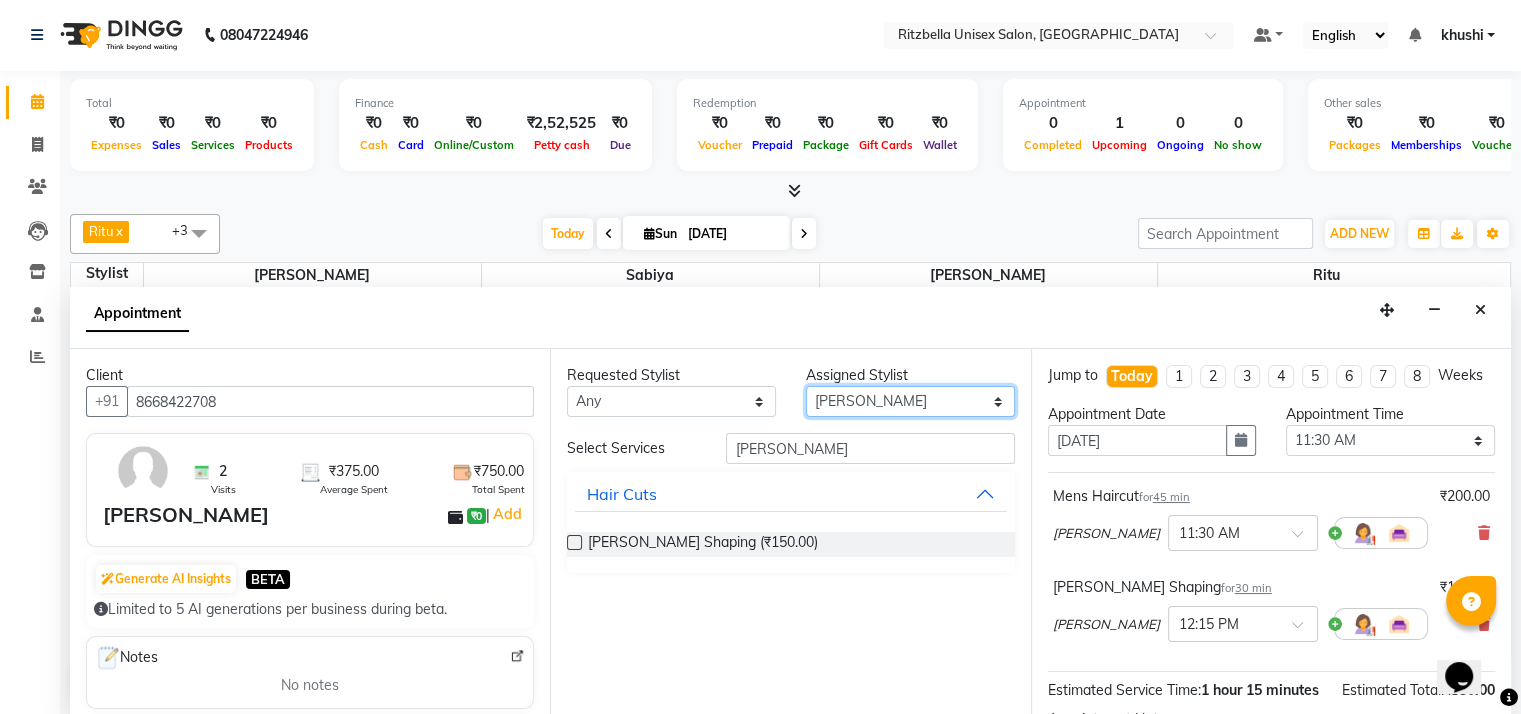 click on "Select [PERSON_NAME] Ritu Sabiya [PERSON_NAME]" at bounding box center [910, 401] 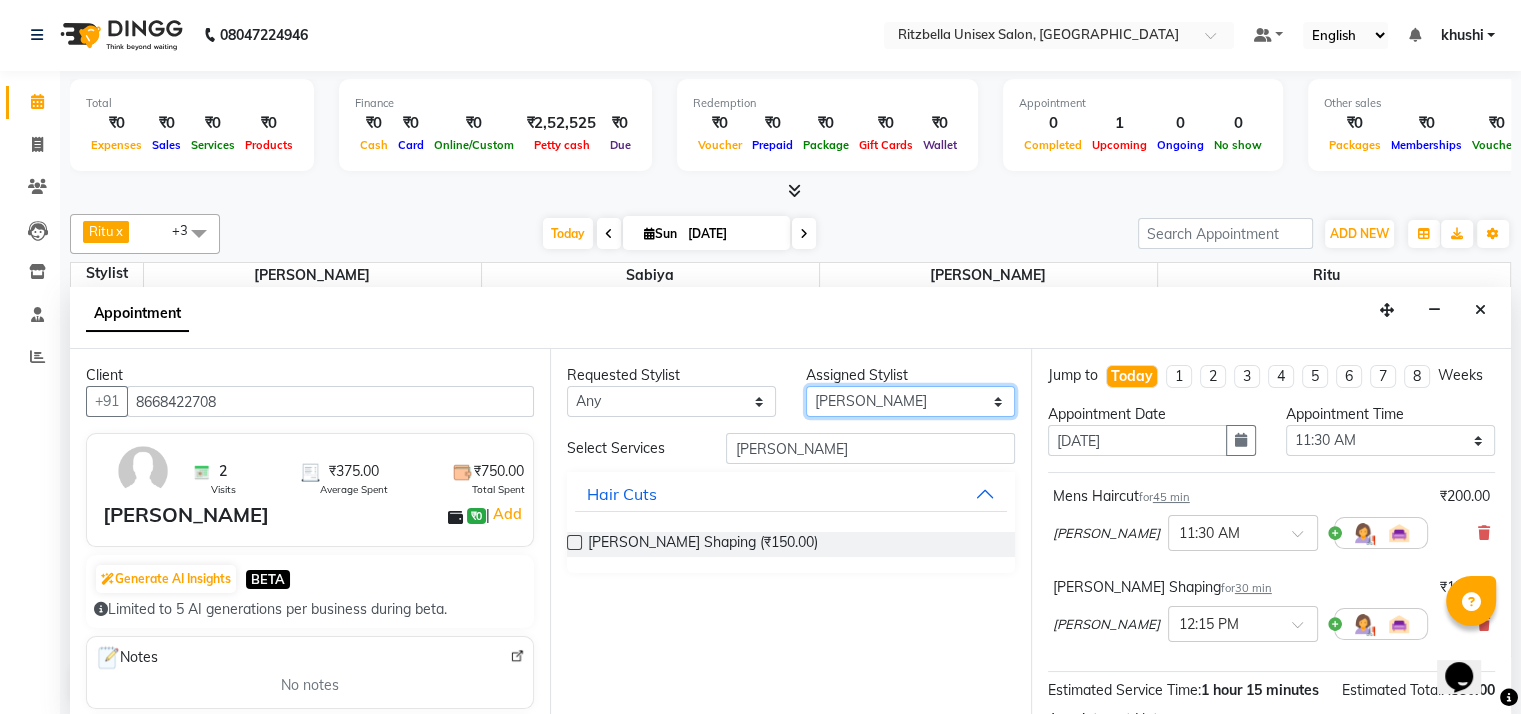 select on "53541" 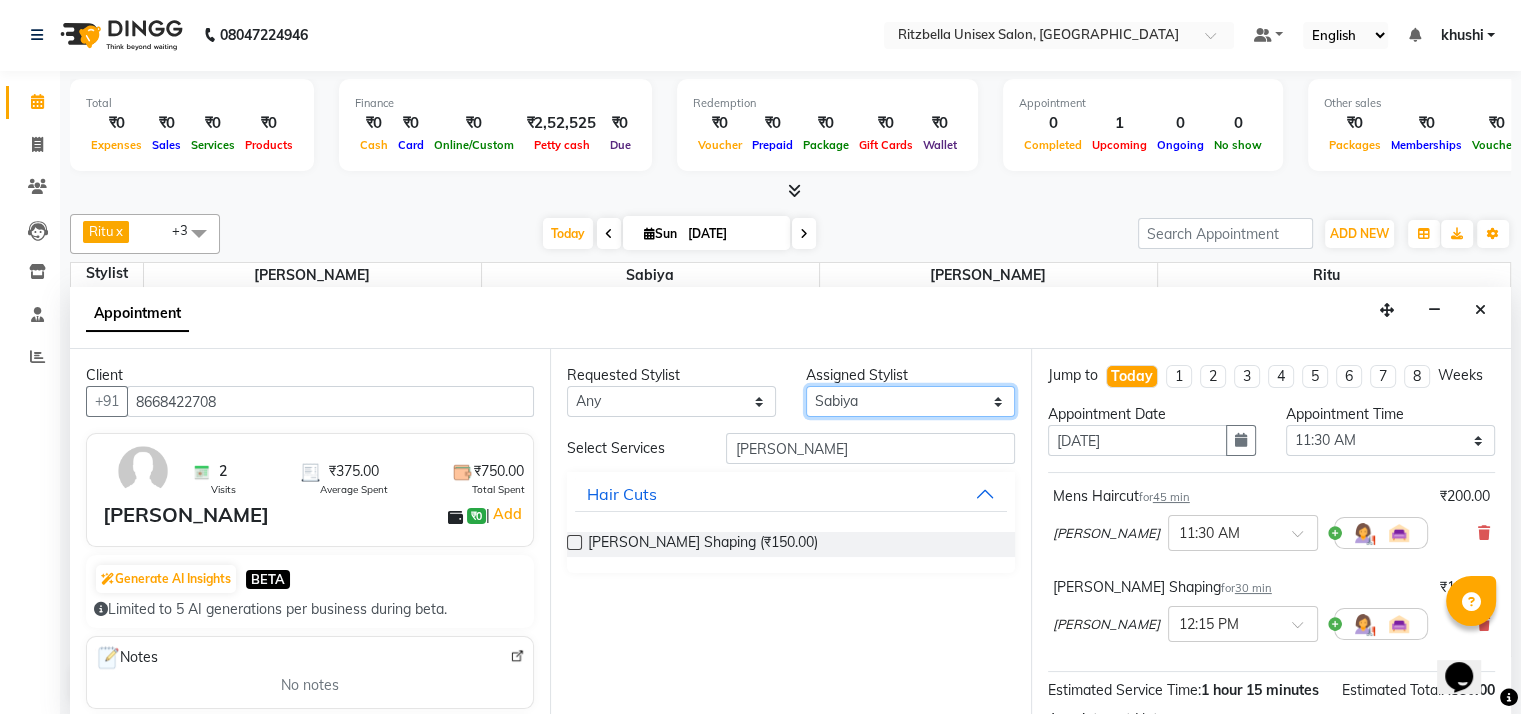 click on "Select [PERSON_NAME] Ritu Sabiya [PERSON_NAME]" at bounding box center [910, 401] 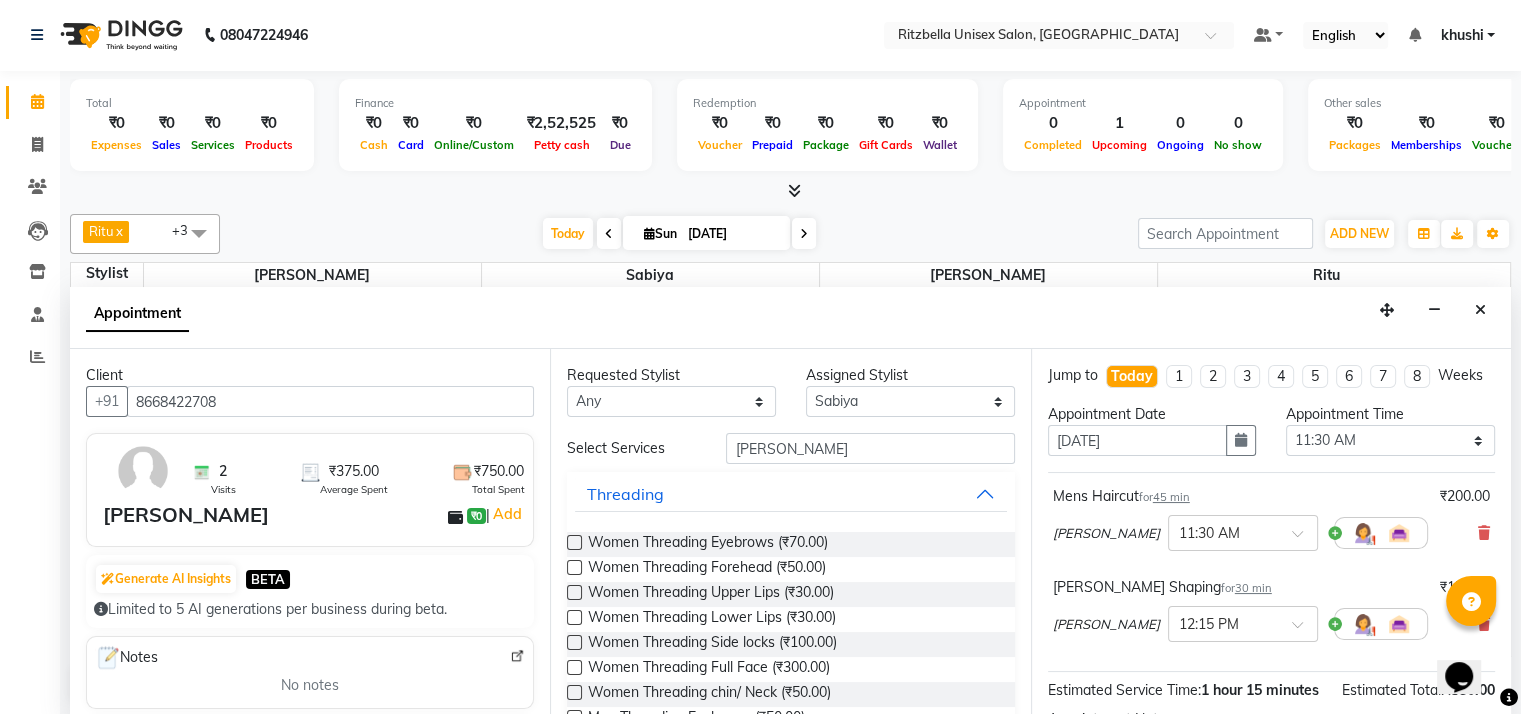 click on "Requested Stylist Any [PERSON_NAME] Ritu Sabiya [PERSON_NAME] Assigned Stylist Select [PERSON_NAME] Ritu Sabiya [PERSON_NAME] Select Services [PERSON_NAME]    Threading Women Threading Eyebrows (₹70.00) Women Threading Forehead (₹50.00) Women Threading Upper Lips (₹30.00) Women Threading Lower Lips (₹30.00) Women Threading Side locks (₹100.00) Women Threading Full Face (₹300.00) Women Threading chin/ Neck (₹50.00) Men Threading Eyebrows (₹50.00) Men Threading side locks (₹100.00)    Waxing    Bleaching    Dtan    [MEDICAL_DATA]    Add On (Skin)    Polishing (Body Facial)    Manicure    Nail Grooming    Massage Therapy    Hair Care    Hair Cuts    Hair Spa    Hair Styling Troning    Blow Dry without Wash    Hair Straightening    Keratin Treatment    [MEDICAL_DATA] Treatment    Rebounding/Perming    [MEDICAL_DATA] Touch Up     Global Hair Colour    Highlights    Balayage    Ombre    mens hair colour    Makeup" at bounding box center (790, 532) 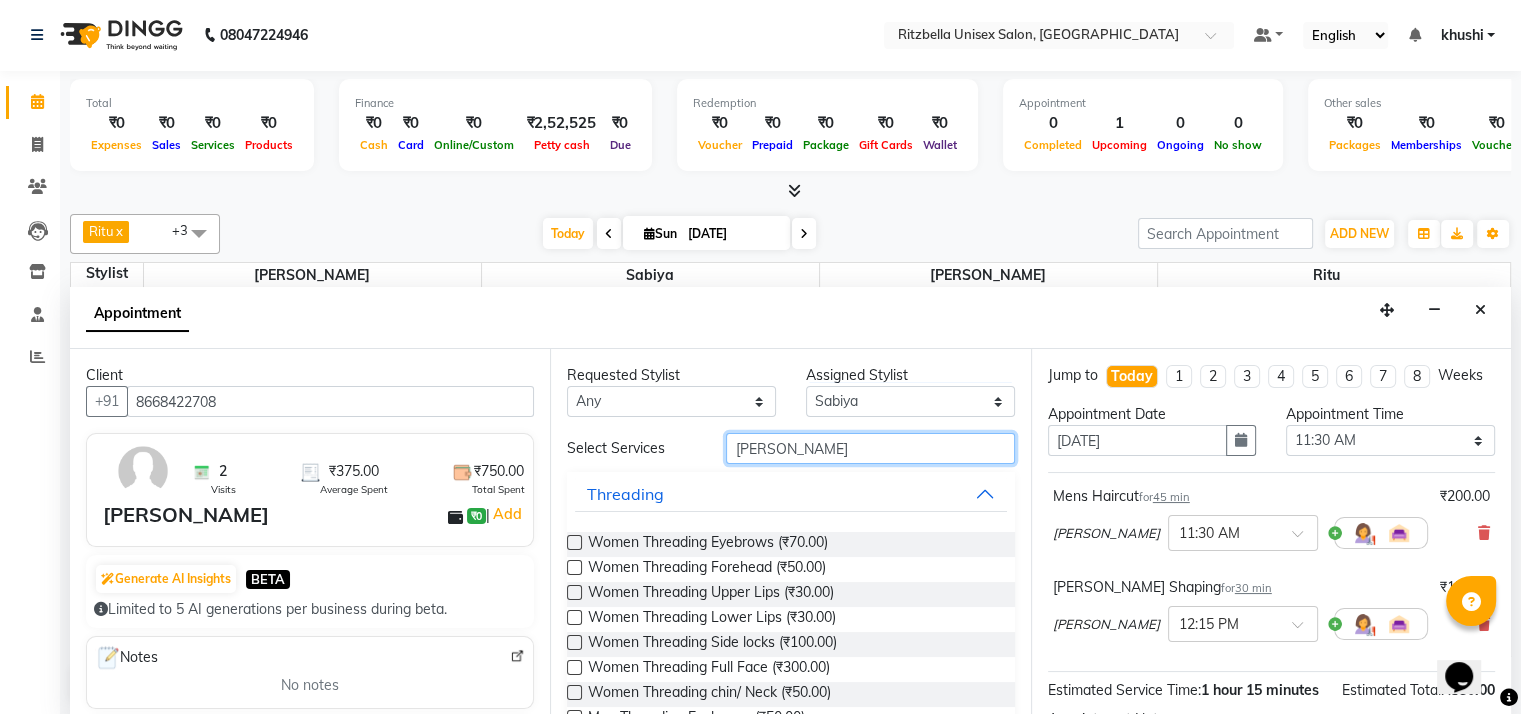 click on "[PERSON_NAME]" at bounding box center (870, 448) 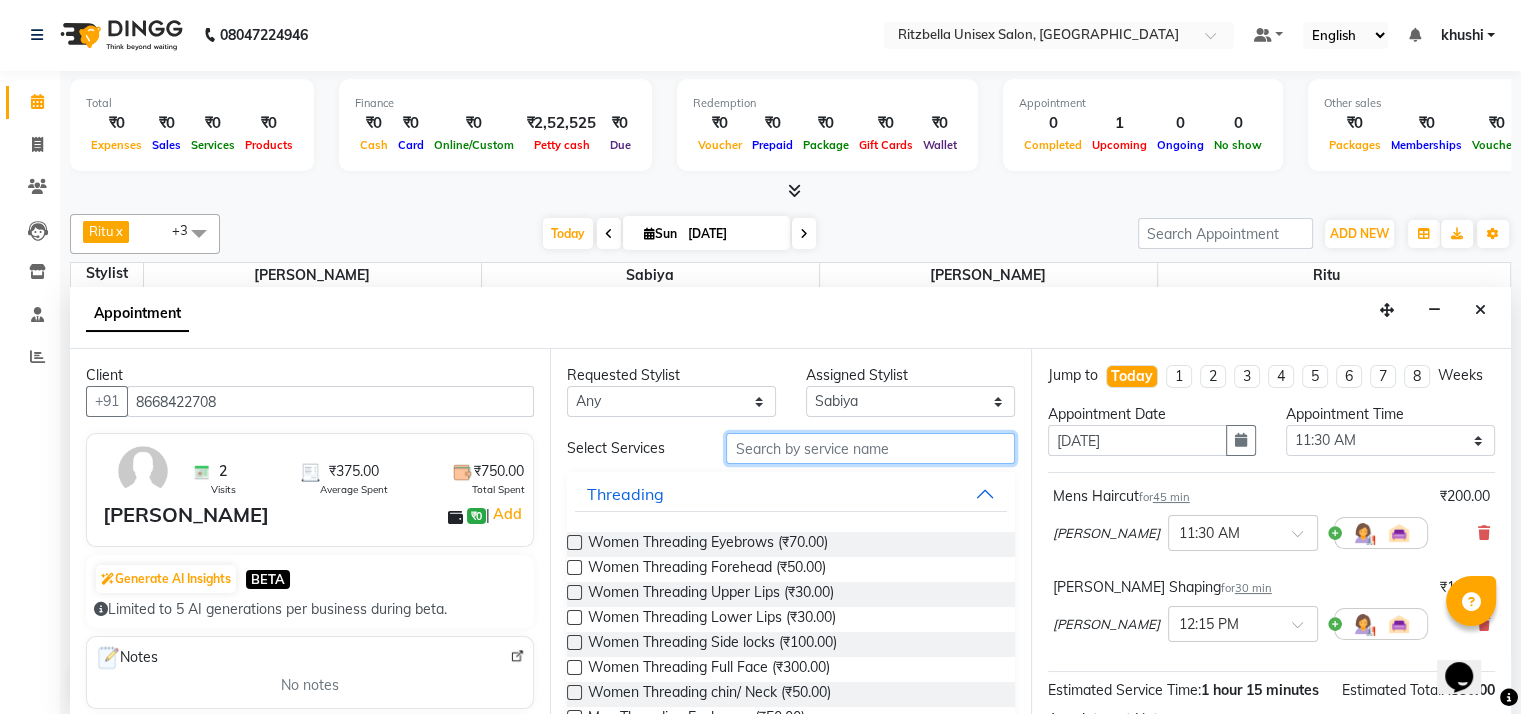 click at bounding box center (870, 448) 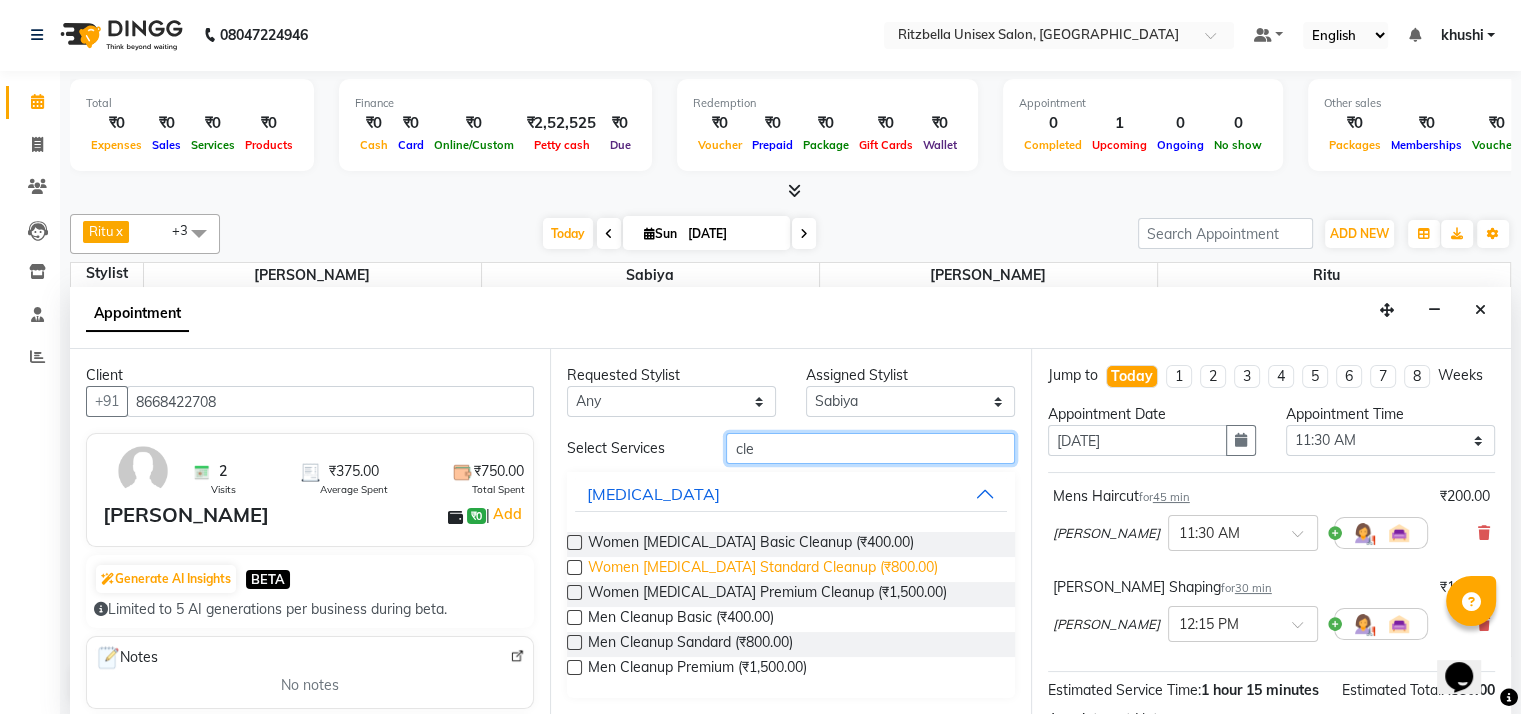type on "cle" 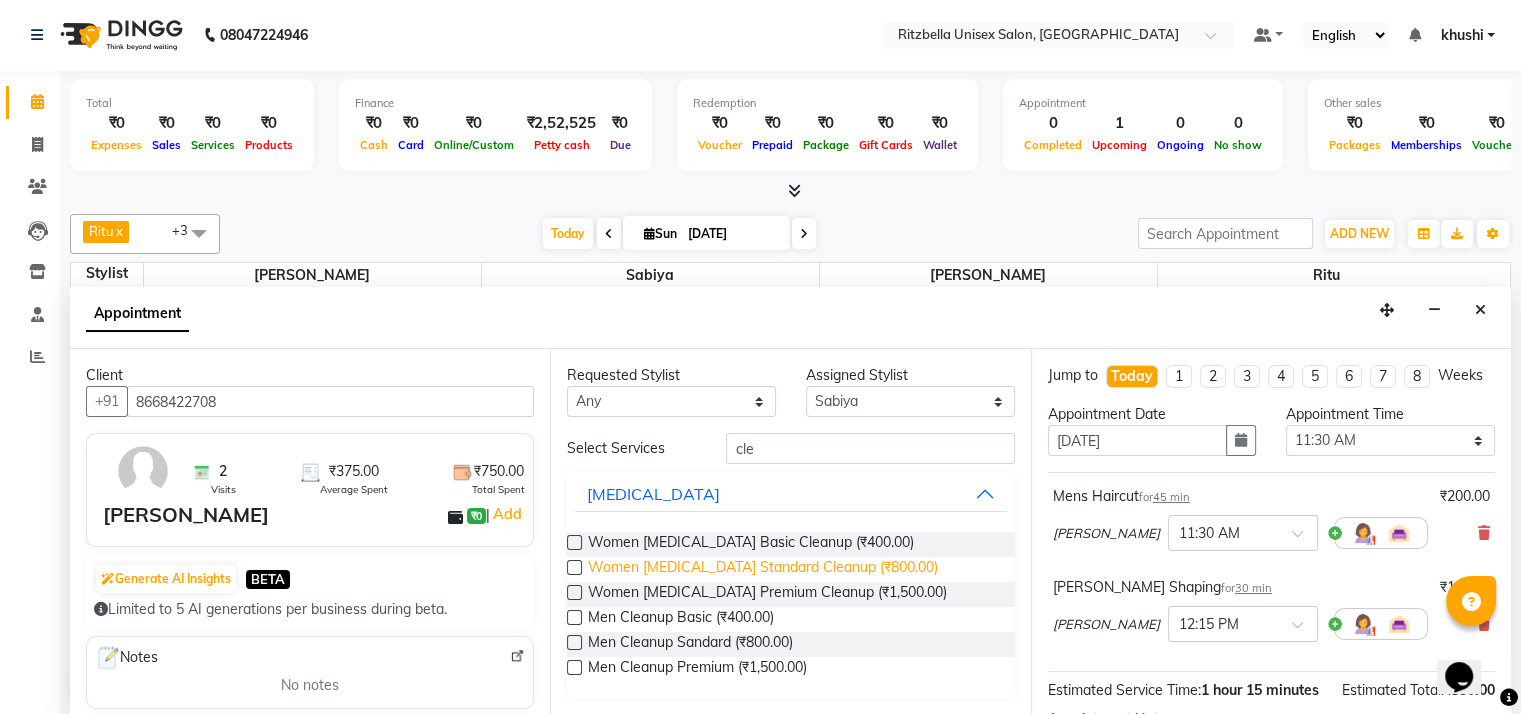 click on "Women [MEDICAL_DATA] Standard Cleanup (₹800.00)" at bounding box center [763, 569] 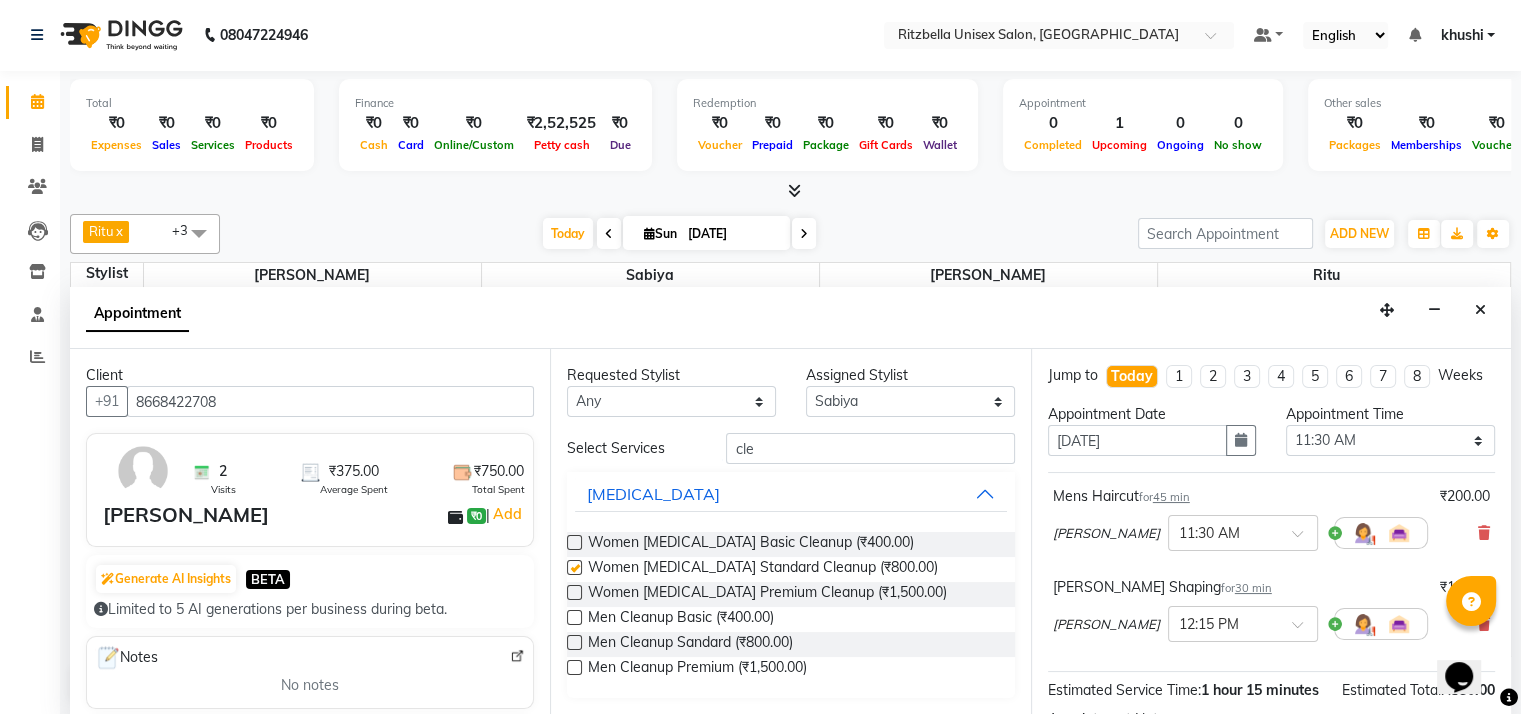 checkbox on "false" 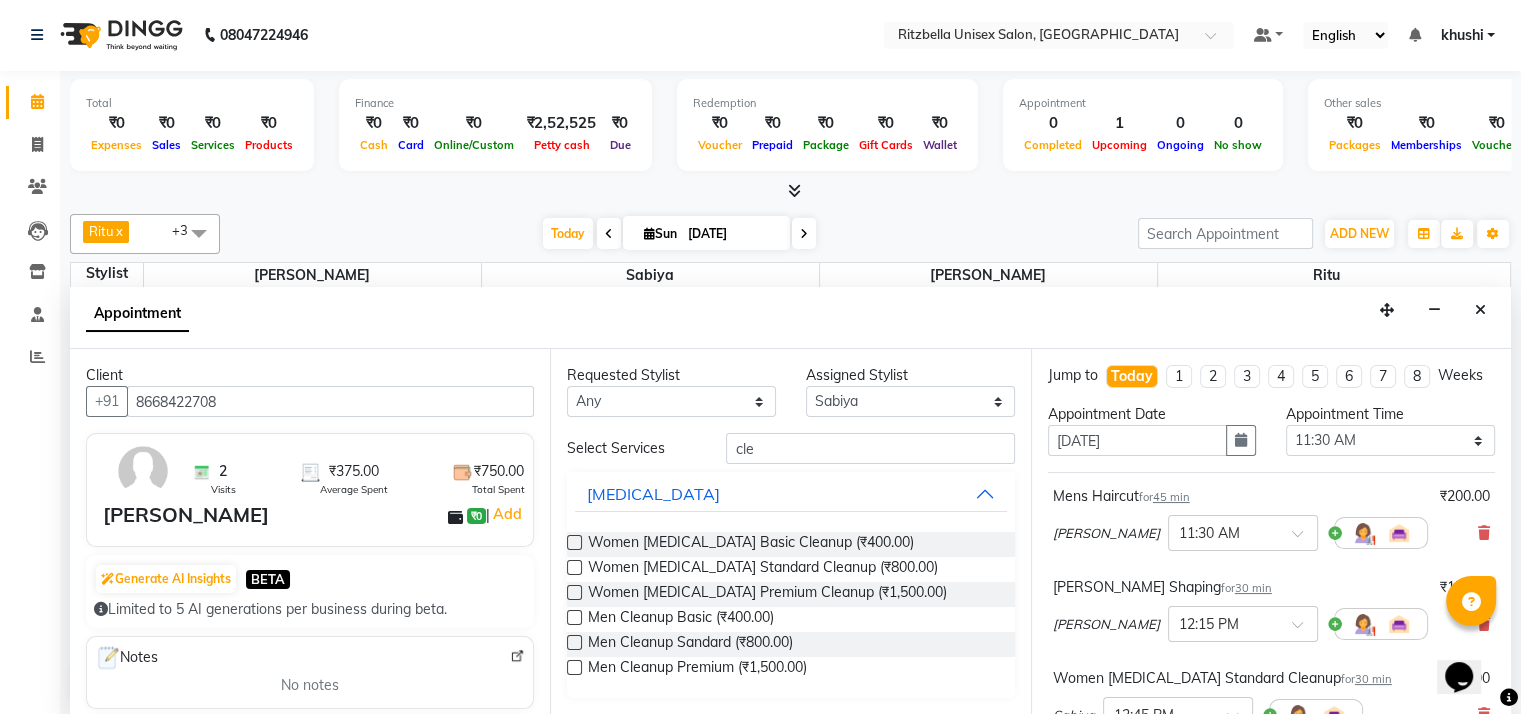 scroll, scrollTop: 362, scrollLeft: 0, axis: vertical 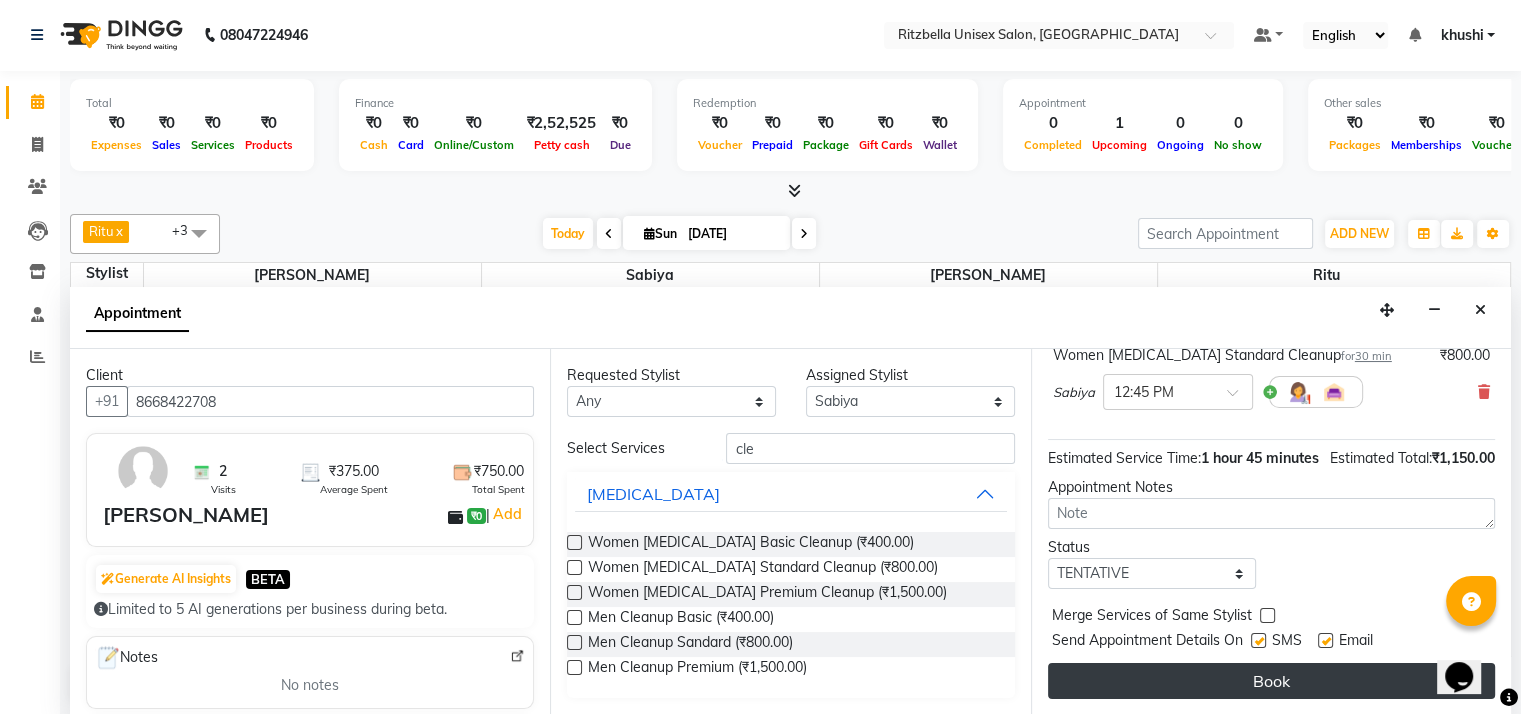 click on "Book" at bounding box center [1271, 681] 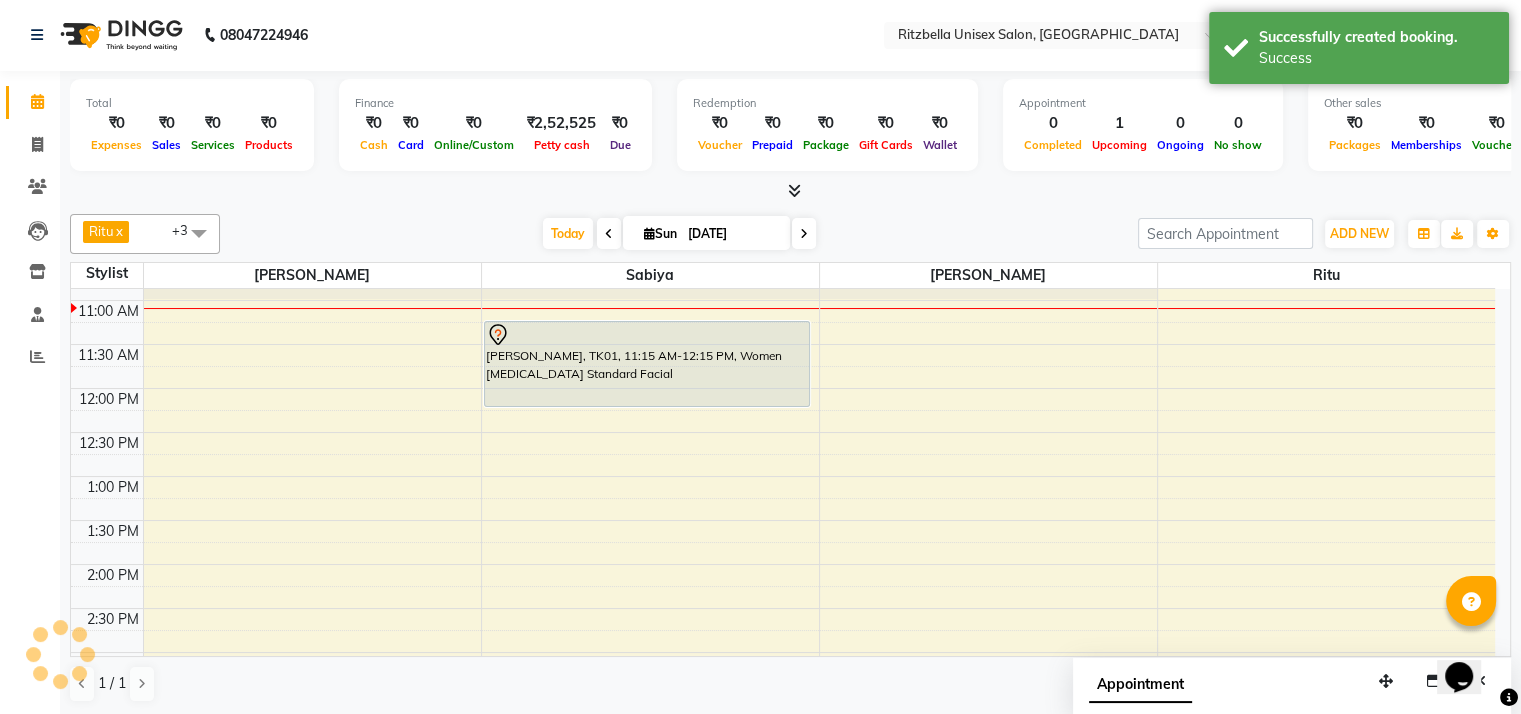scroll, scrollTop: 0, scrollLeft: 0, axis: both 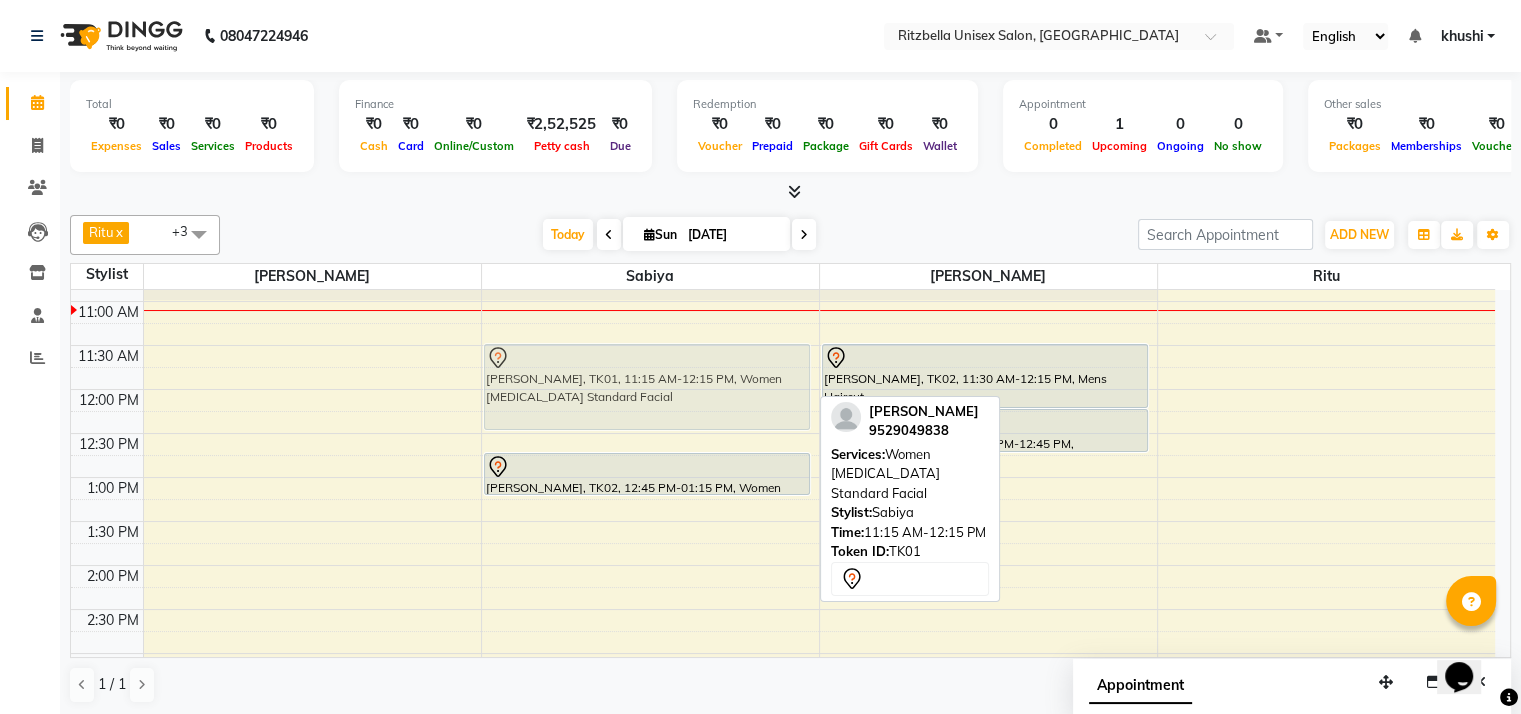 drag, startPoint x: 574, startPoint y: 372, endPoint x: 568, endPoint y: 390, distance: 18.973665 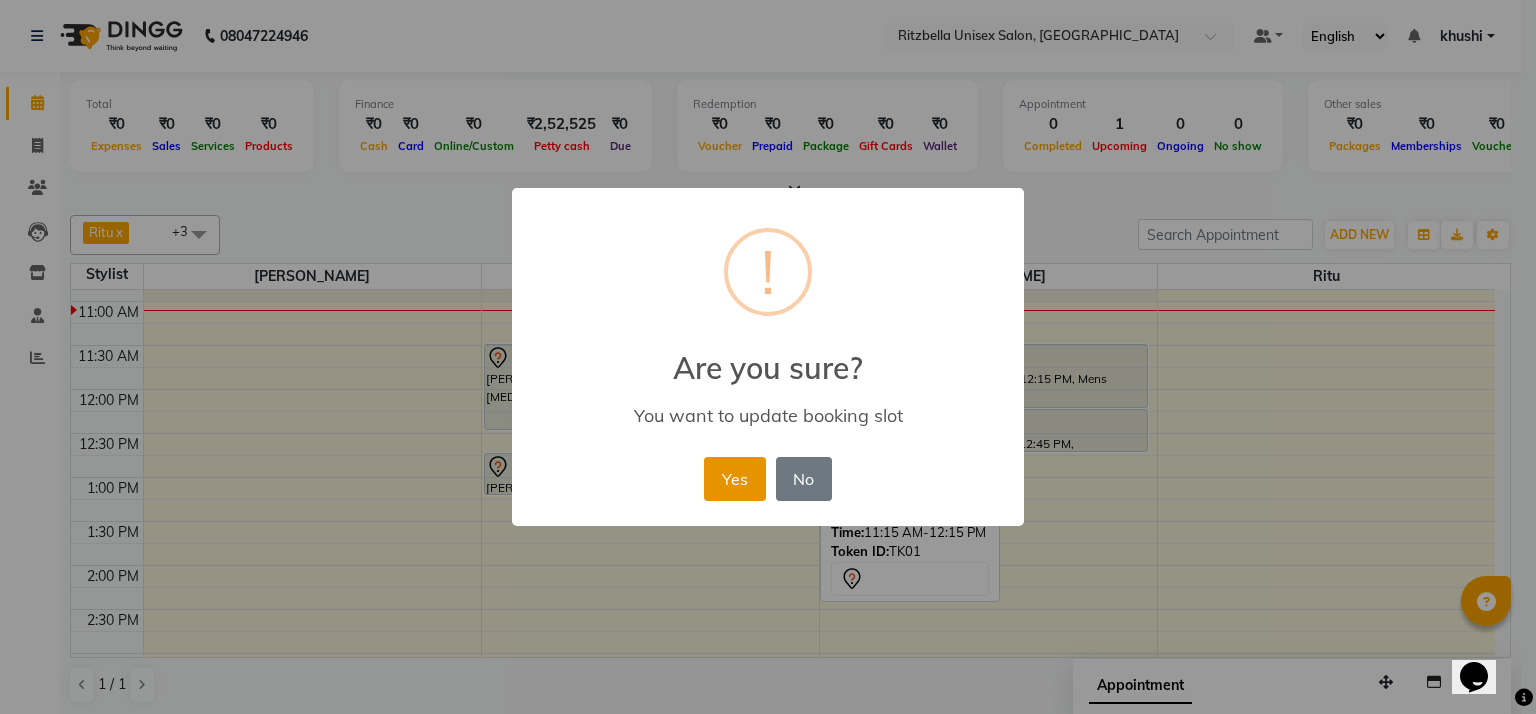 click on "Yes" at bounding box center (734, 479) 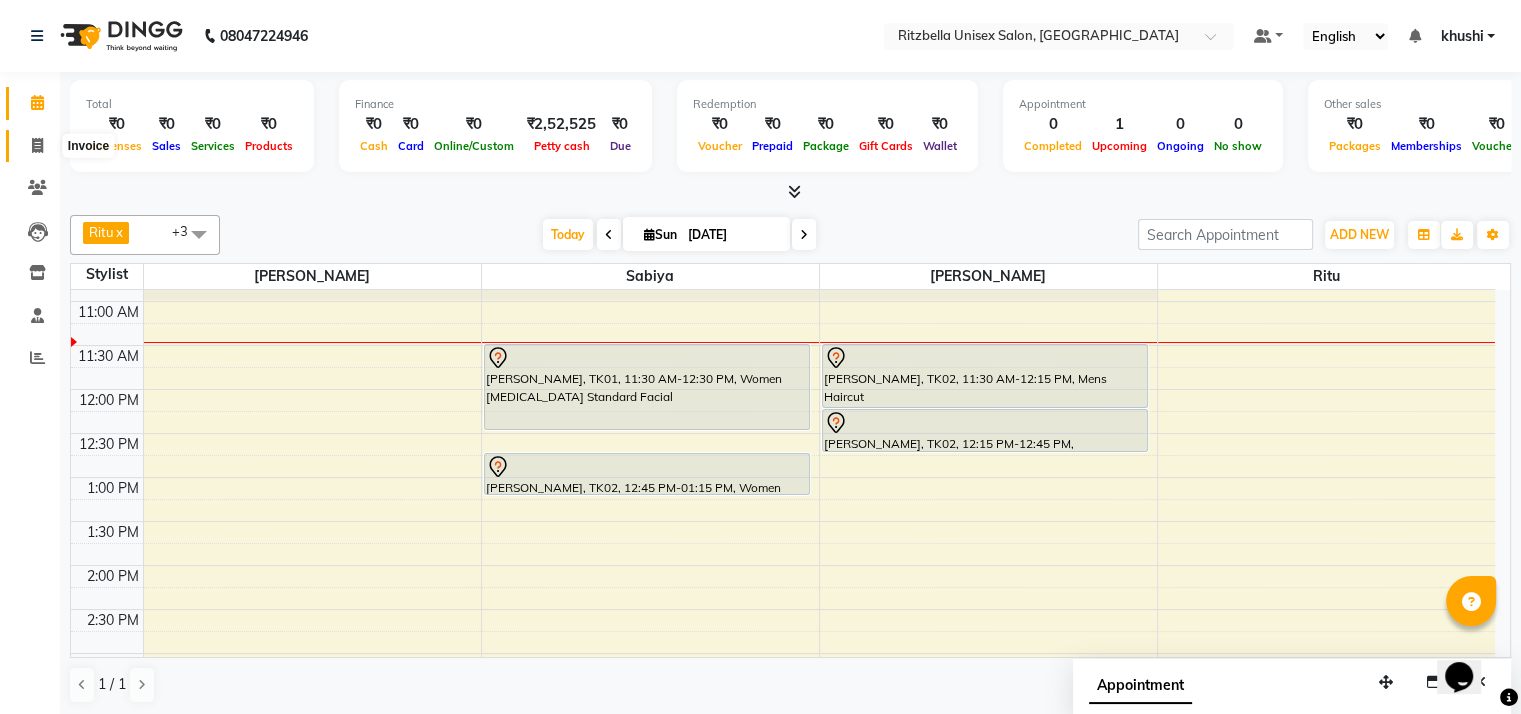 click 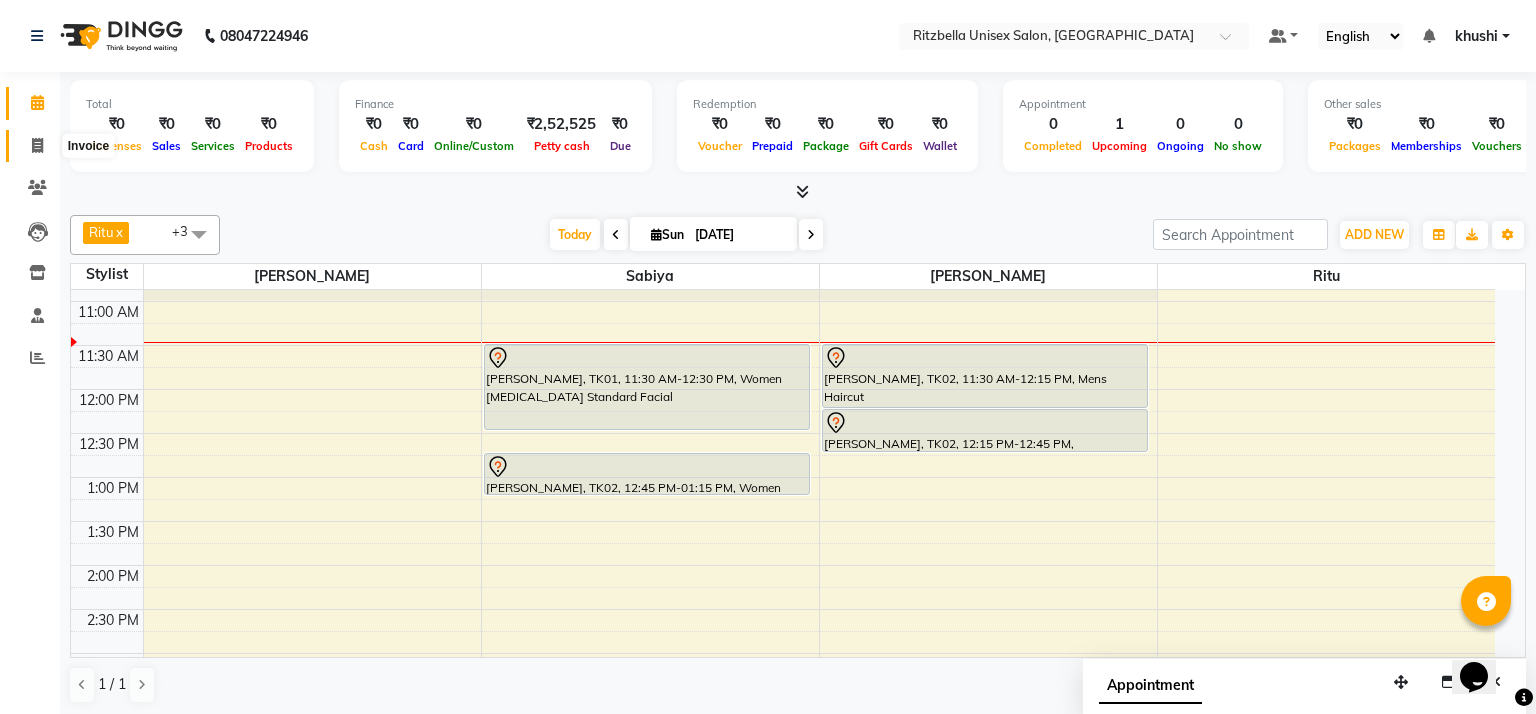 select on "service" 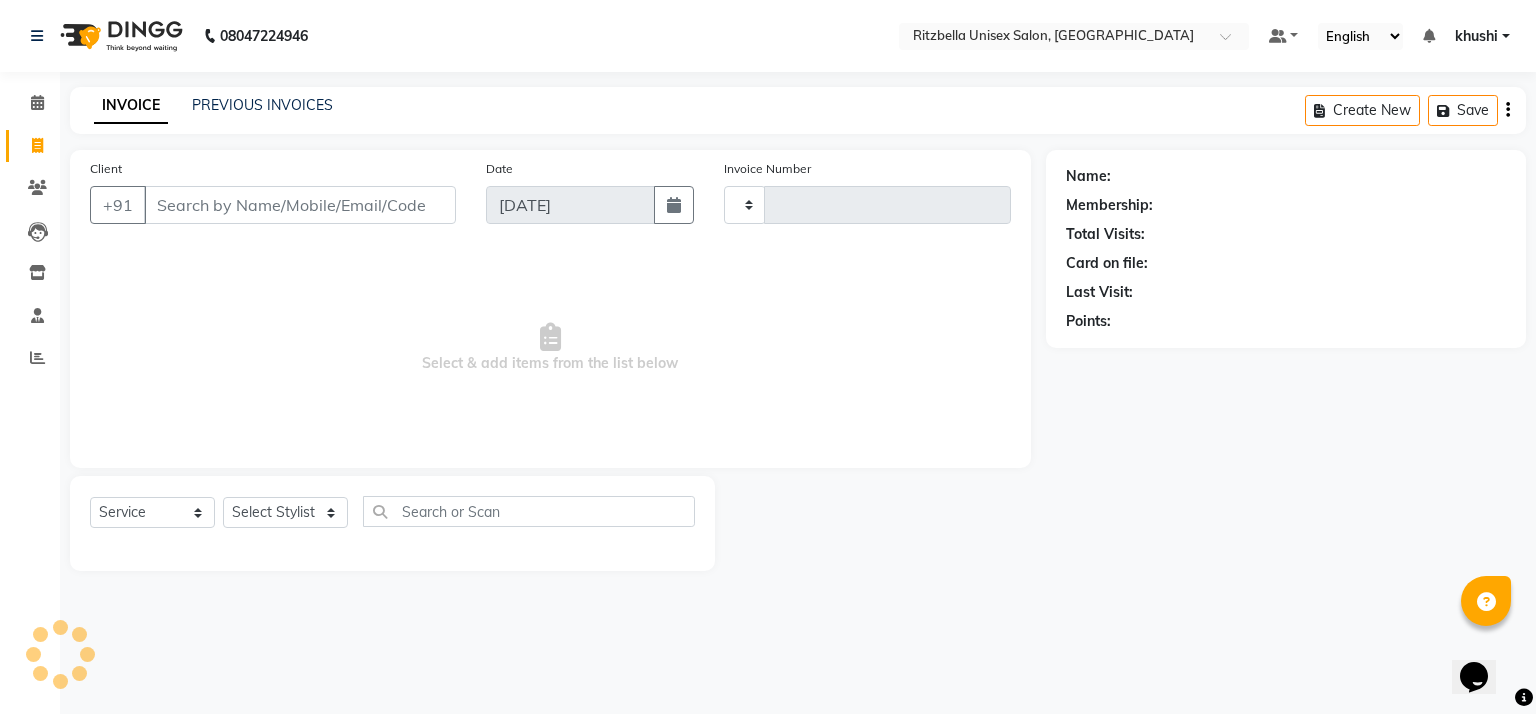 type on "0523" 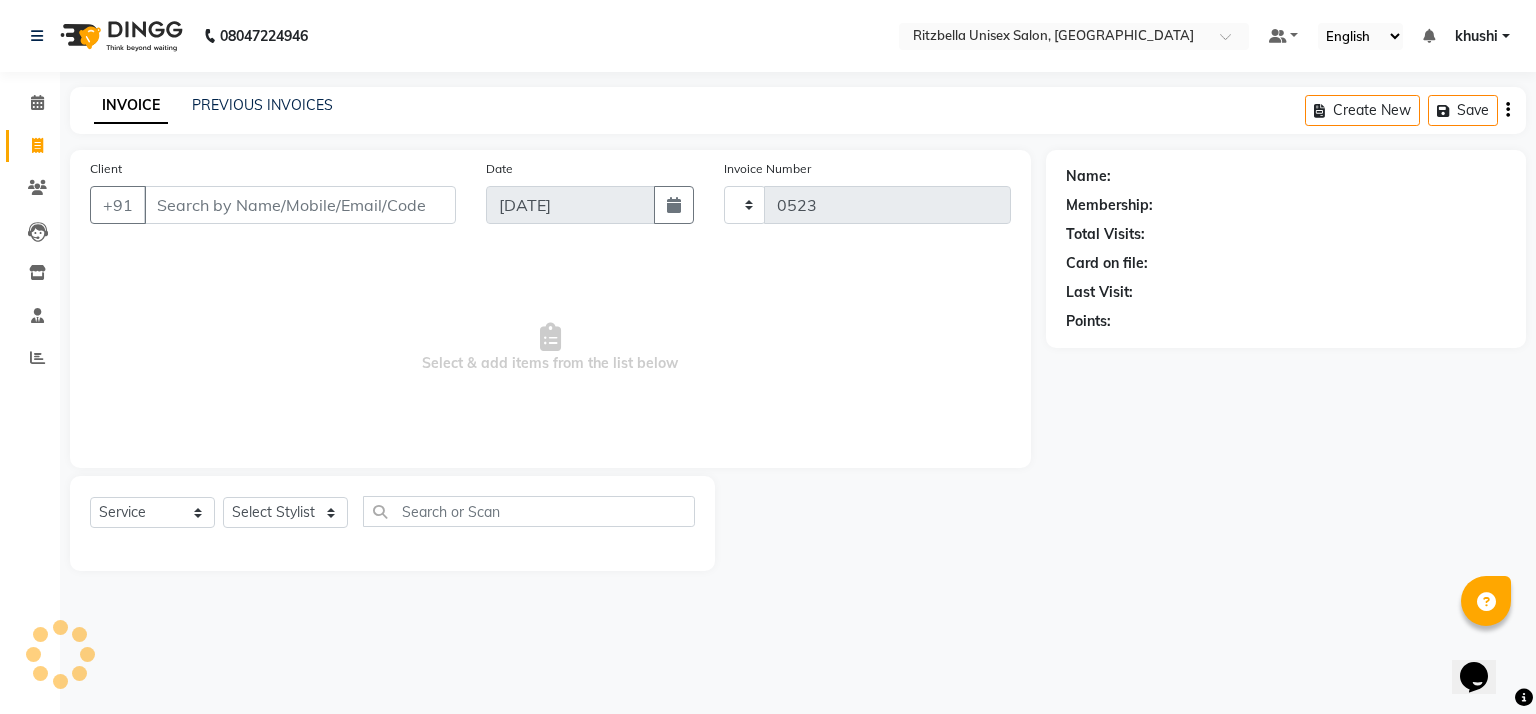 select on "6870" 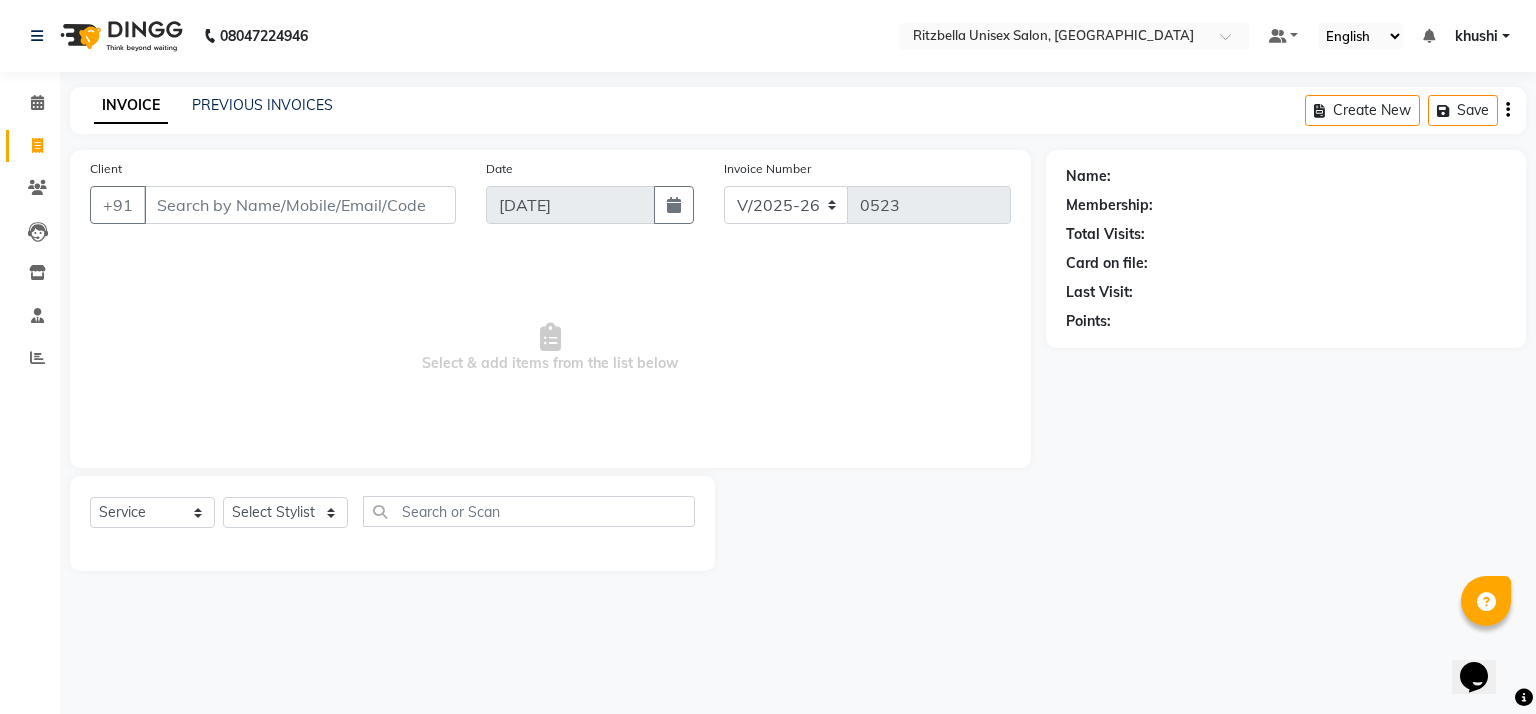 click on "Select  Service  Product  Membership  Package Voucher Prepaid Gift Card  Select Stylist khushi [PERSON_NAME] Ritu Sabiya [PERSON_NAME]" 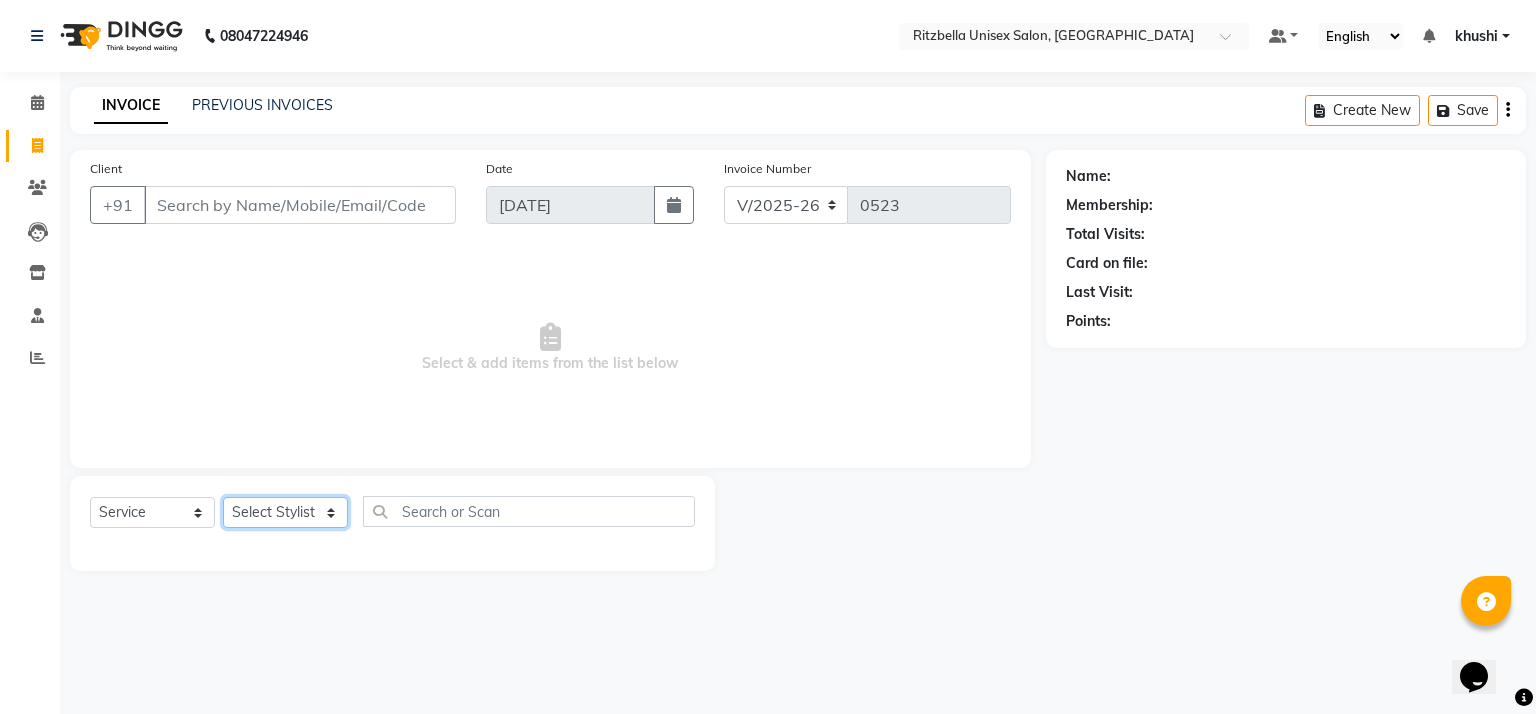 click on "Select Stylist khushi [PERSON_NAME] Ritu Sabiya [PERSON_NAME]" 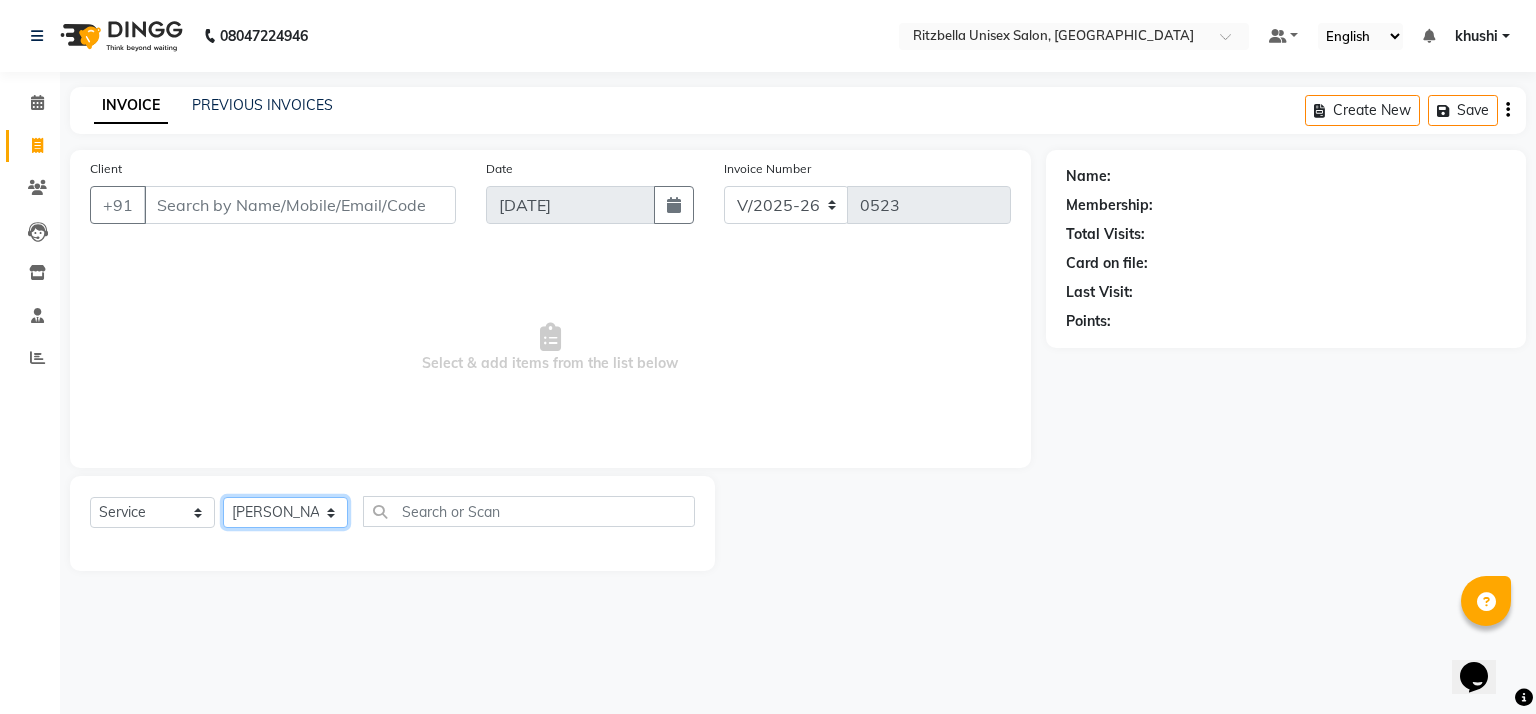 click on "Select Stylist khushi [PERSON_NAME] Ritu Sabiya [PERSON_NAME]" 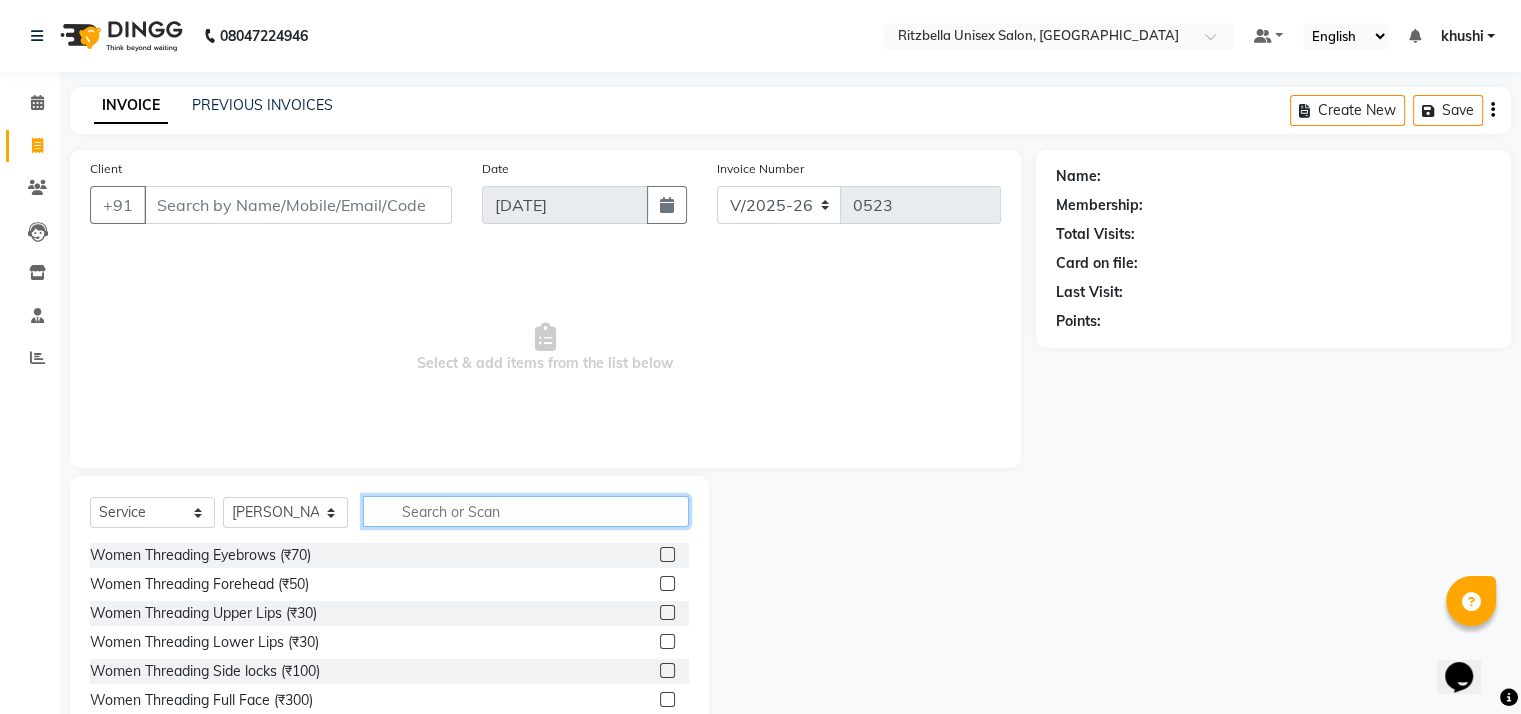 click 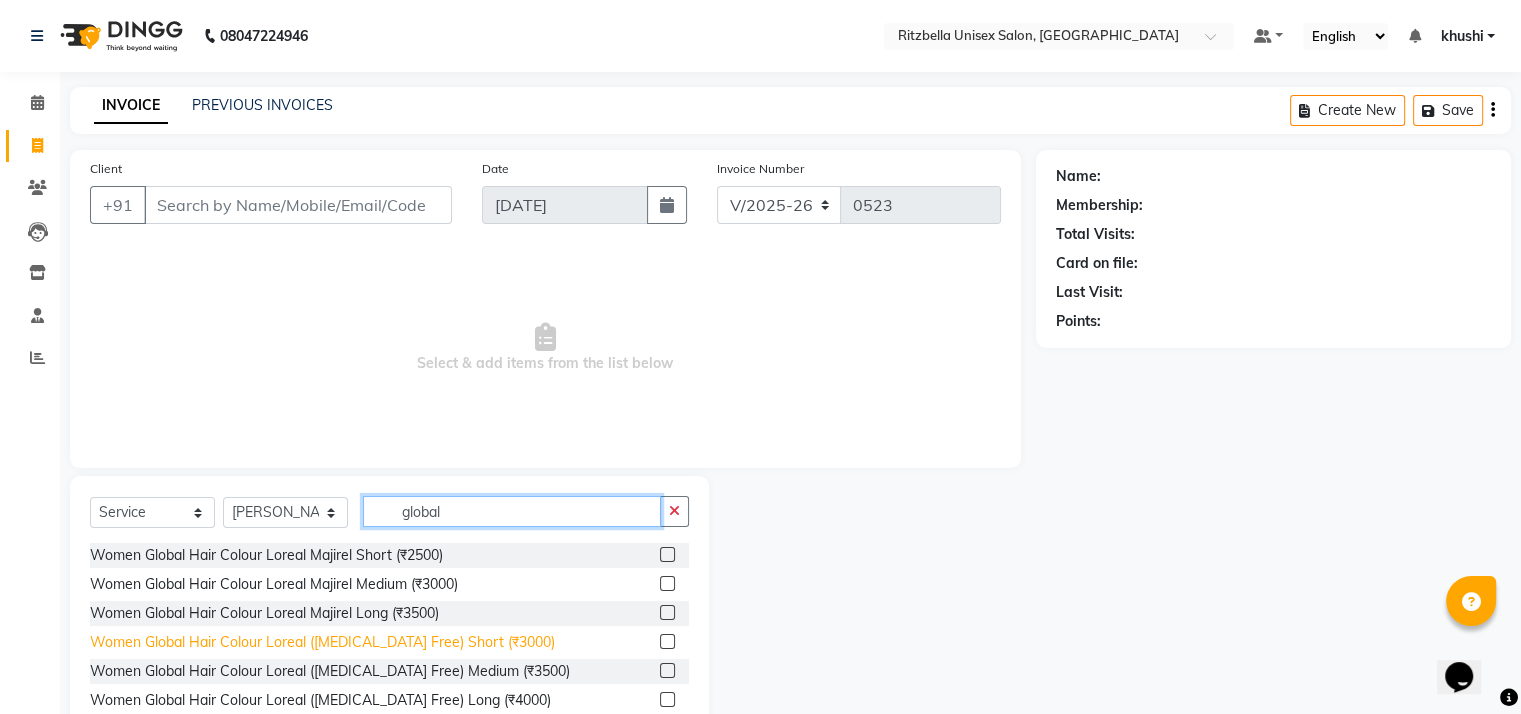 scroll, scrollTop: 380, scrollLeft: 0, axis: vertical 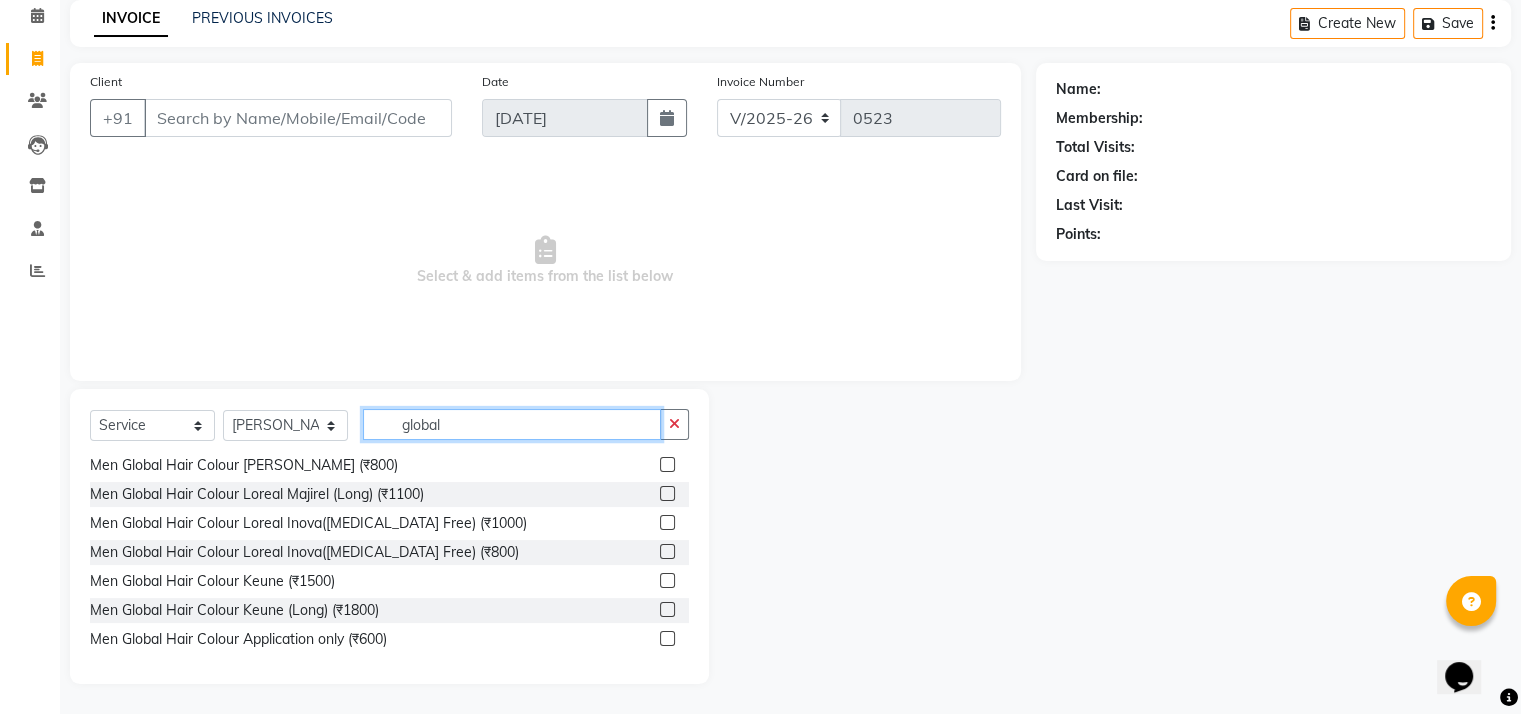 type on "global" 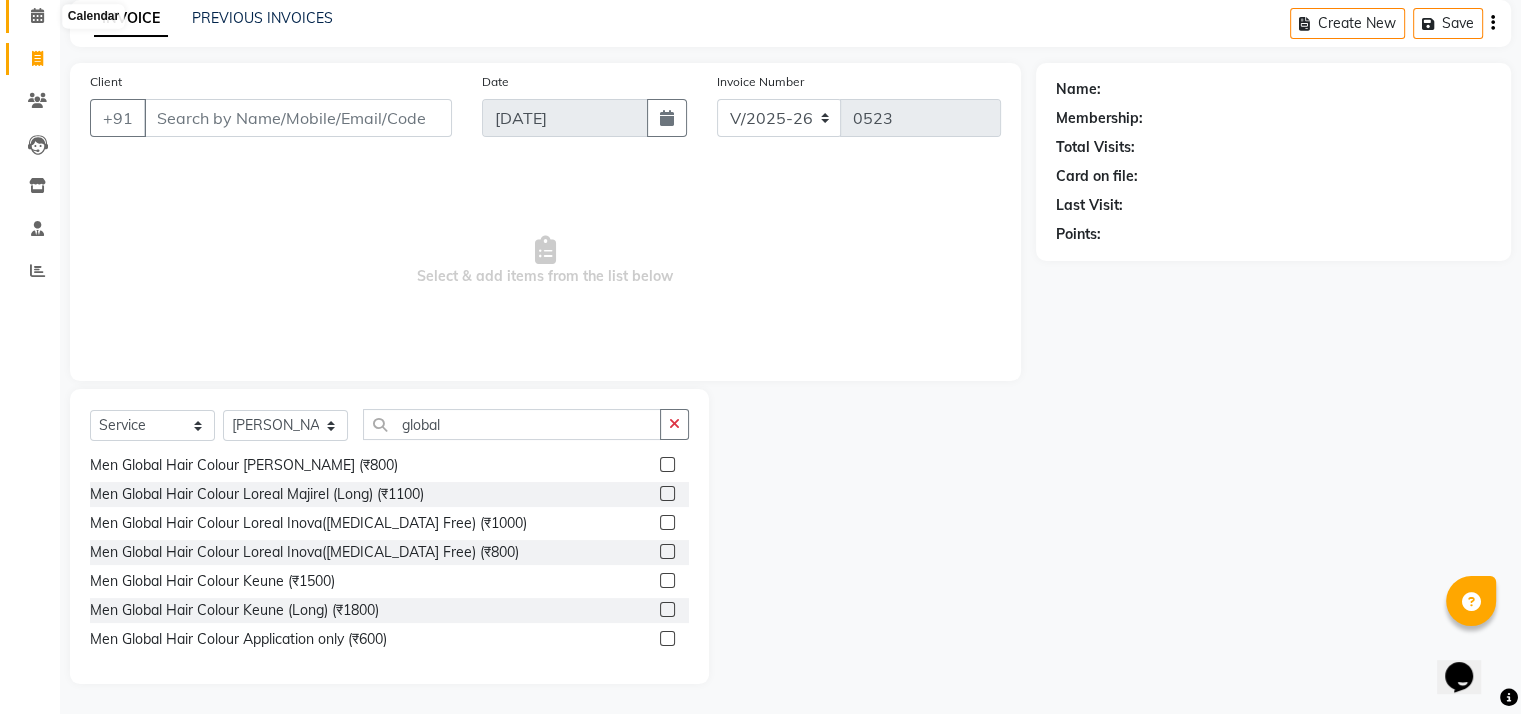 click 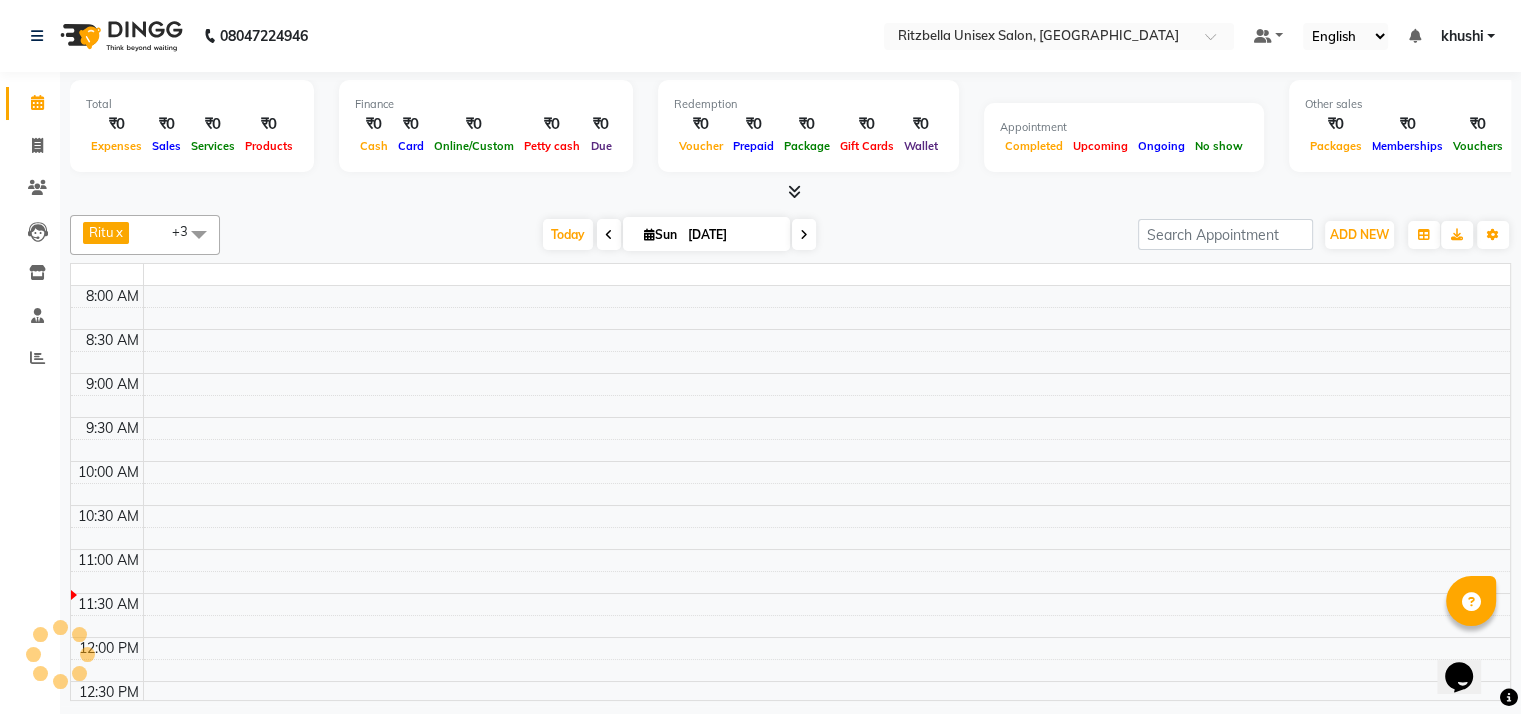 scroll, scrollTop: 0, scrollLeft: 0, axis: both 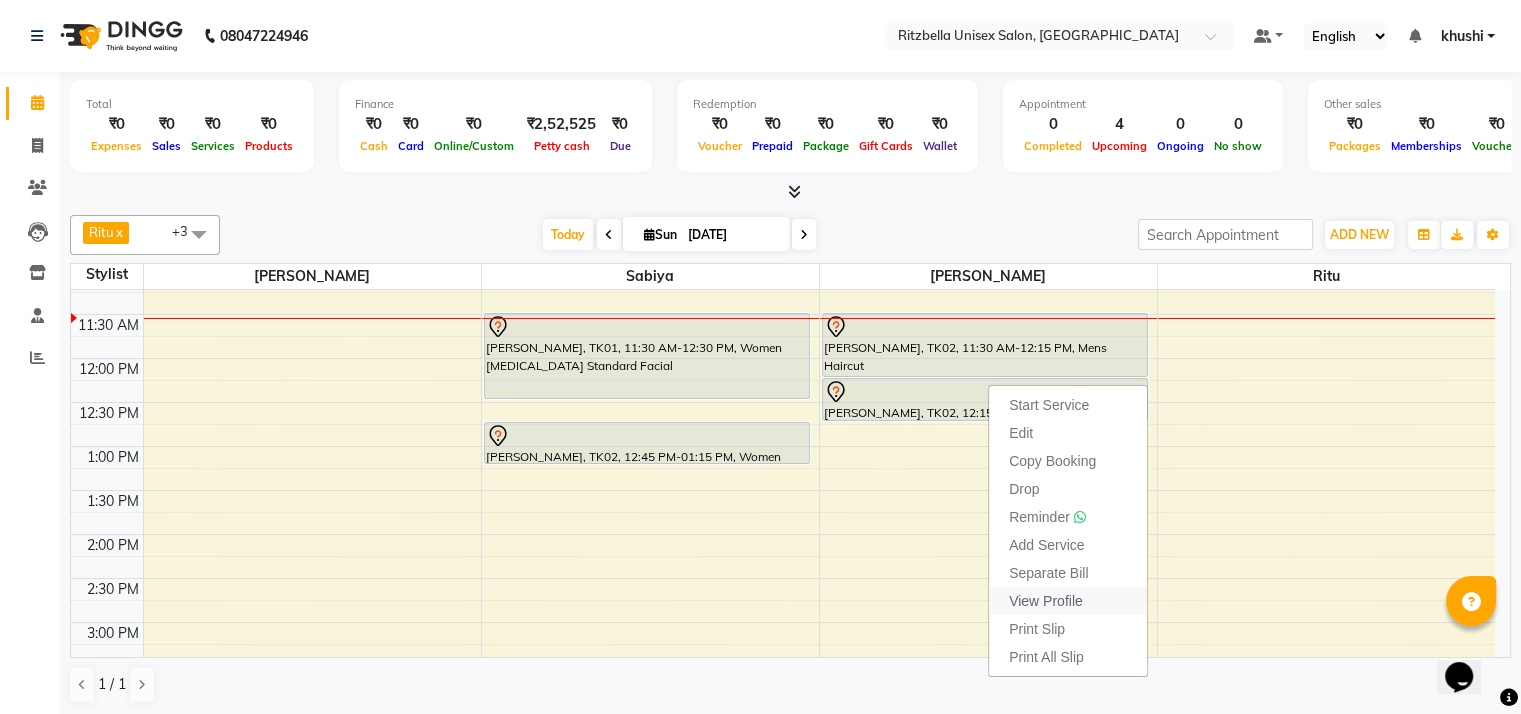 click on "View Profile" at bounding box center [1046, 601] 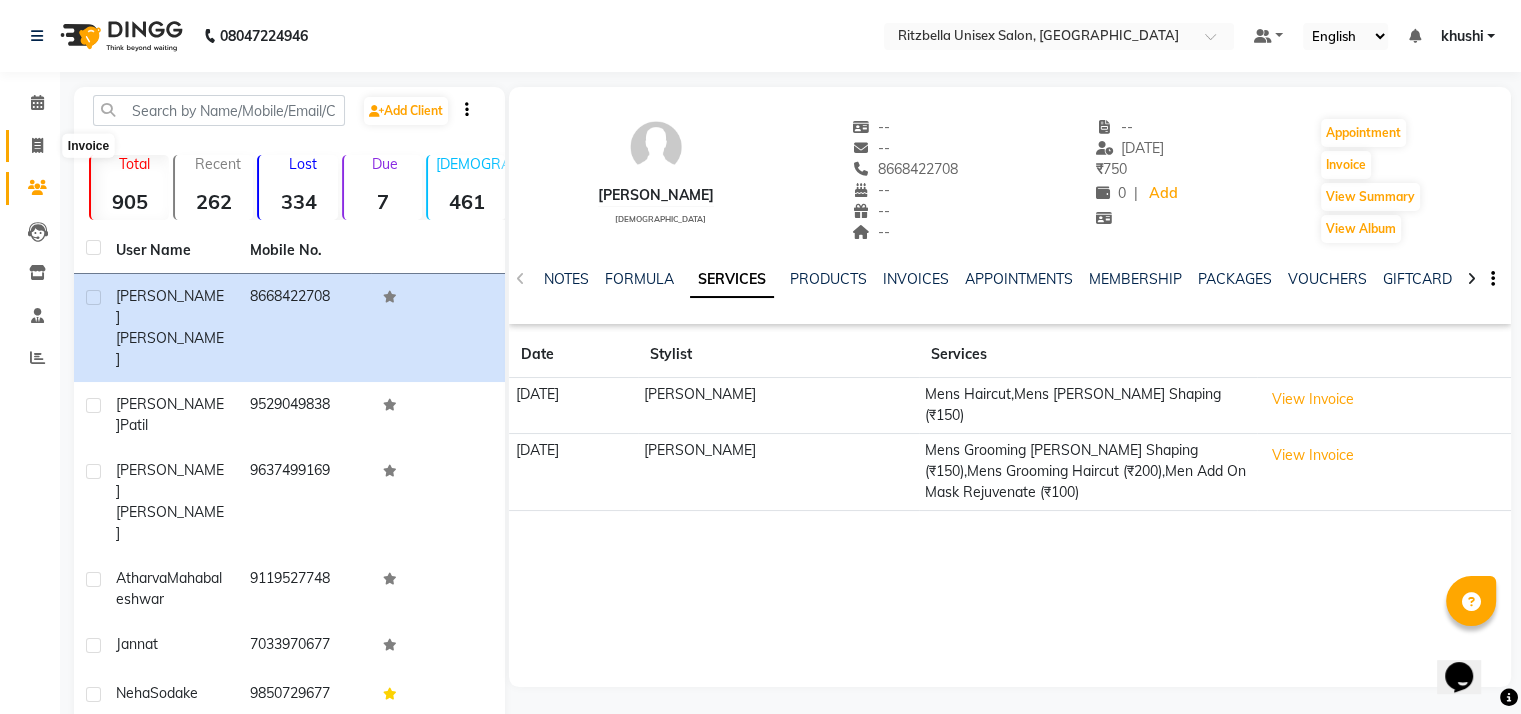 click 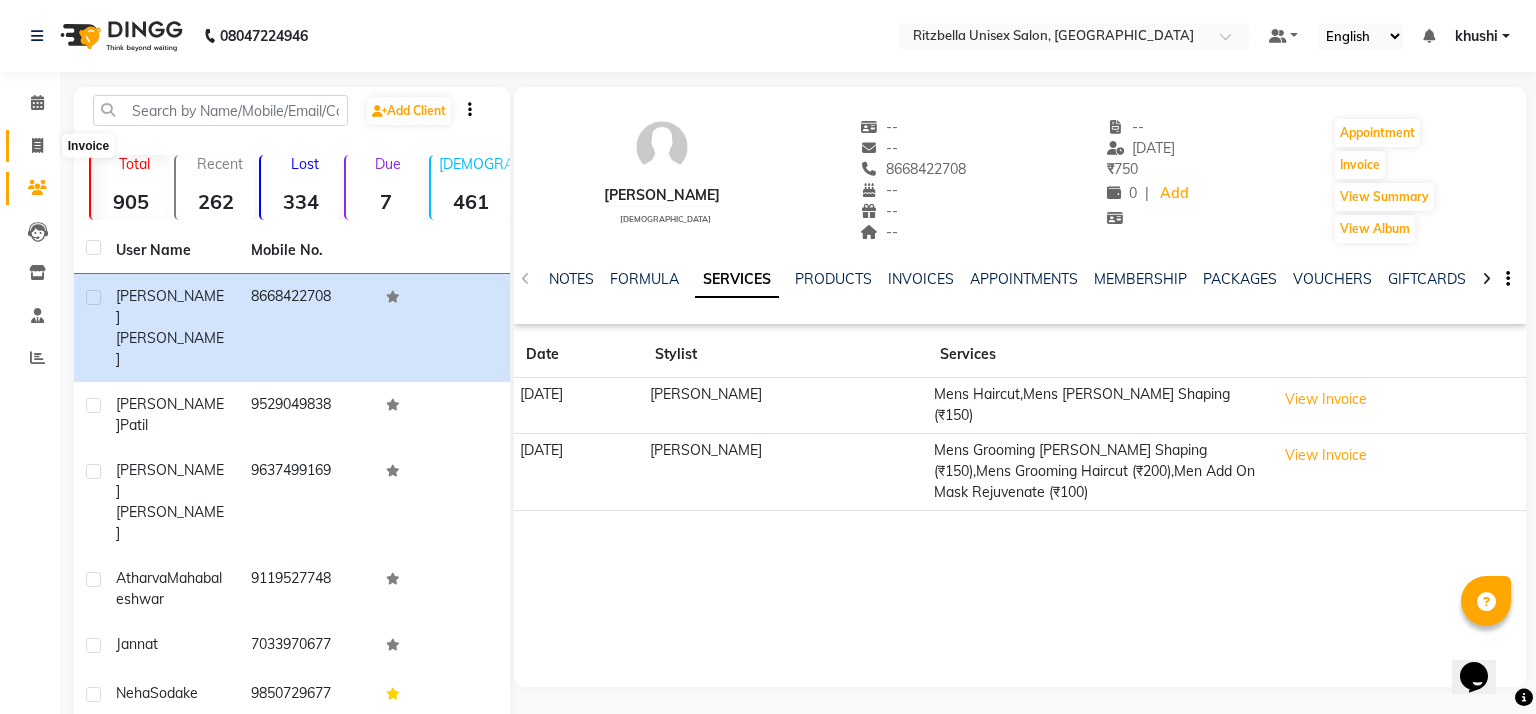 select on "6870" 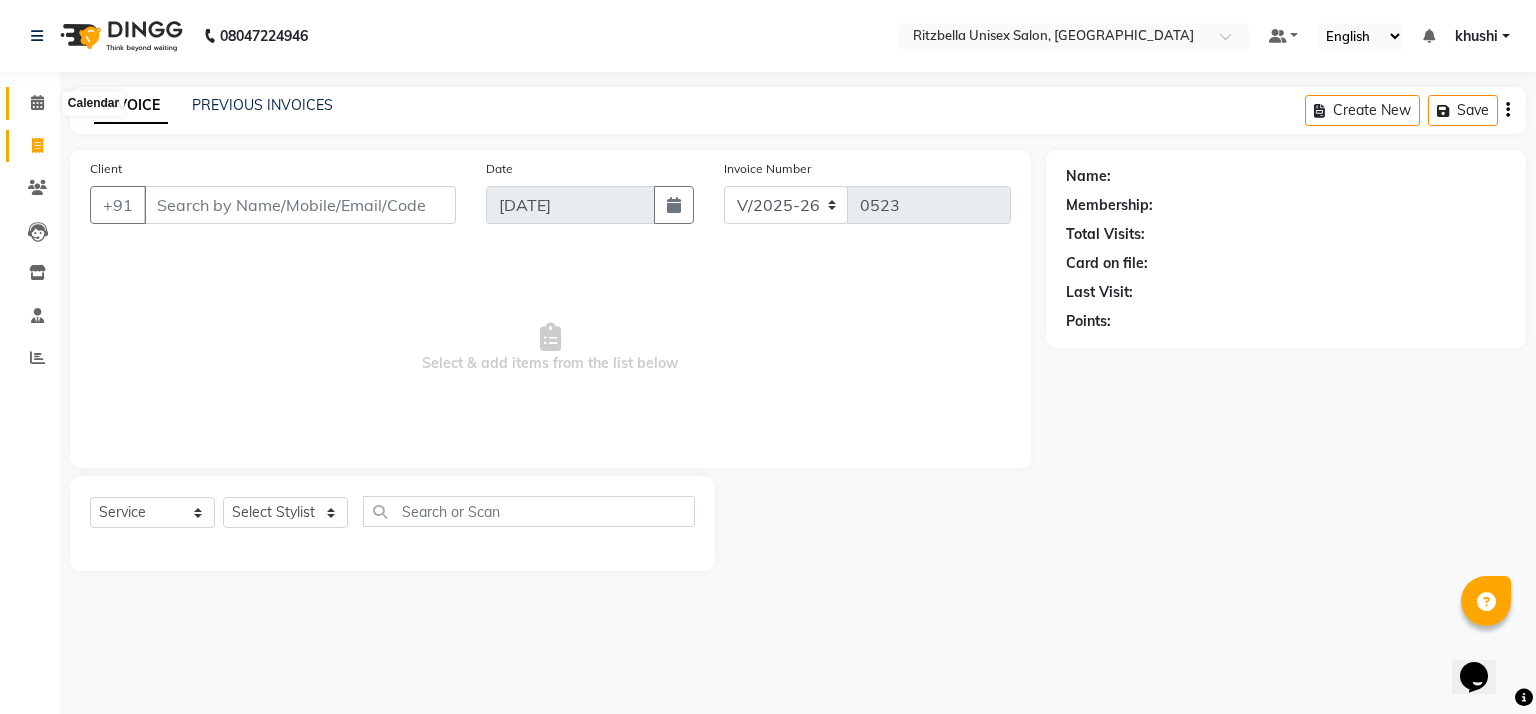 click 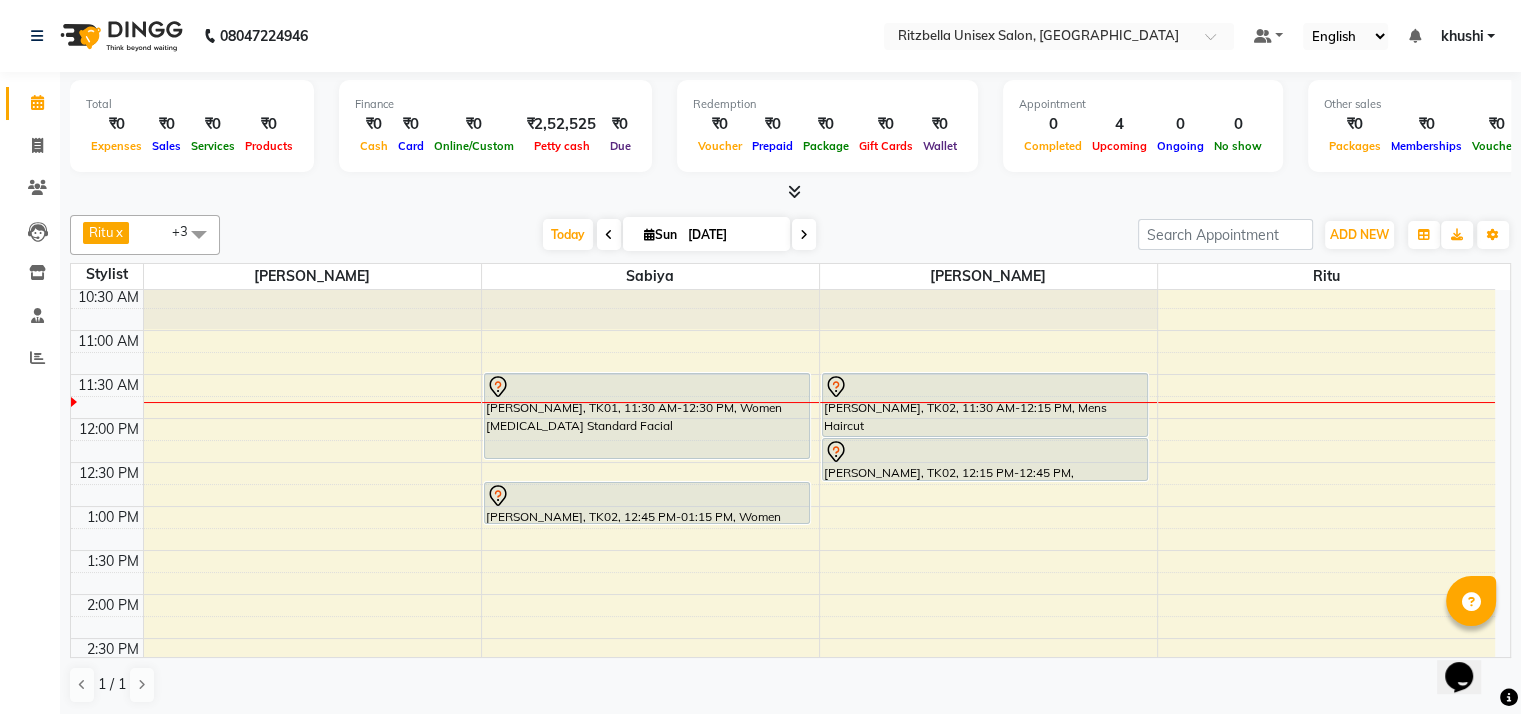 scroll, scrollTop: 134, scrollLeft: 0, axis: vertical 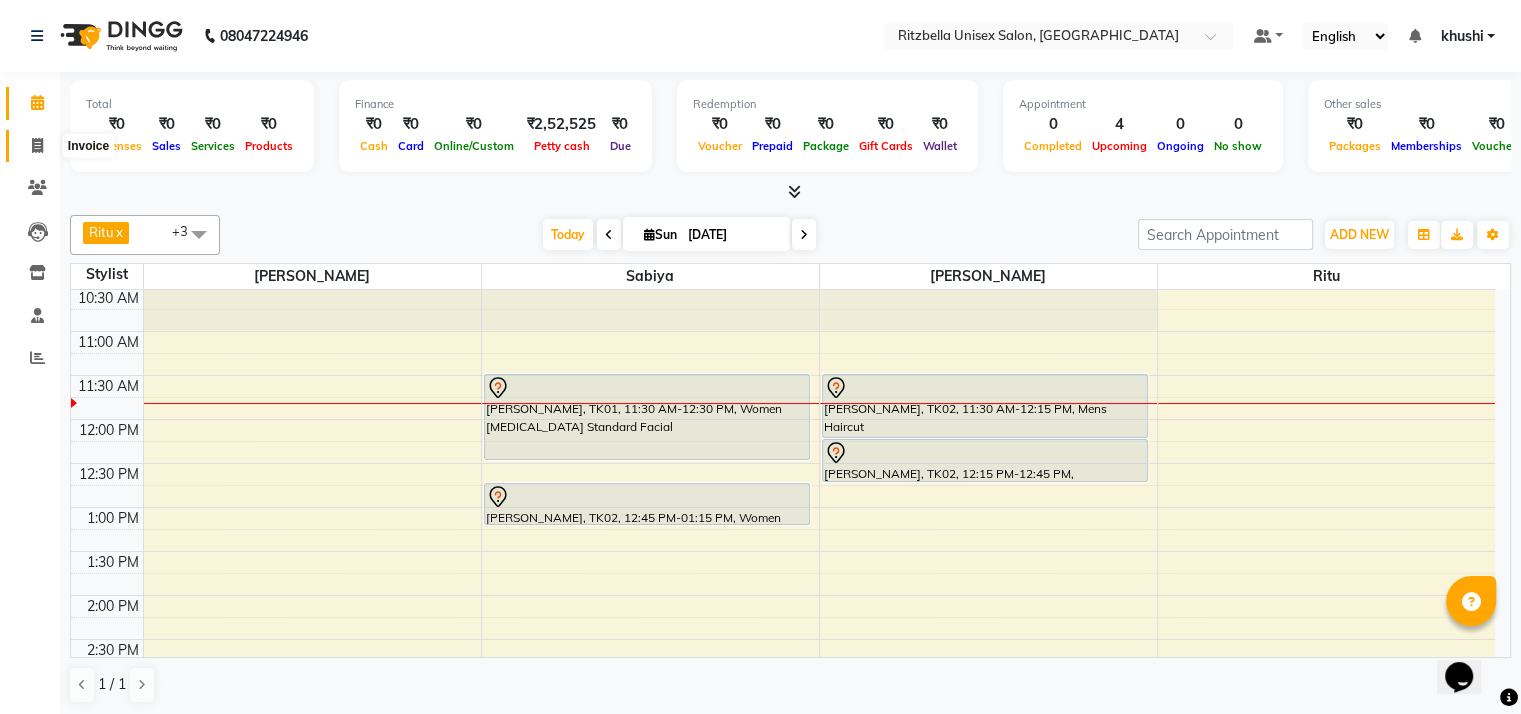 click 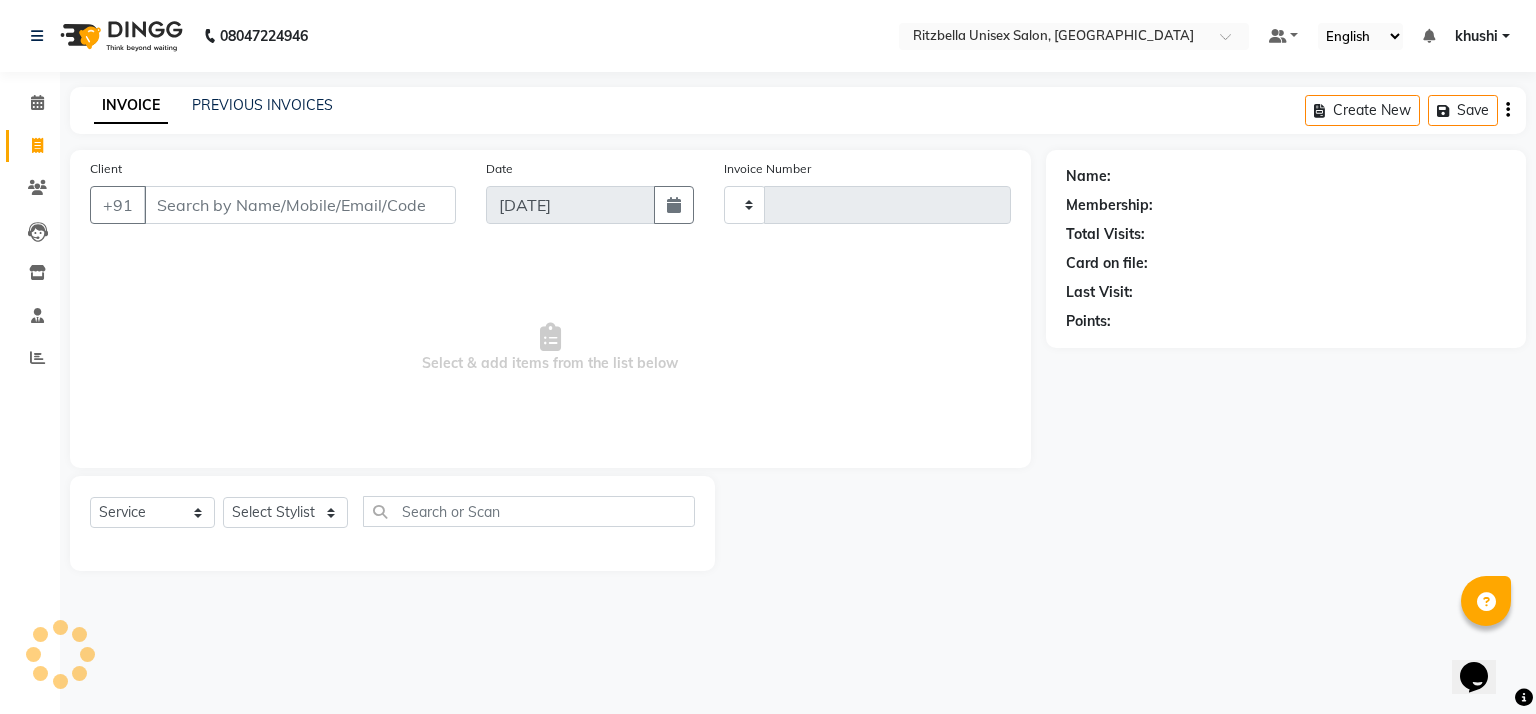 type on "0523" 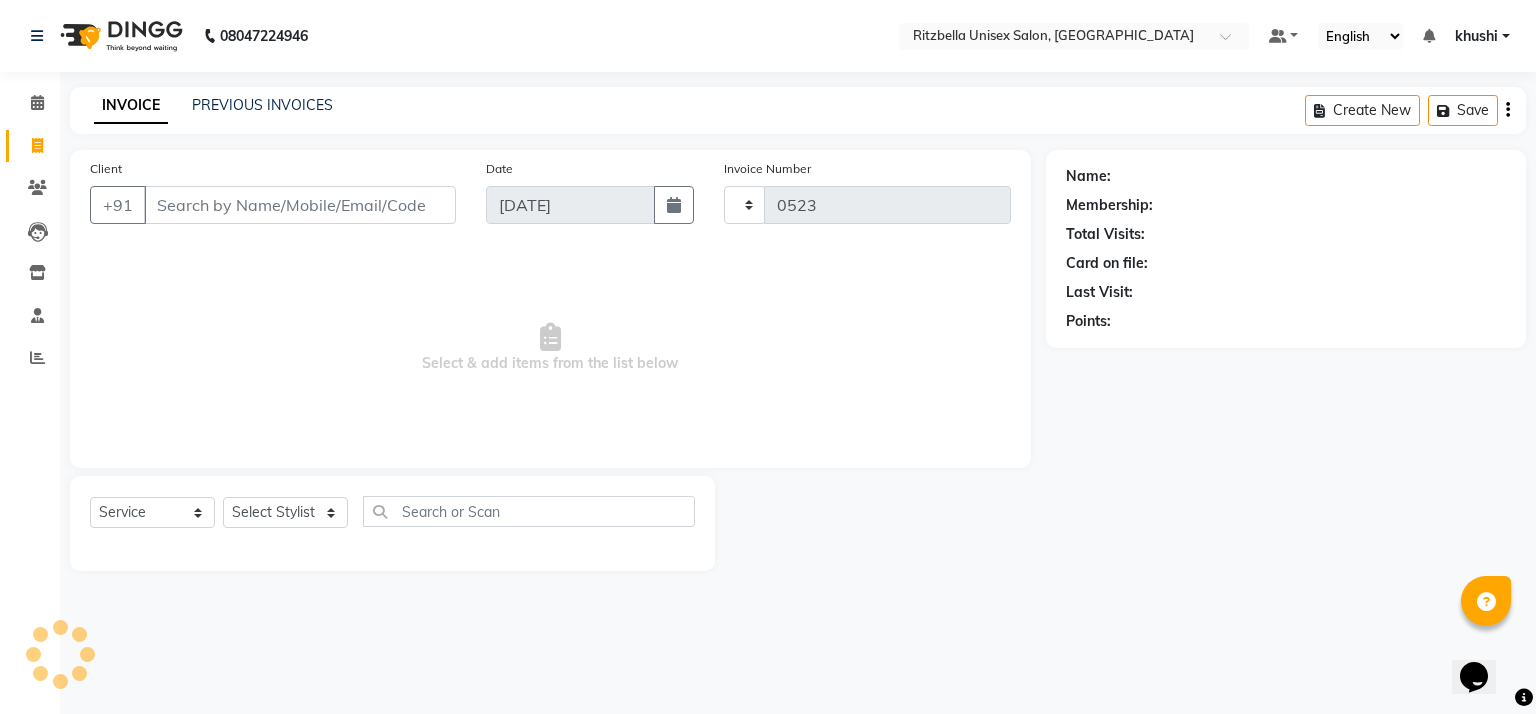select on "6870" 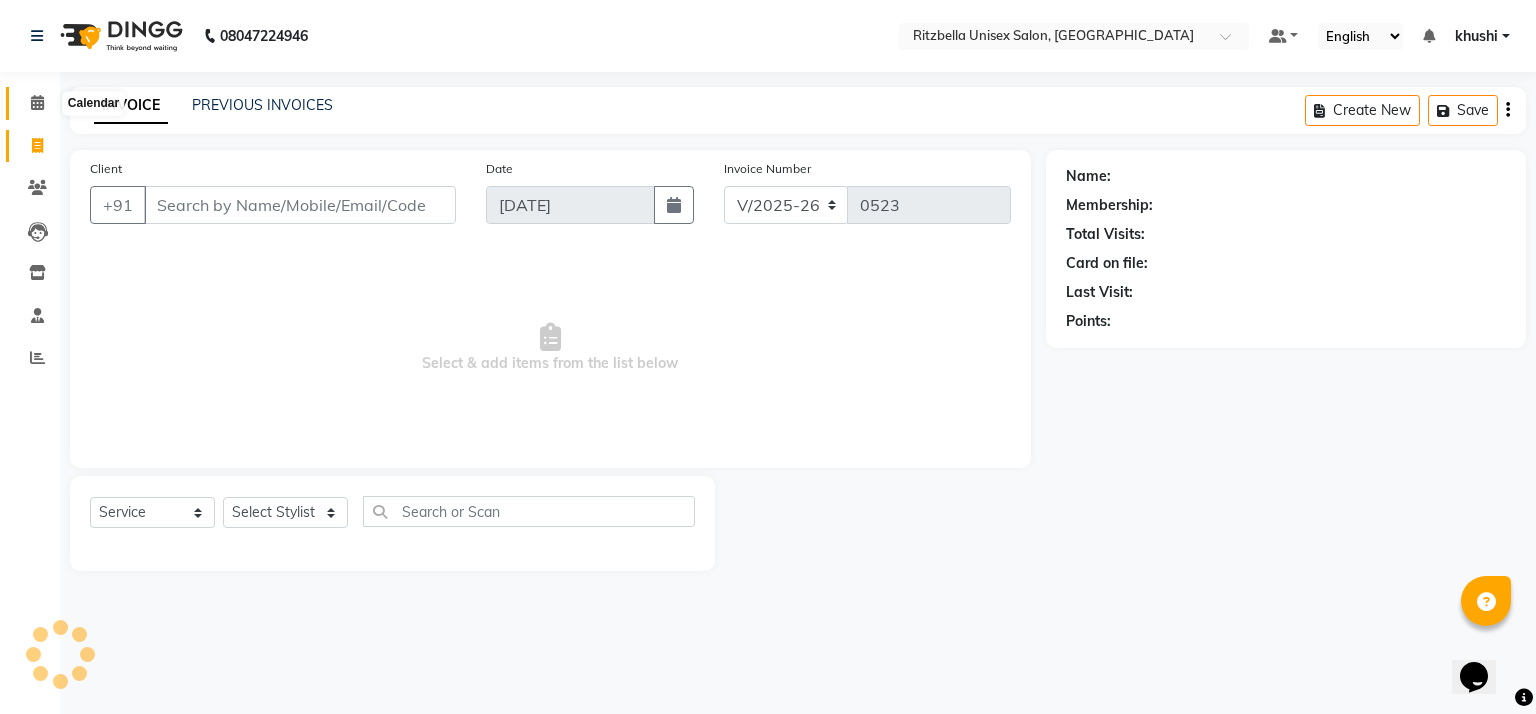 click 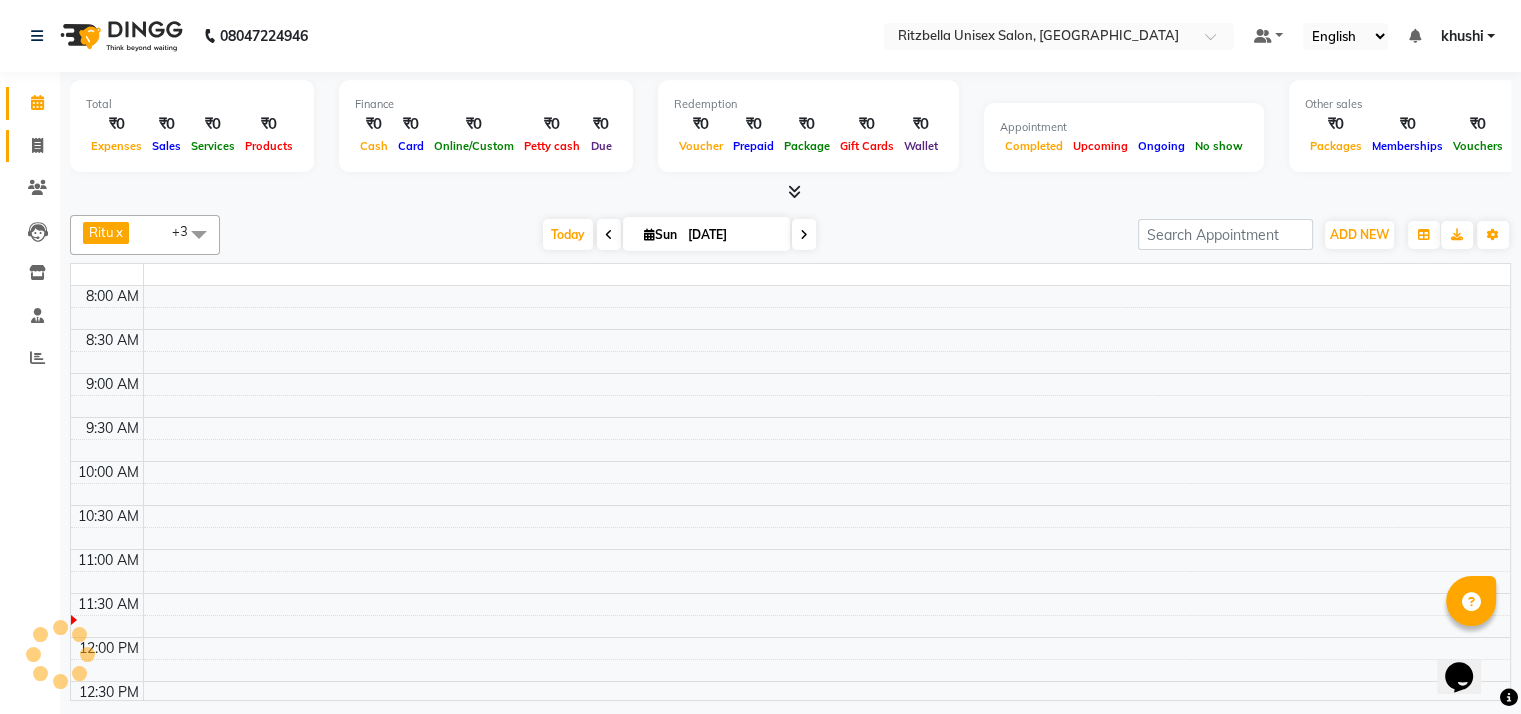 scroll, scrollTop: 0, scrollLeft: 0, axis: both 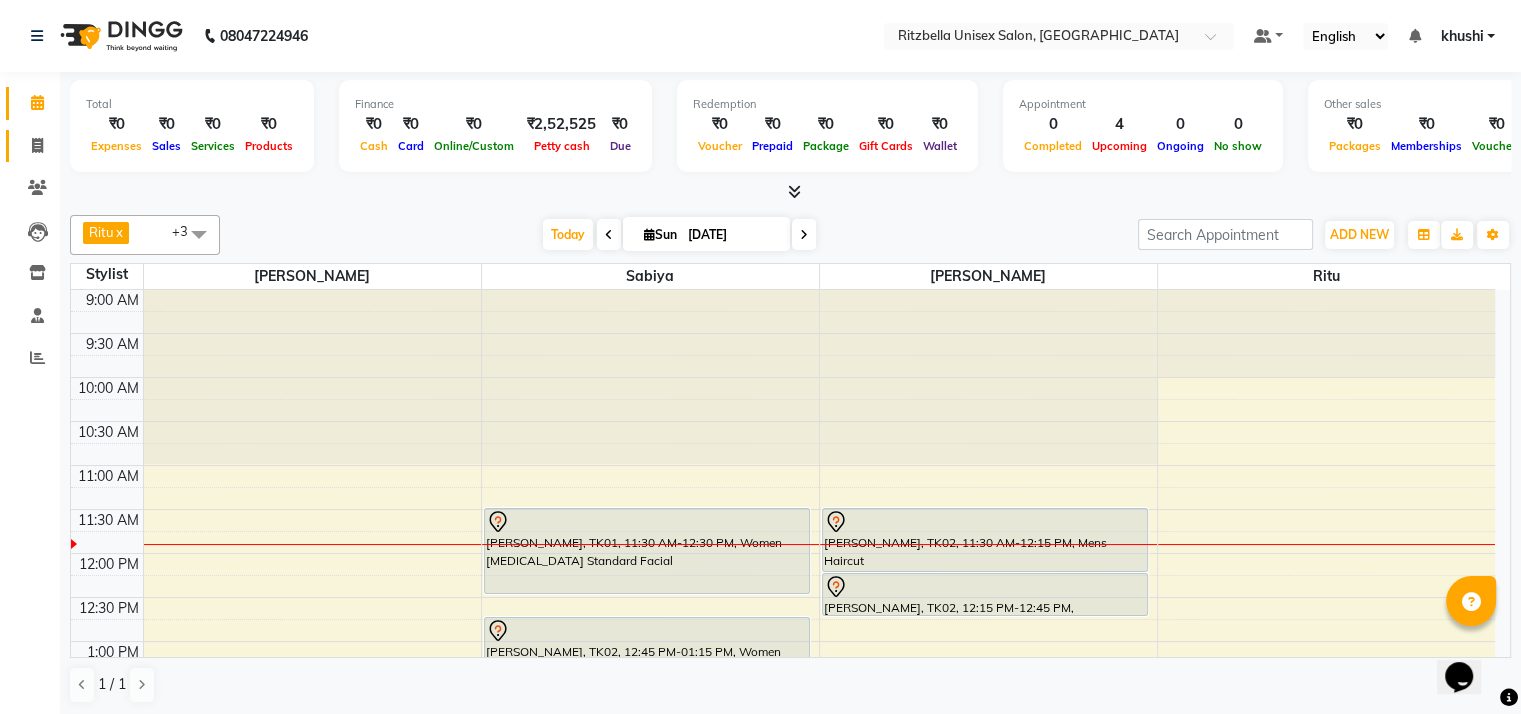 click on "Invoice" 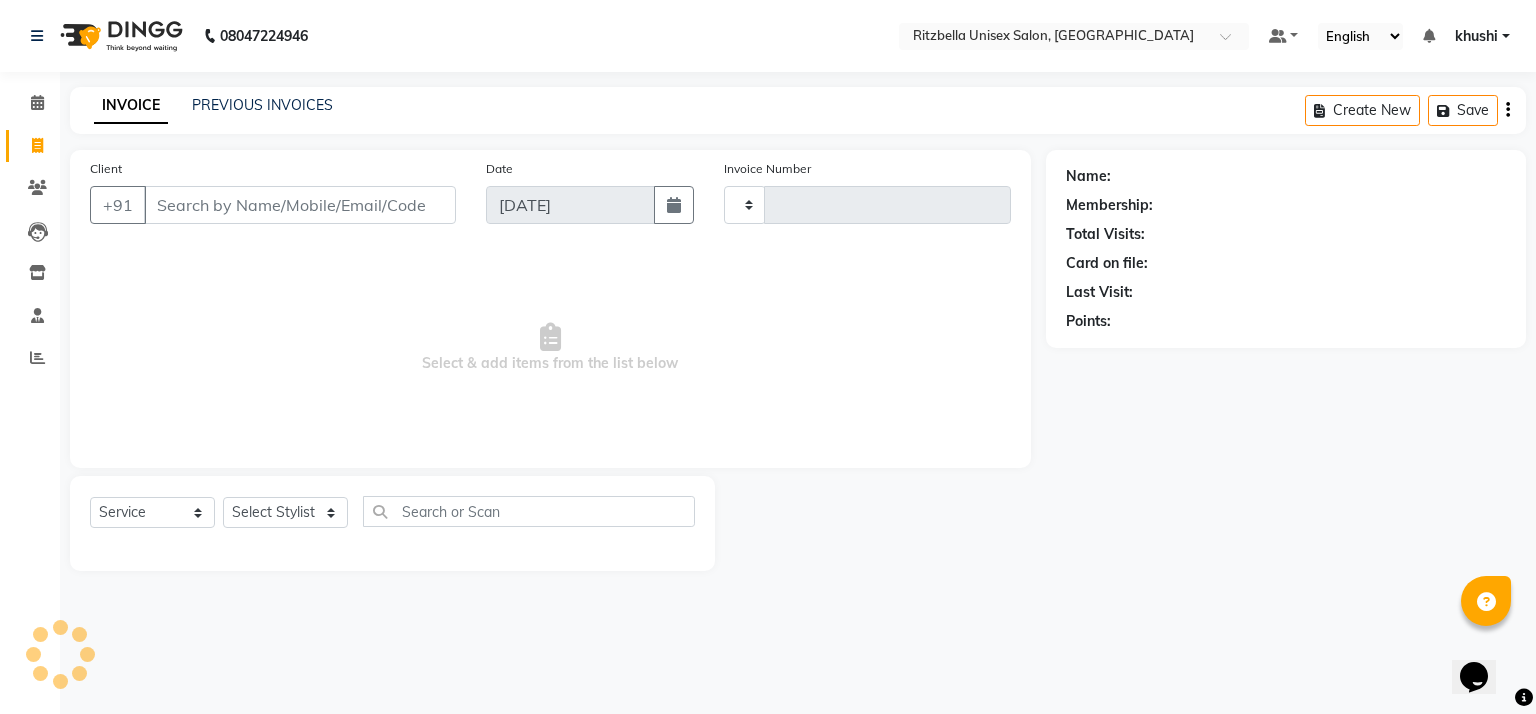 type on "0523" 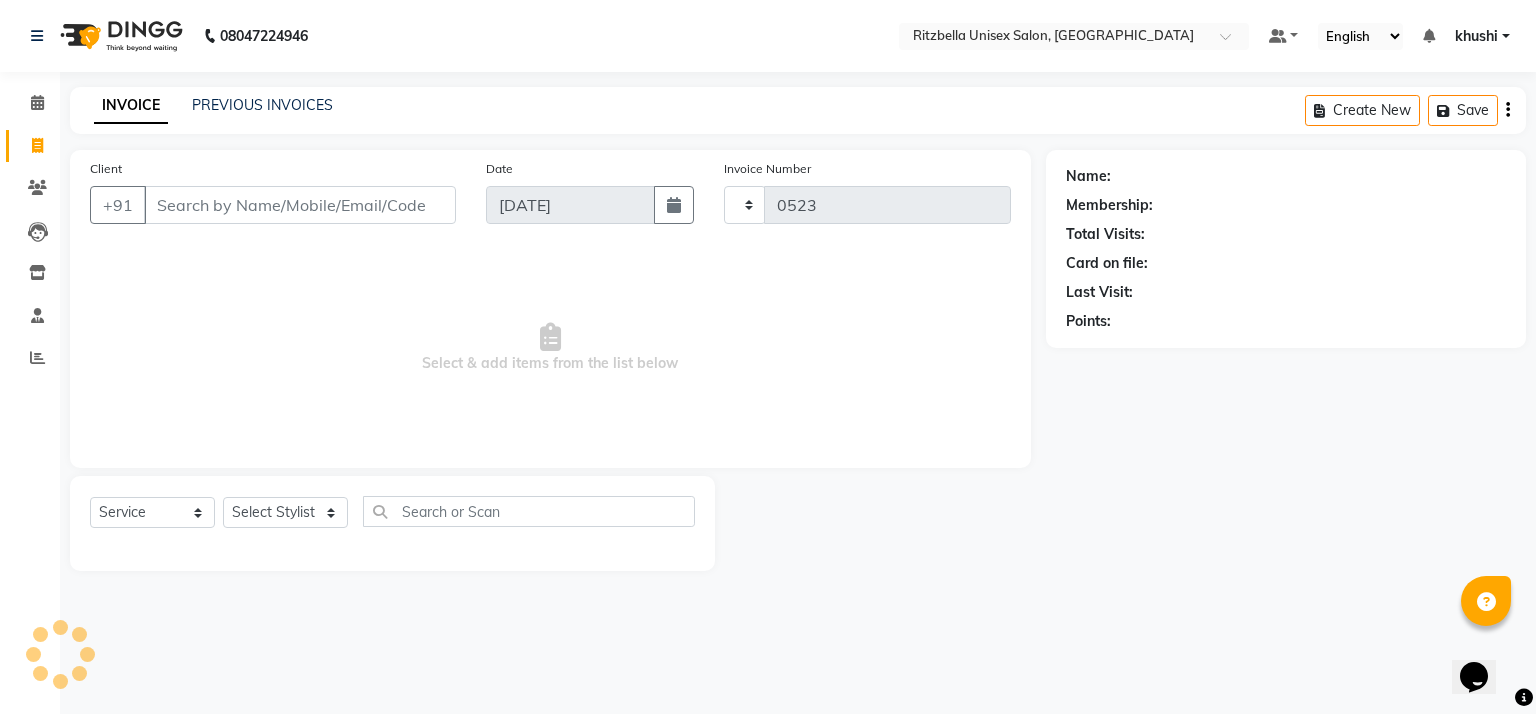 select on "6870" 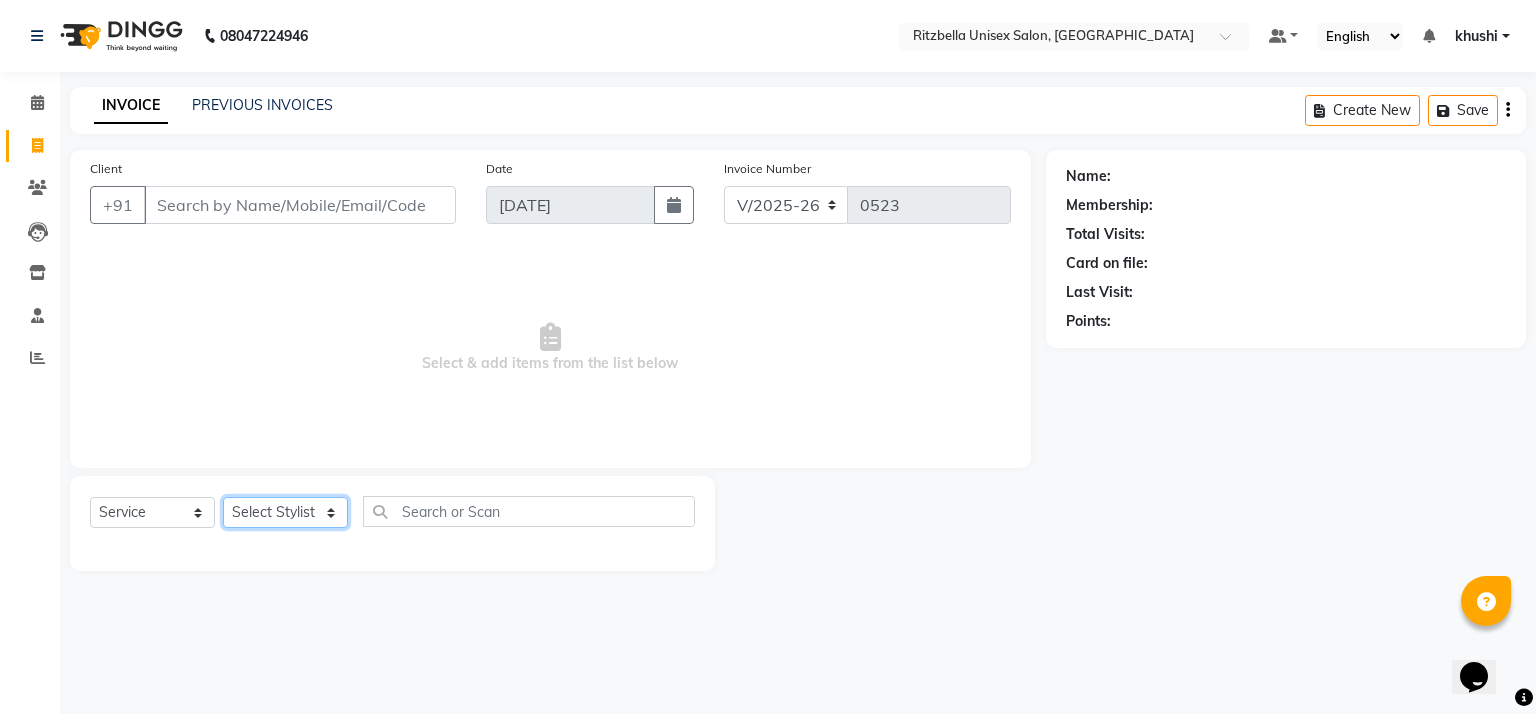 click on "Select Stylist khushi [PERSON_NAME] Ritu Sabiya [PERSON_NAME]" 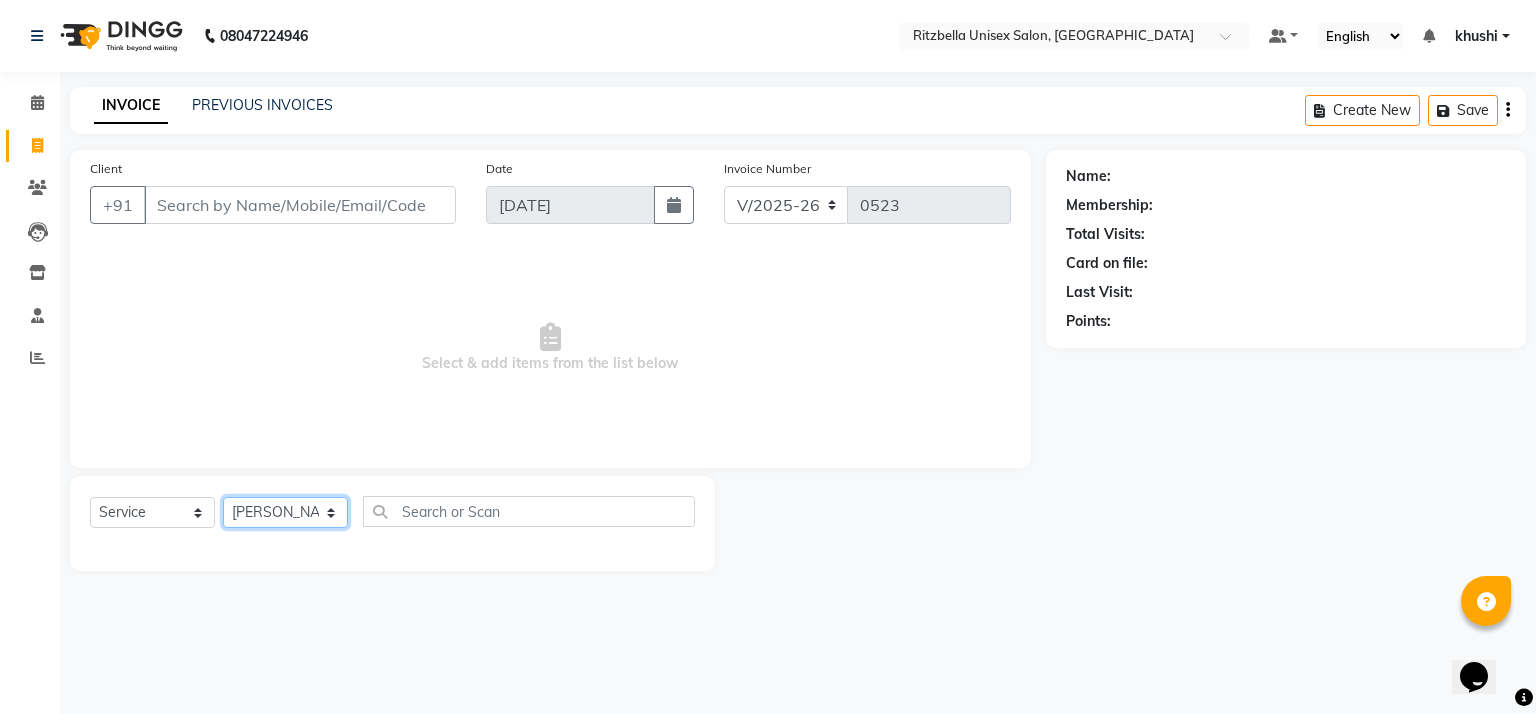 click on "Select Stylist khushi [PERSON_NAME] Ritu Sabiya [PERSON_NAME]" 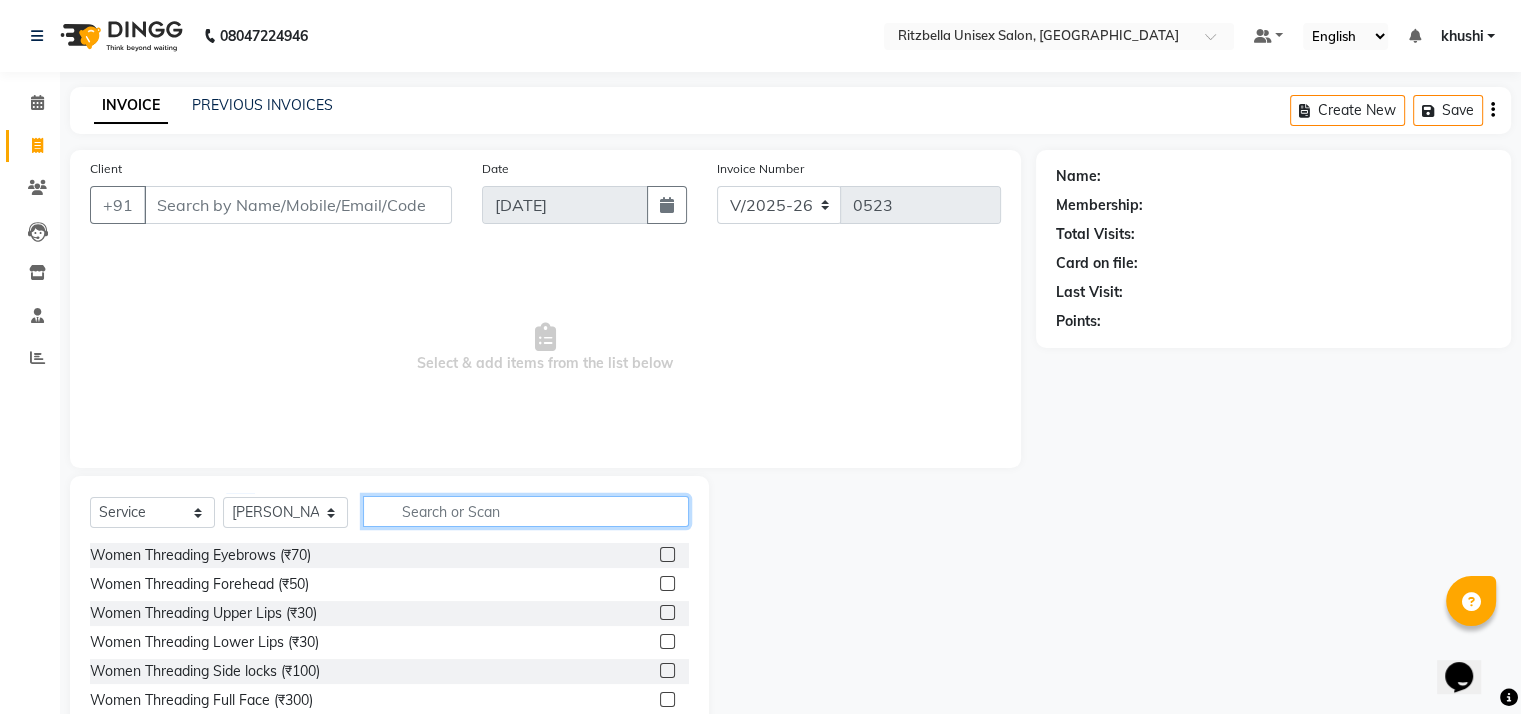 click 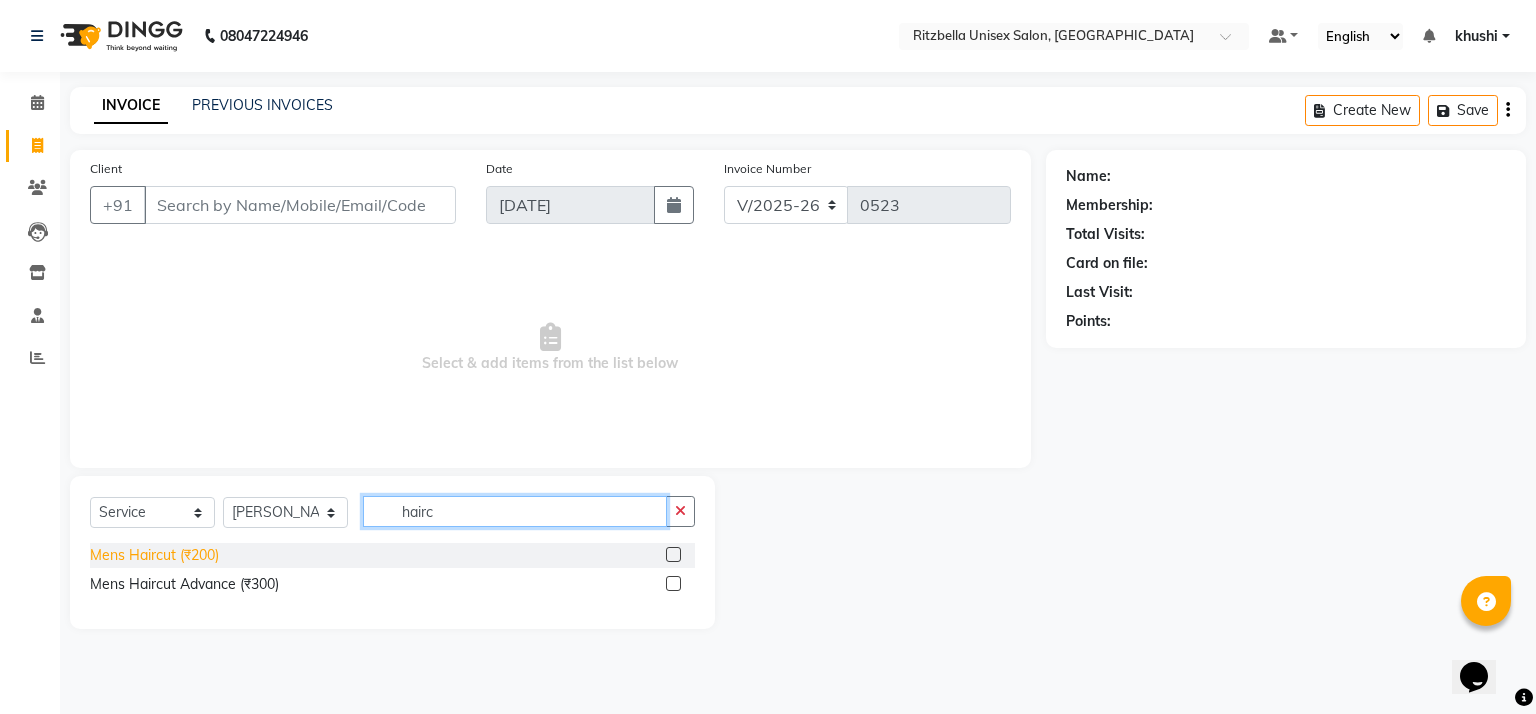 type on "hairc" 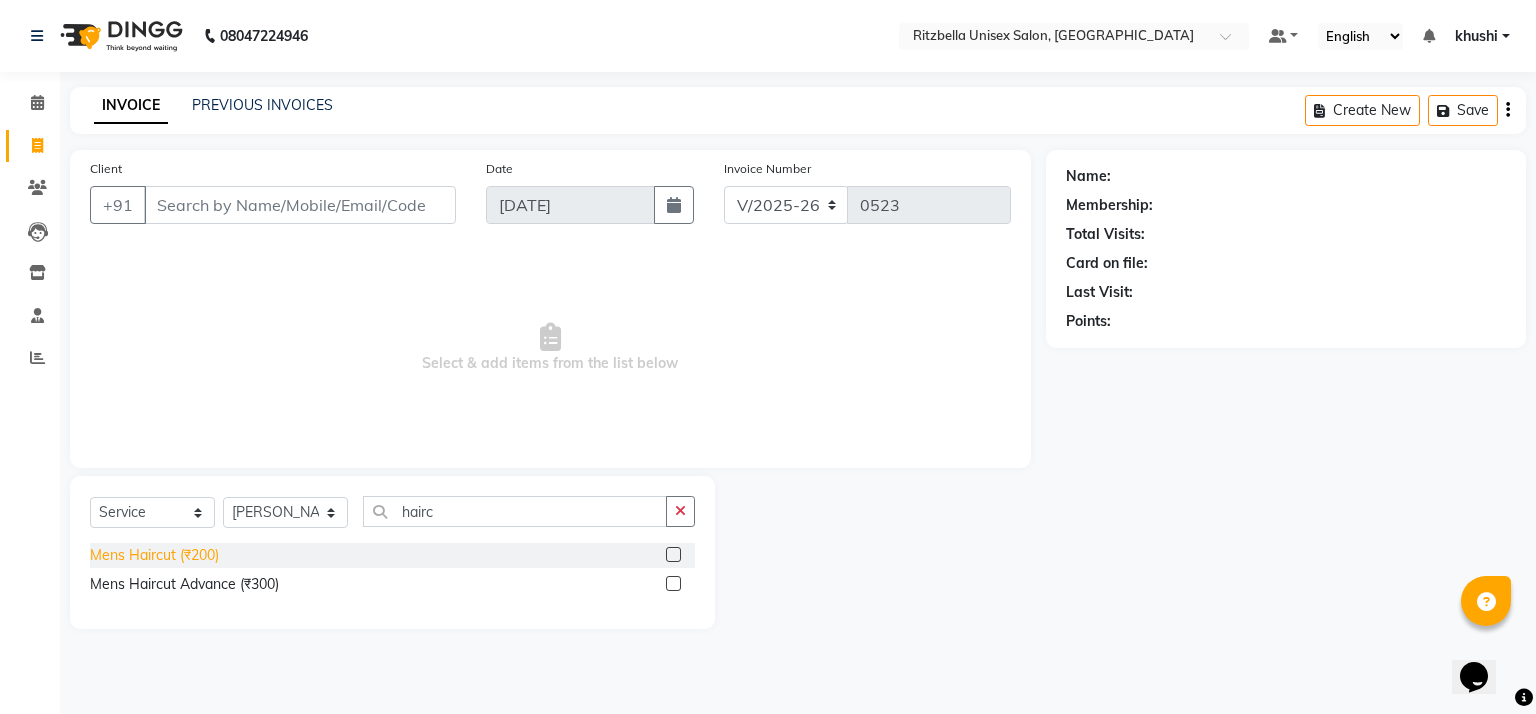 click on "Mens Haircut  (₹200)" 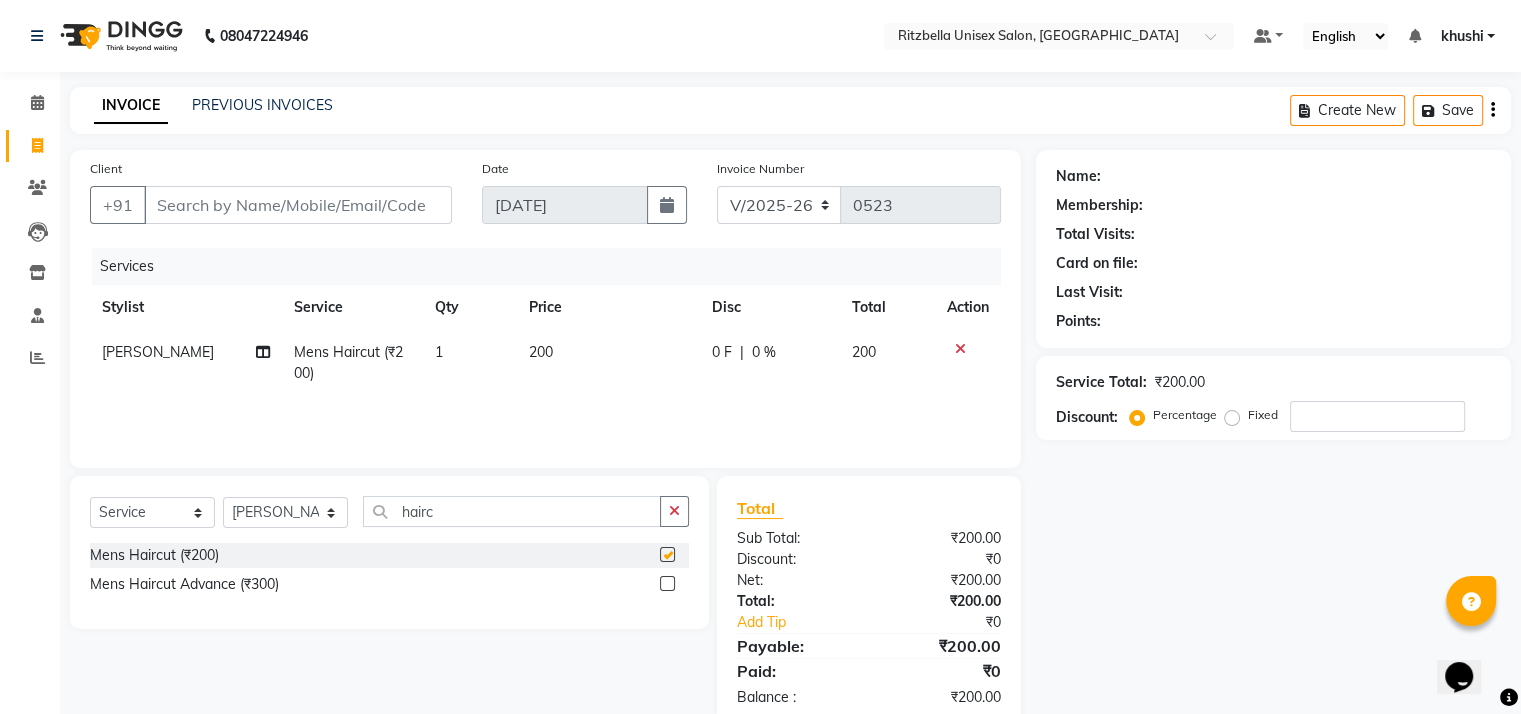 checkbox on "false" 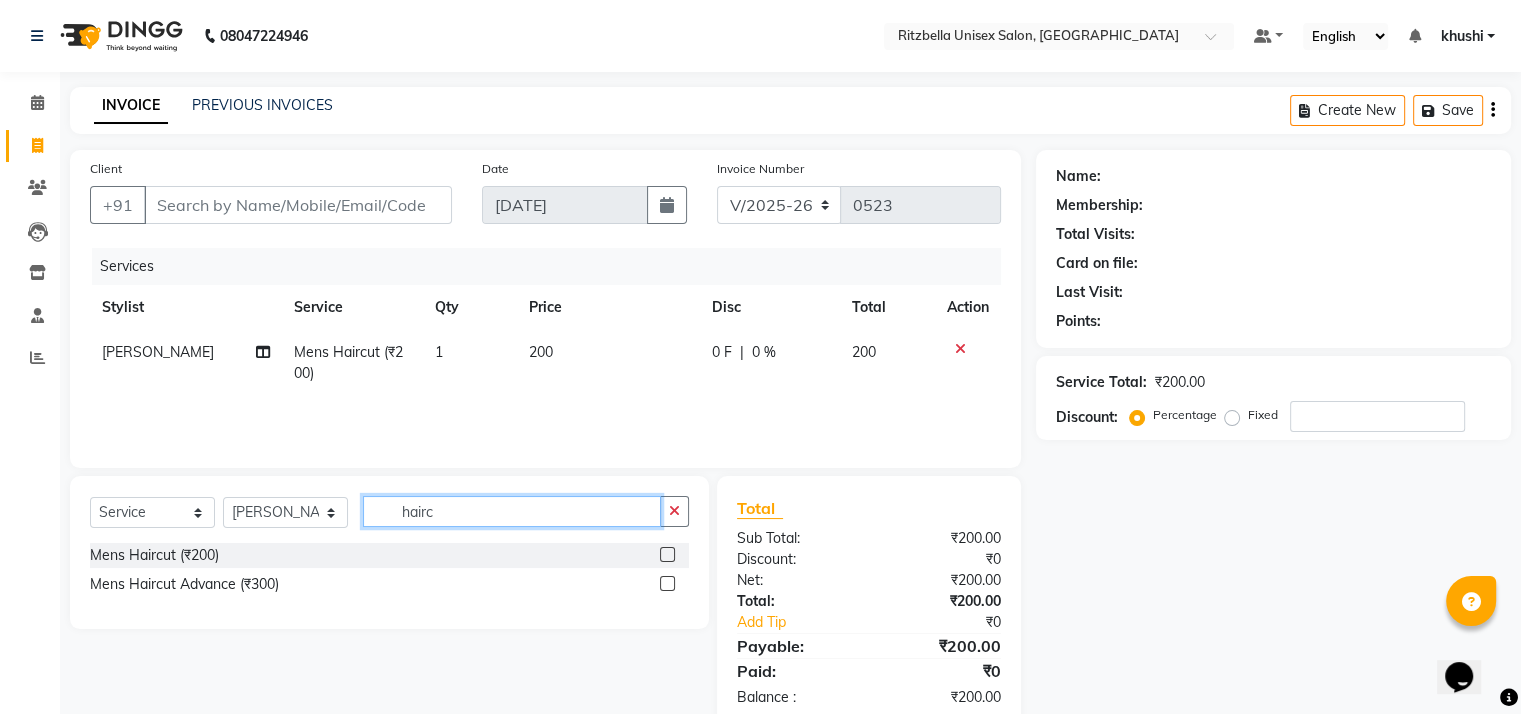 click on "hairc" 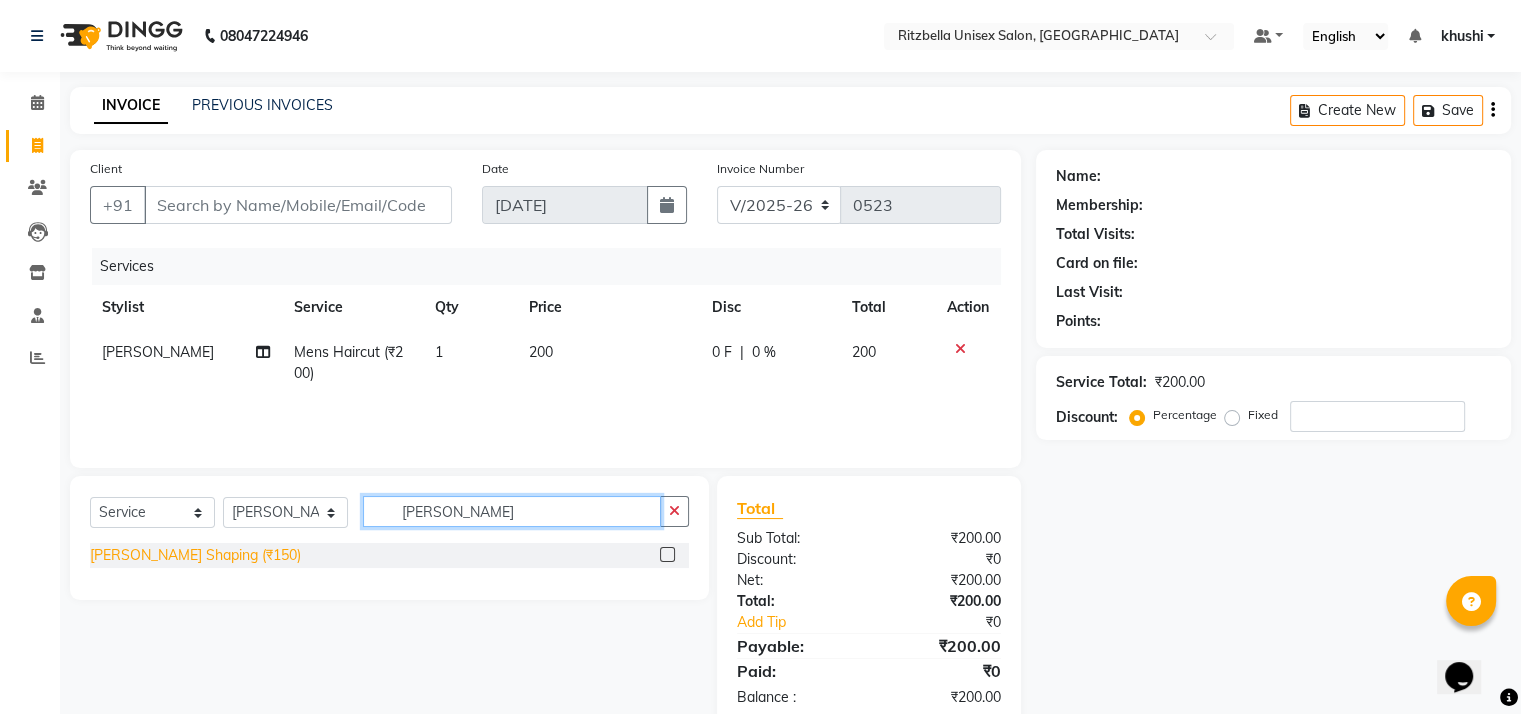 type on "[PERSON_NAME]" 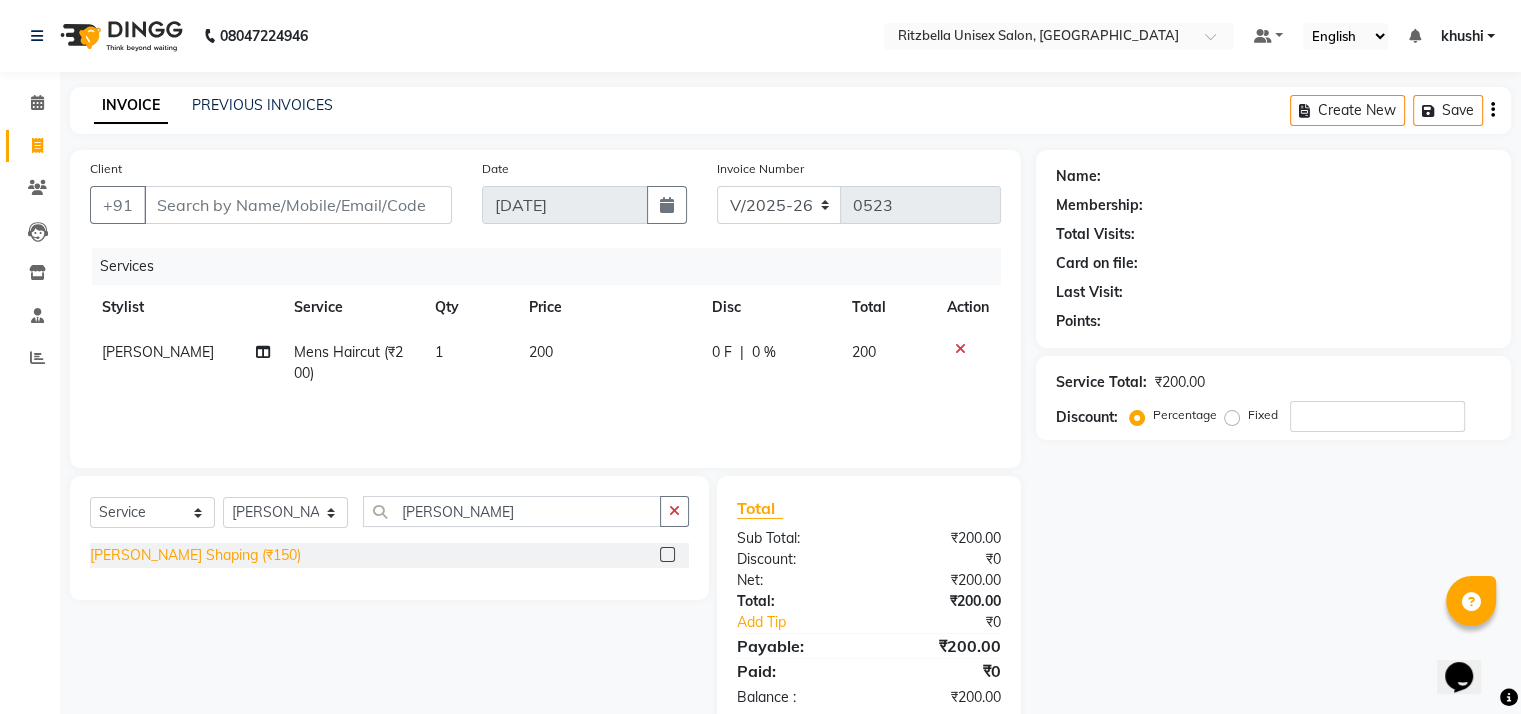click on "[PERSON_NAME] Shaping (₹150)" 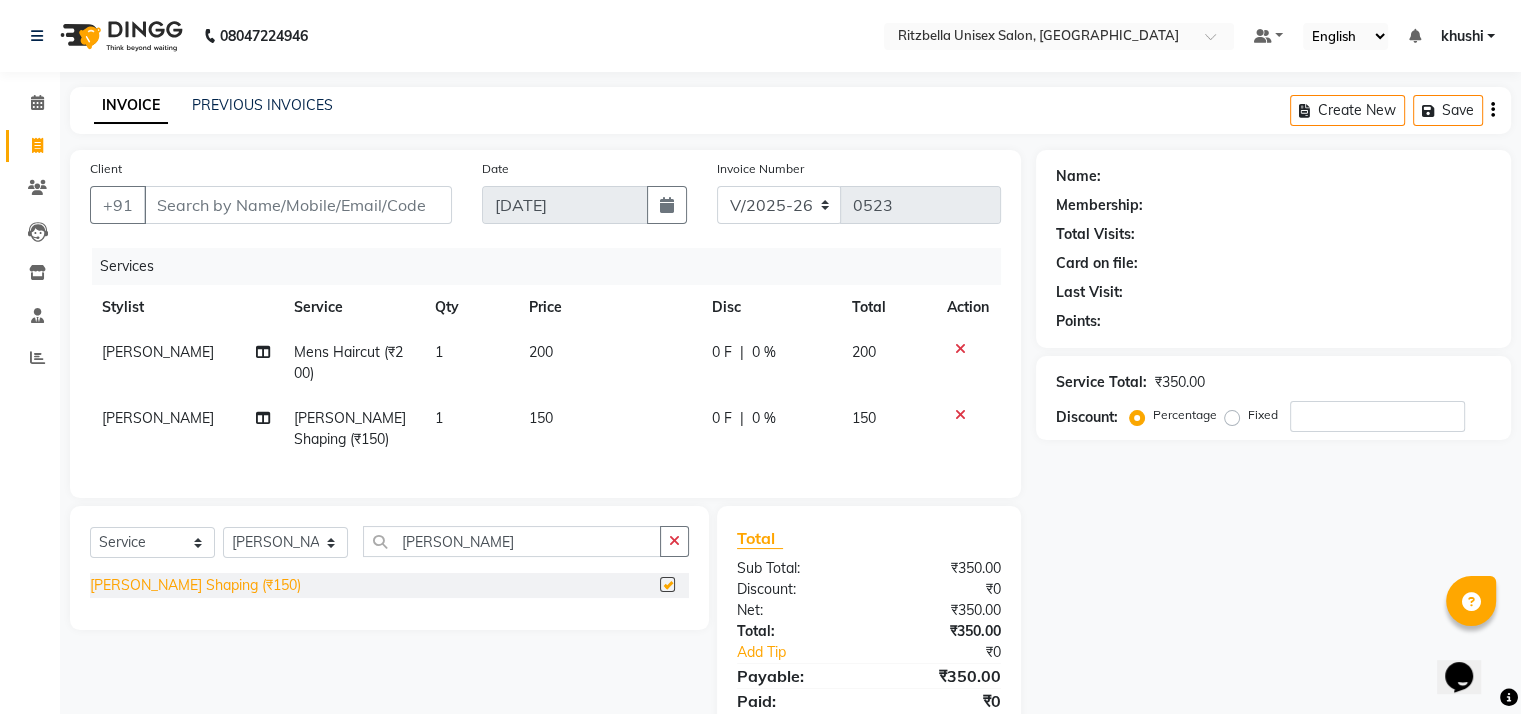 checkbox on "false" 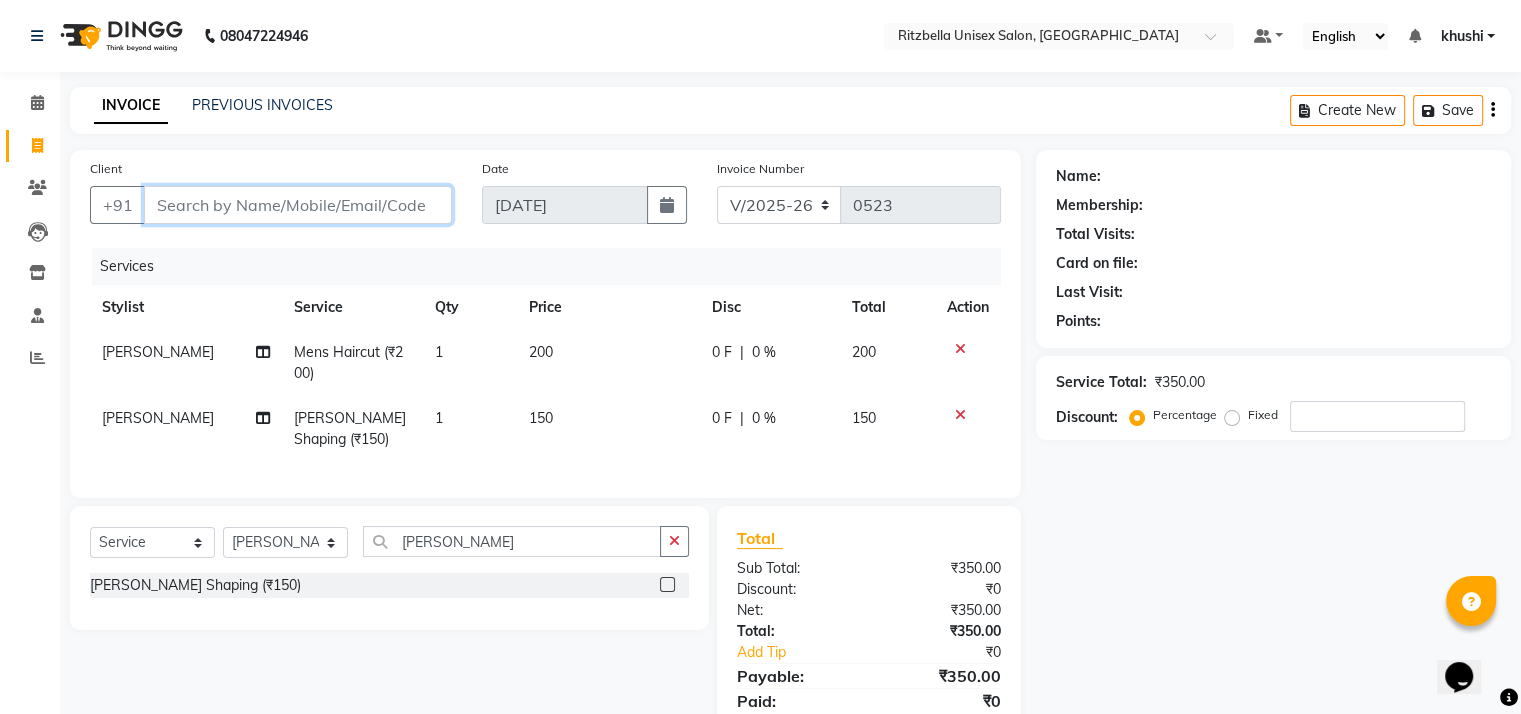 click on "Client" at bounding box center [298, 205] 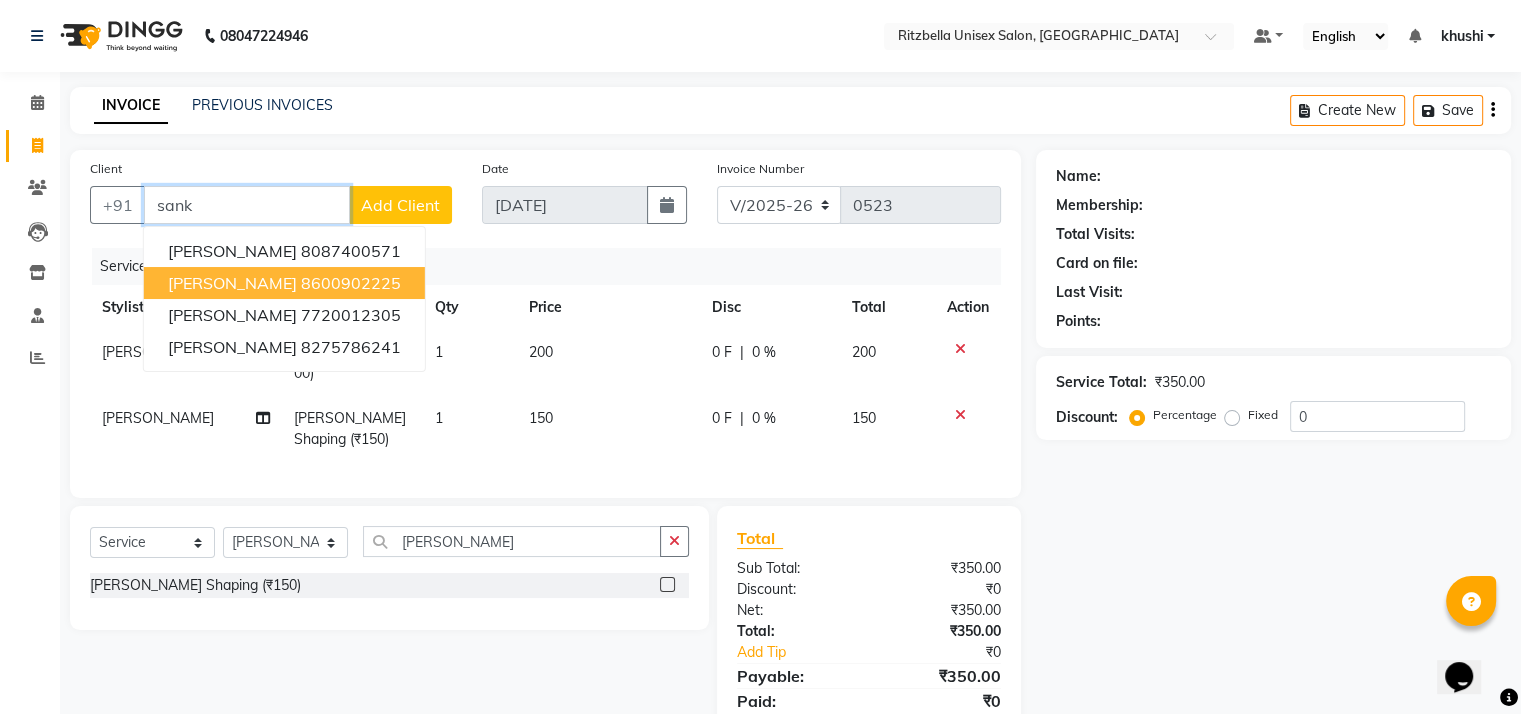 click on "8600902225" at bounding box center [351, 283] 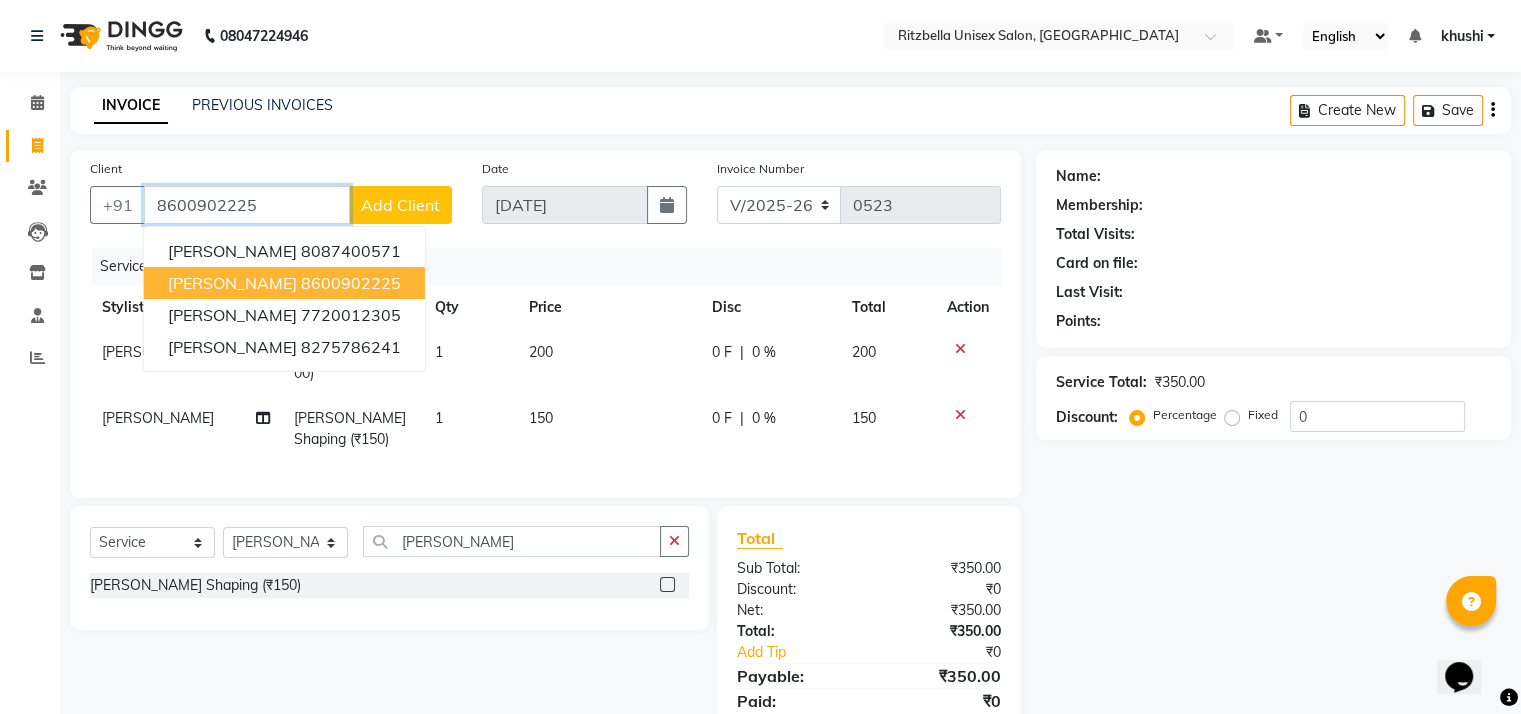 type on "8600902225" 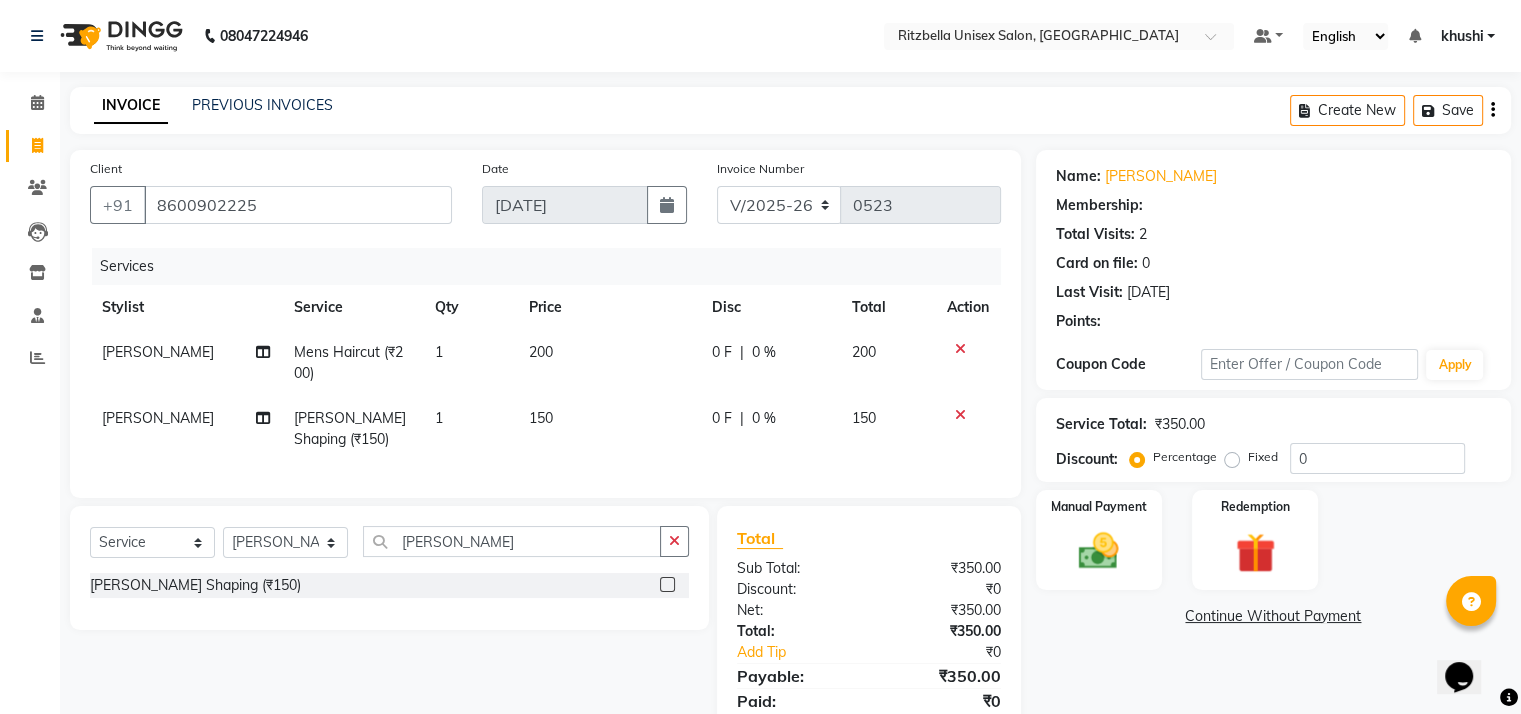 select on "1: Object" 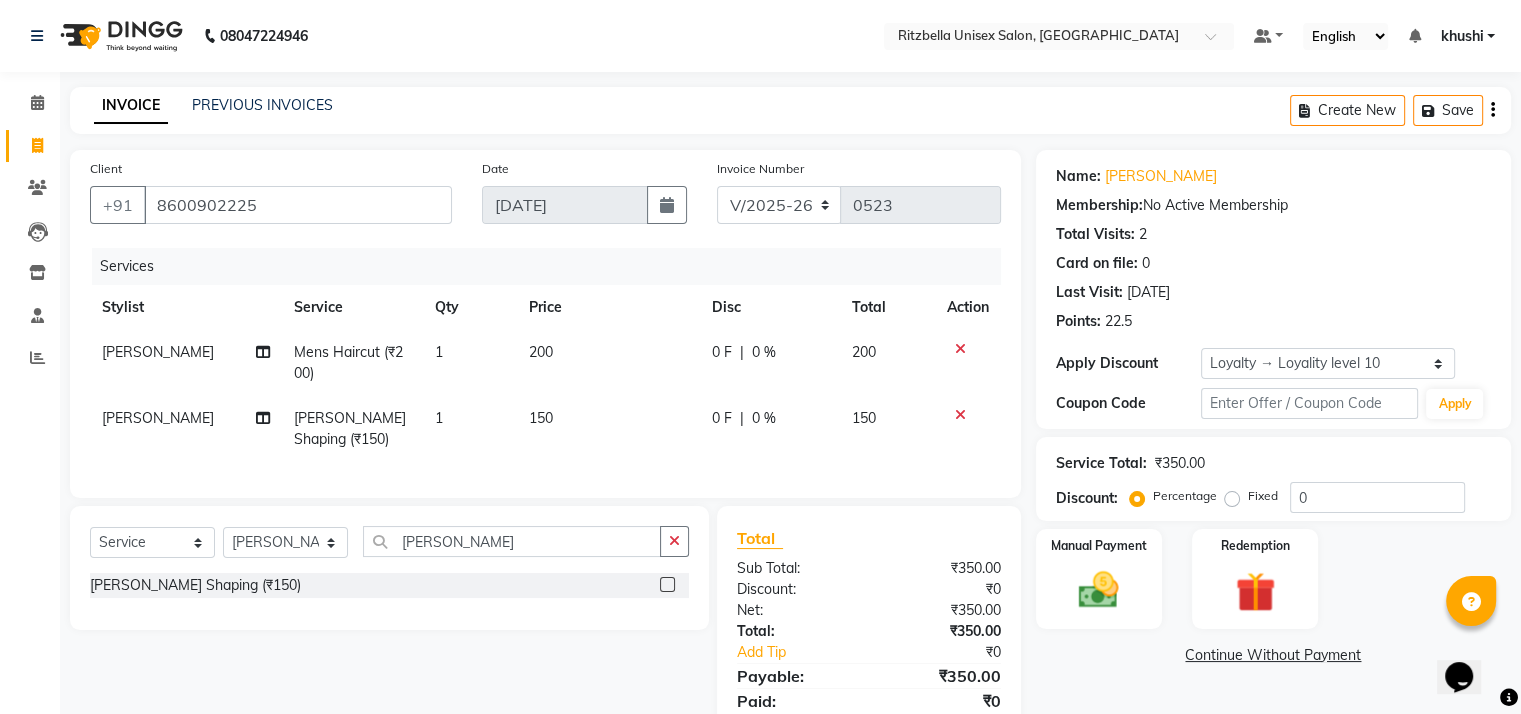 scroll, scrollTop: 90, scrollLeft: 0, axis: vertical 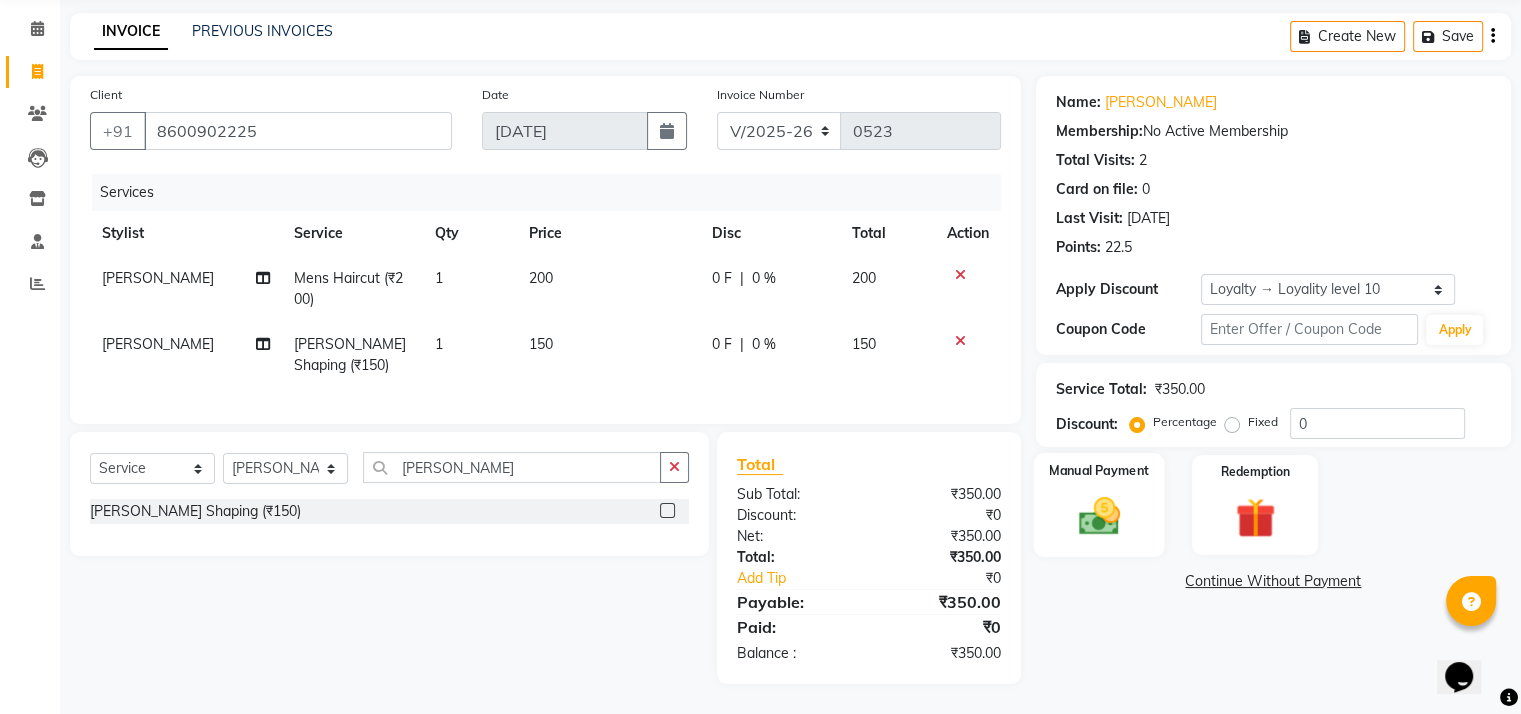 click on "Manual Payment" 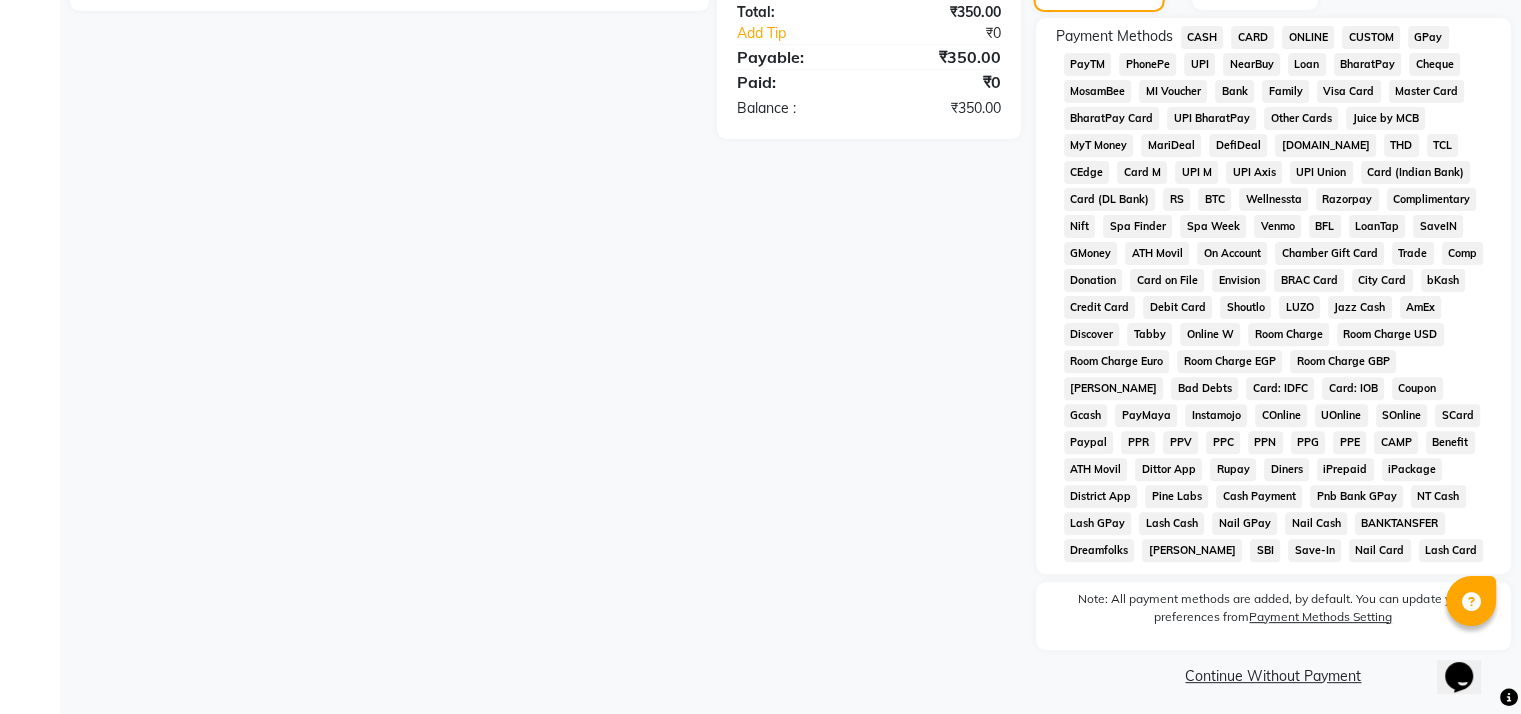 scroll, scrollTop: 433, scrollLeft: 0, axis: vertical 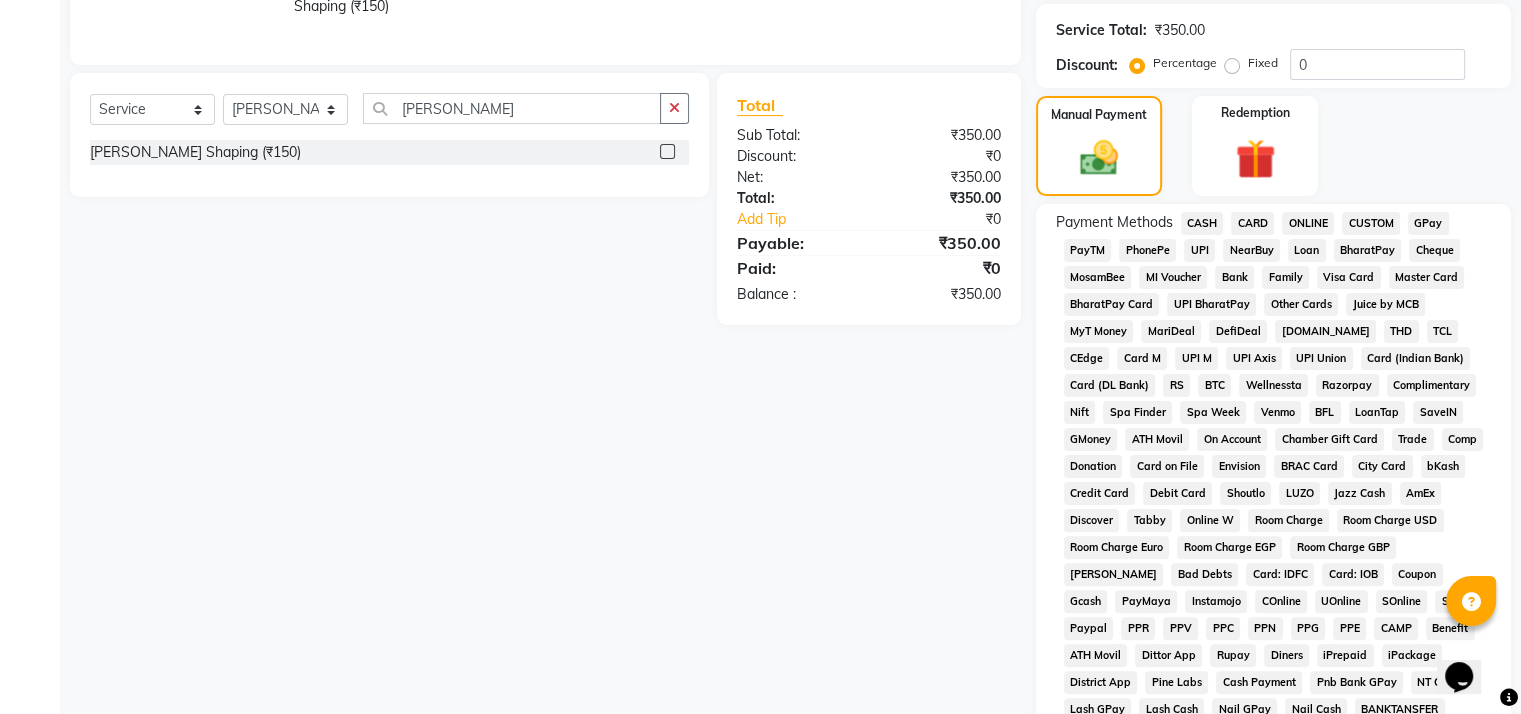 click on "GPay" 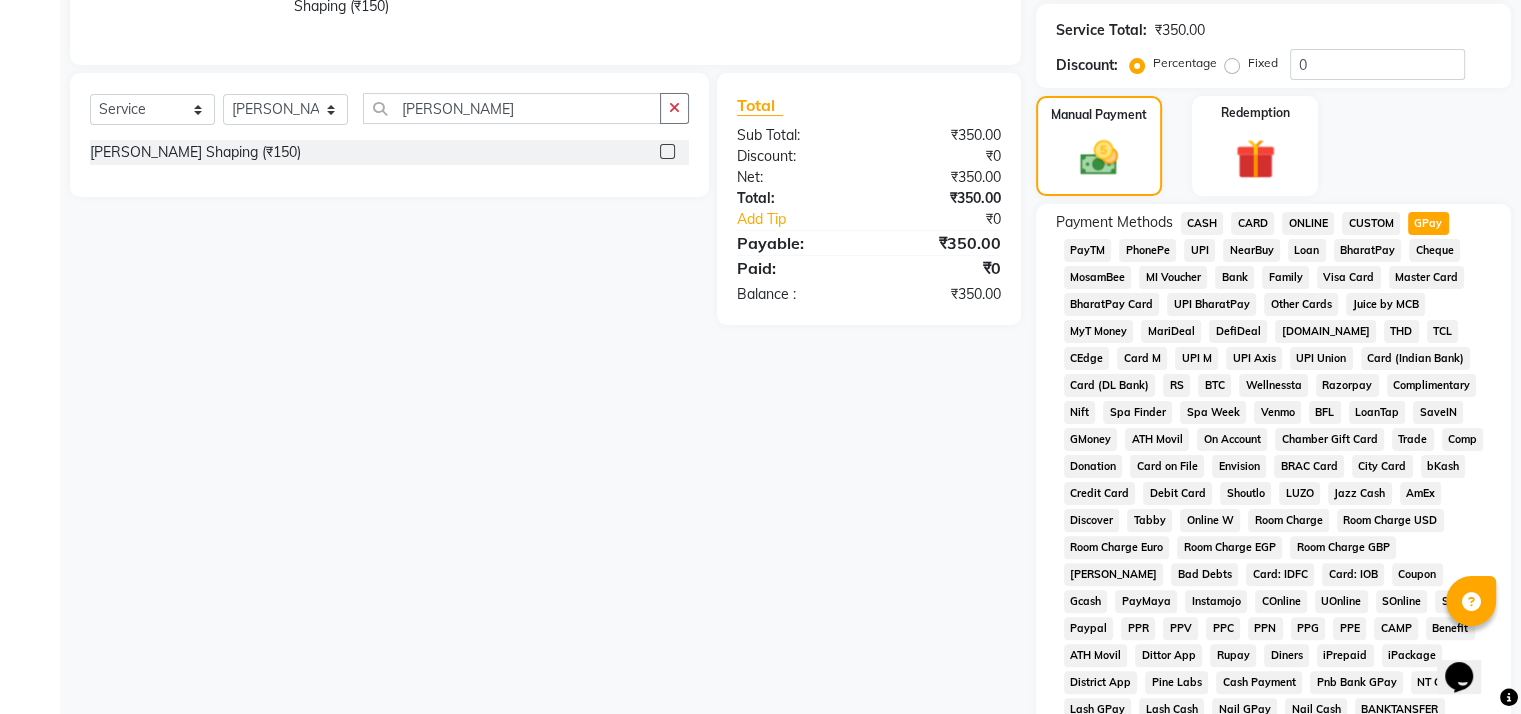 scroll, scrollTop: 748, scrollLeft: 0, axis: vertical 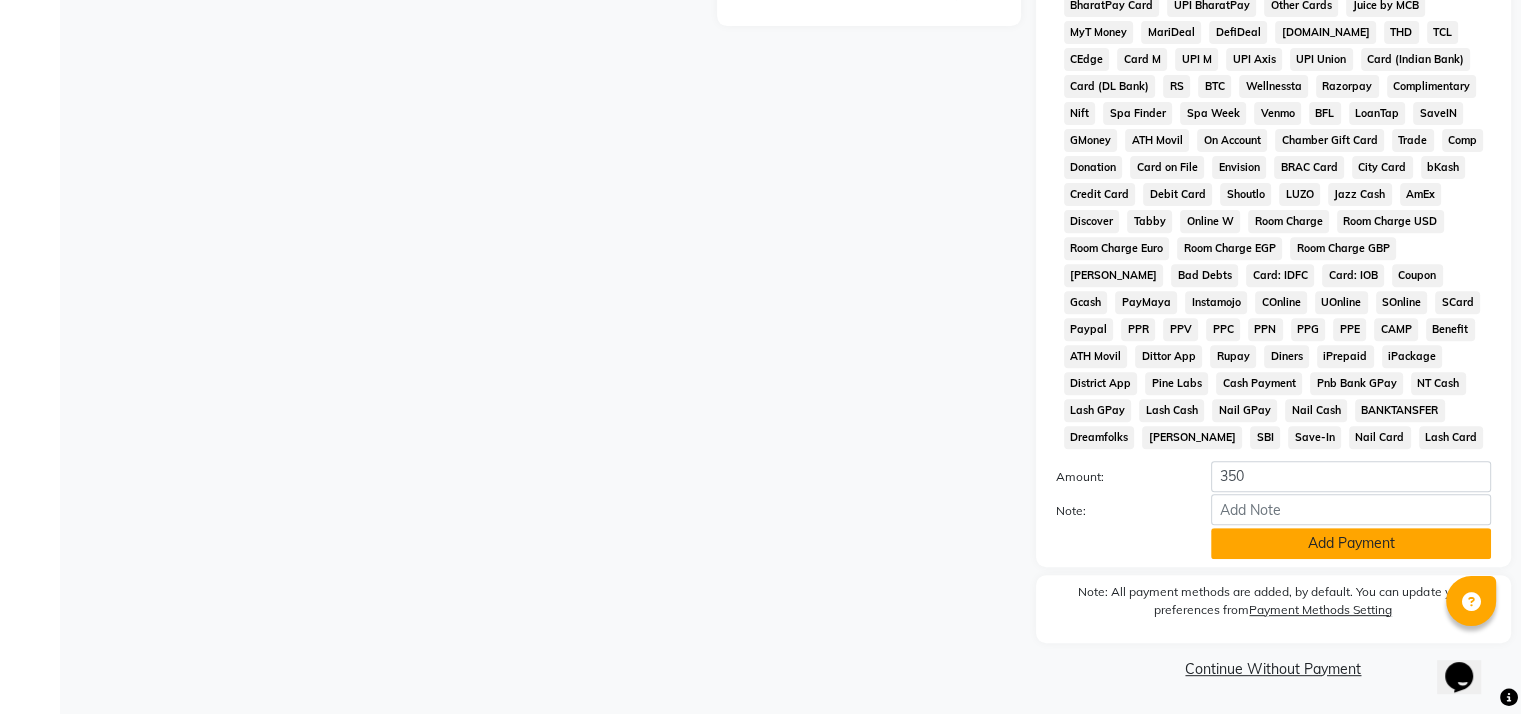 click on "Add Payment" 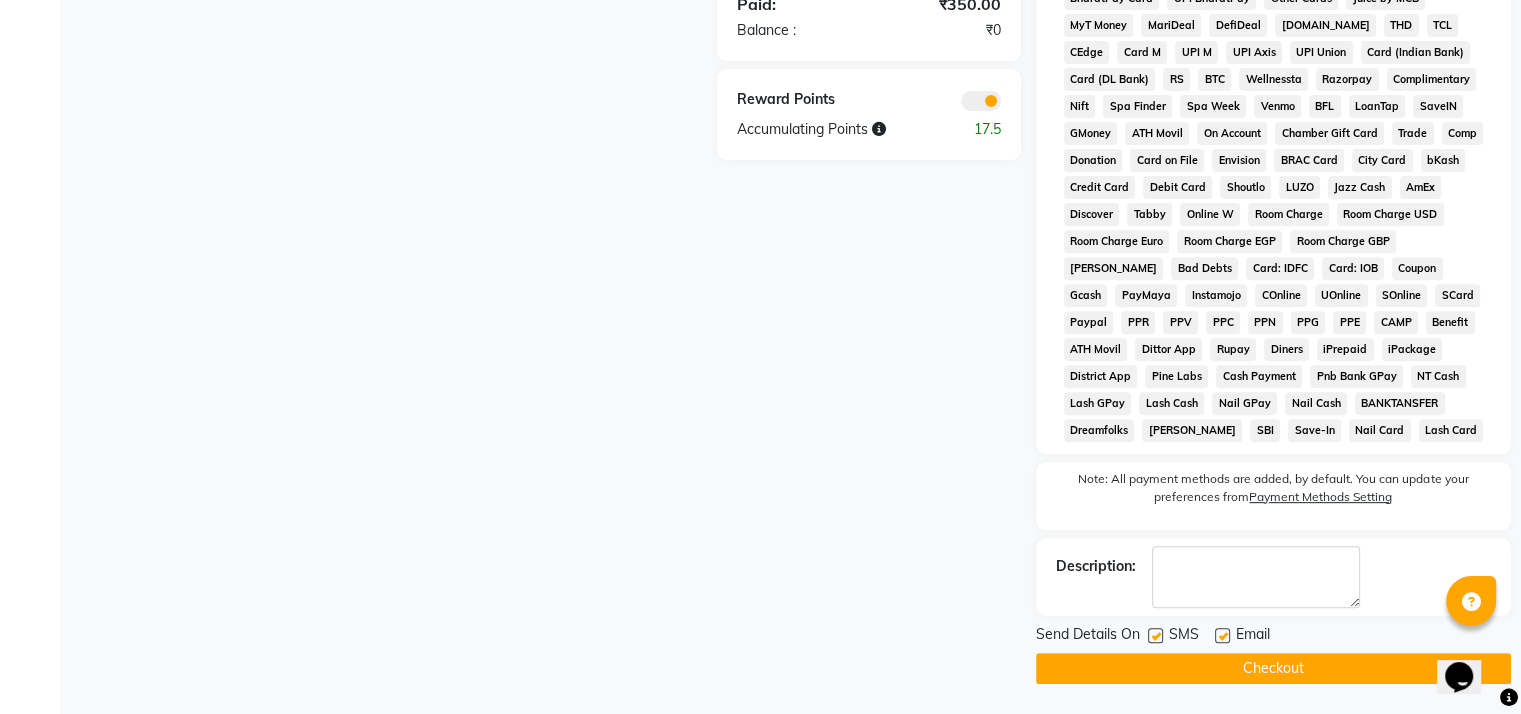 scroll, scrollTop: 753, scrollLeft: 0, axis: vertical 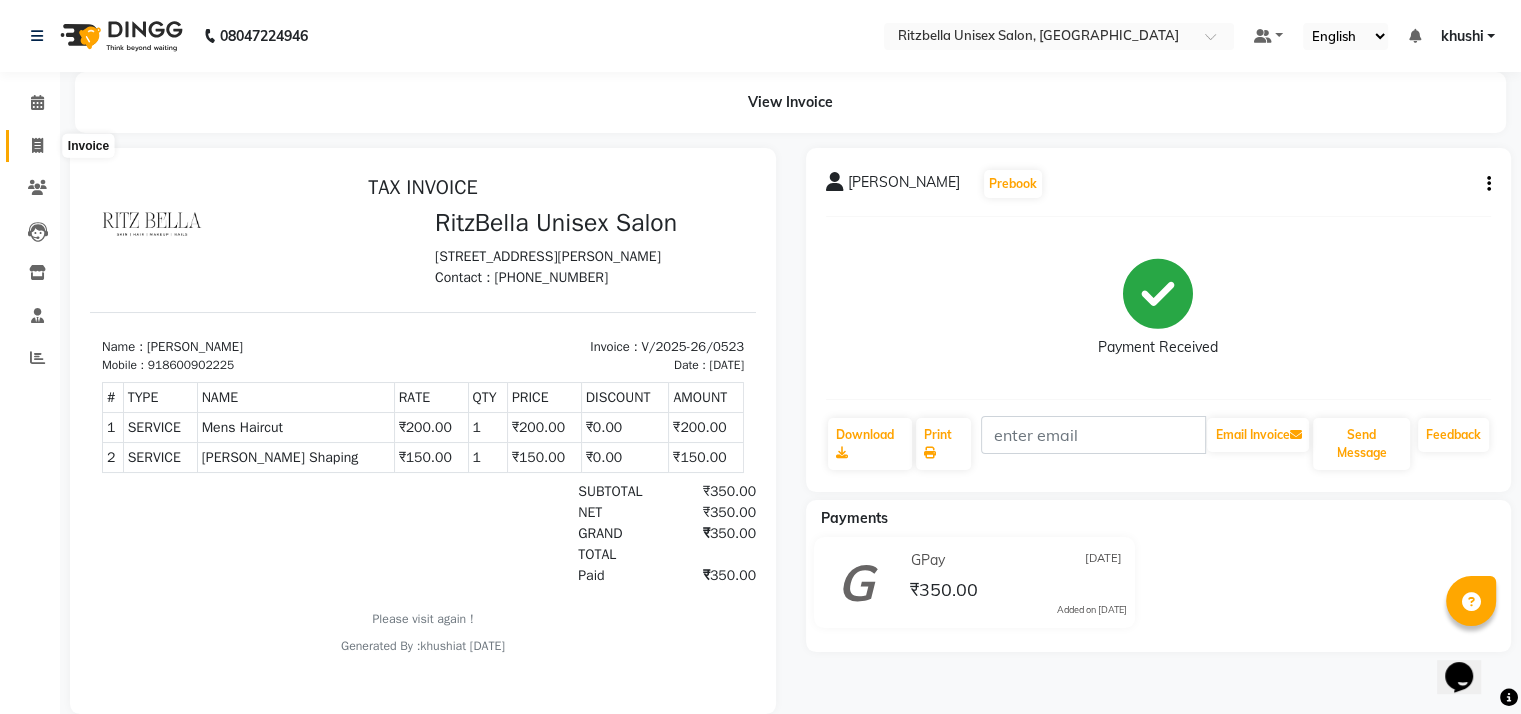 click 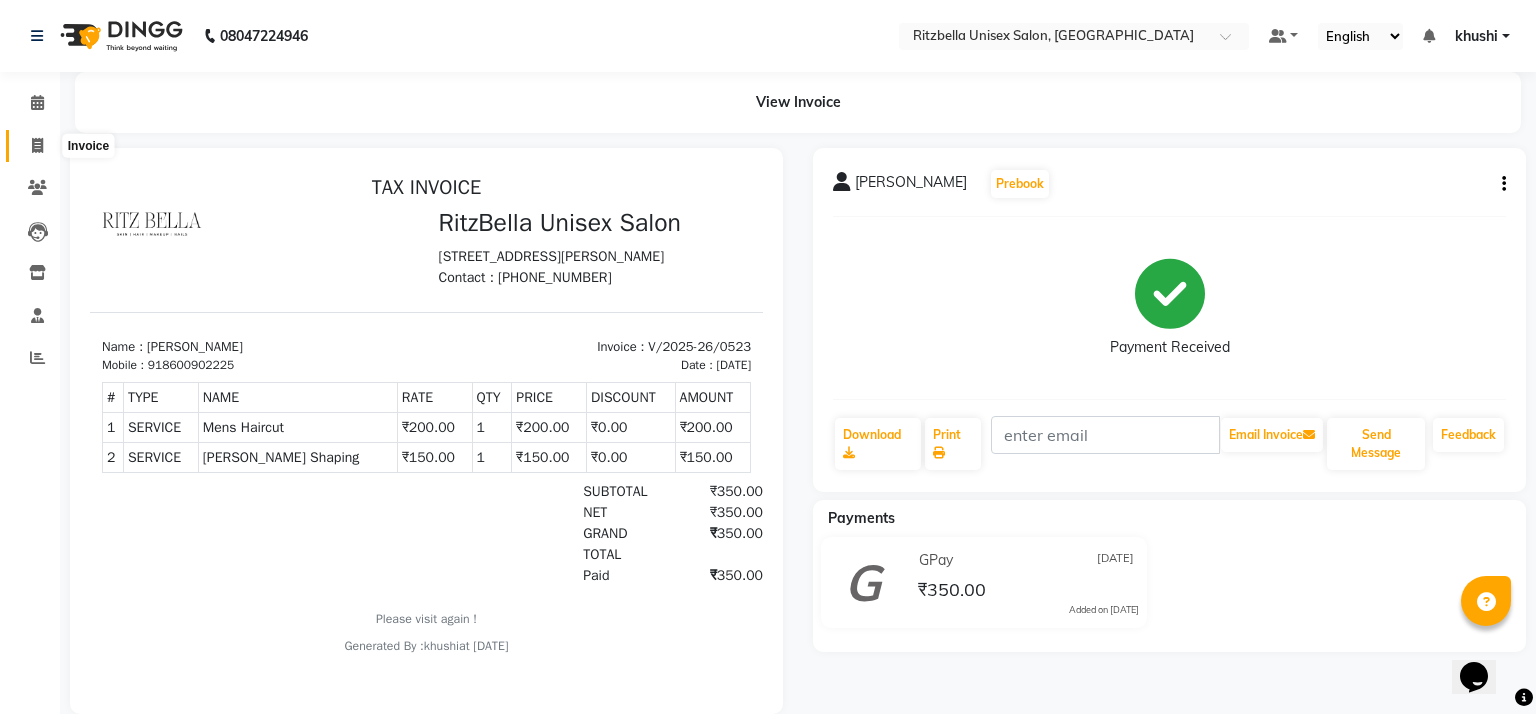 select on "service" 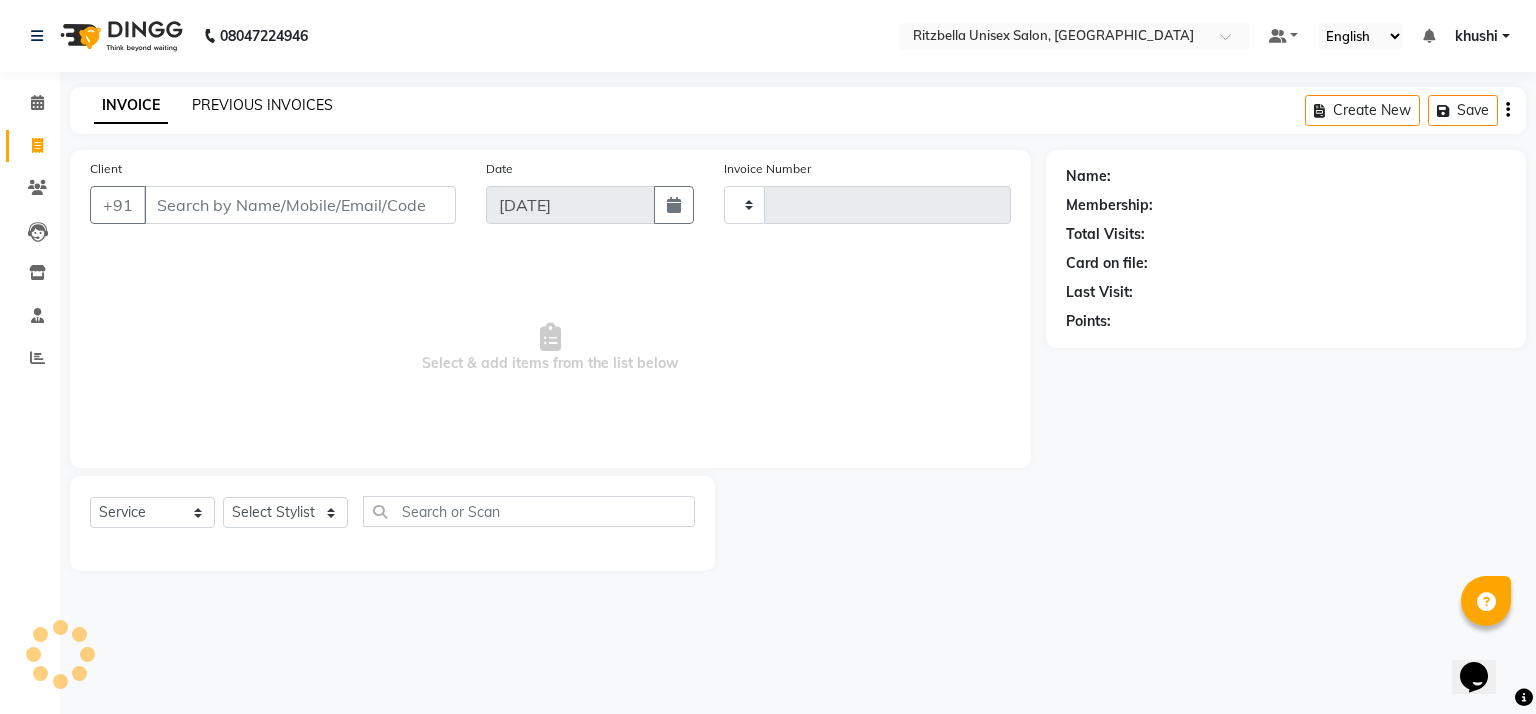 type on "0524" 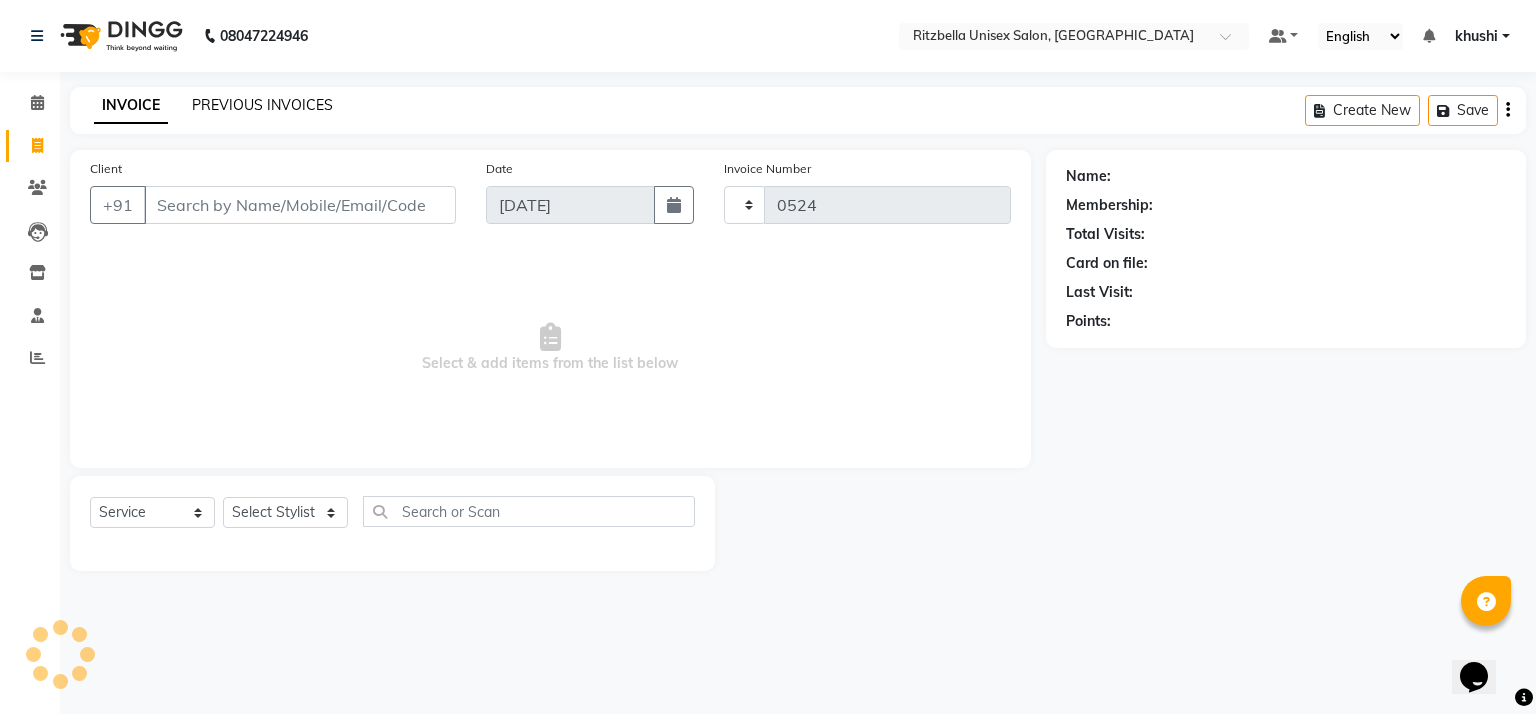 select on "6870" 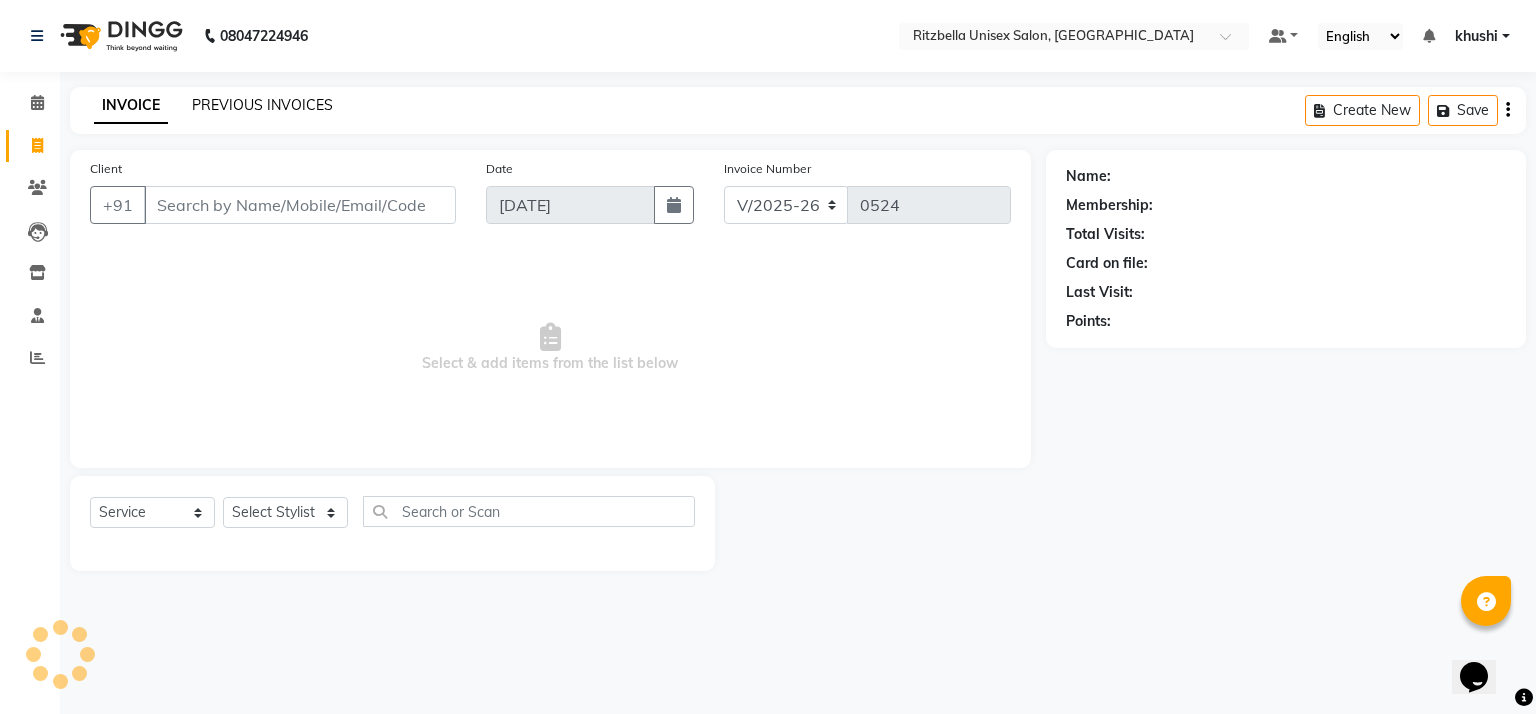 click on "PREVIOUS INVOICES" 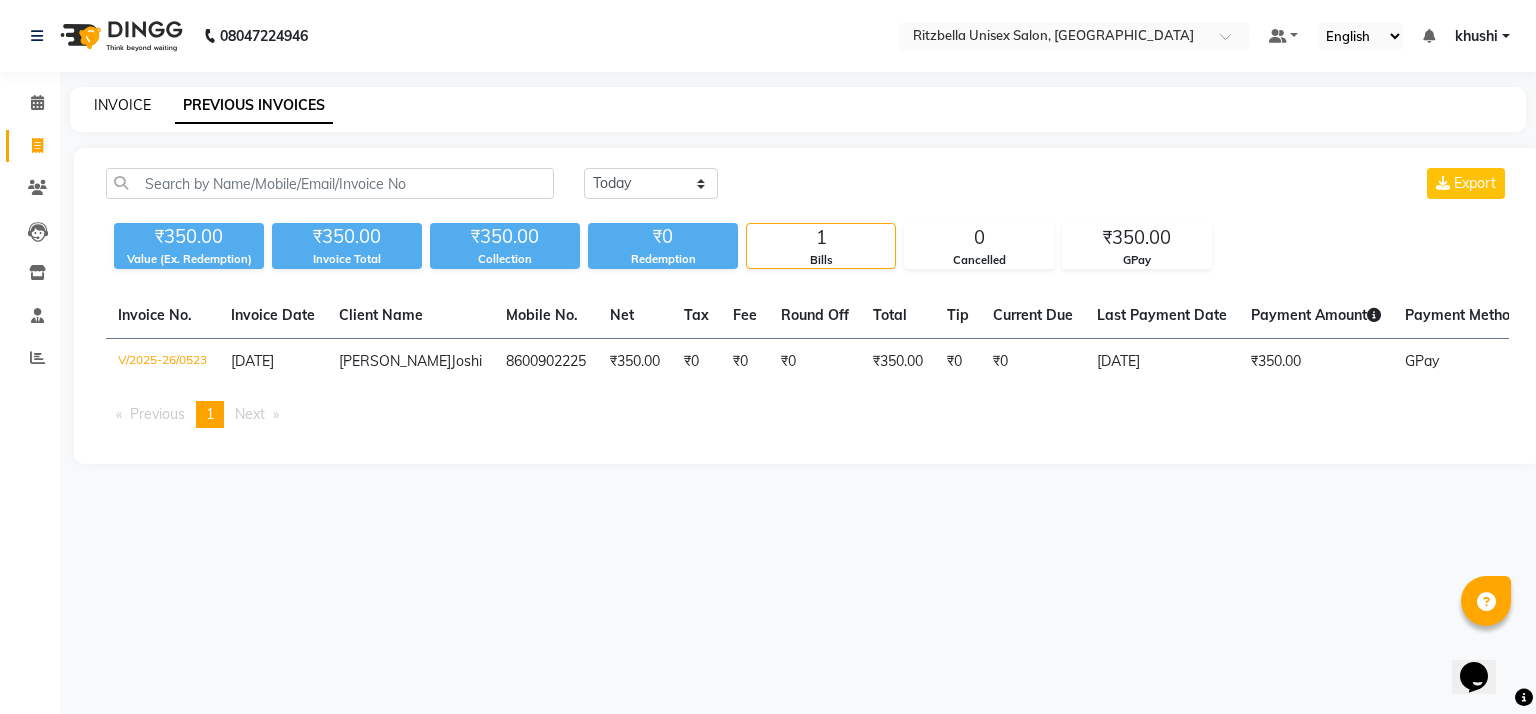 click on "INVOICE" 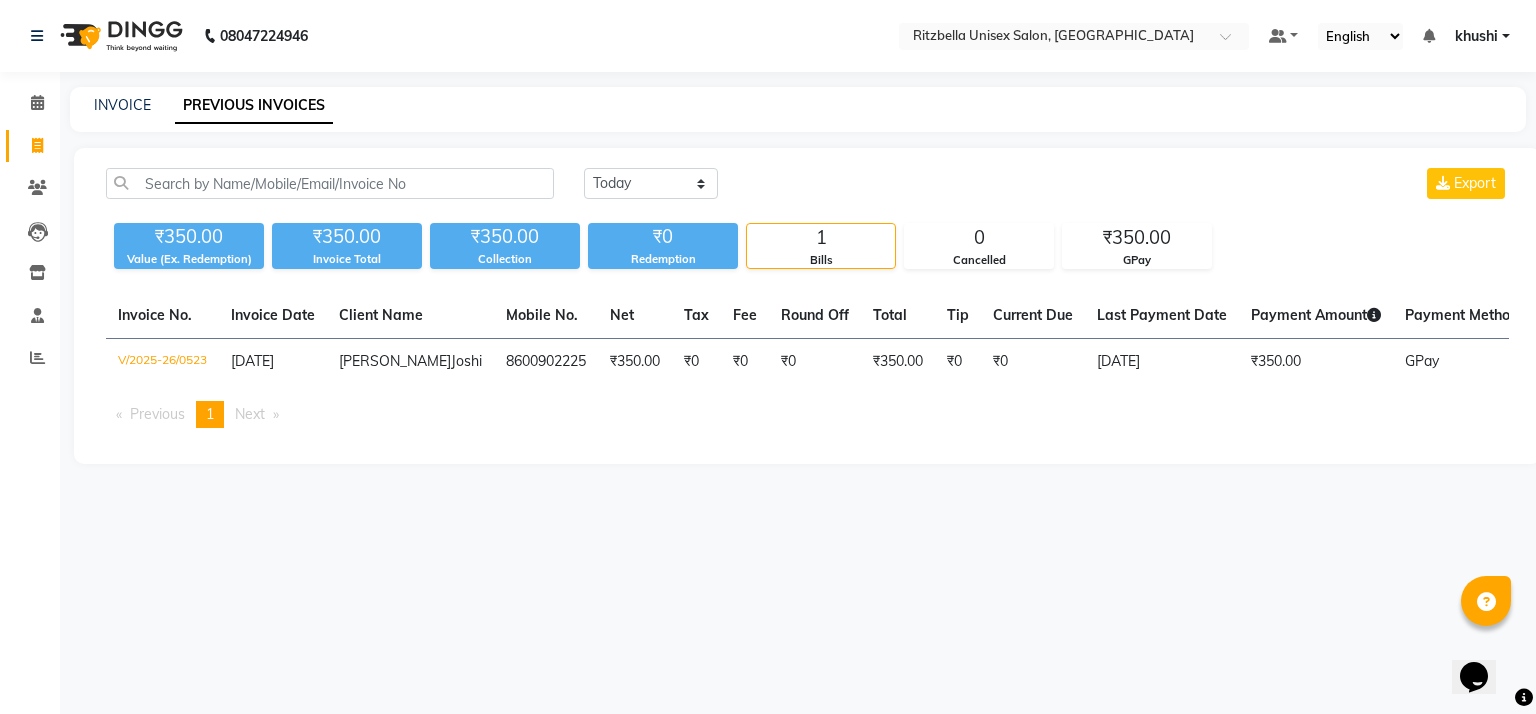 select on "service" 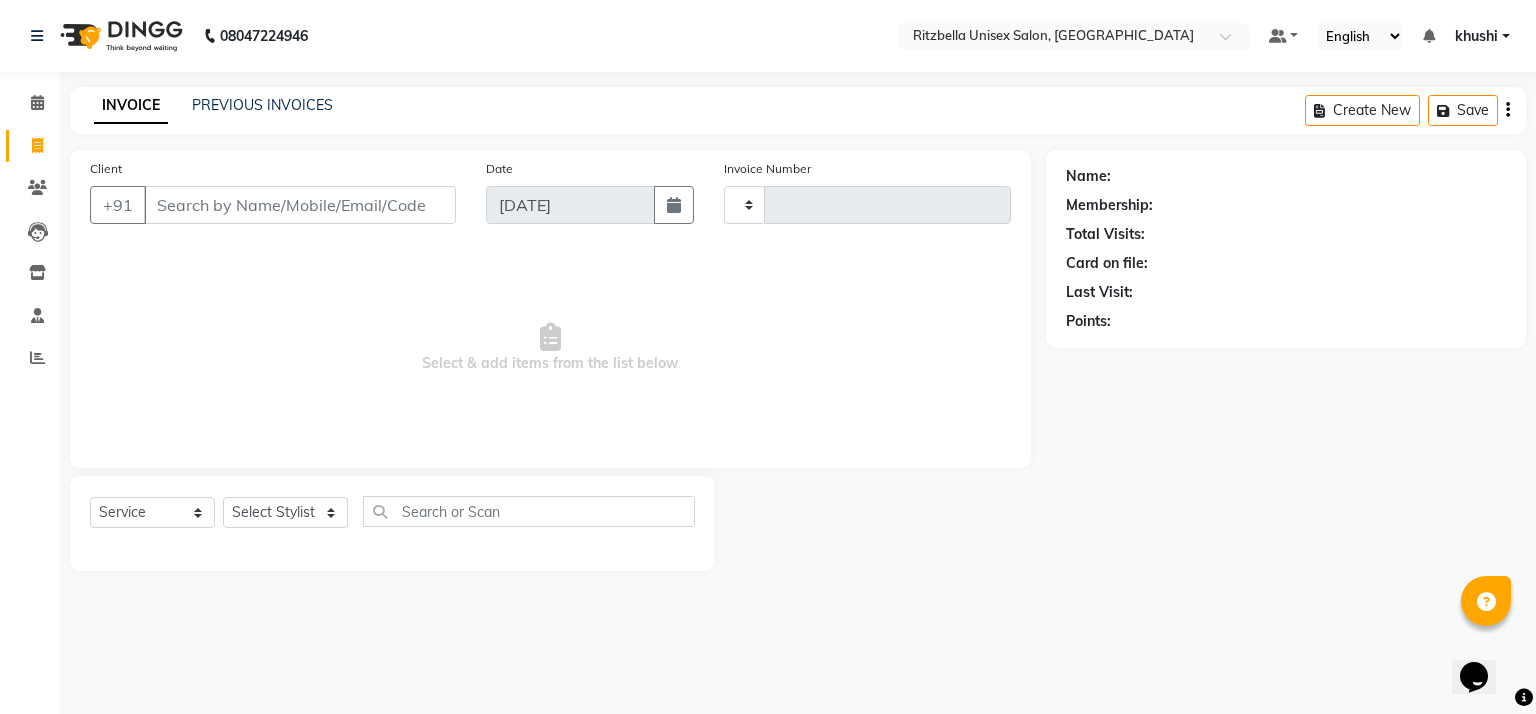 type on "0524" 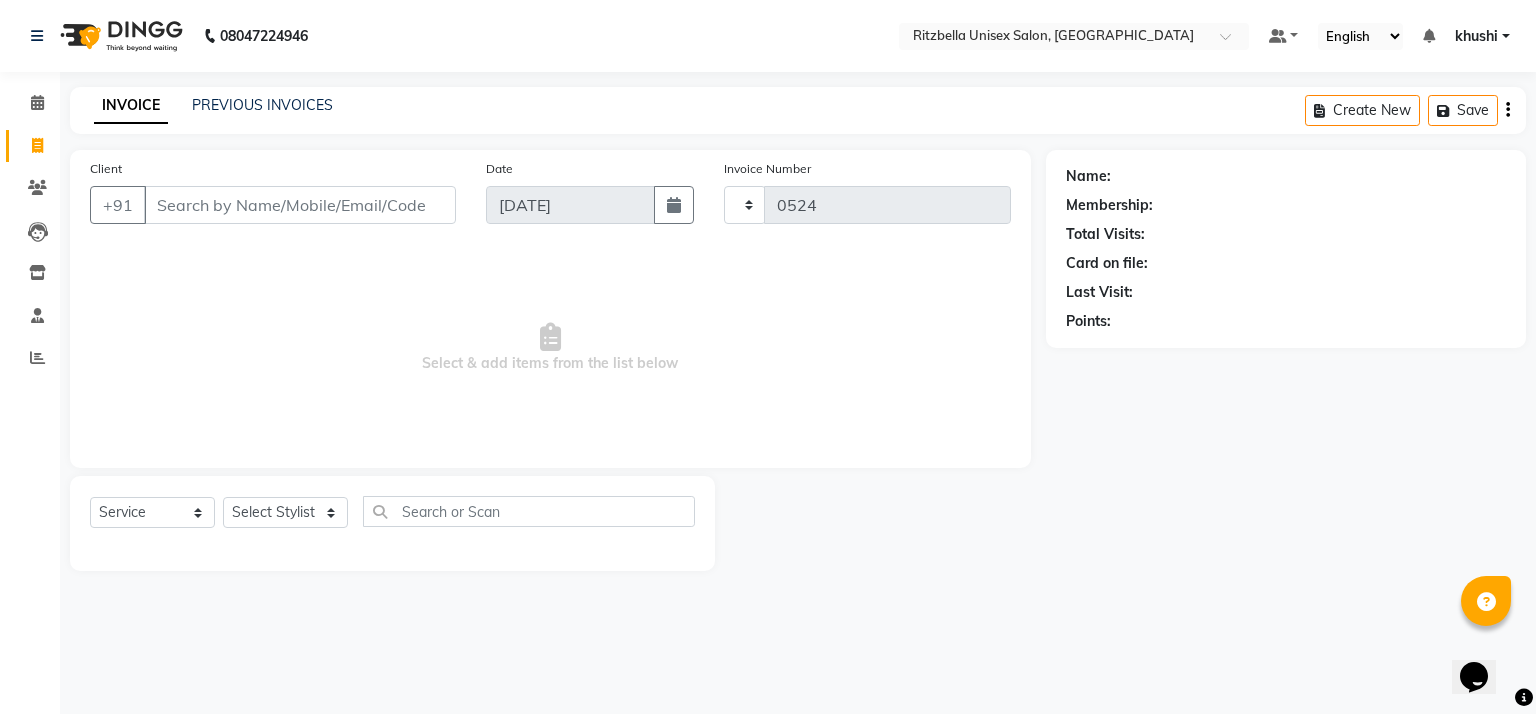 select on "6870" 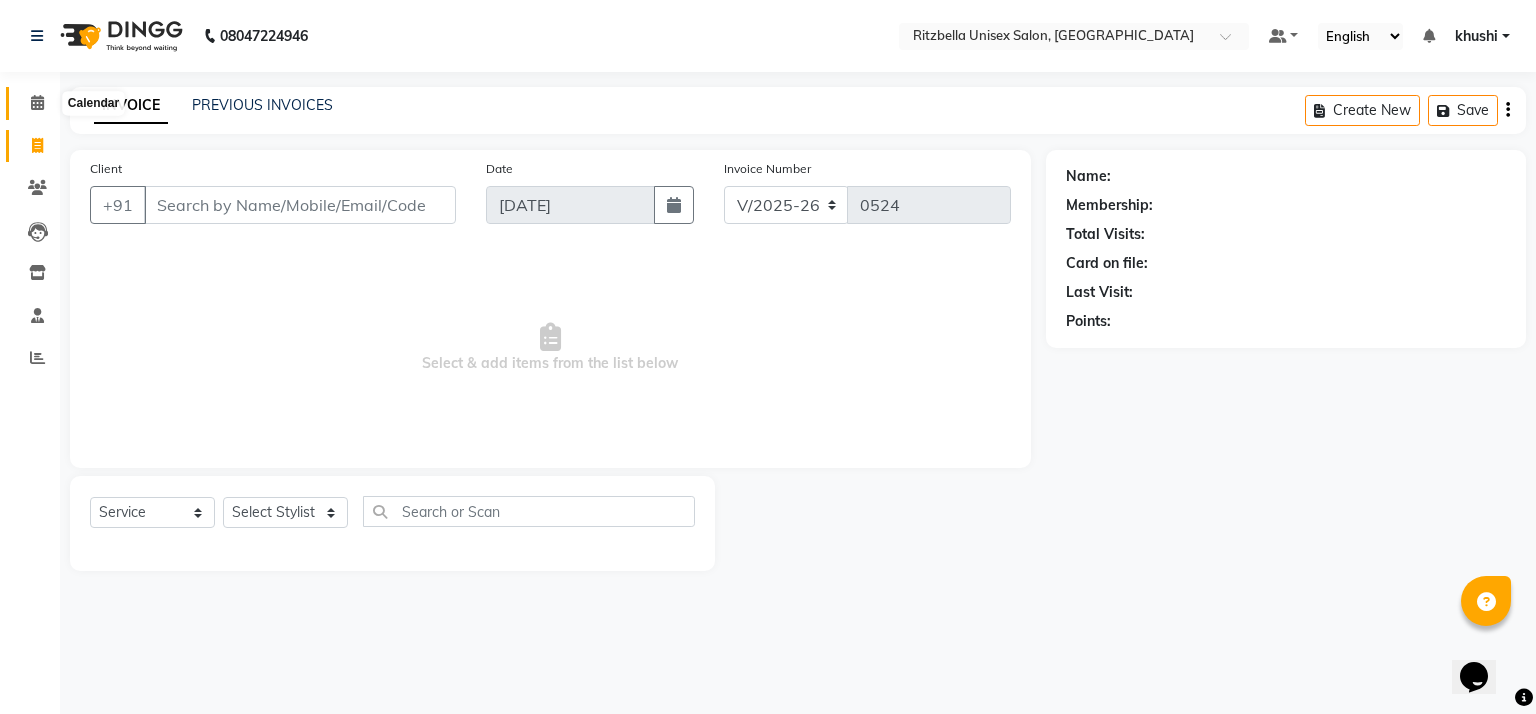click 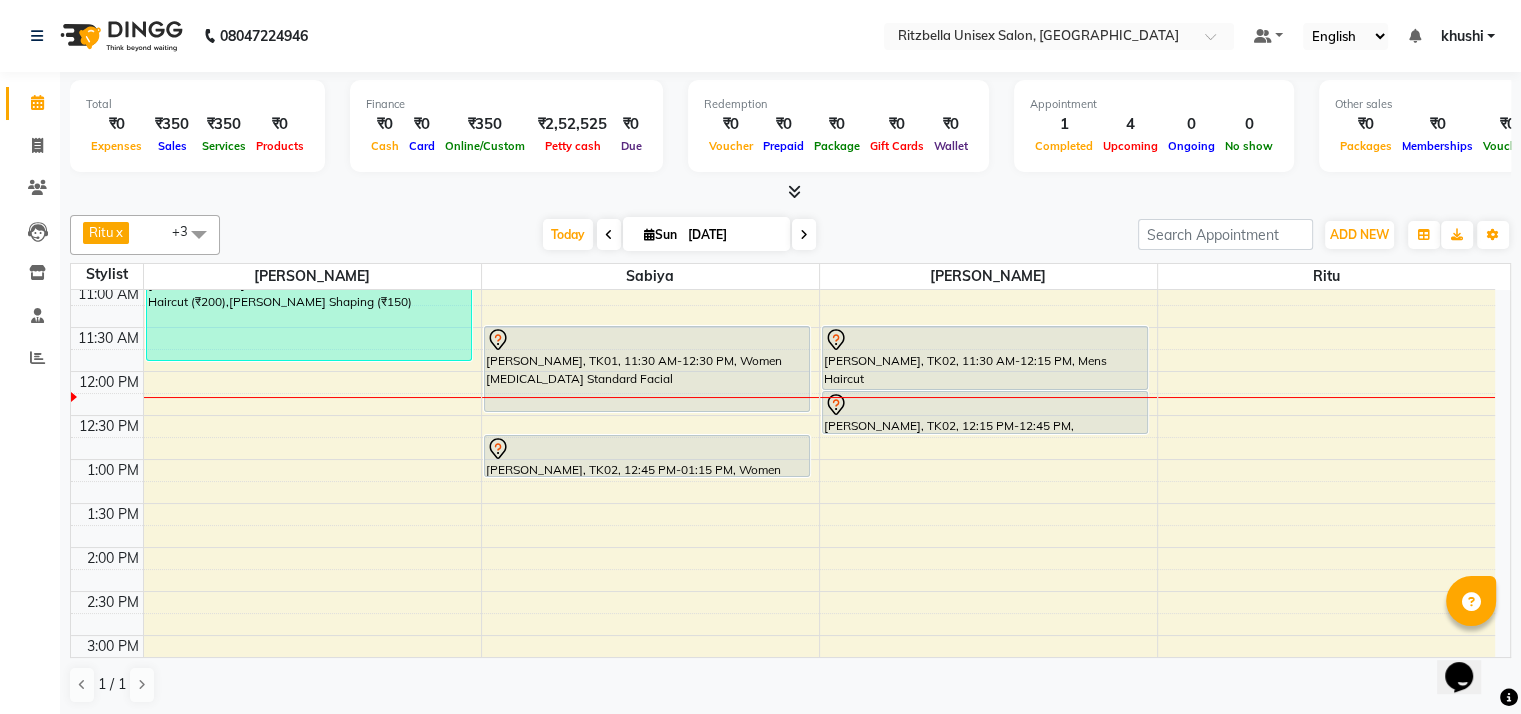scroll, scrollTop: 183, scrollLeft: 0, axis: vertical 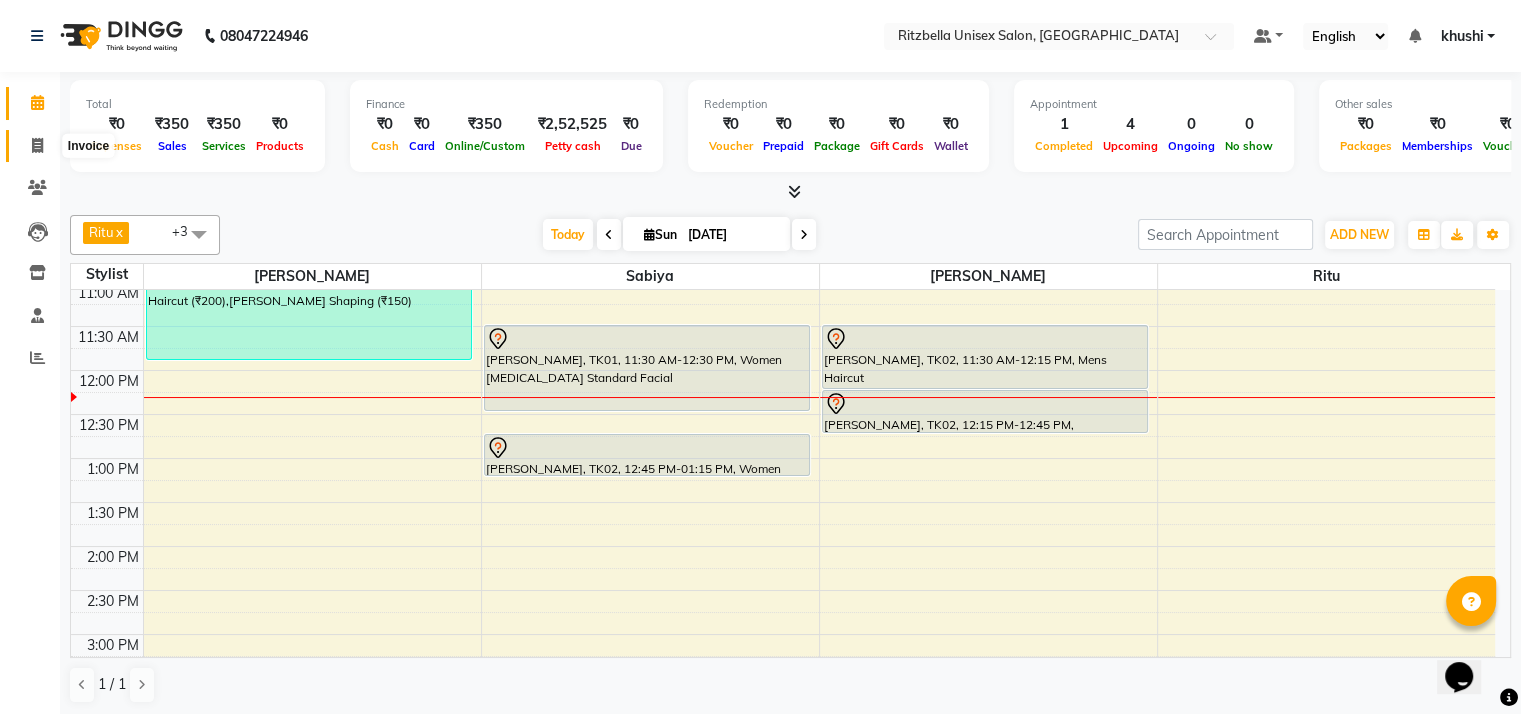 click 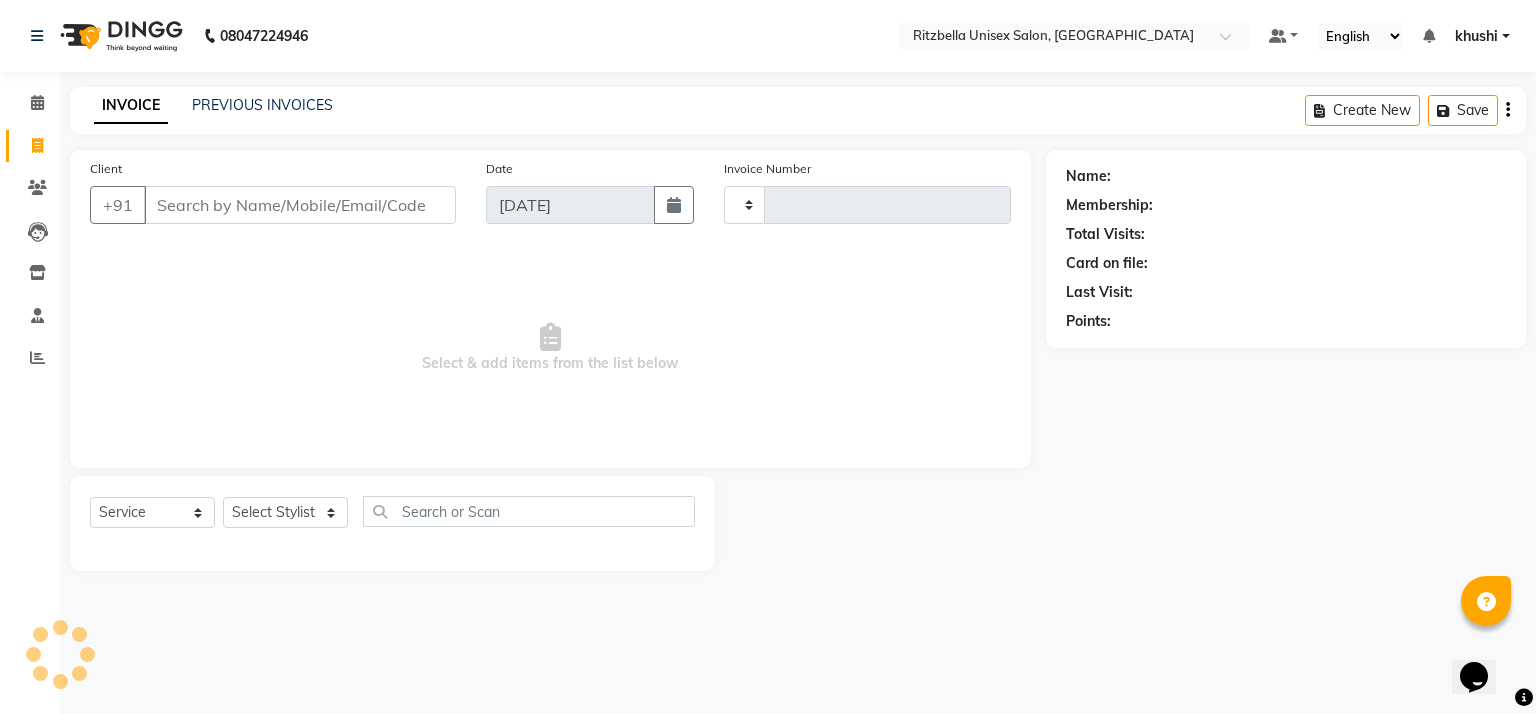 type on "0524" 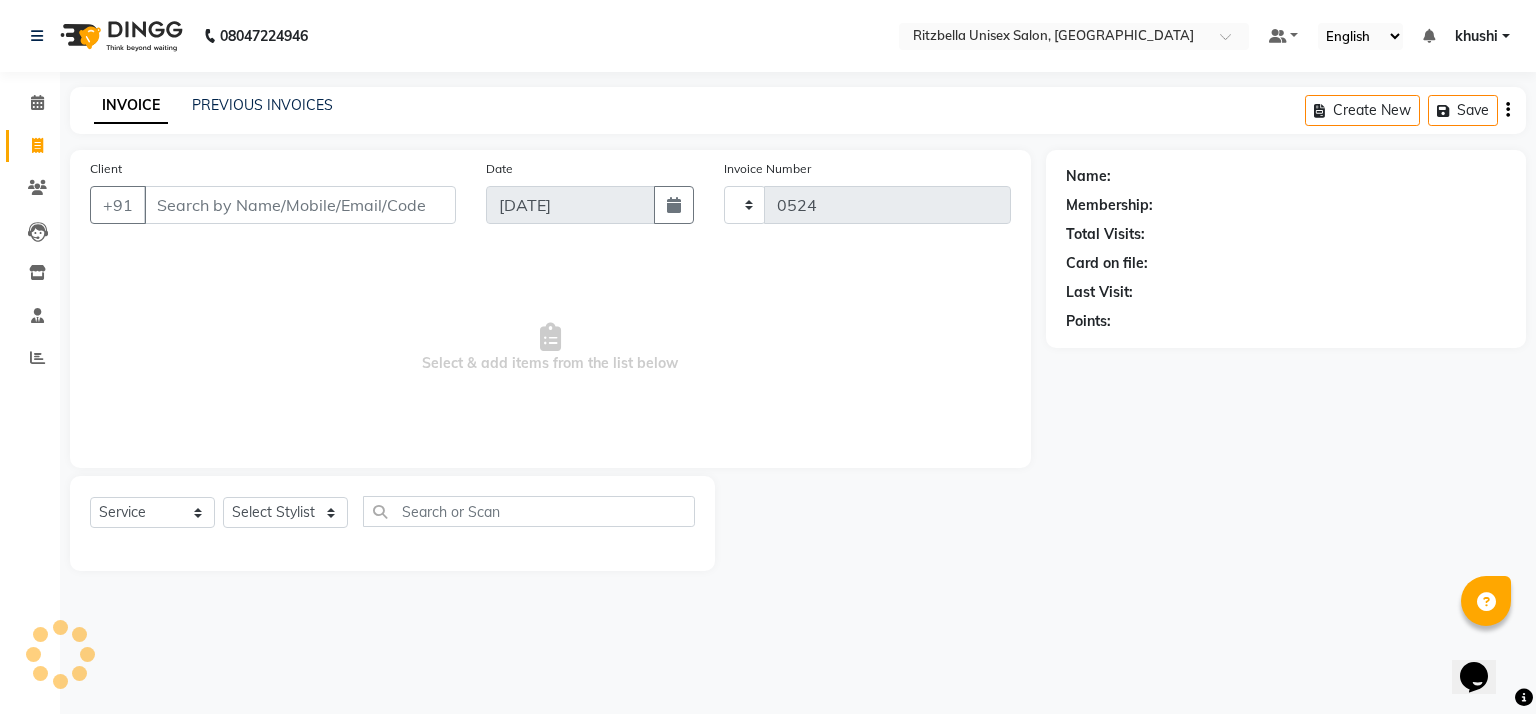 select on "6870" 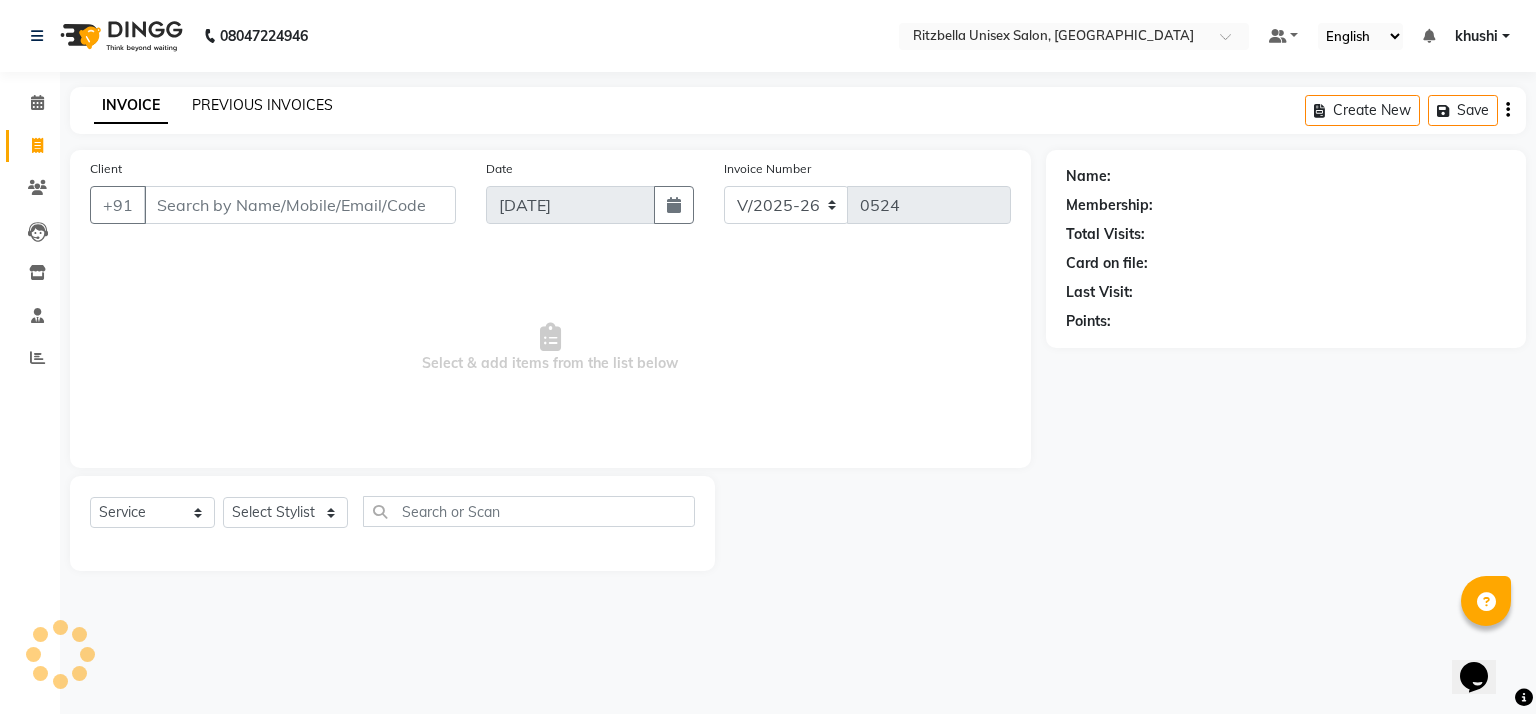 click on "PREVIOUS INVOICES" 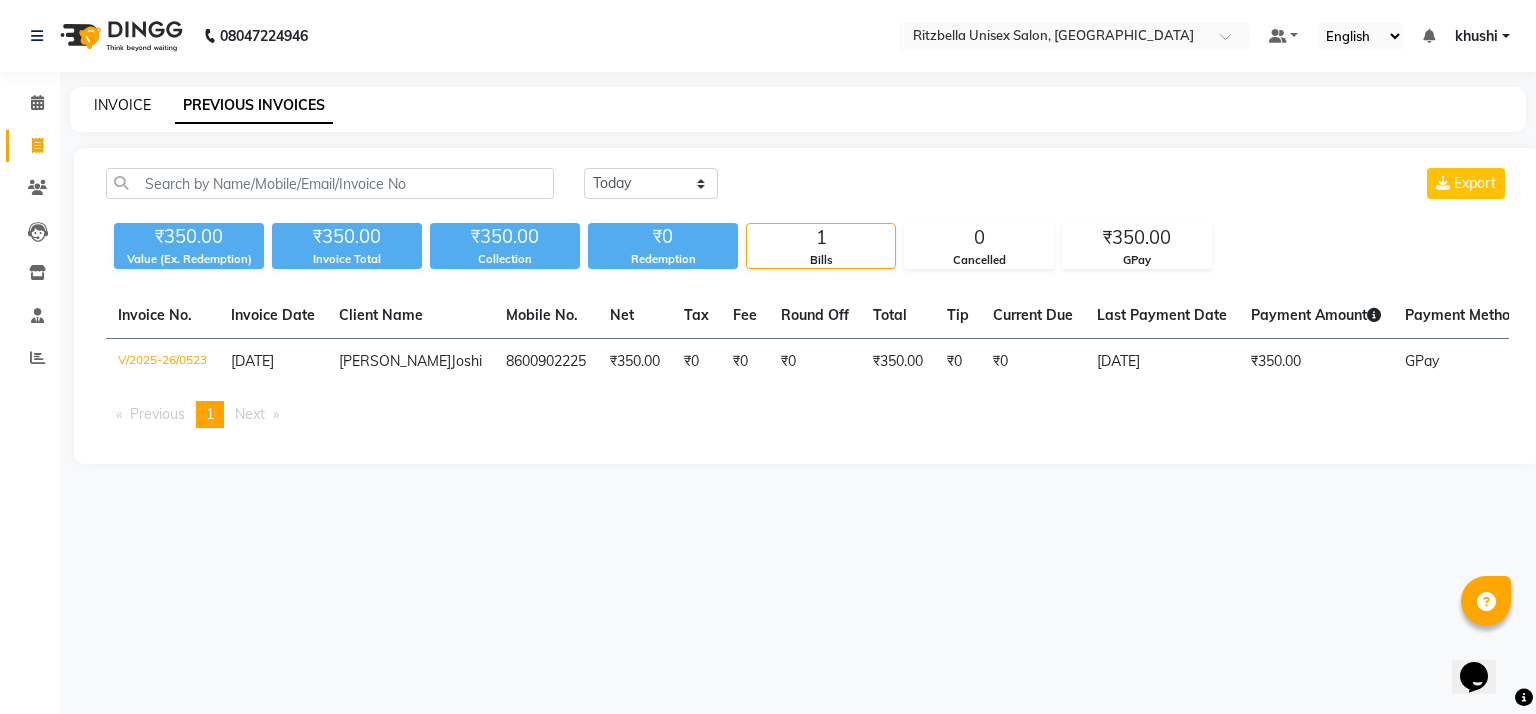 click on "INVOICE" 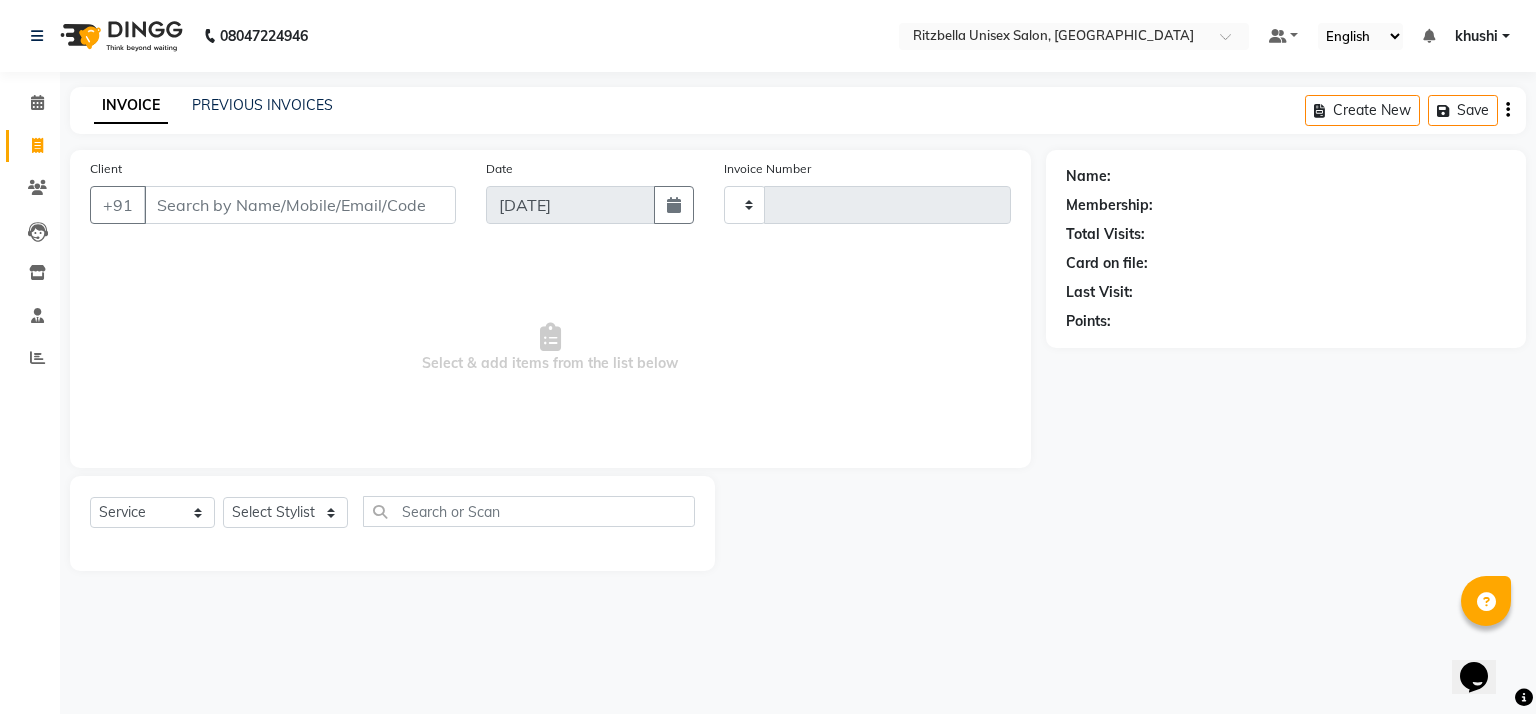 type on "0524" 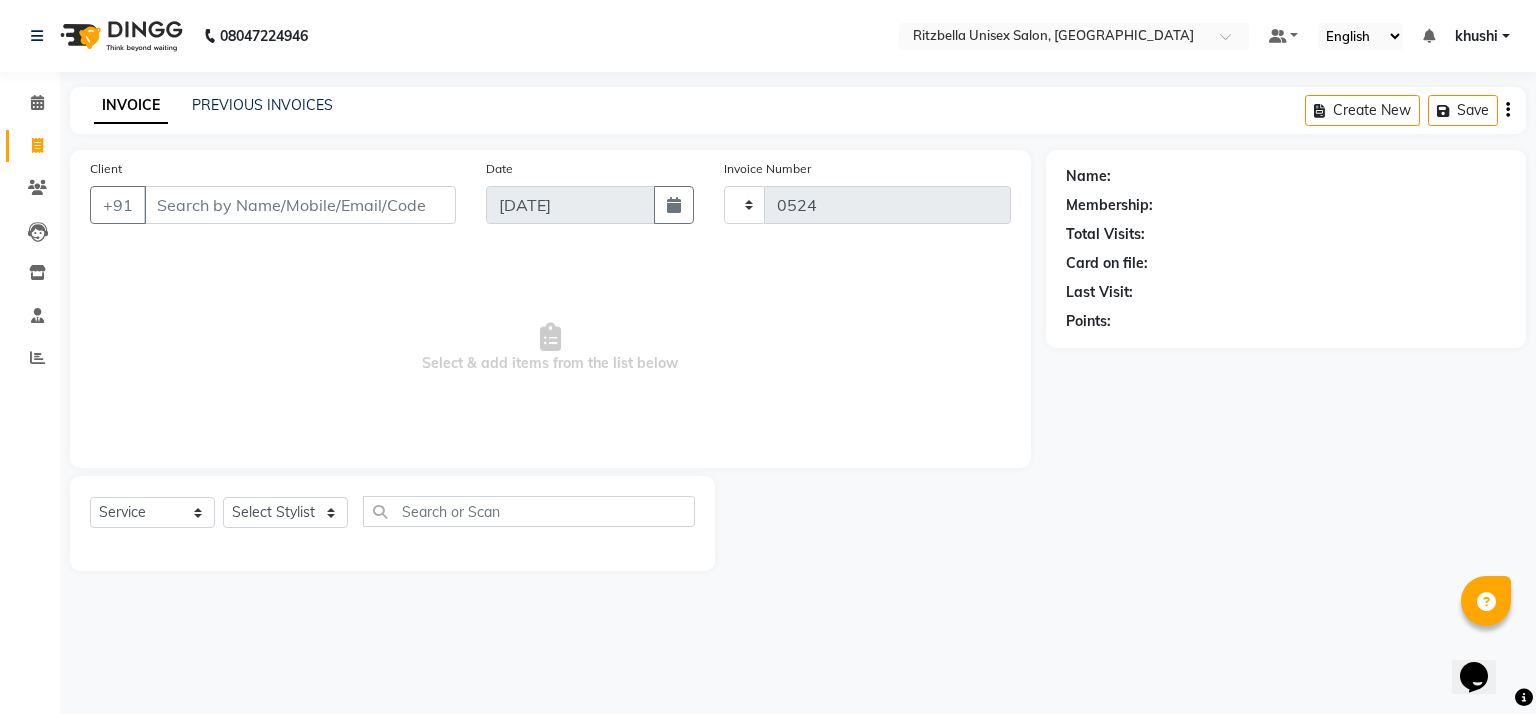 select on "6870" 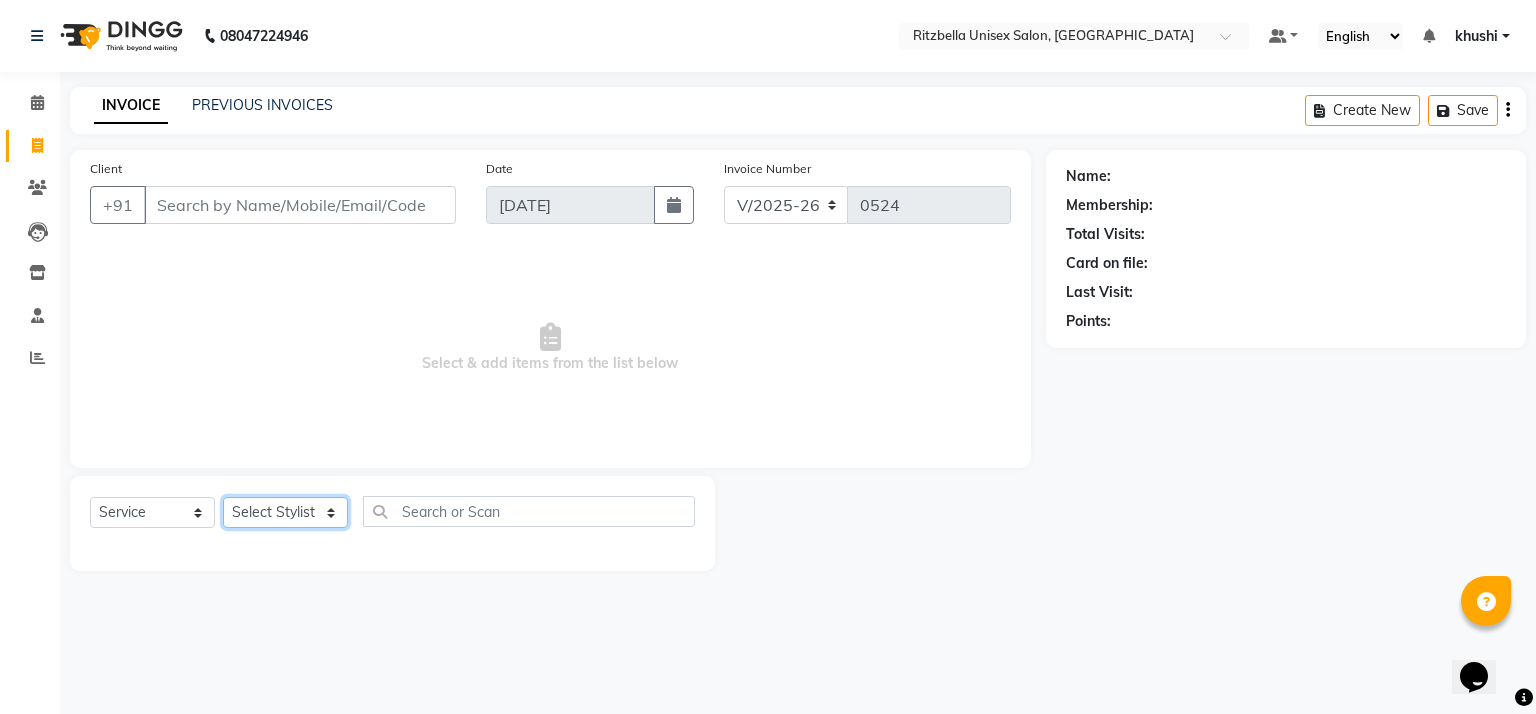 click on "Select Stylist khushi [PERSON_NAME] Ritu Sabiya [PERSON_NAME]" 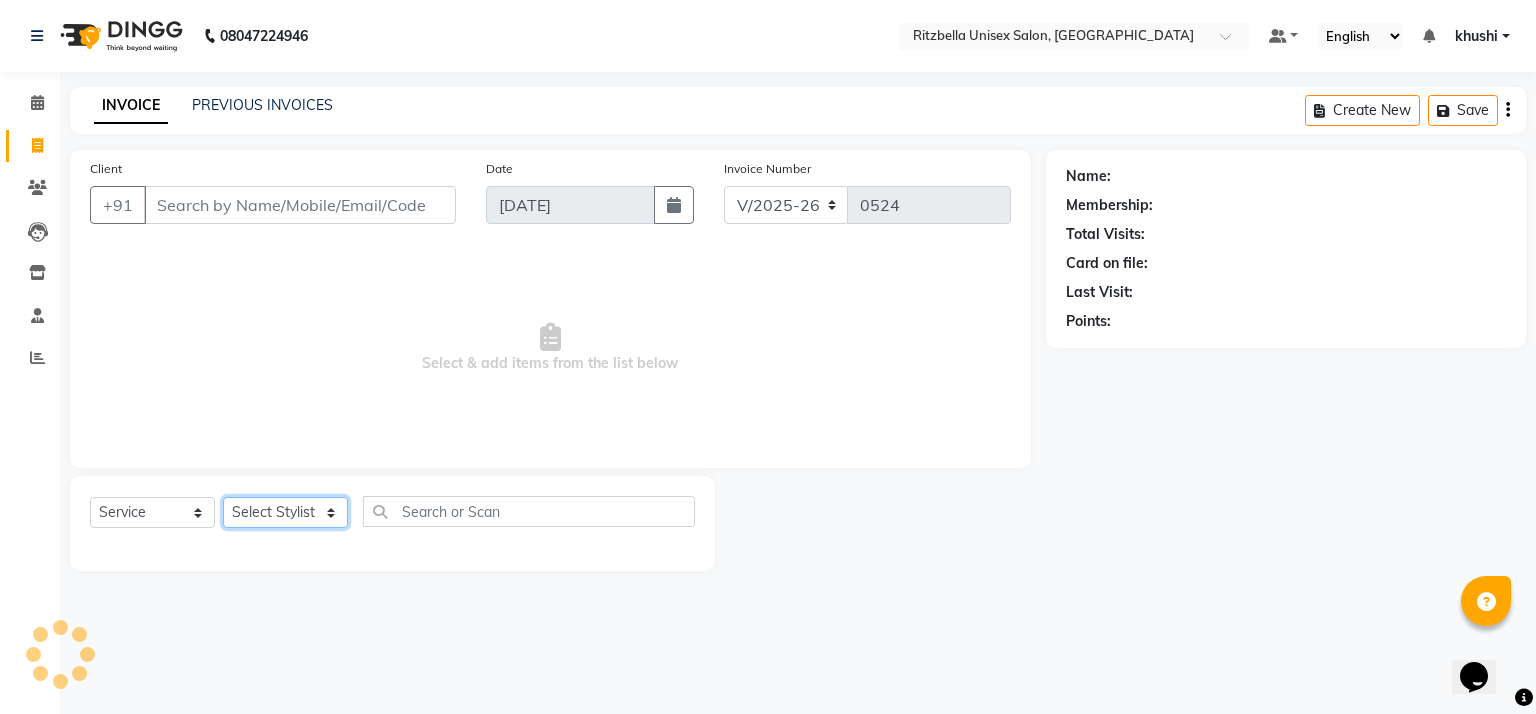 select on "59016" 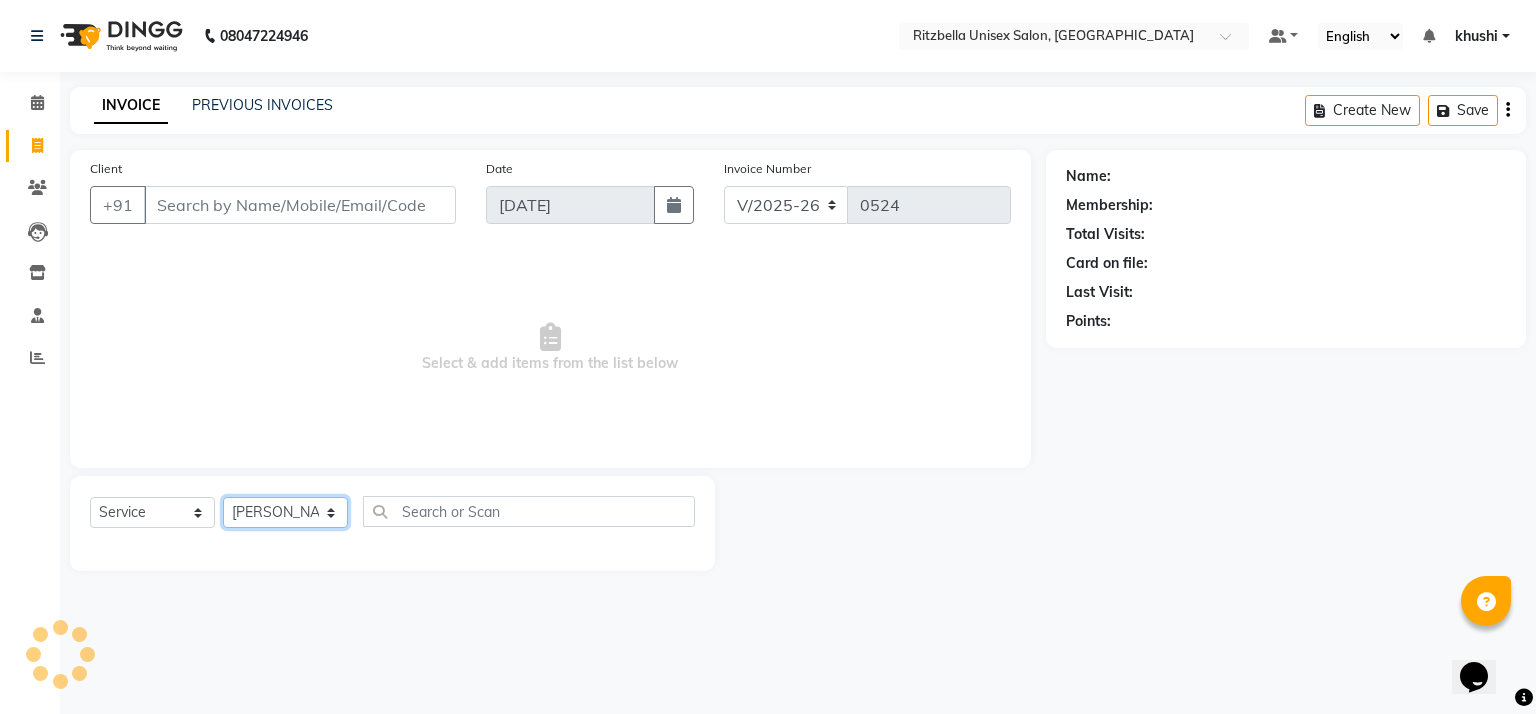 click on "Select Stylist khushi [PERSON_NAME] Ritu Sabiya [PERSON_NAME]" 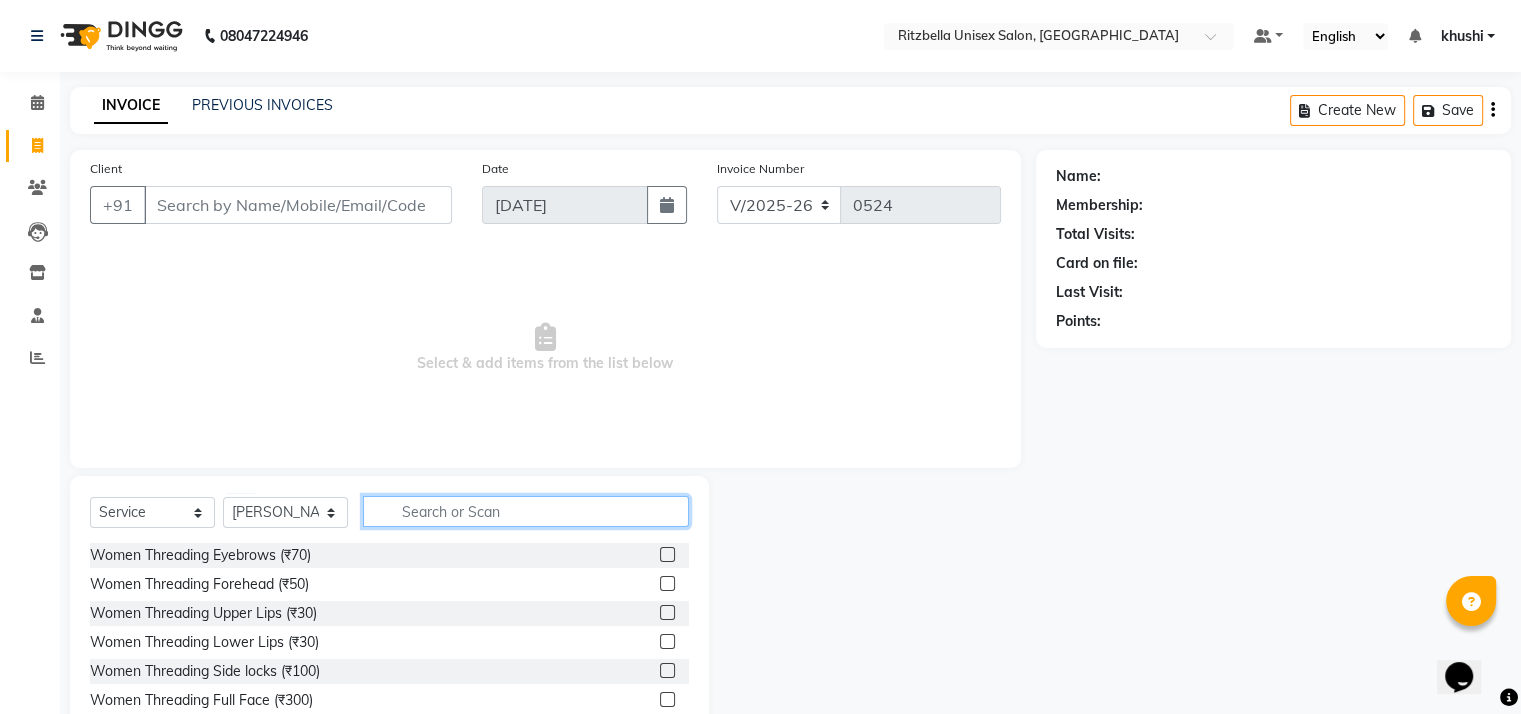 click 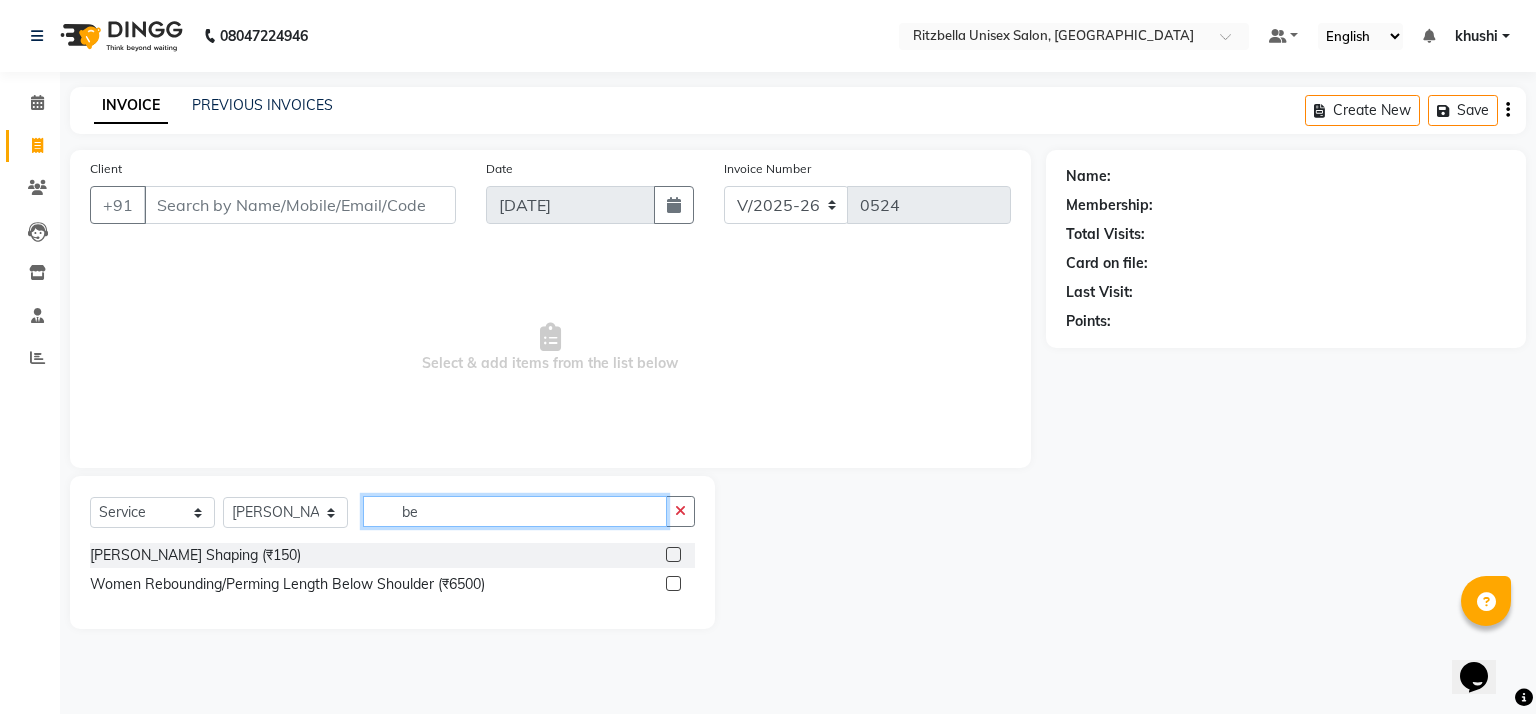 type on "b" 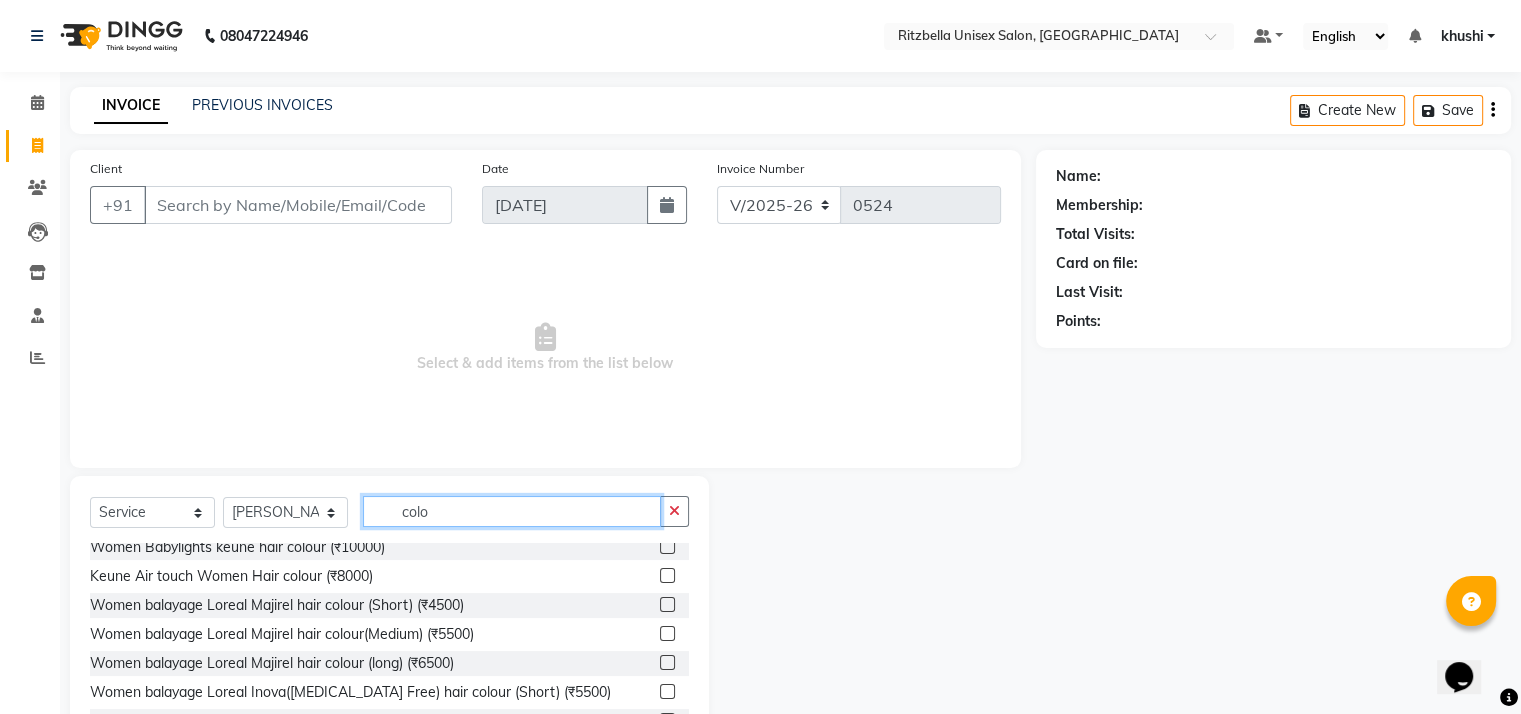 scroll, scrollTop: 647, scrollLeft: 0, axis: vertical 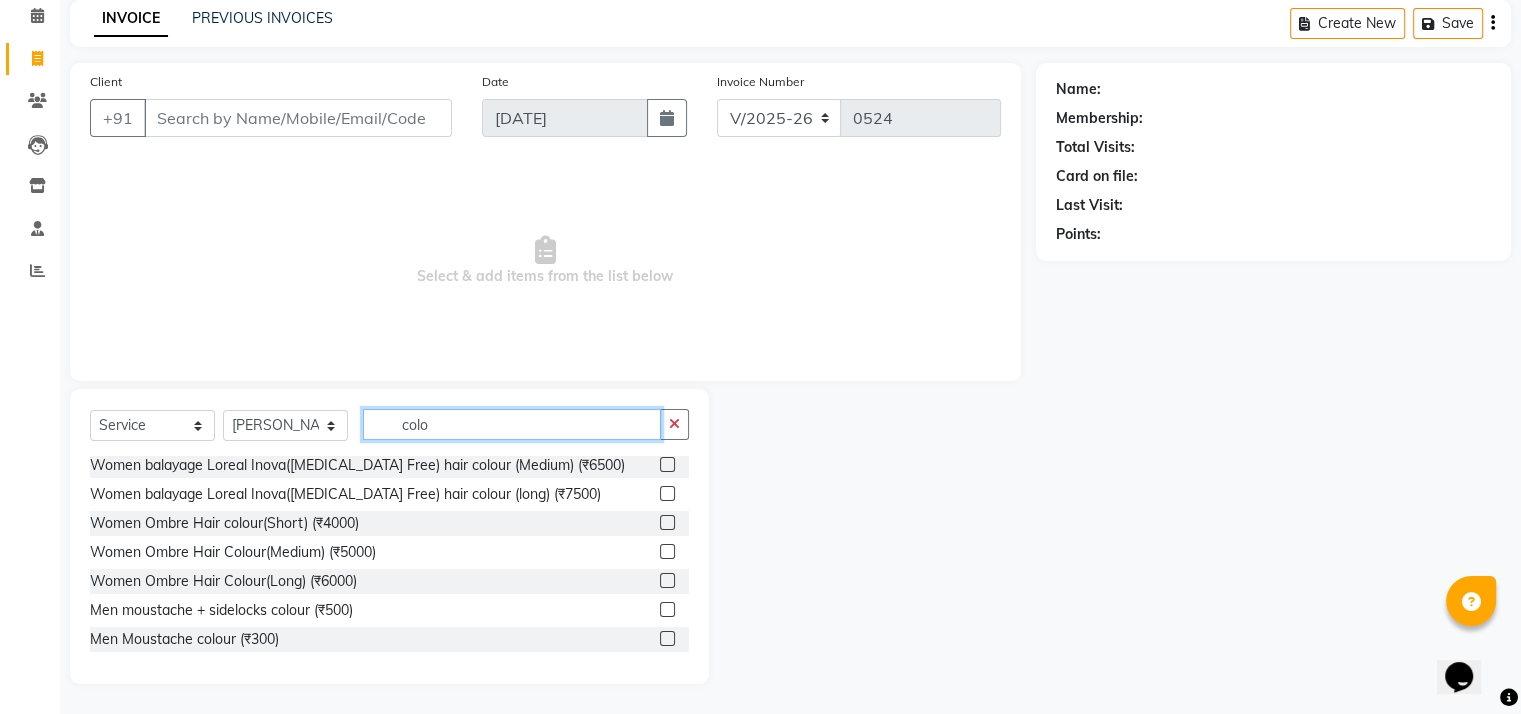 type on "colo" 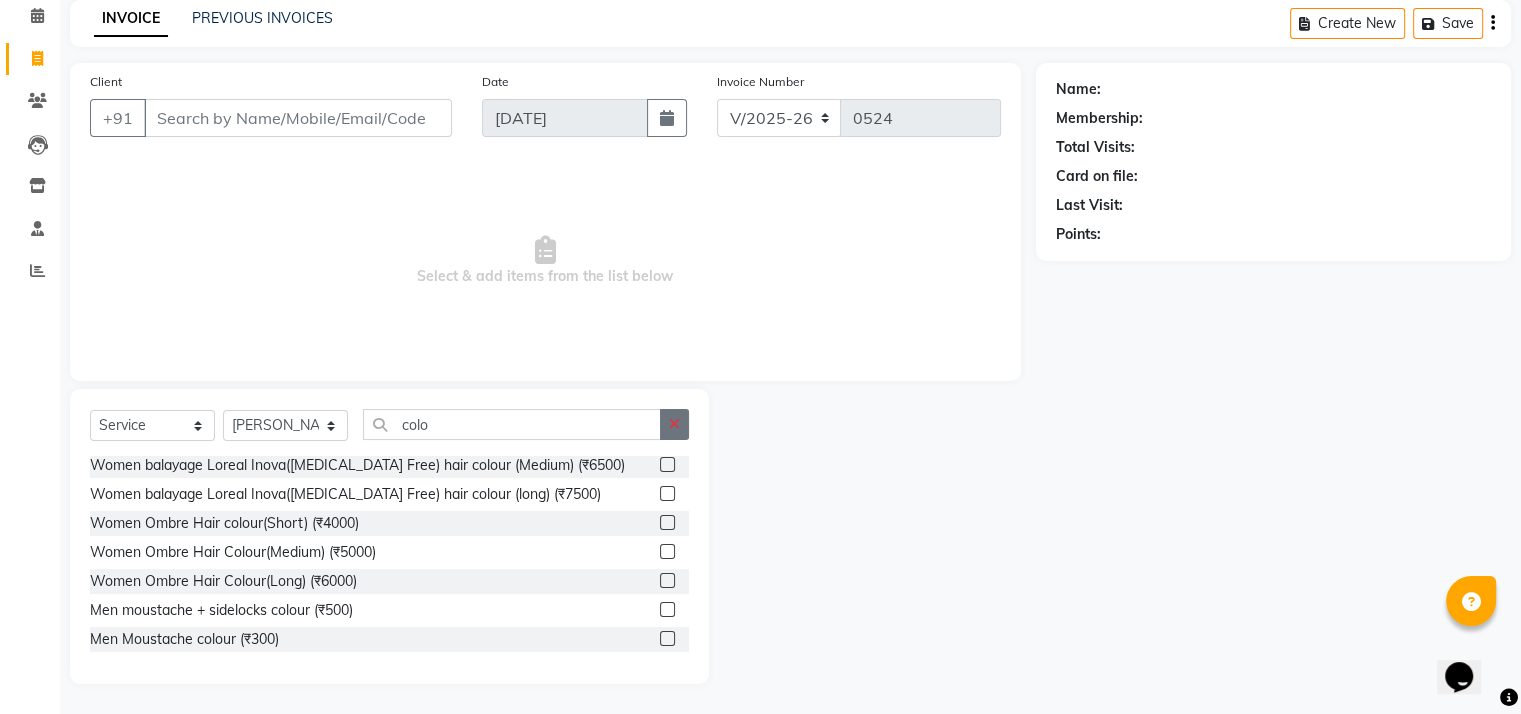 click 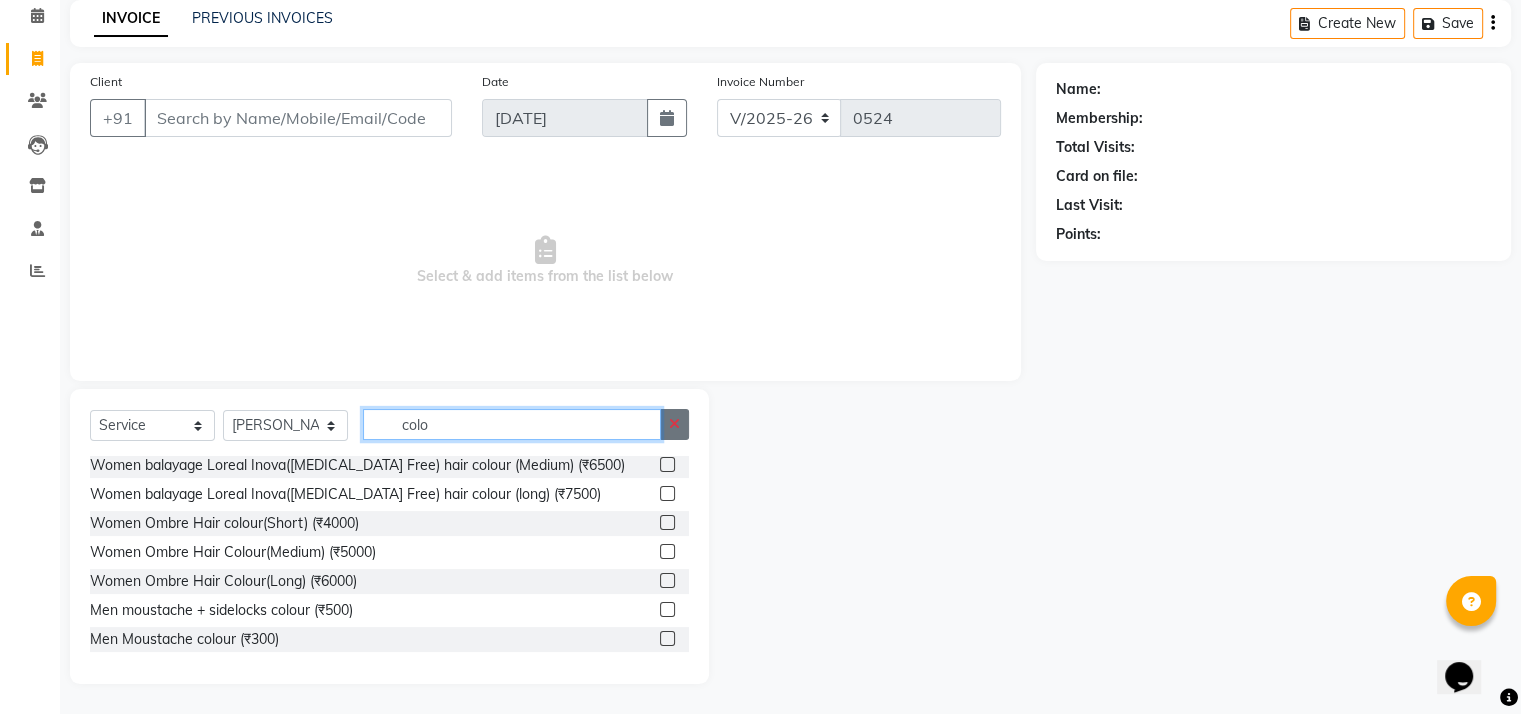 type 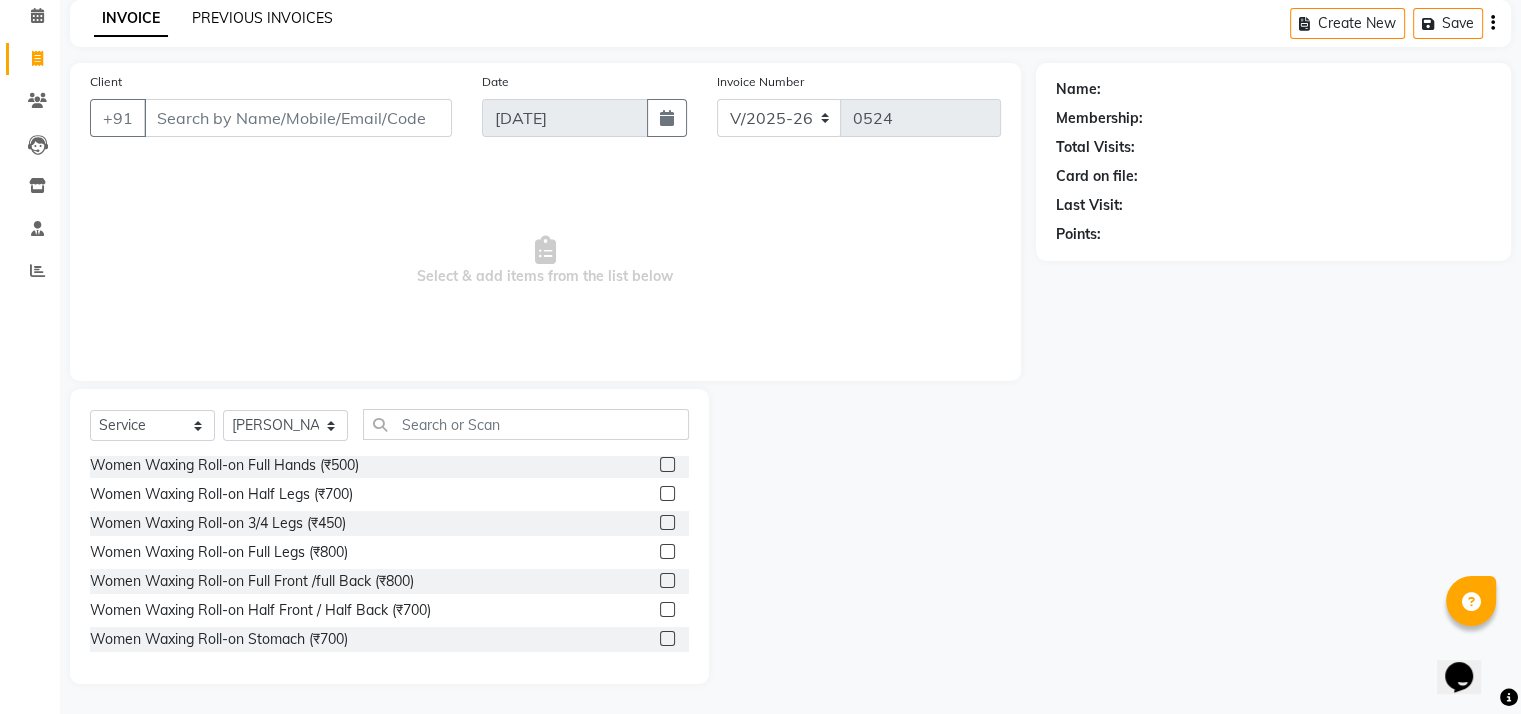 click on "PREVIOUS INVOICES" 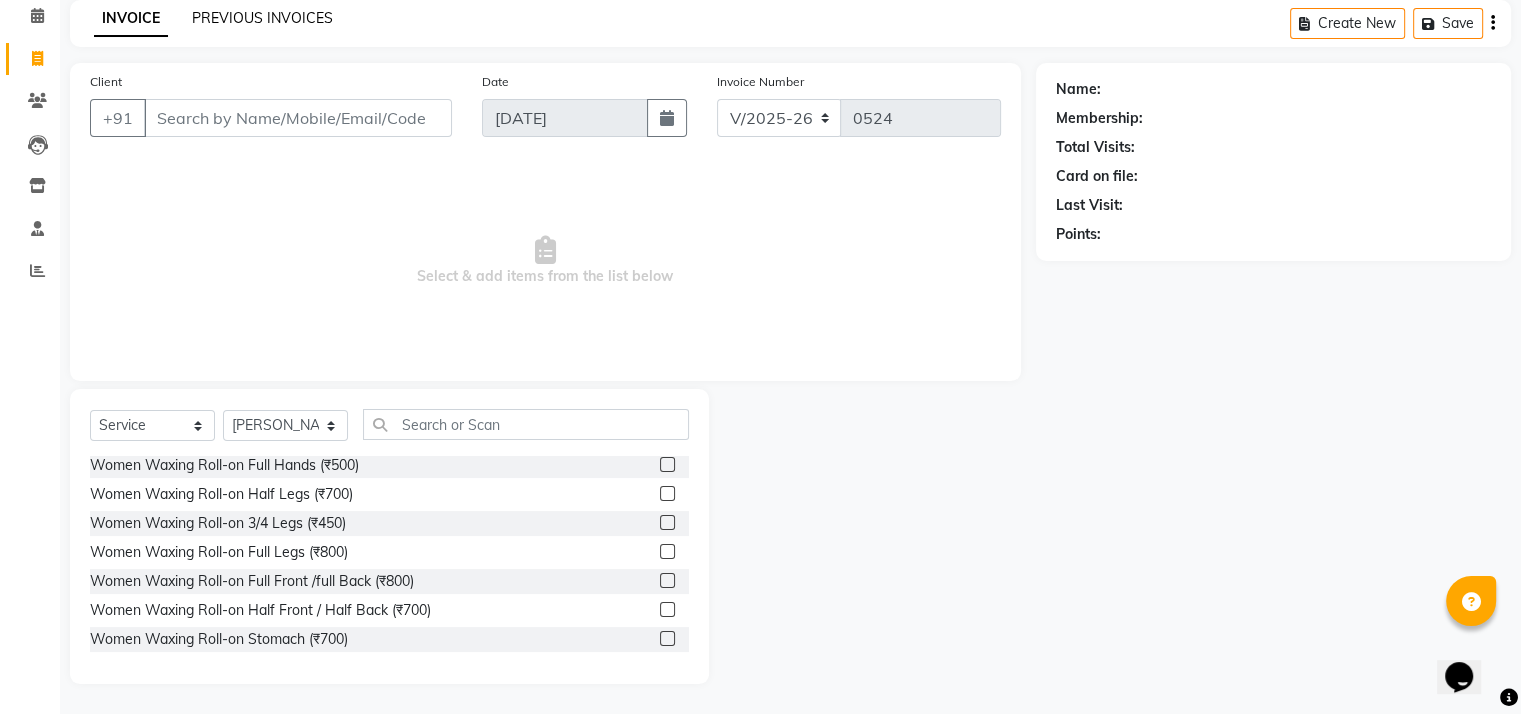 click on "PREVIOUS INVOICES" 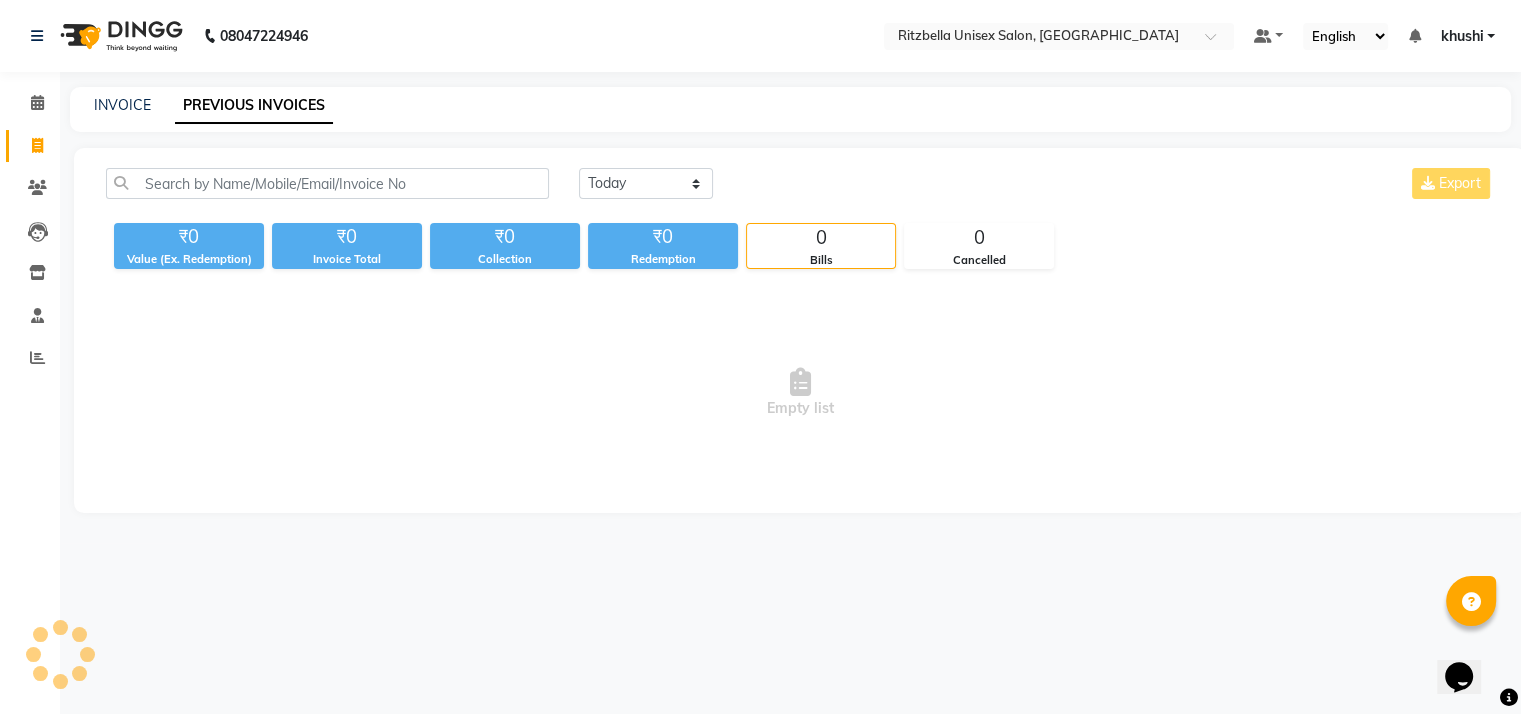 scroll, scrollTop: 0, scrollLeft: 0, axis: both 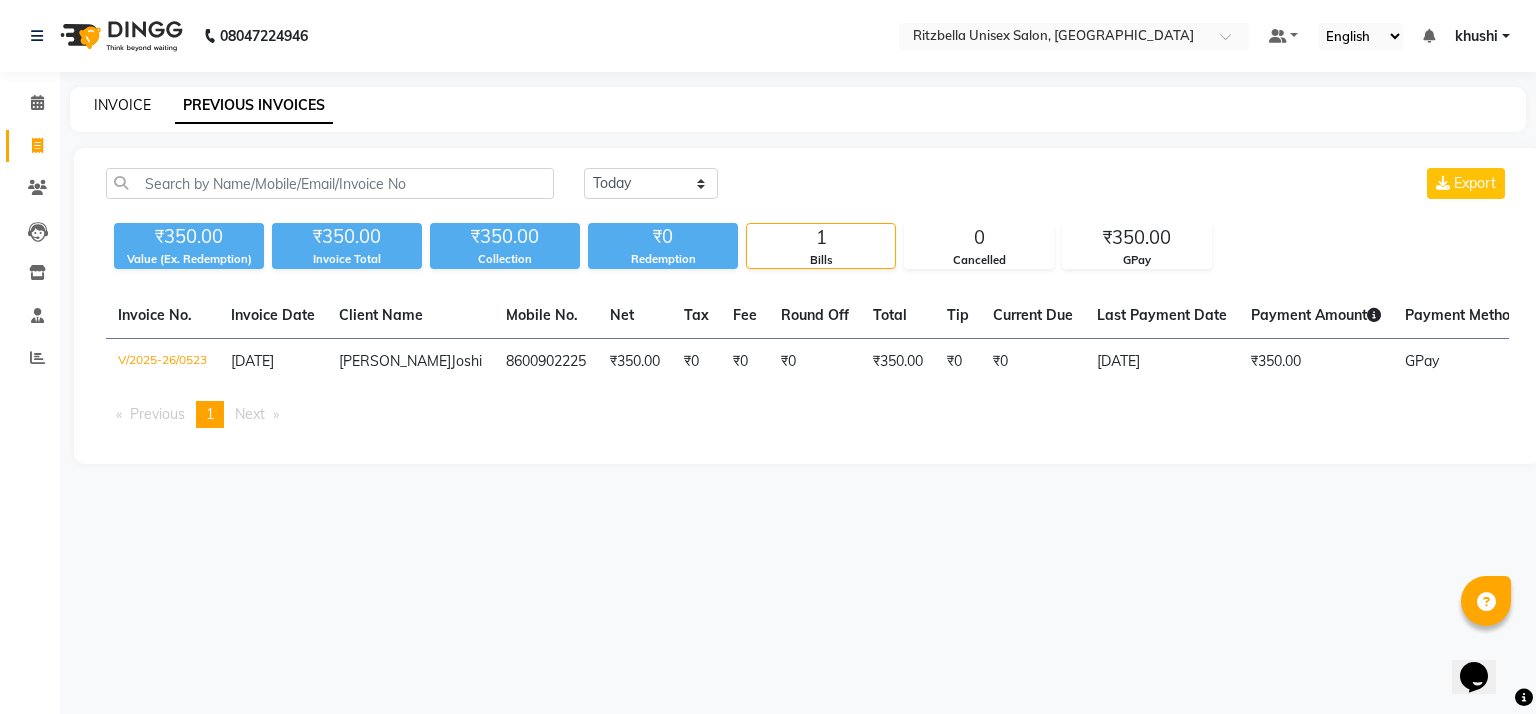 click on "INVOICE" 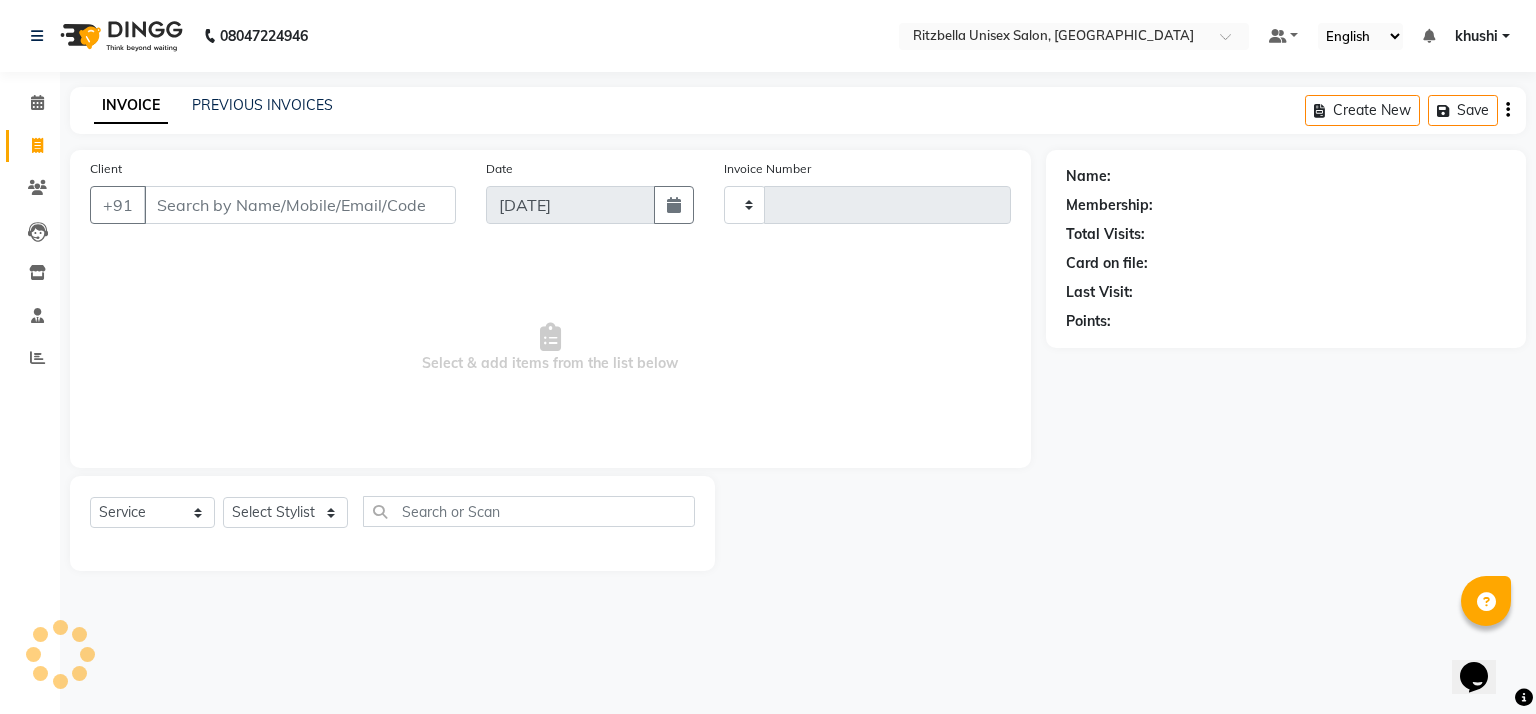 type on "0524" 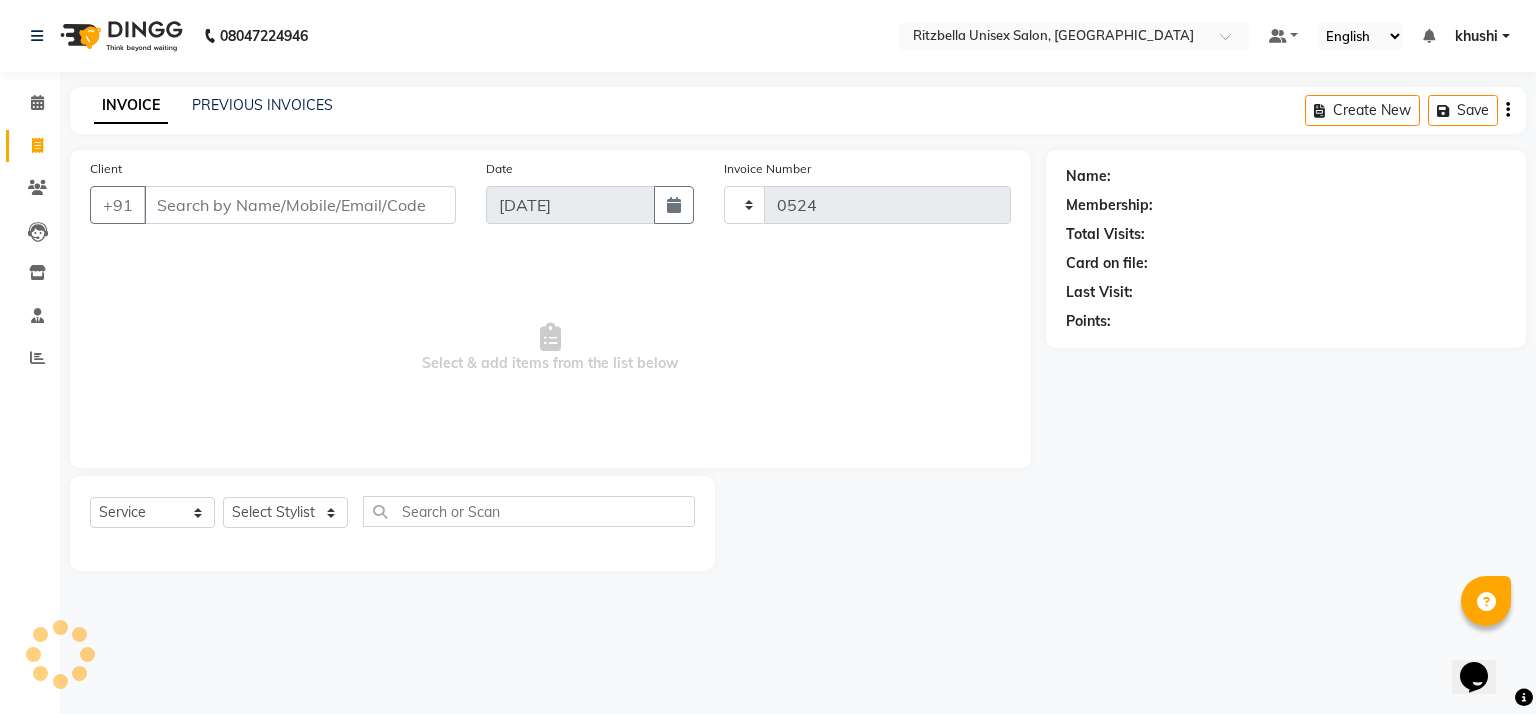 select on "6870" 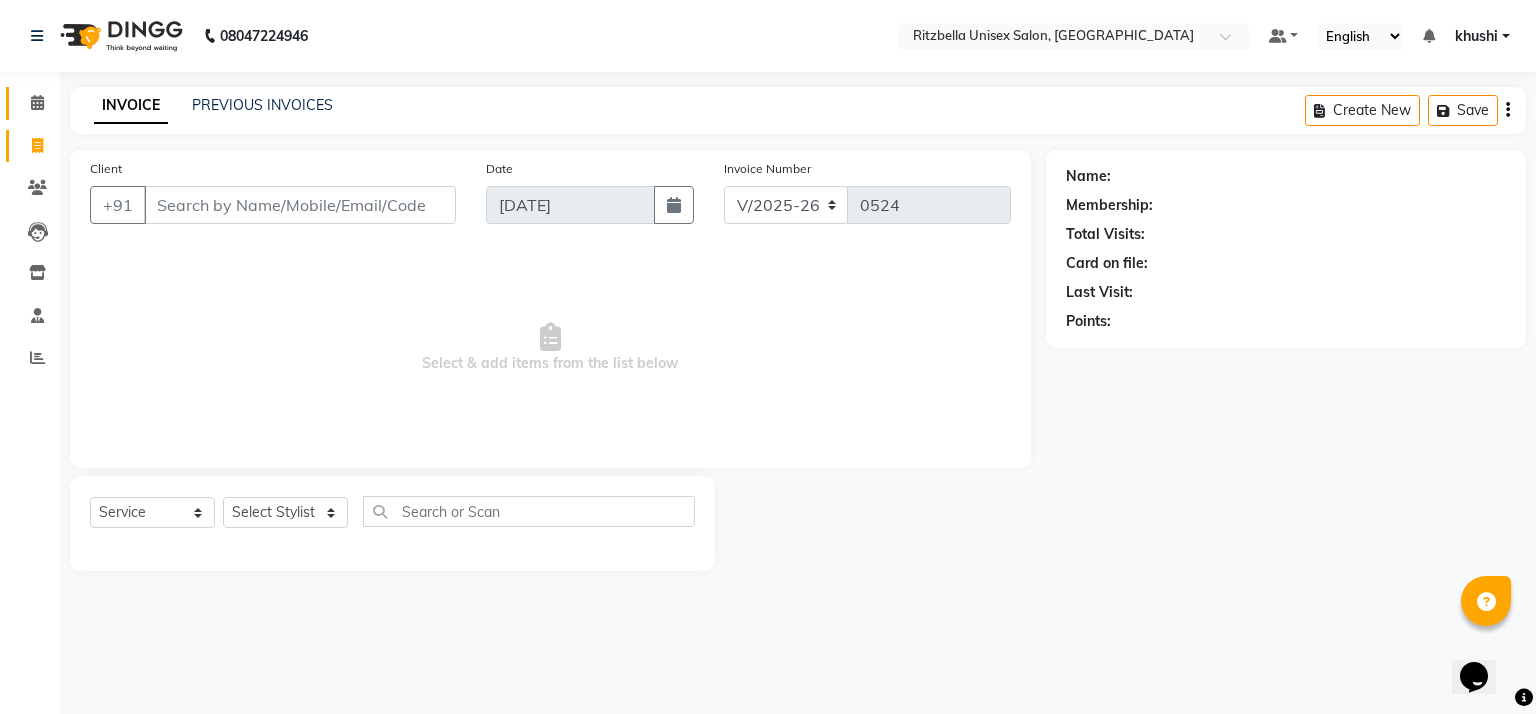 click 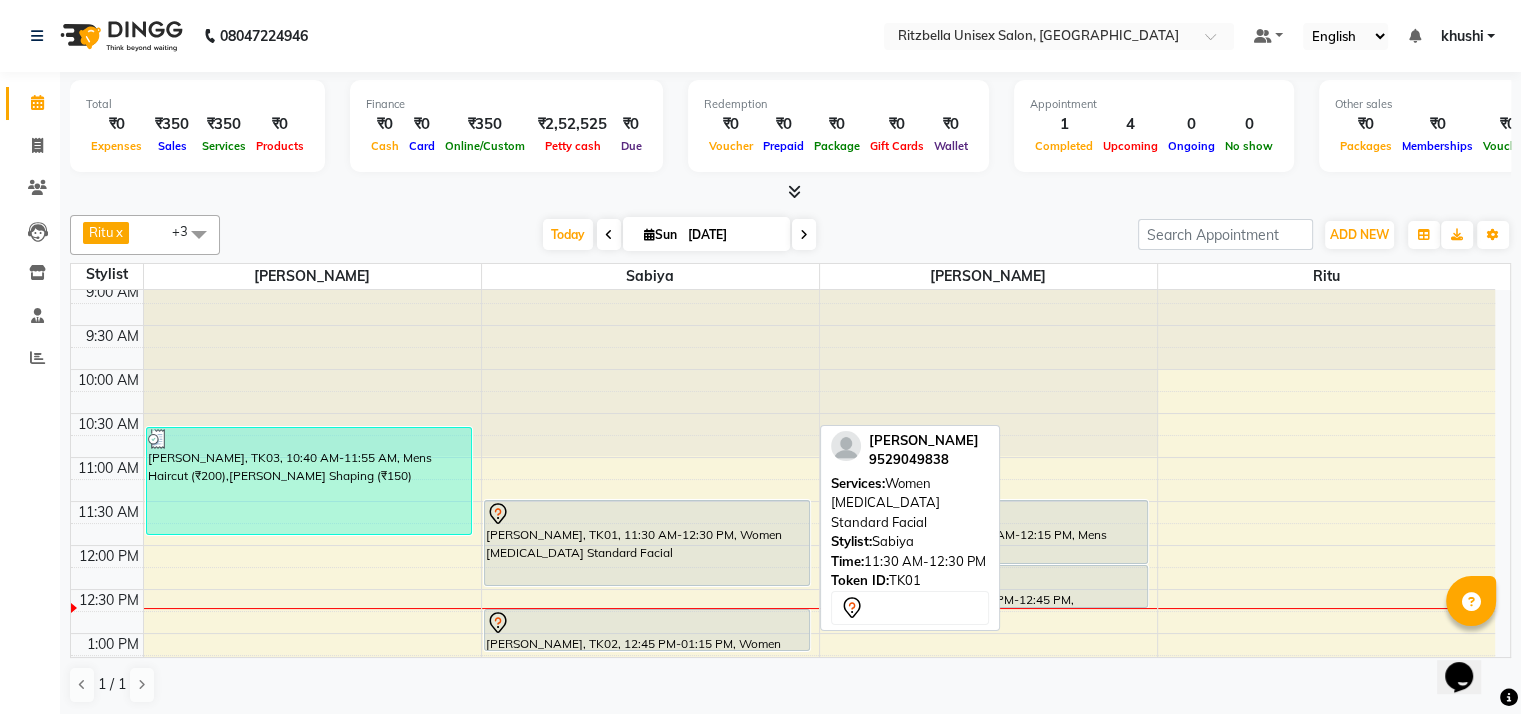 scroll, scrollTop: 7, scrollLeft: 0, axis: vertical 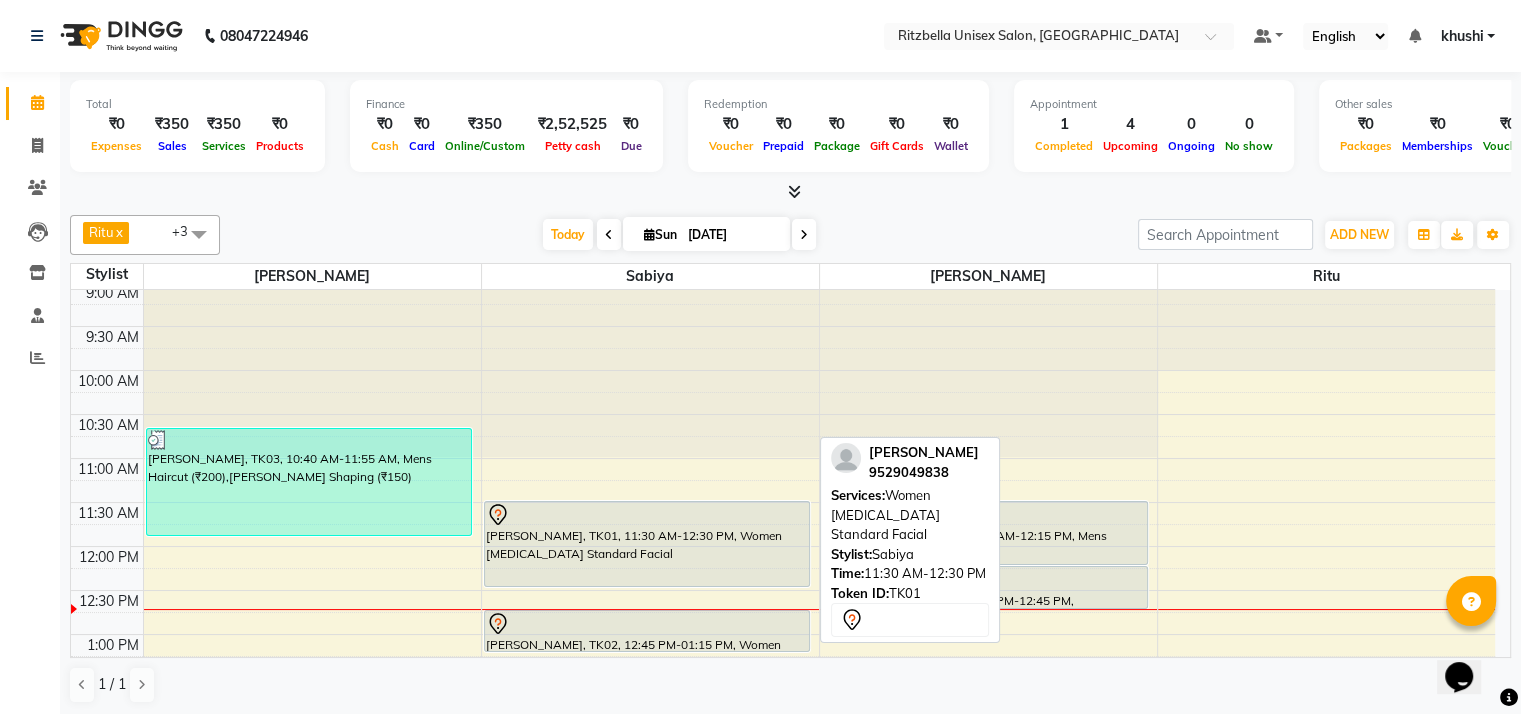 click on "[PERSON_NAME], TK01, 11:30 AM-12:30 PM, Women [MEDICAL_DATA] Standard Facial" at bounding box center (647, 544) 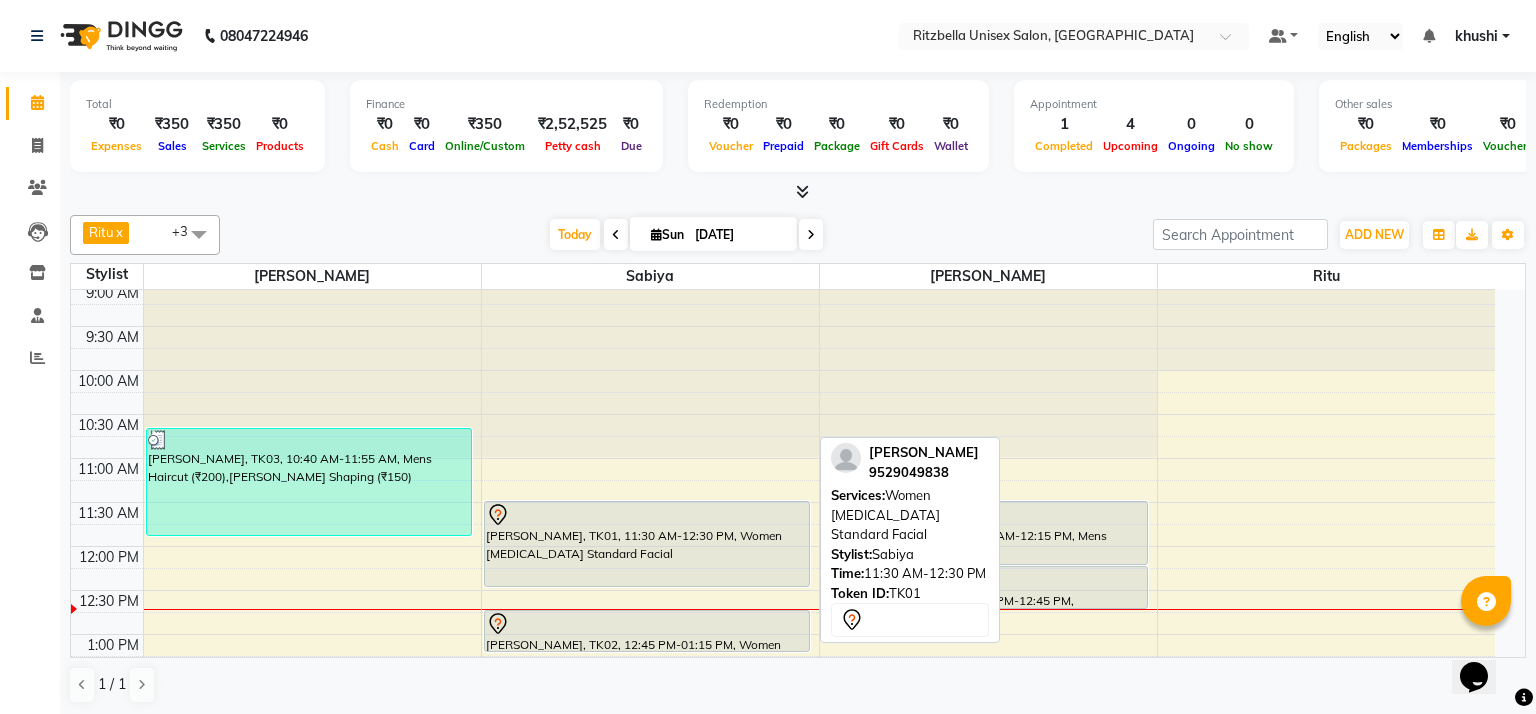 select on "7" 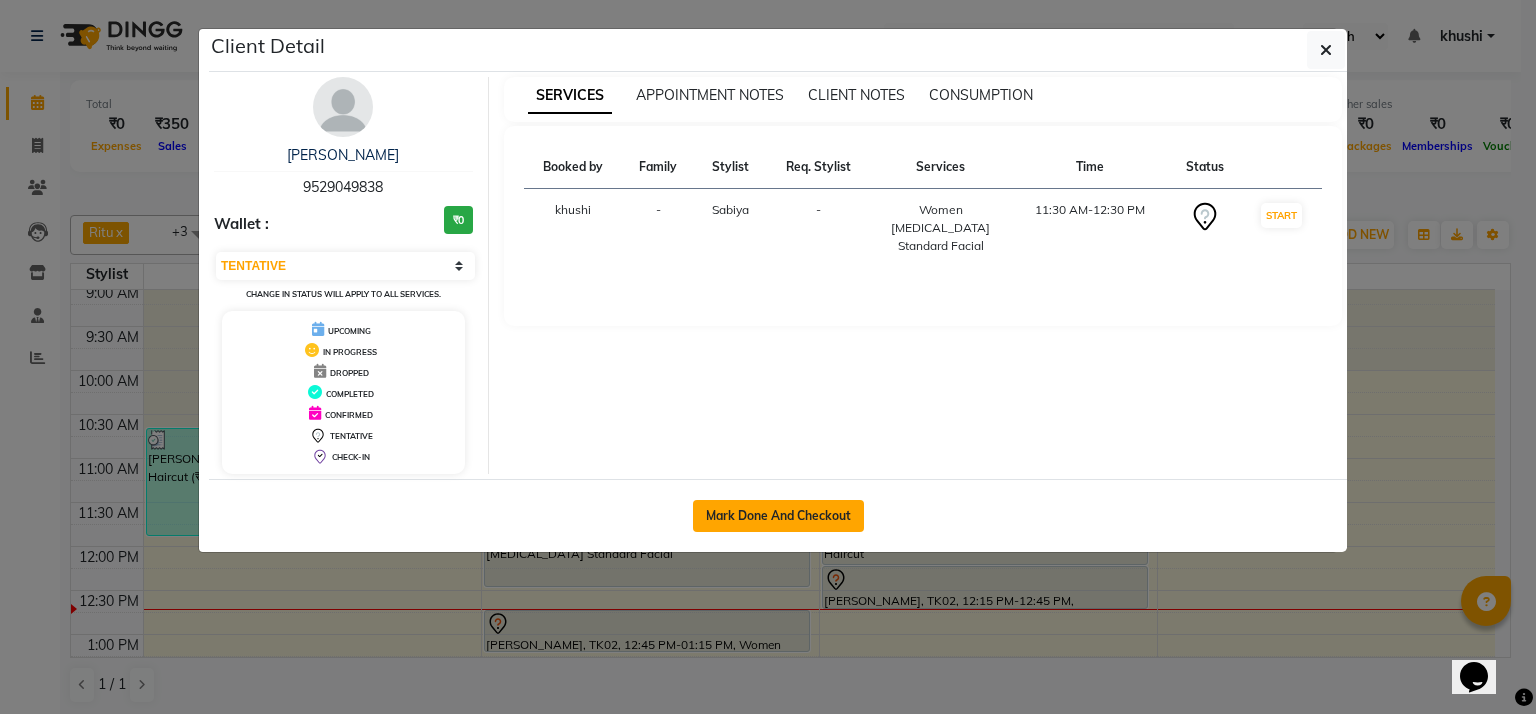 click on "Mark Done And Checkout" 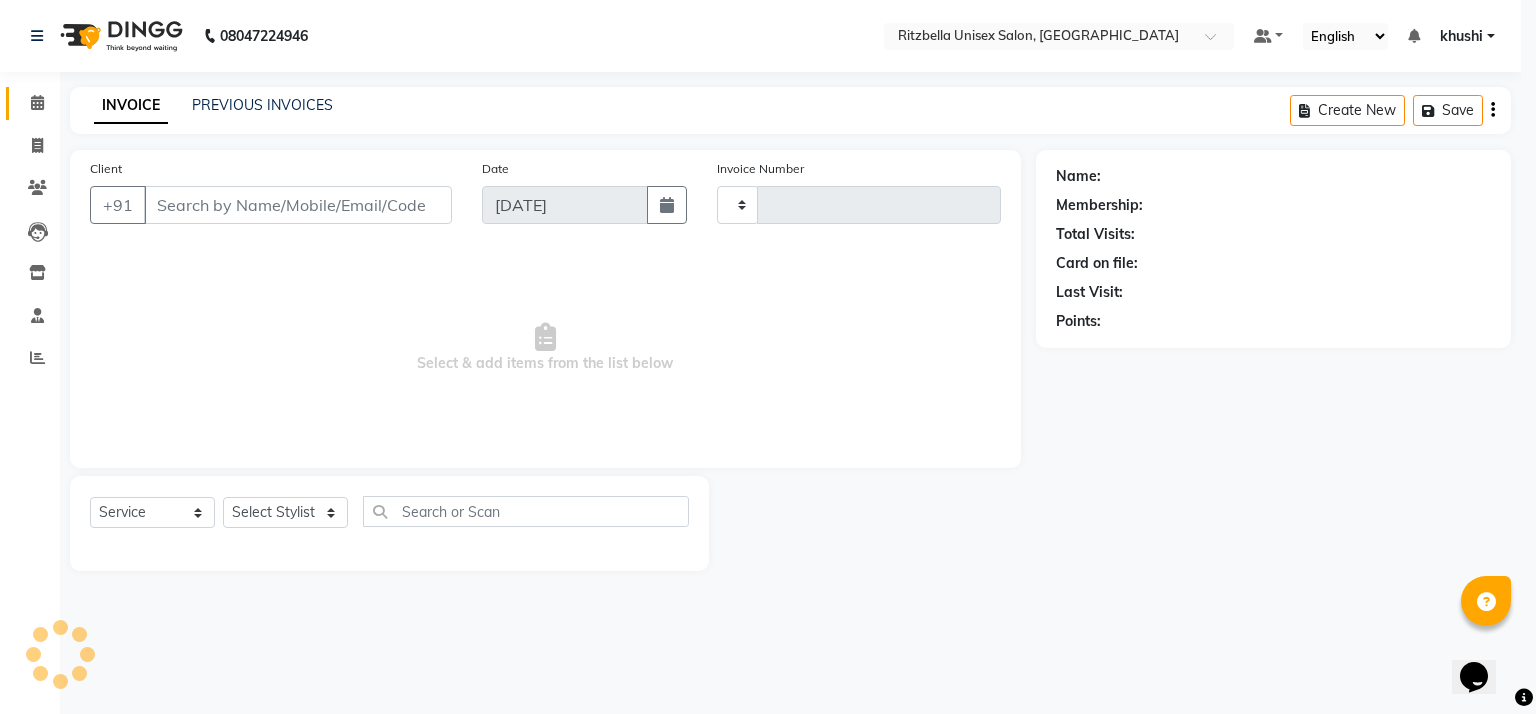 type on "0524" 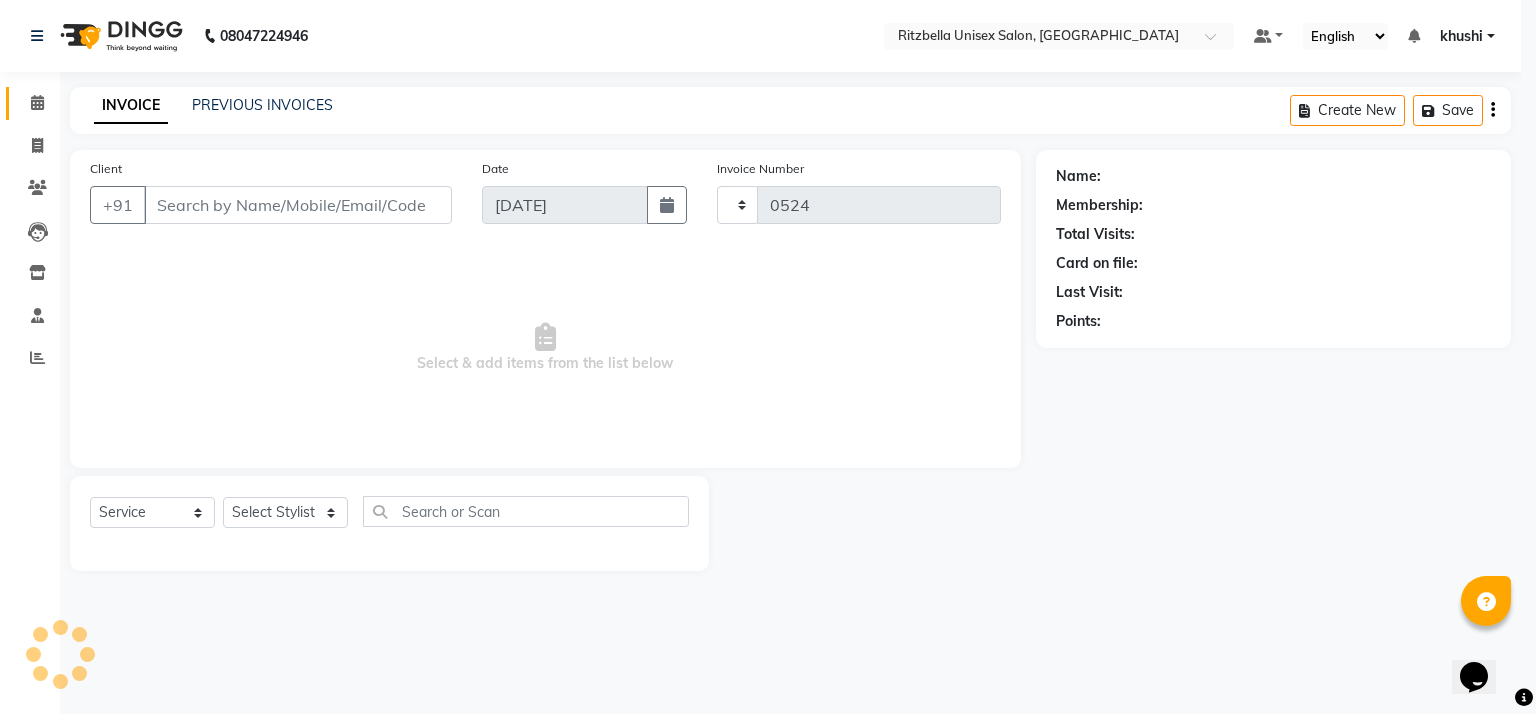 select on "3" 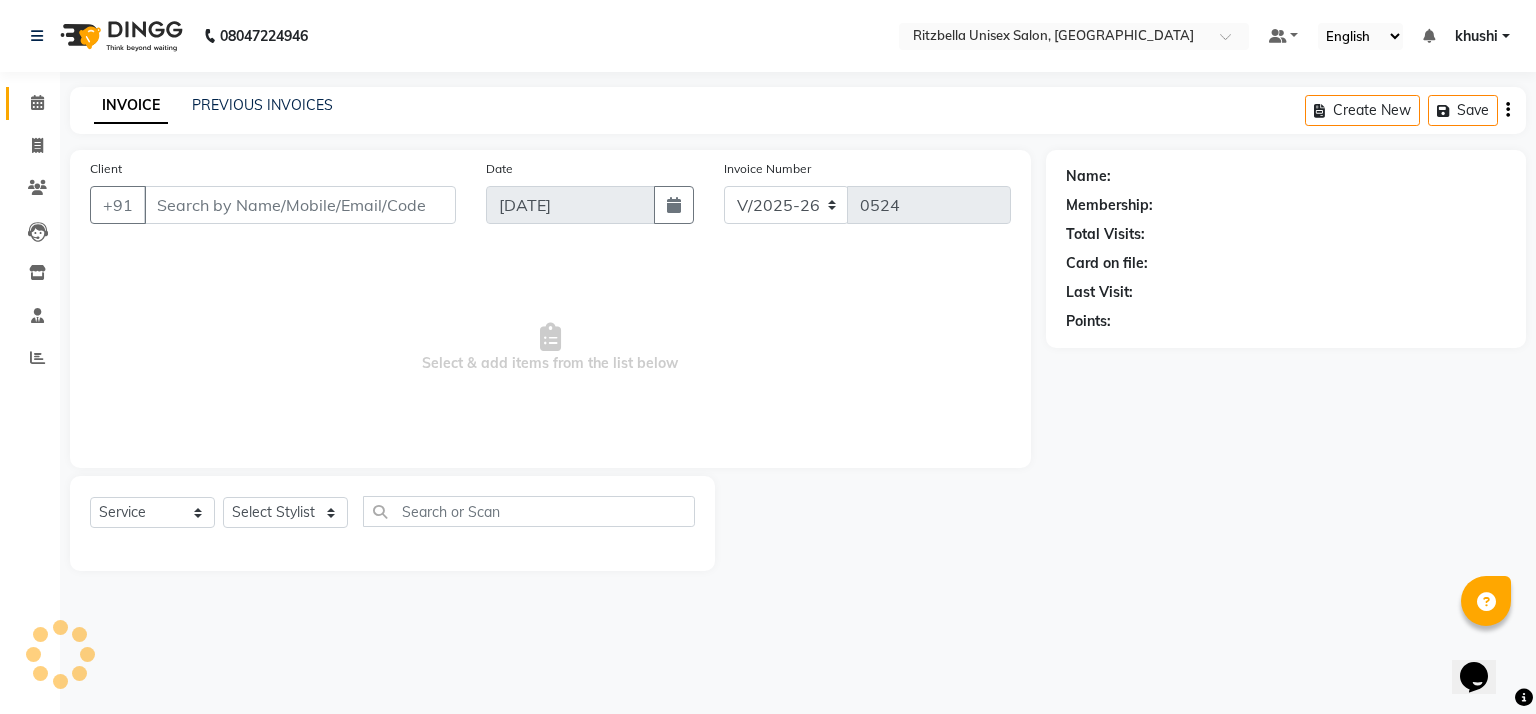 type on "9529049838" 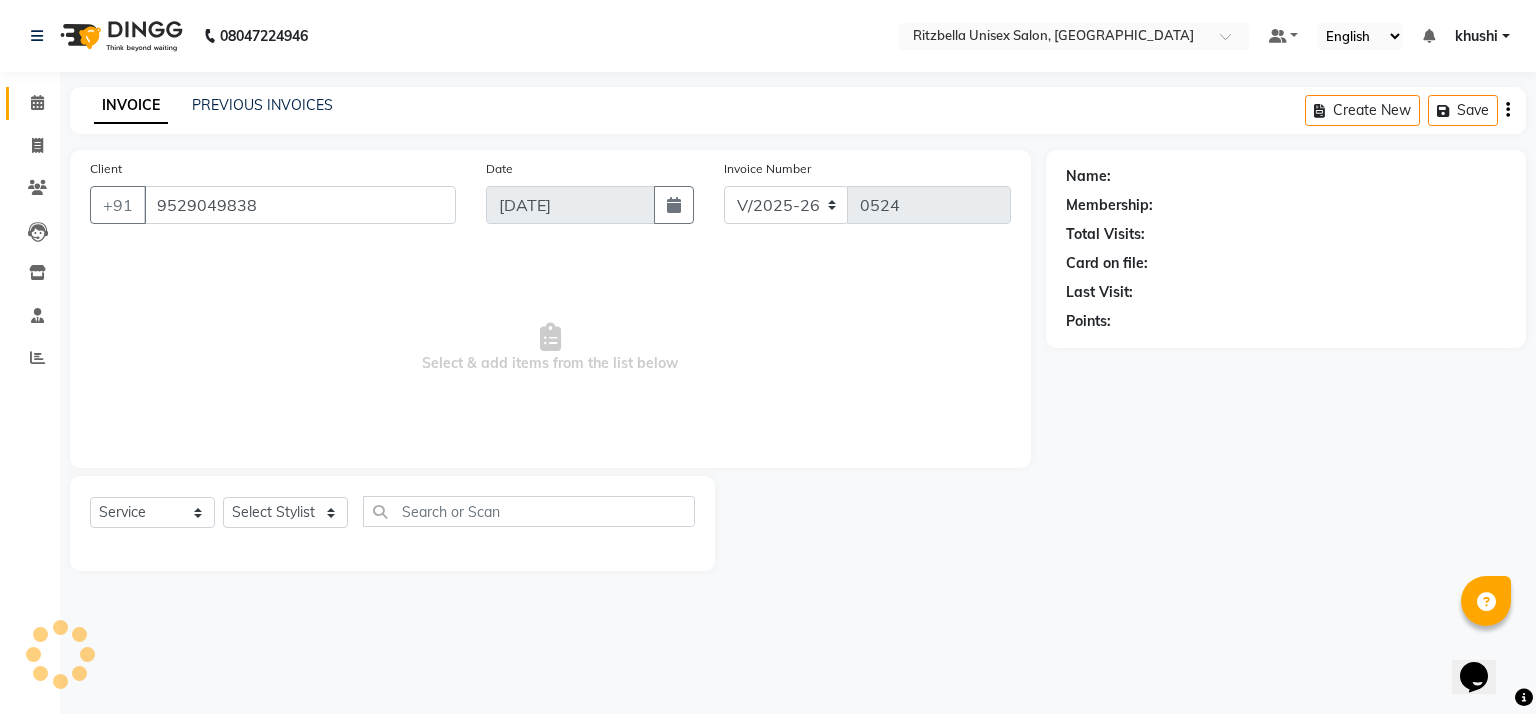 select on "53541" 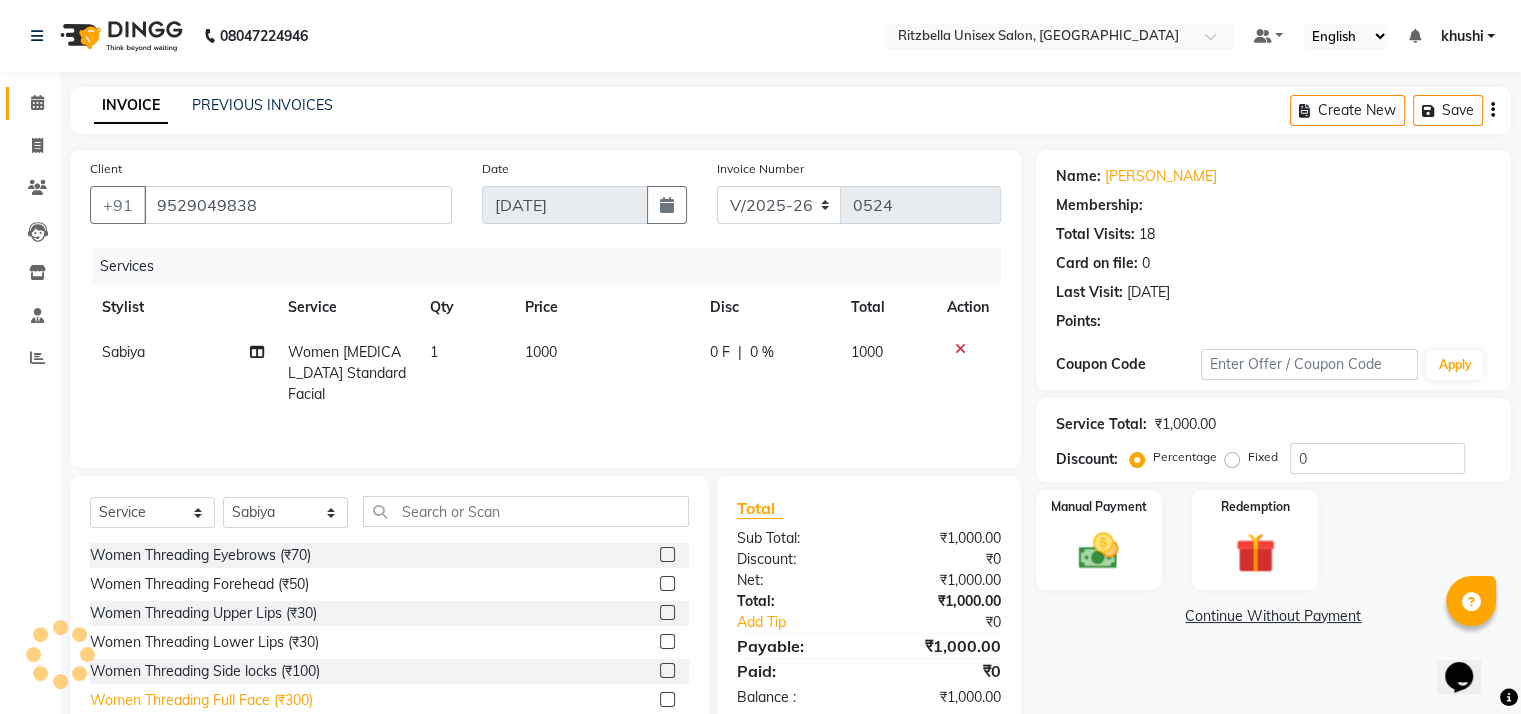 select on "1: Object" 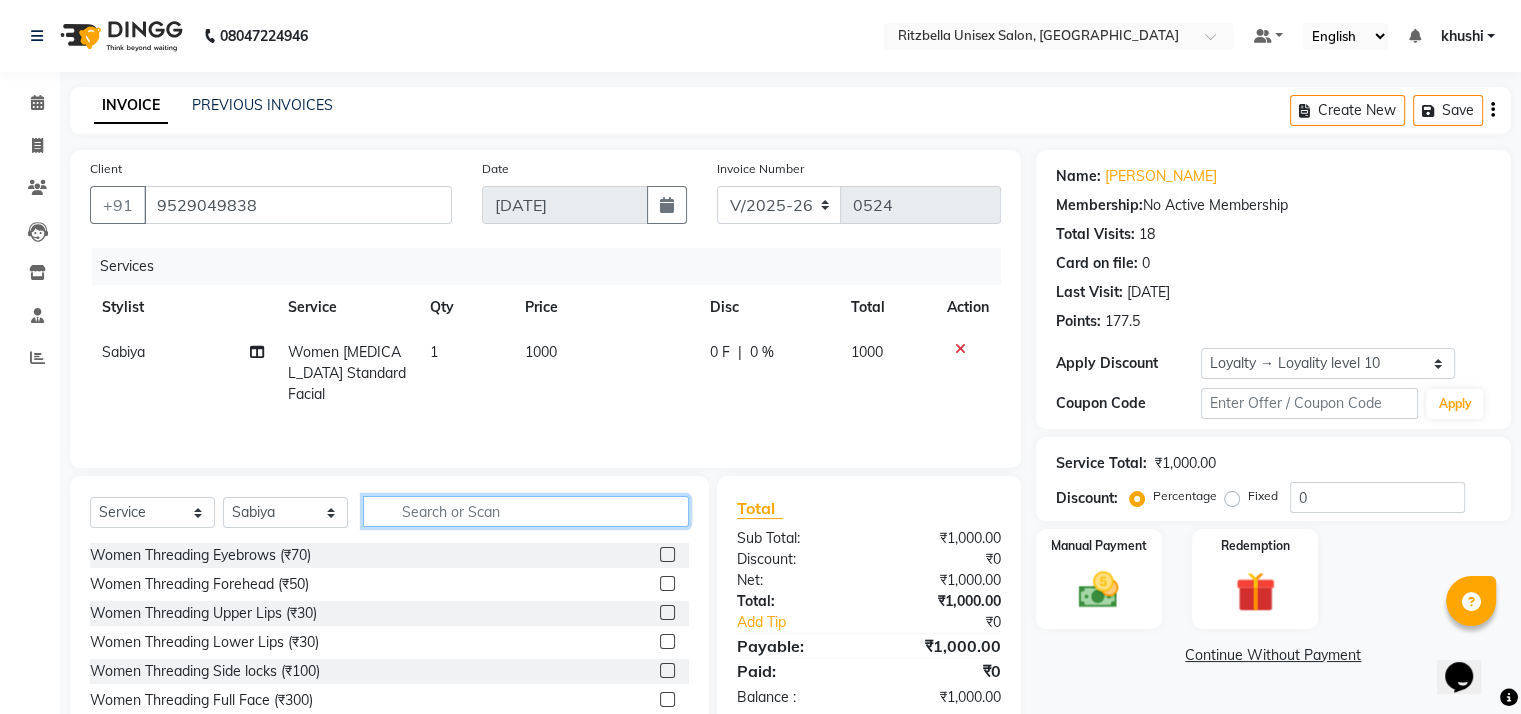 click 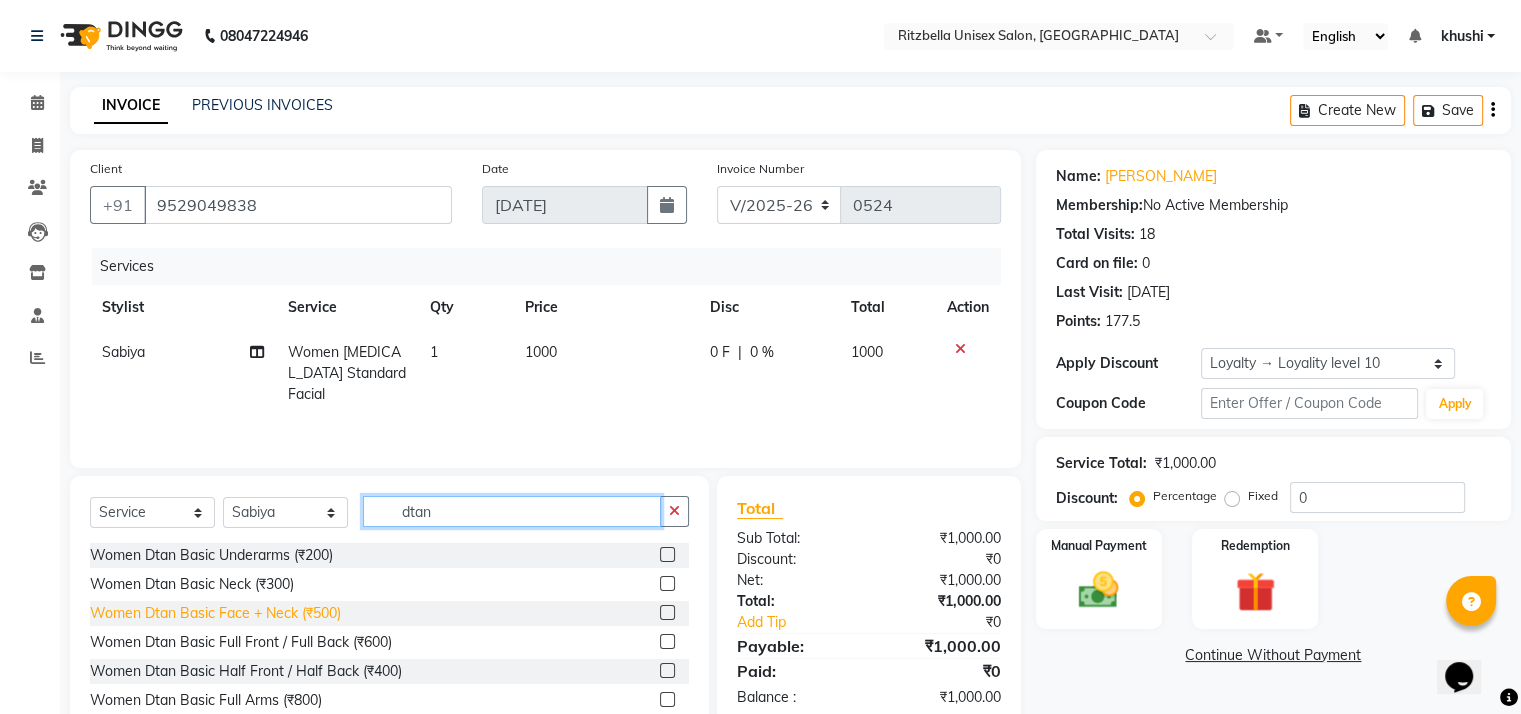 type on "dtan" 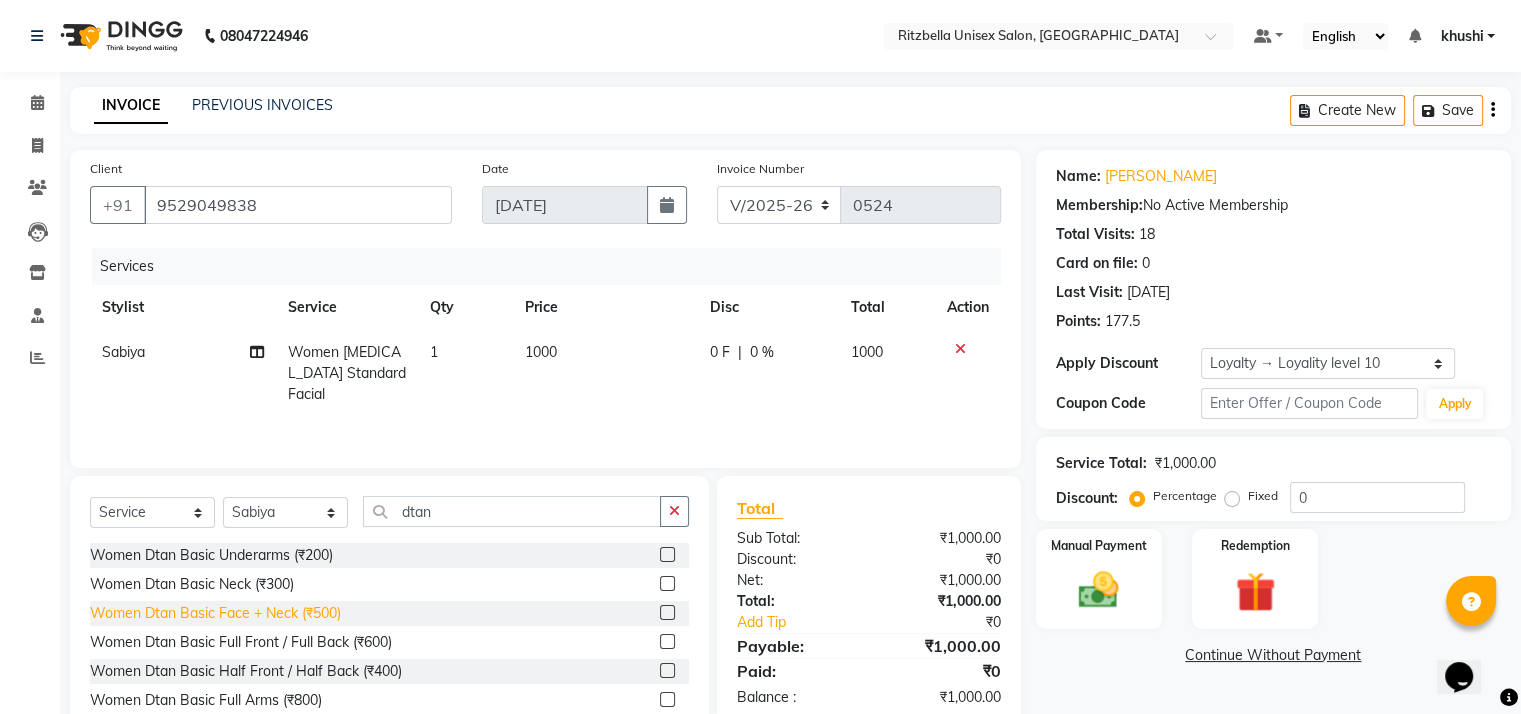 click on "Women Dtan Basic Face + Neck (₹500)" 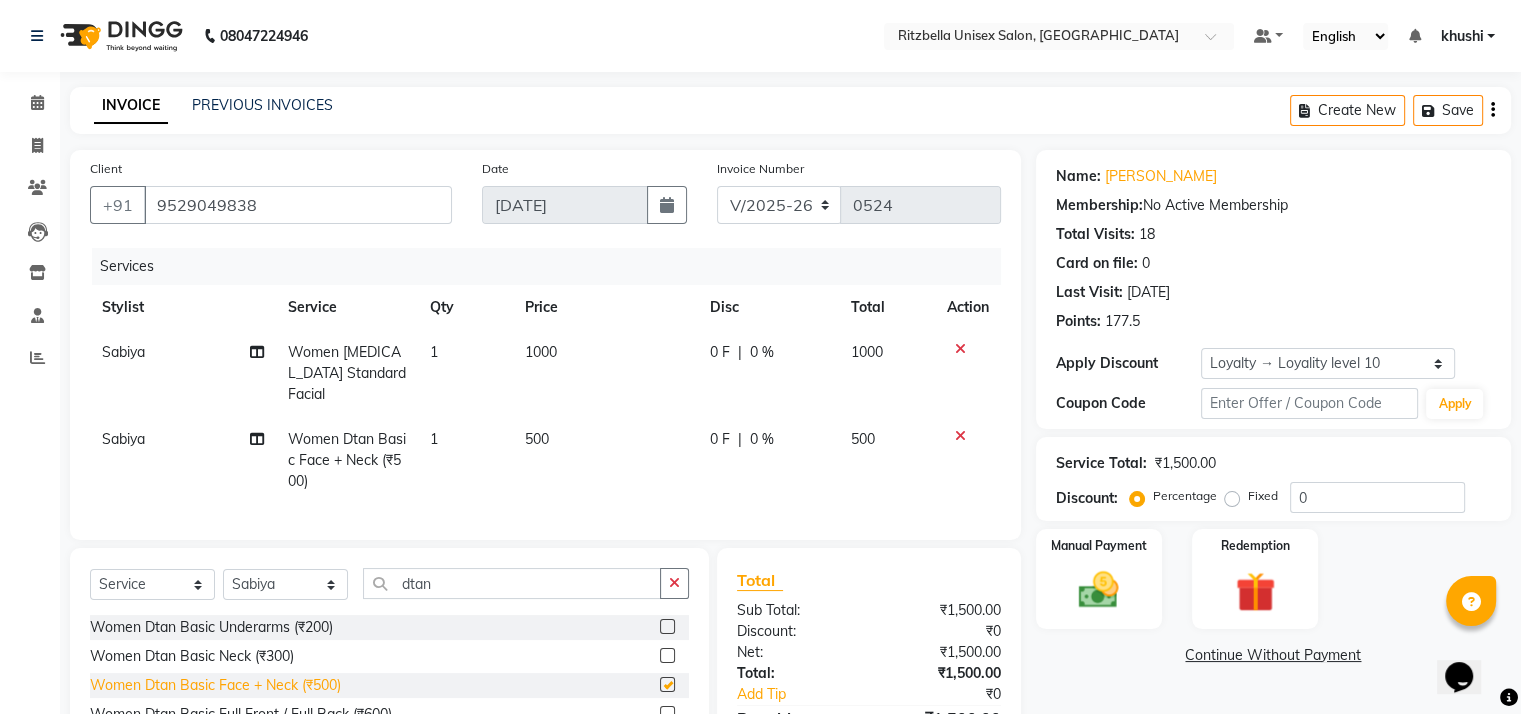 checkbox on "false" 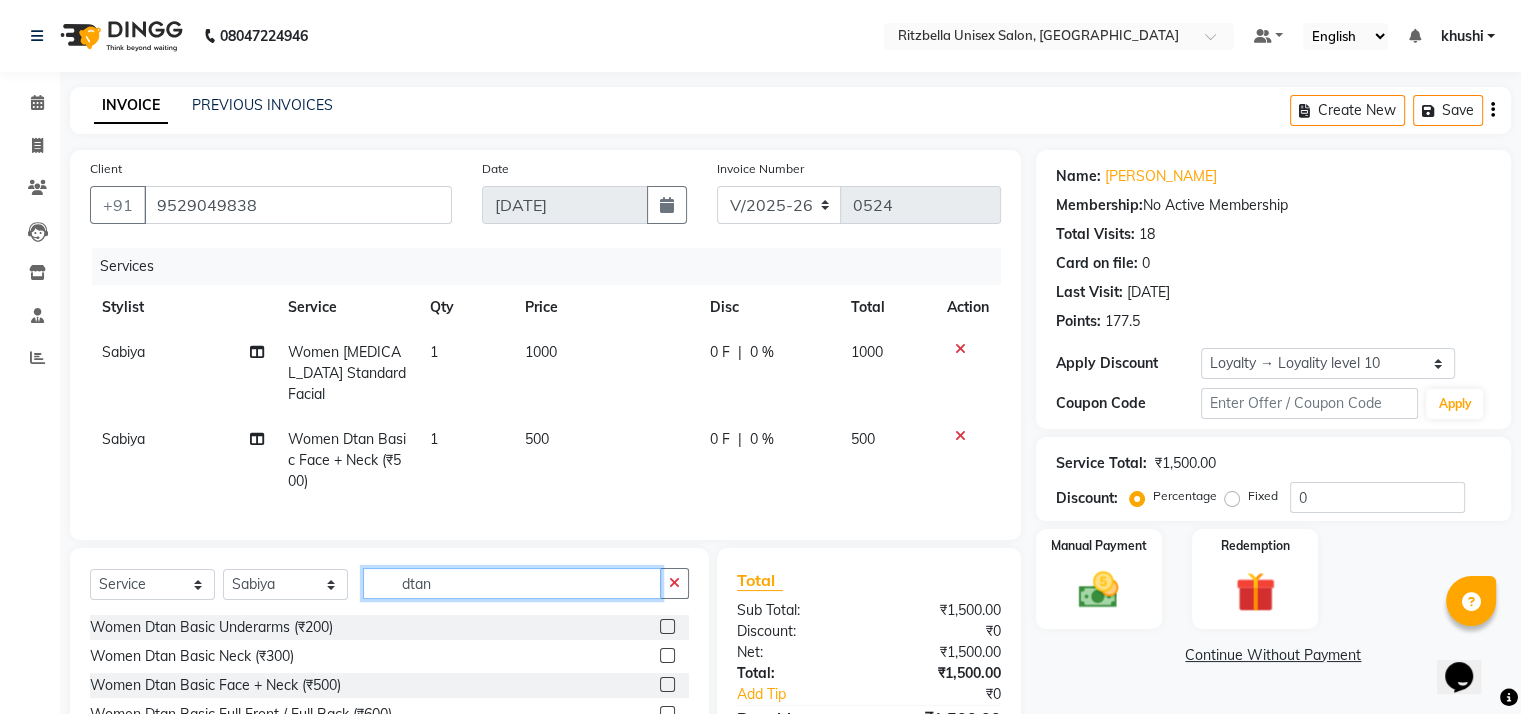 click on "dtan" 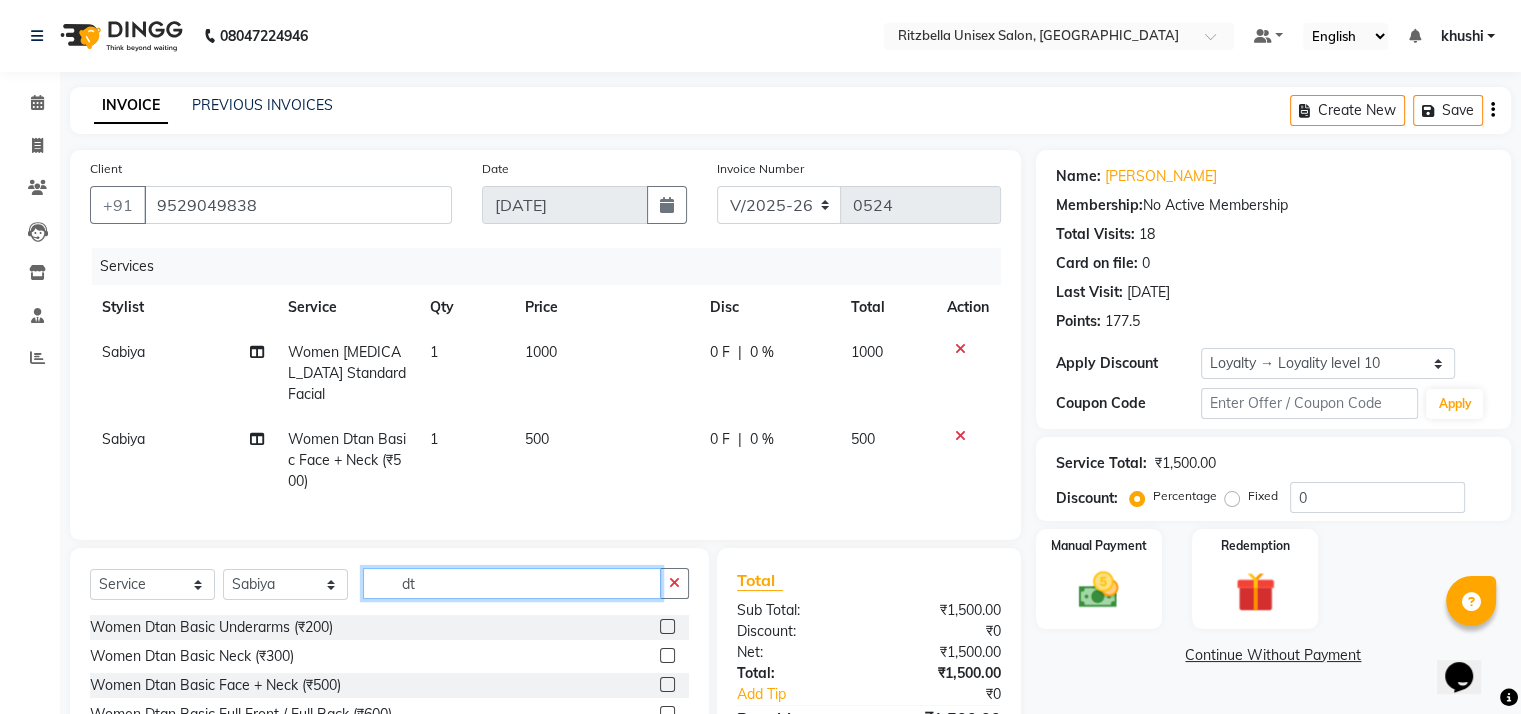 type on "d" 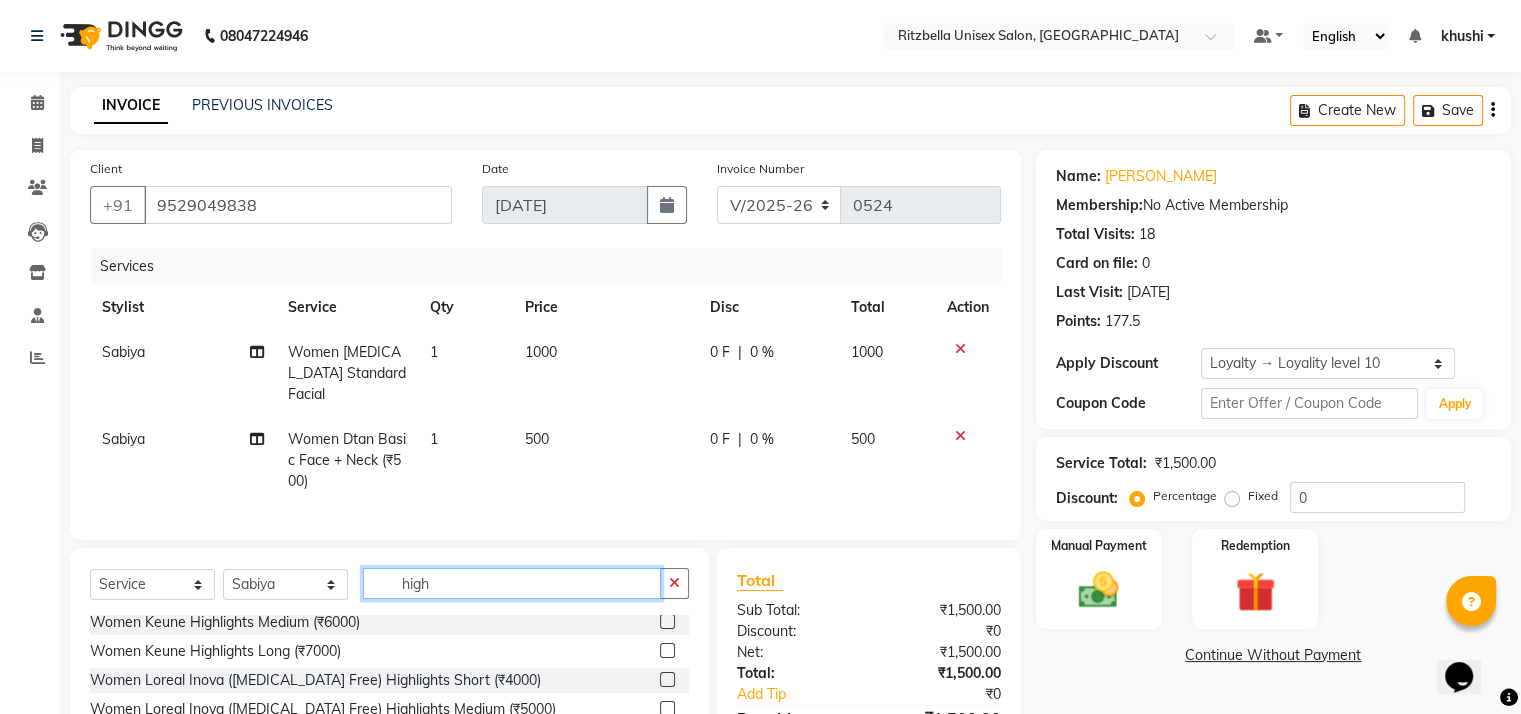 scroll, scrollTop: 0, scrollLeft: 0, axis: both 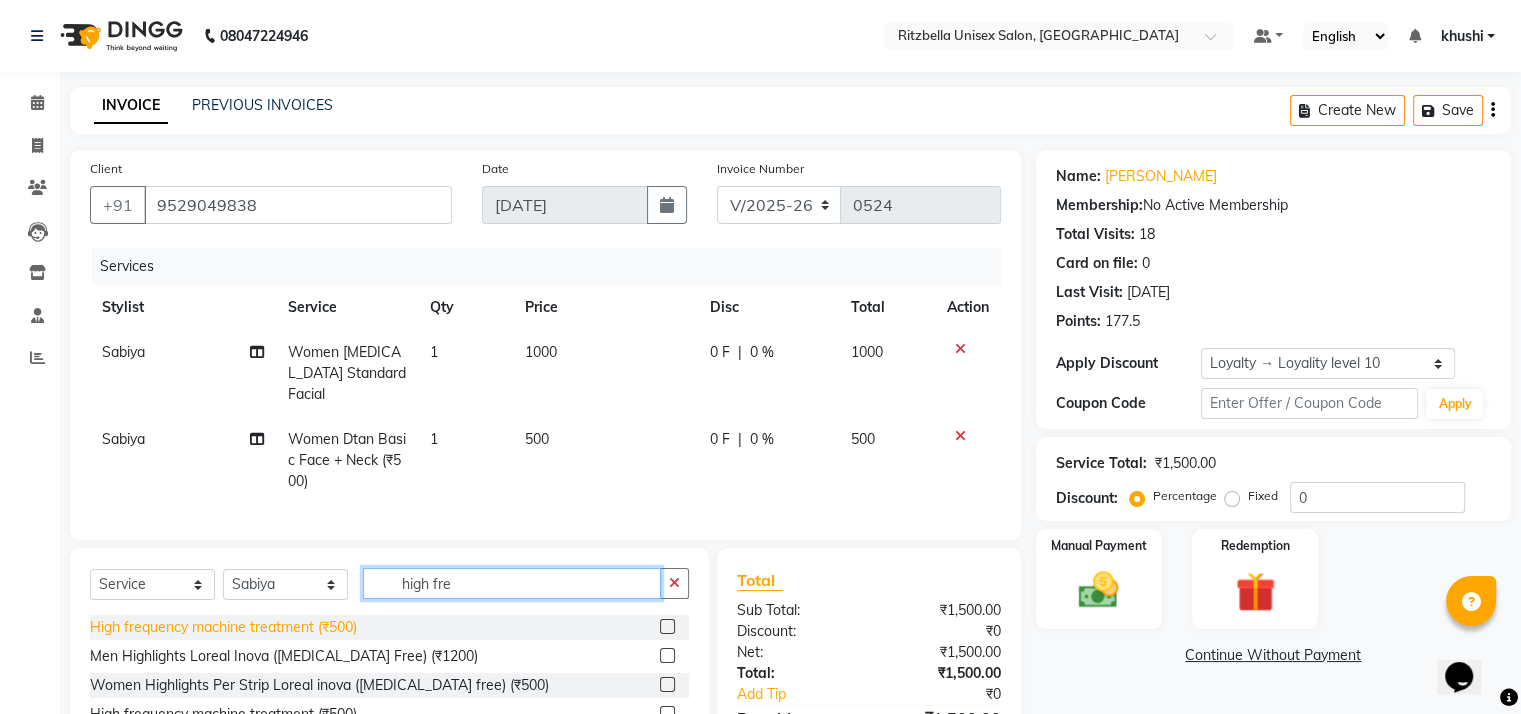 type on "high fre" 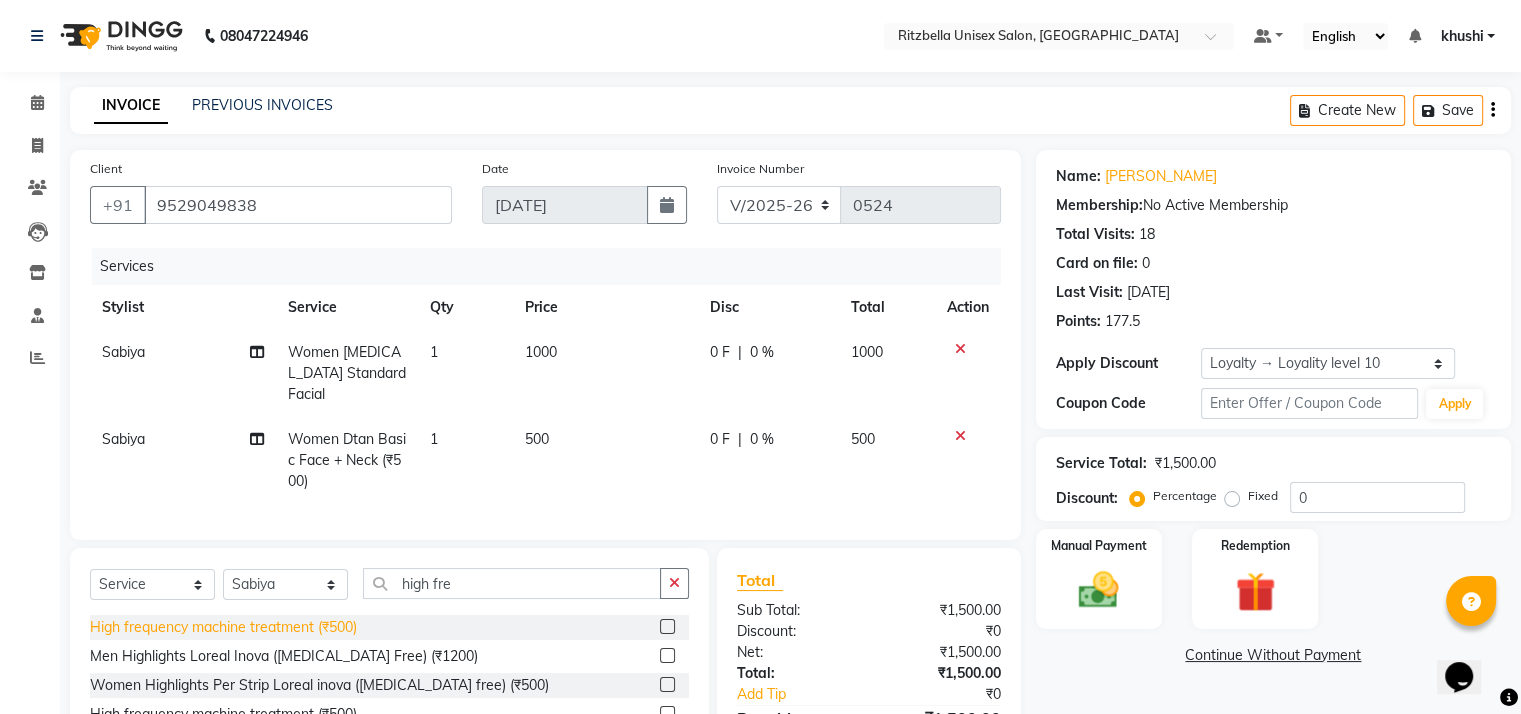 click on "High frequency machine treatment (₹500)" 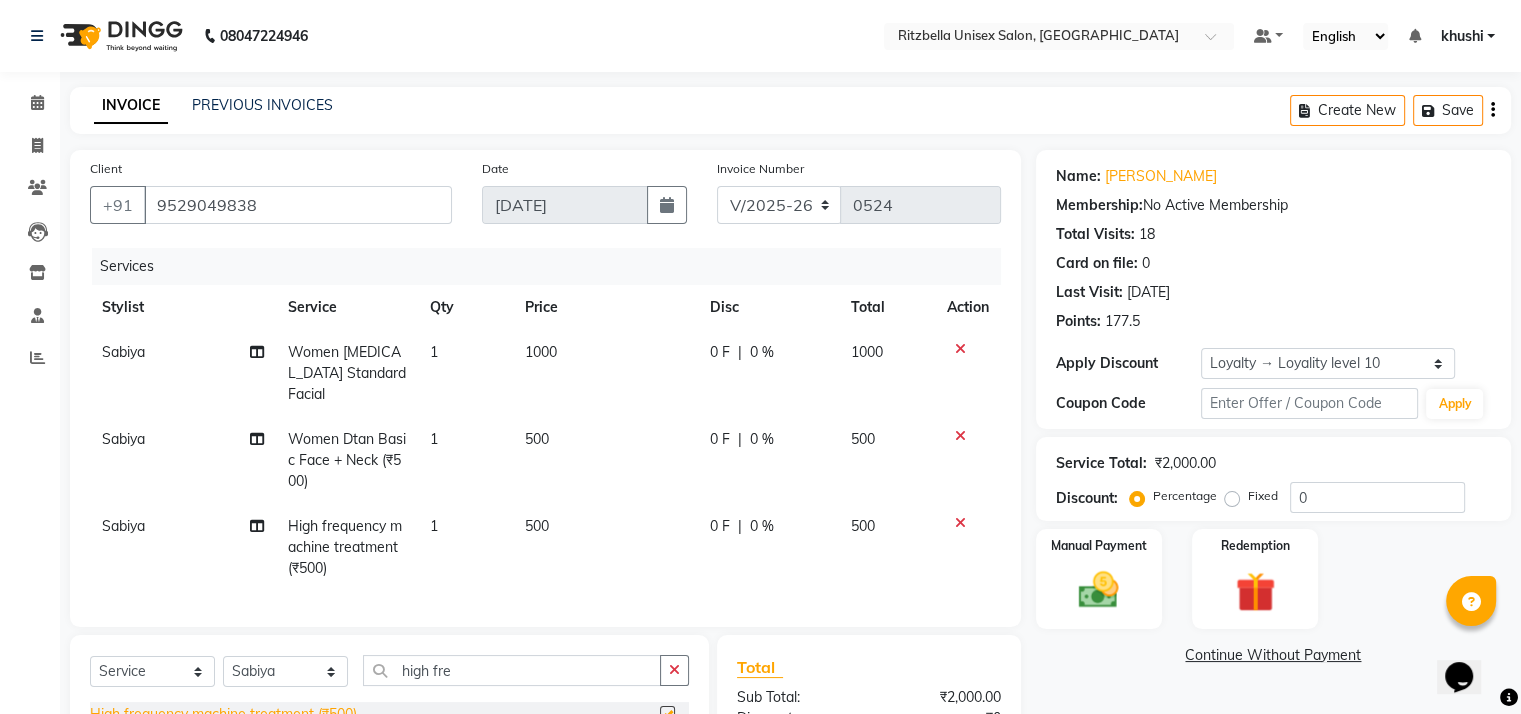 checkbox on "false" 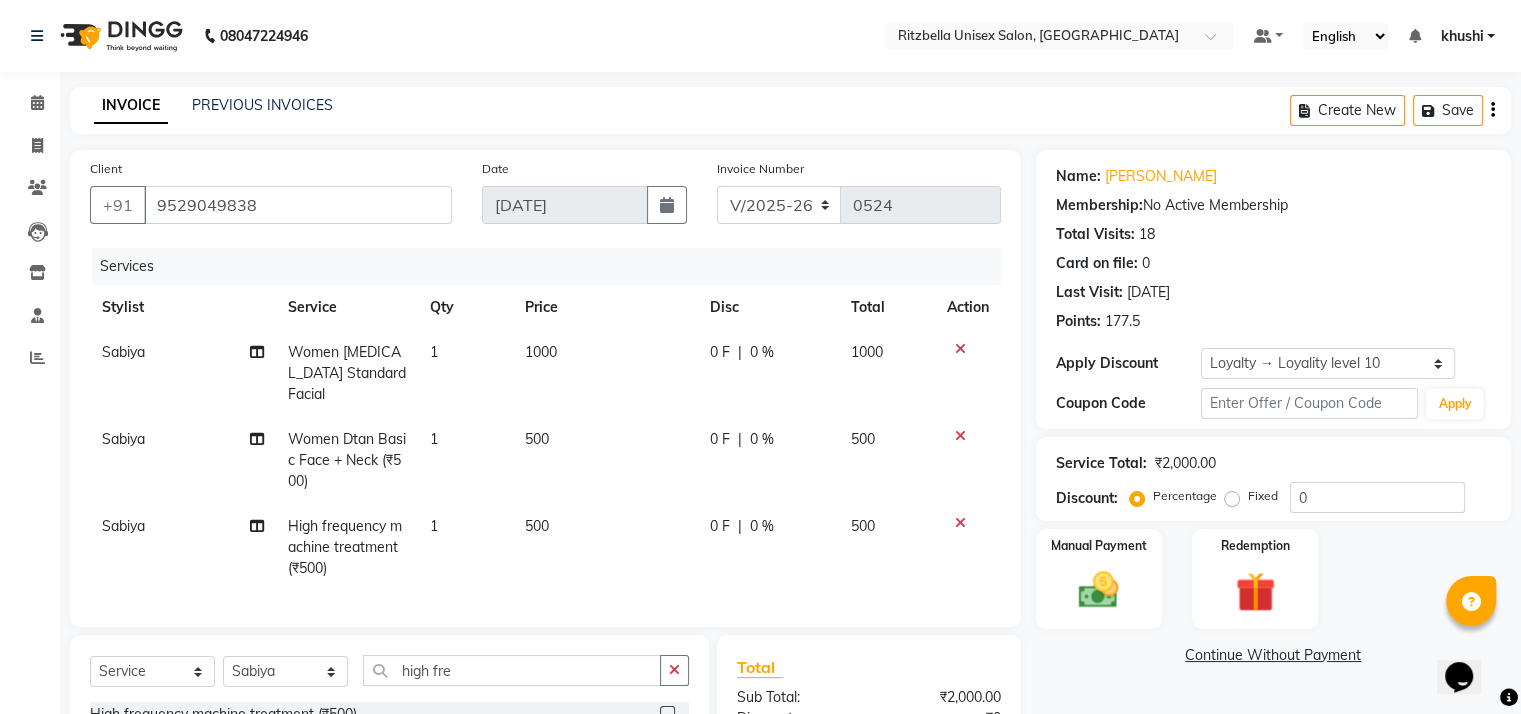 click on "Women Dtan Basic Face + Neck (₹500)" 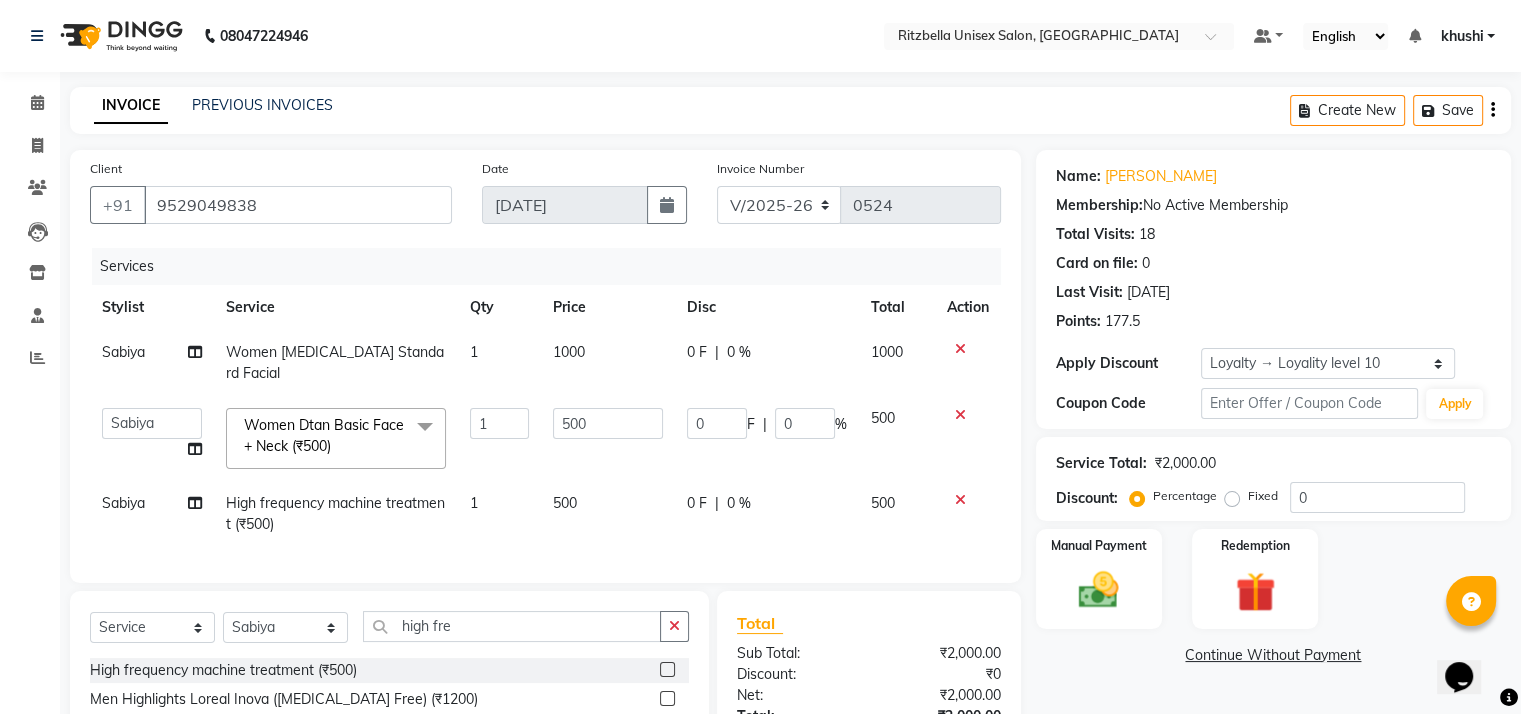 click on "Women Dtan Basic Face + Neck (₹500)  x" 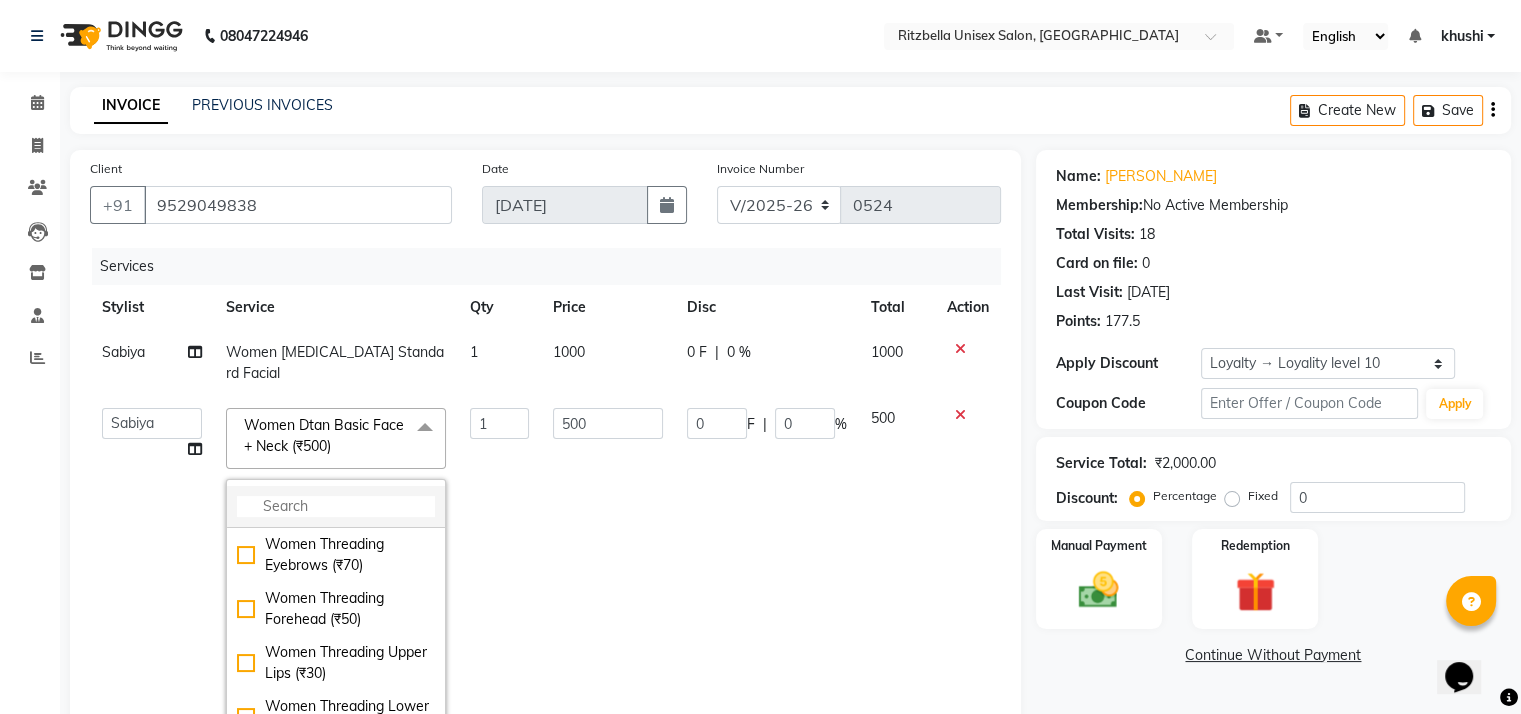 click 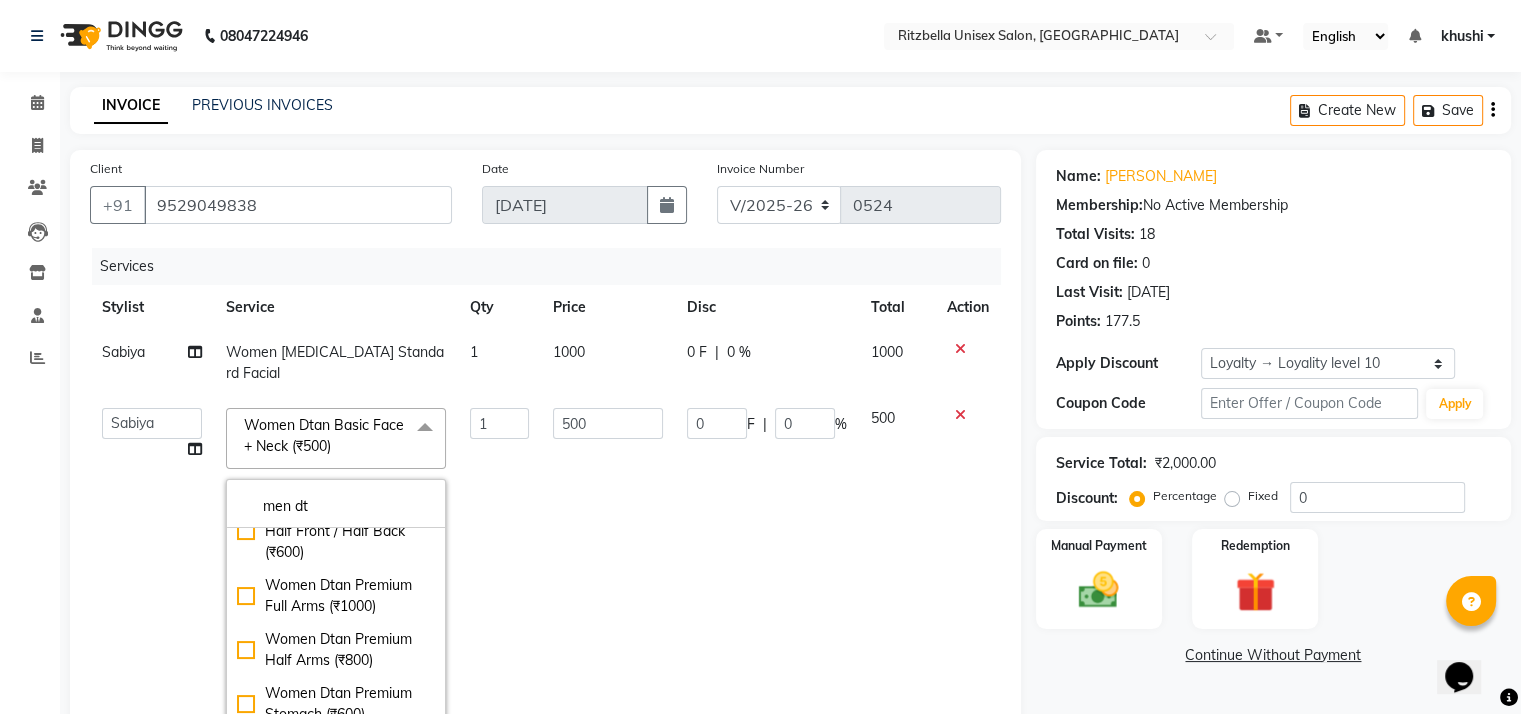scroll, scrollTop: 1270, scrollLeft: 0, axis: vertical 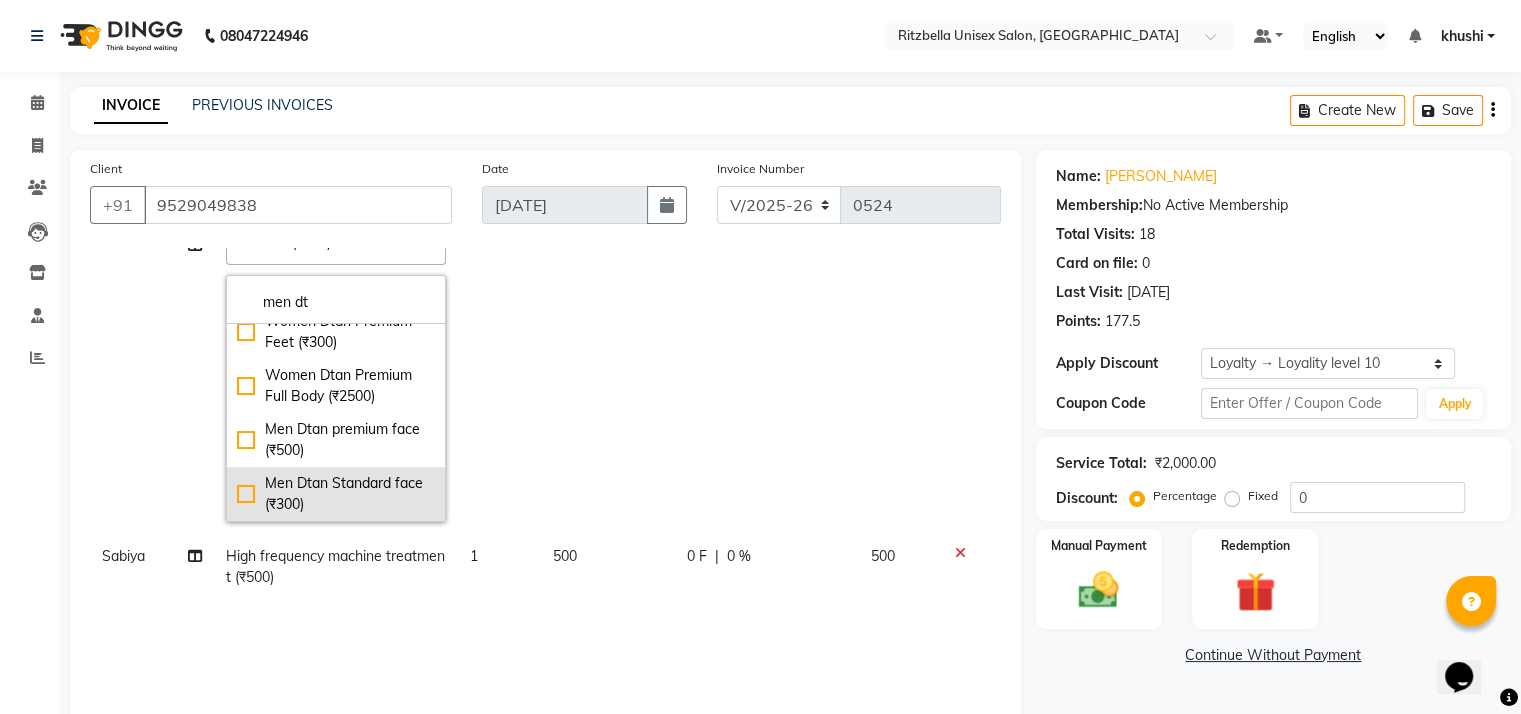 type on "men dt" 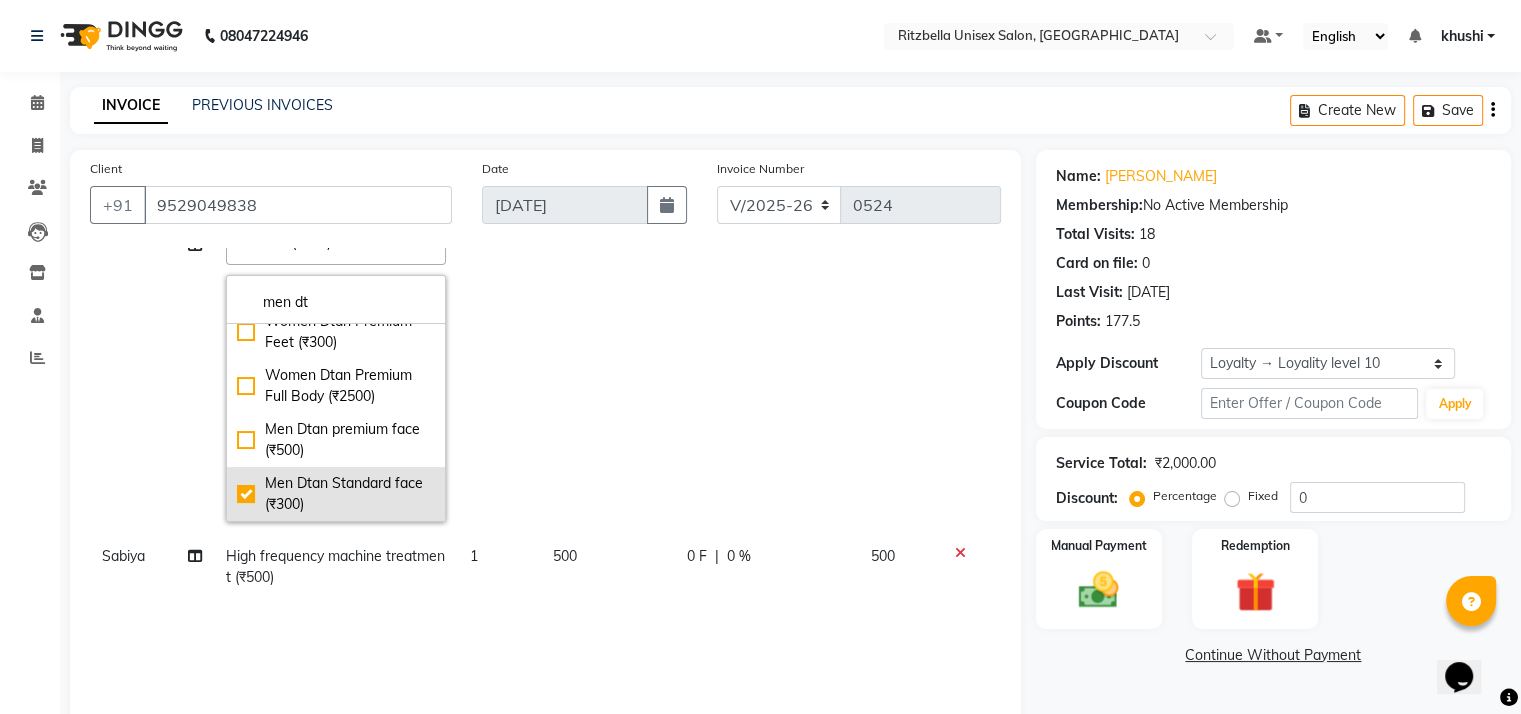 checkbox on "false" 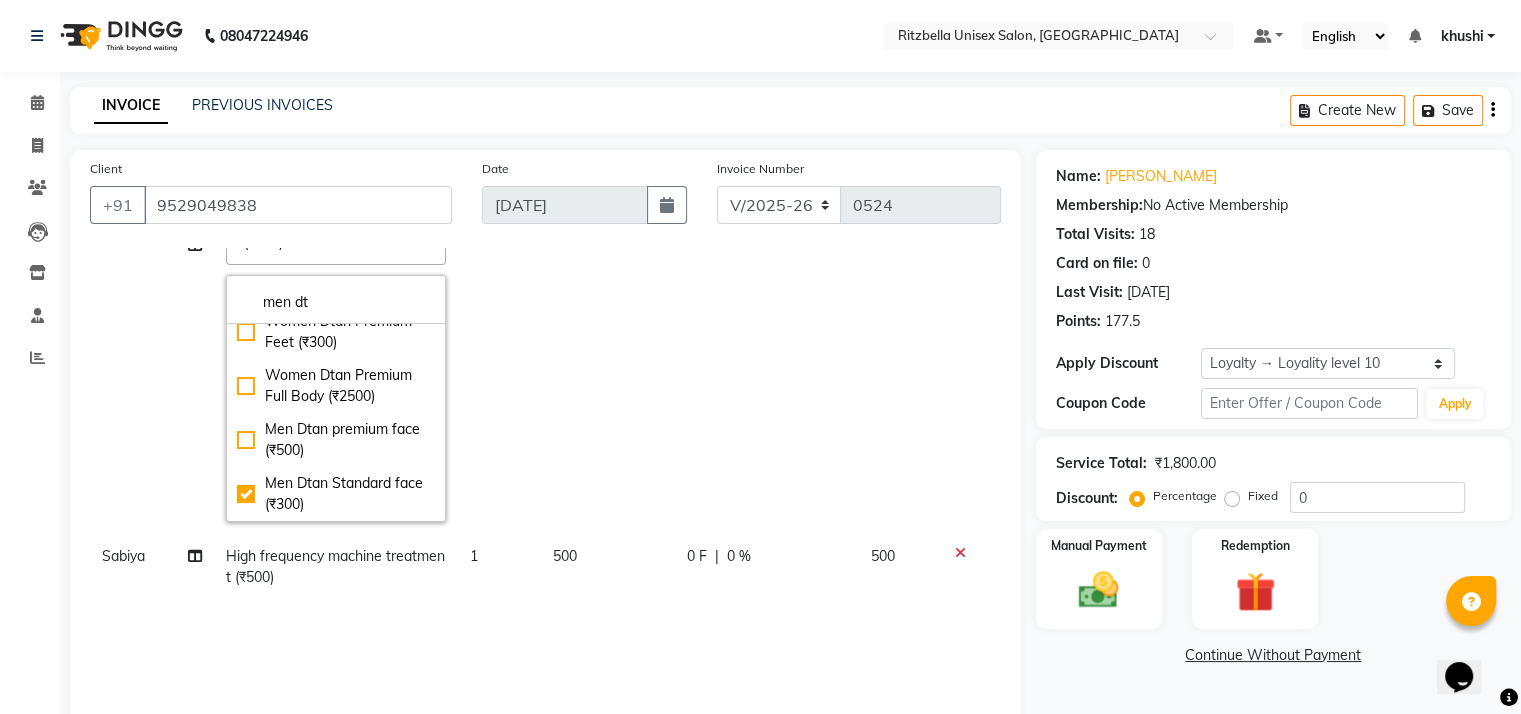 click on "Name: [PERSON_NAME] Membership:  No Active Membership  Total Visits:  18 Card on file:  0 Last Visit:   [DATE] Points:   177.5  Apply Discount Select  Loyalty → Loyality level 10  Coupon Code Apply Service Total:  ₹1,800.00  Discount:  Percentage   Fixed  0 Manual Payment Redemption  Continue Without Payment" 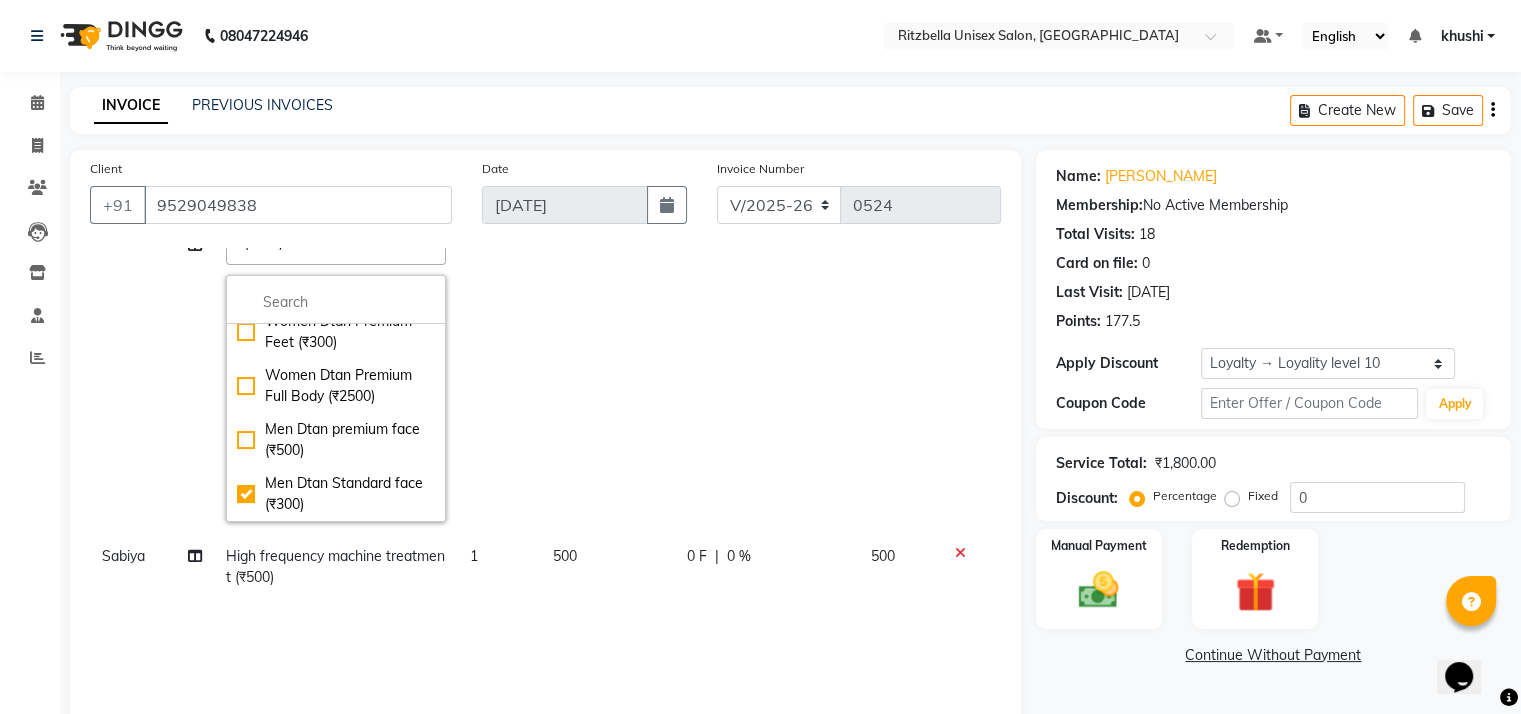 scroll, scrollTop: 0, scrollLeft: 0, axis: both 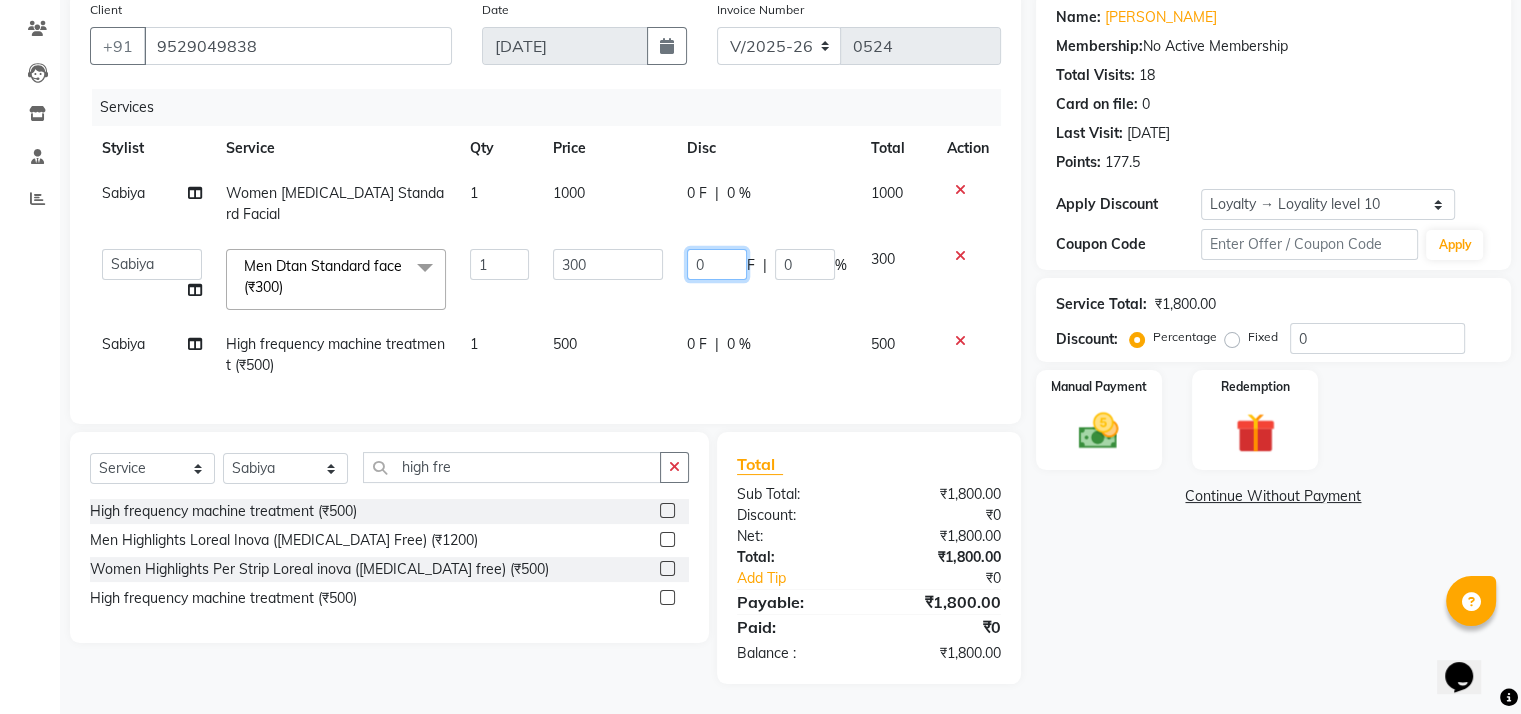 click on "0" 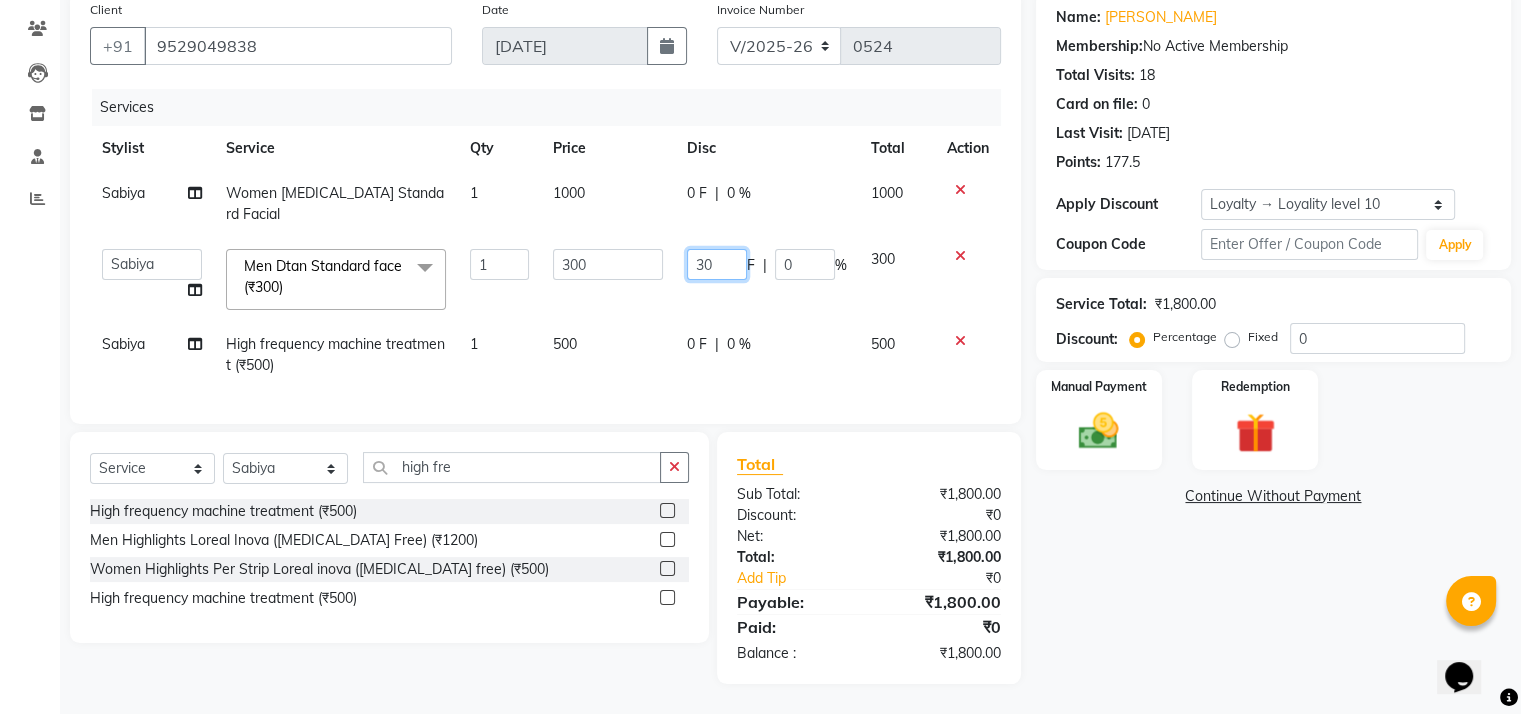 type on "300" 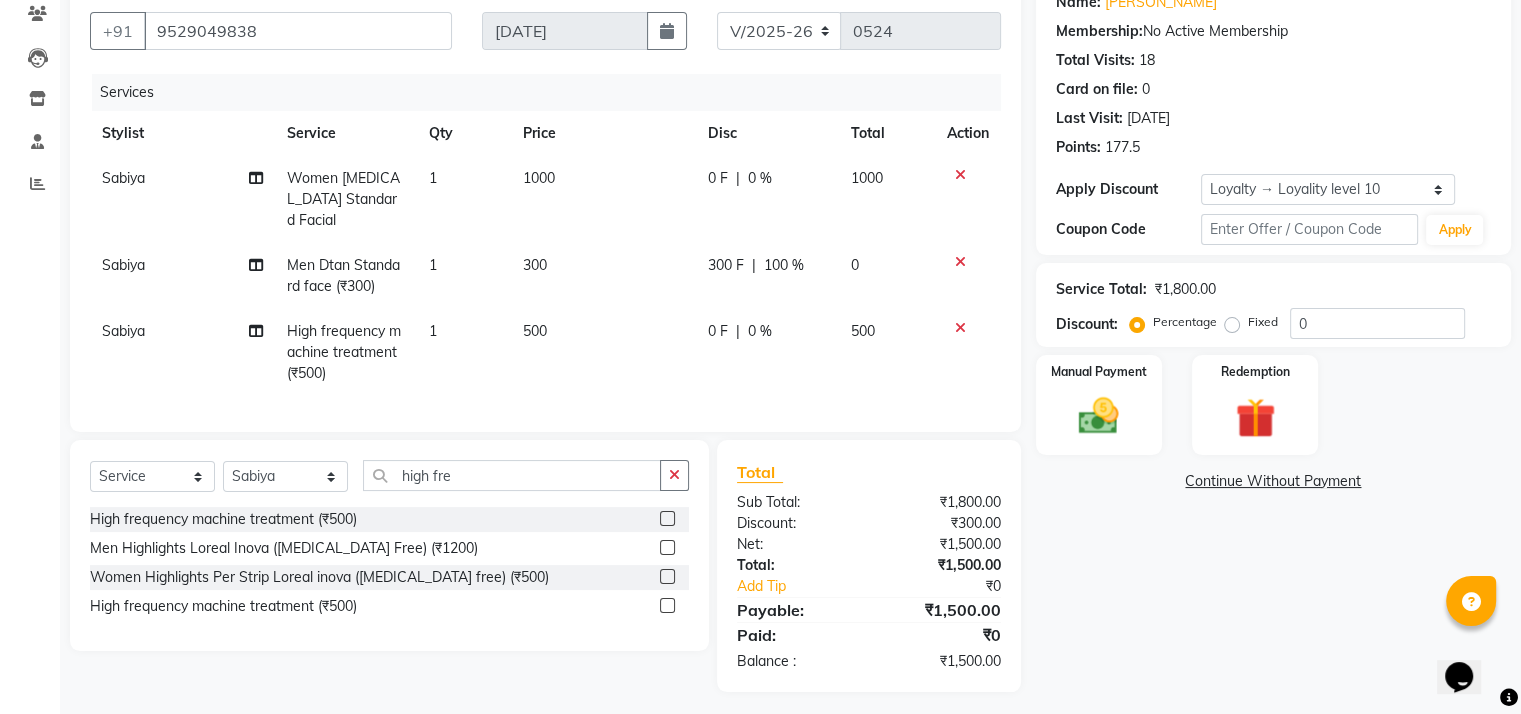 click on "Name: [PERSON_NAME] Membership:  No Active Membership  Total Visits:  18 Card on file:  0 Last Visit:   [DATE] Points:   177.5  Apply Discount Select  Loyalty → Loyality level 10  Coupon Code Apply Service Total:  ₹1,800.00  Discount:  Percentage   Fixed  0 Manual Payment Redemption  Continue Without Payment" 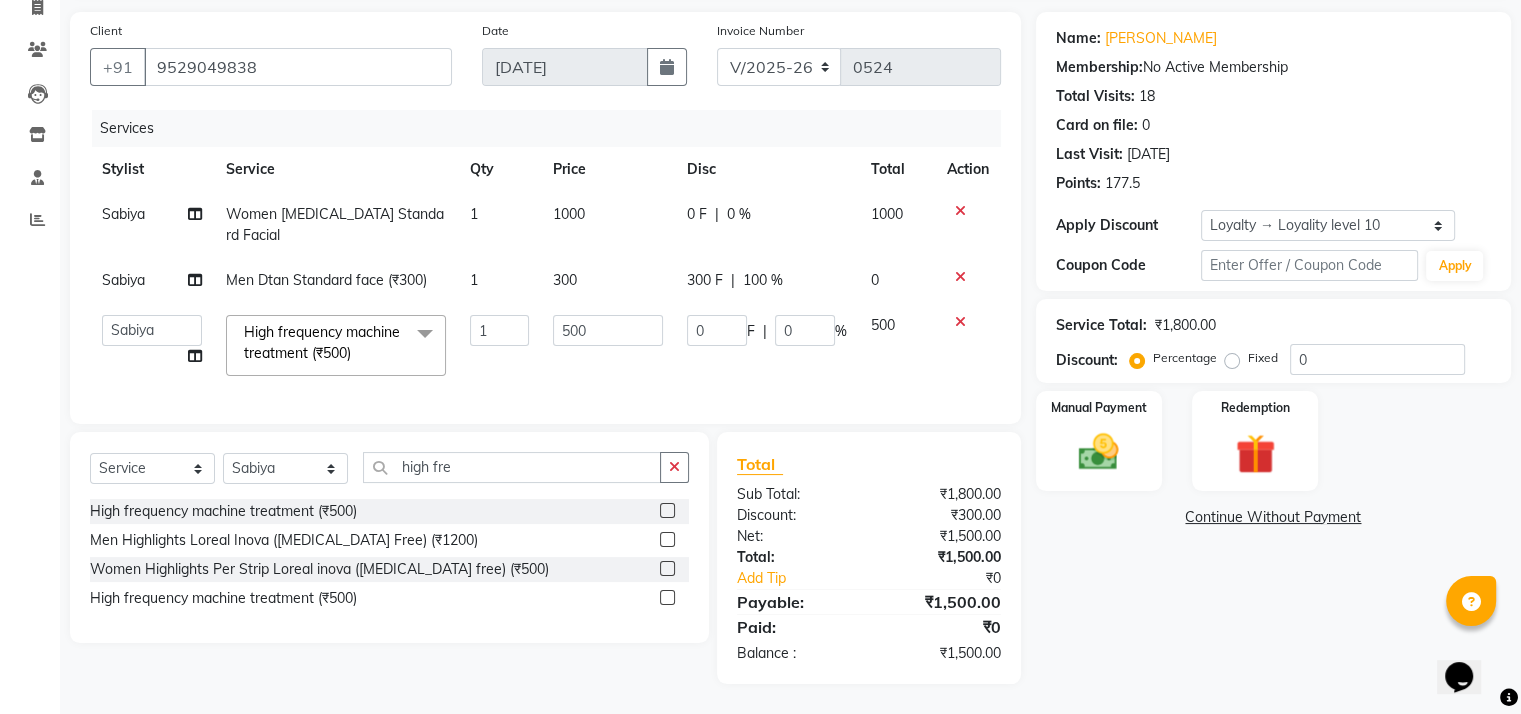 scroll, scrollTop: 153, scrollLeft: 0, axis: vertical 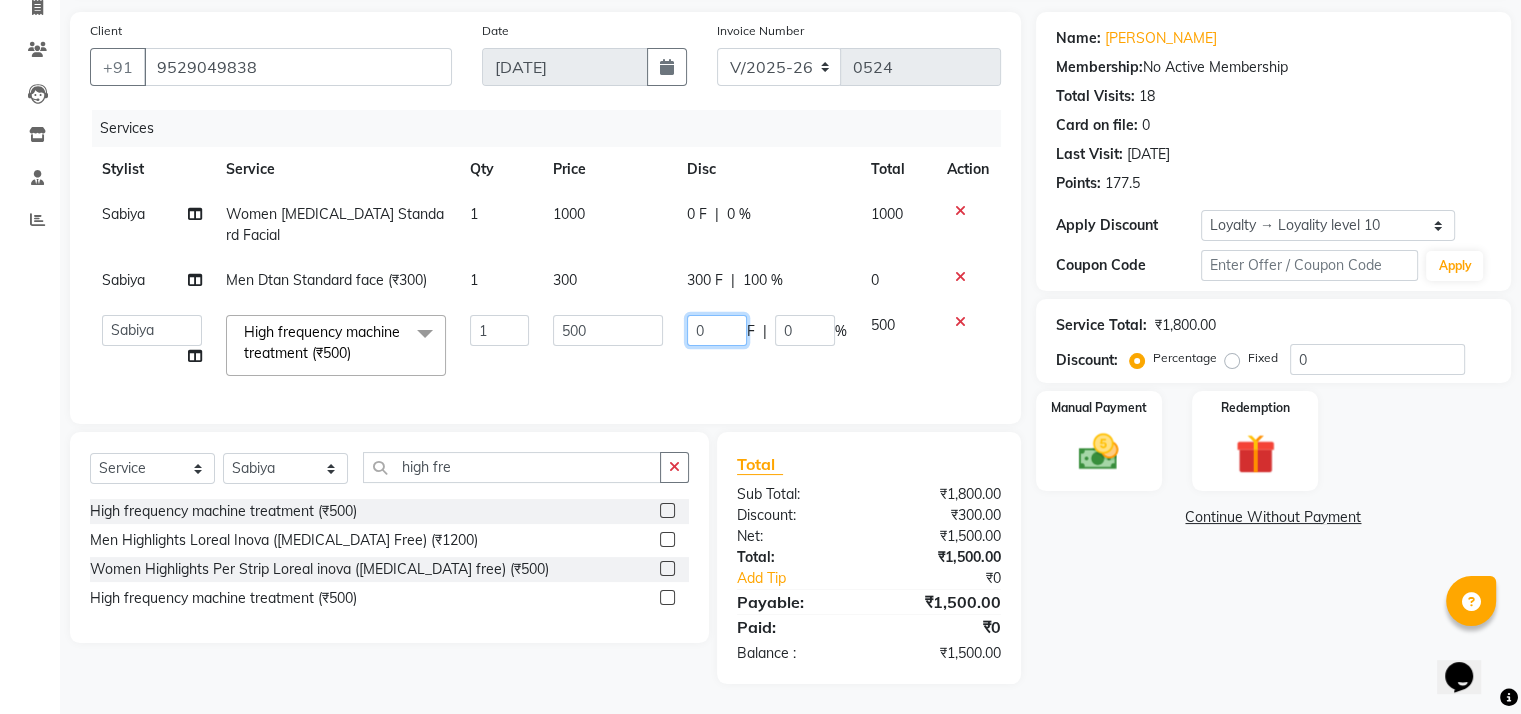 click on "0" 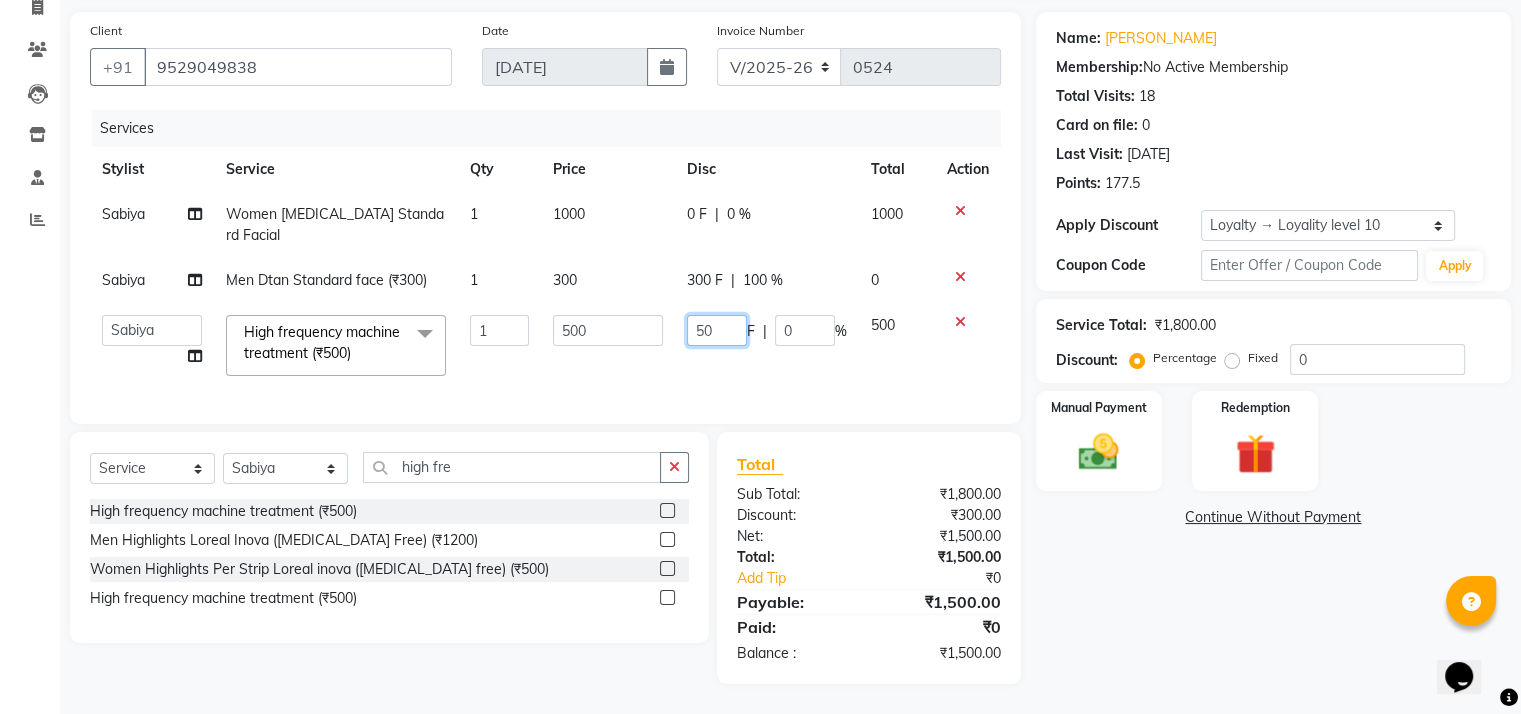 type on "500" 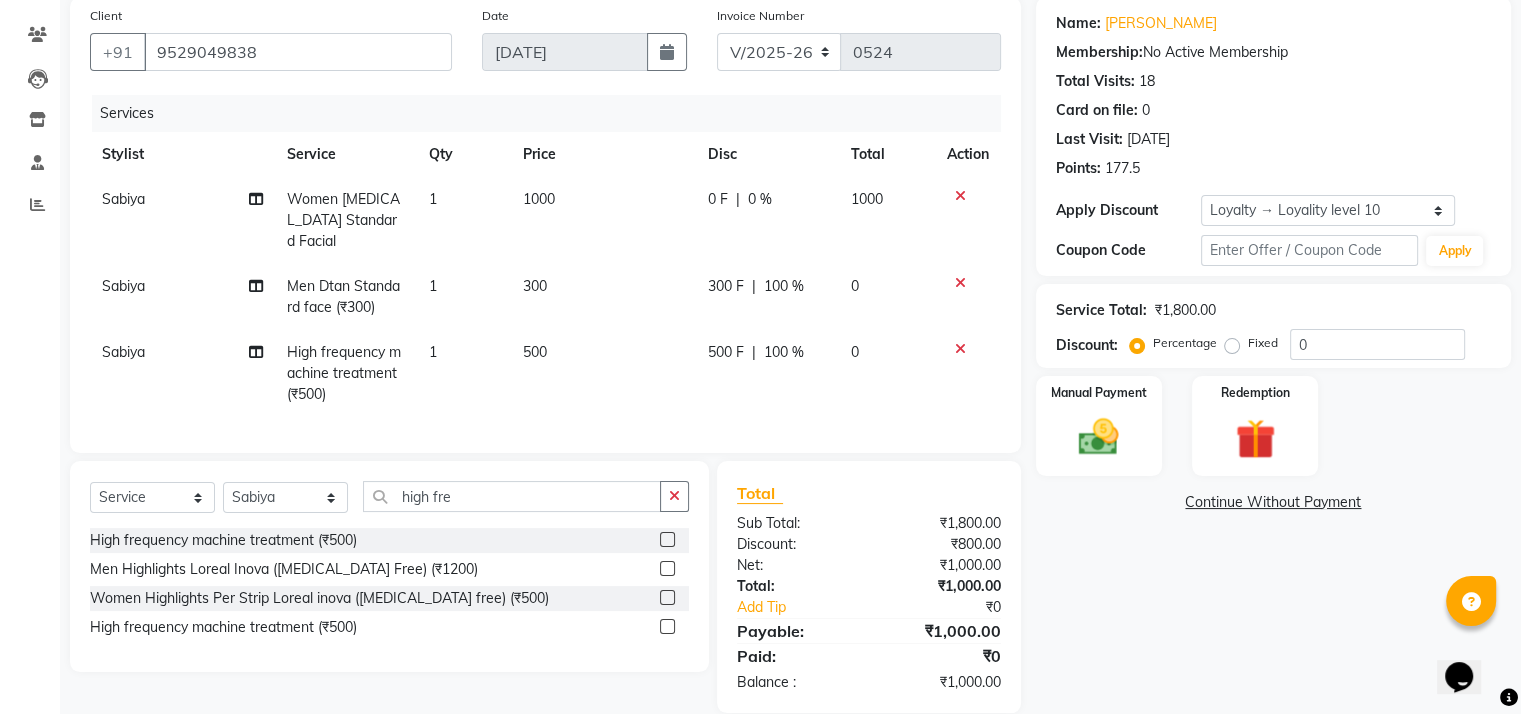 click on "Name: [PERSON_NAME] Membership:  No Active Membership  Total Visits:  18 Card on file:  0 Last Visit:   [DATE] Points:   177.5  Apply Discount Select  Loyalty → Loyality level 10  Coupon Code Apply Service Total:  ₹1,800.00  Discount:  Percentage   Fixed  0 Manual Payment Redemption  Continue Without Payment" 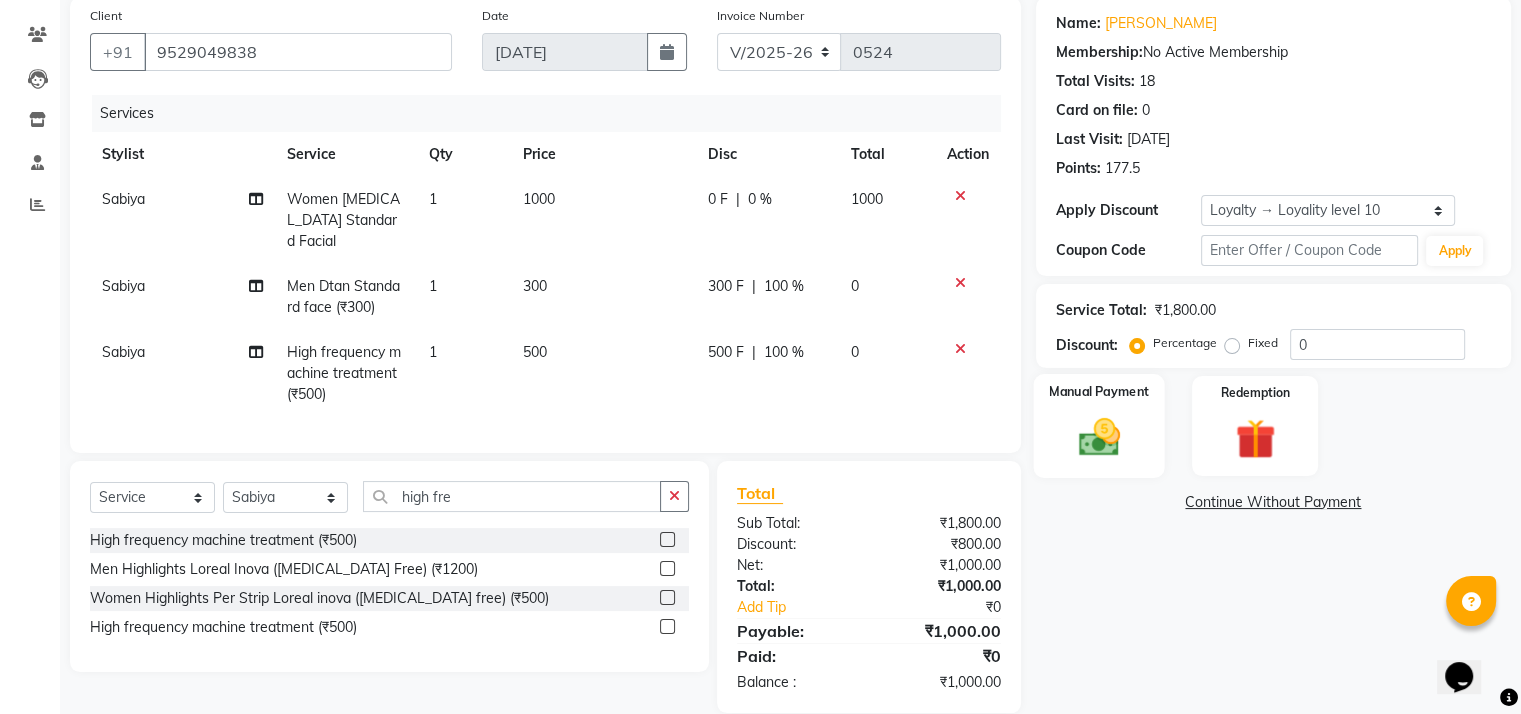 click 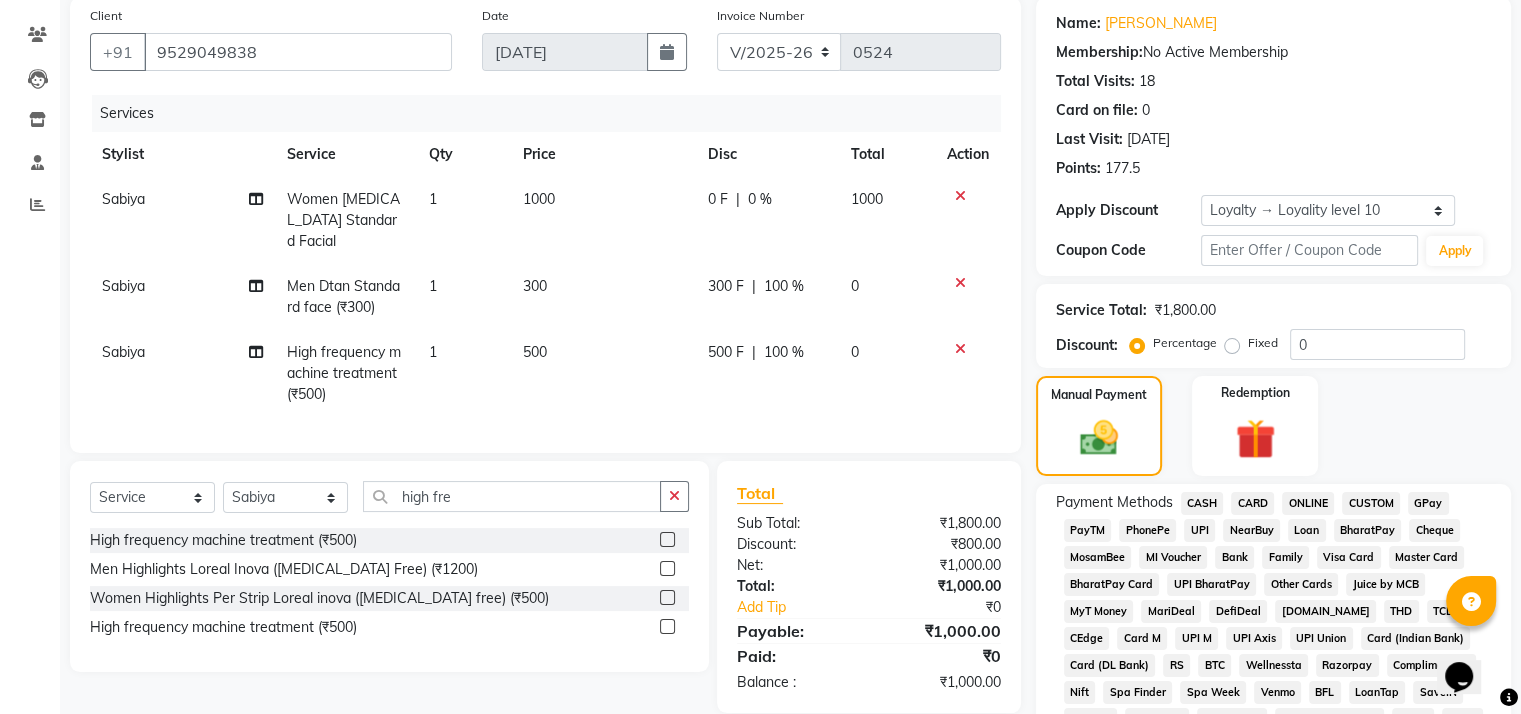scroll, scrollTop: 385, scrollLeft: 0, axis: vertical 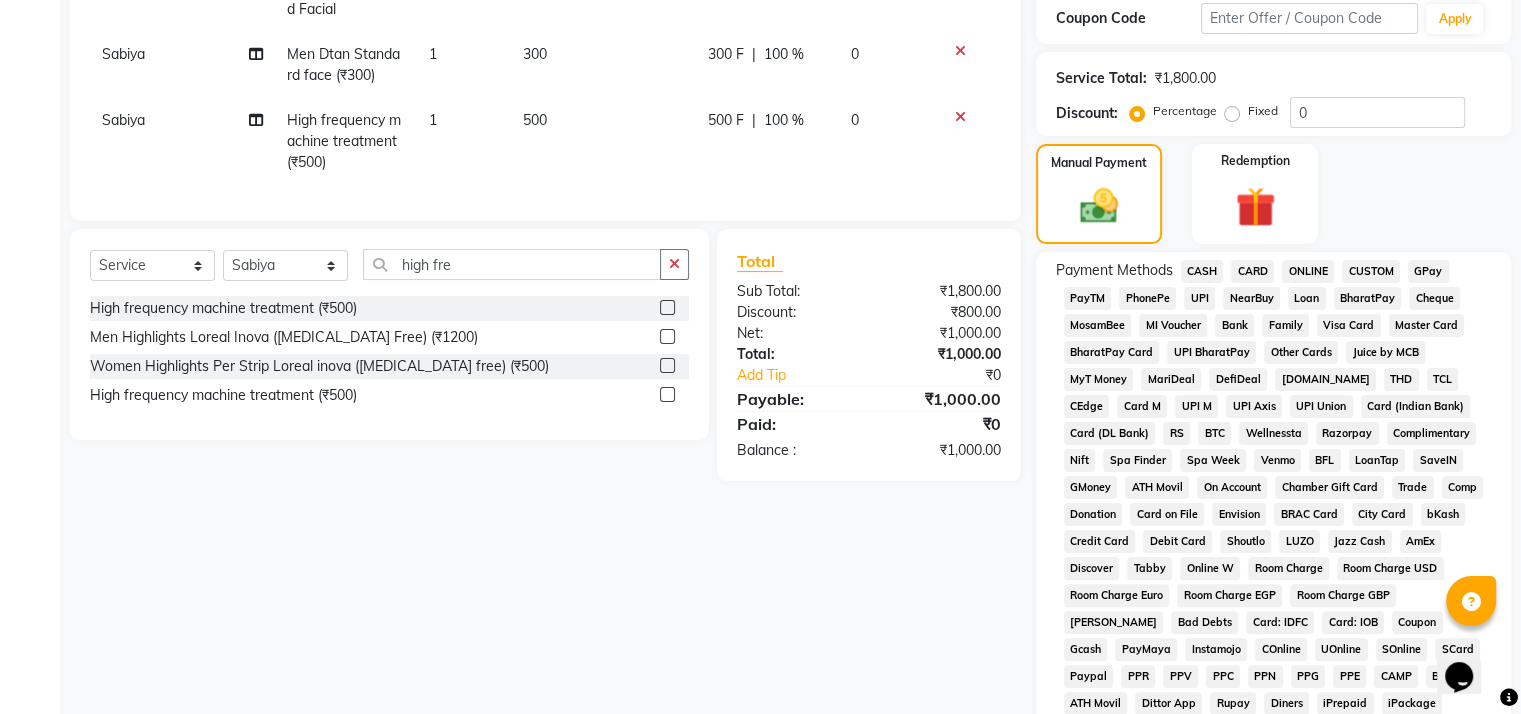 click on "GPay" 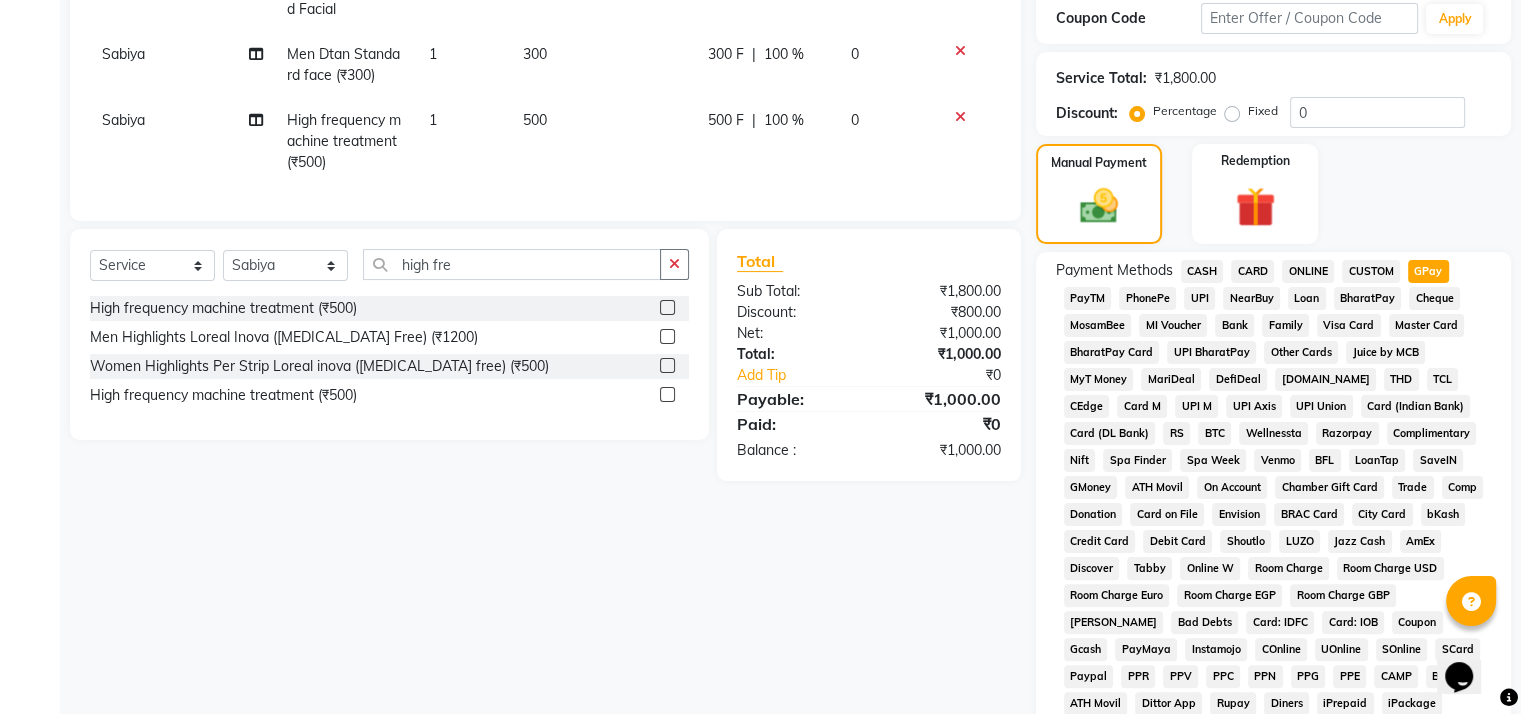 scroll, scrollTop: 748, scrollLeft: 0, axis: vertical 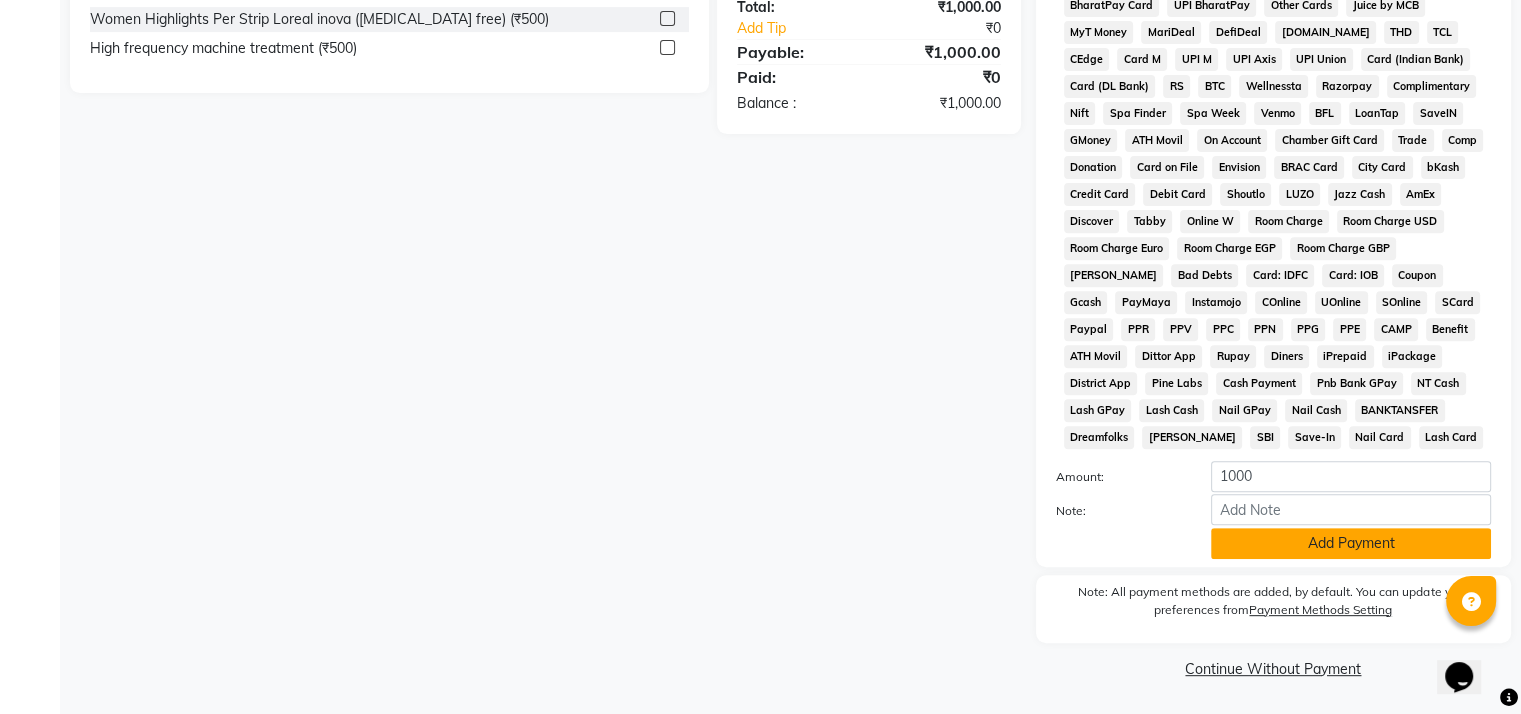 click on "Add Payment" 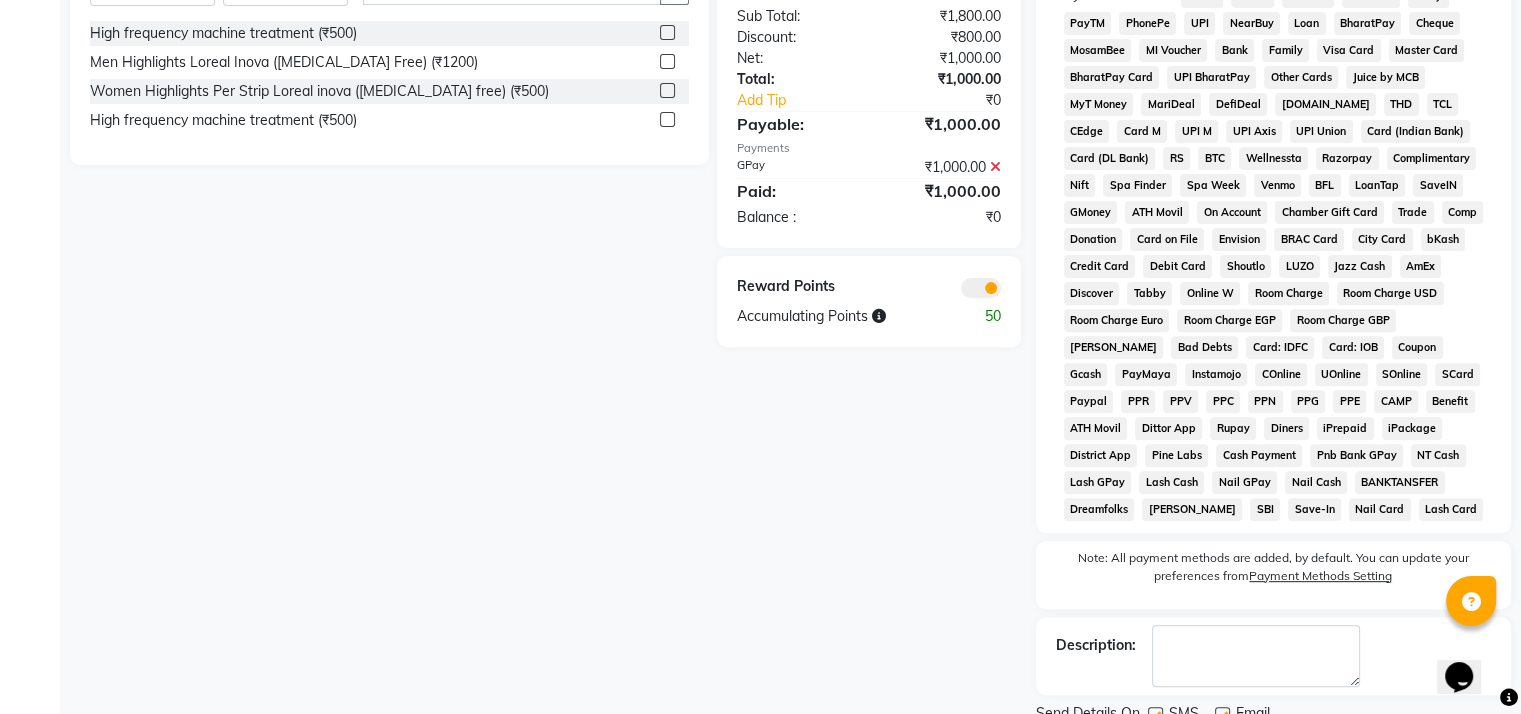 scroll, scrollTop: 753, scrollLeft: 0, axis: vertical 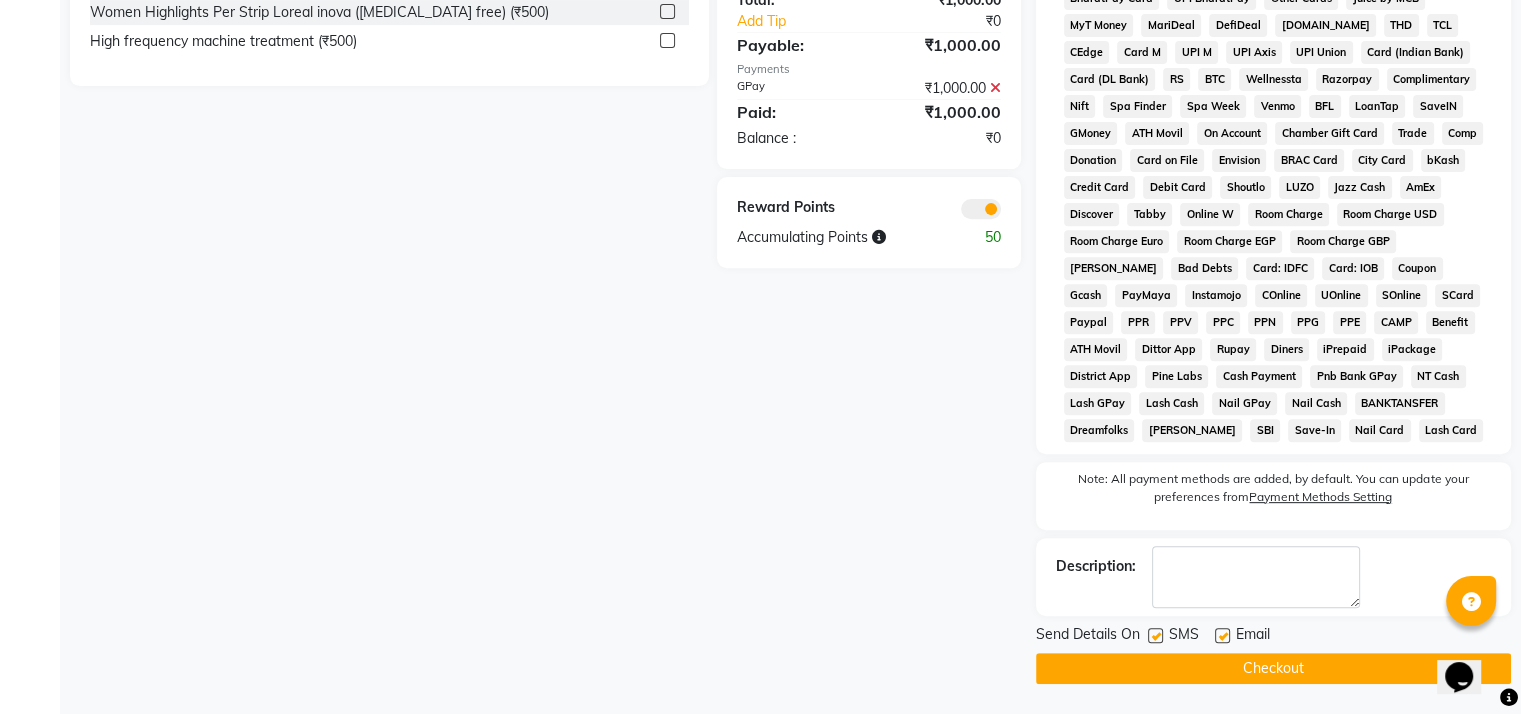 click on "Checkout" 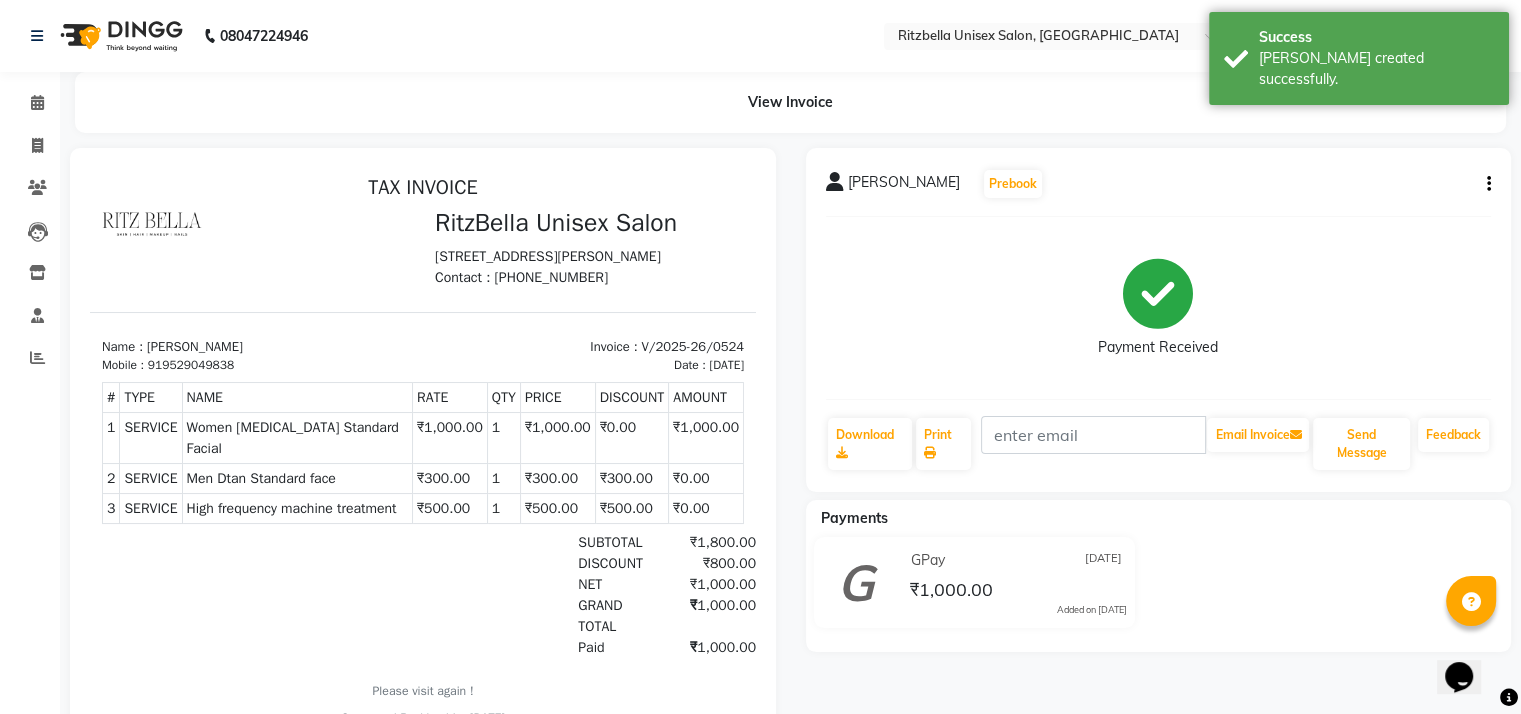 scroll, scrollTop: 0, scrollLeft: 0, axis: both 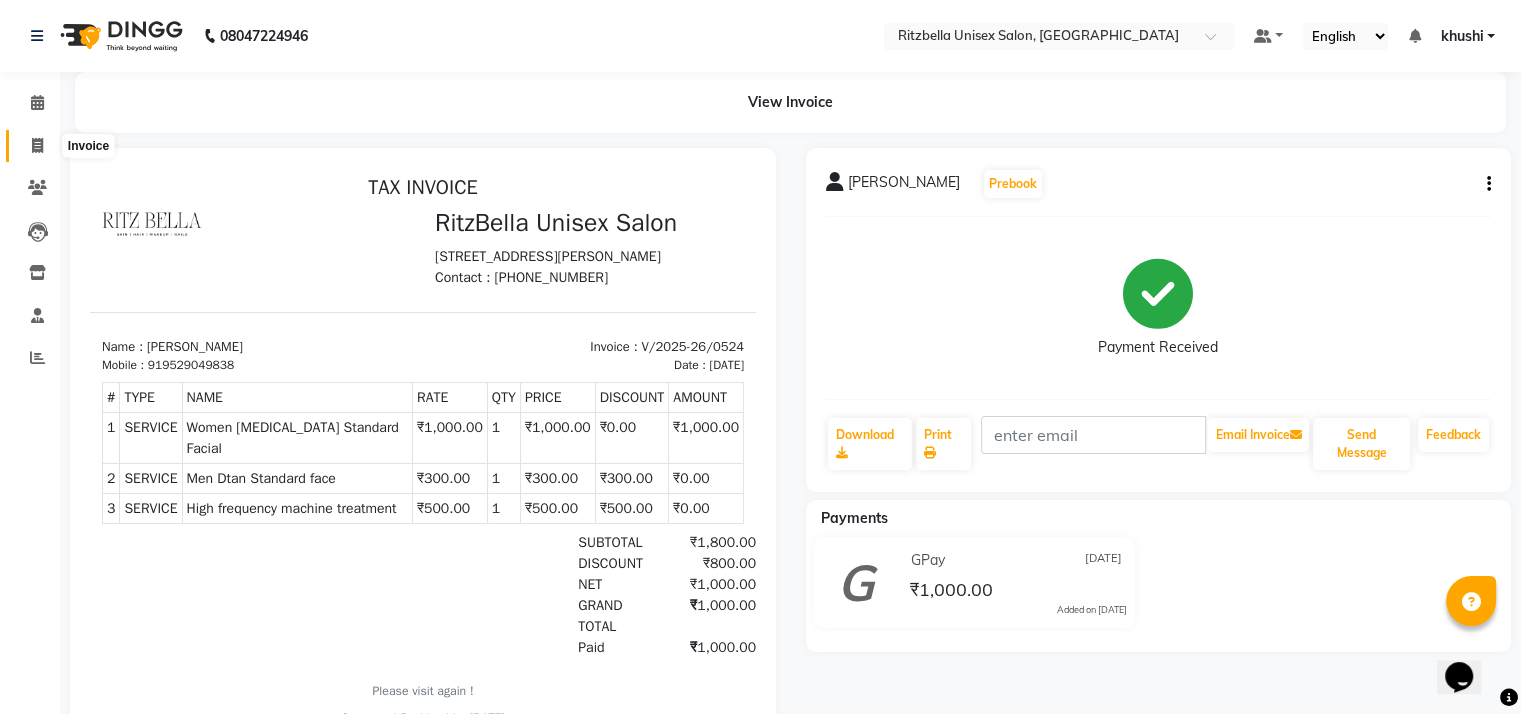 click 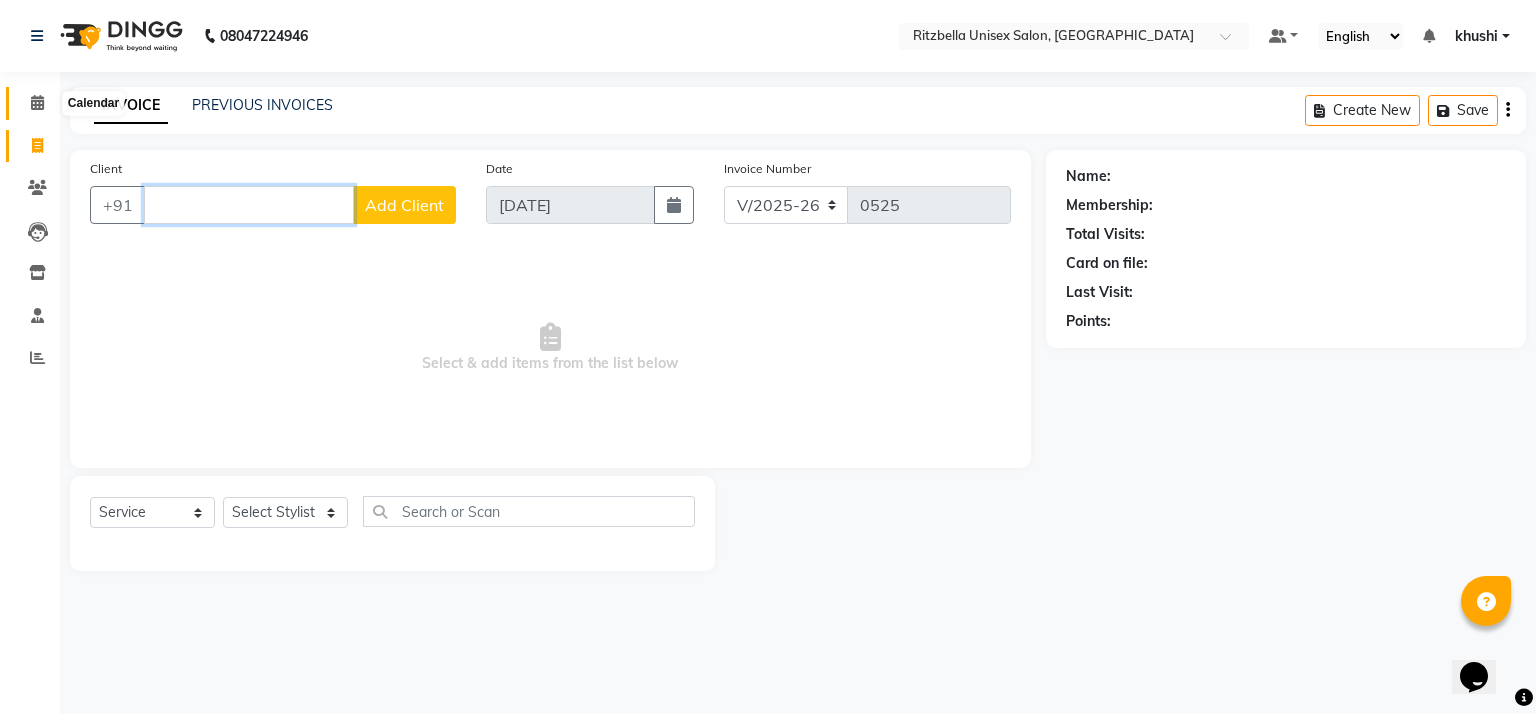 type 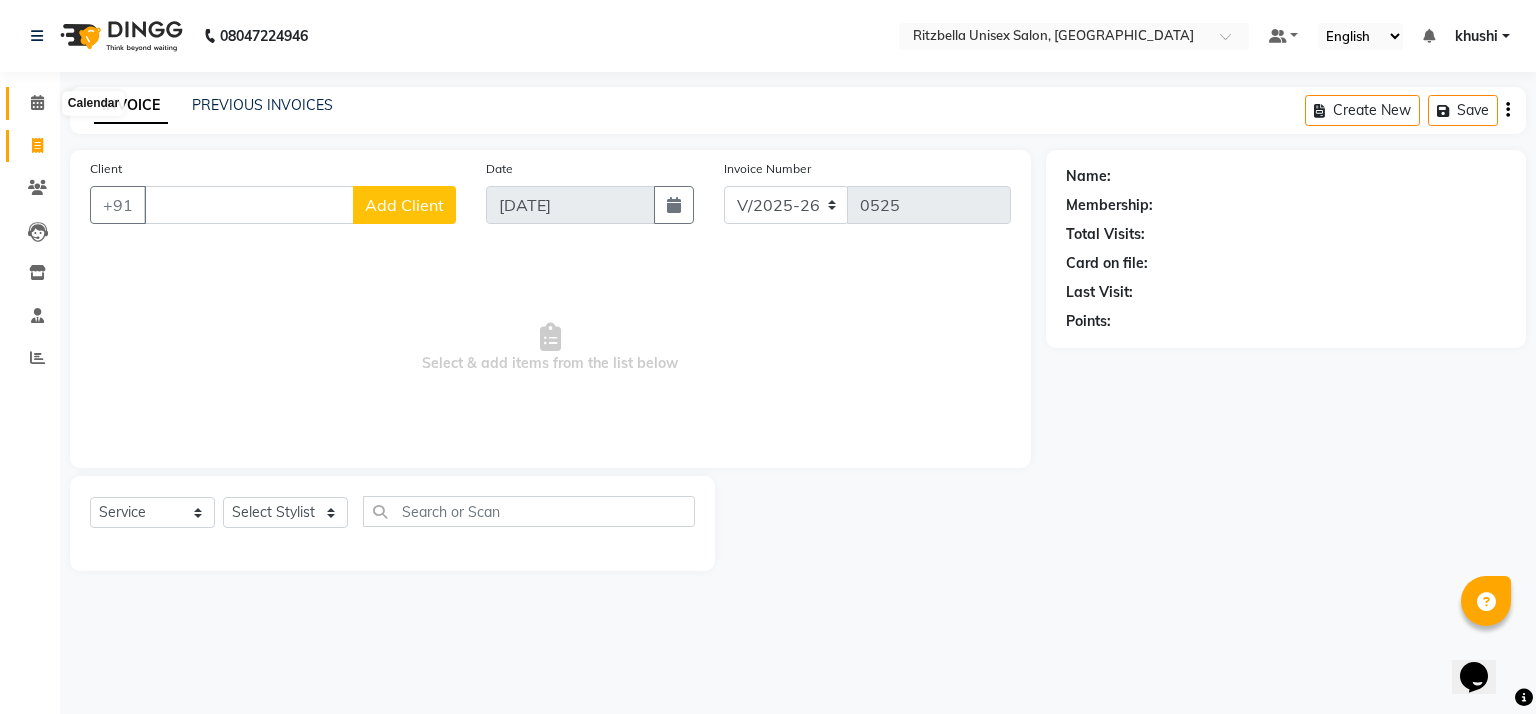 click 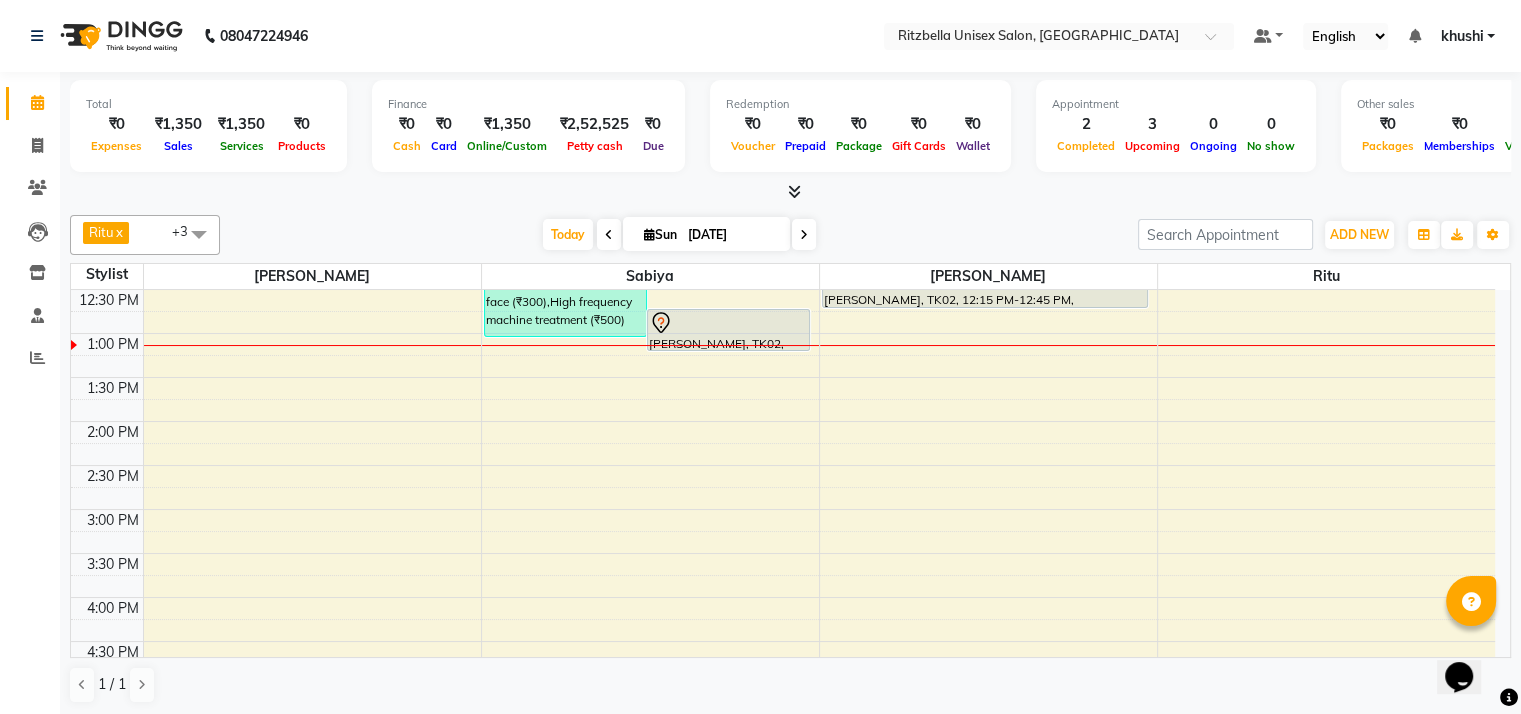 scroll, scrollTop: 182, scrollLeft: 0, axis: vertical 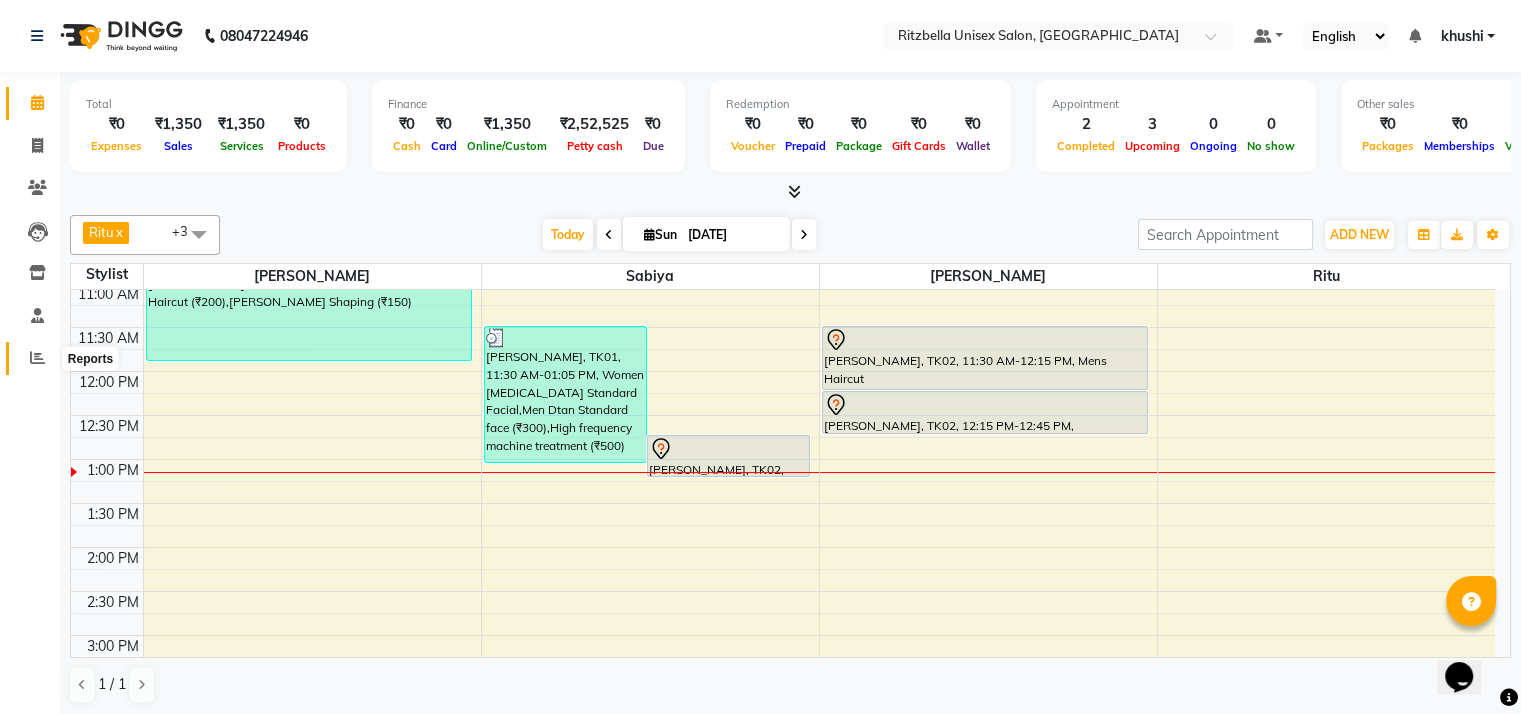 click 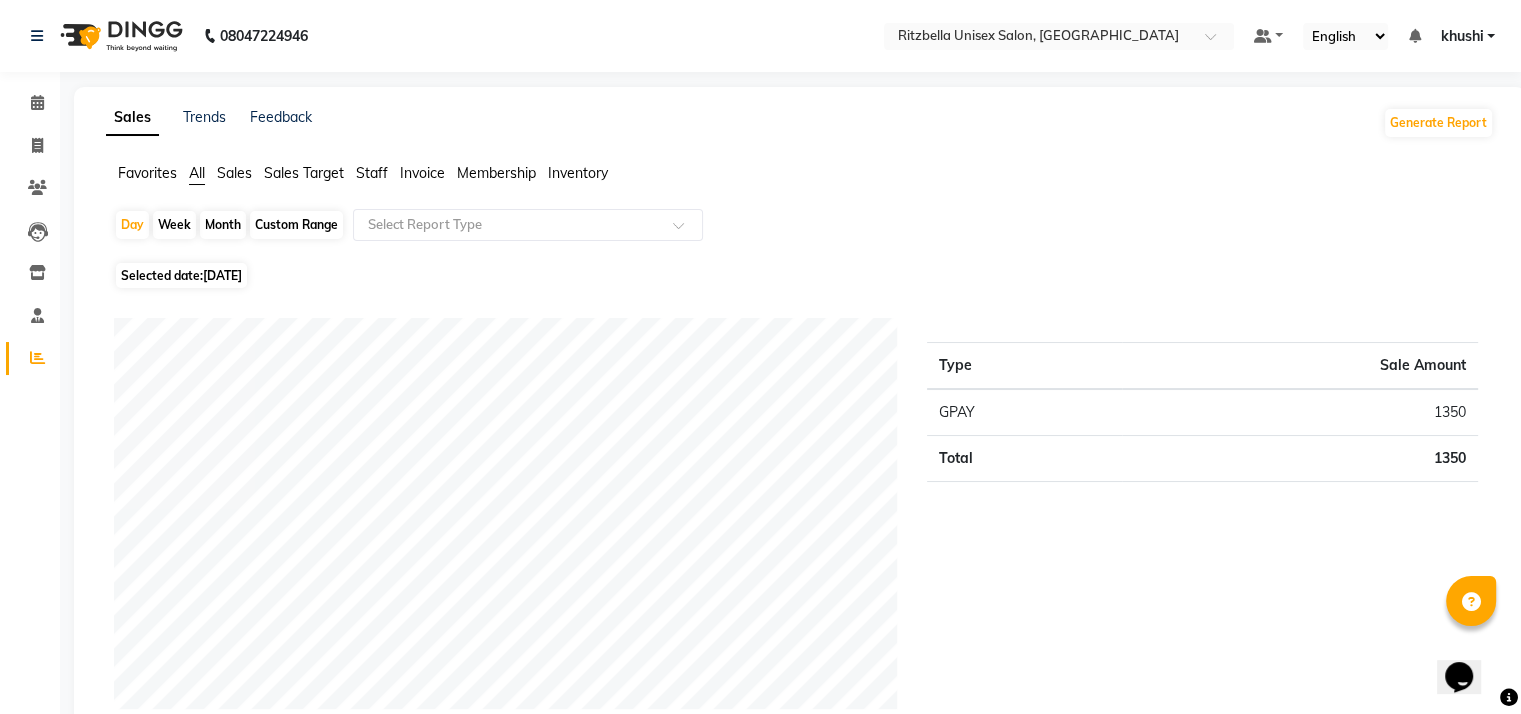 click on "Month" 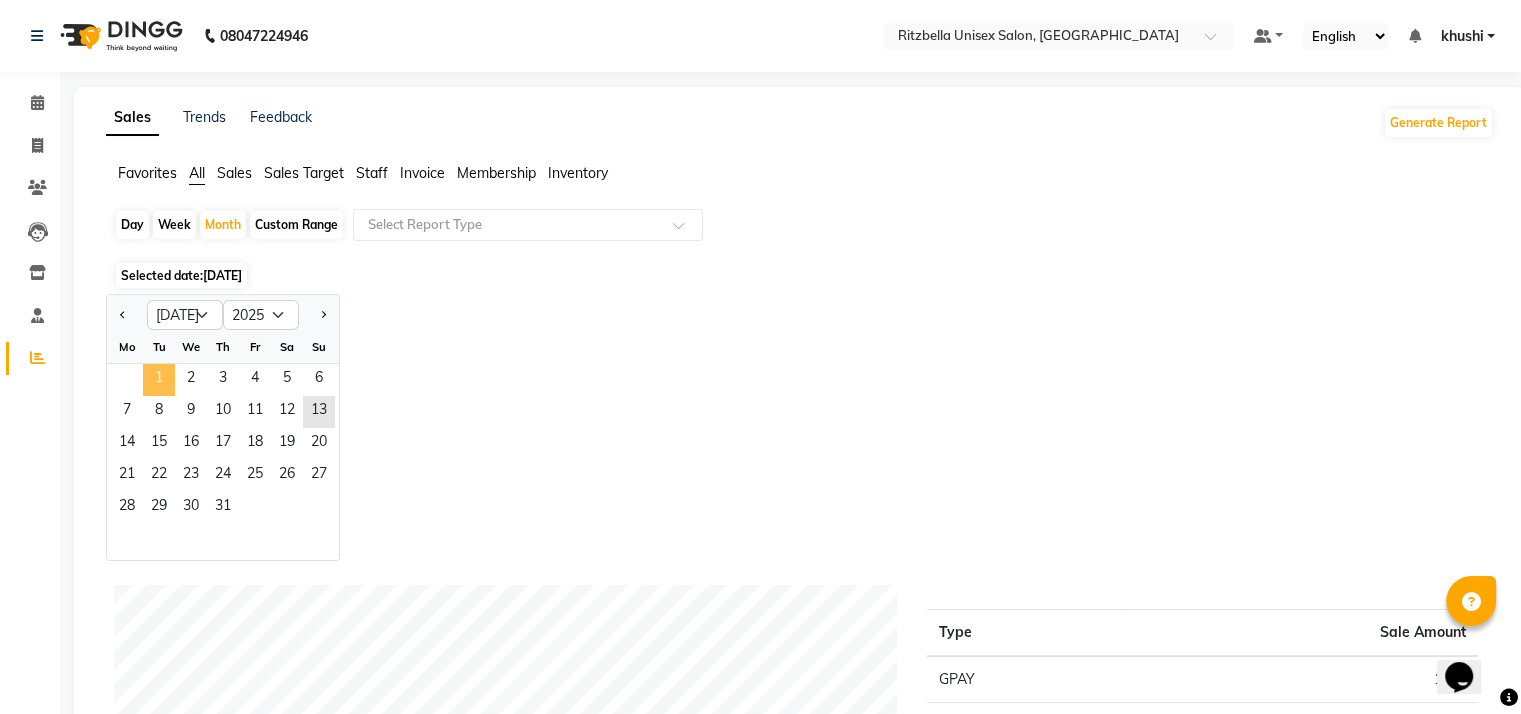 click on "1" 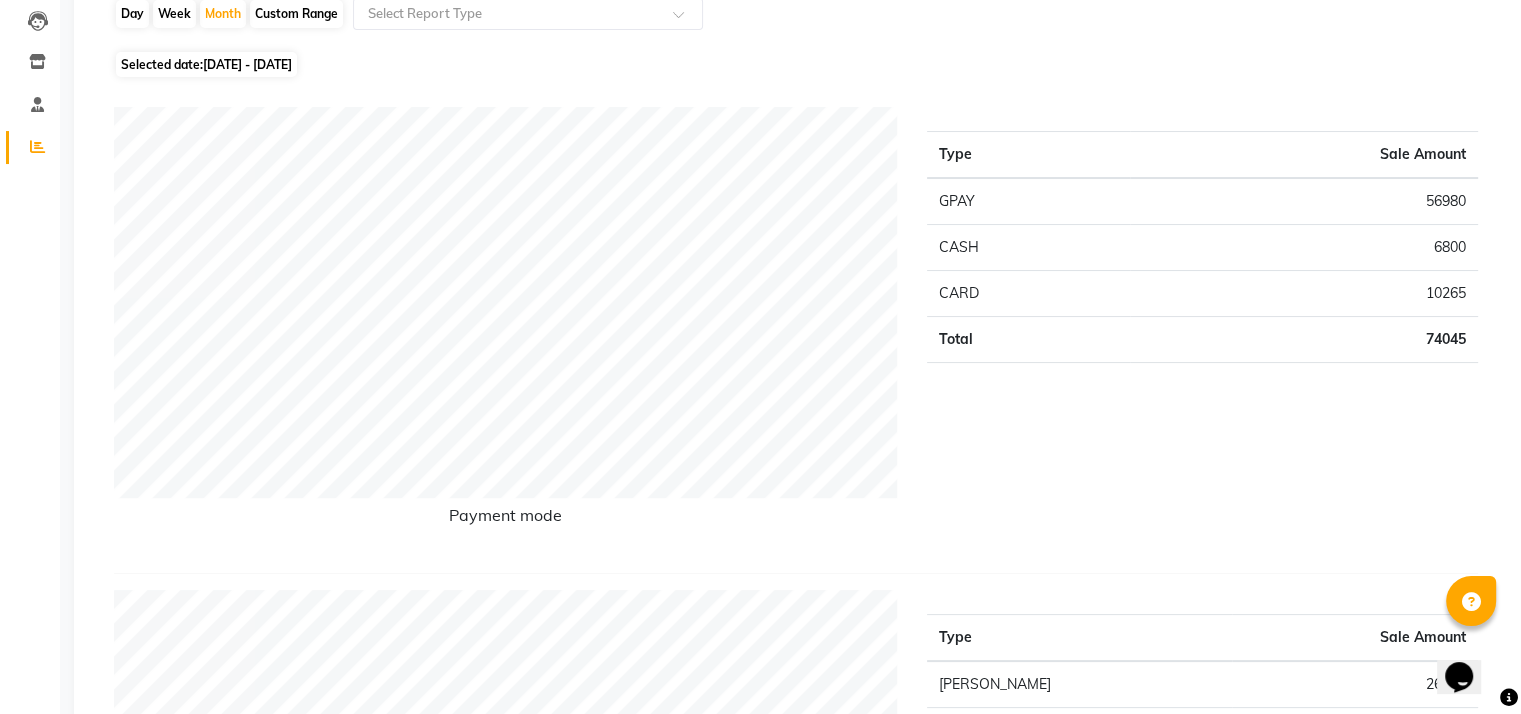 scroll, scrollTop: 0, scrollLeft: 0, axis: both 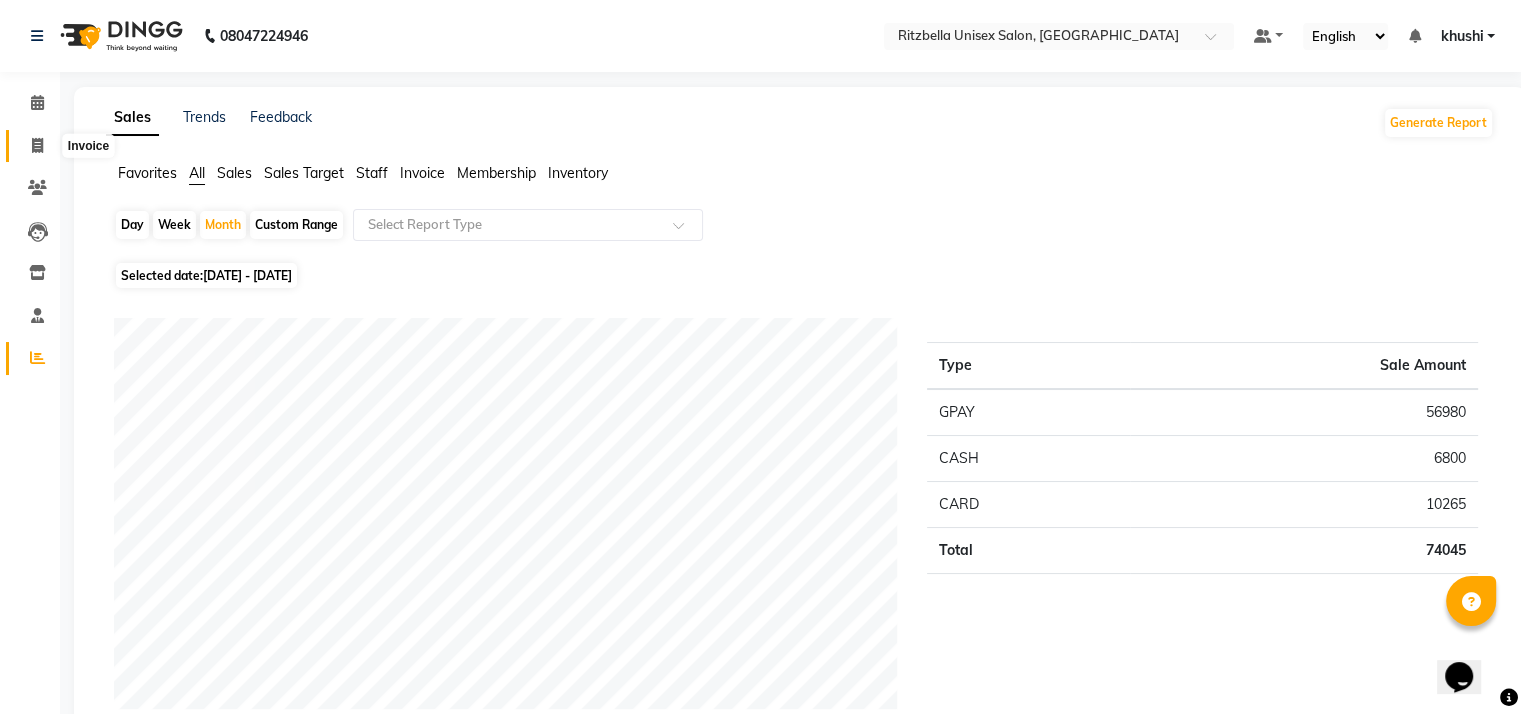 click 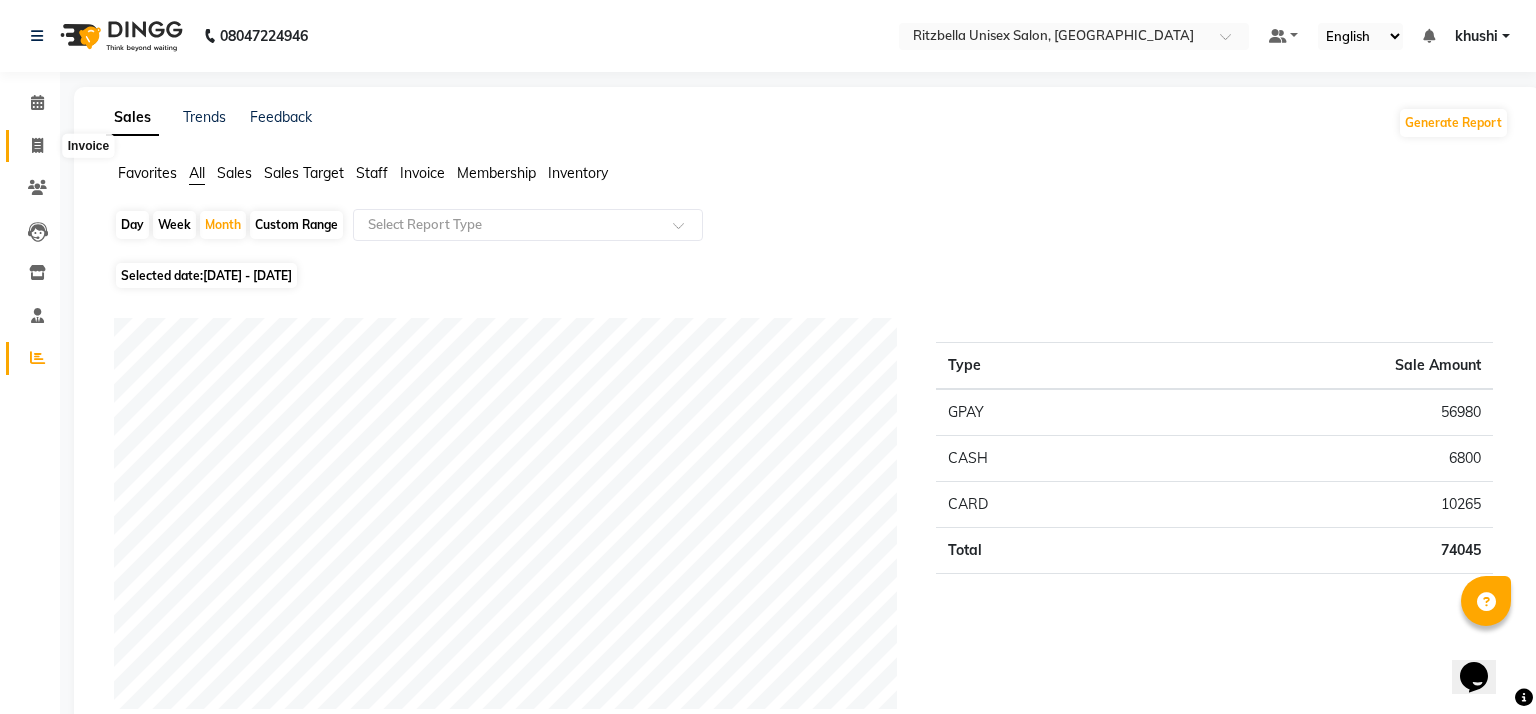 select on "6870" 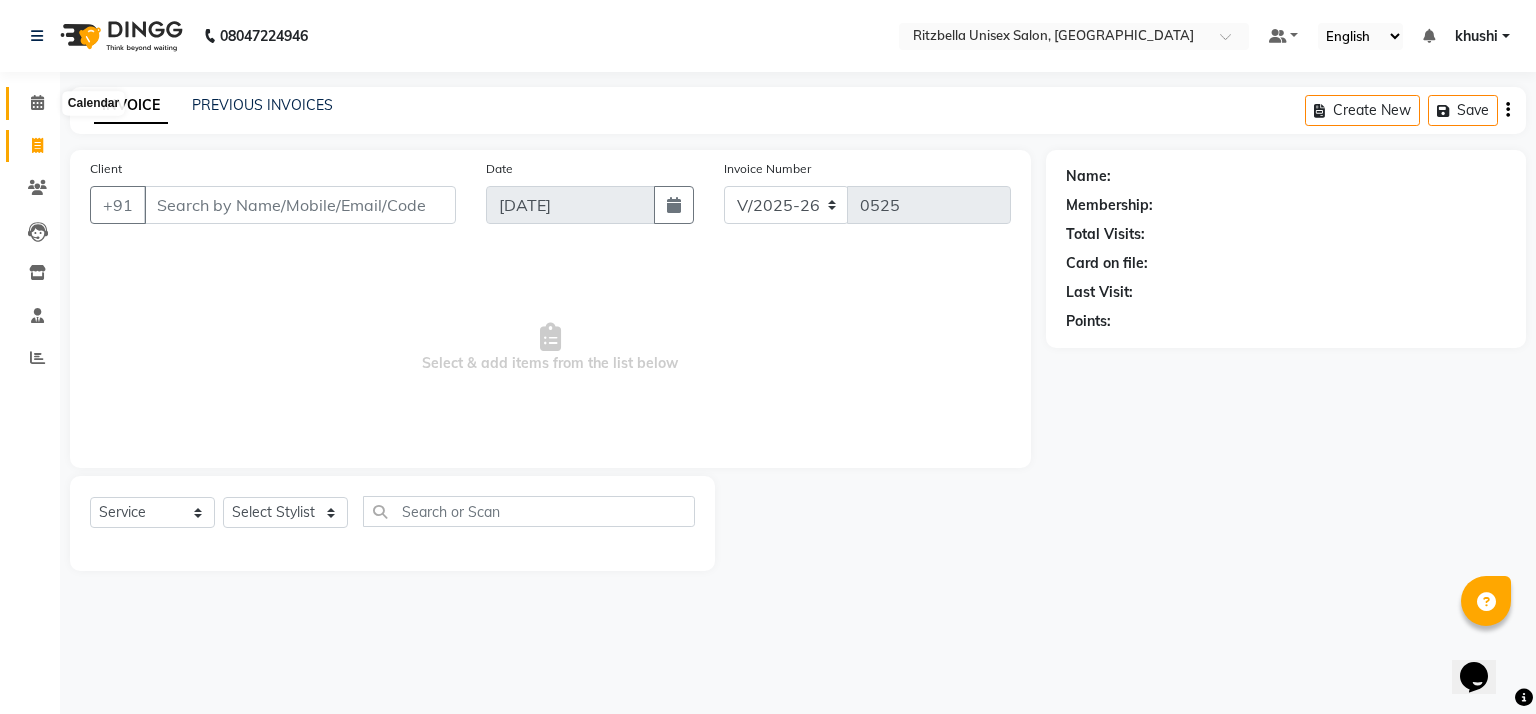 click 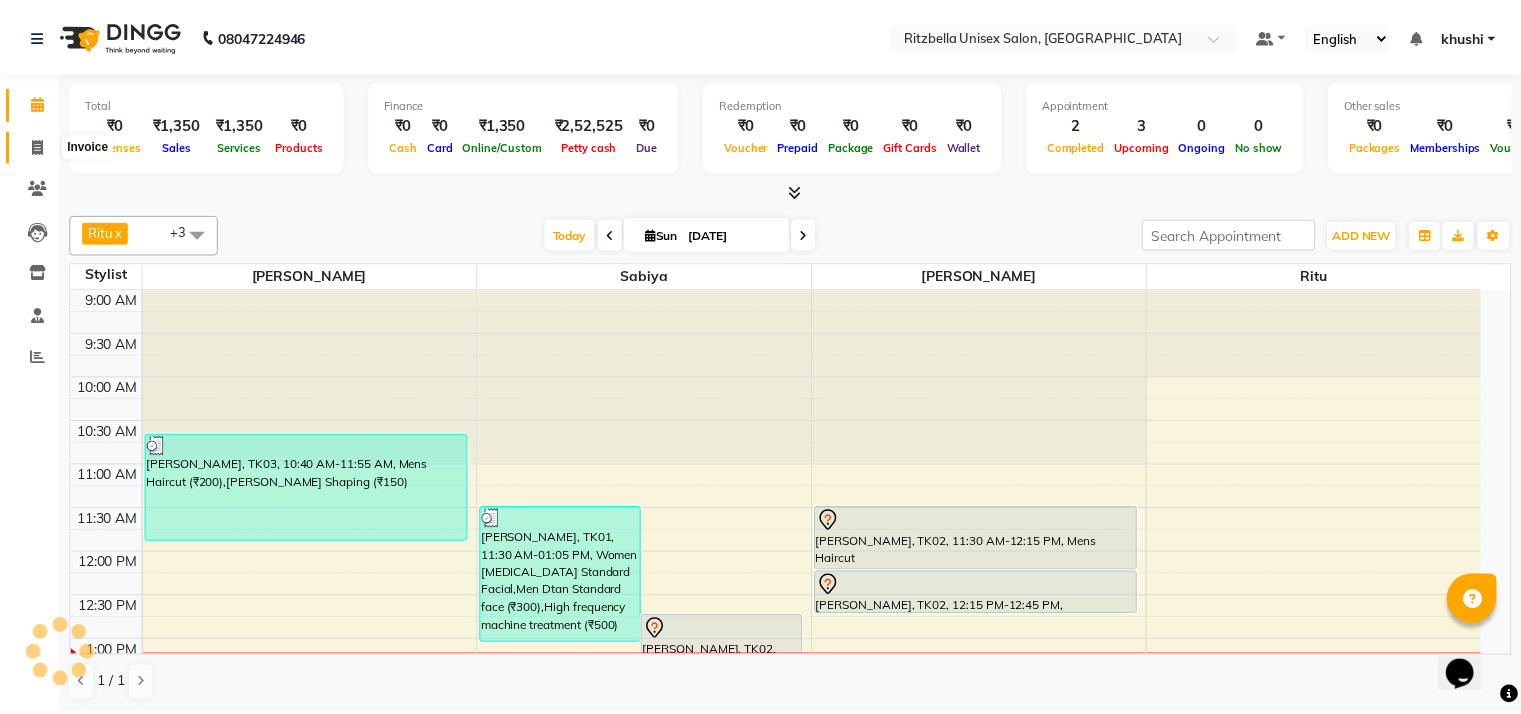 scroll, scrollTop: 0, scrollLeft: 0, axis: both 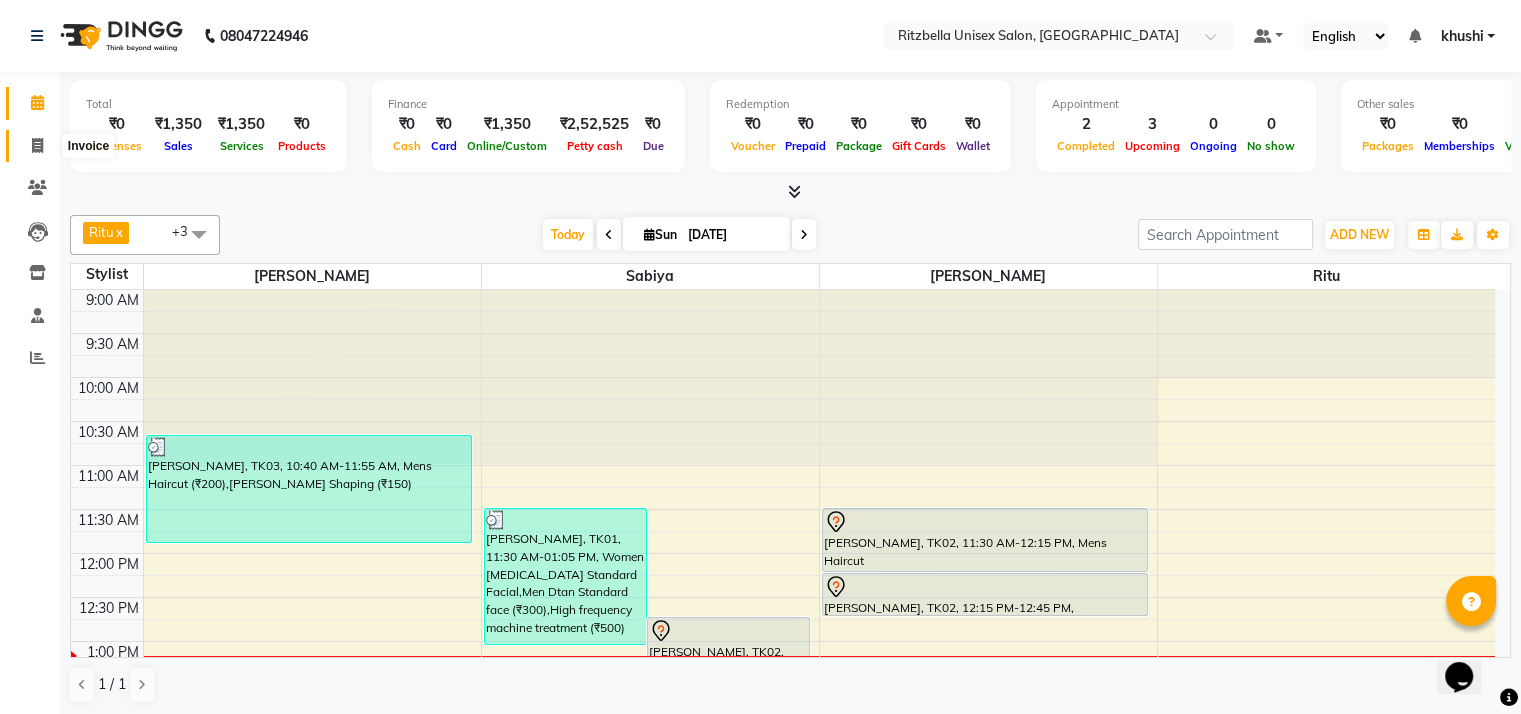 click 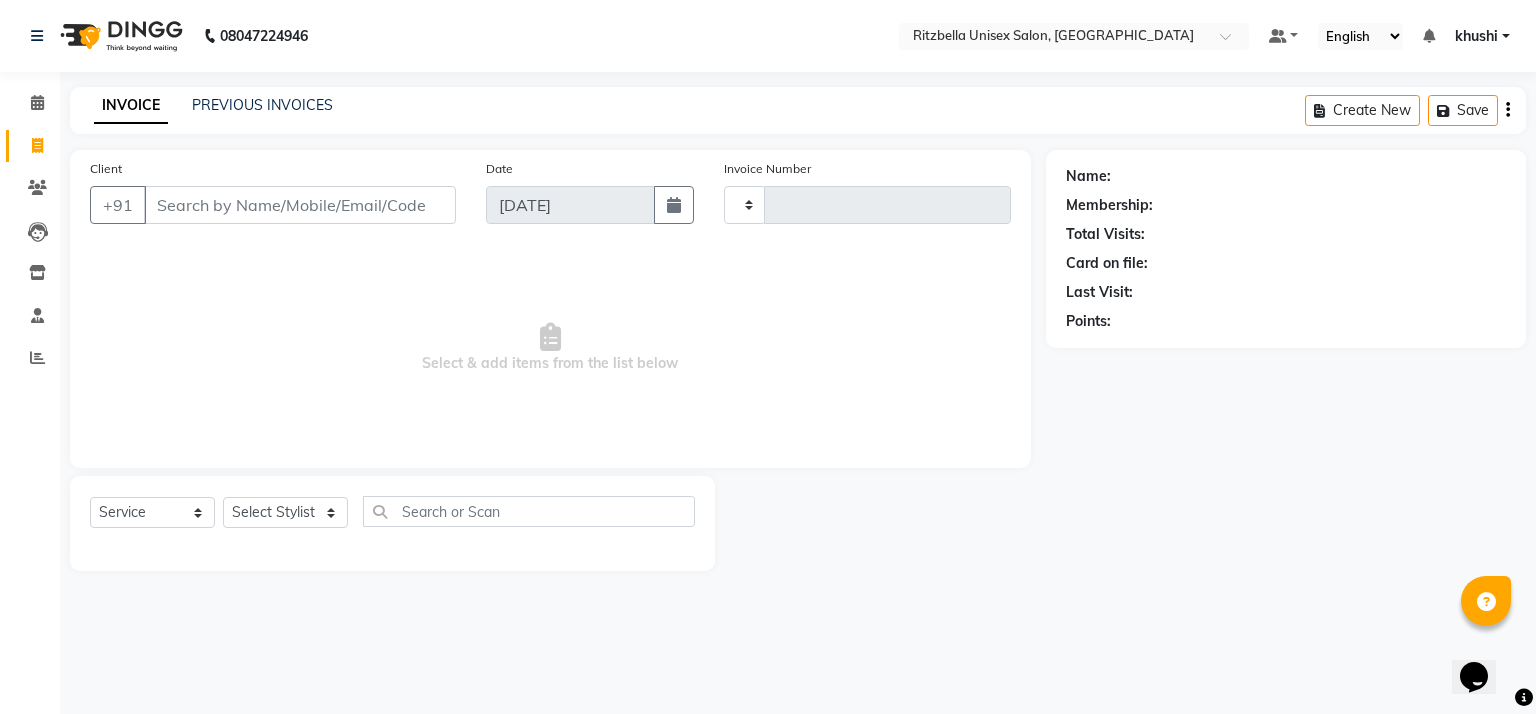 type on "0525" 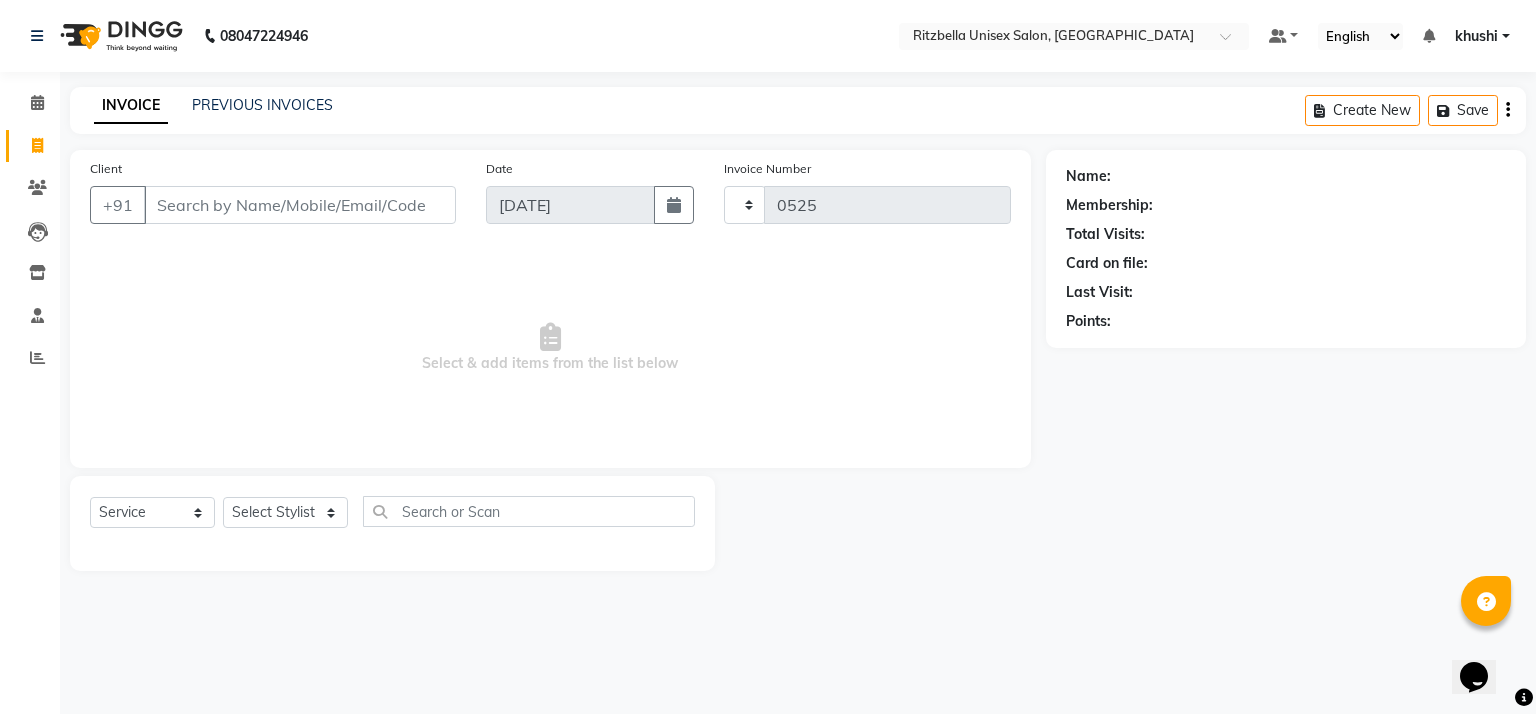 select on "6870" 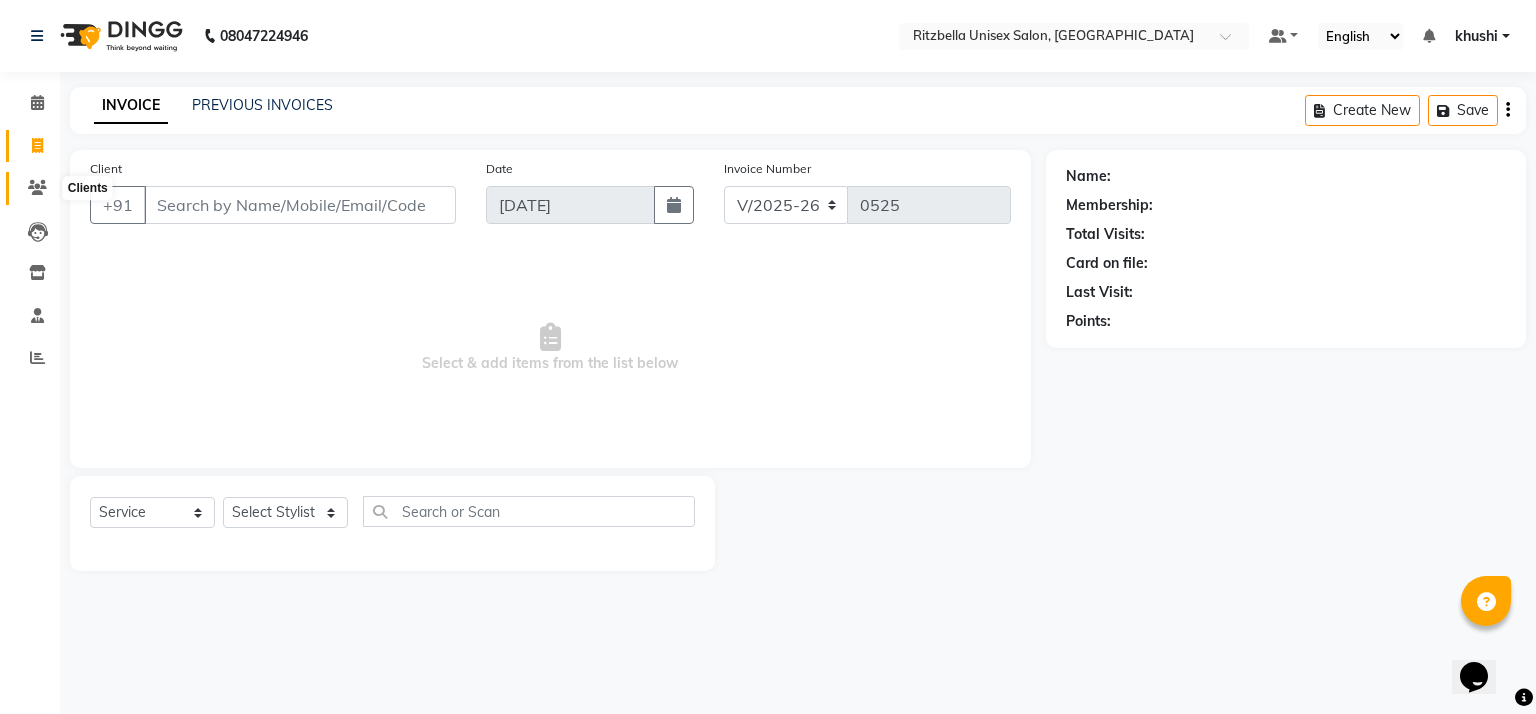 click 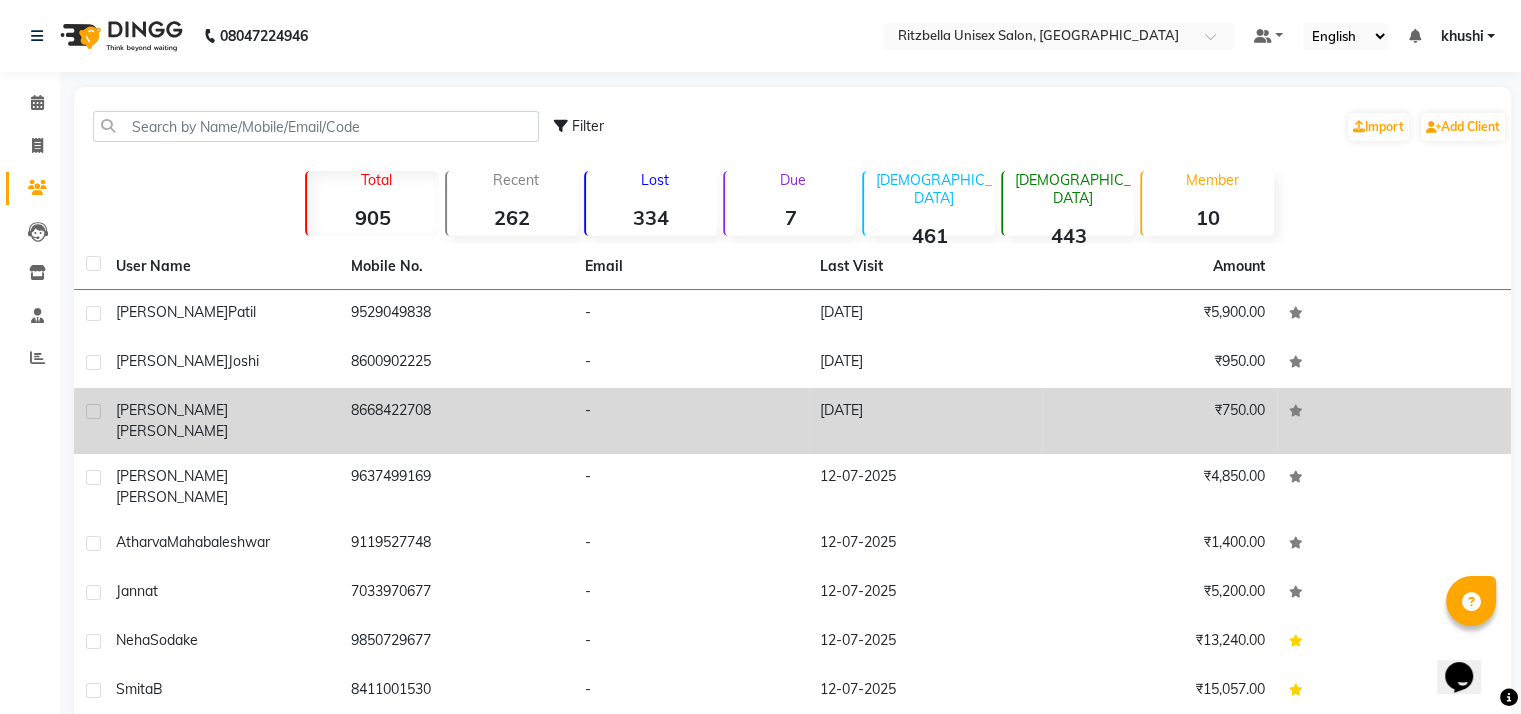 click on "[PERSON_NAME]" 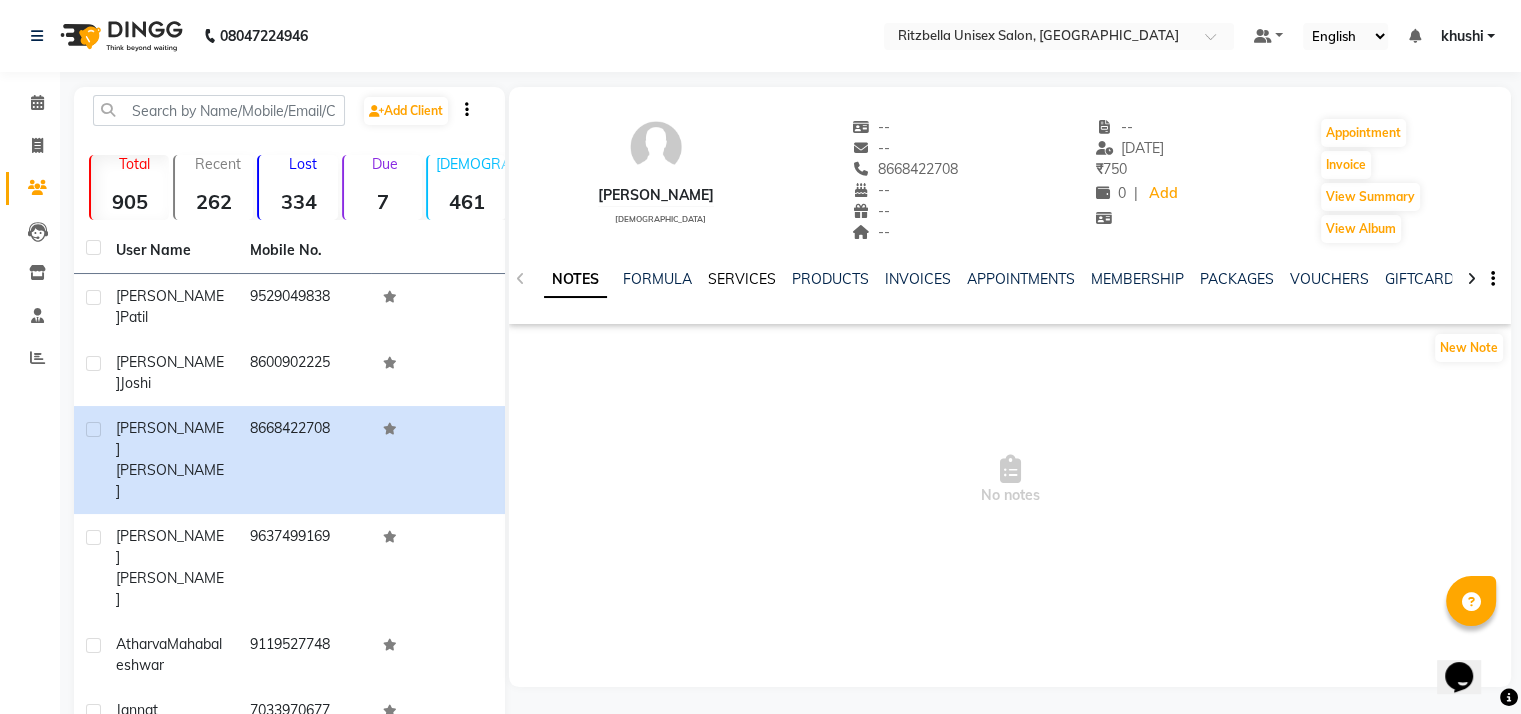 click on "SERVICES" 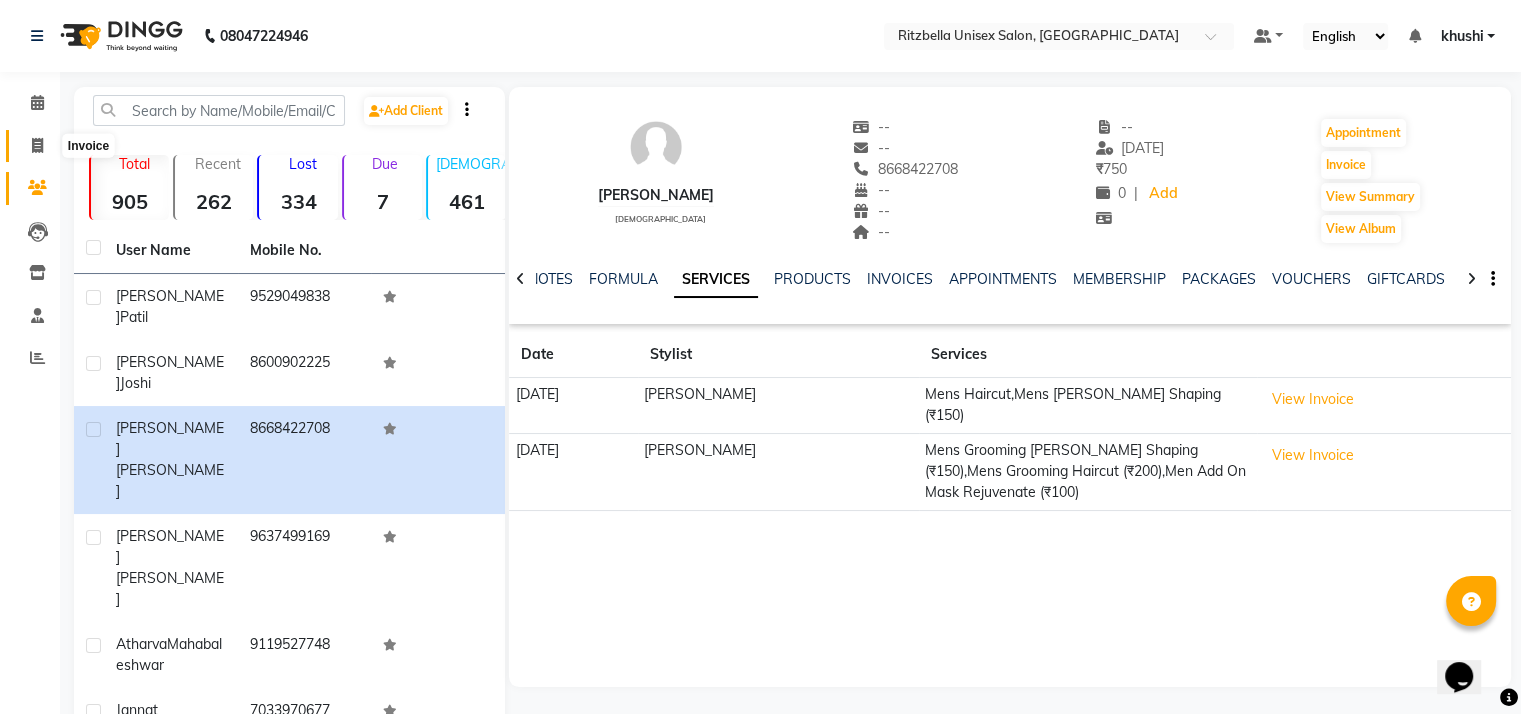 click 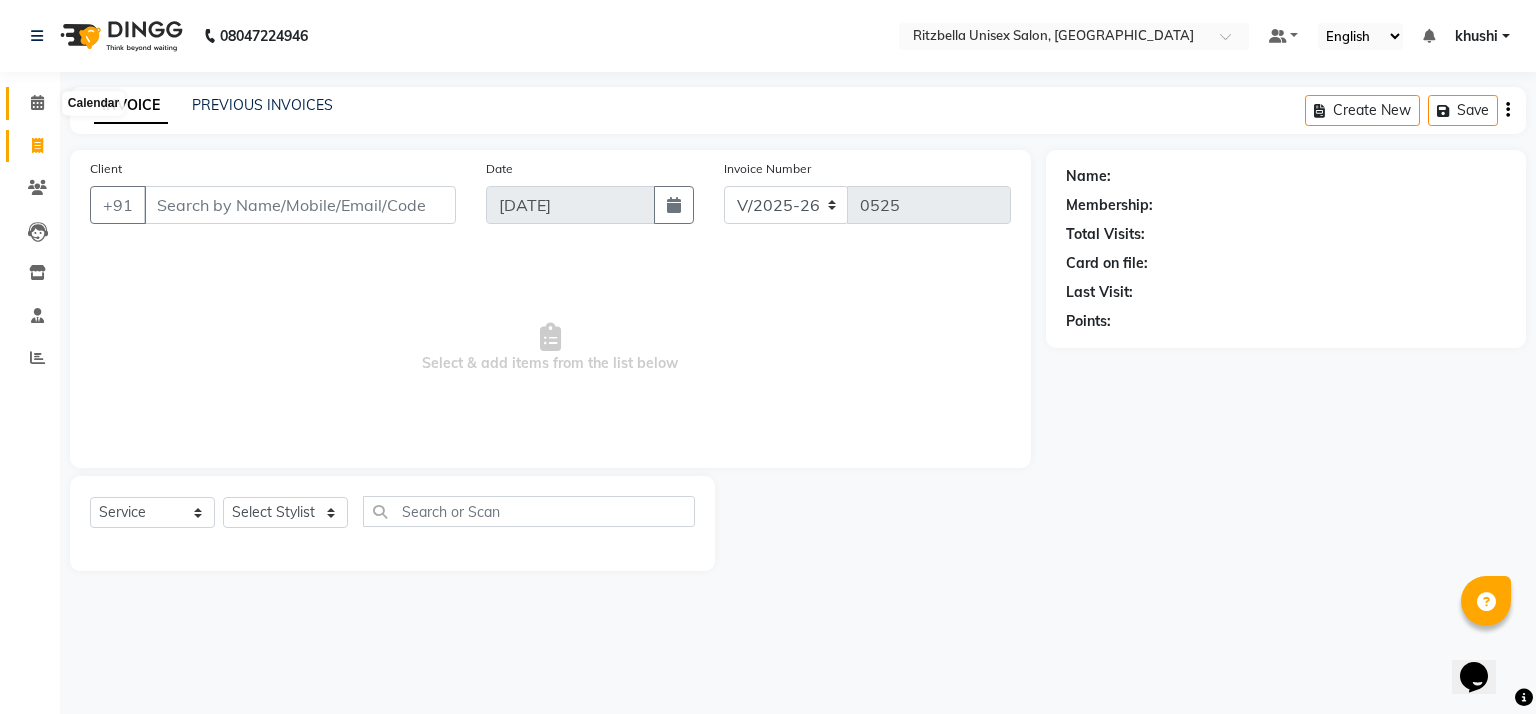 click 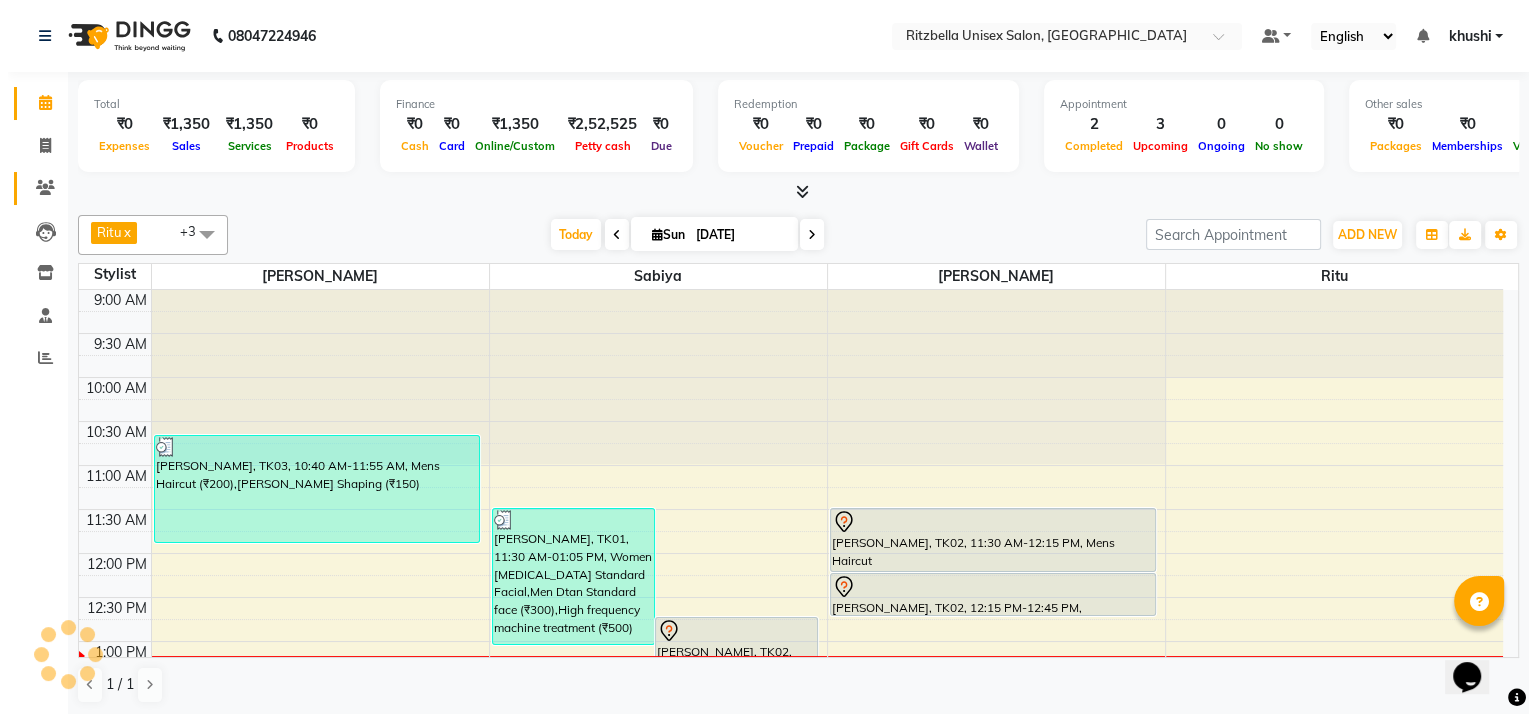 scroll, scrollTop: 0, scrollLeft: 0, axis: both 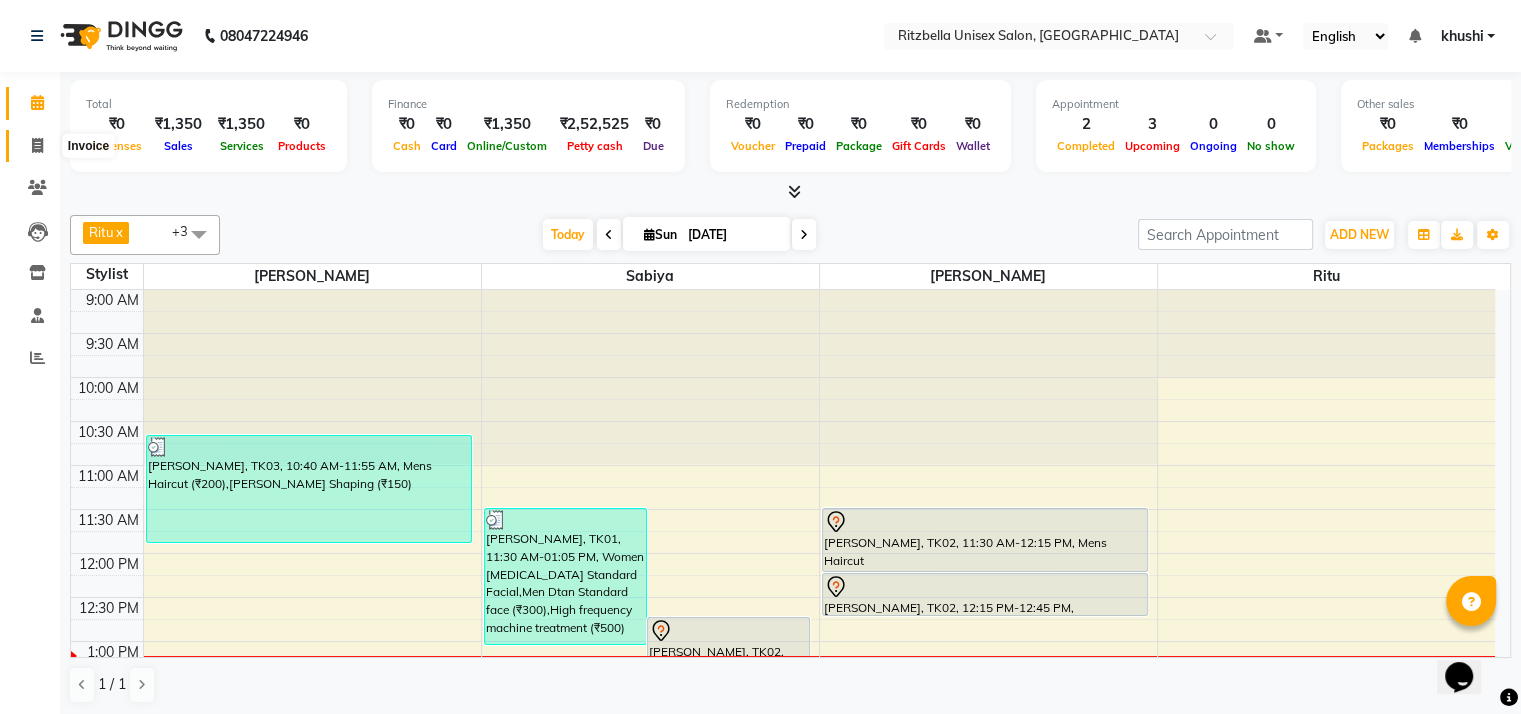 click 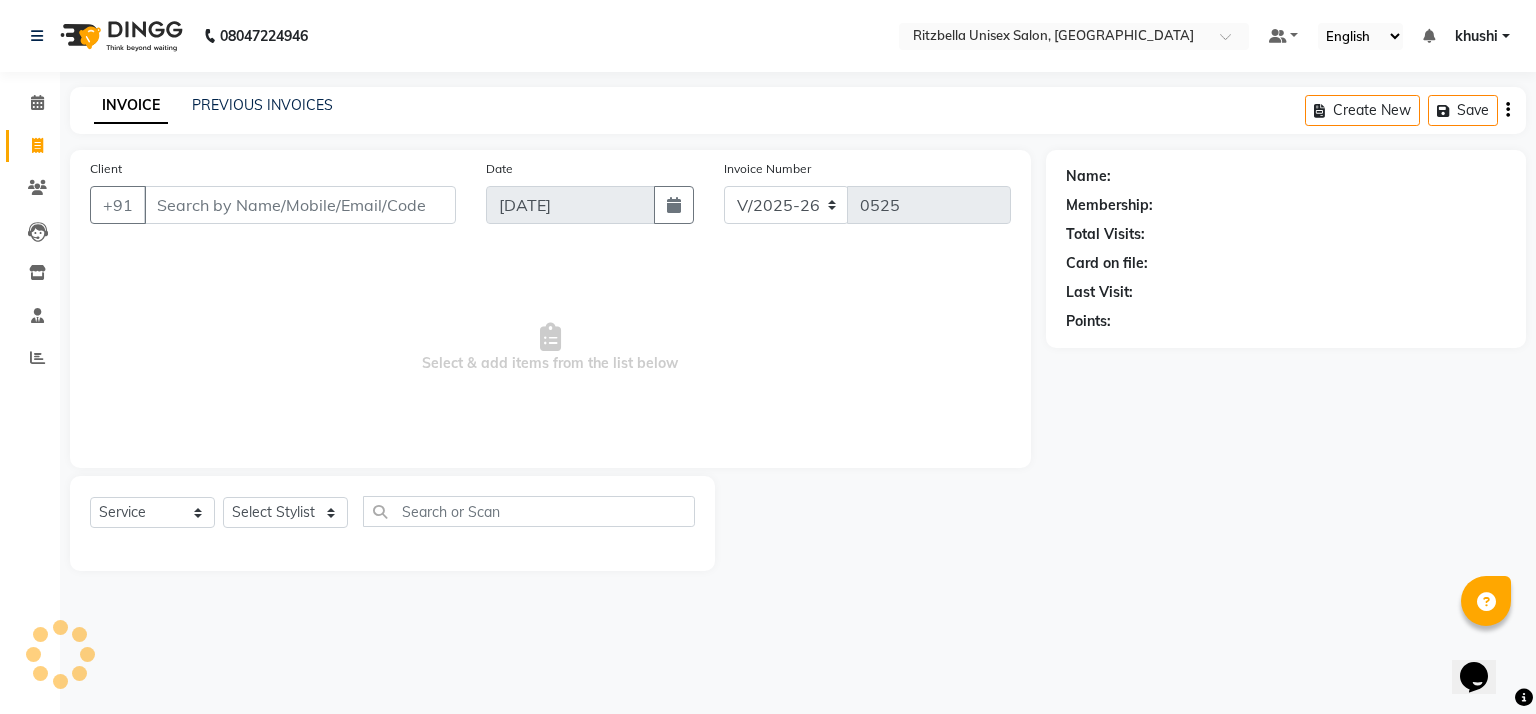 click on "Client" at bounding box center [300, 205] 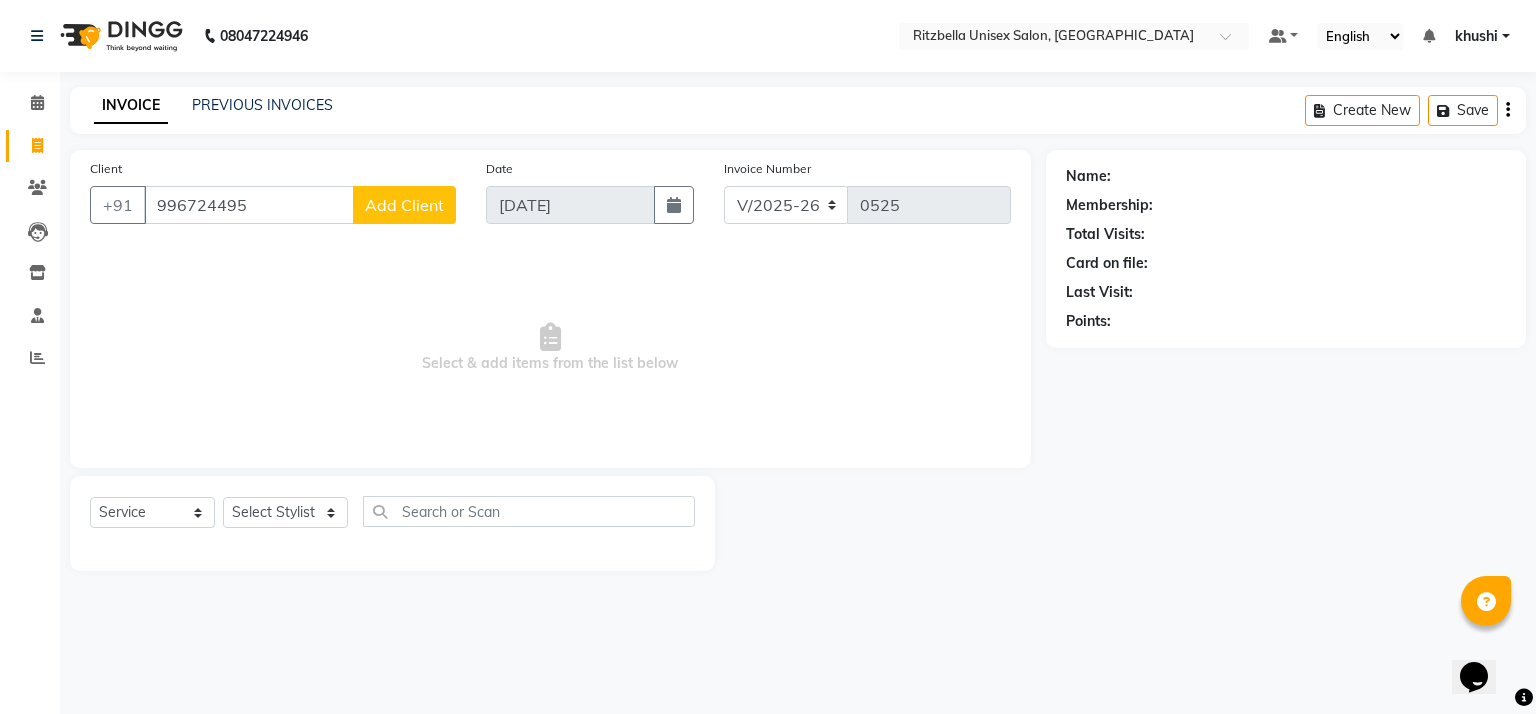 click on "996724495" at bounding box center (249, 205) 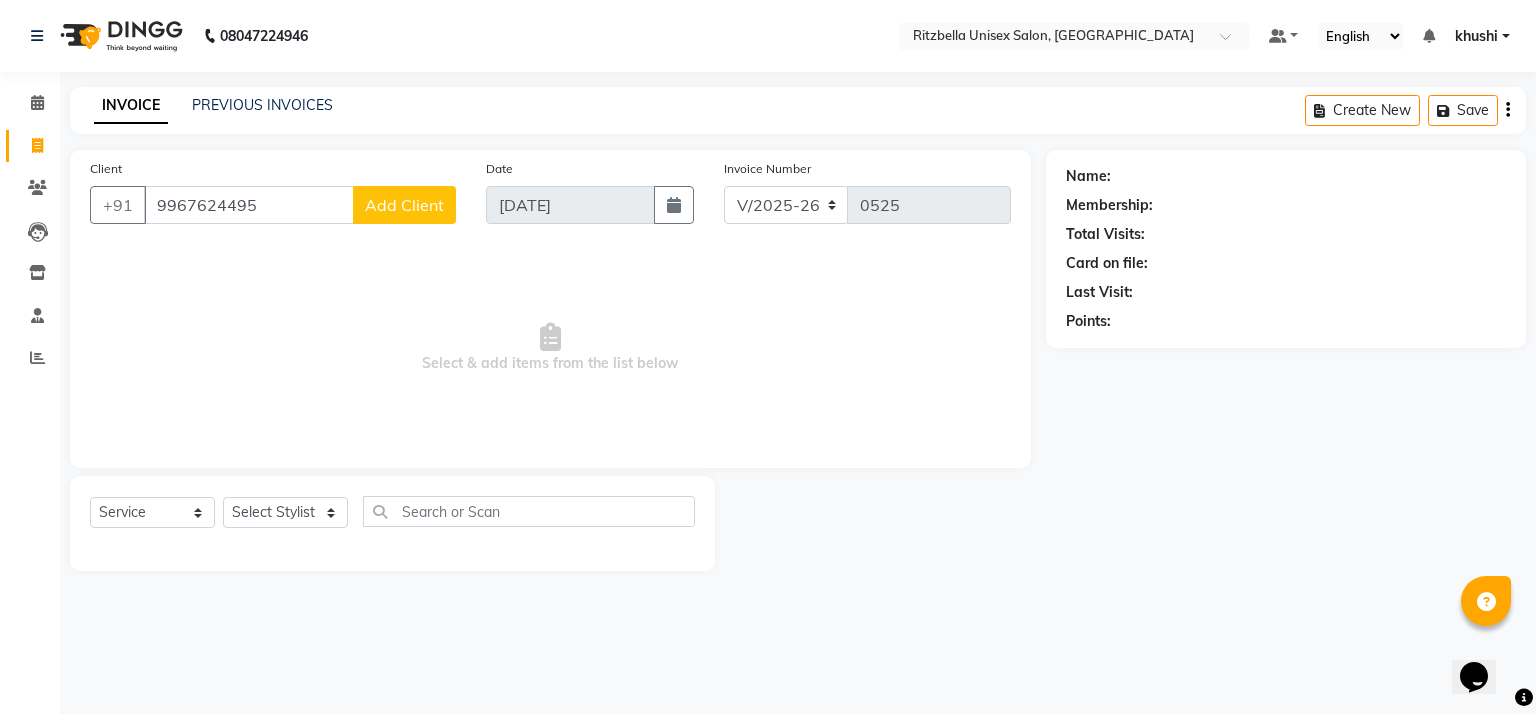 type on "9967624495" 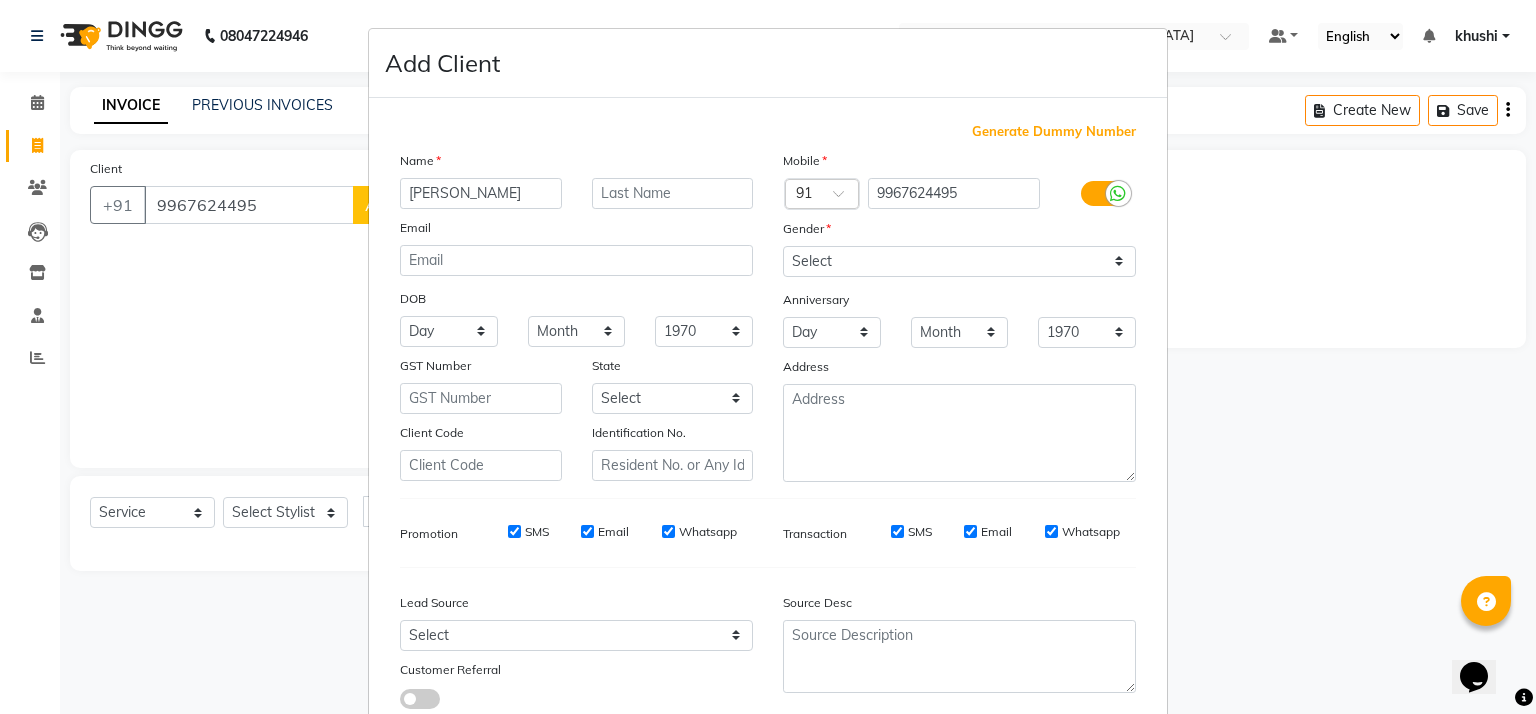 type on "[PERSON_NAME]" 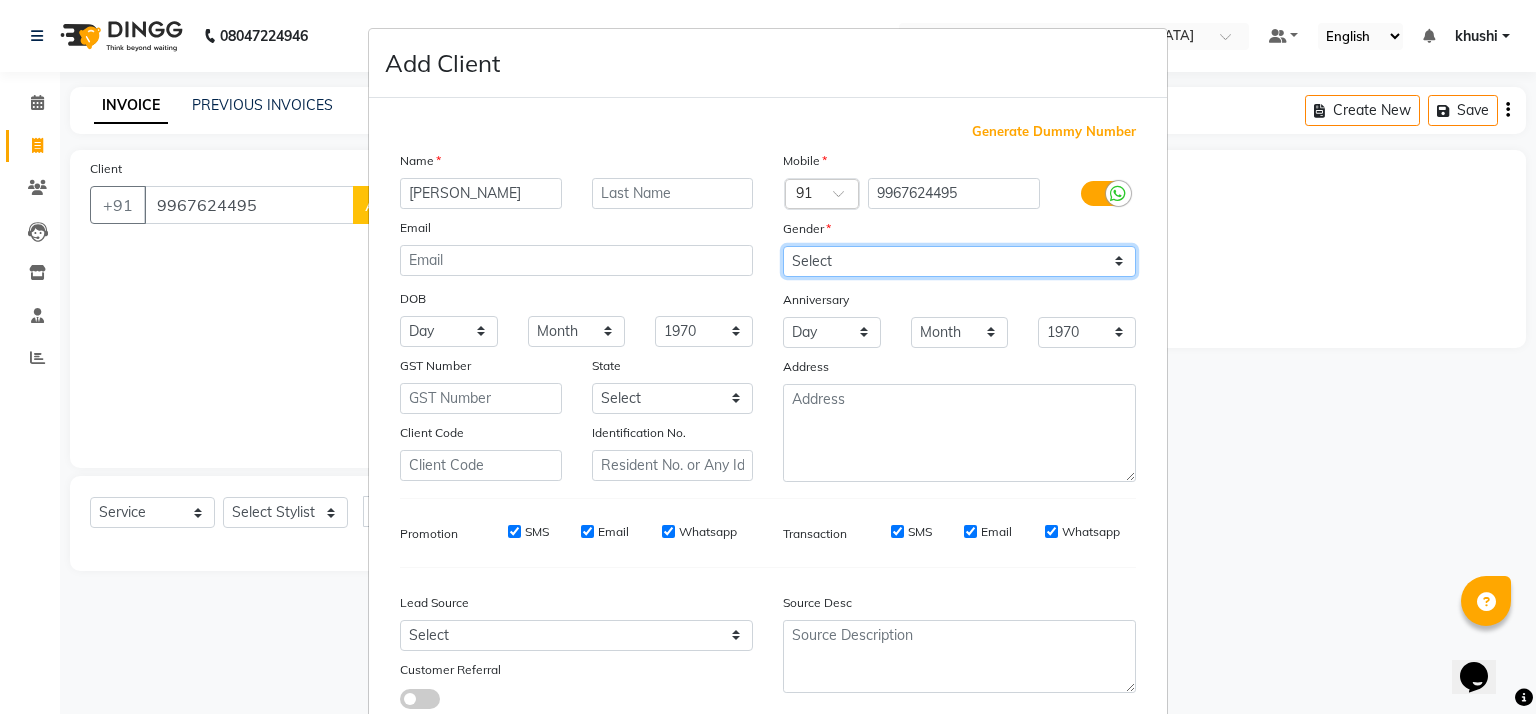 click on "Select [DEMOGRAPHIC_DATA] [DEMOGRAPHIC_DATA] Other Prefer Not To Say" at bounding box center (959, 261) 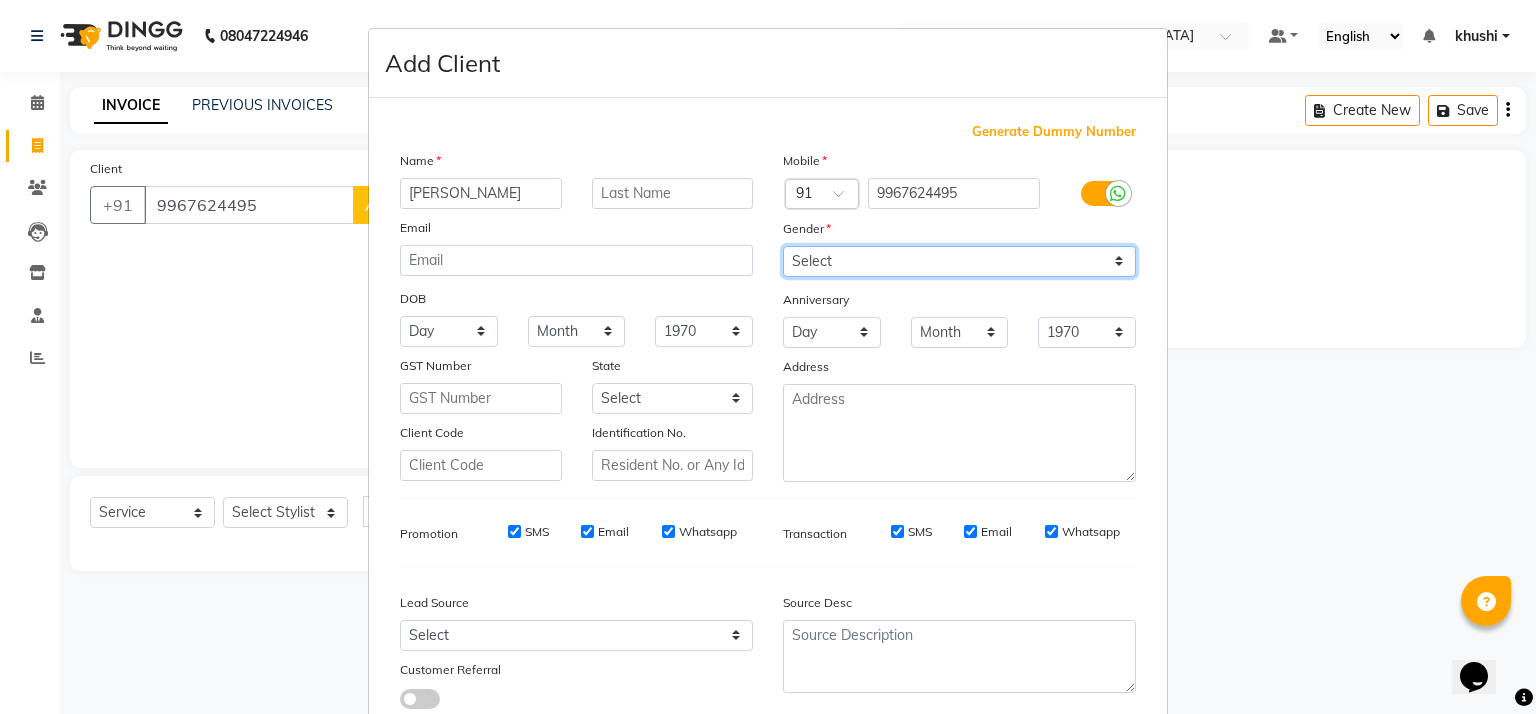 select on "[DEMOGRAPHIC_DATA]" 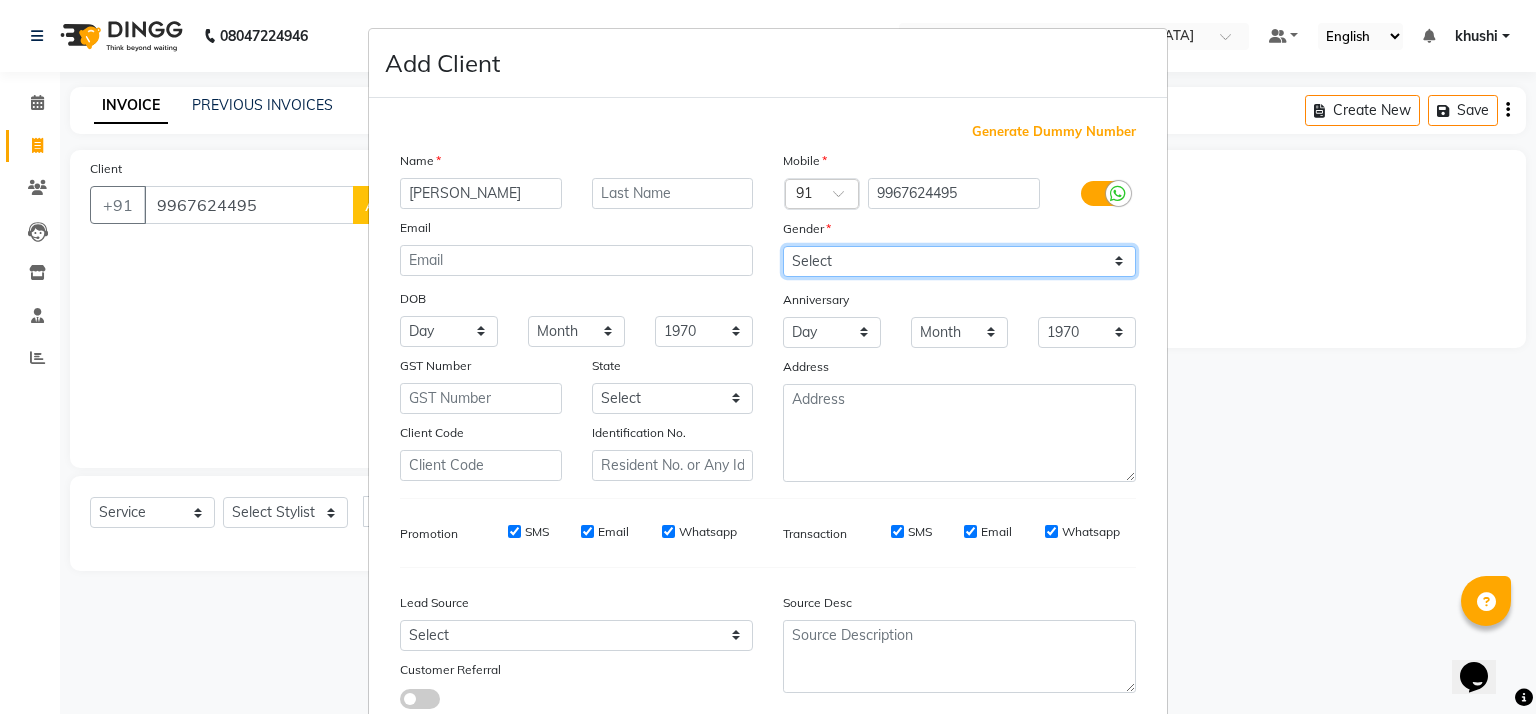 click on "Select [DEMOGRAPHIC_DATA] [DEMOGRAPHIC_DATA] Other Prefer Not To Say" at bounding box center [959, 261] 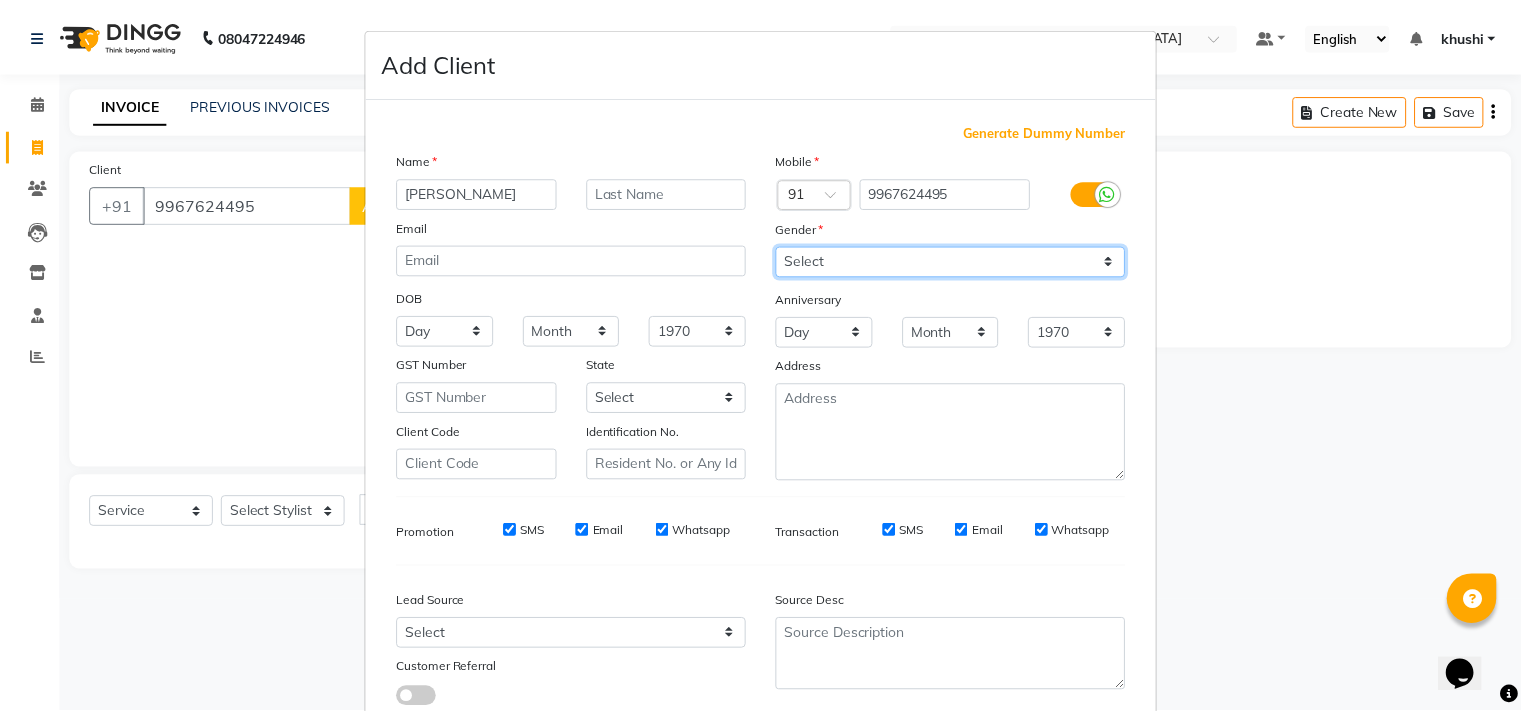 scroll, scrollTop: 143, scrollLeft: 0, axis: vertical 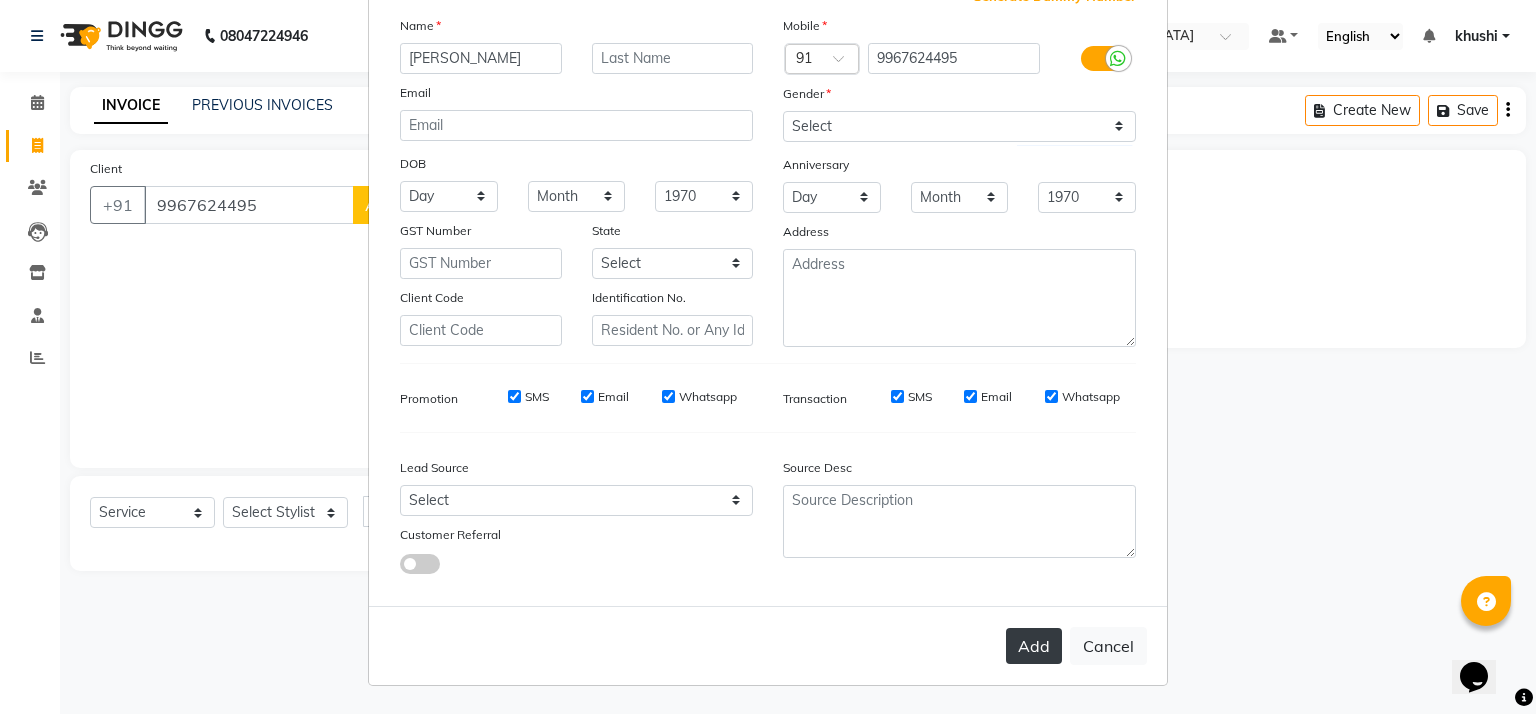 click on "Add" at bounding box center (1034, 646) 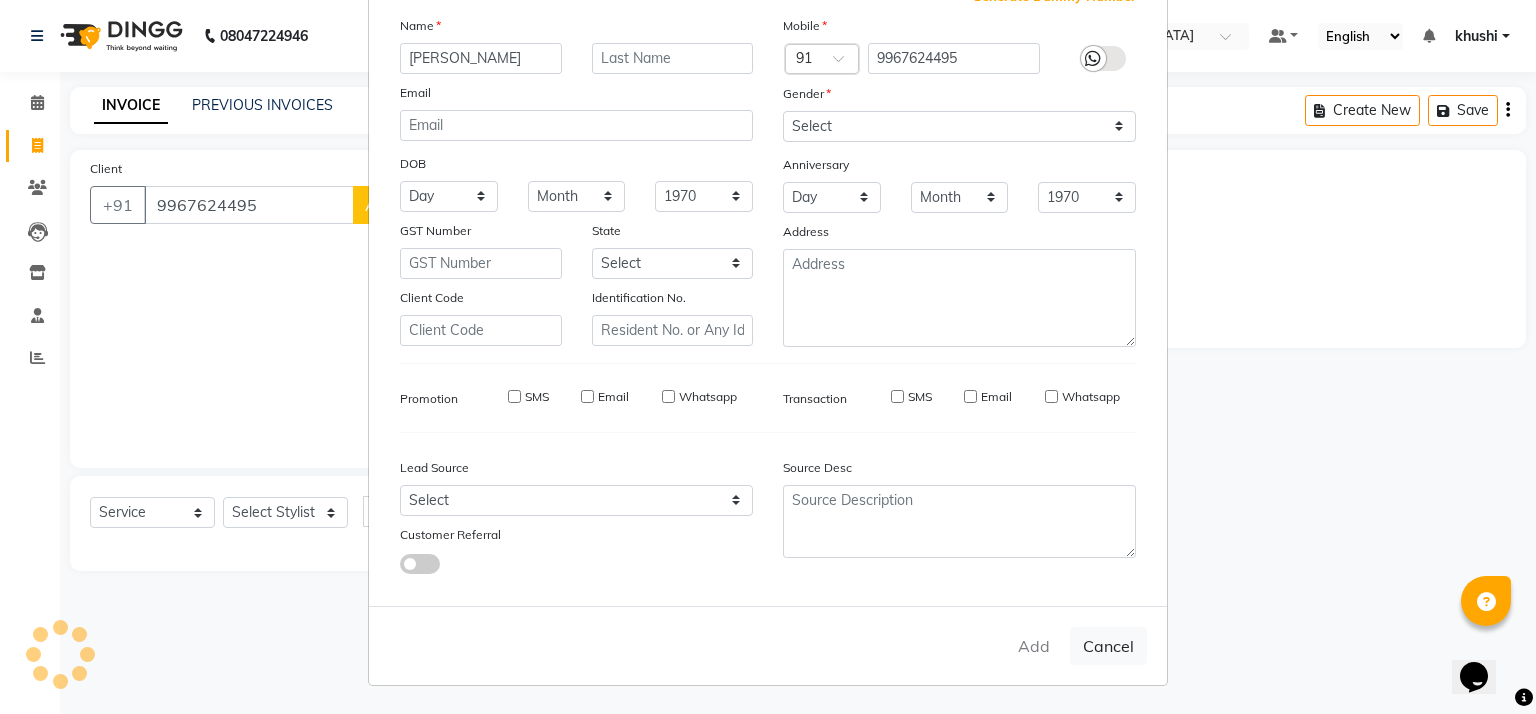 type 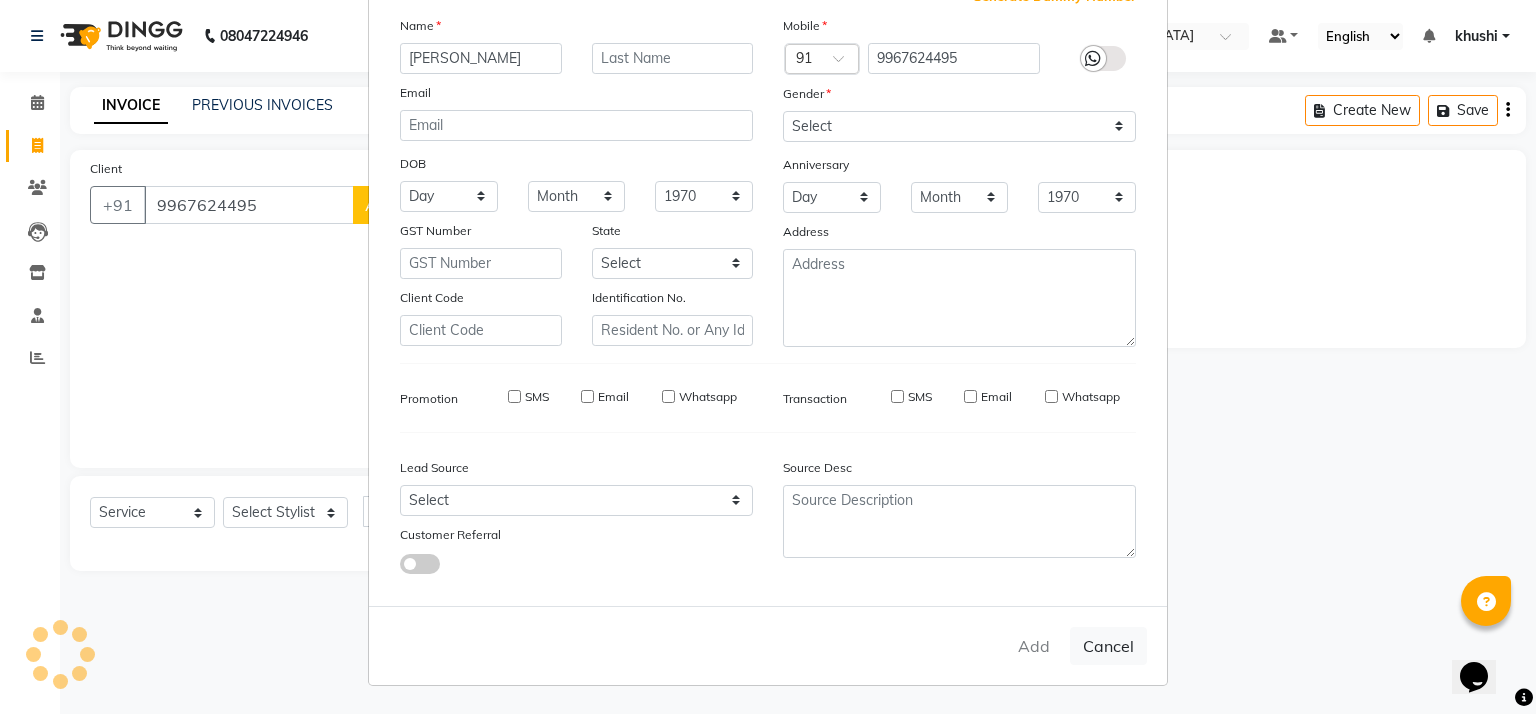 select 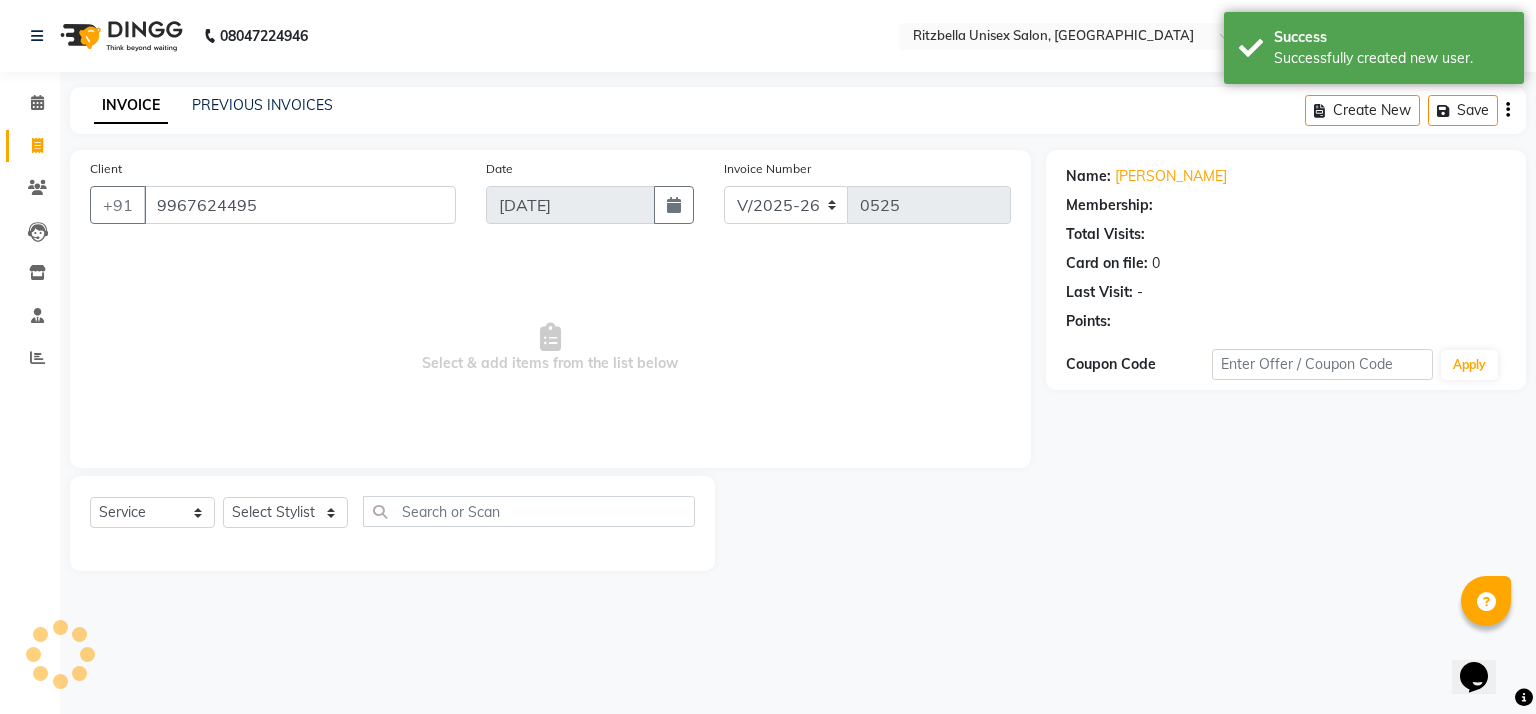 select on "1: Object" 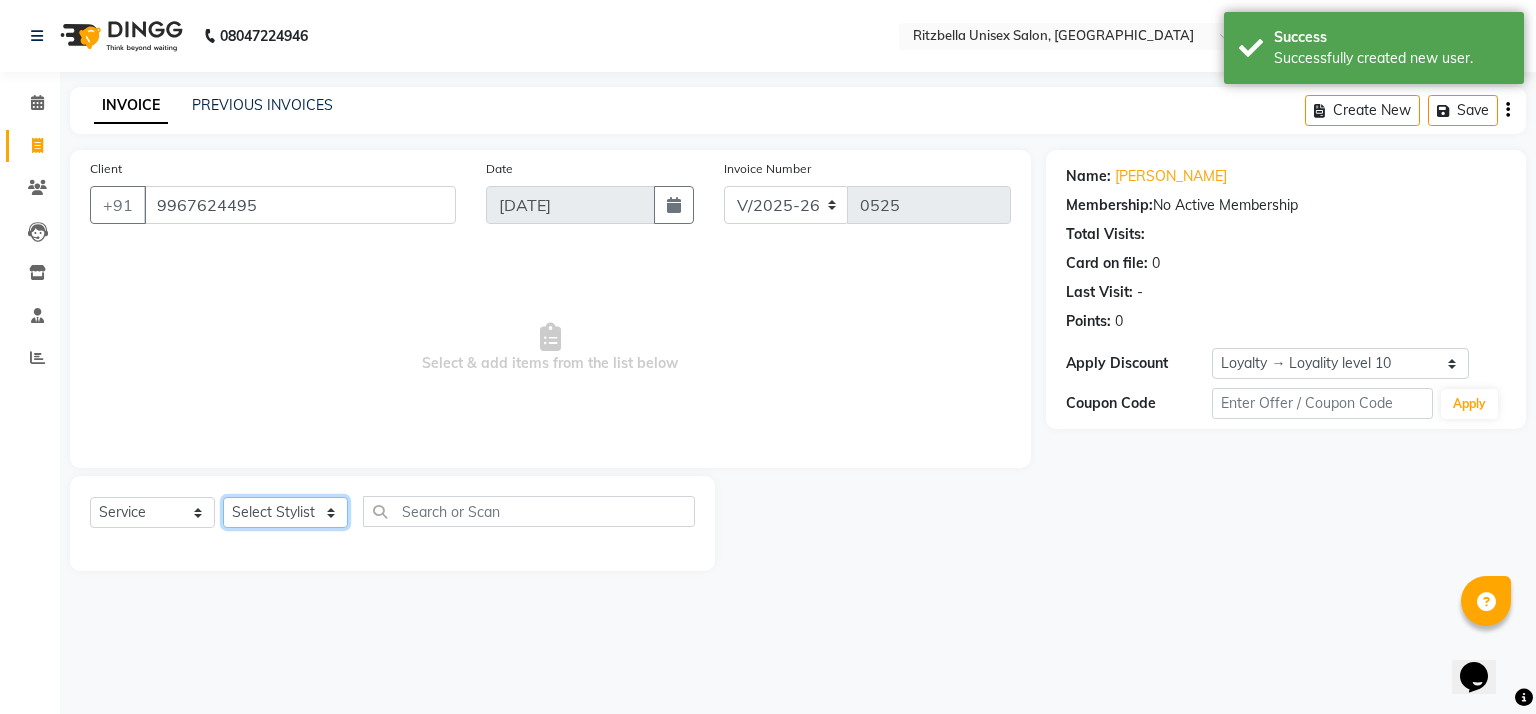 click on "Select Stylist khushi [PERSON_NAME] Ritu Sabiya [PERSON_NAME]" 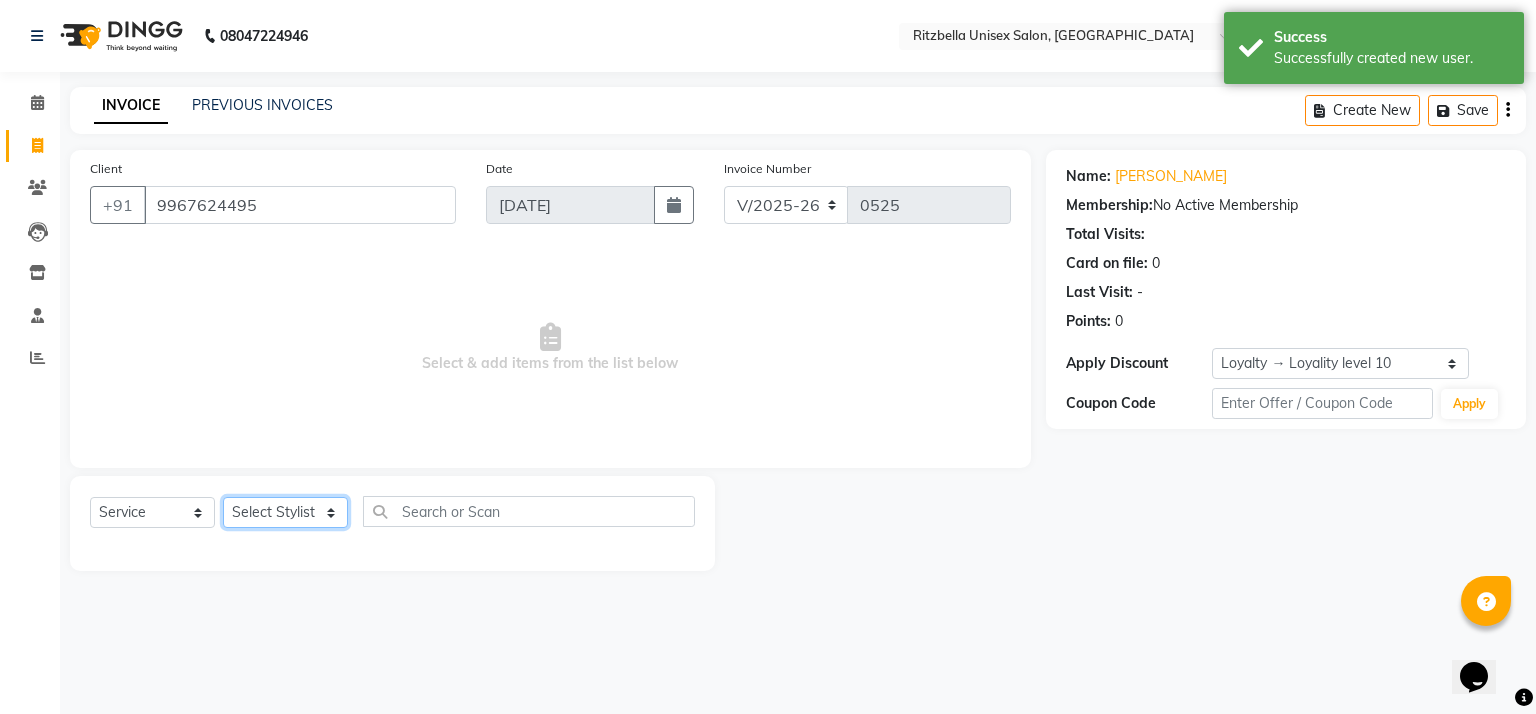 select on "85147" 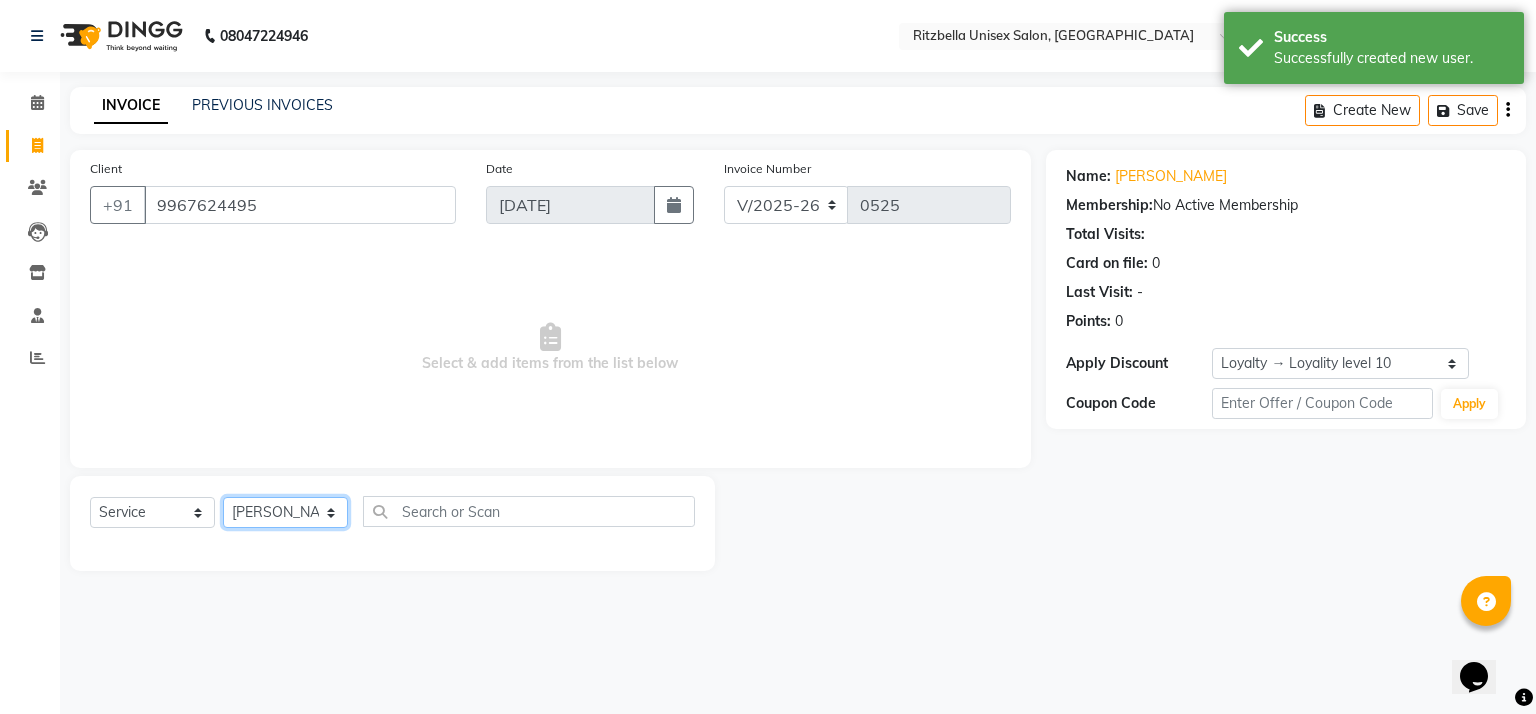 click on "Select Stylist khushi [PERSON_NAME] Ritu Sabiya [PERSON_NAME]" 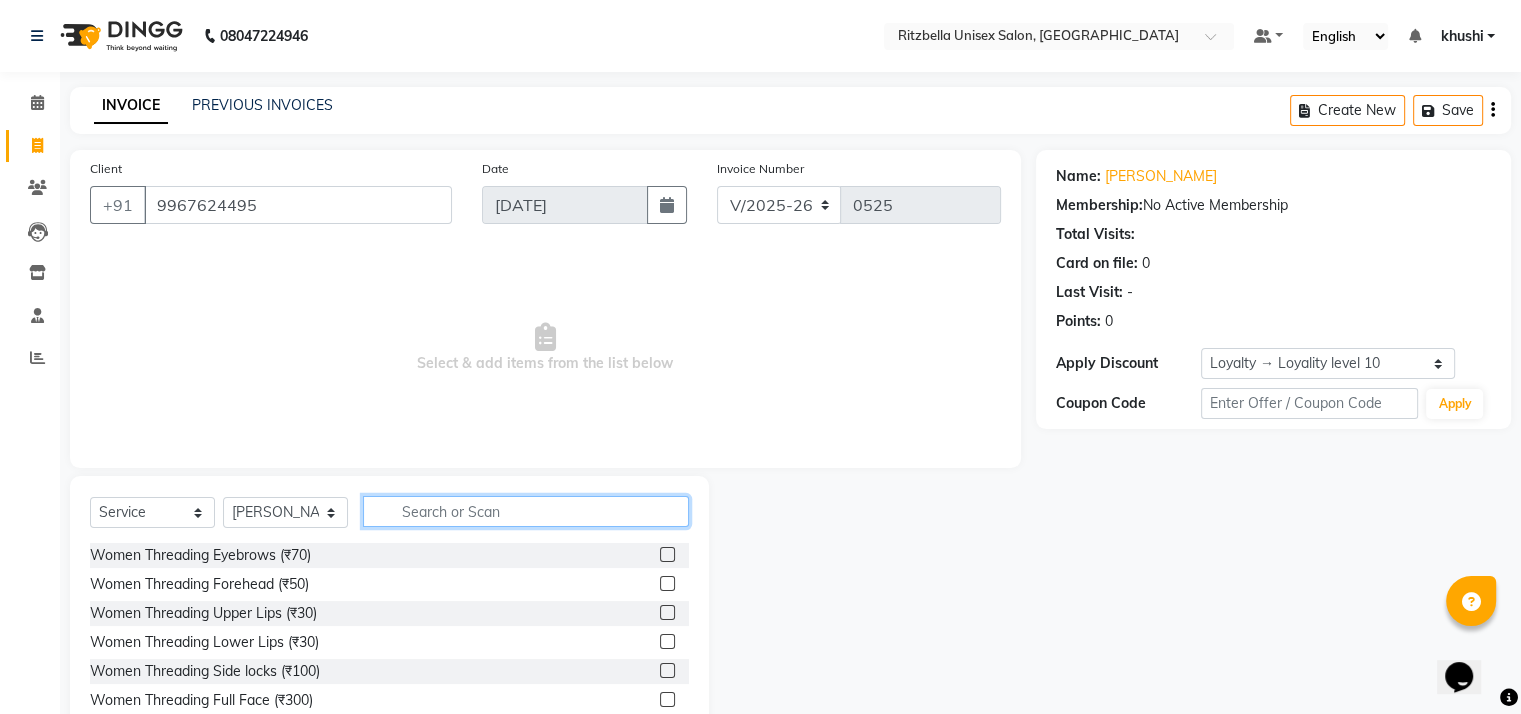 click 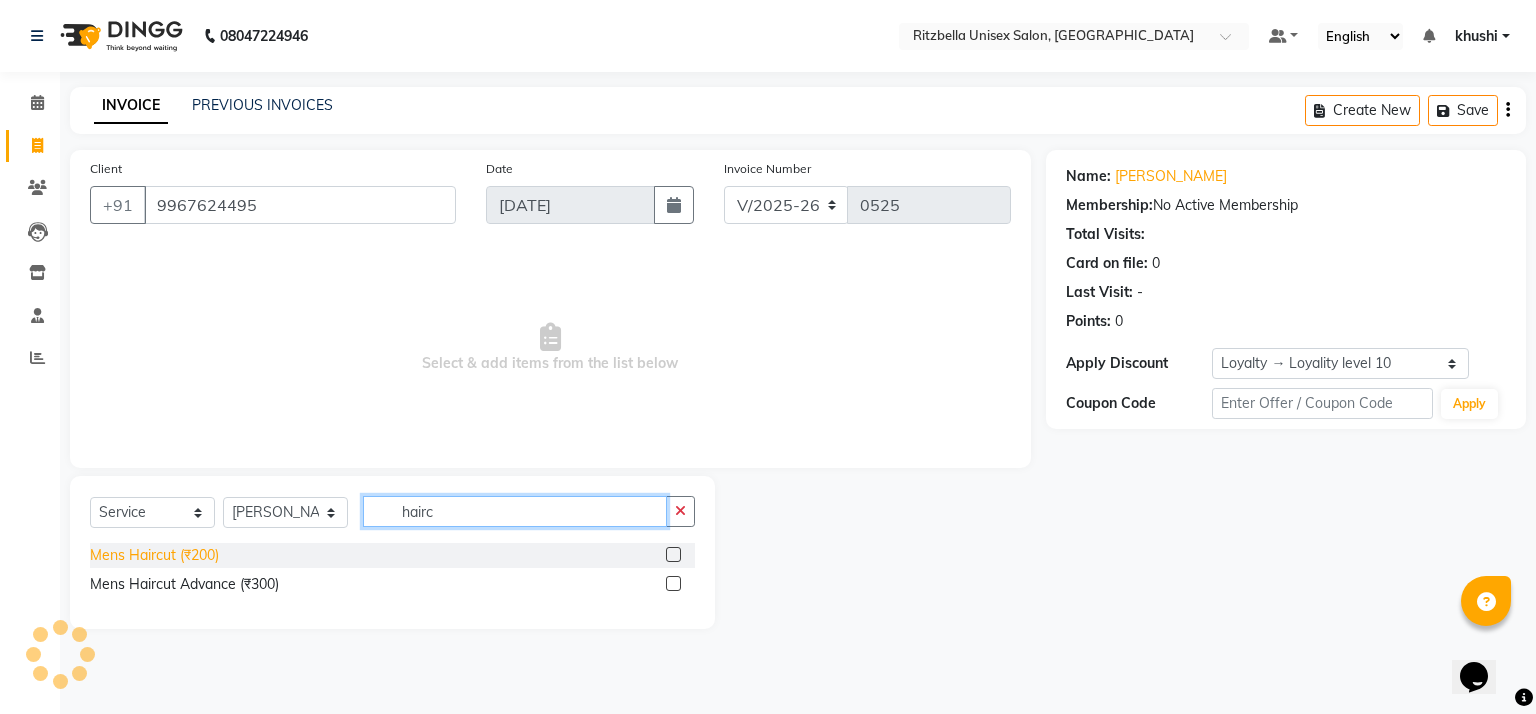 type on "hairc" 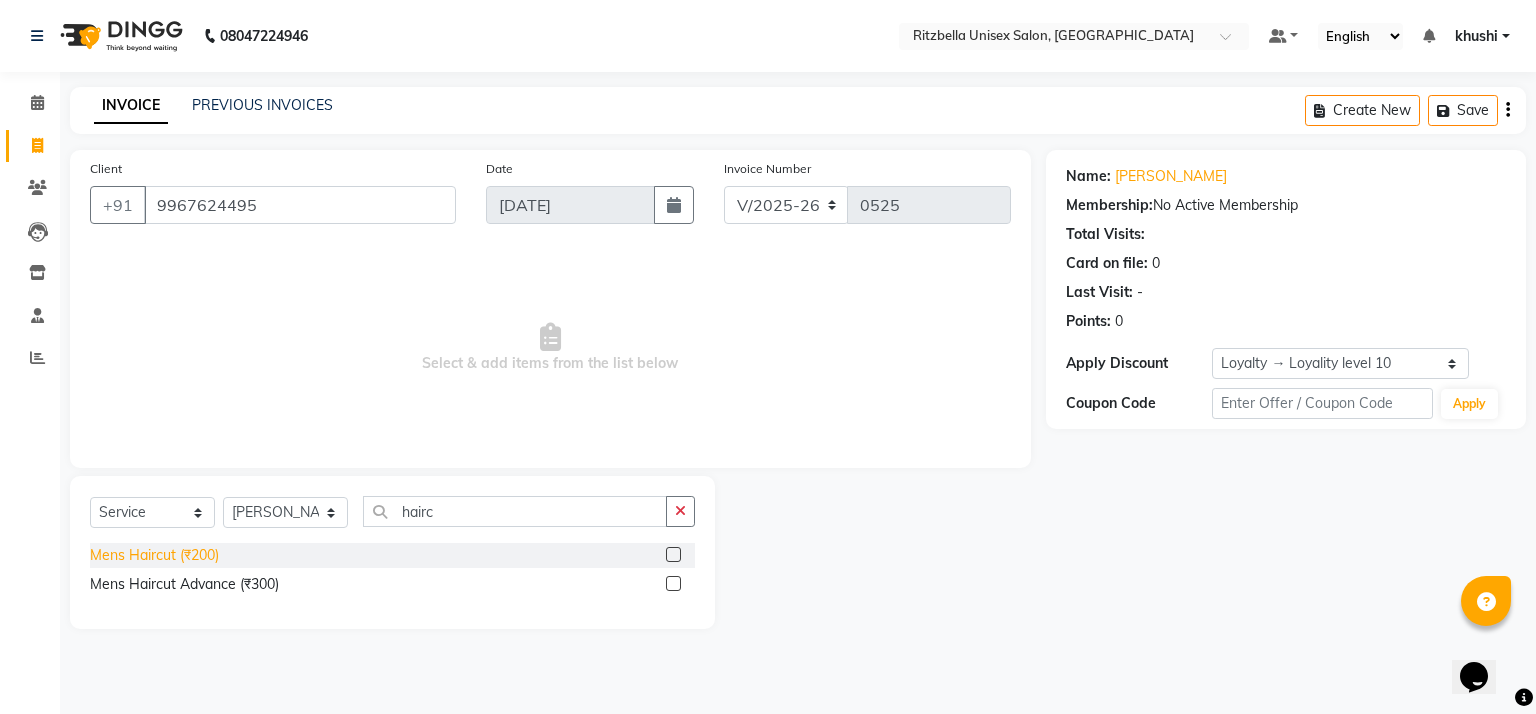 click on "Mens Haircut  (₹200)" 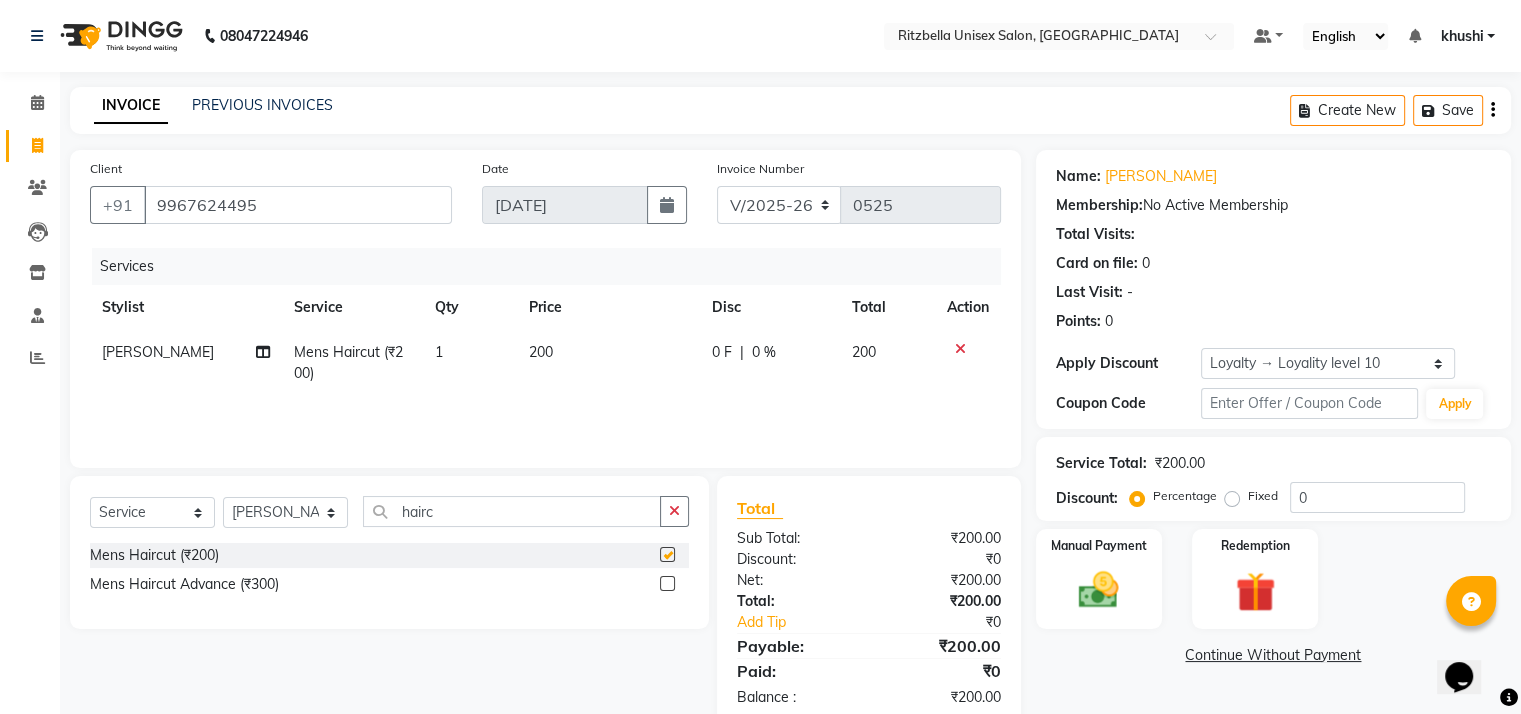 checkbox on "false" 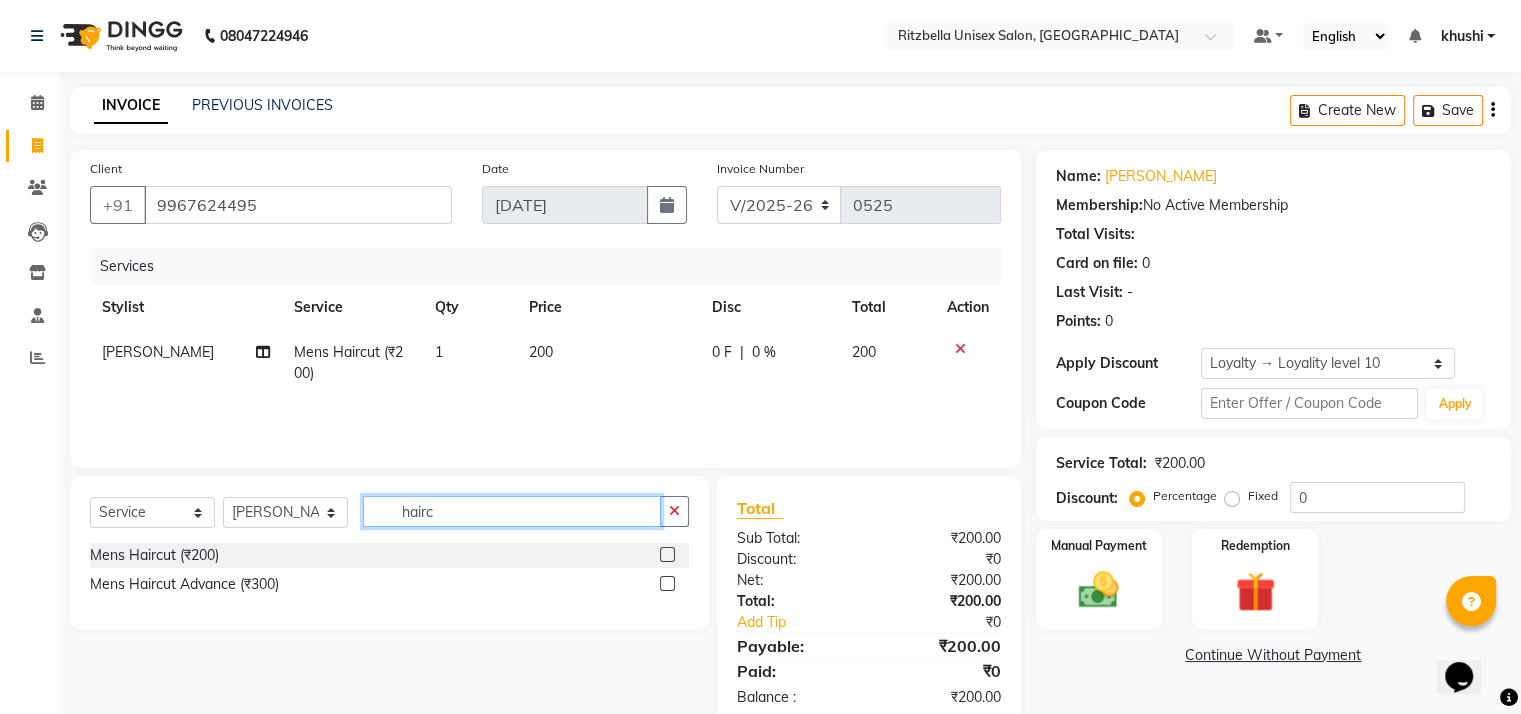 click on "hairc" 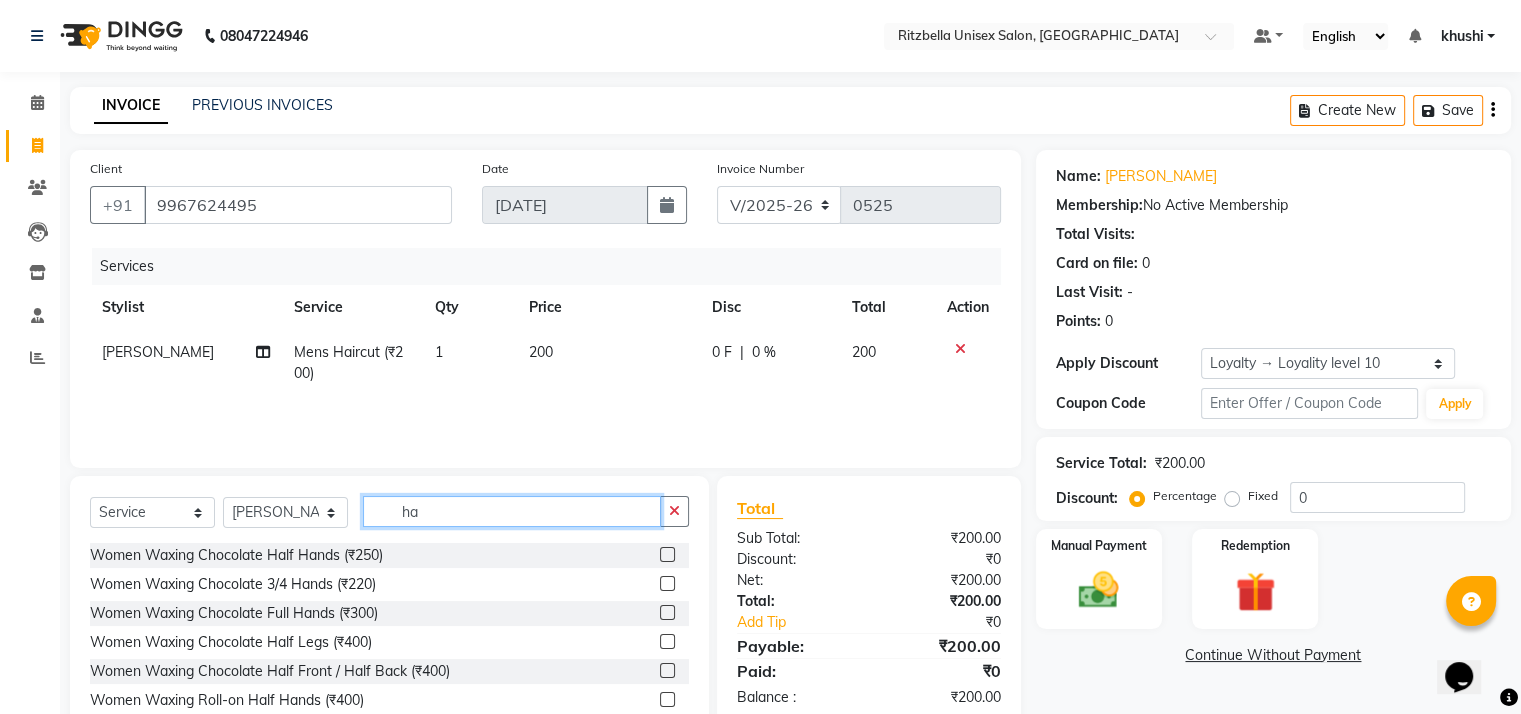 type on "h" 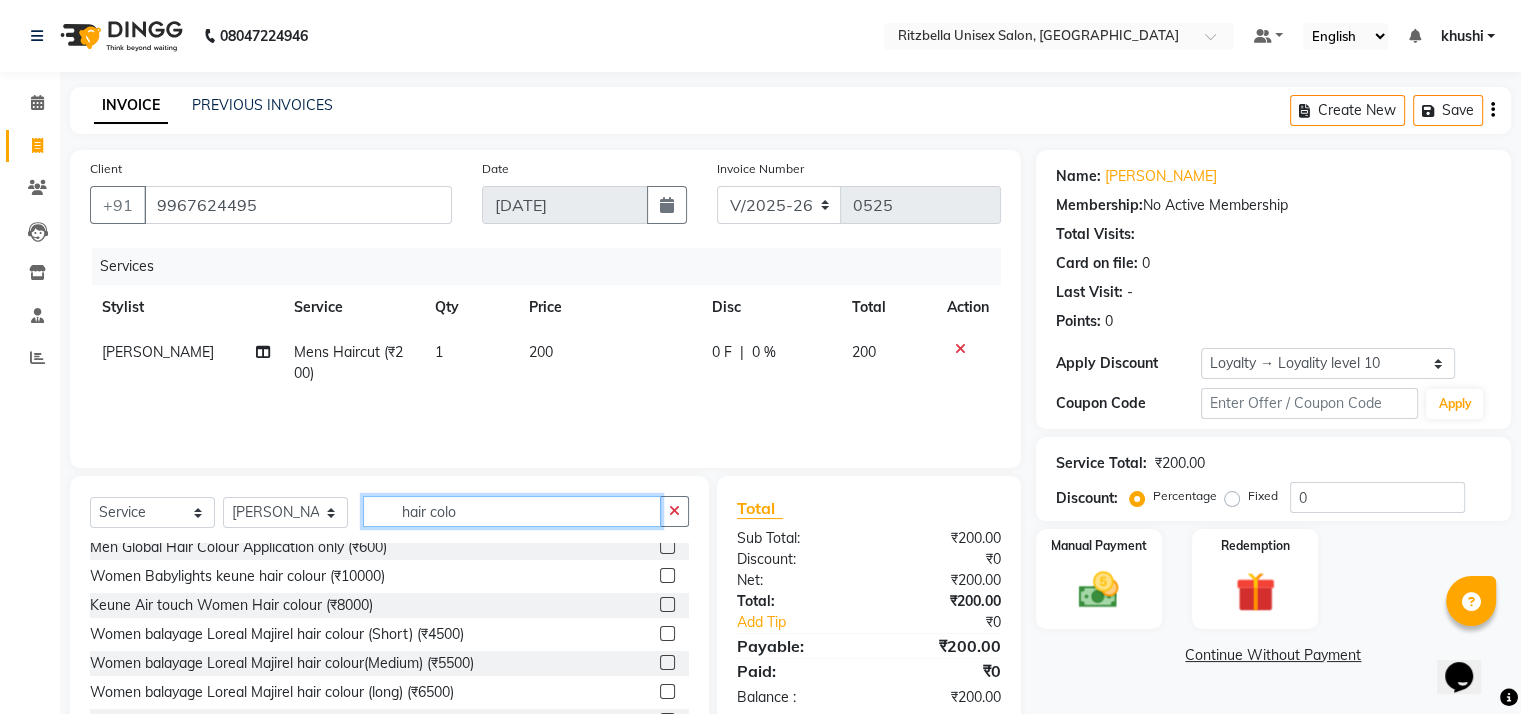 scroll, scrollTop: 728, scrollLeft: 0, axis: vertical 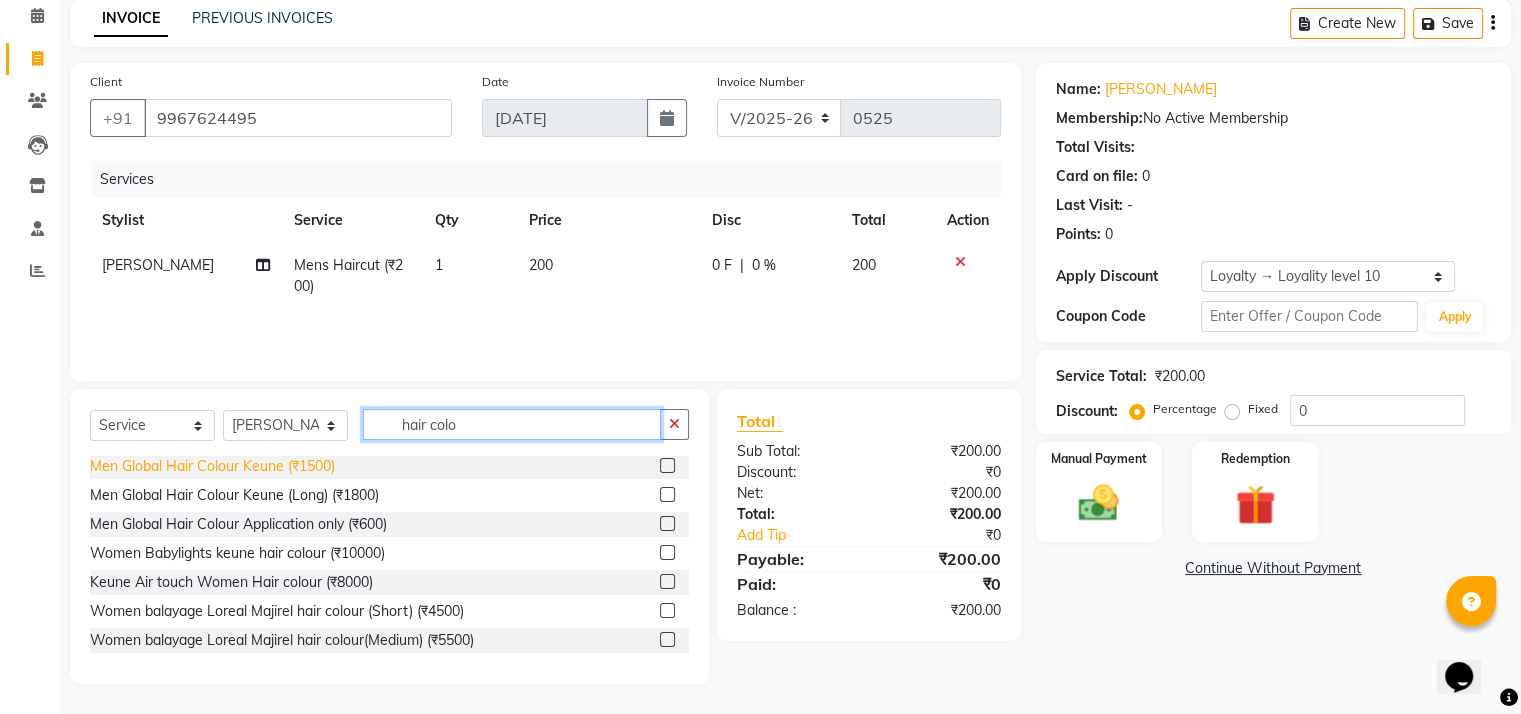 type on "hair colo" 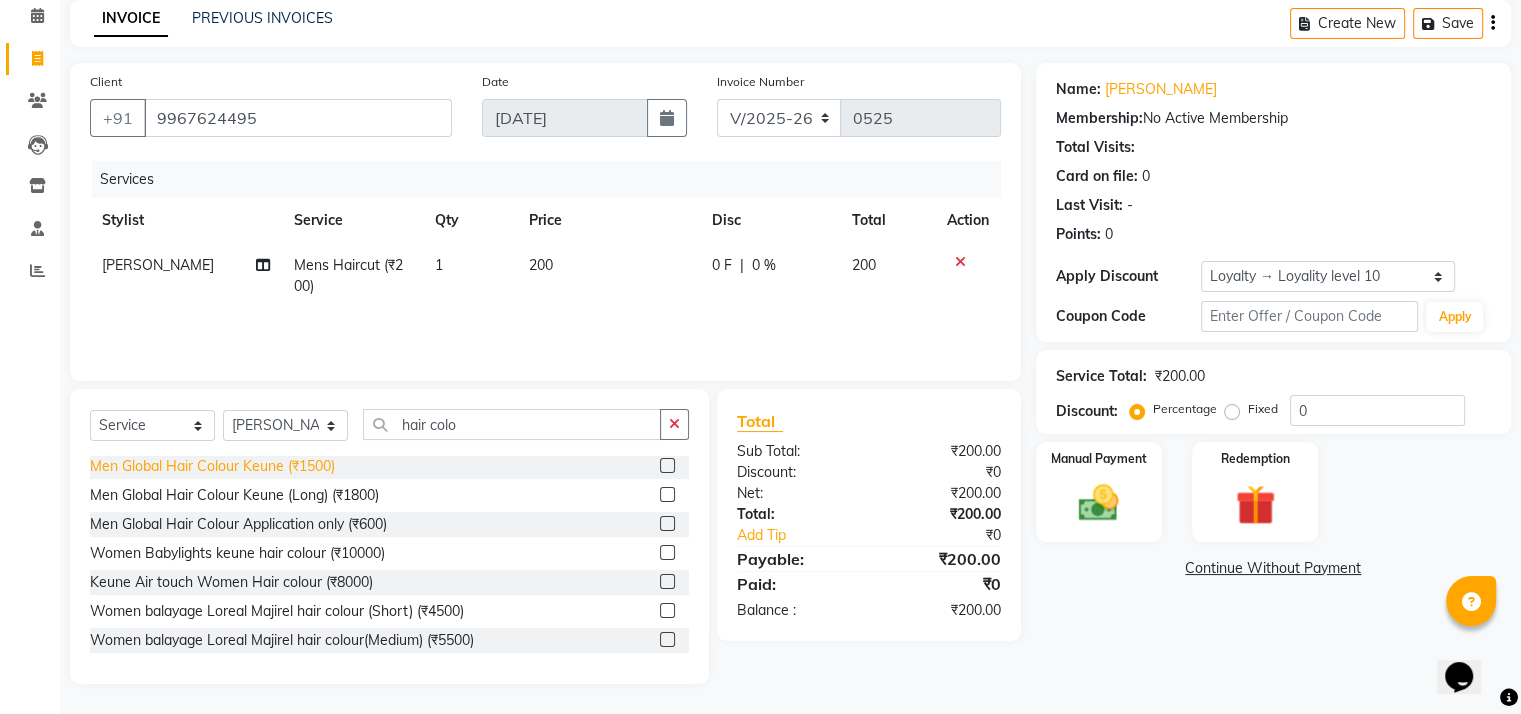 click on "Men Global Hair Colour Keune  (₹1500)" 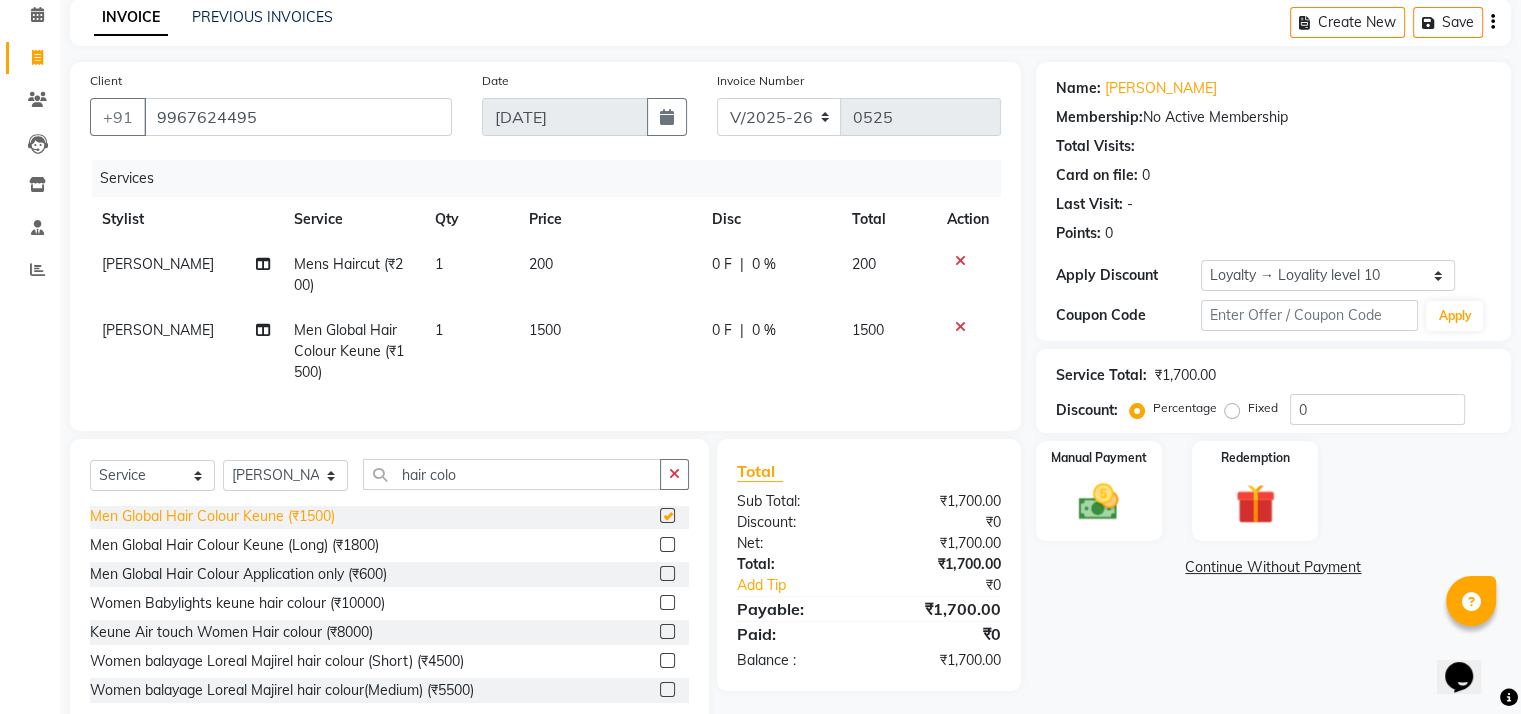 checkbox on "false" 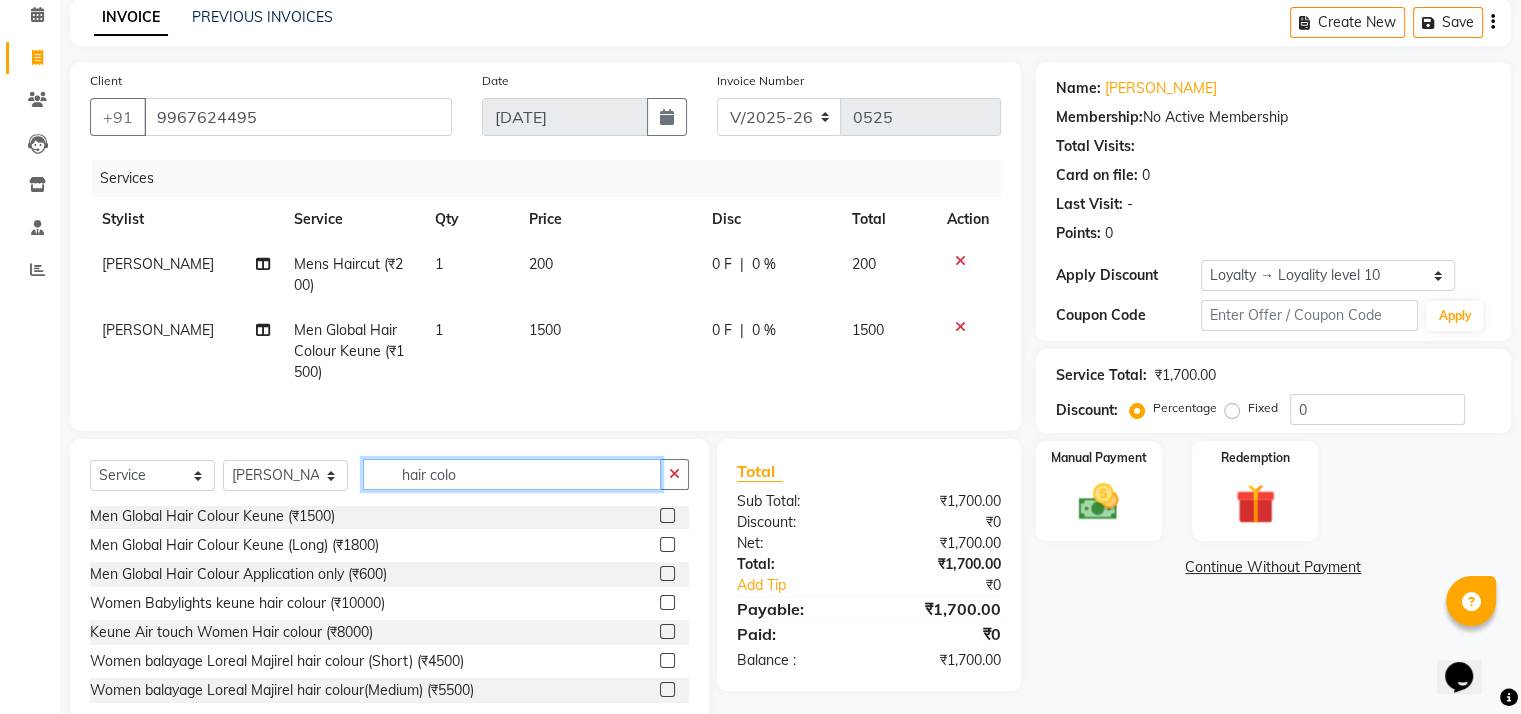 click on "hair colo" 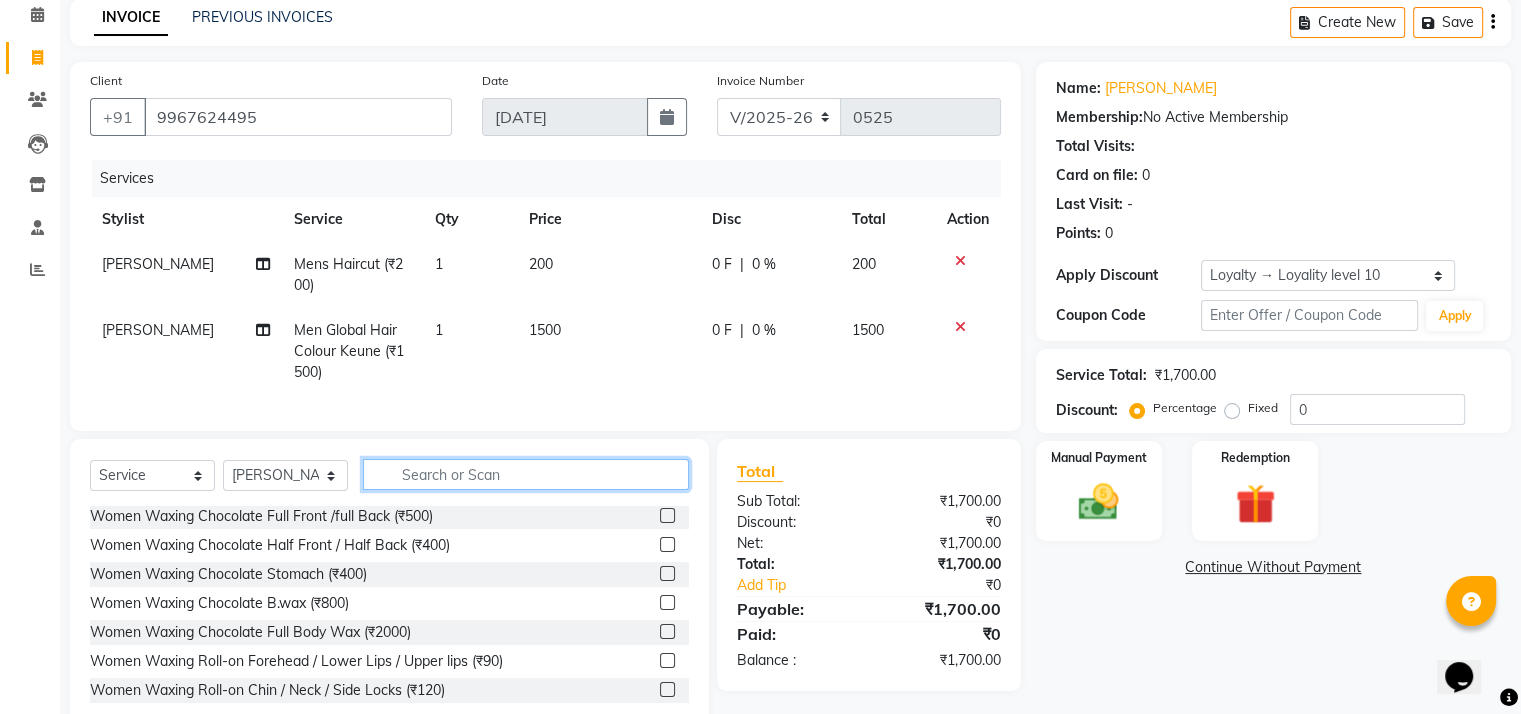 type 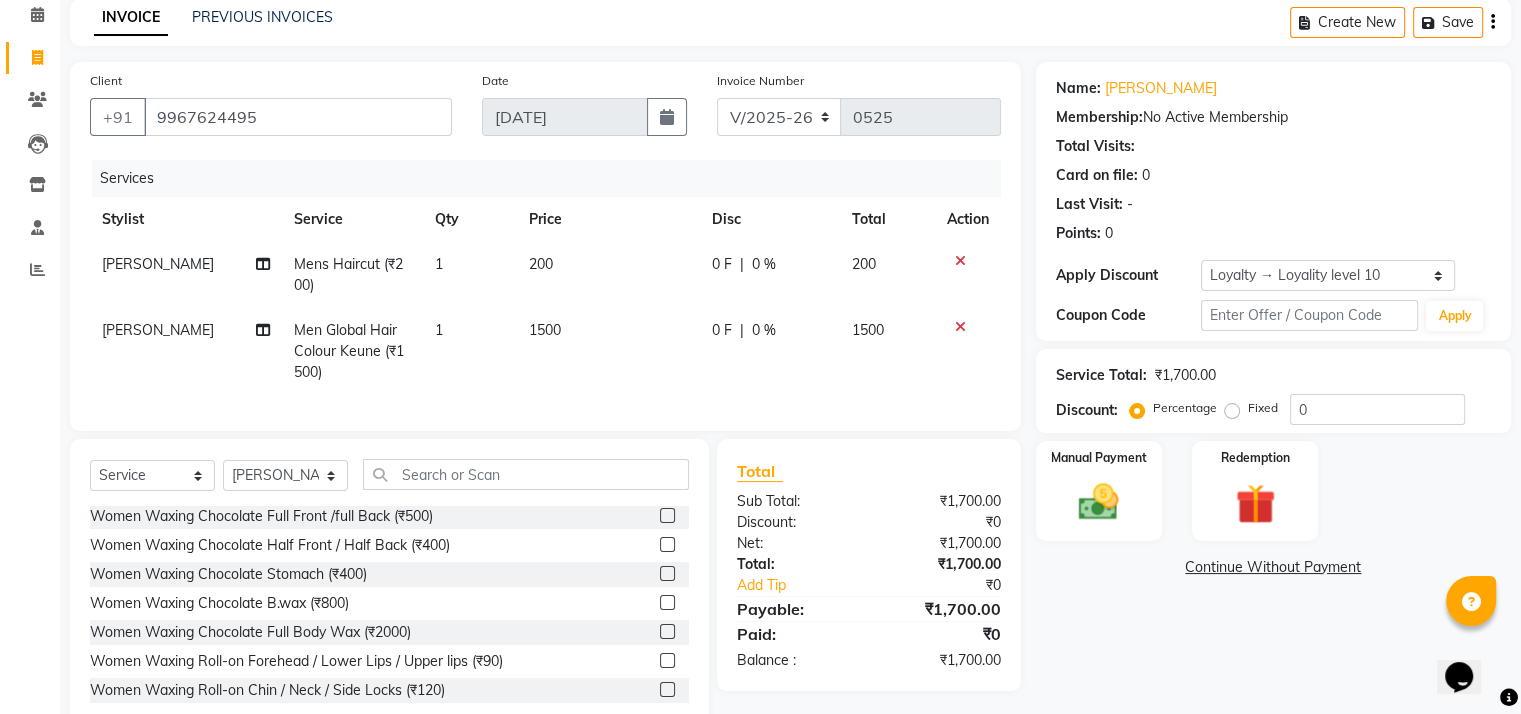 click on "Men Global Hair Colour Keune  (₹1500)" 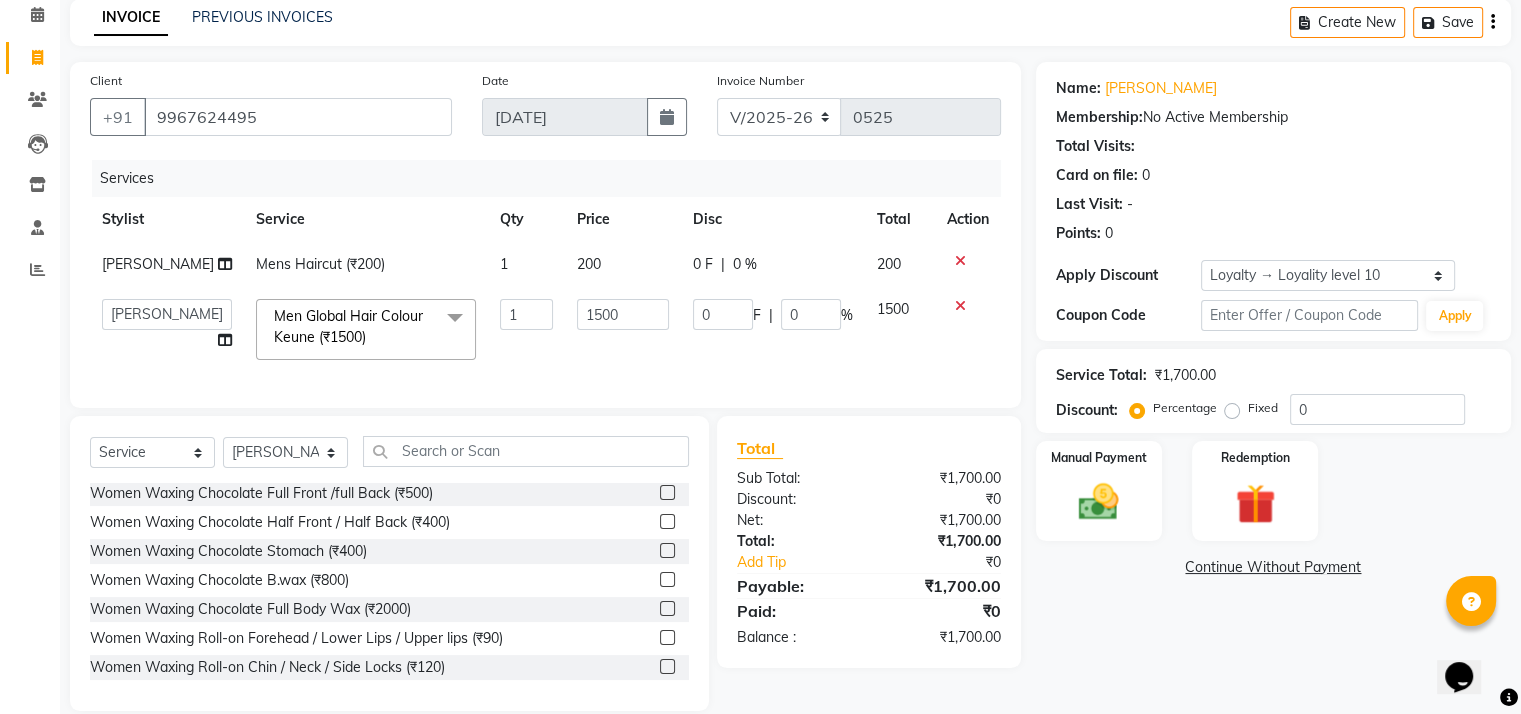 click on "1500" 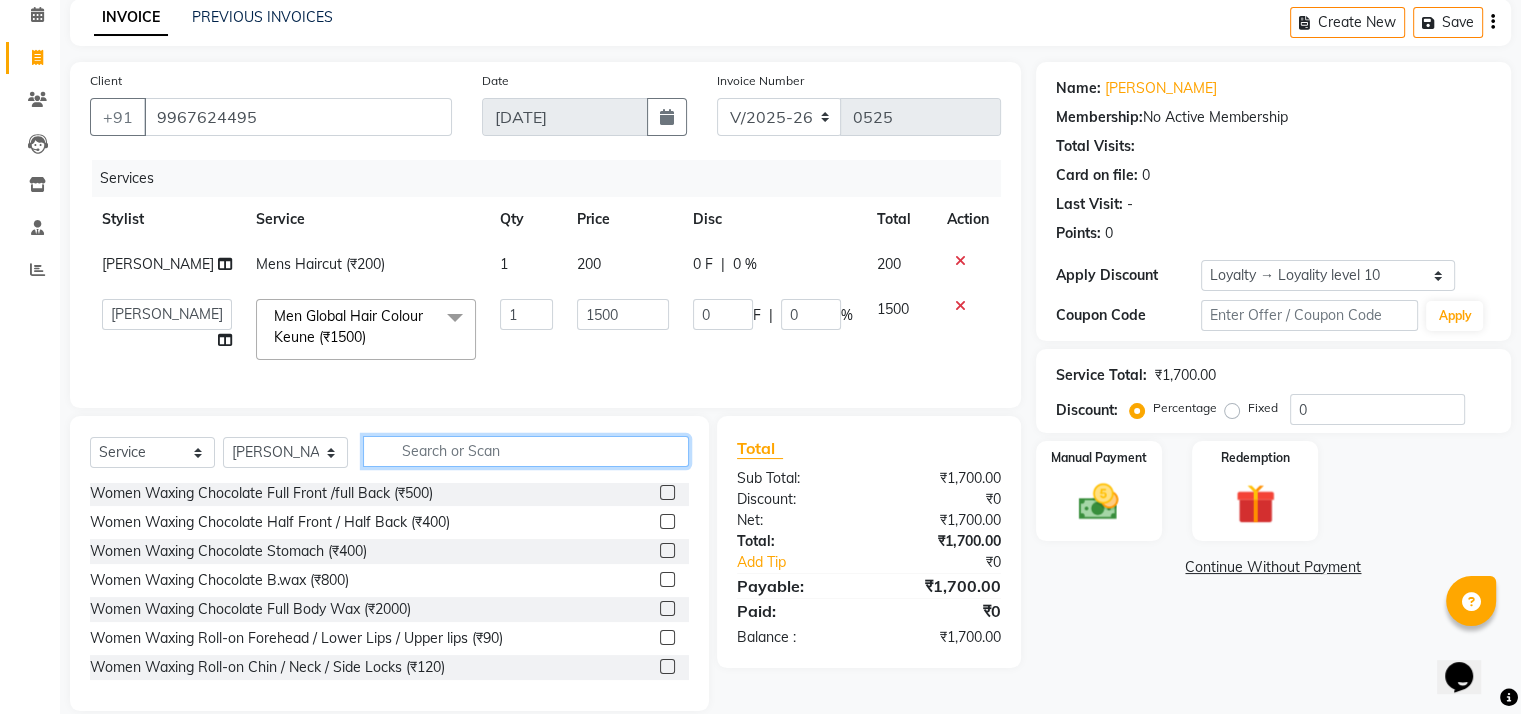 click 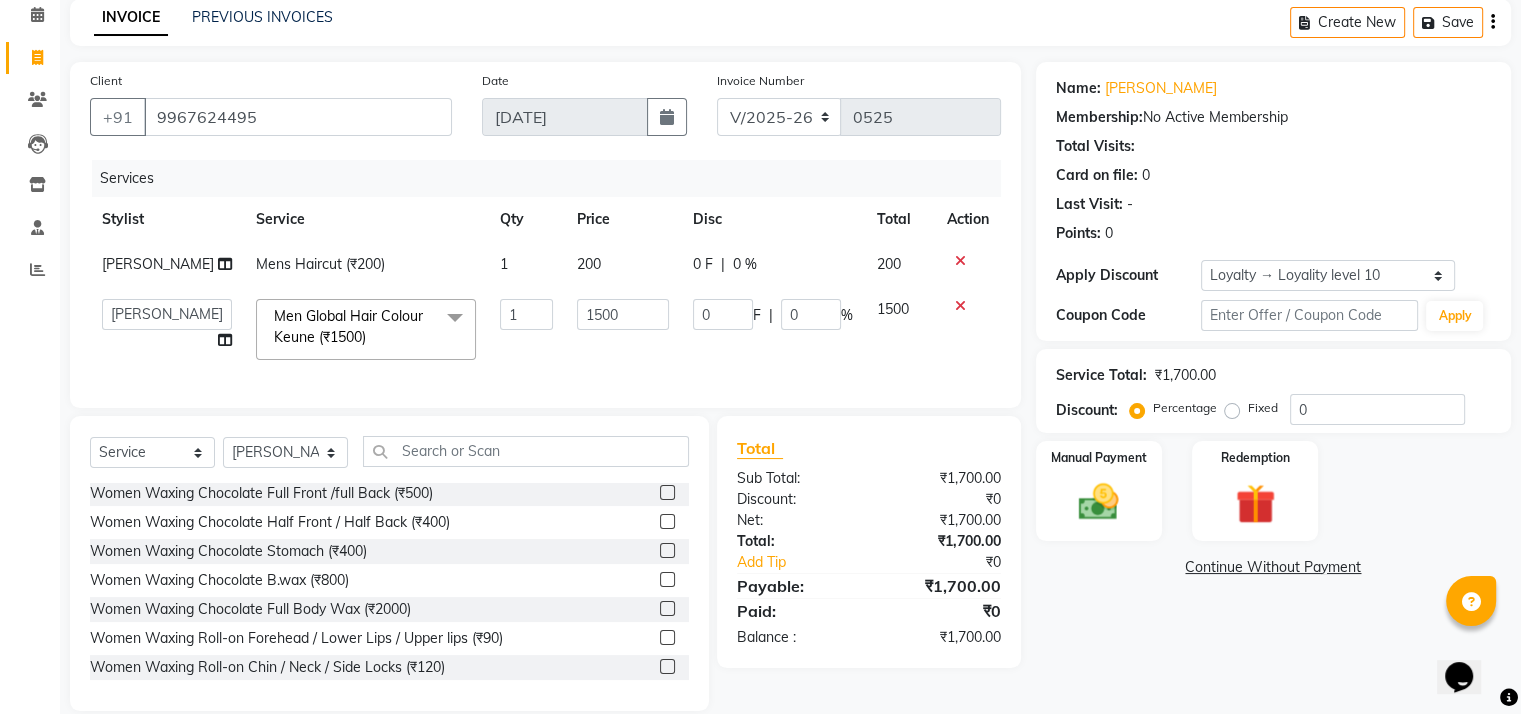 click on "Name: [PERSON_NAME]  Membership:  No Active Membership  Total Visits:   Card on file:  0 Last Visit:   - Points:   0  Apply Discount Select  Loyalty → Loyality level 10  Coupon Code Apply Service Total:  ₹1,700.00  Discount:  Percentage   Fixed  0 Manual Payment Redemption  Continue Without Payment" 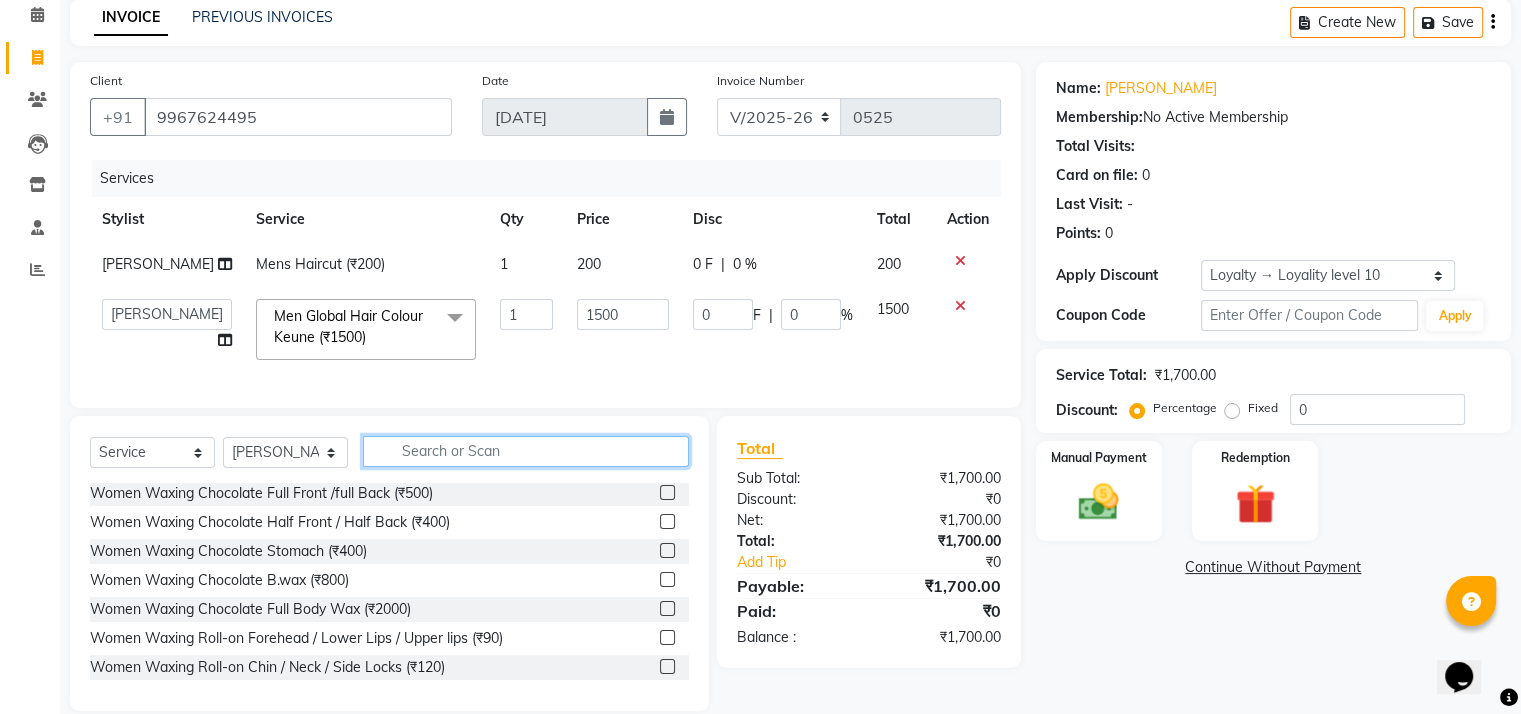 click 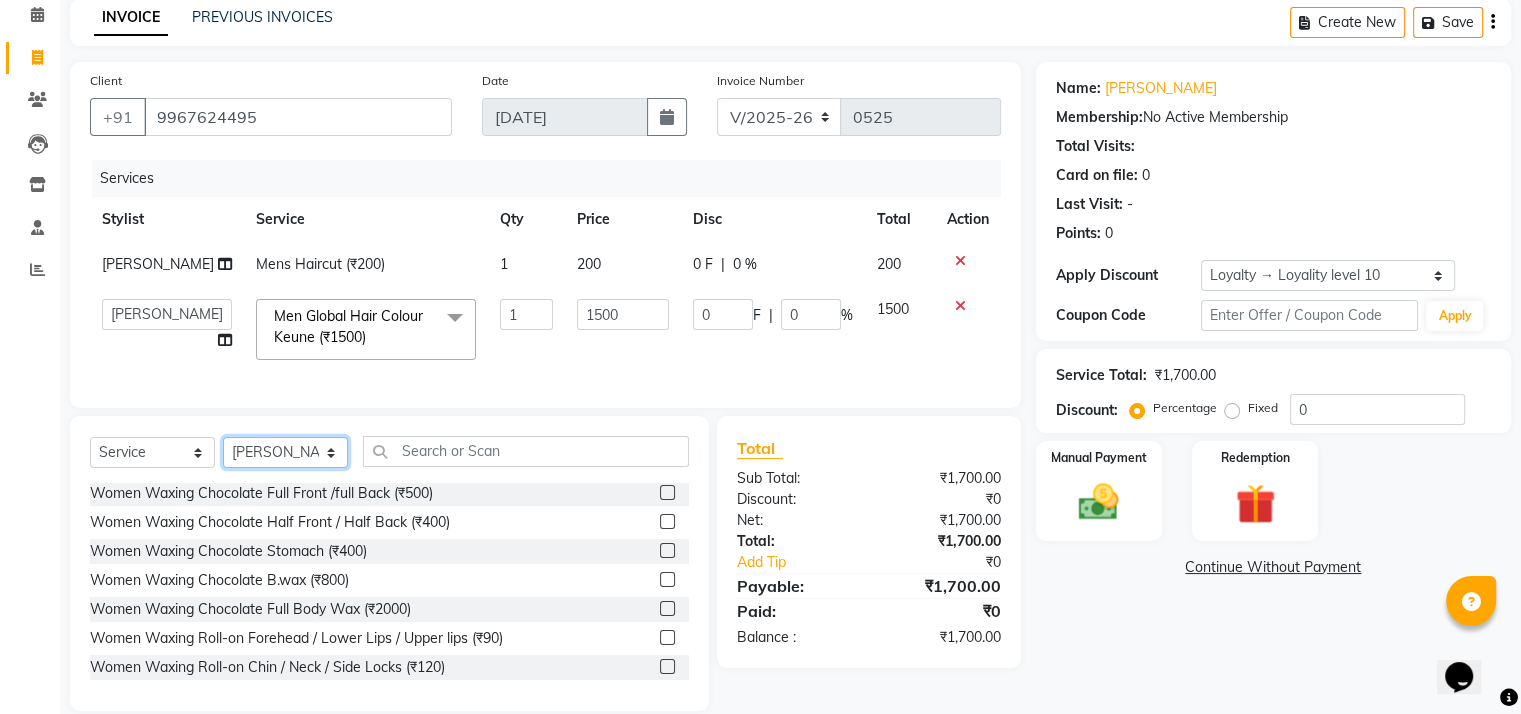 click on "Select Stylist khushi [PERSON_NAME] Ritu Sabiya [PERSON_NAME]" 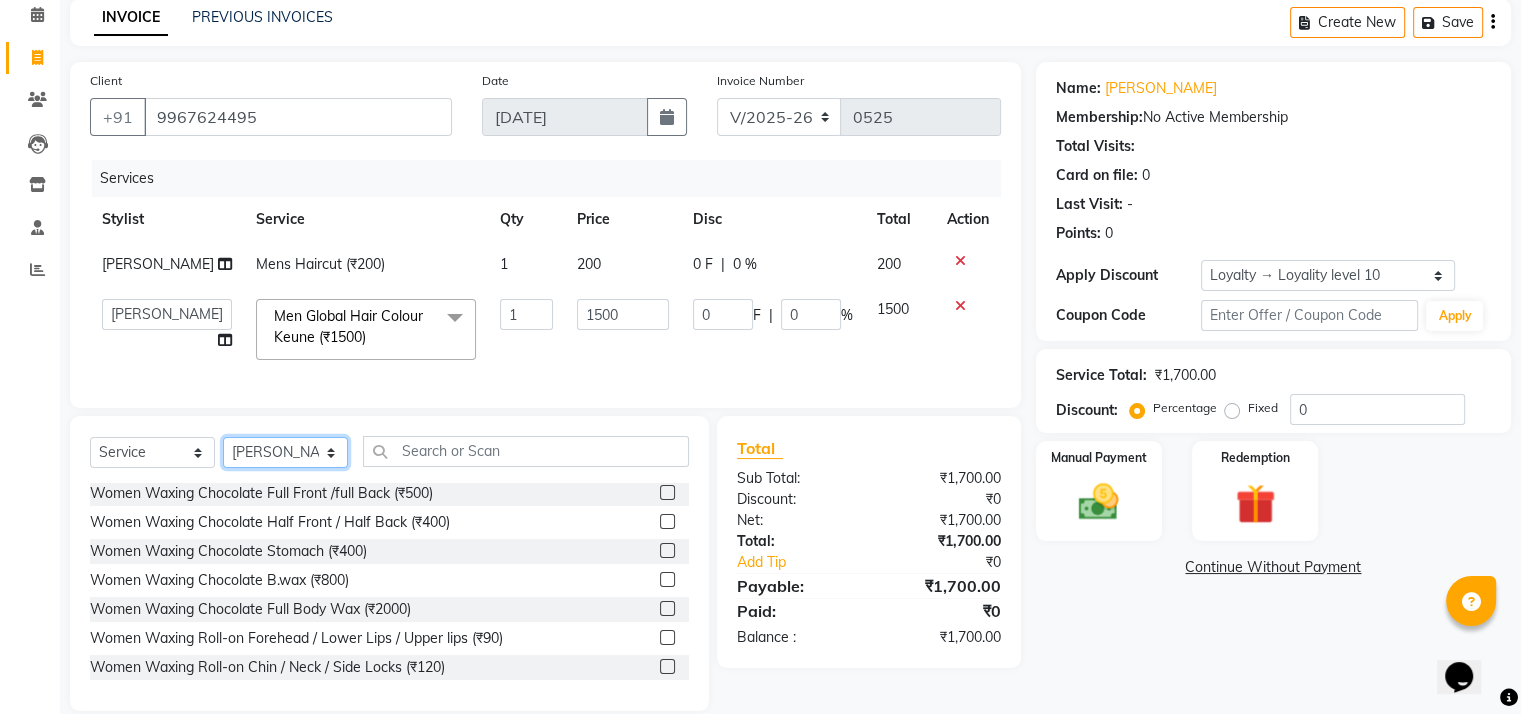 select on "53541" 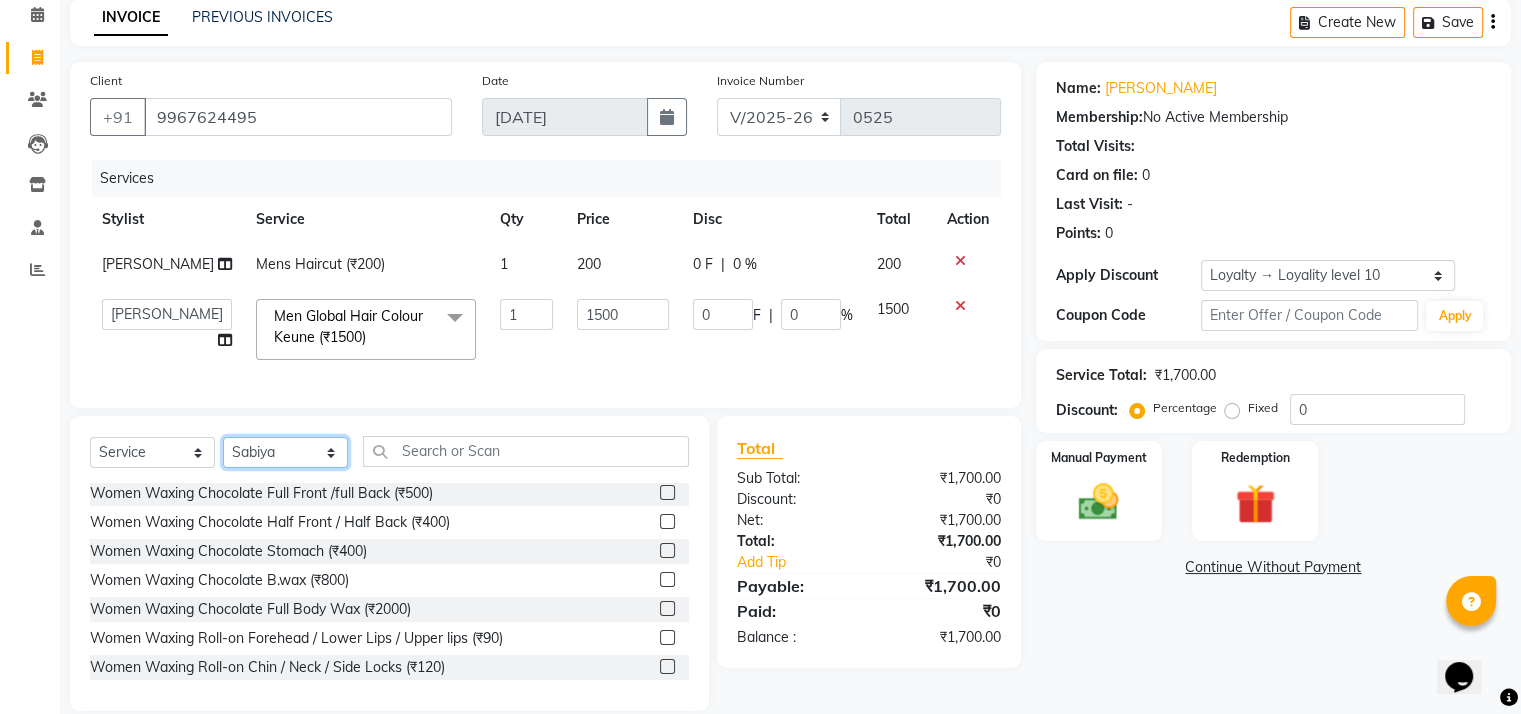click on "Select Stylist khushi [PERSON_NAME] Ritu Sabiya [PERSON_NAME]" 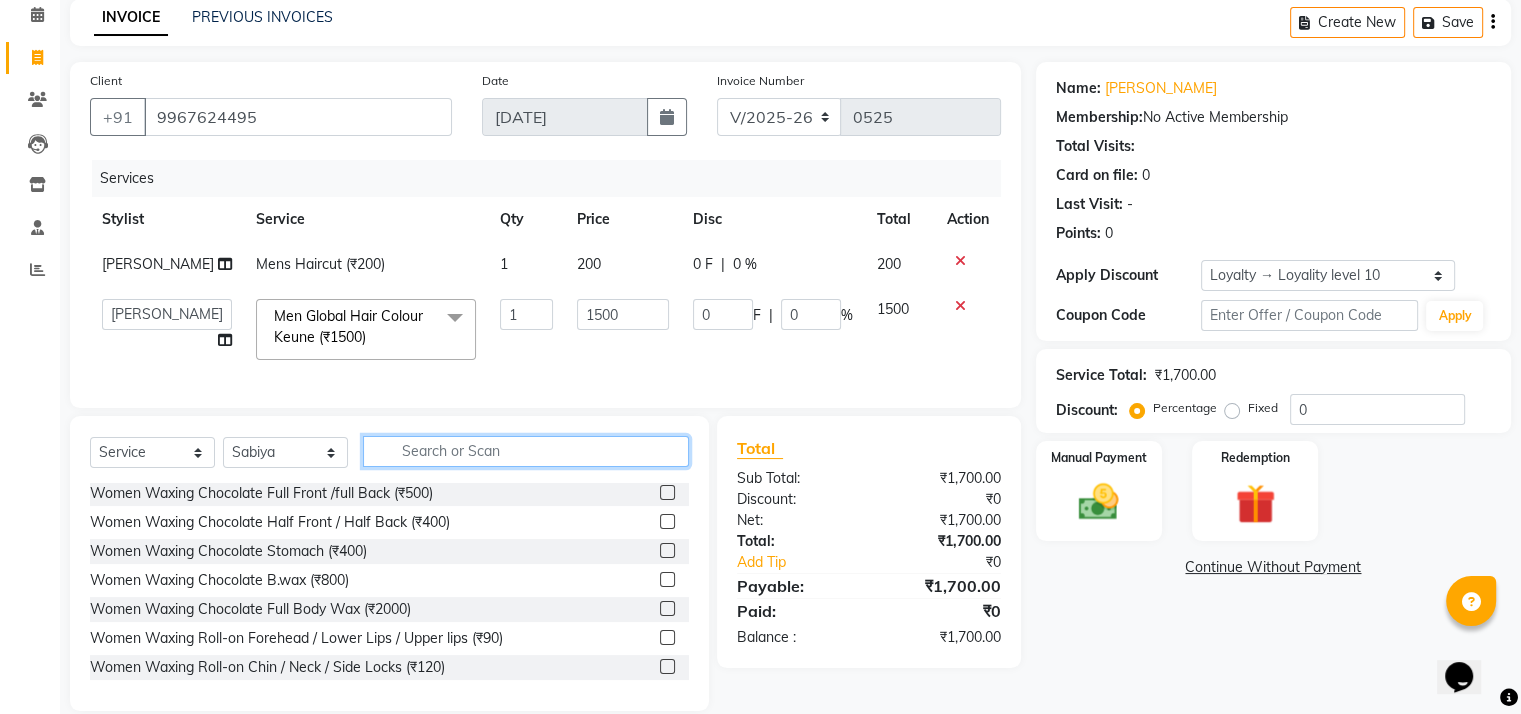 click 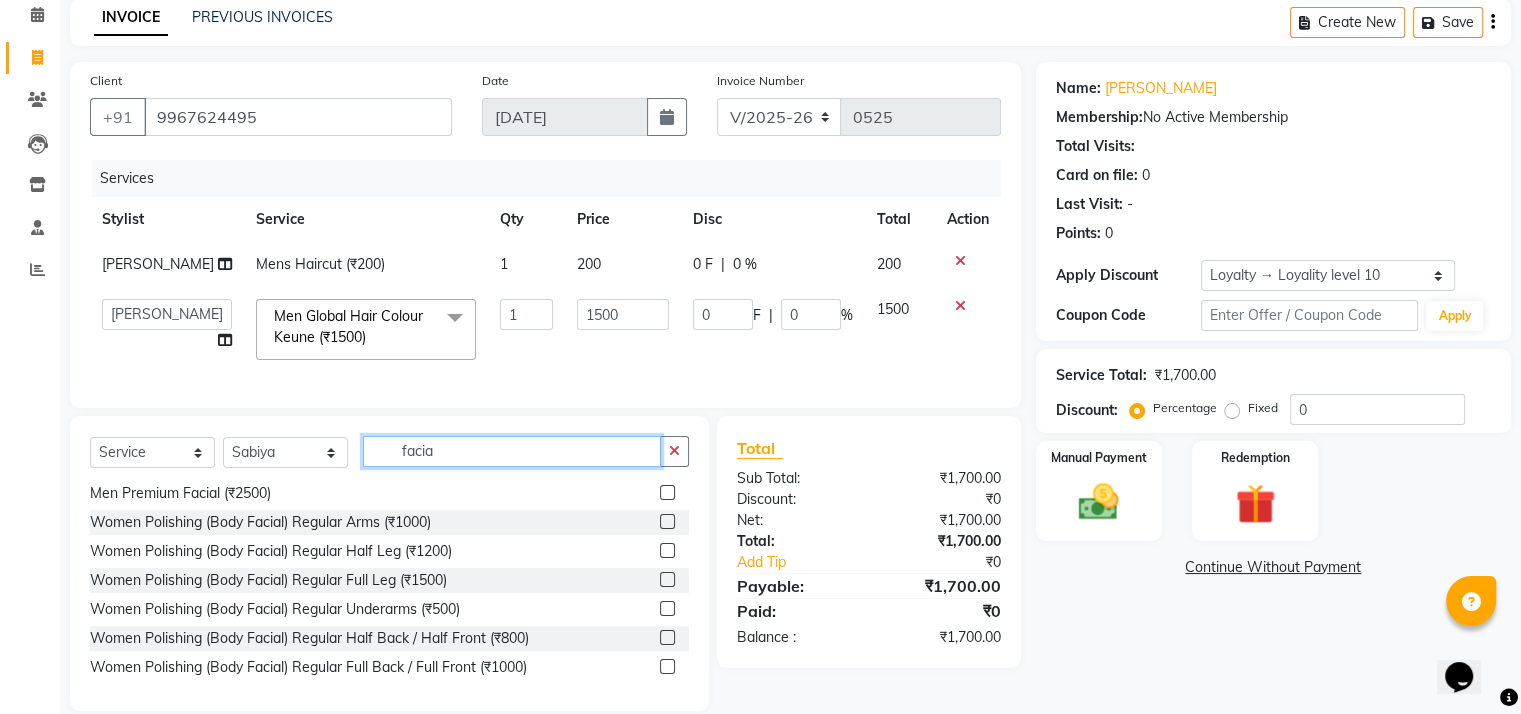 scroll, scrollTop: 0, scrollLeft: 0, axis: both 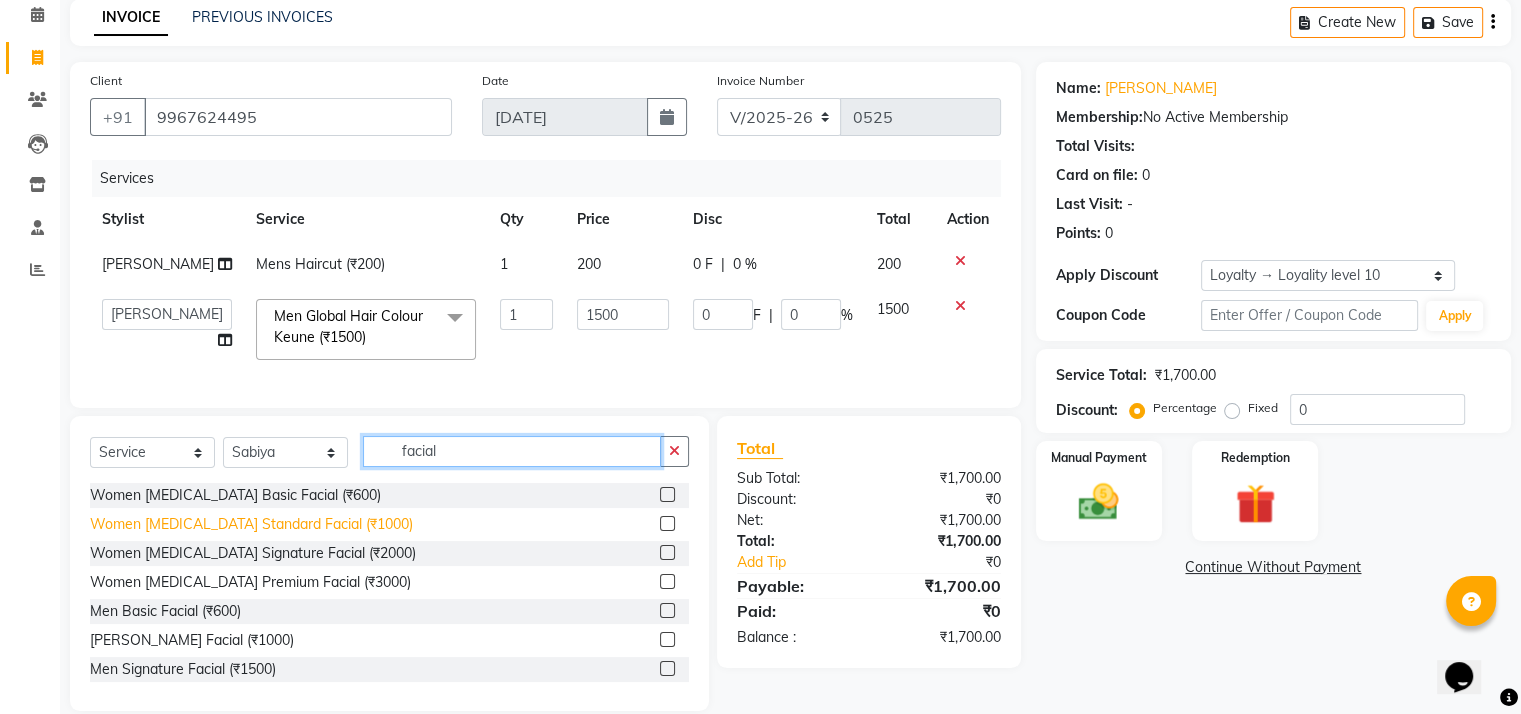 type on "facial" 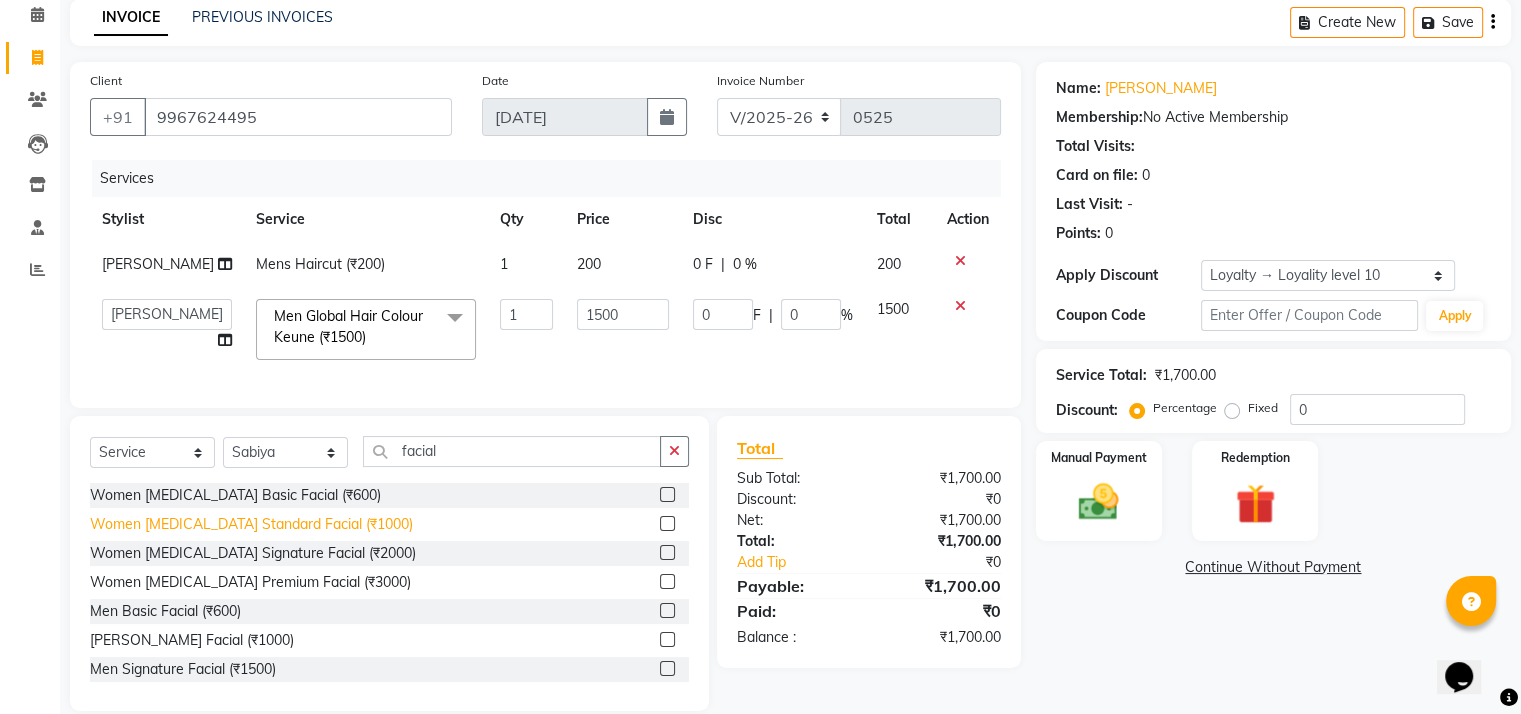 click on "Women [MEDICAL_DATA] Standard Facial (₹1000)" 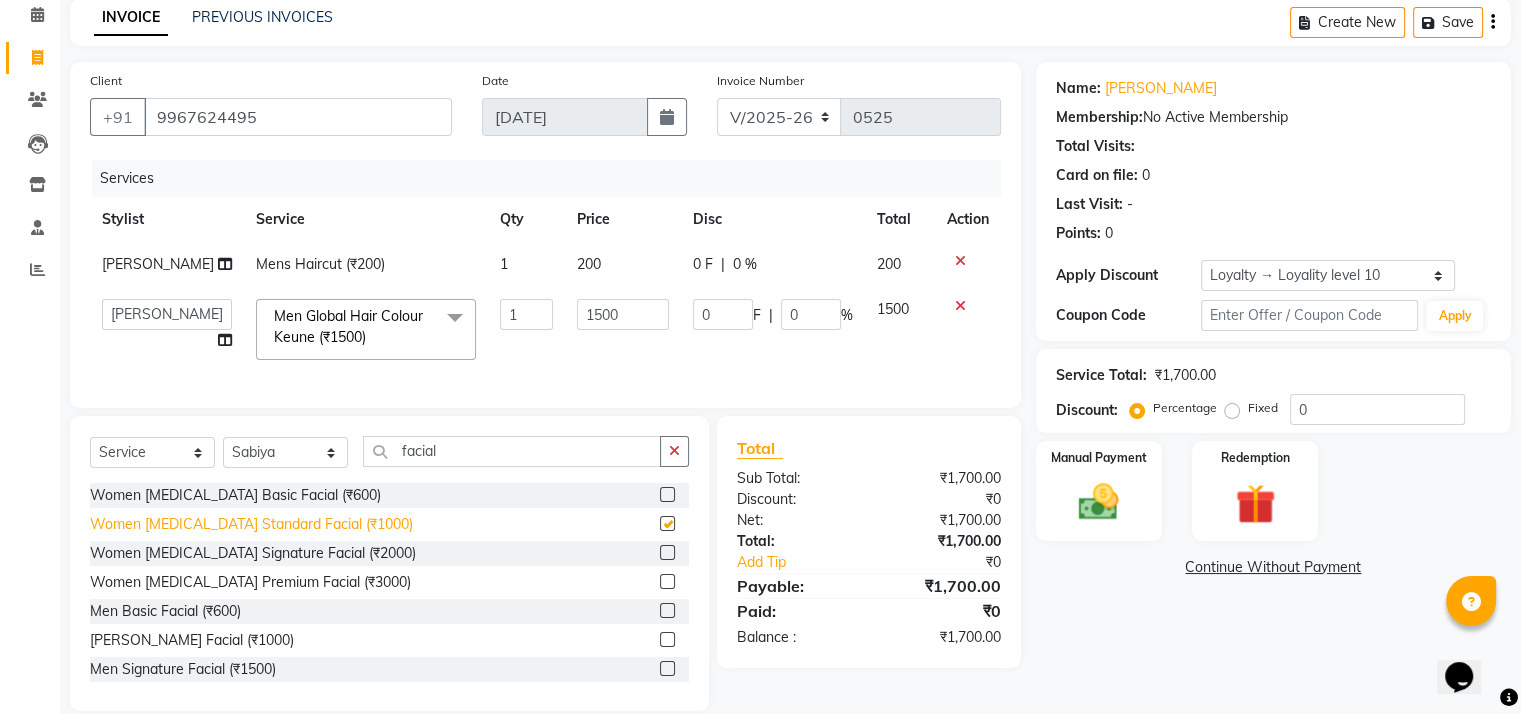 checkbox on "false" 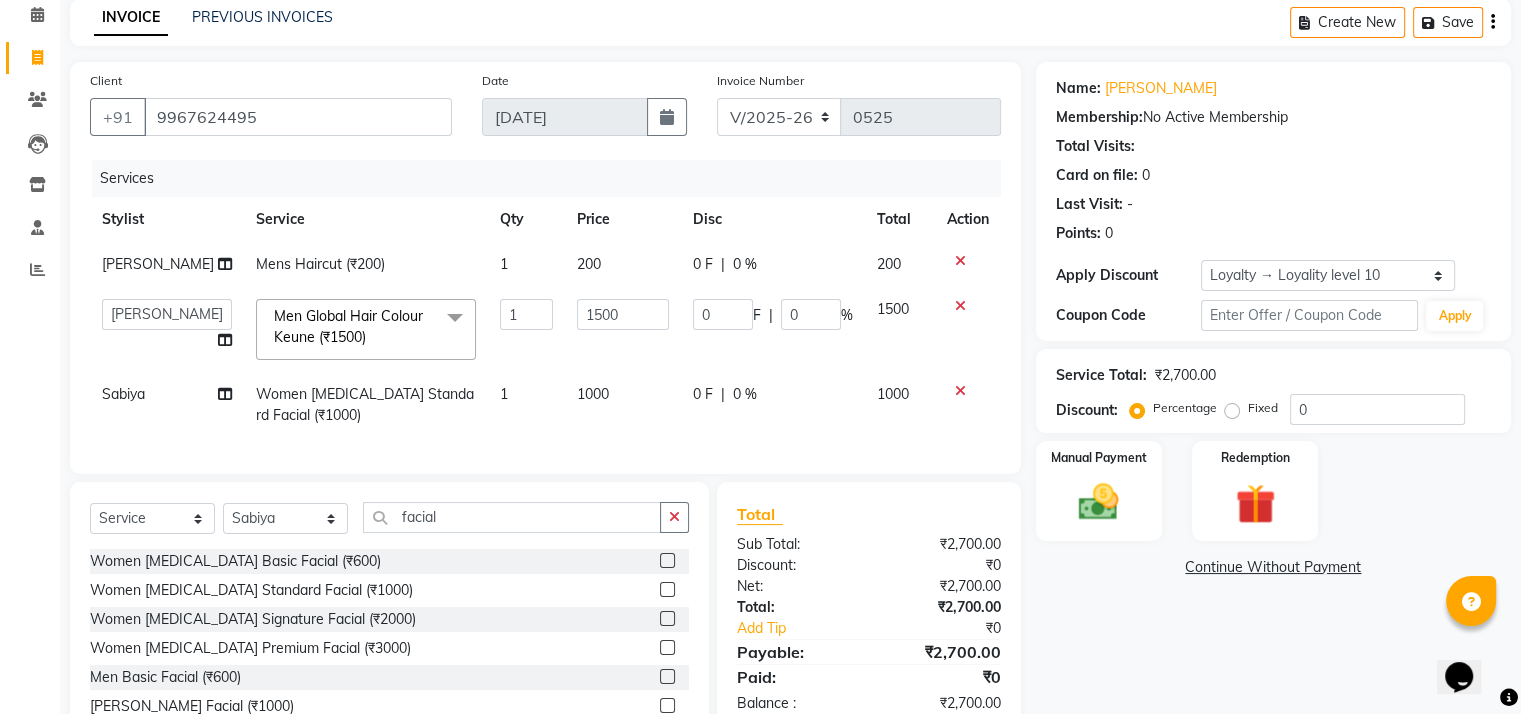 scroll, scrollTop: 174, scrollLeft: 0, axis: vertical 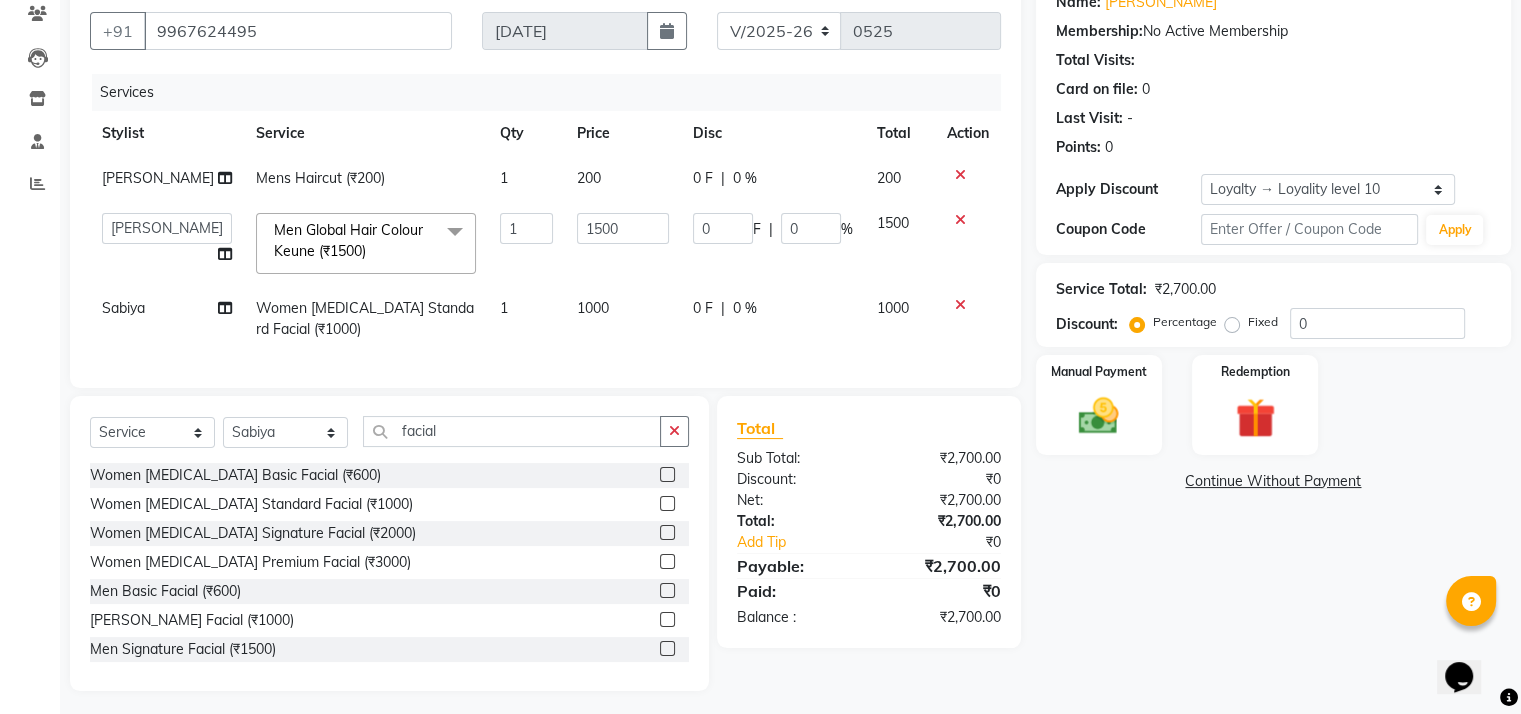 click on "Name: [PERSON_NAME]  Membership:  No Active Membership  Total Visits:   Card on file:  0 Last Visit:   - Points:   0  Apply Discount Select  Loyalty → Loyality level 10  Coupon Code Apply Service Total:  ₹2,700.00  Discount:  Percentage   Fixed  0 Manual Payment Redemption  Continue Without Payment" 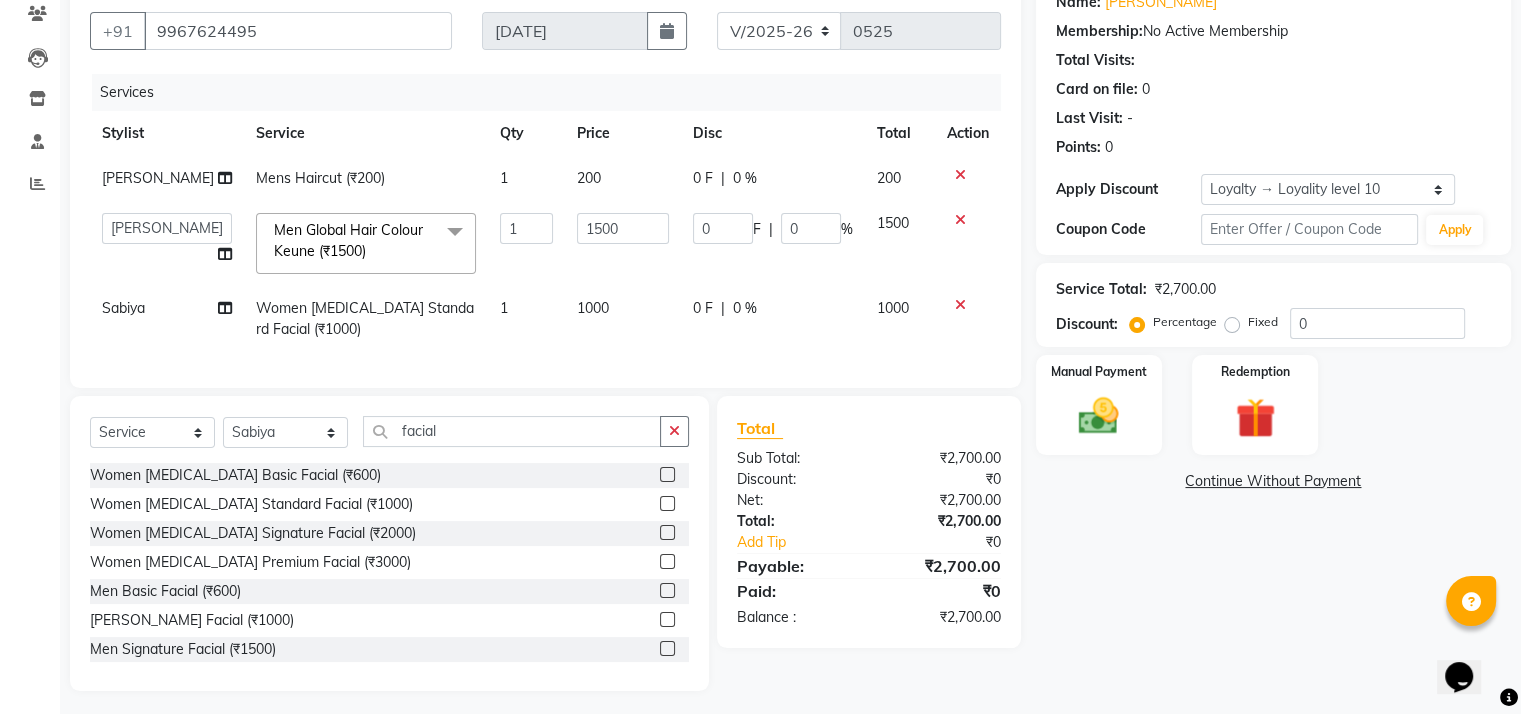 click on "Women [MEDICAL_DATA] Standard Facial (₹1000)" 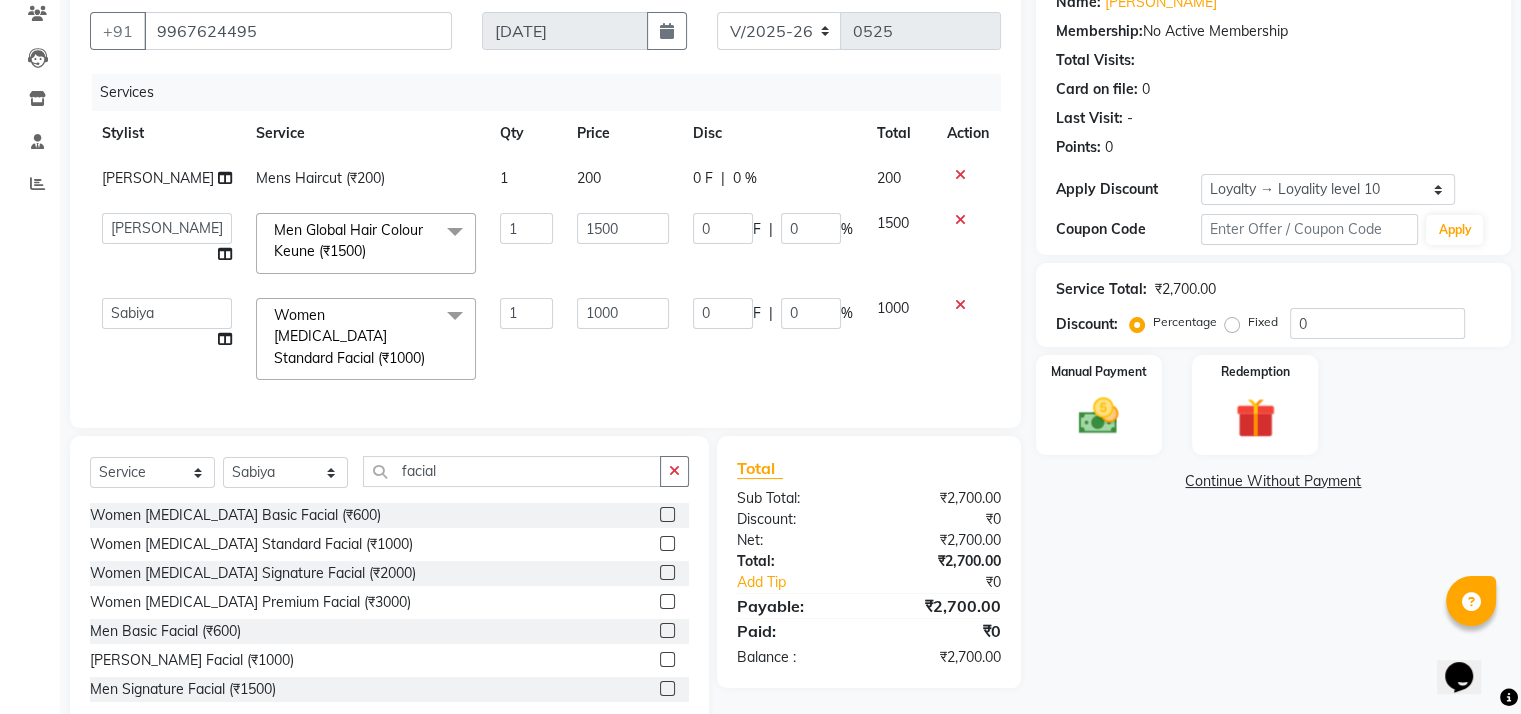 scroll, scrollTop: 257, scrollLeft: 0, axis: vertical 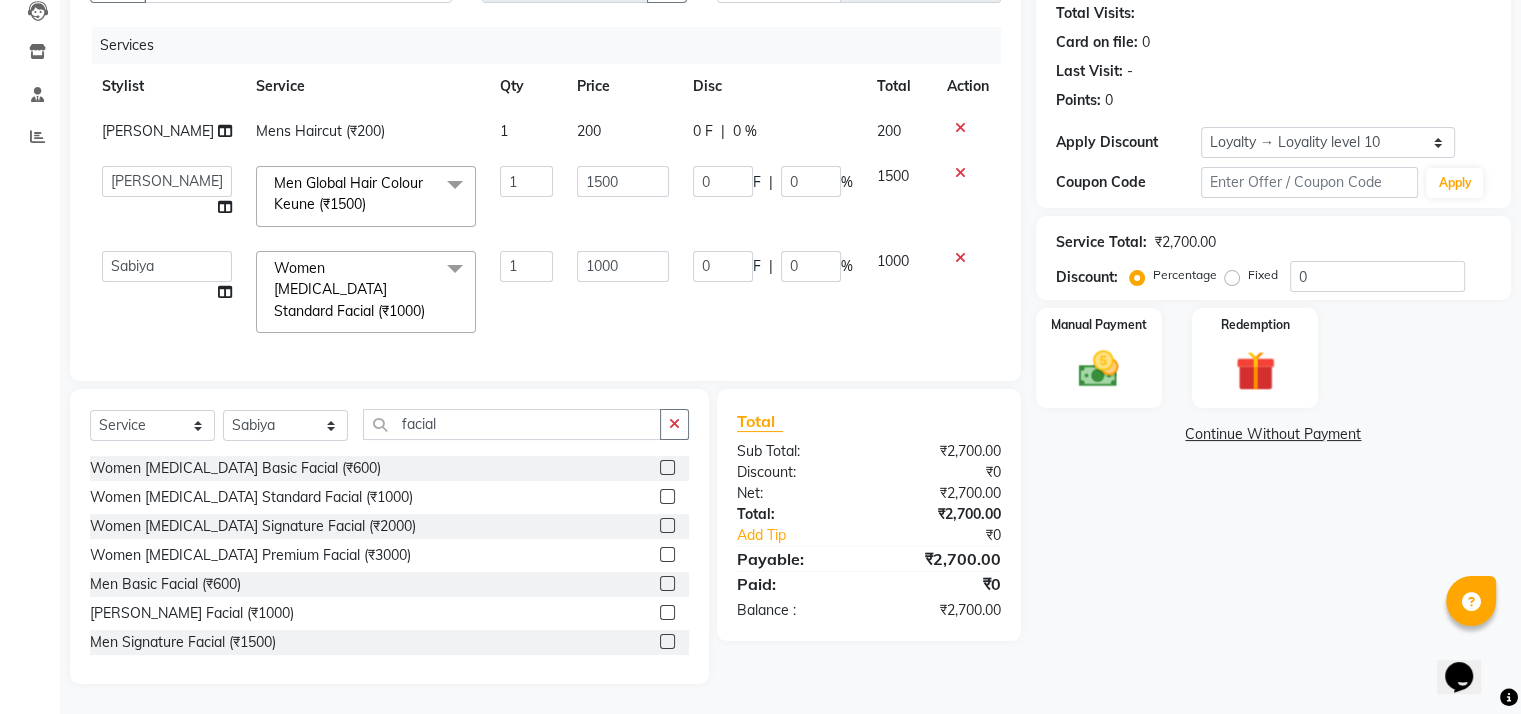 click on "Name: [PERSON_NAME]  Membership:  No Active Membership  Total Visits:   Card on file:  0 Last Visit:   - Points:   0  Apply Discount Select  Loyalty → Loyality level 10  Coupon Code Apply Service Total:  ₹2,700.00  Discount:  Percentage   Fixed  0 Manual Payment Redemption  Continue Without Payment" 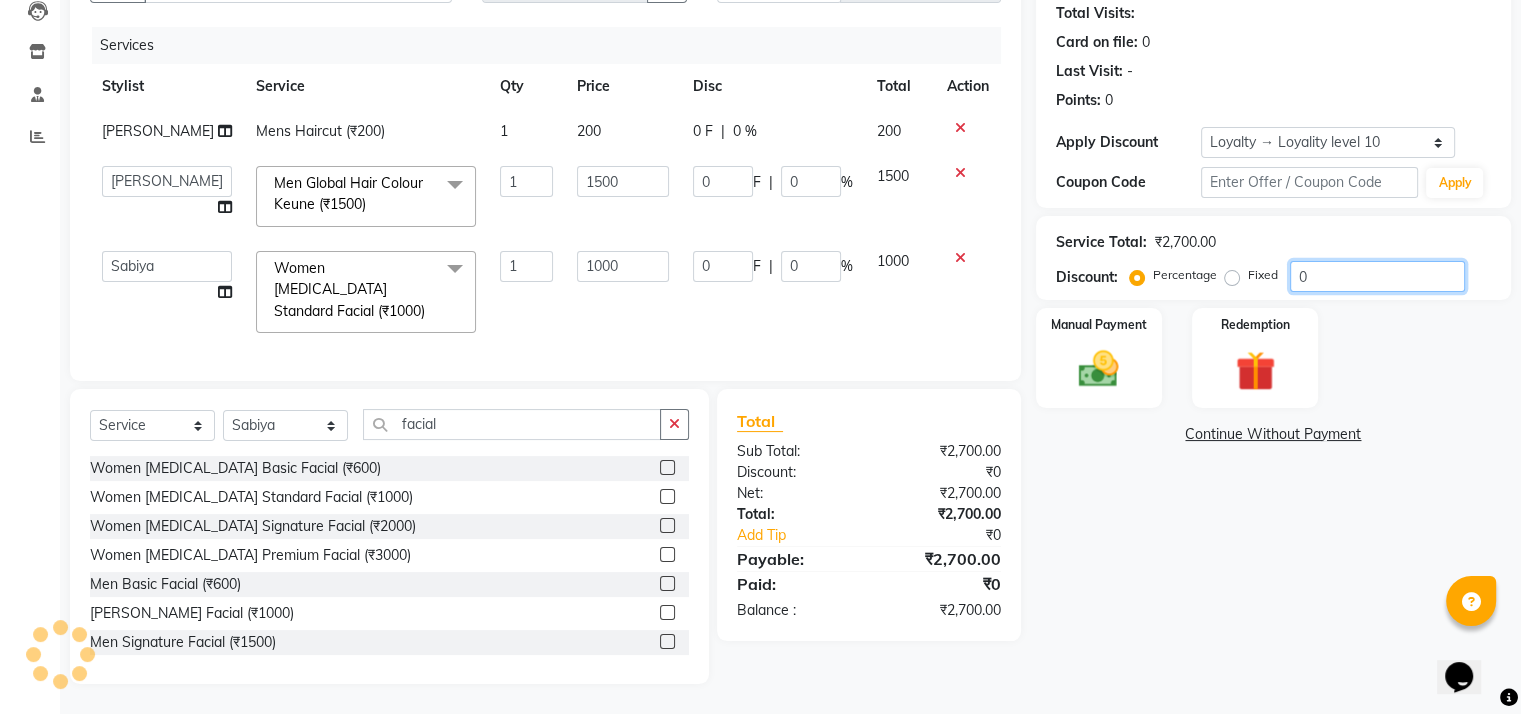 click on "0" 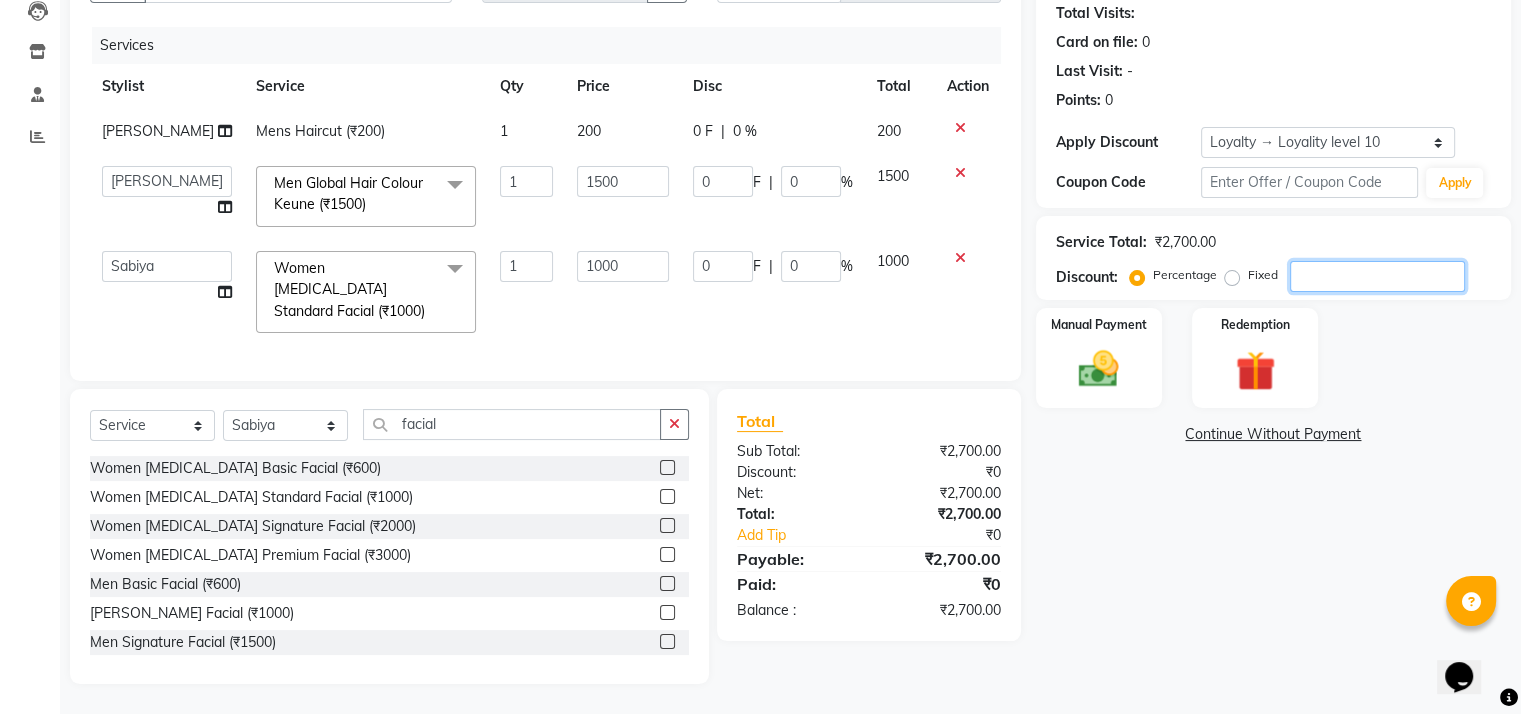 type on "2" 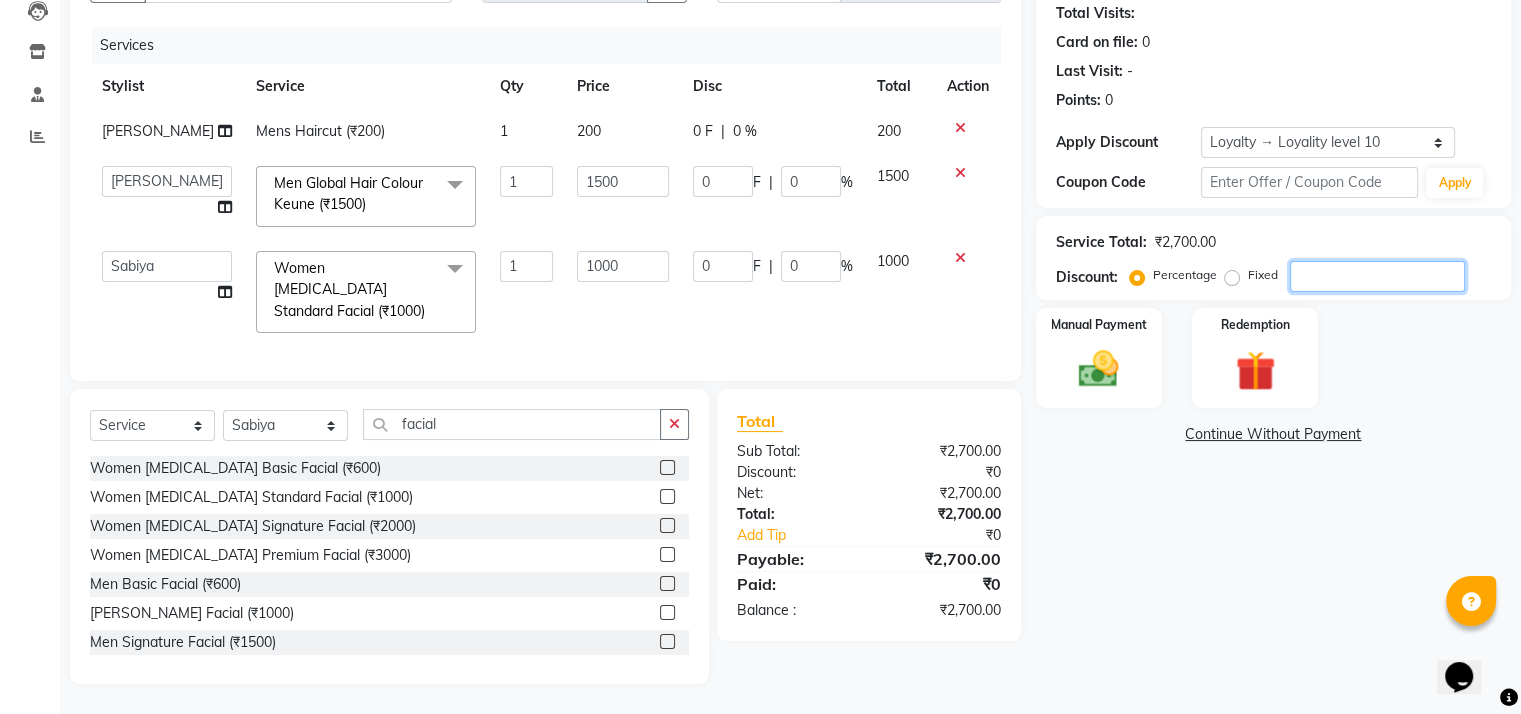 type on "30" 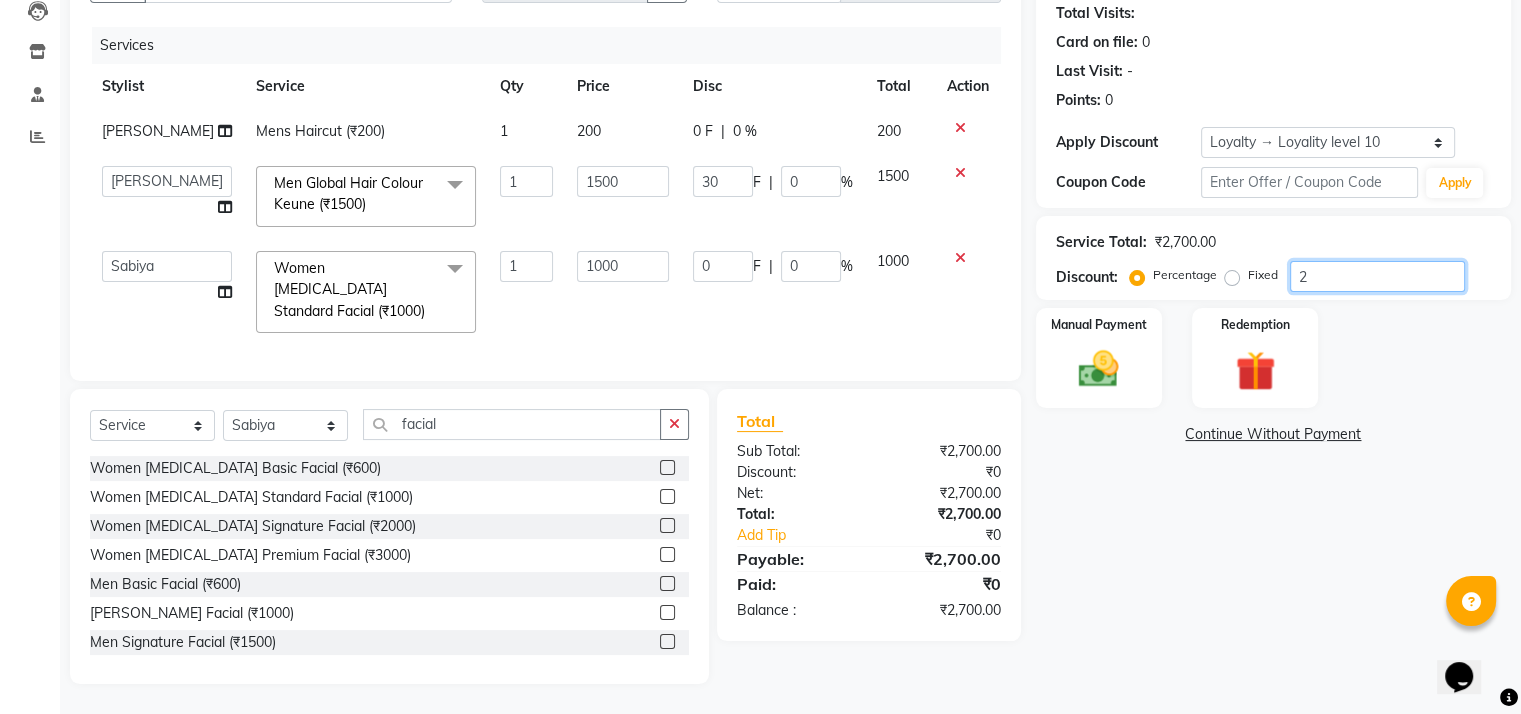 type on "2" 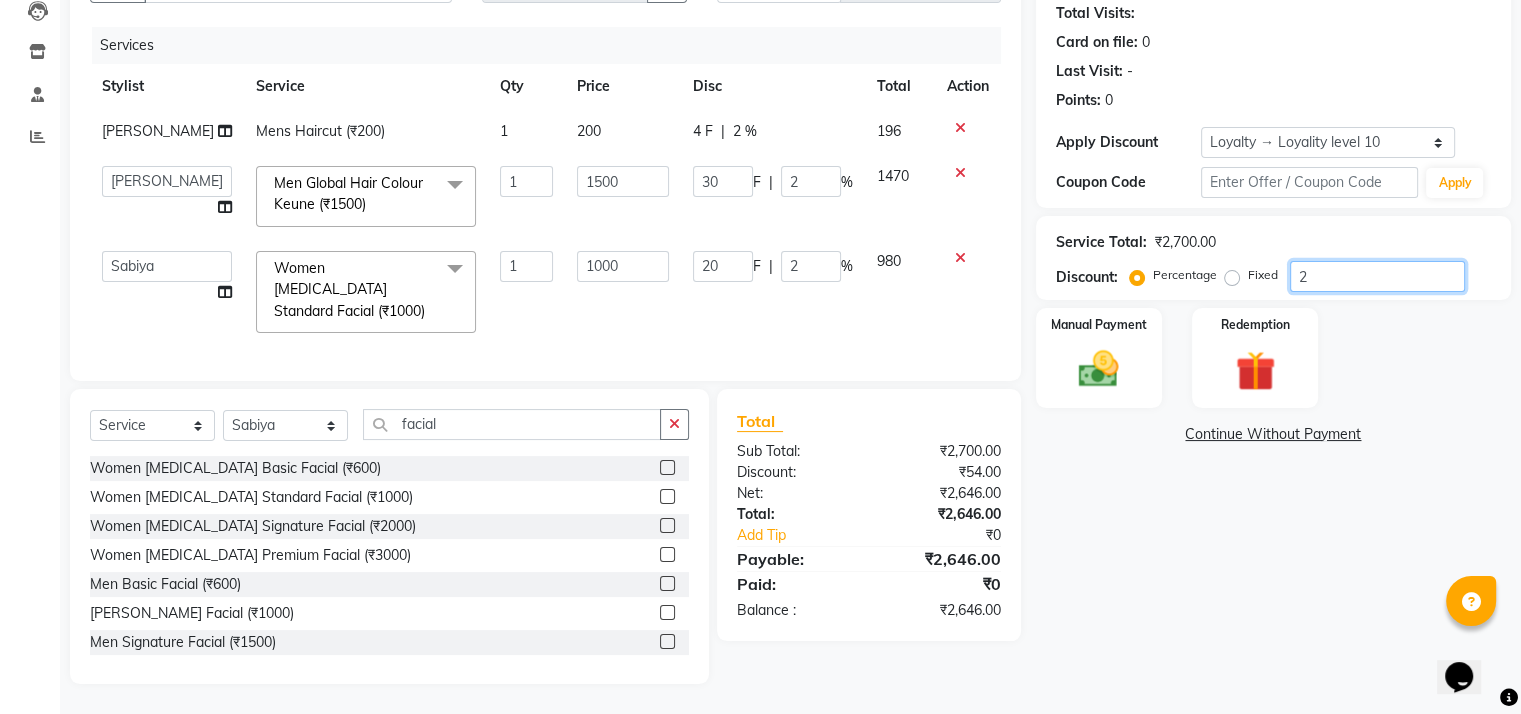 type on "20" 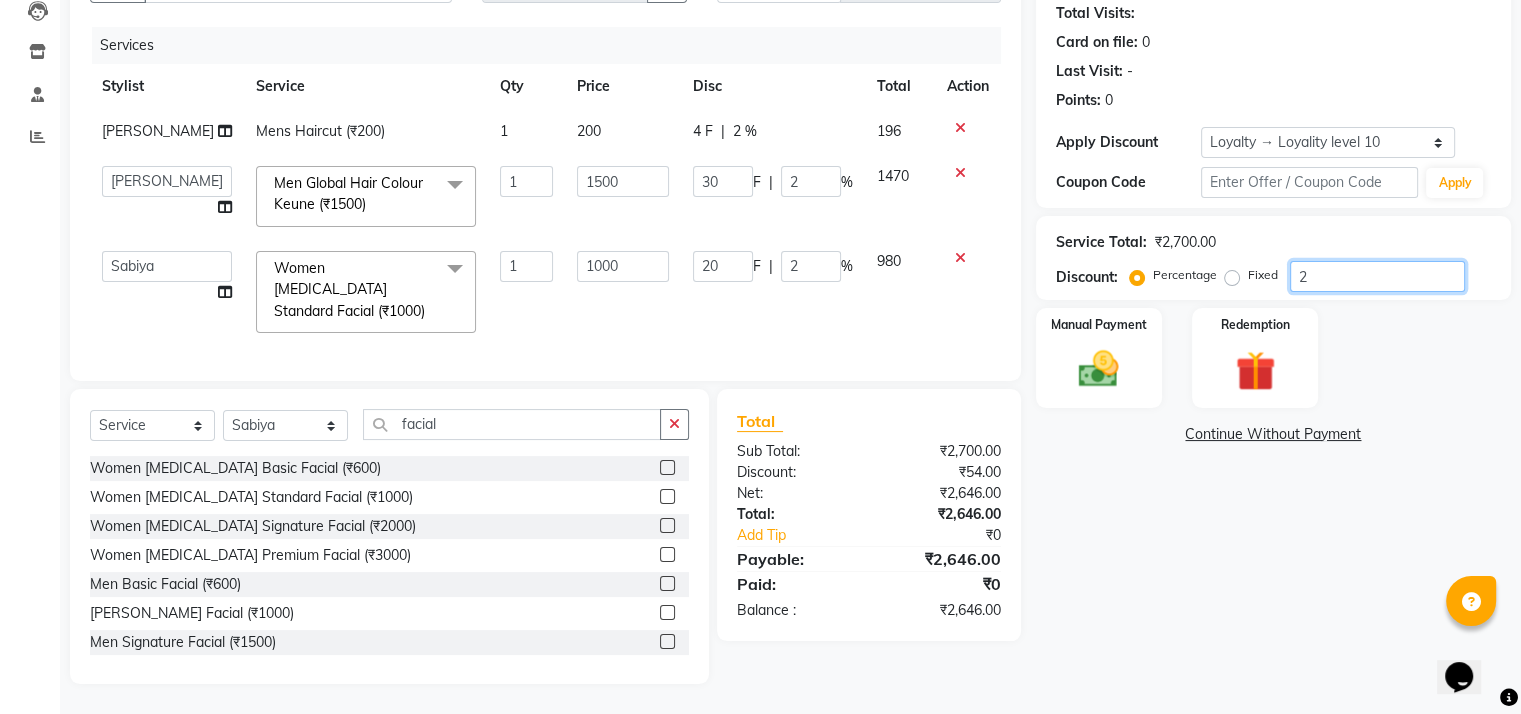 type on "300" 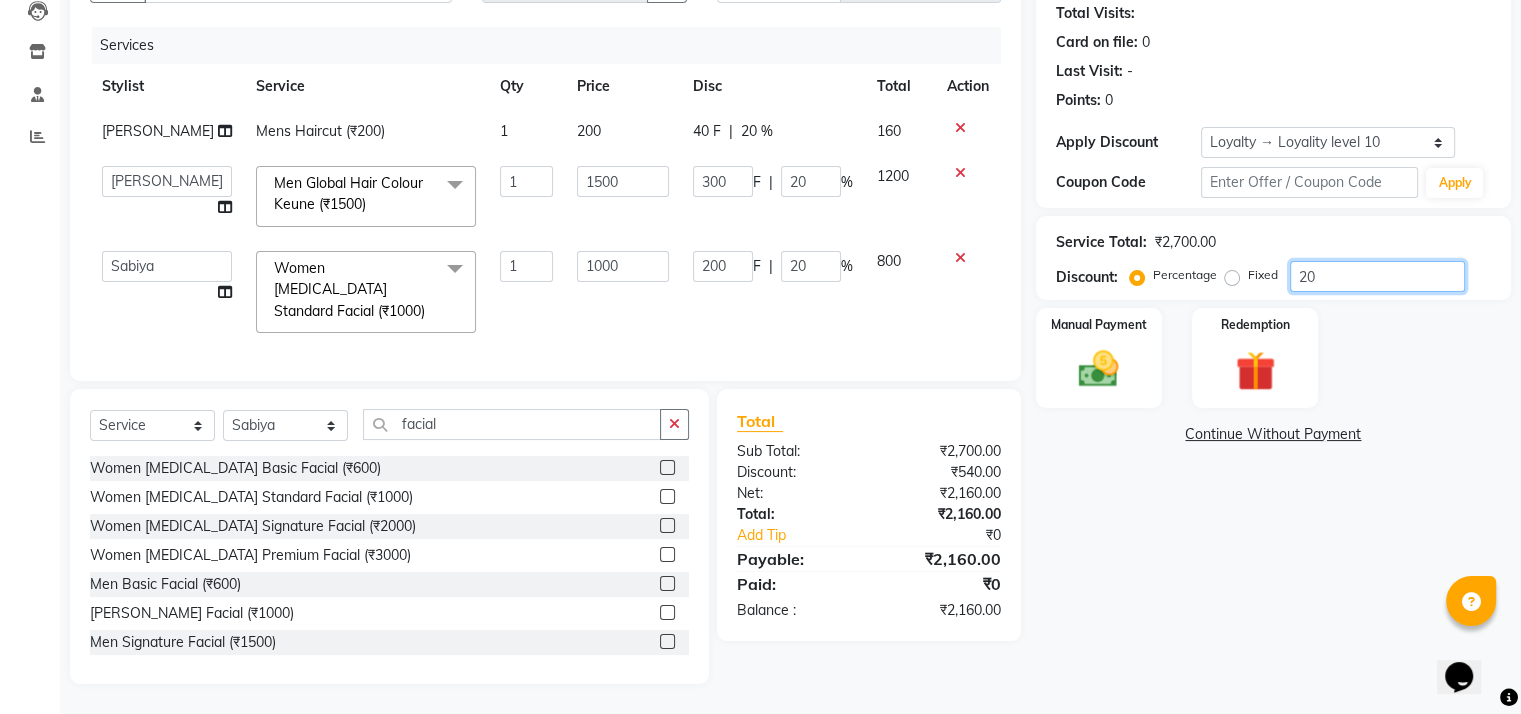 type on "2" 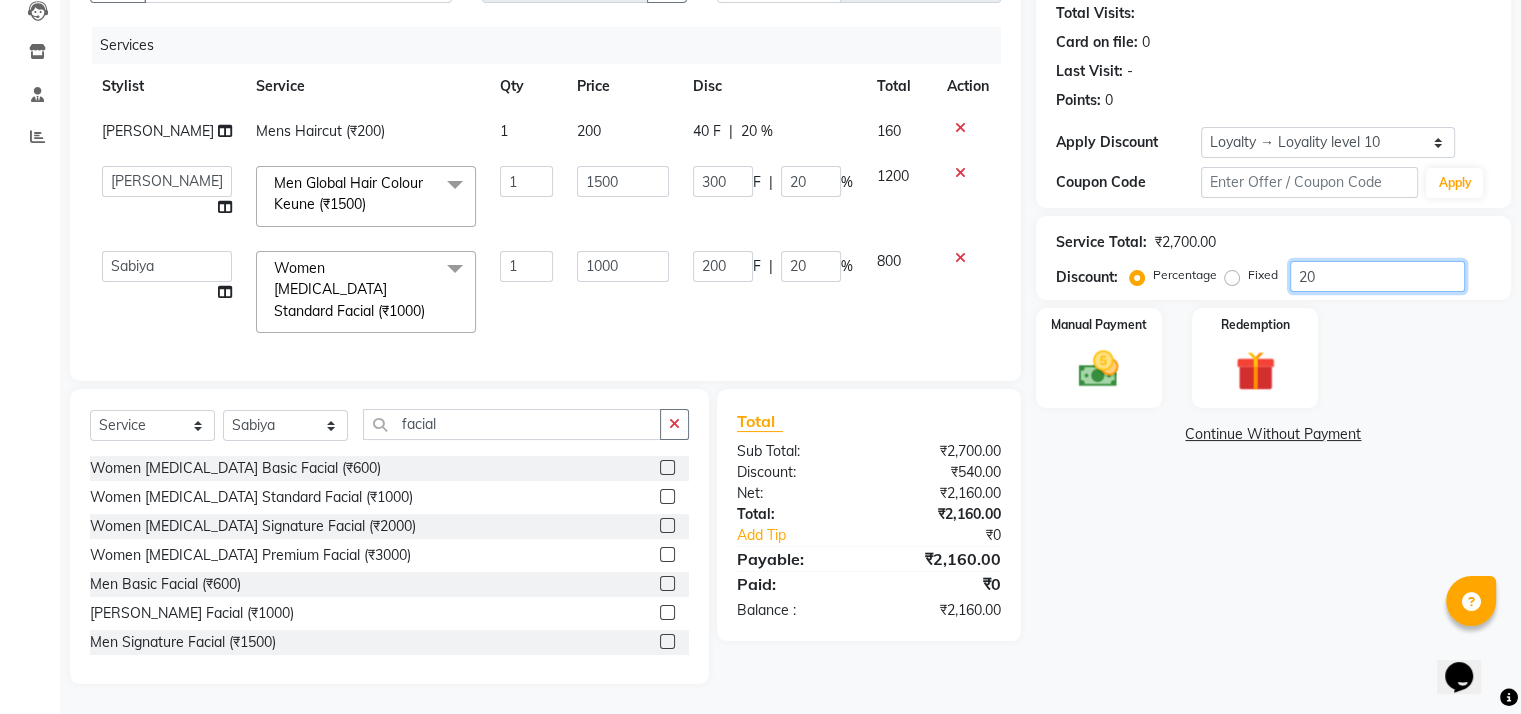 type on "30" 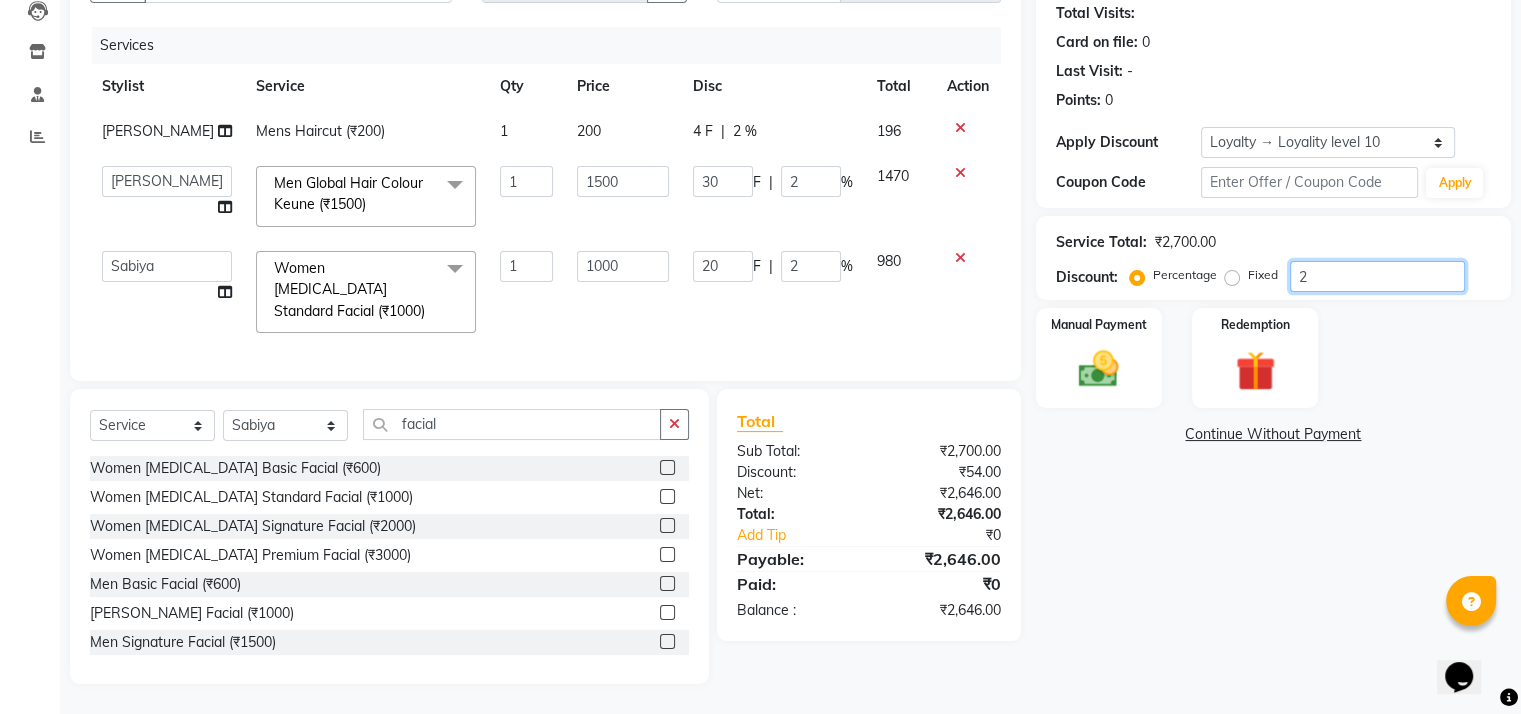 type 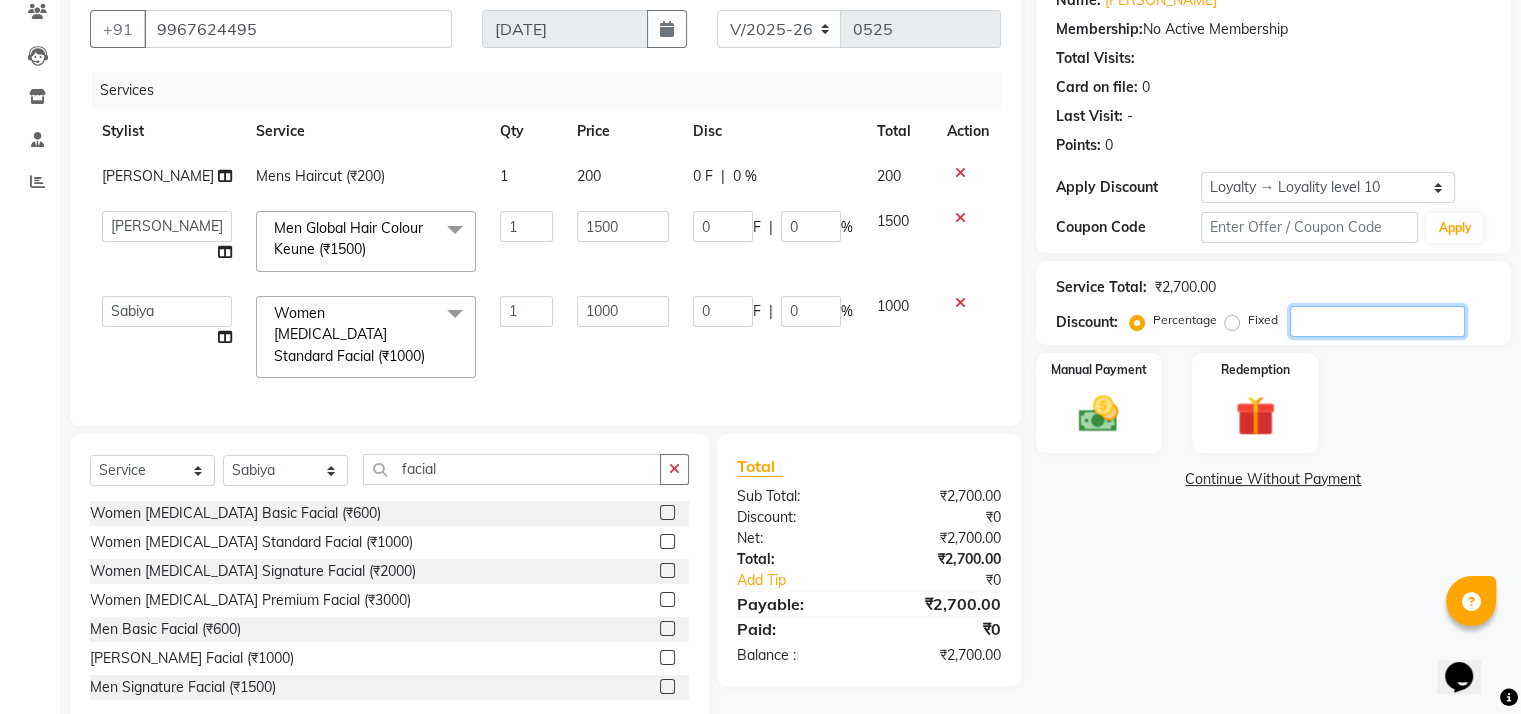 scroll, scrollTop: 0, scrollLeft: 0, axis: both 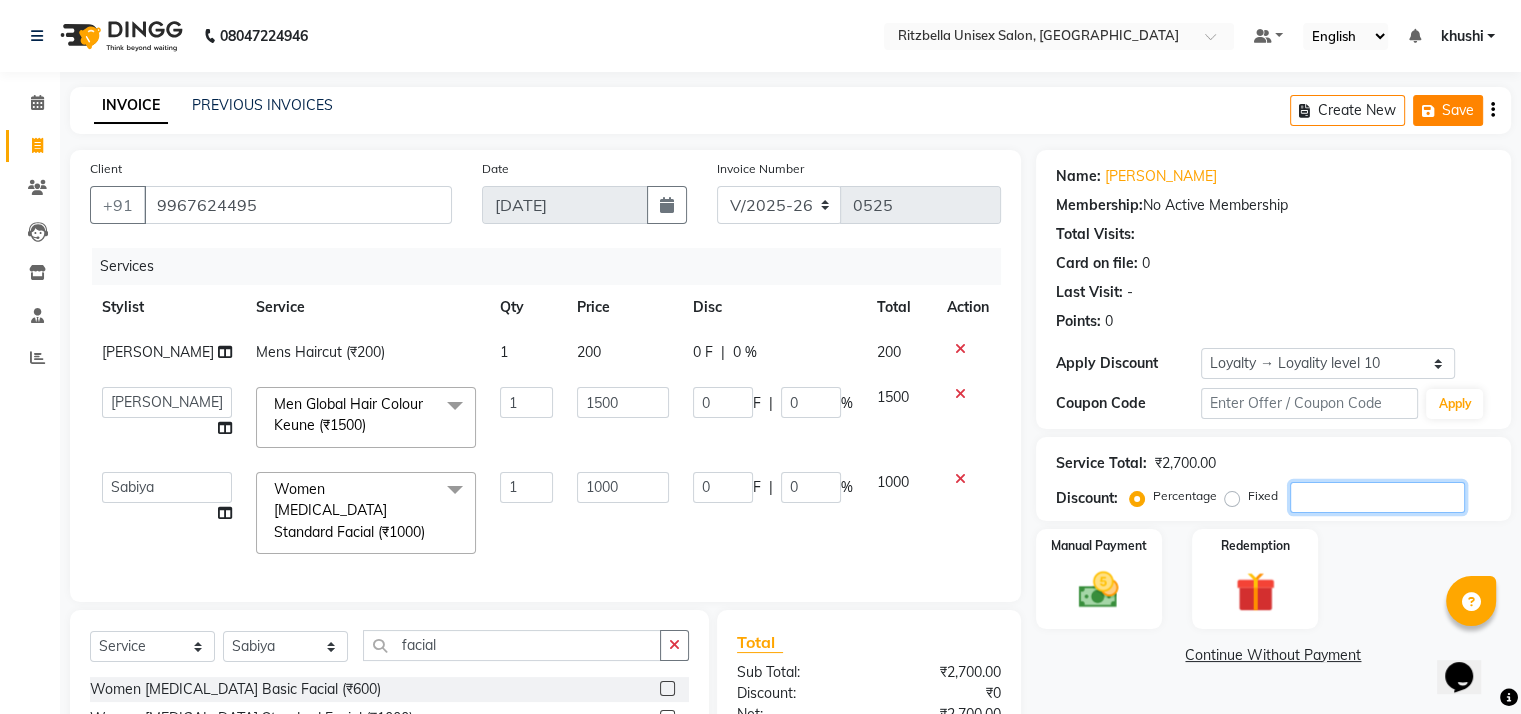 type 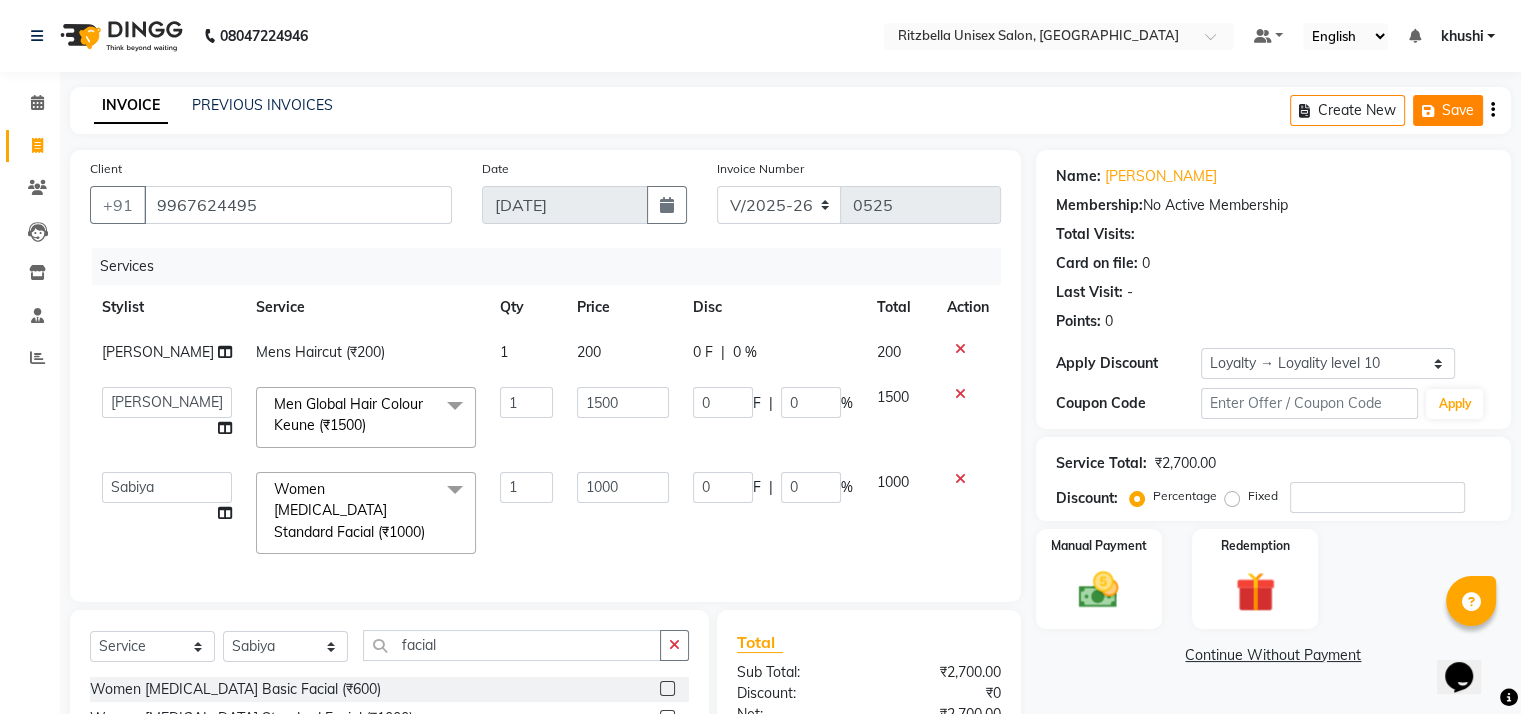 click on "Save" 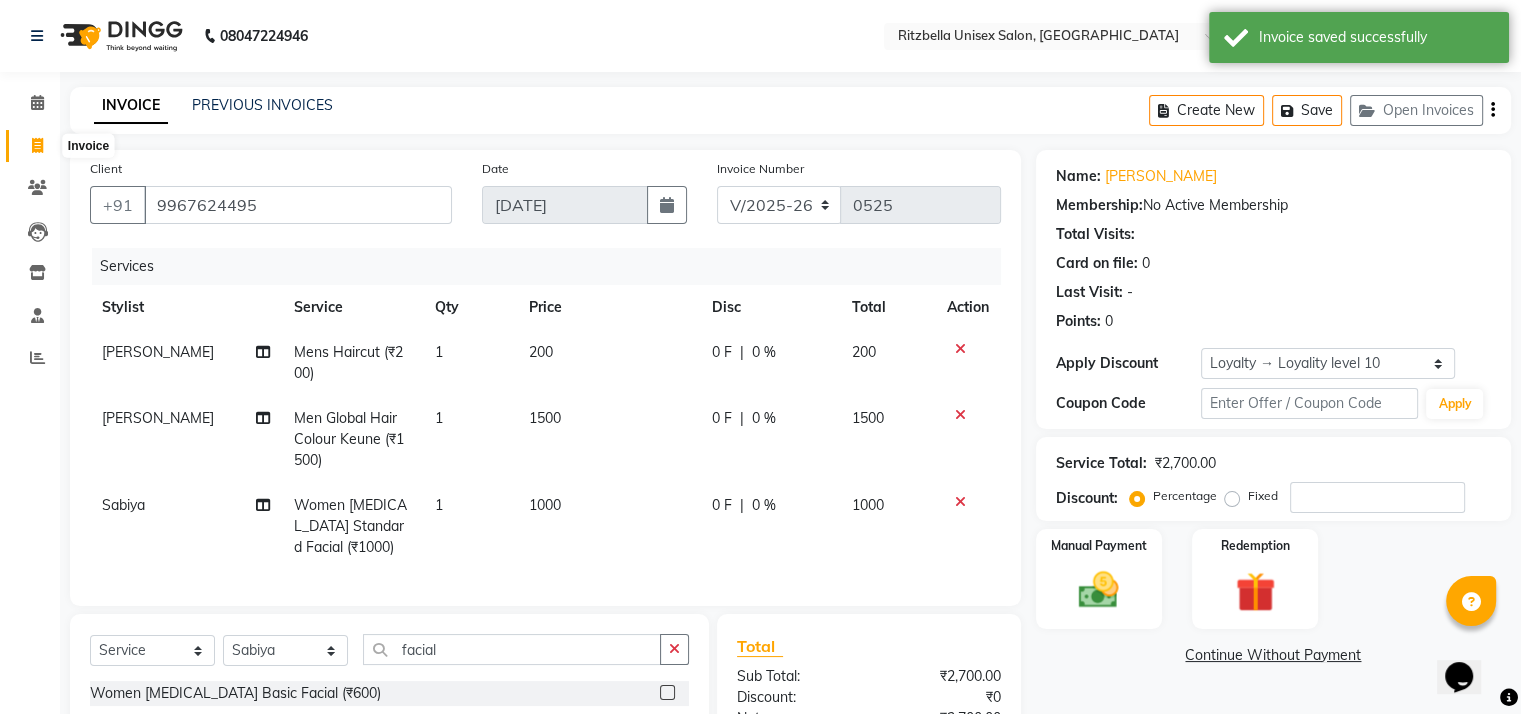 click 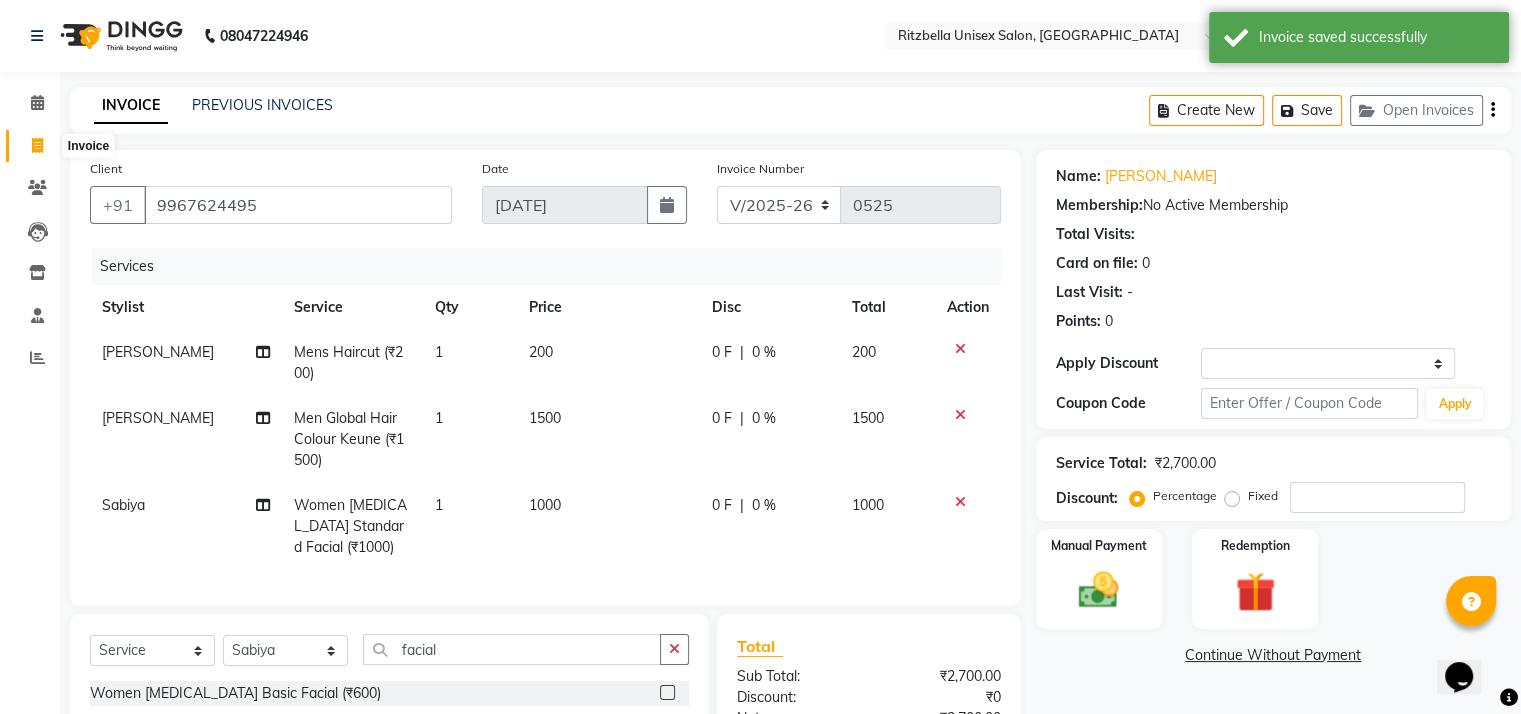 select on "service" 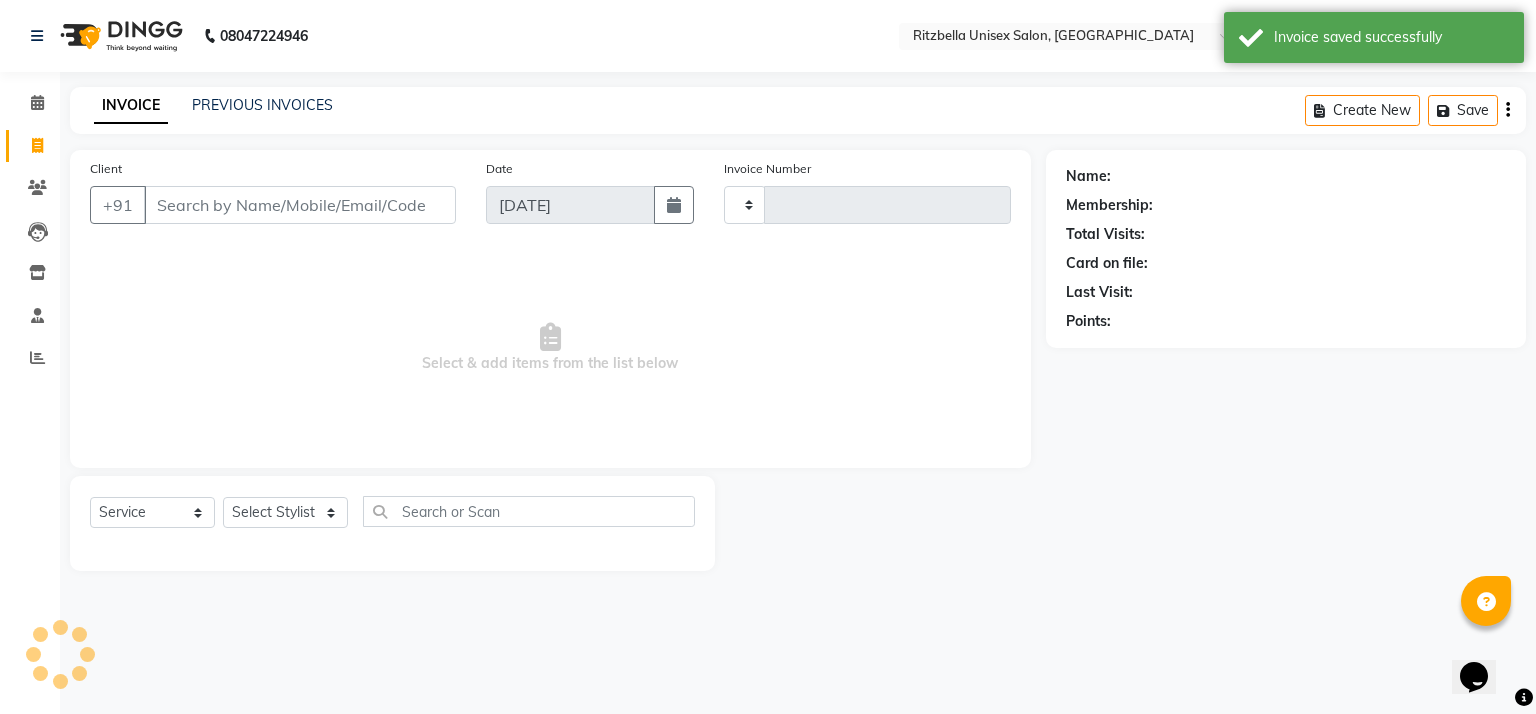 type on "0525" 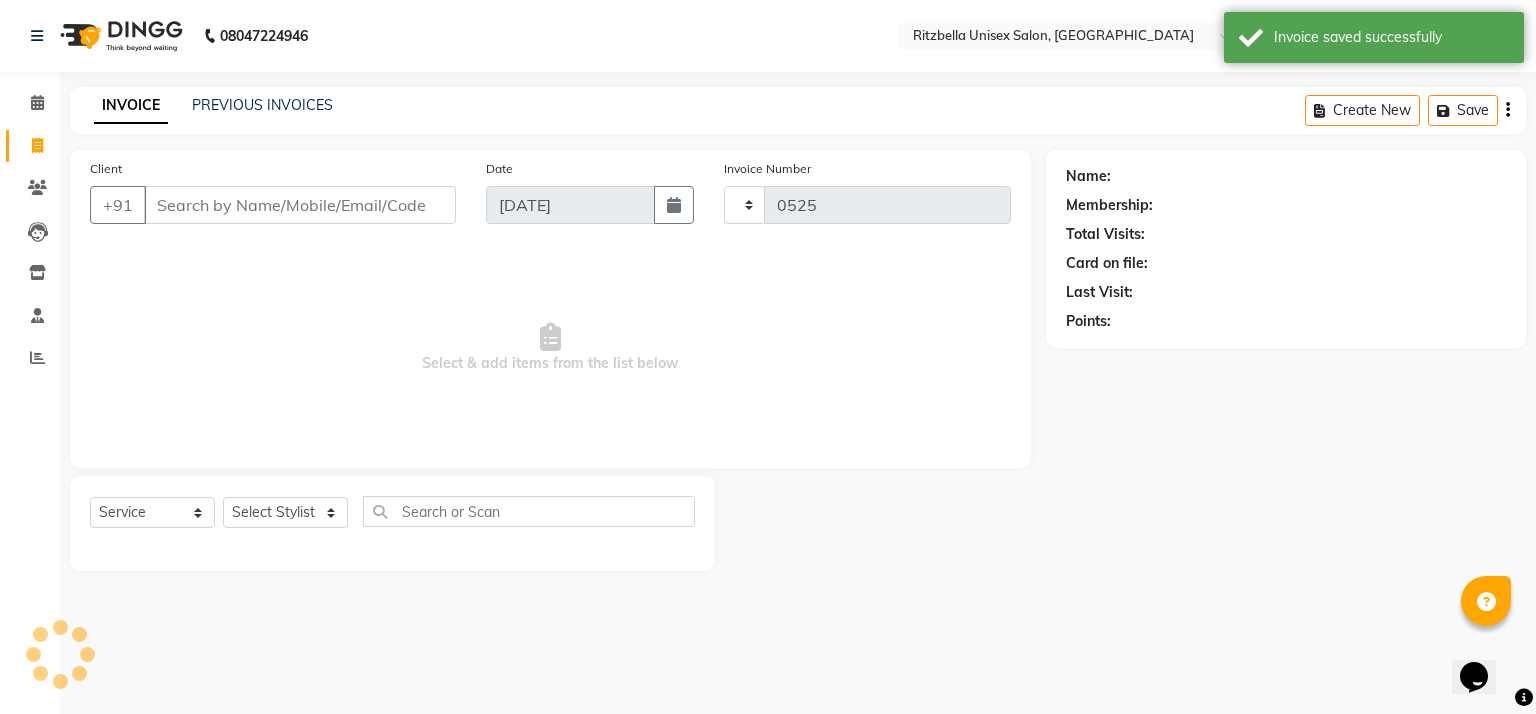 select on "6870" 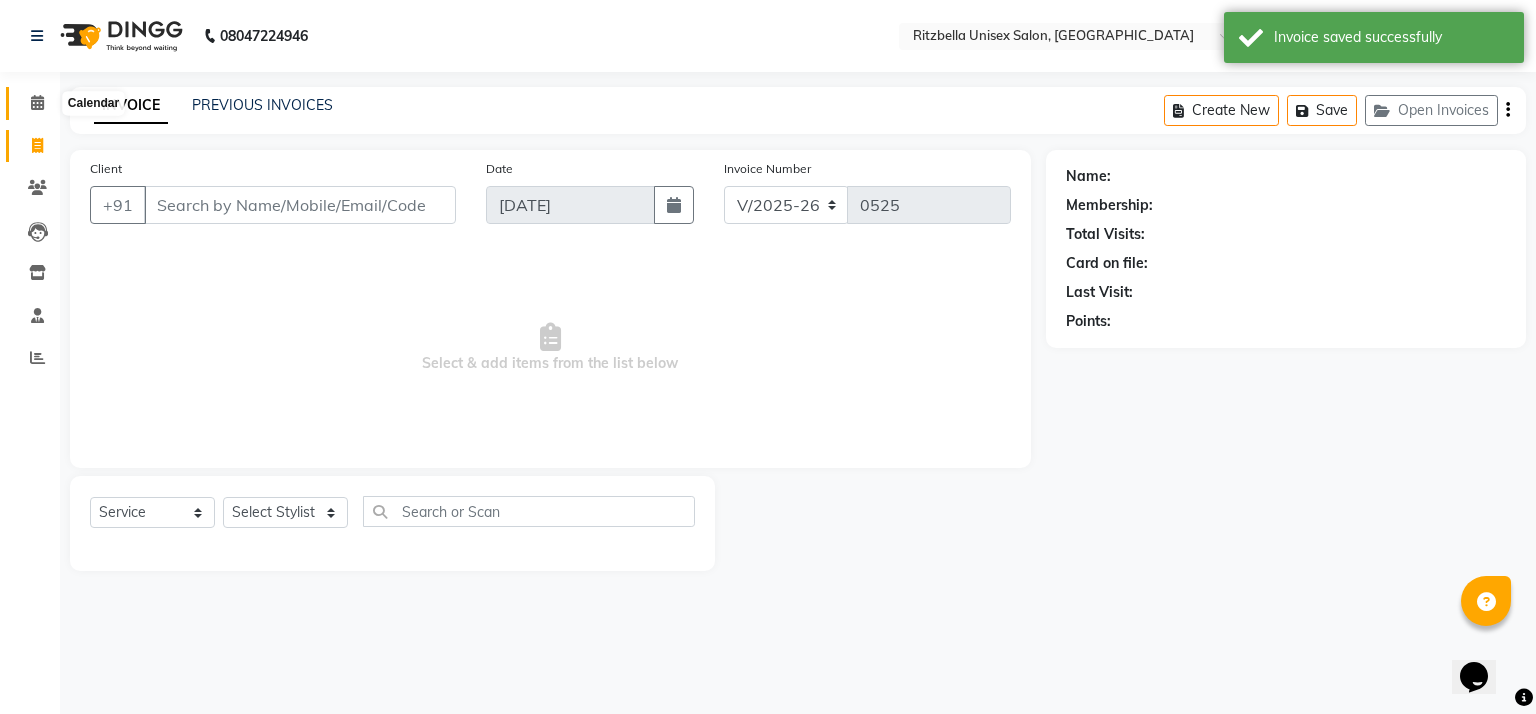 click 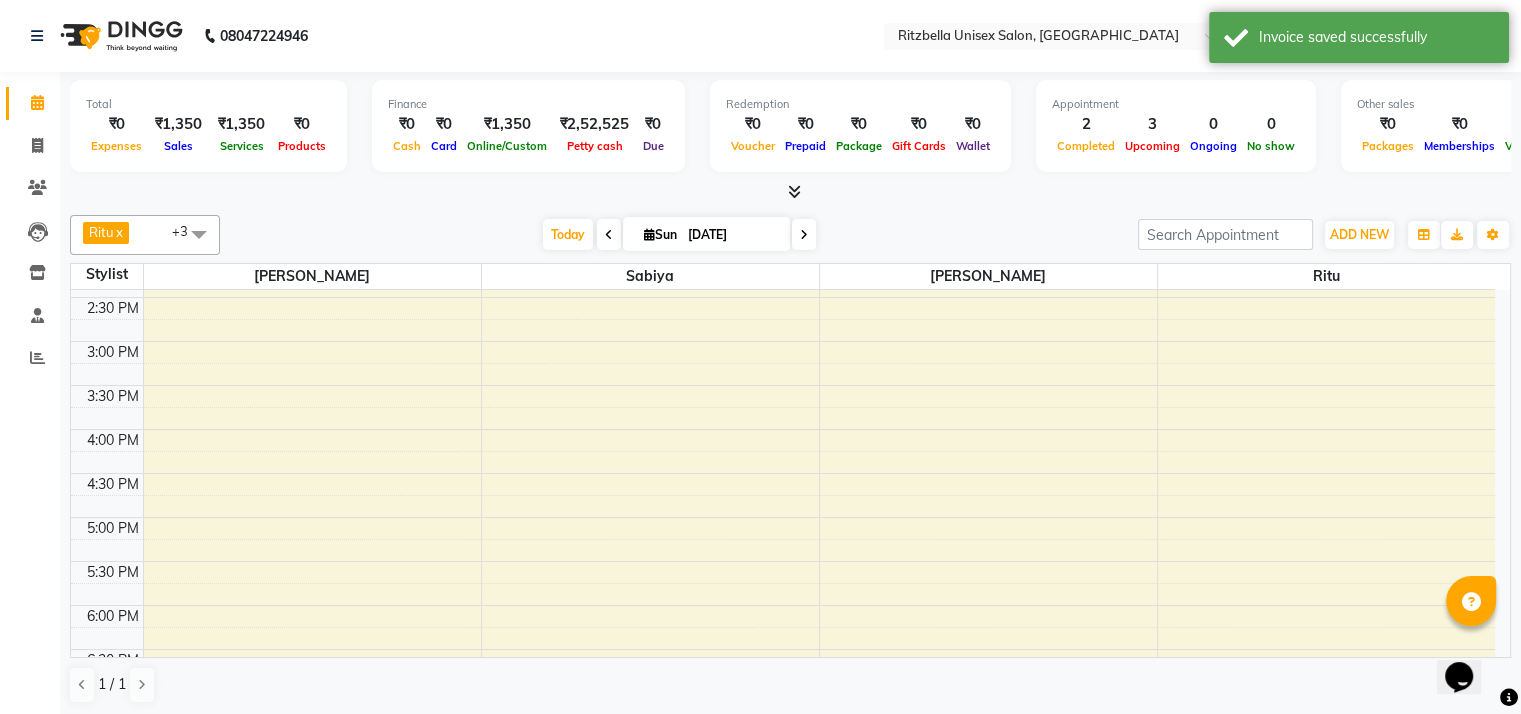 scroll, scrollTop: 475, scrollLeft: 0, axis: vertical 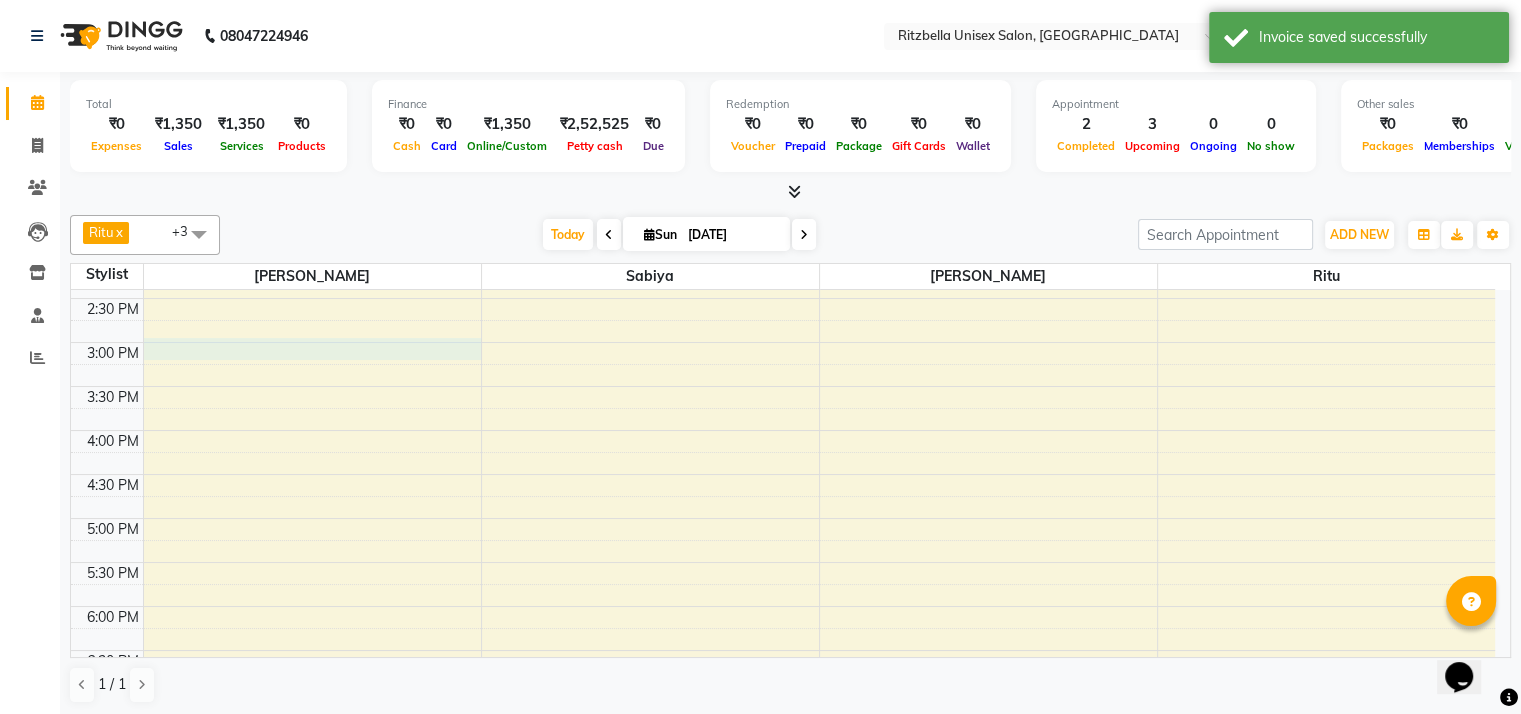 click on "9:00 AM 9:30 AM 10:00 AM 10:30 AM 11:00 AM 11:30 AM 12:00 PM 12:30 PM 1:00 PM 1:30 PM 2:00 PM 2:30 PM 3:00 PM 3:30 PM 4:00 PM 4:30 PM 5:00 PM 5:30 PM 6:00 PM 6:30 PM 7:00 PM 7:30 PM 8:00 PM 8:30 PM 9:00 PM 9:30 PM     [PERSON_NAME], TK03, 10:40 AM-11:55 AM, Mens Haircut  (₹200),[PERSON_NAME] Shaping (₹150)     [PERSON_NAME], TK01, 11:30 AM-01:05 PM, Women [MEDICAL_DATA] Standard Facial,Men Dtan Standard face (₹300),High frequency machine treatment (₹500)             [PERSON_NAME], TK02, 12:45 PM-01:15 PM, Women [MEDICAL_DATA] Standard Cleanup             [PERSON_NAME], TK02, 11:30 AM-12:15 PM, Mens Haircut              [PERSON_NAME], TK02, 12:15 PM-12:45 PM, [PERSON_NAME] Shaping" at bounding box center [783, 386] 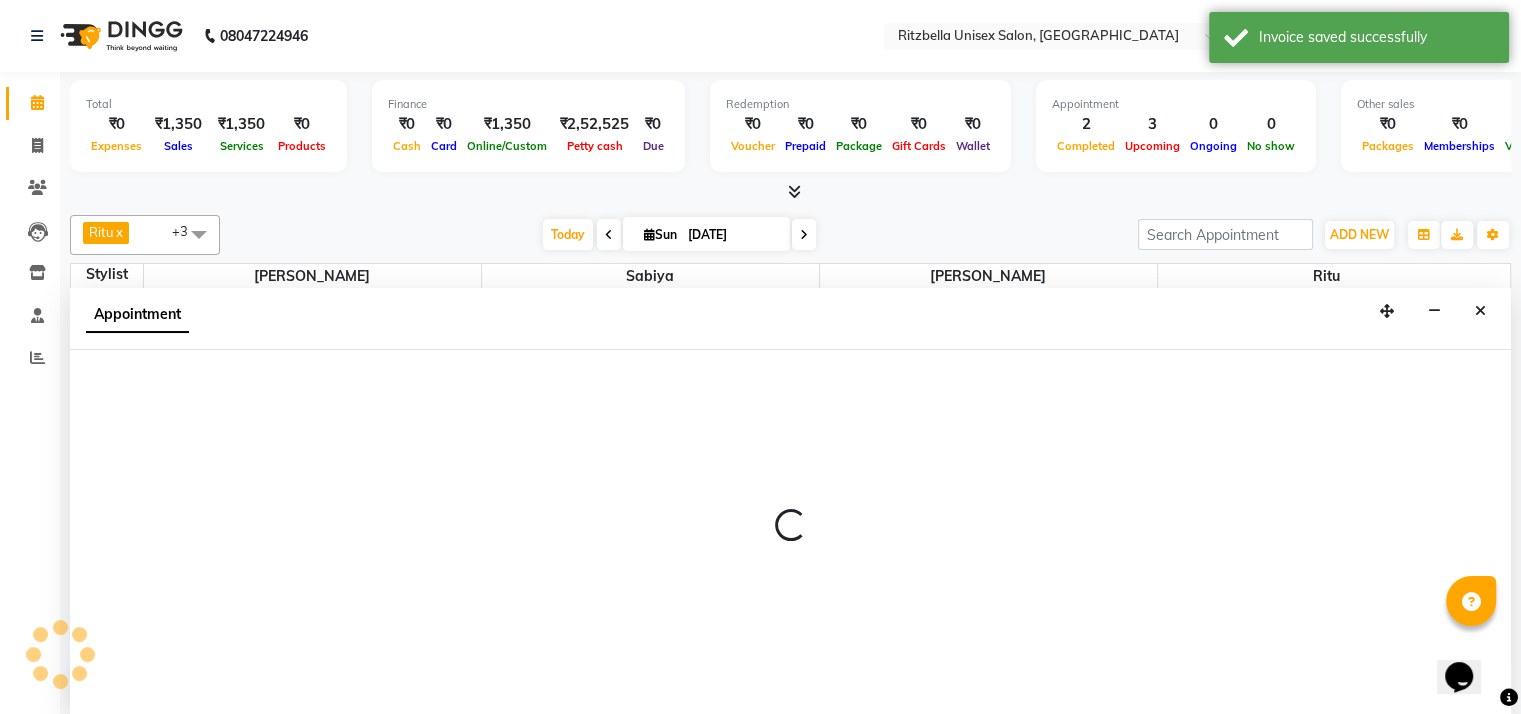 scroll, scrollTop: 1, scrollLeft: 0, axis: vertical 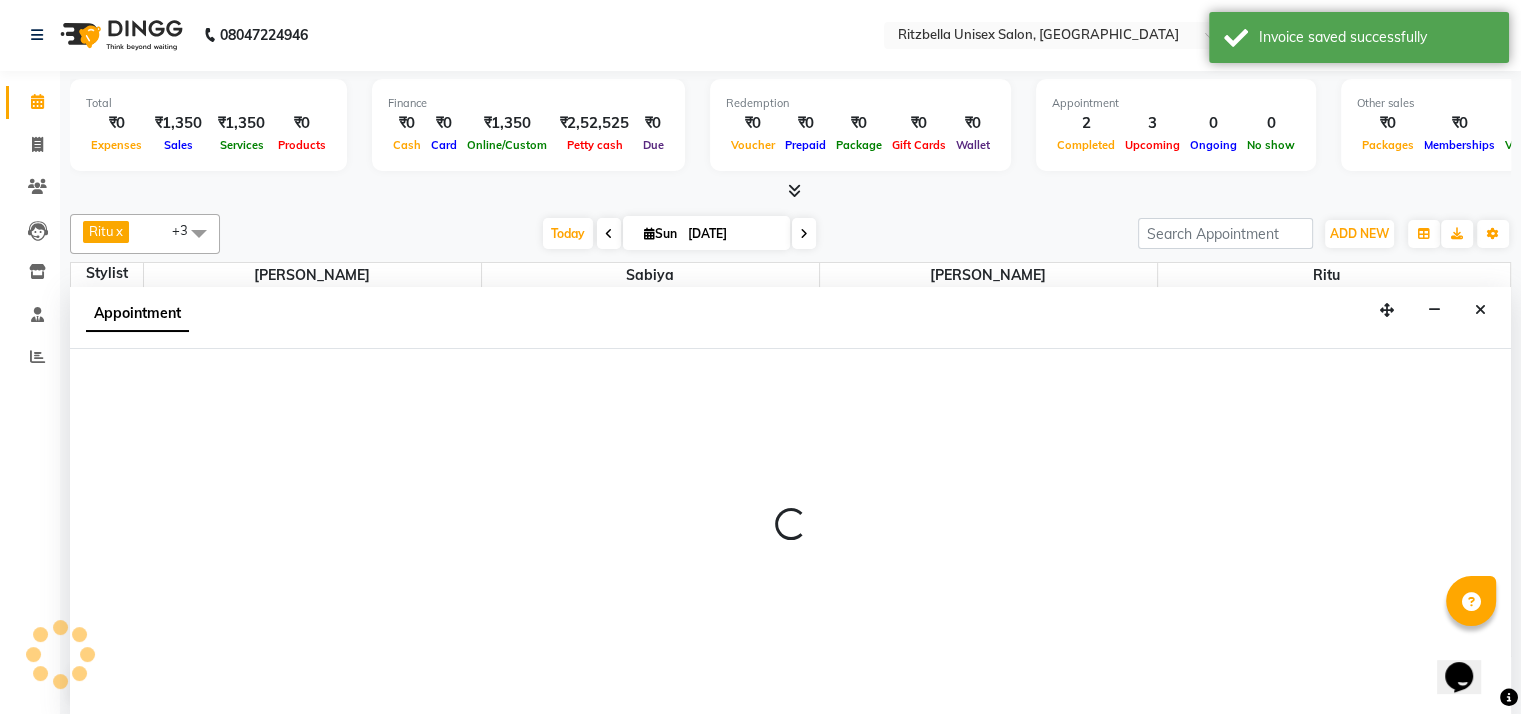 select on "59016" 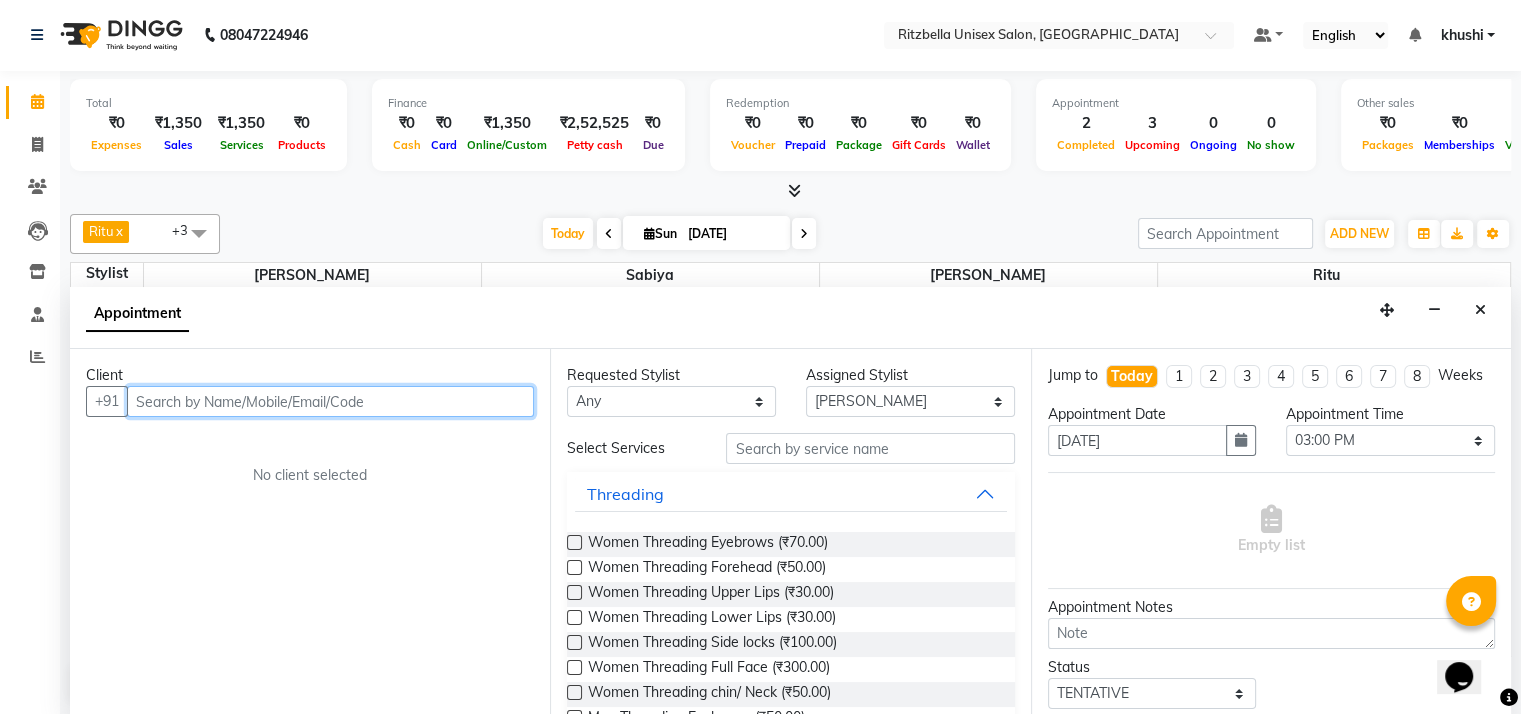 click at bounding box center (330, 401) 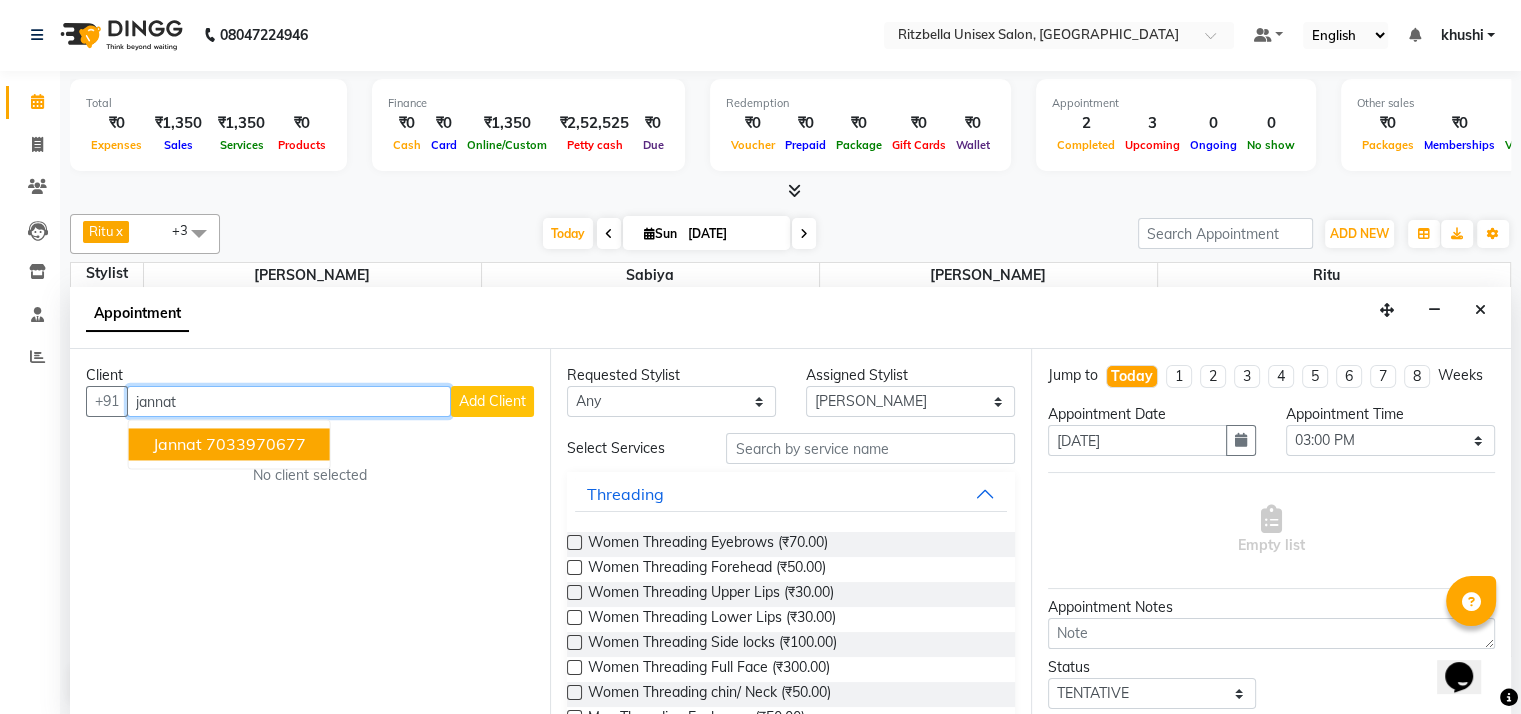 click on "7033970677" at bounding box center (256, 445) 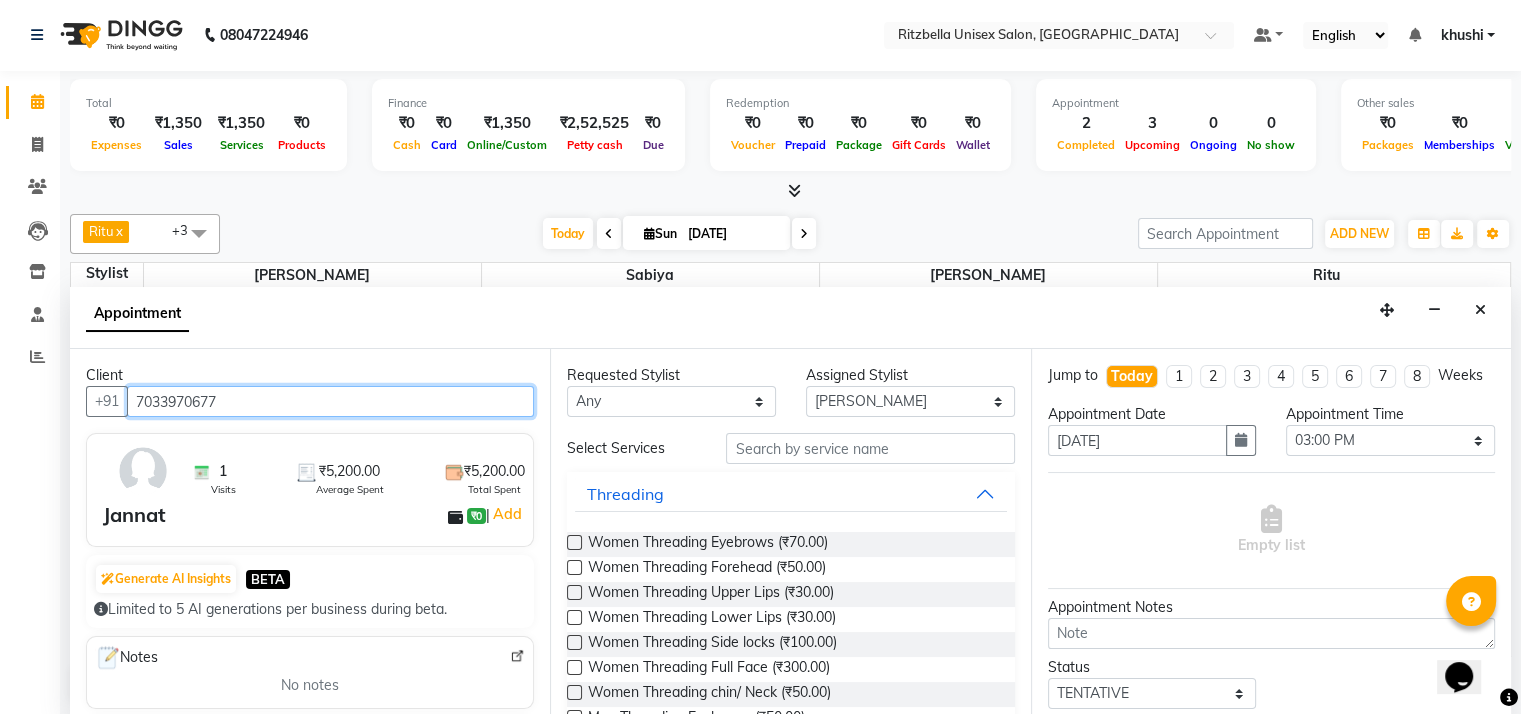 type on "7033970677" 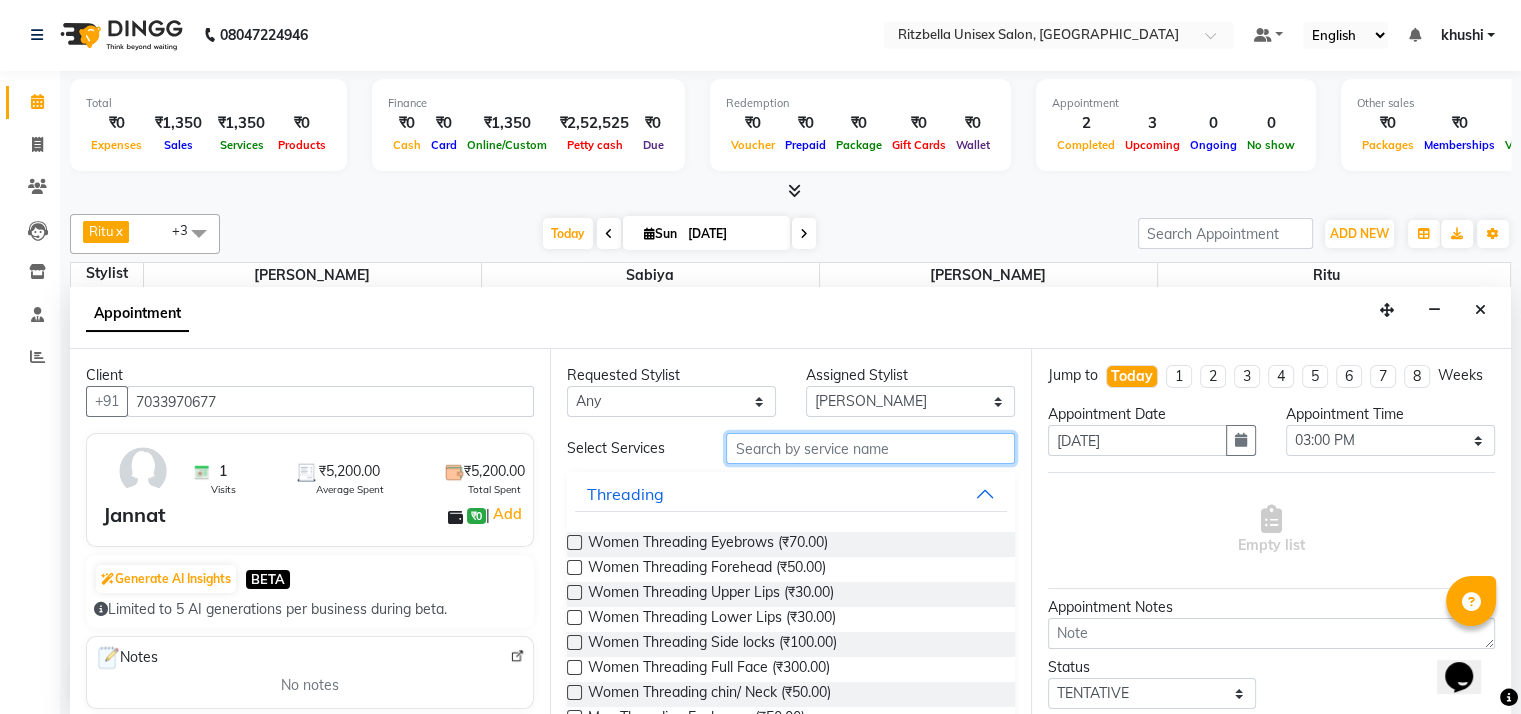 click at bounding box center (870, 448) 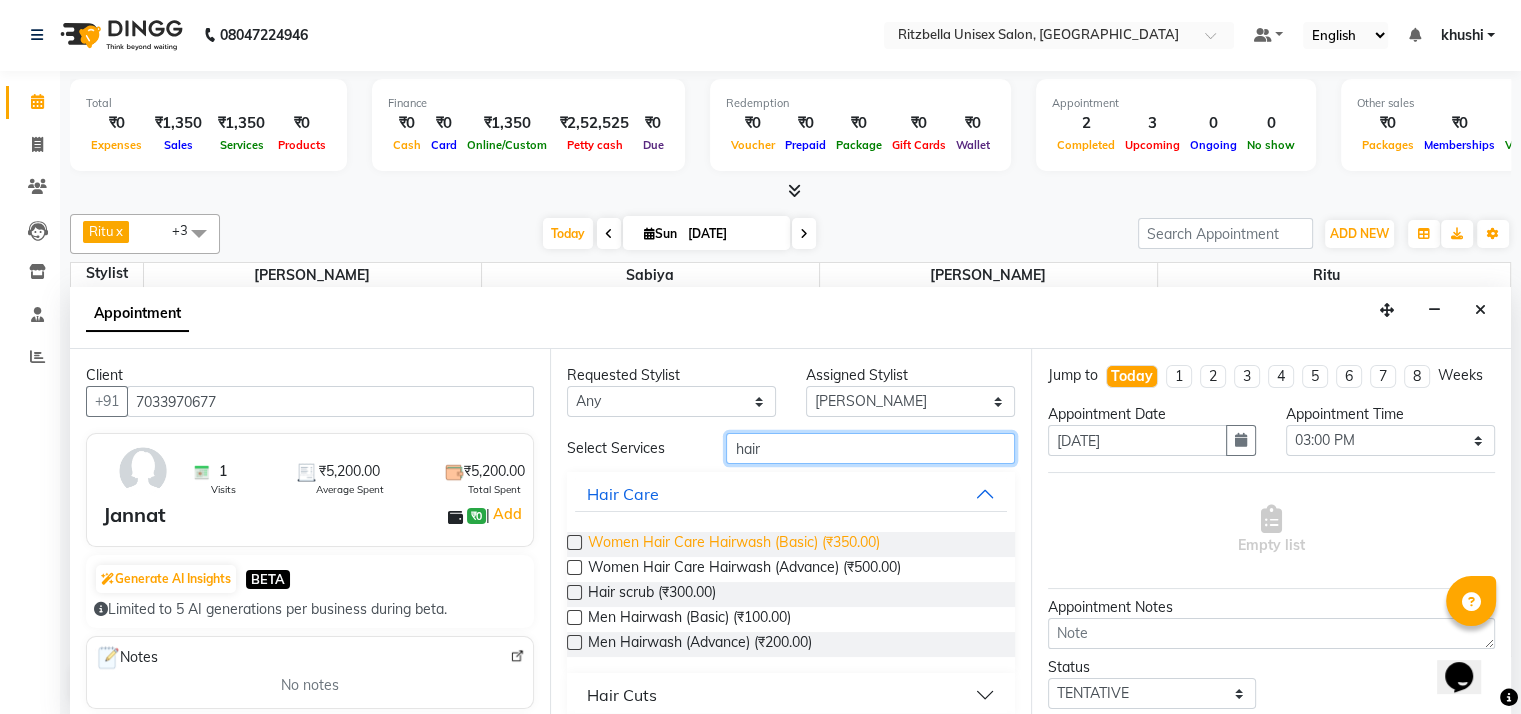 type on "hair" 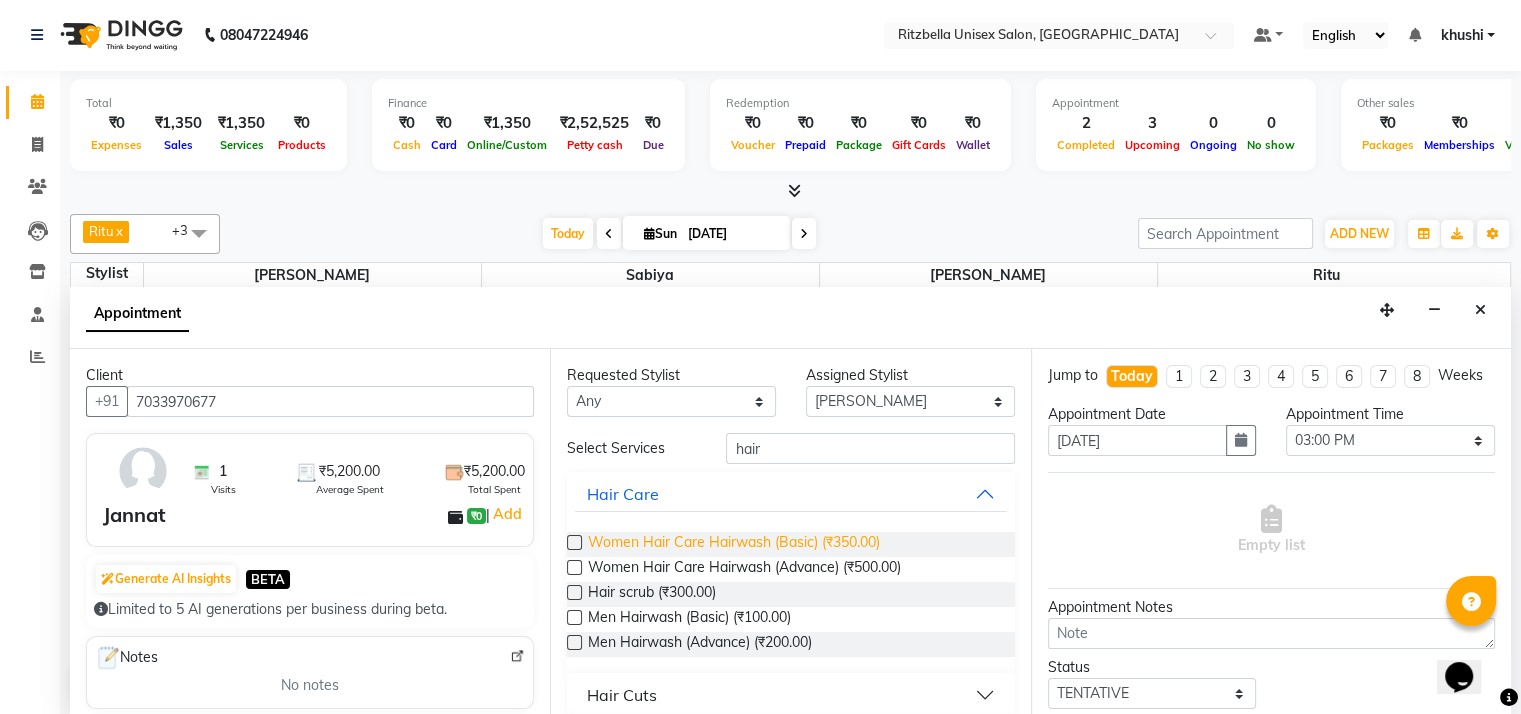 click on "Women Hair Care Hairwash (Basic) (₹350.00)" at bounding box center (734, 544) 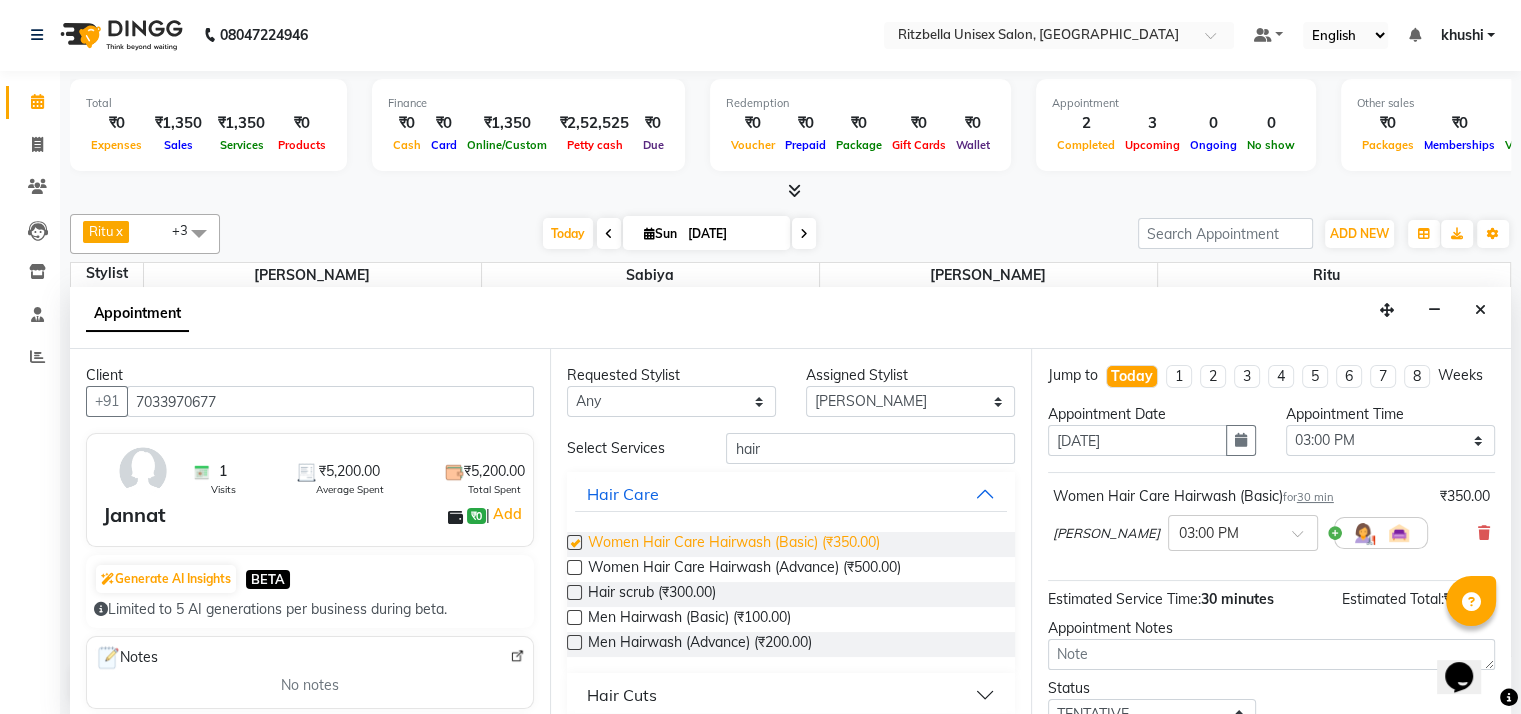 checkbox on "false" 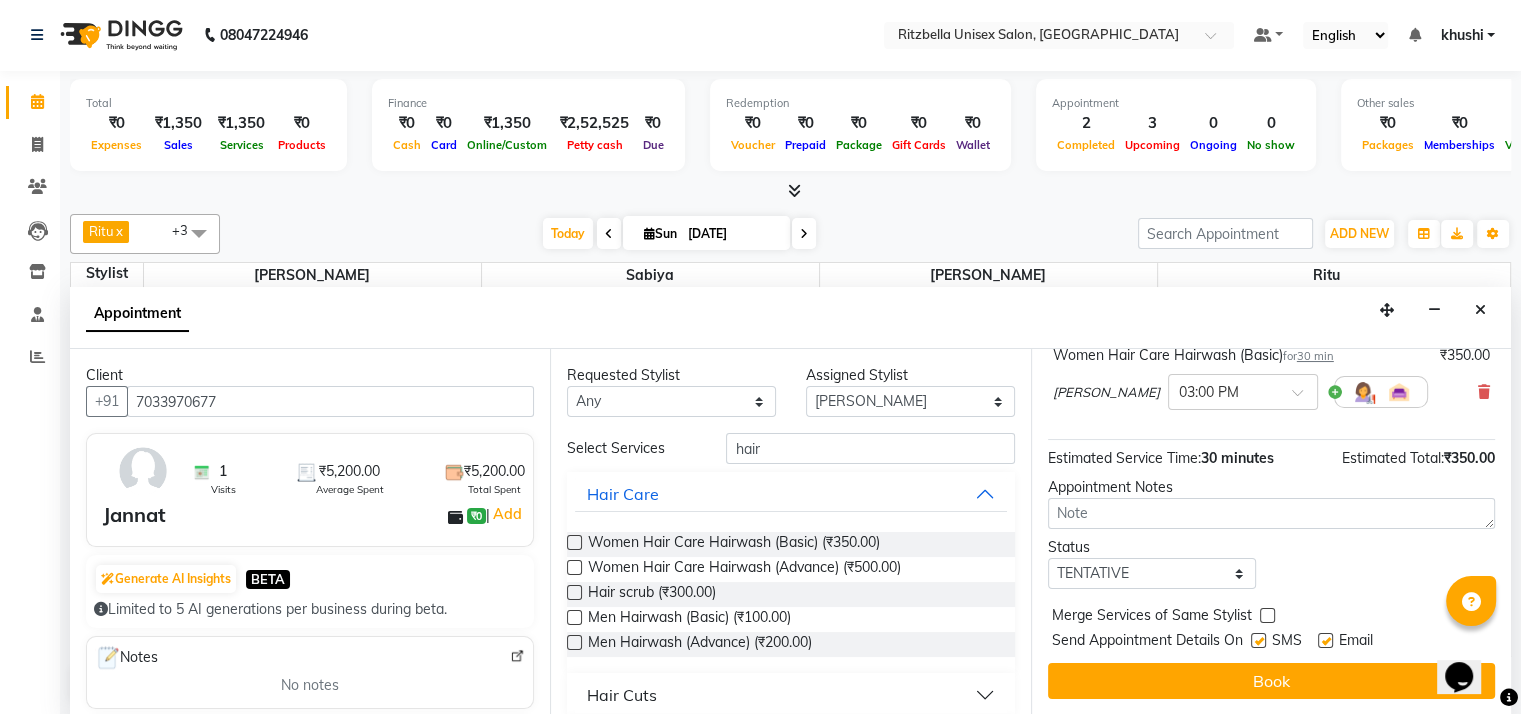 scroll, scrollTop: 159, scrollLeft: 0, axis: vertical 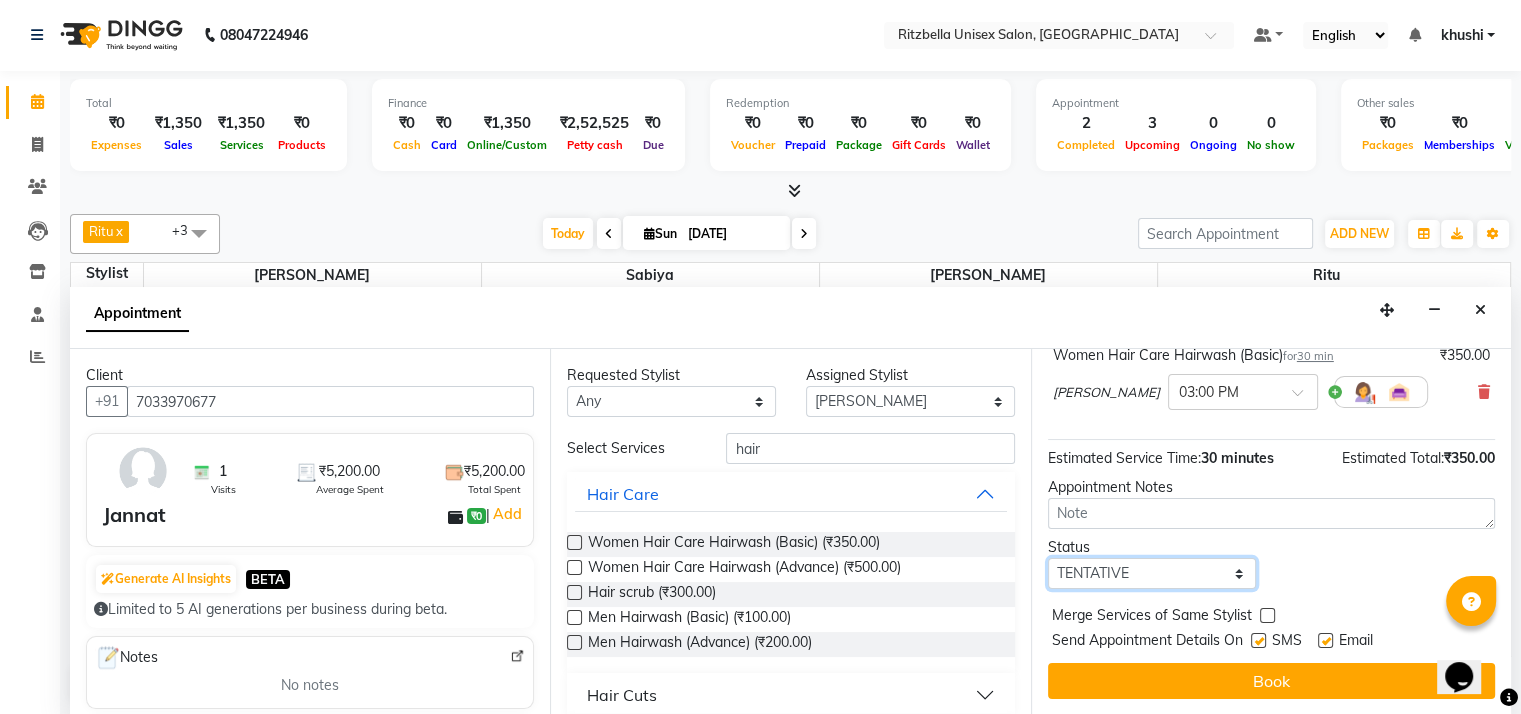 click on "Select TENTATIVE CONFIRM CHECK-IN UPCOMING" at bounding box center [1152, 573] 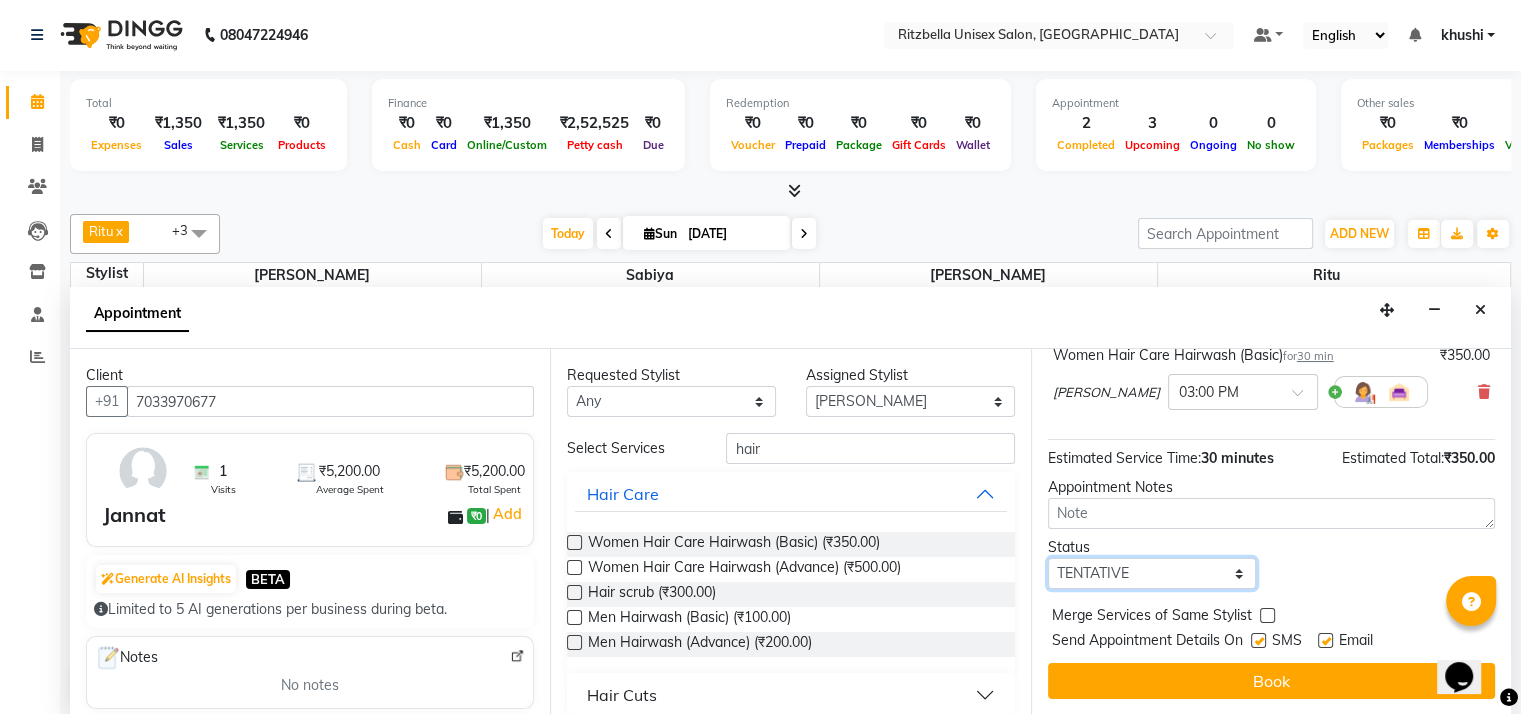 click on "Select TENTATIVE CONFIRM CHECK-IN UPCOMING" at bounding box center (1152, 573) 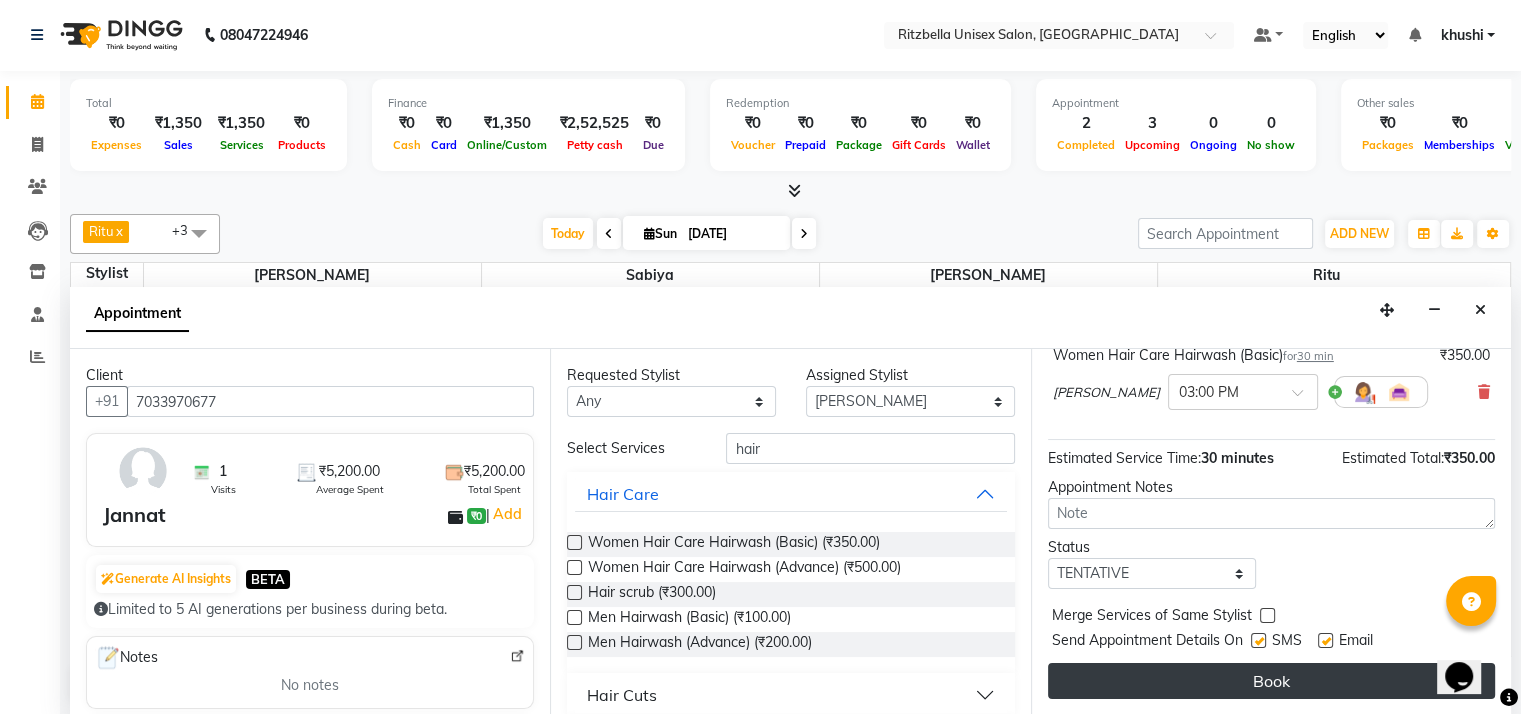 click on "Book" at bounding box center (1271, 681) 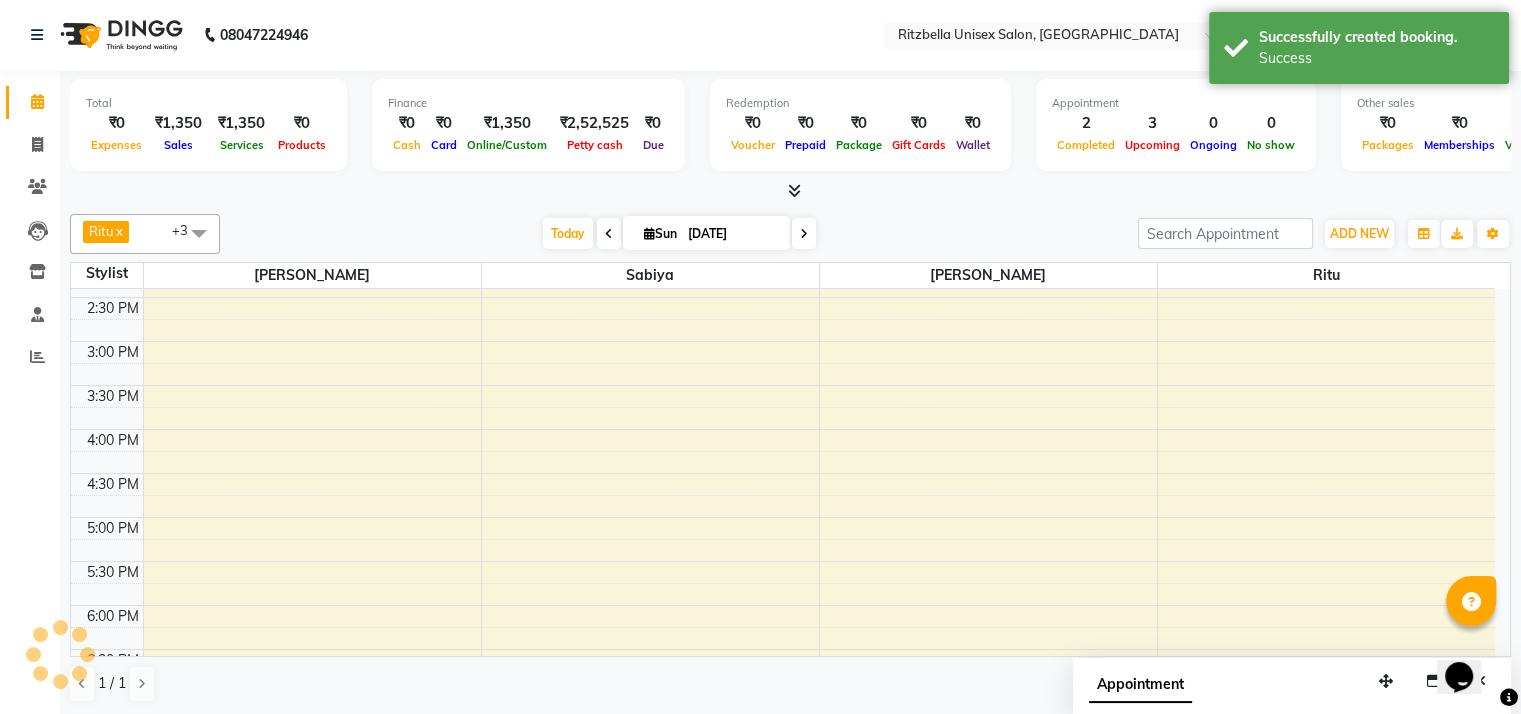 scroll, scrollTop: 0, scrollLeft: 0, axis: both 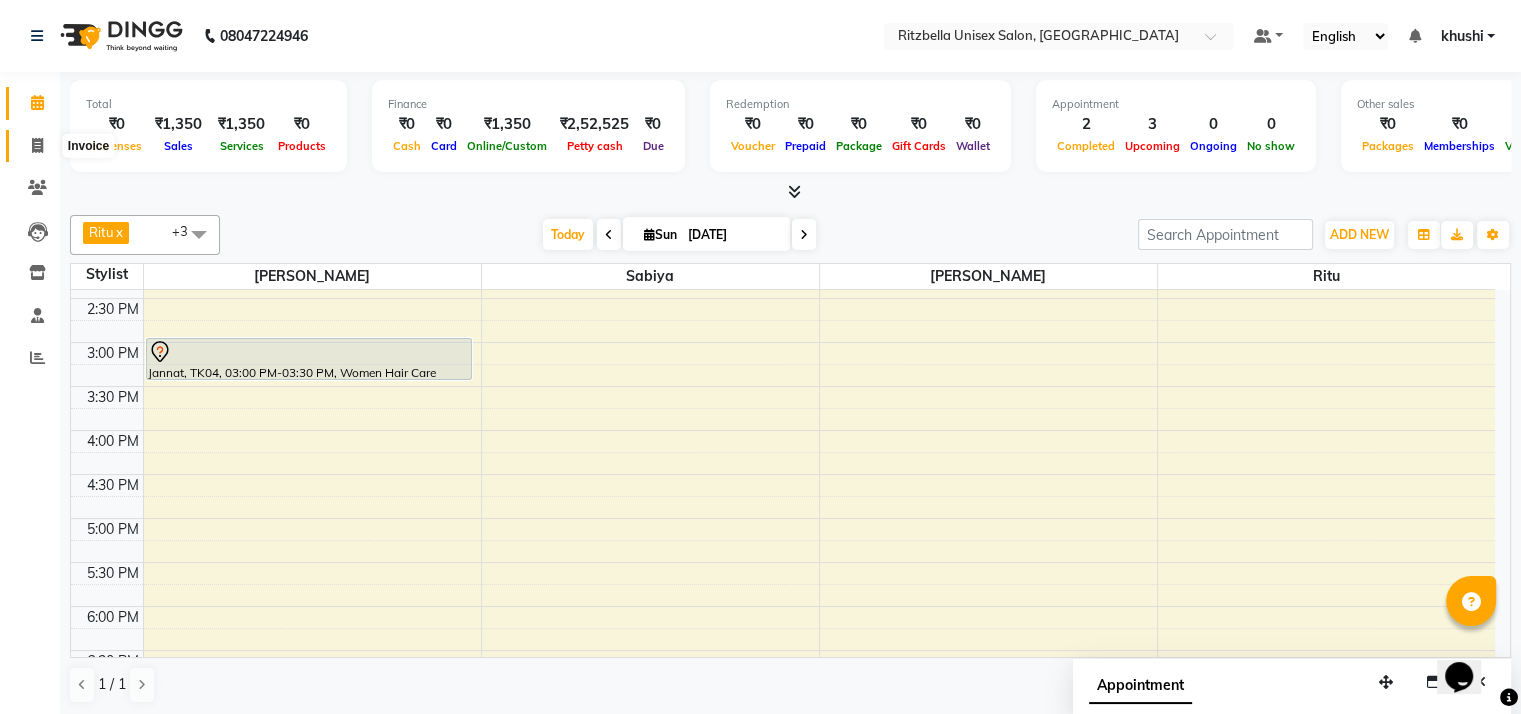 click 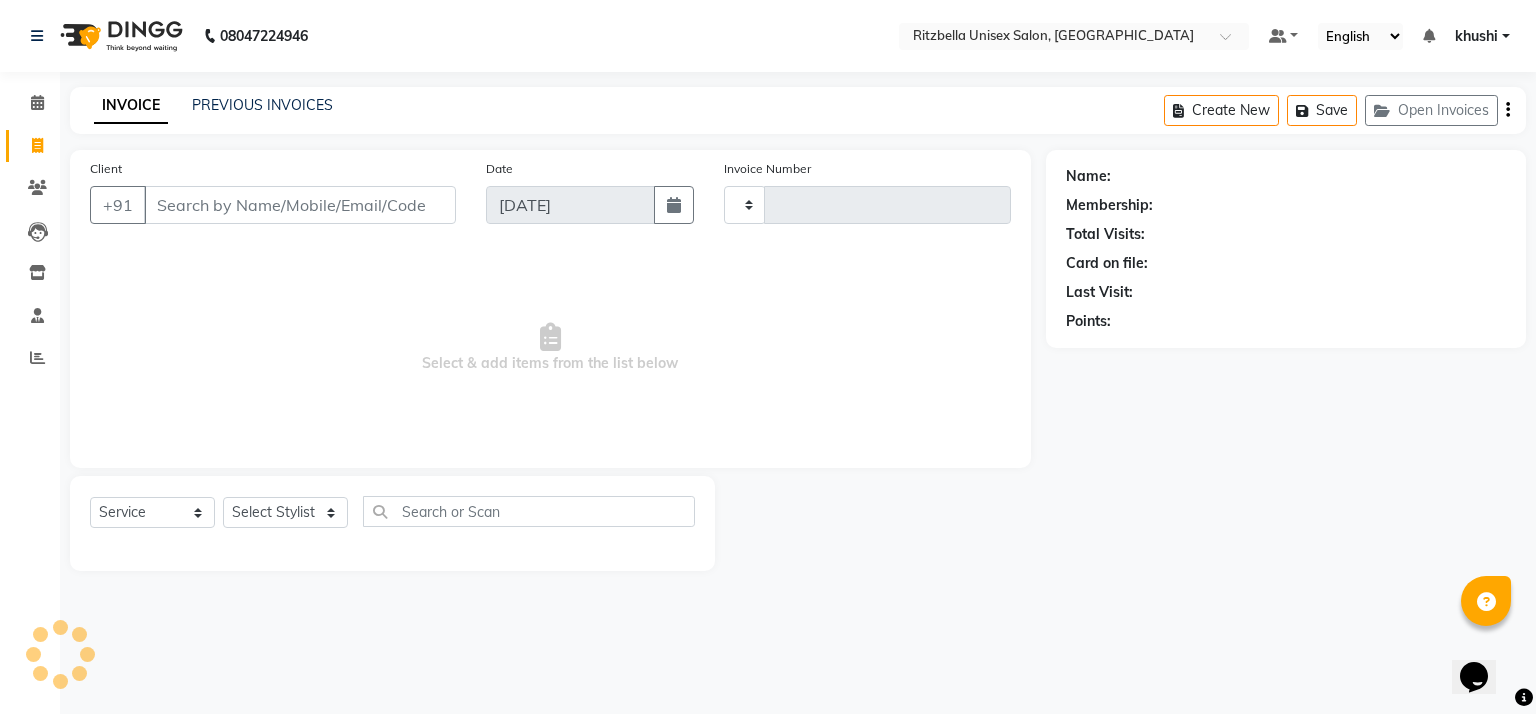 type on "0525" 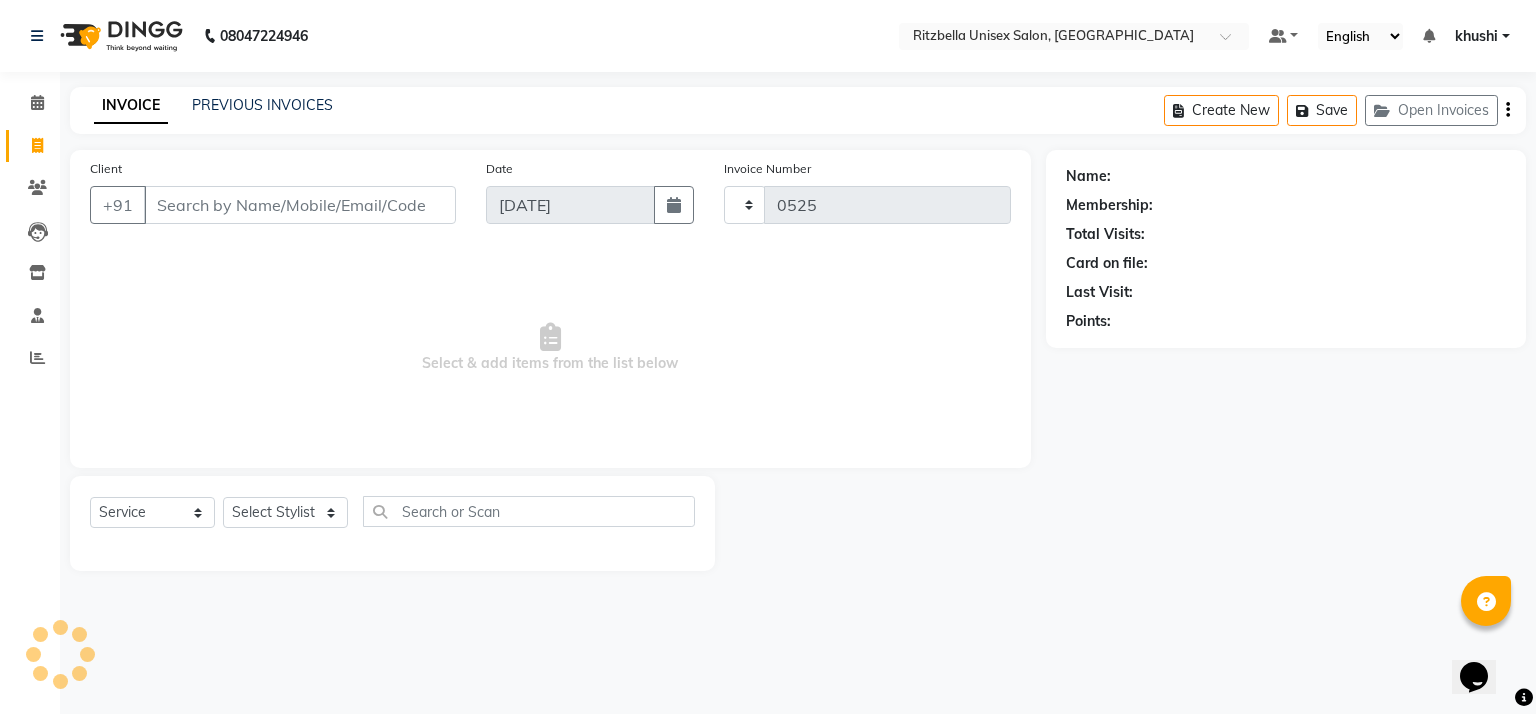 select on "6870" 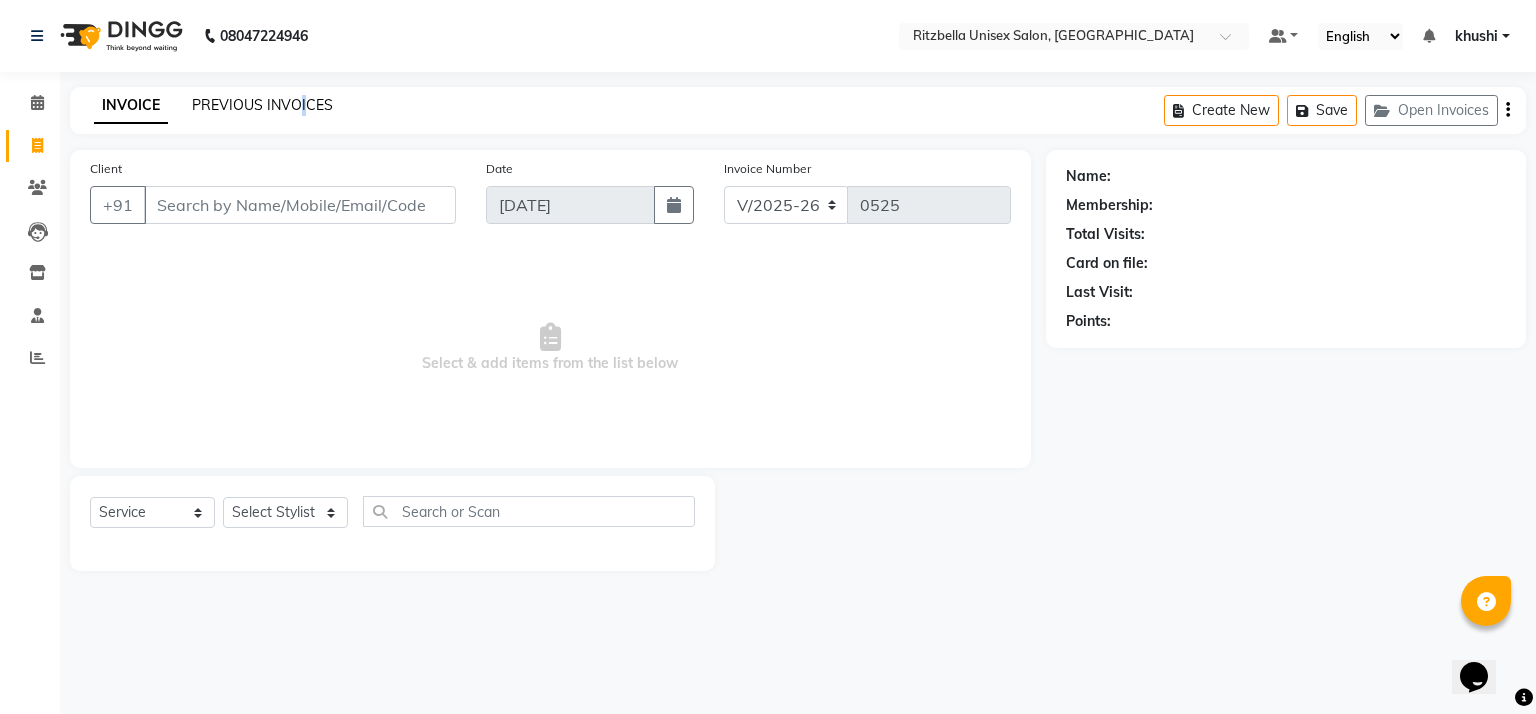 drag, startPoint x: 301, startPoint y: 93, endPoint x: 299, endPoint y: 107, distance: 14.142136 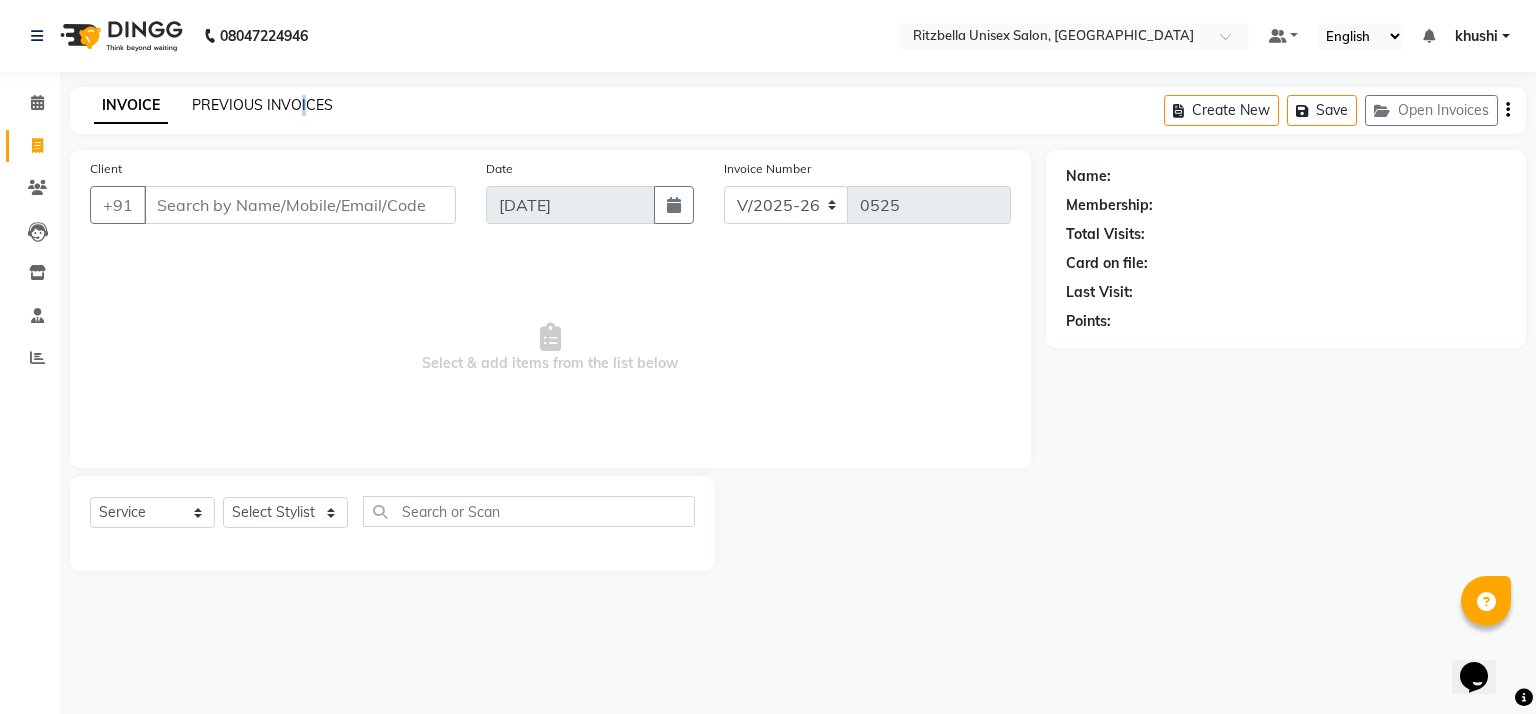 click on "PREVIOUS INVOICES" 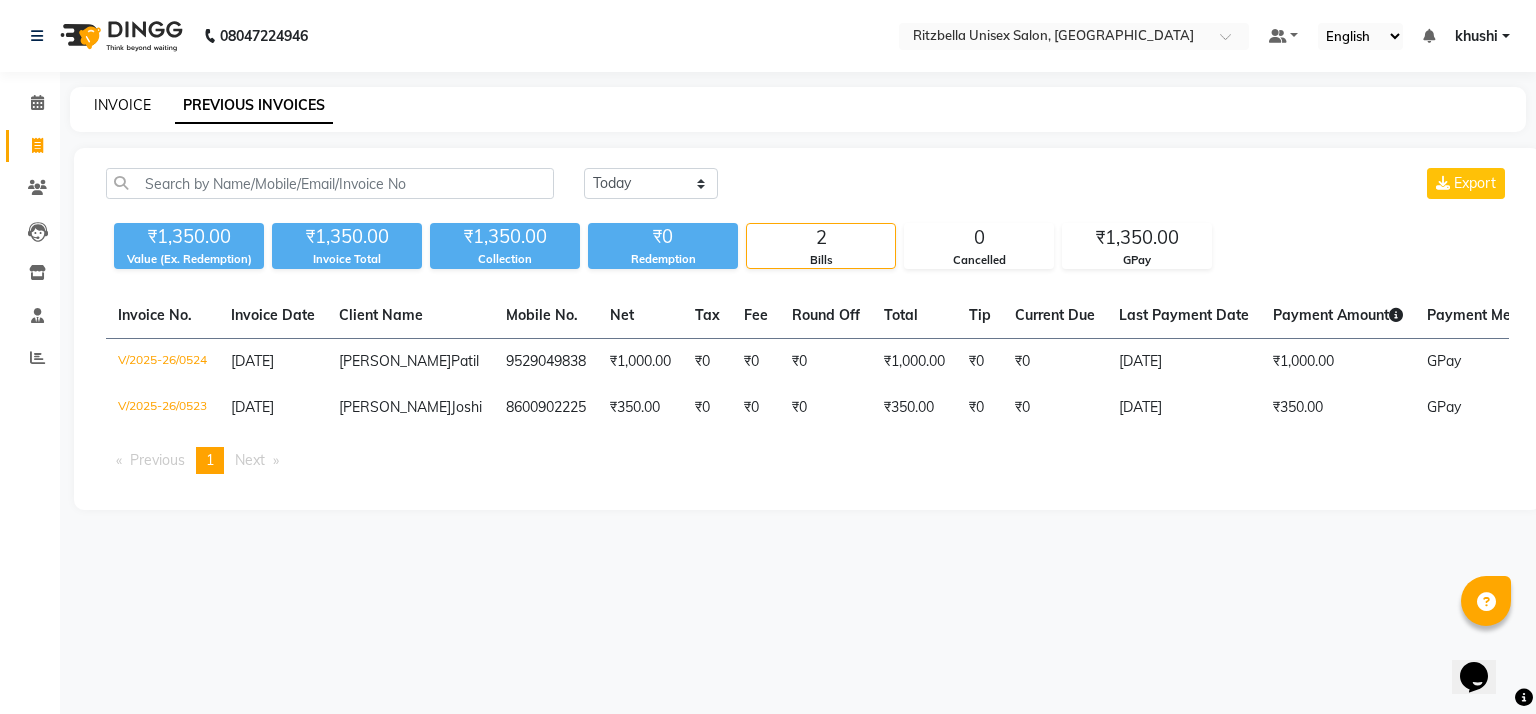 click on "INVOICE" 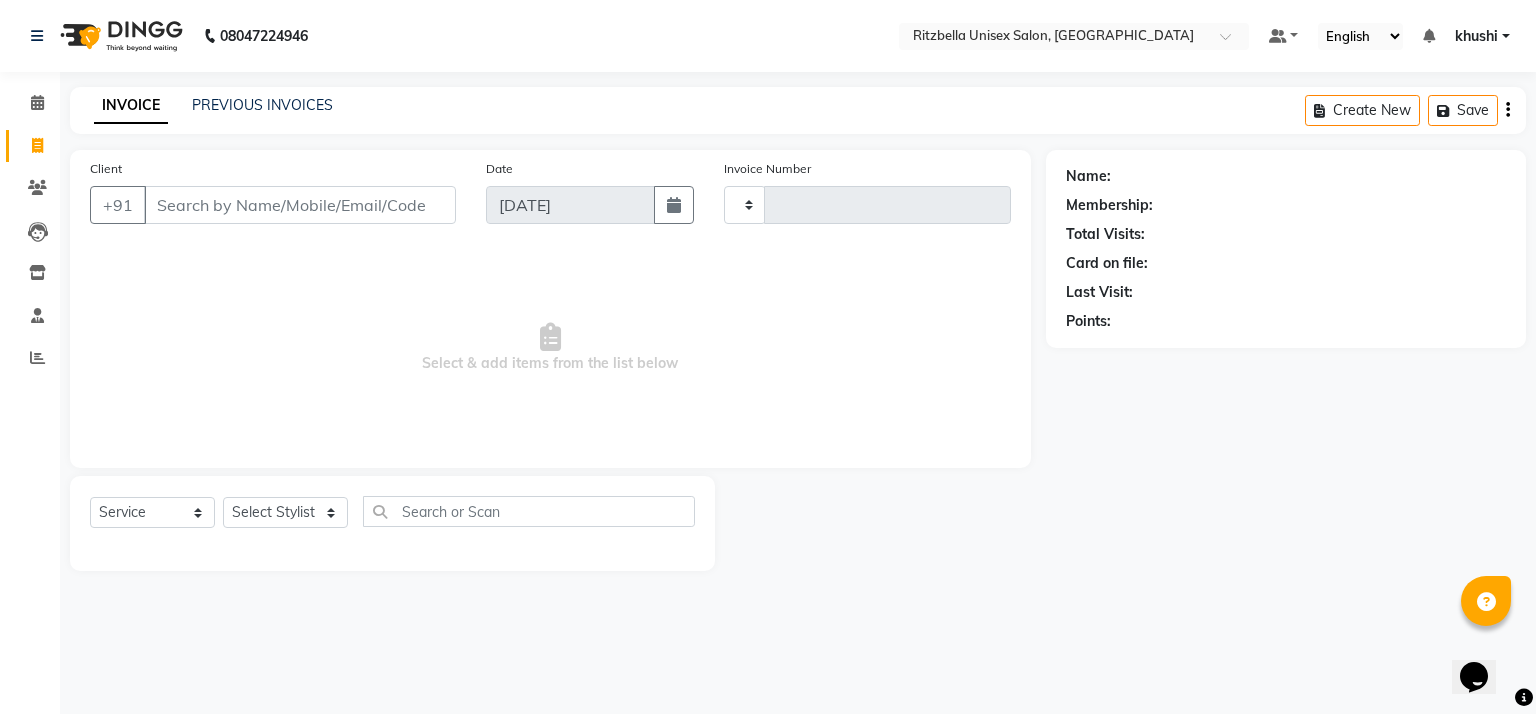 type on "0525" 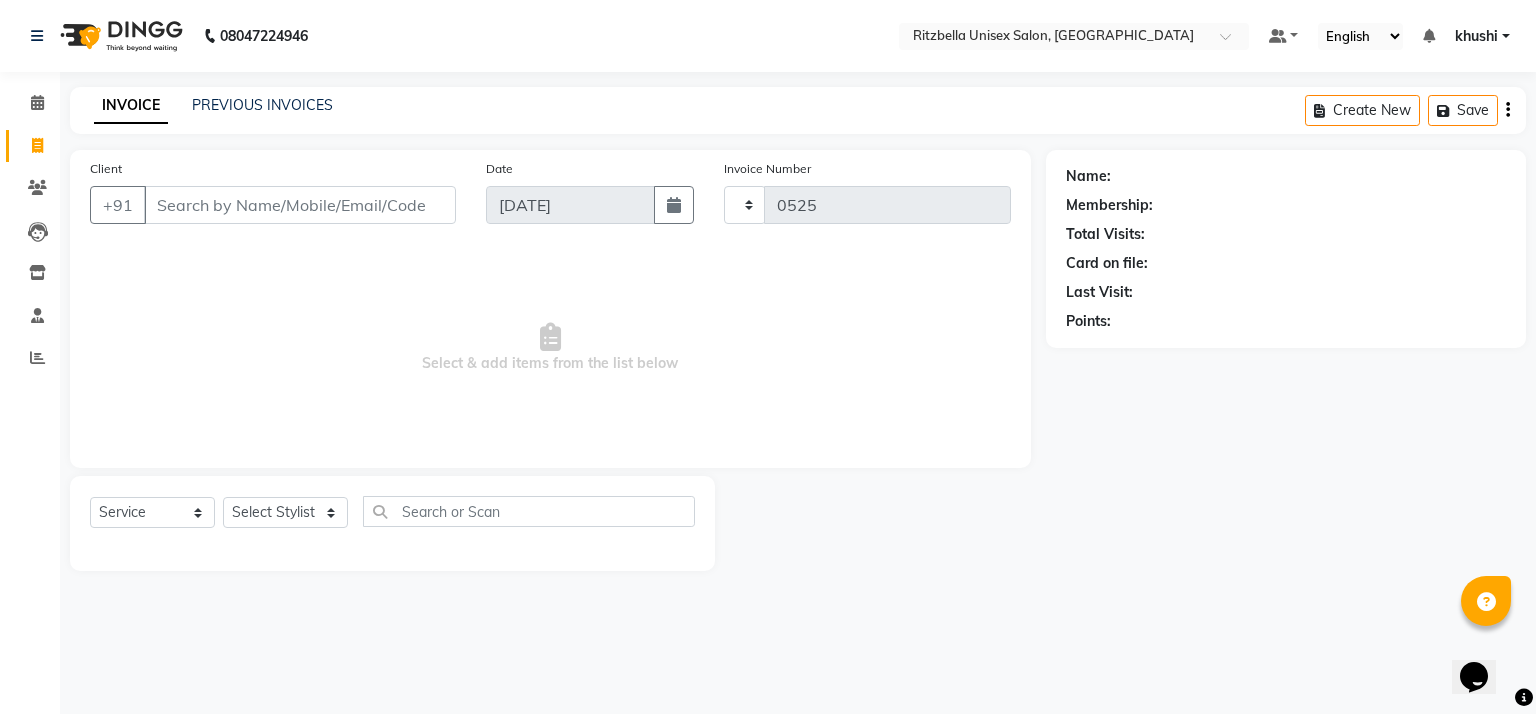 select on "6870" 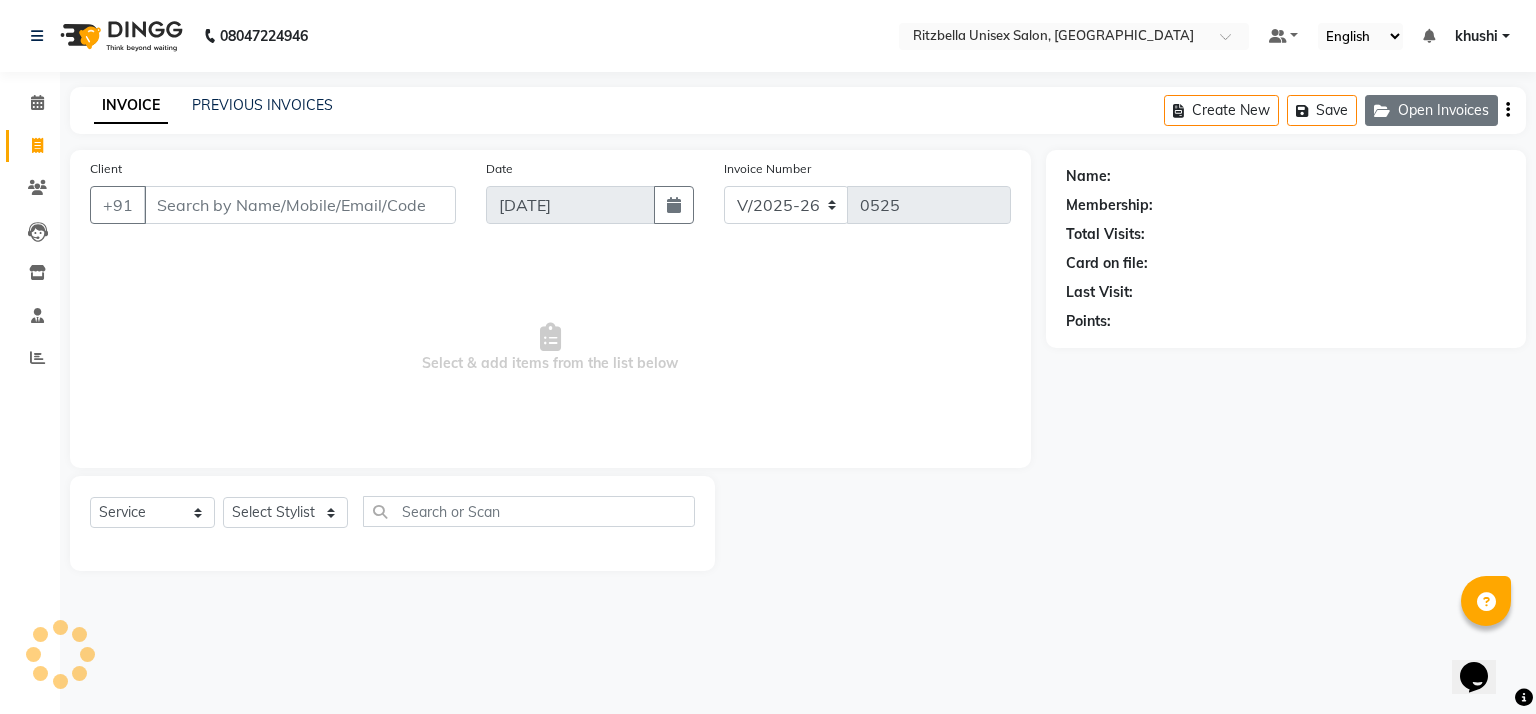 click on "Open Invoices" 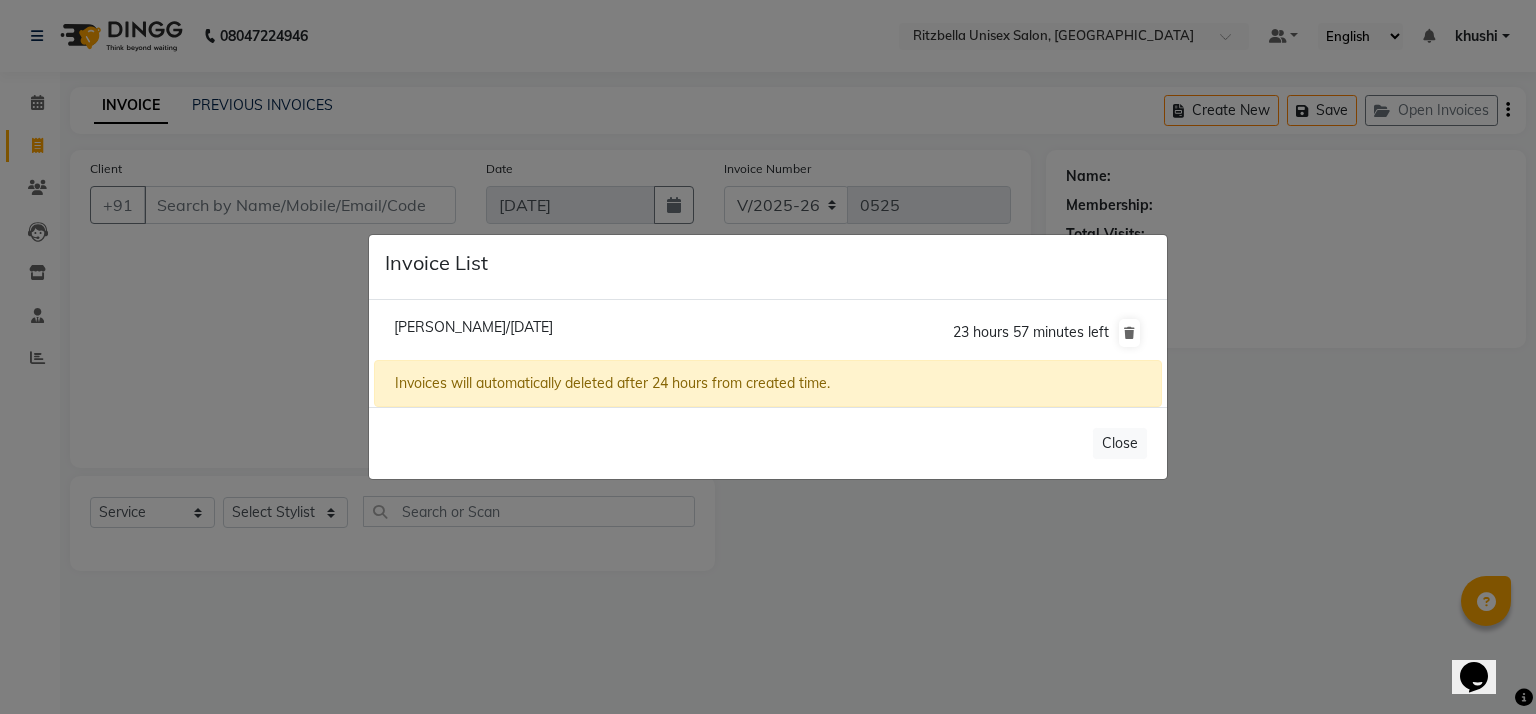 click on "[PERSON_NAME]/[DATE]" 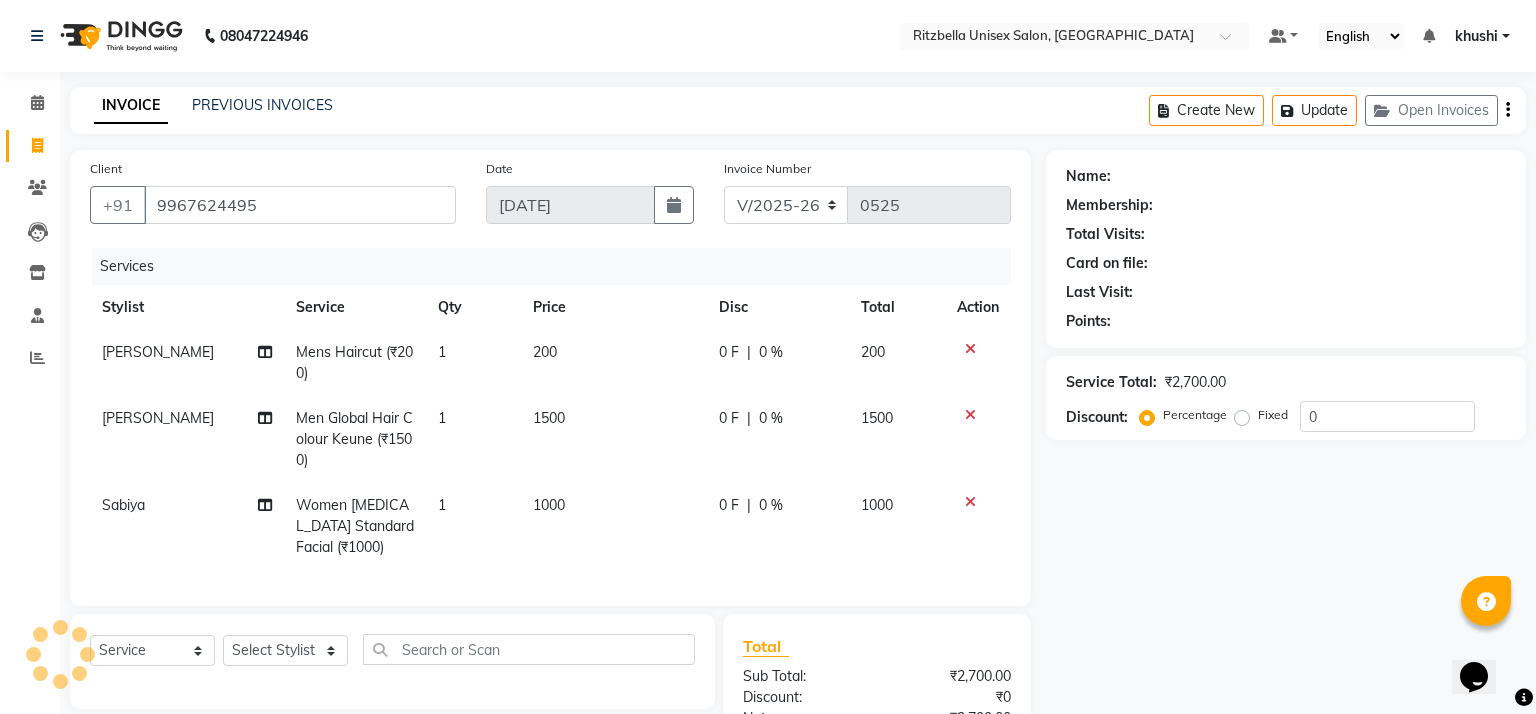 select on "1: Object" 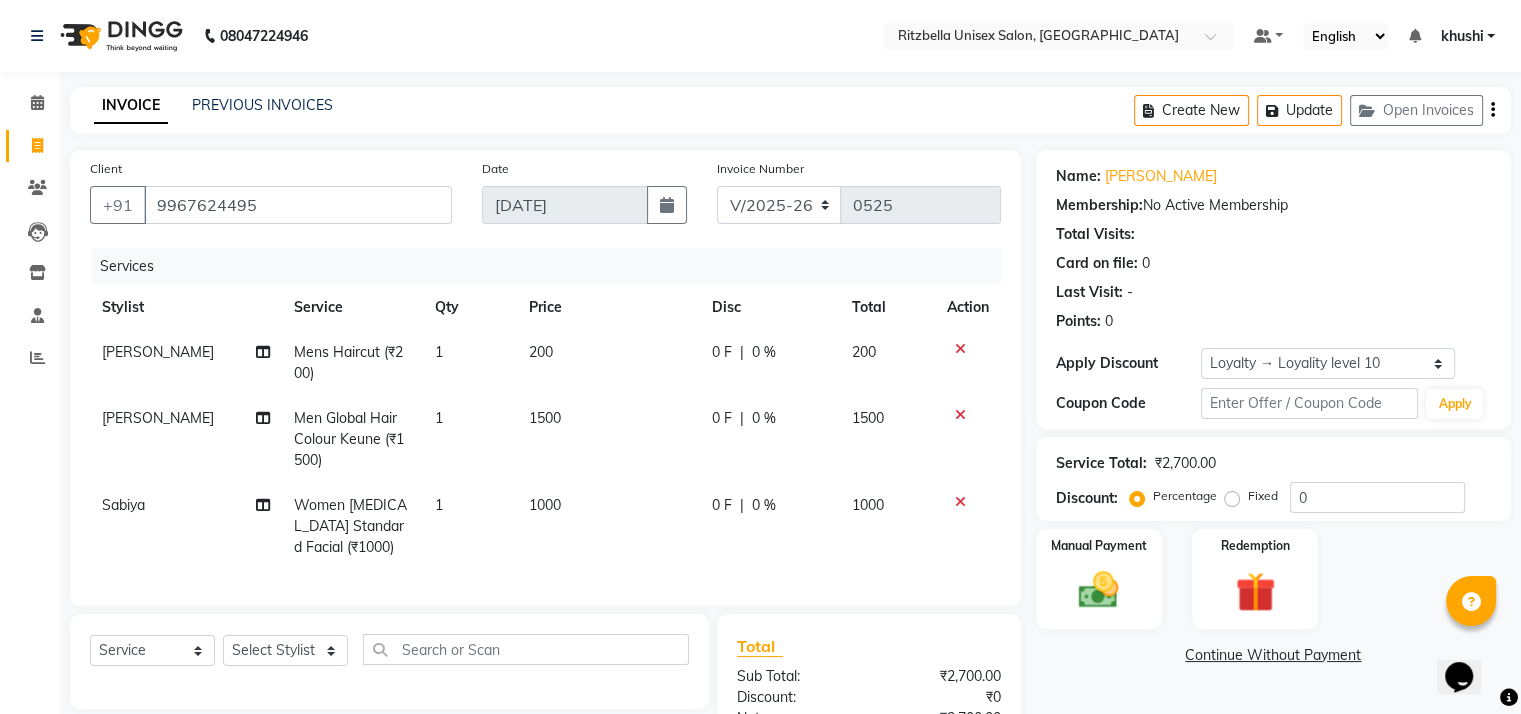 scroll, scrollTop: 198, scrollLeft: 0, axis: vertical 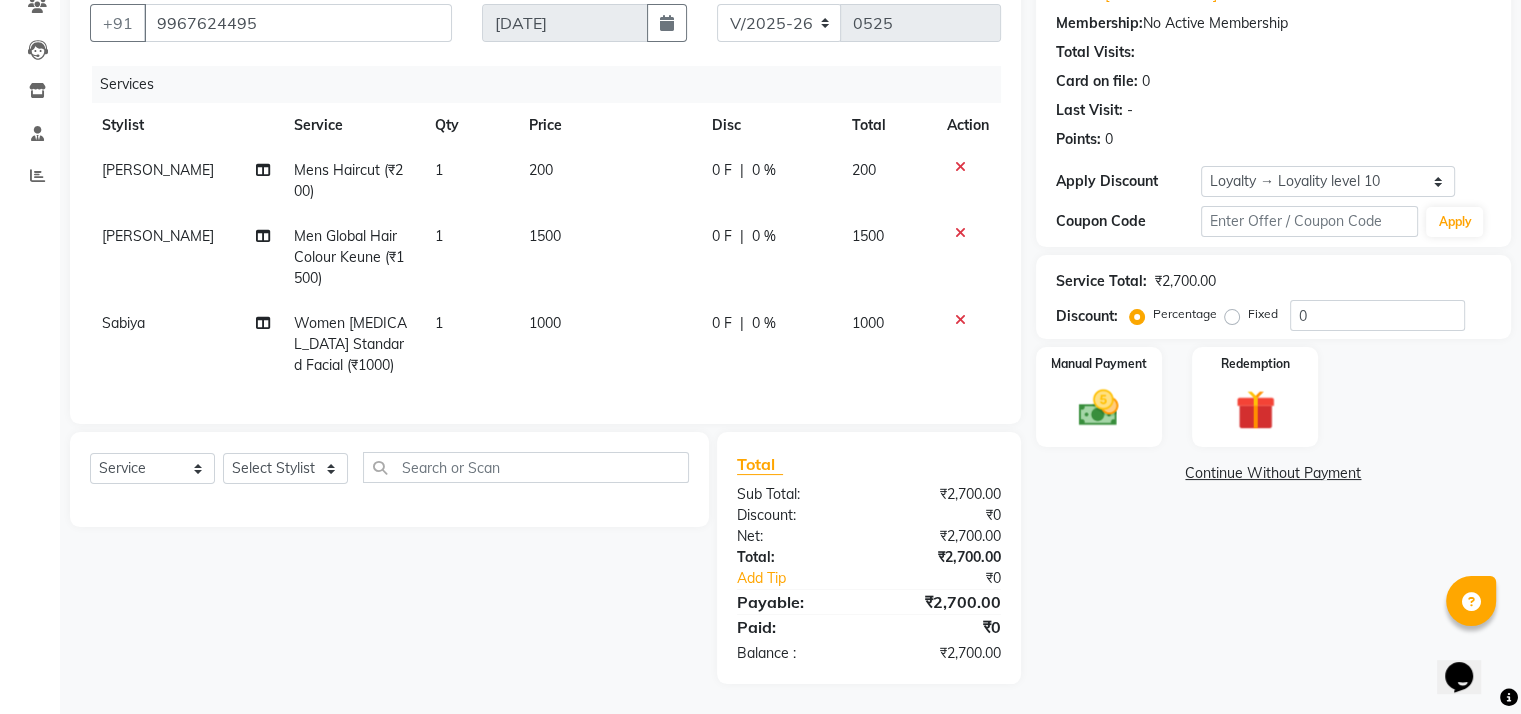 click on "0 F | 0 %" 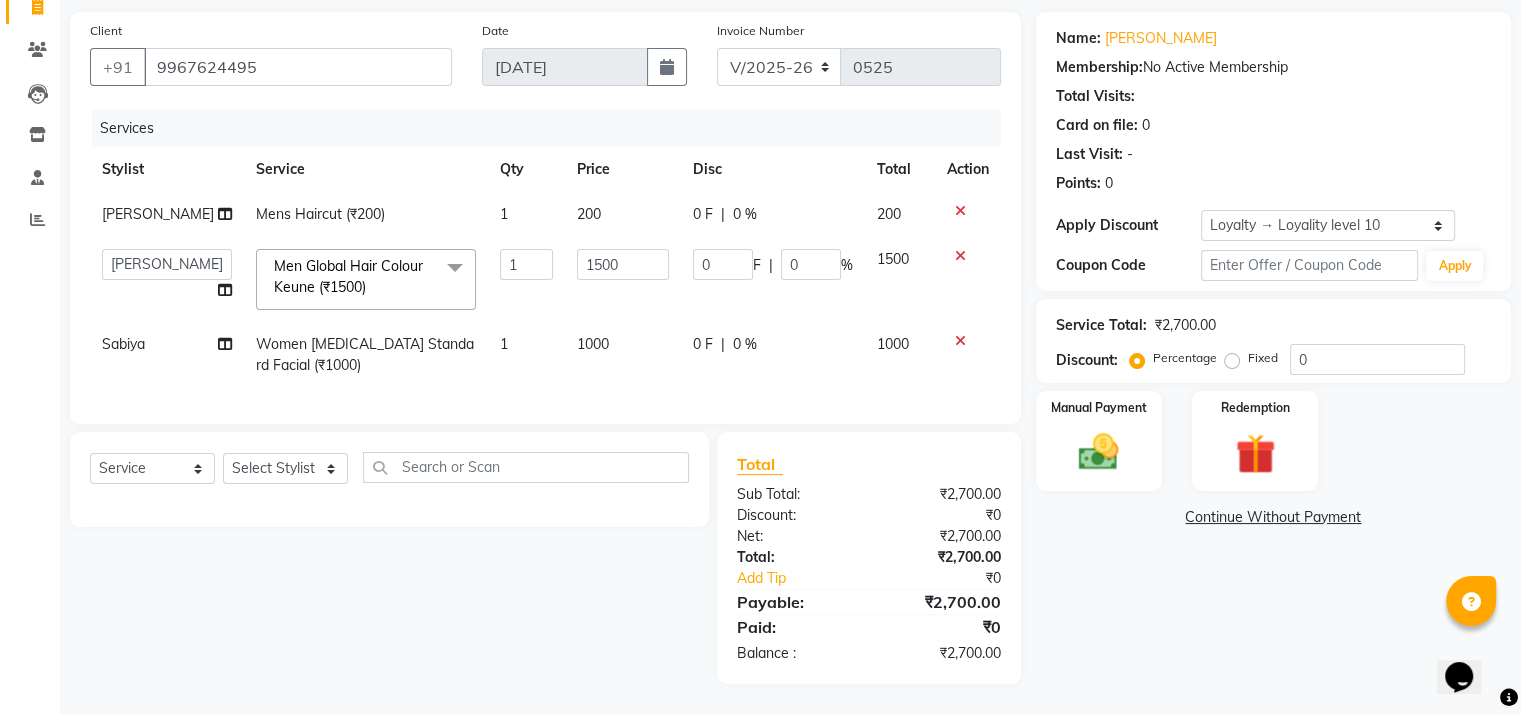 scroll, scrollTop: 174, scrollLeft: 0, axis: vertical 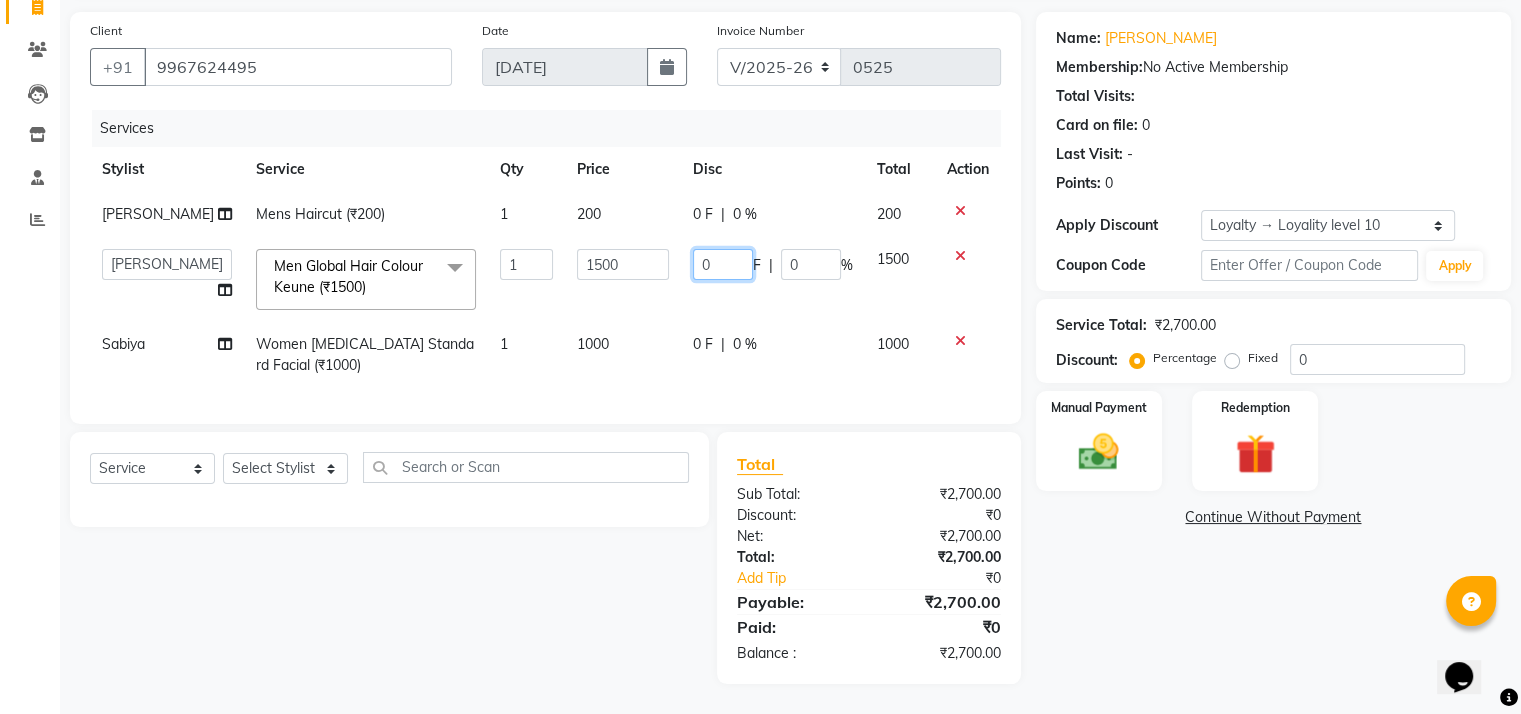 click on "0" 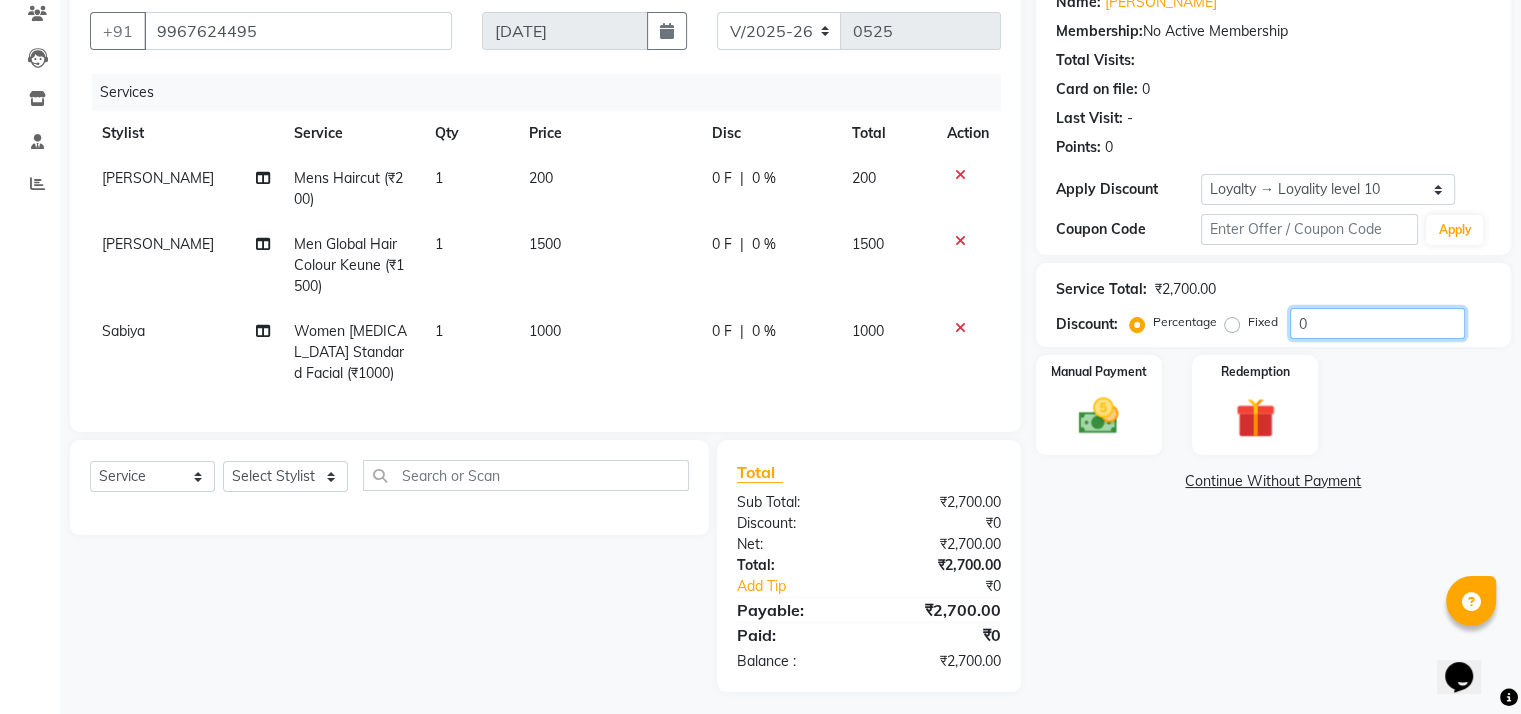 click on "0" 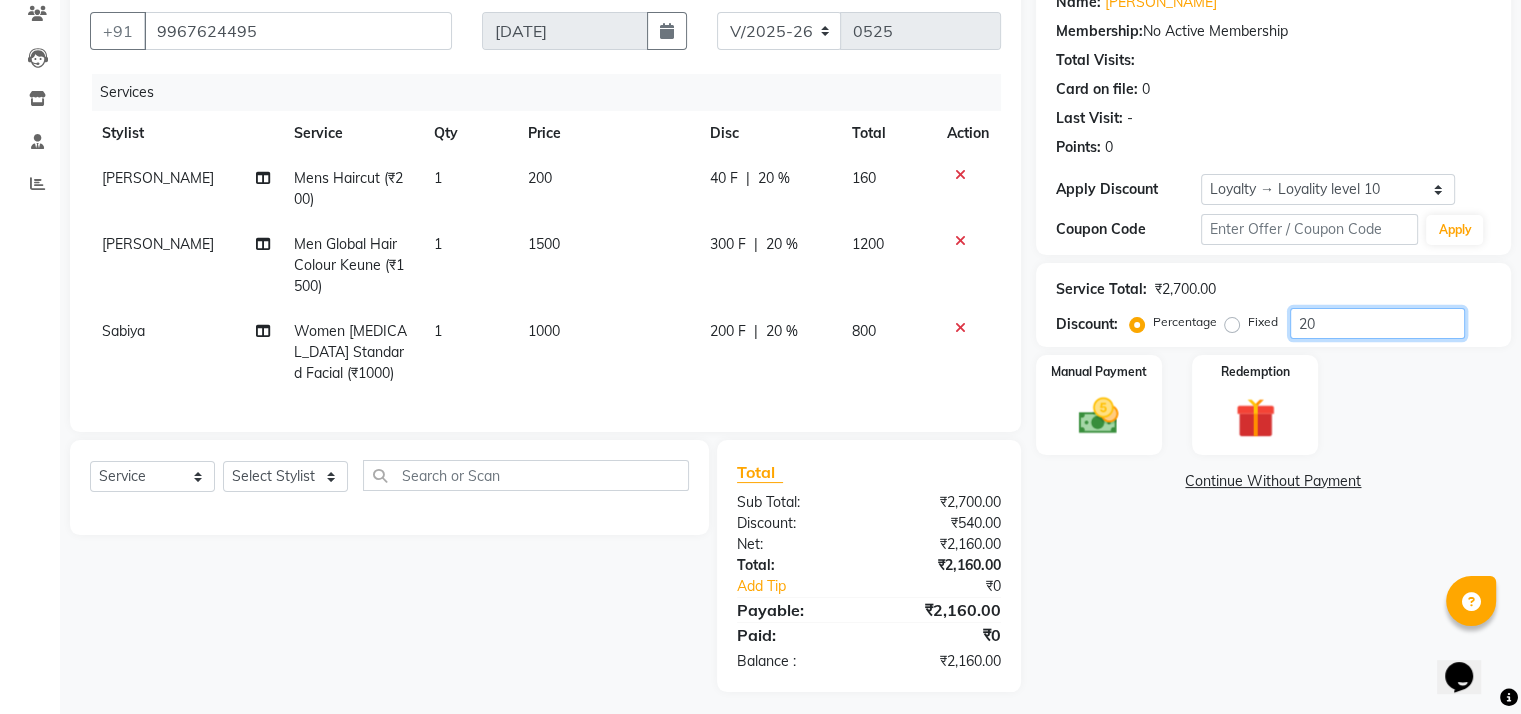 type on "2" 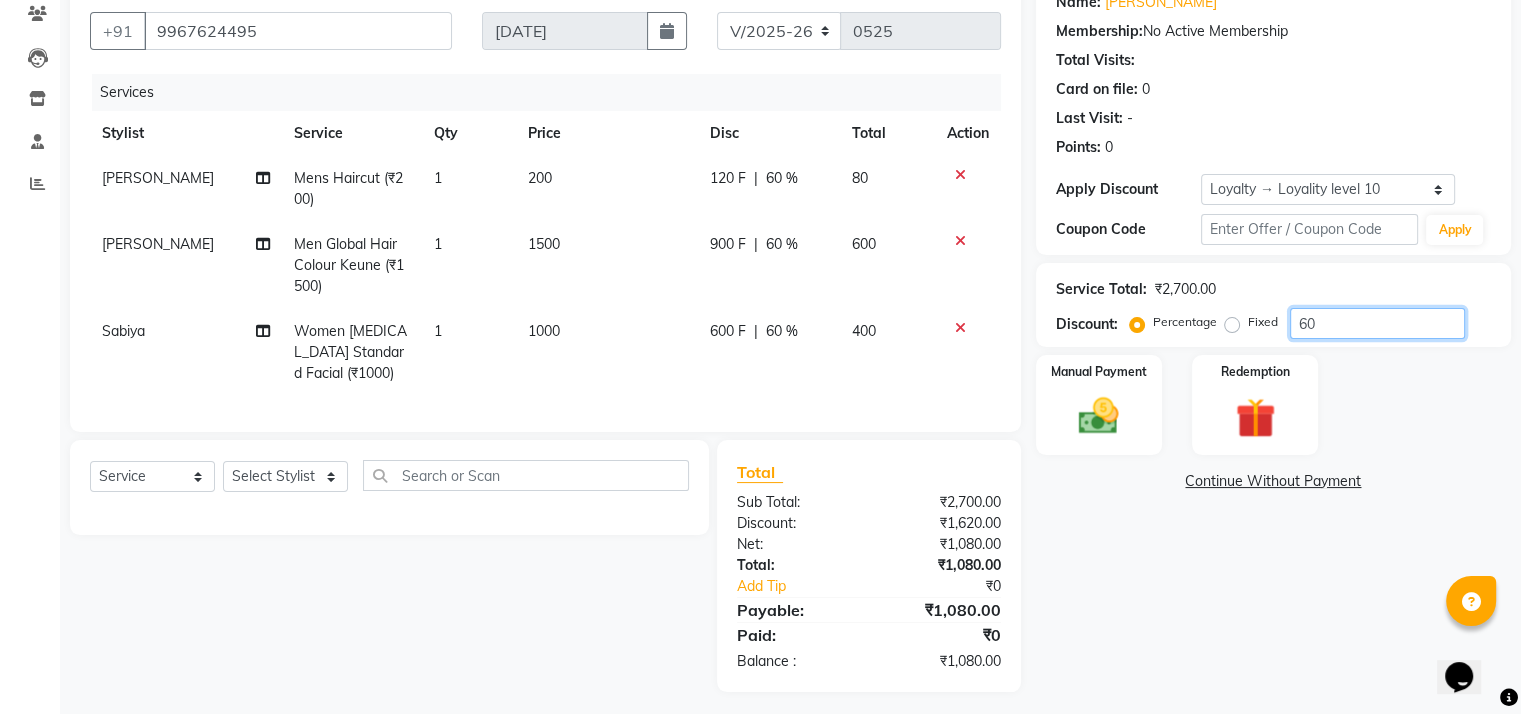 type on "6" 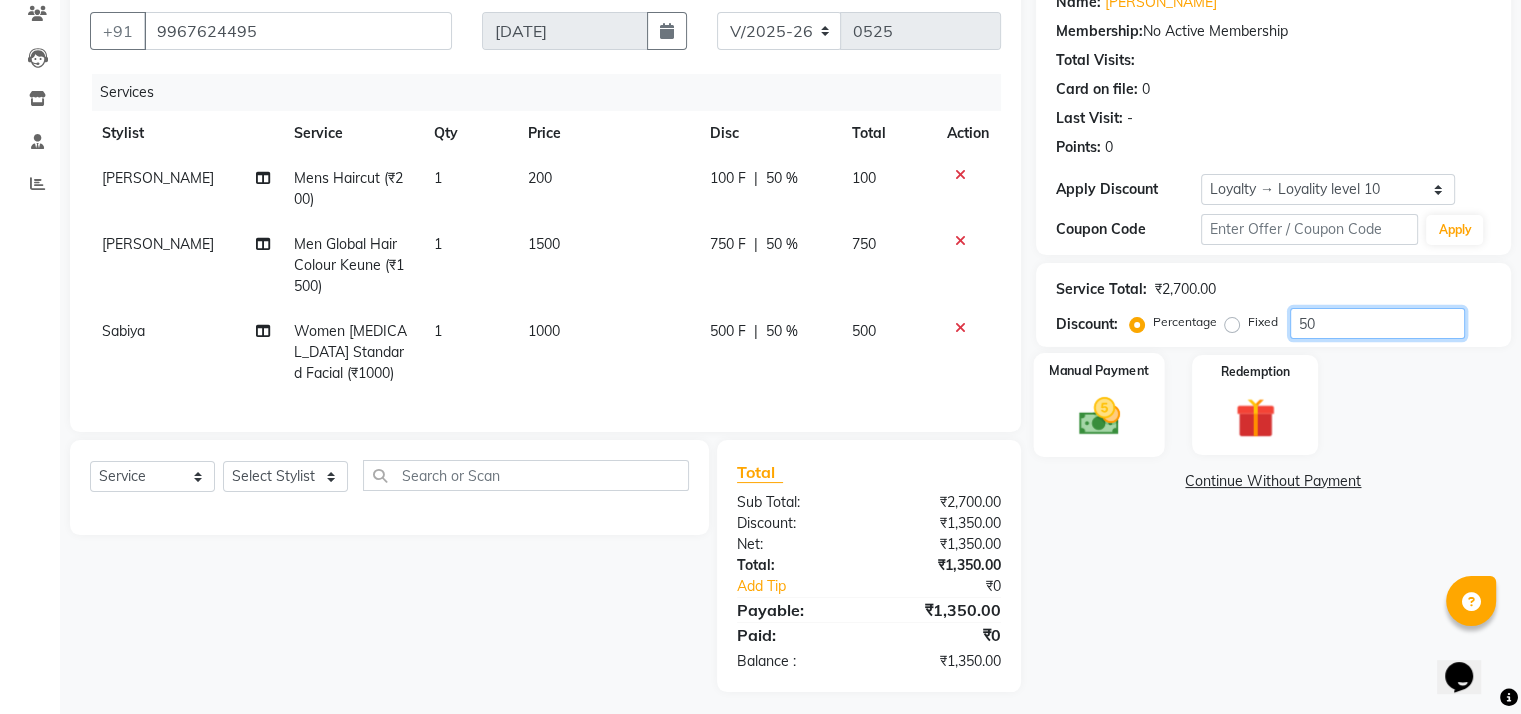 type on "50" 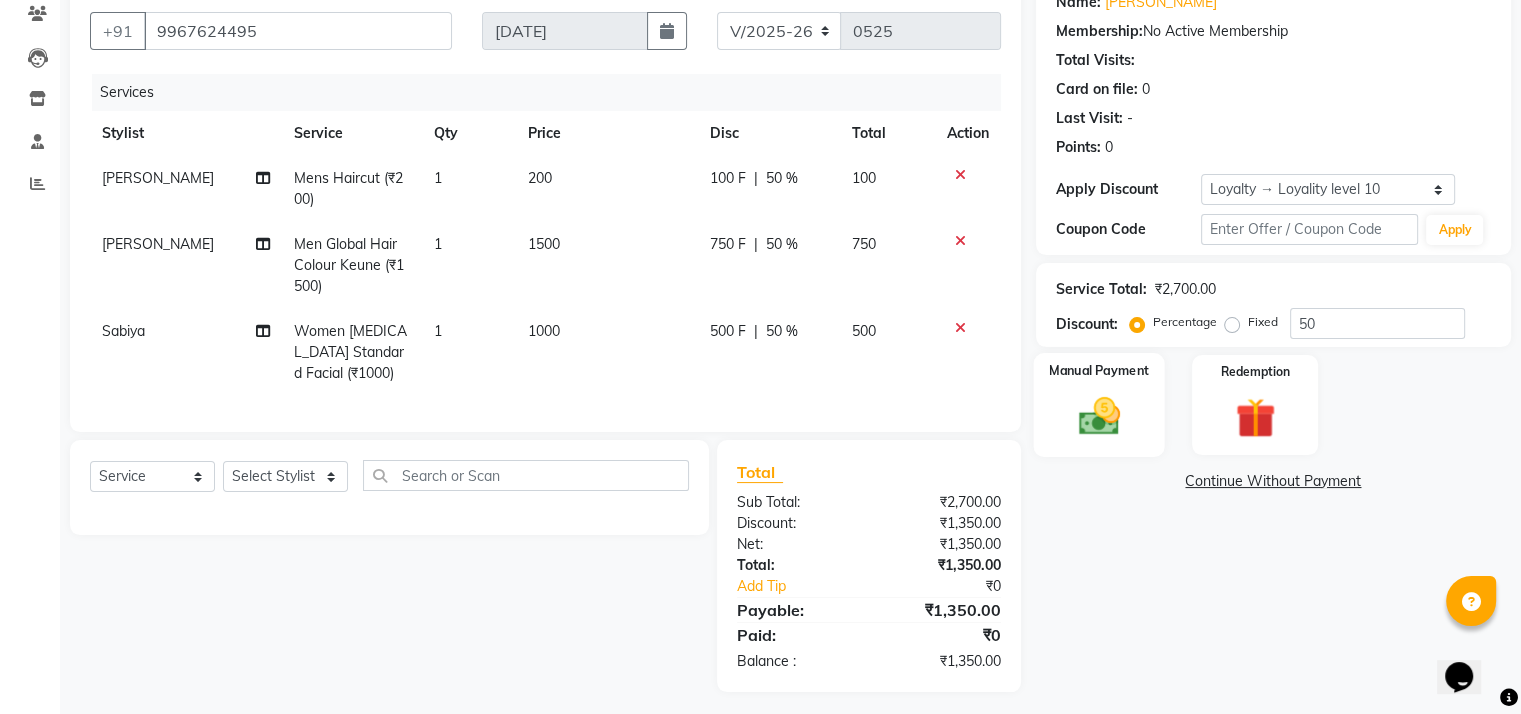 click 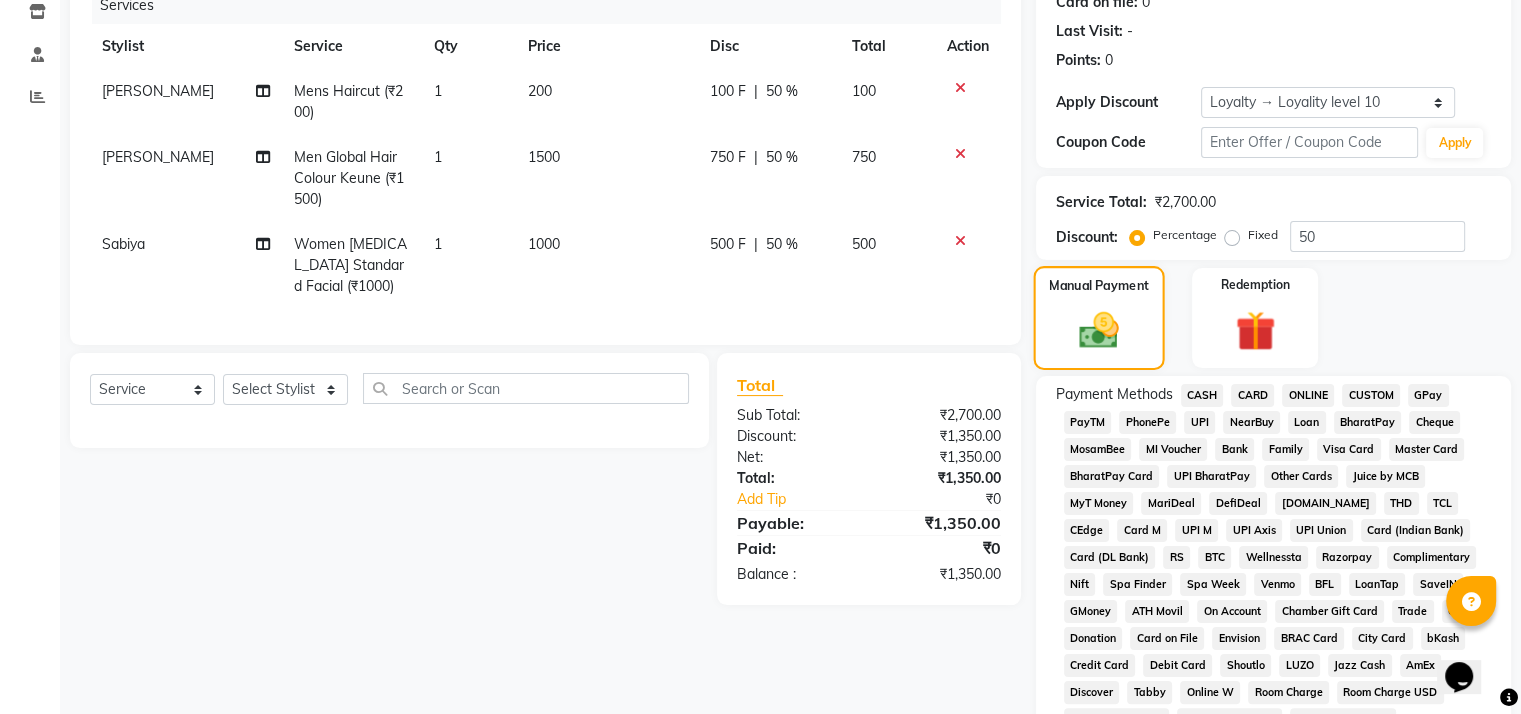scroll, scrollTop: 485, scrollLeft: 0, axis: vertical 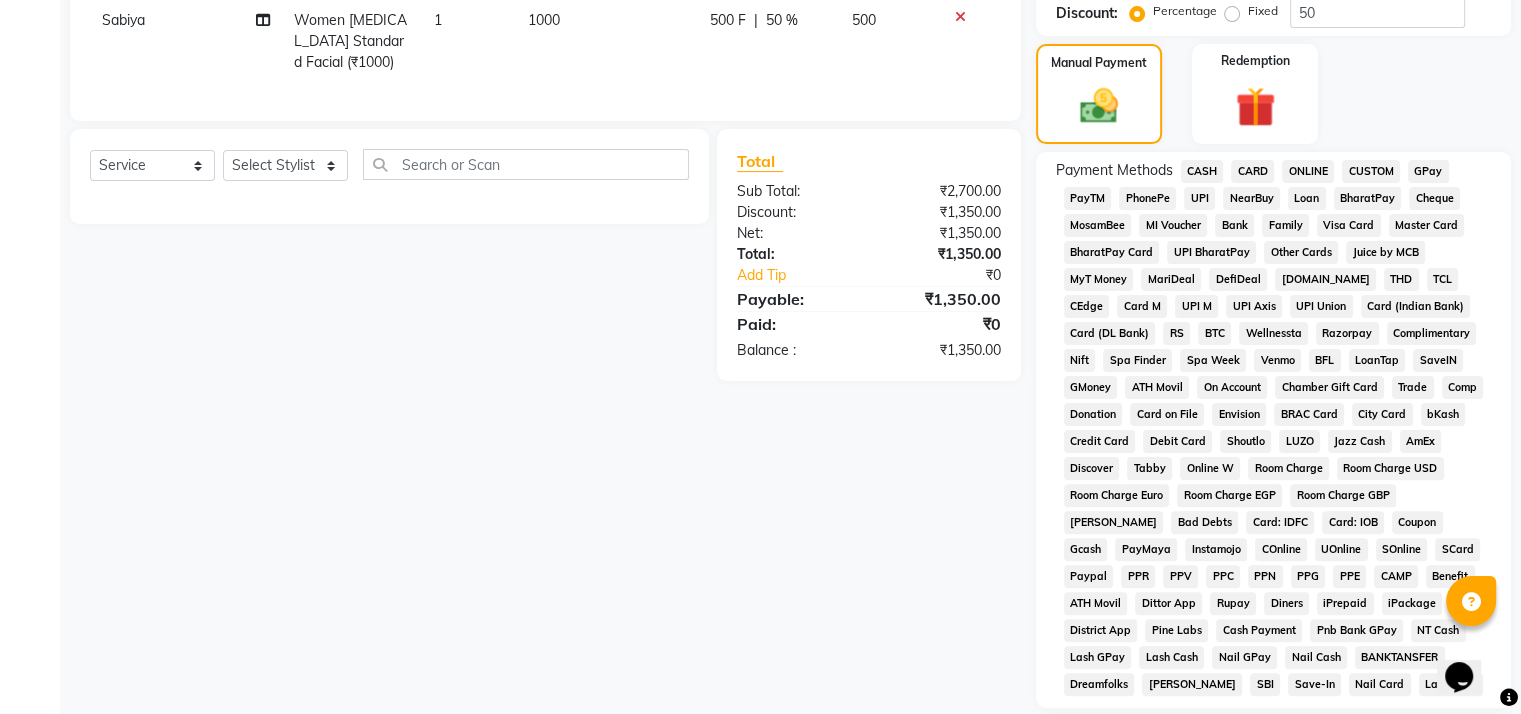 click on "GPay" 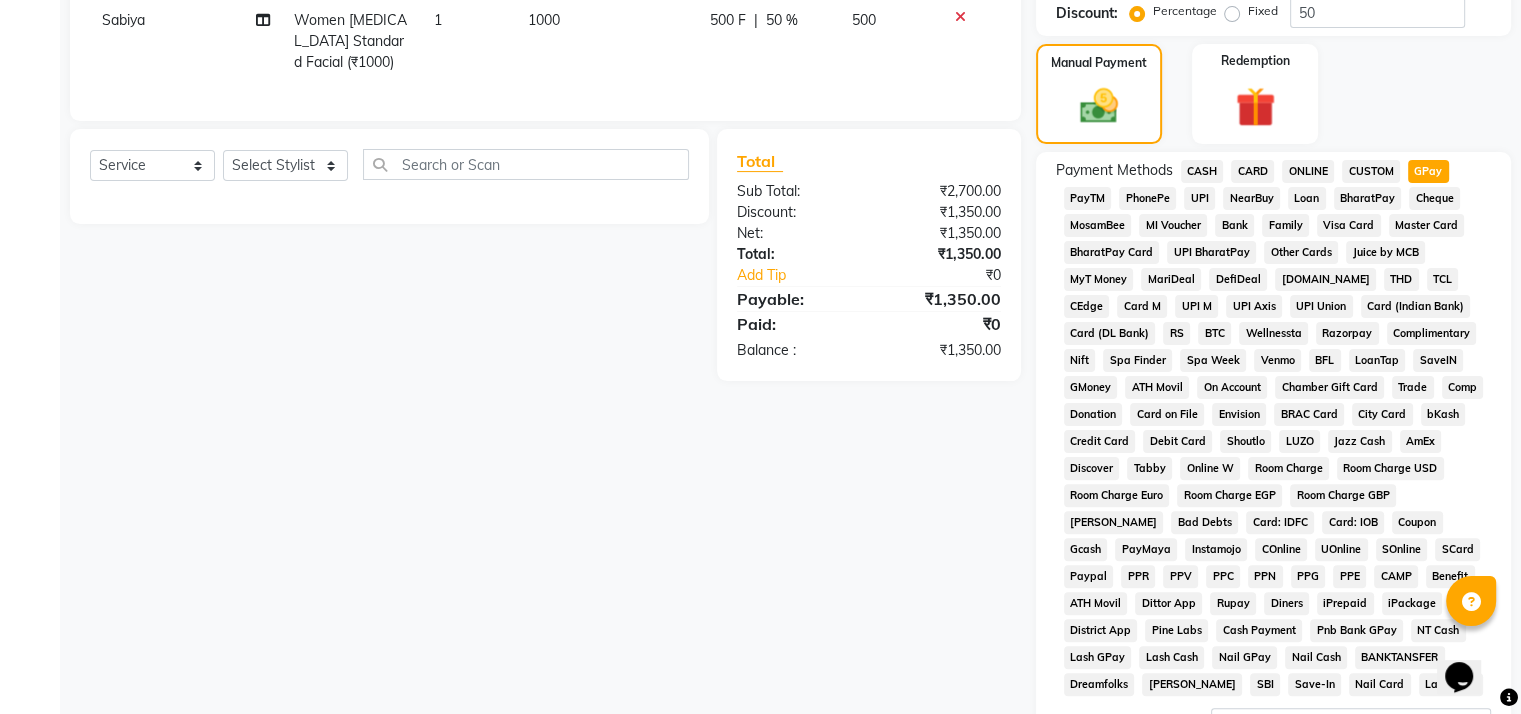 scroll, scrollTop: 748, scrollLeft: 0, axis: vertical 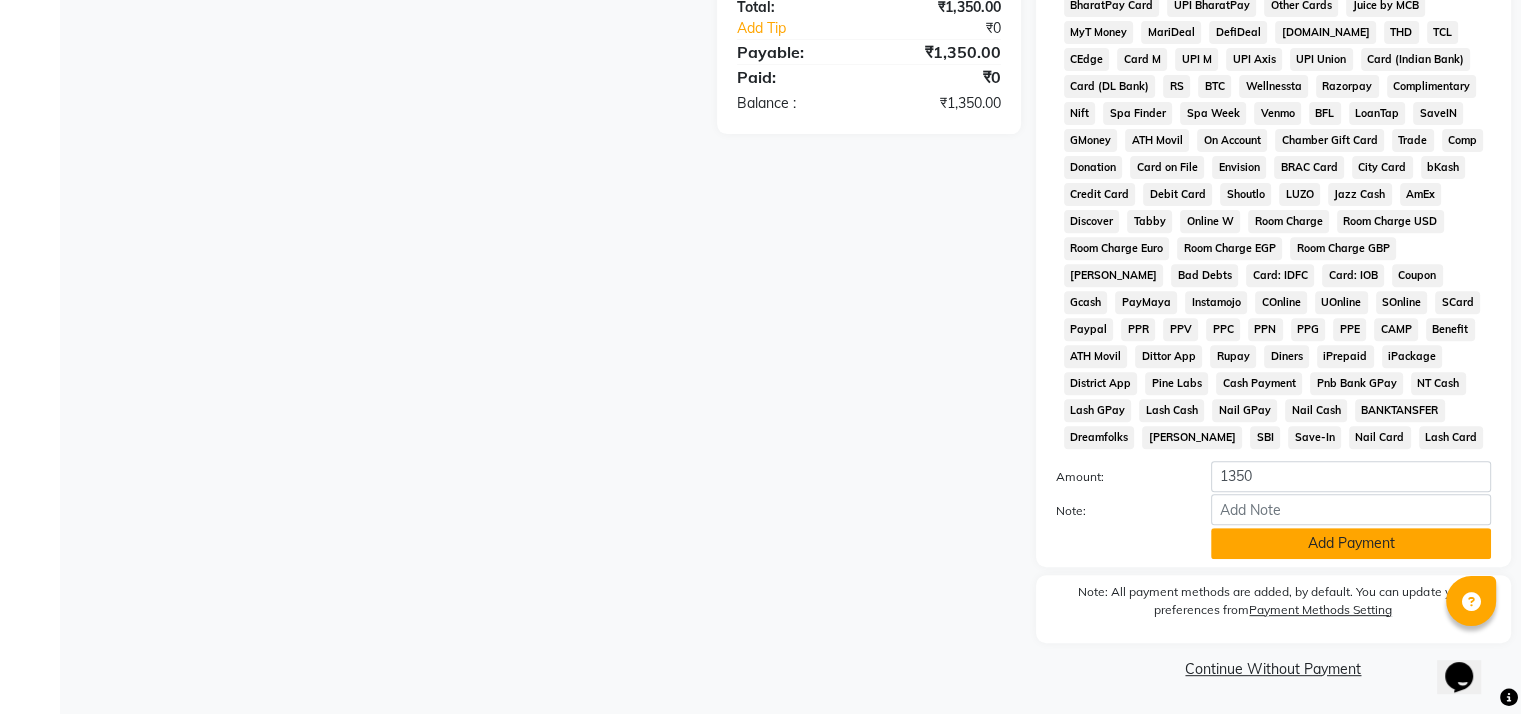 click on "Add Payment" 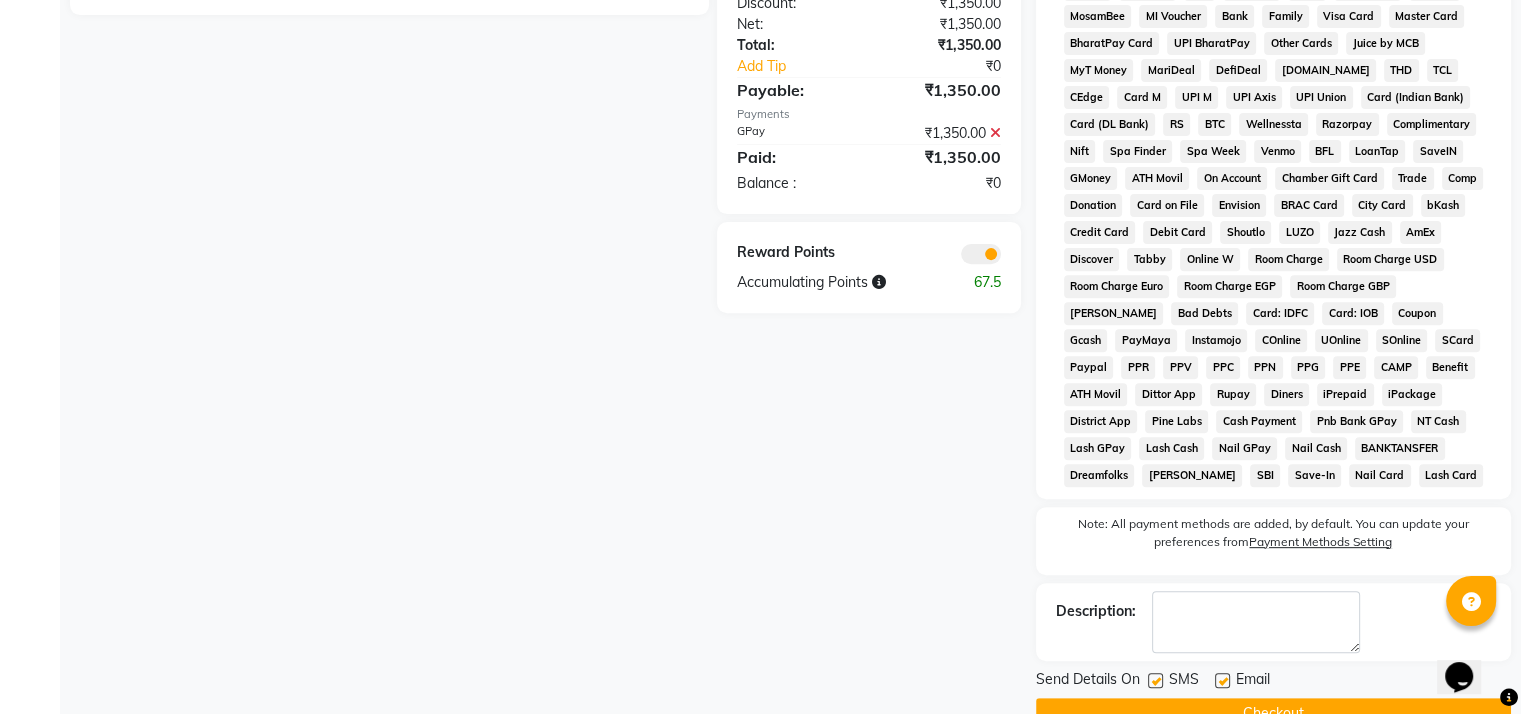 scroll, scrollTop: 753, scrollLeft: 0, axis: vertical 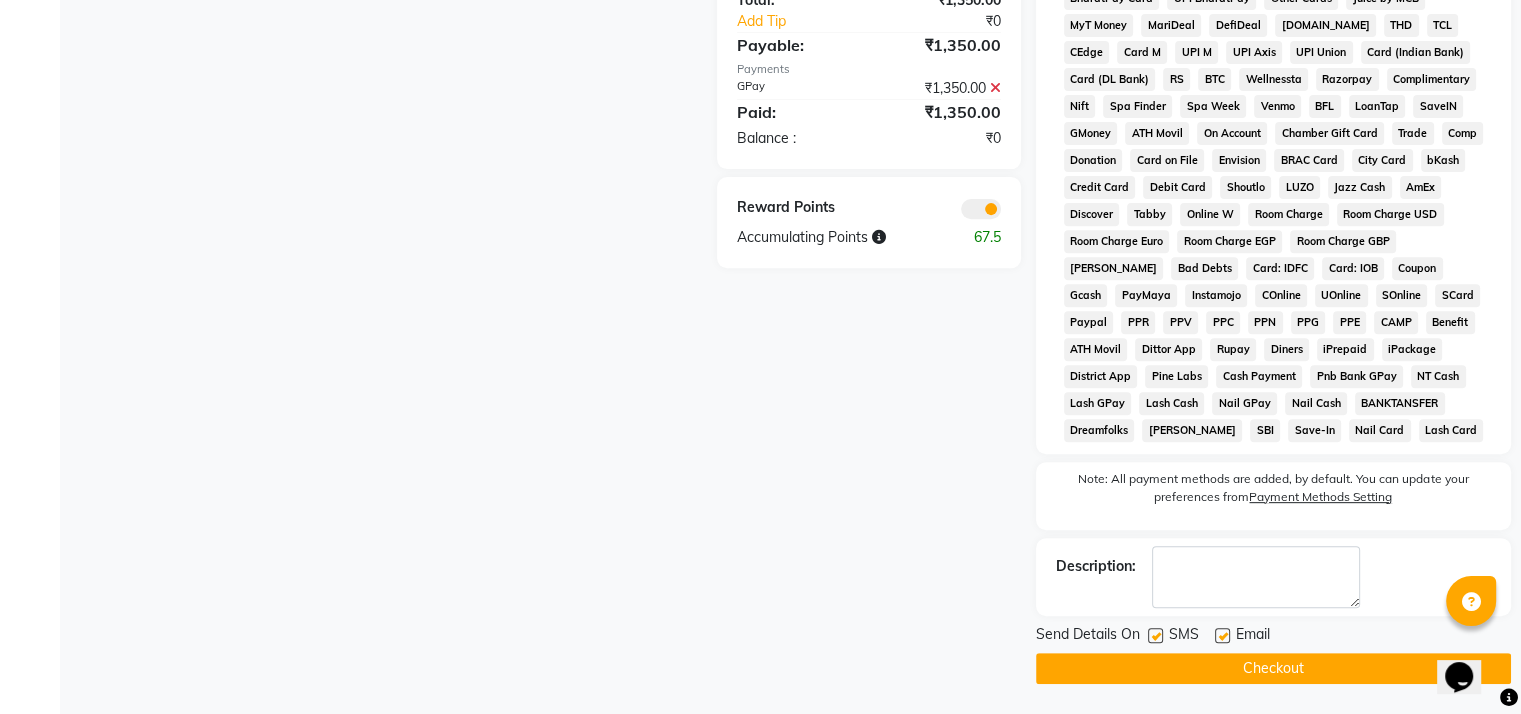click on "Checkout" 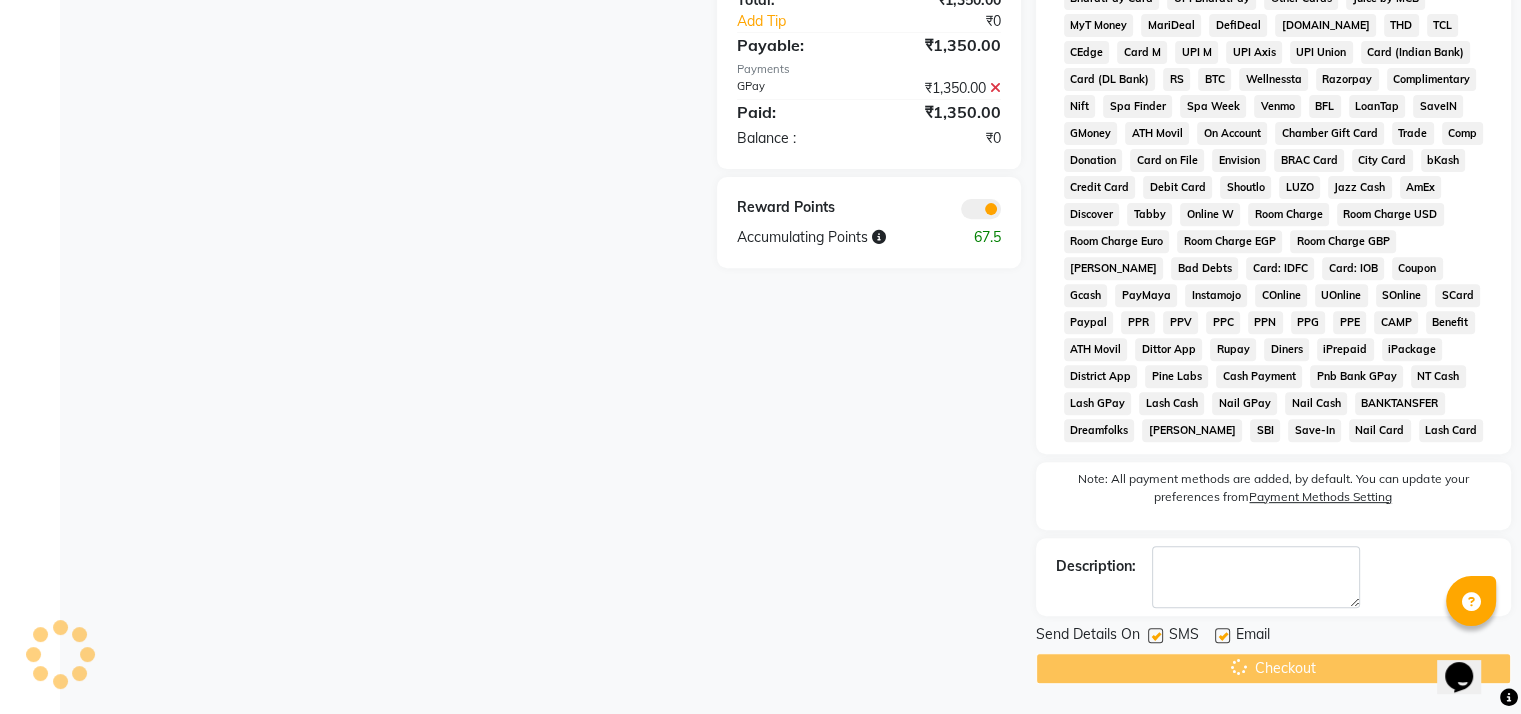 scroll, scrollTop: 0, scrollLeft: 0, axis: both 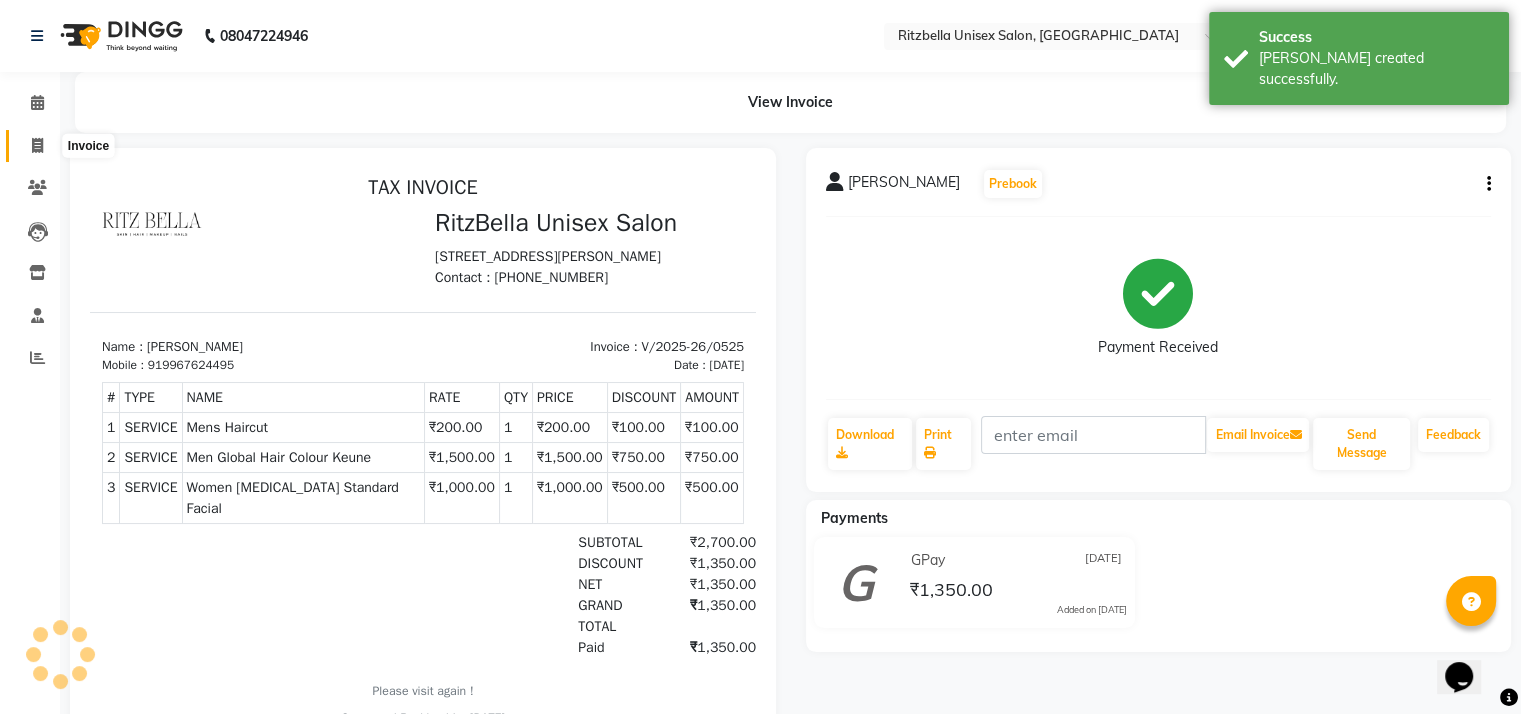 click 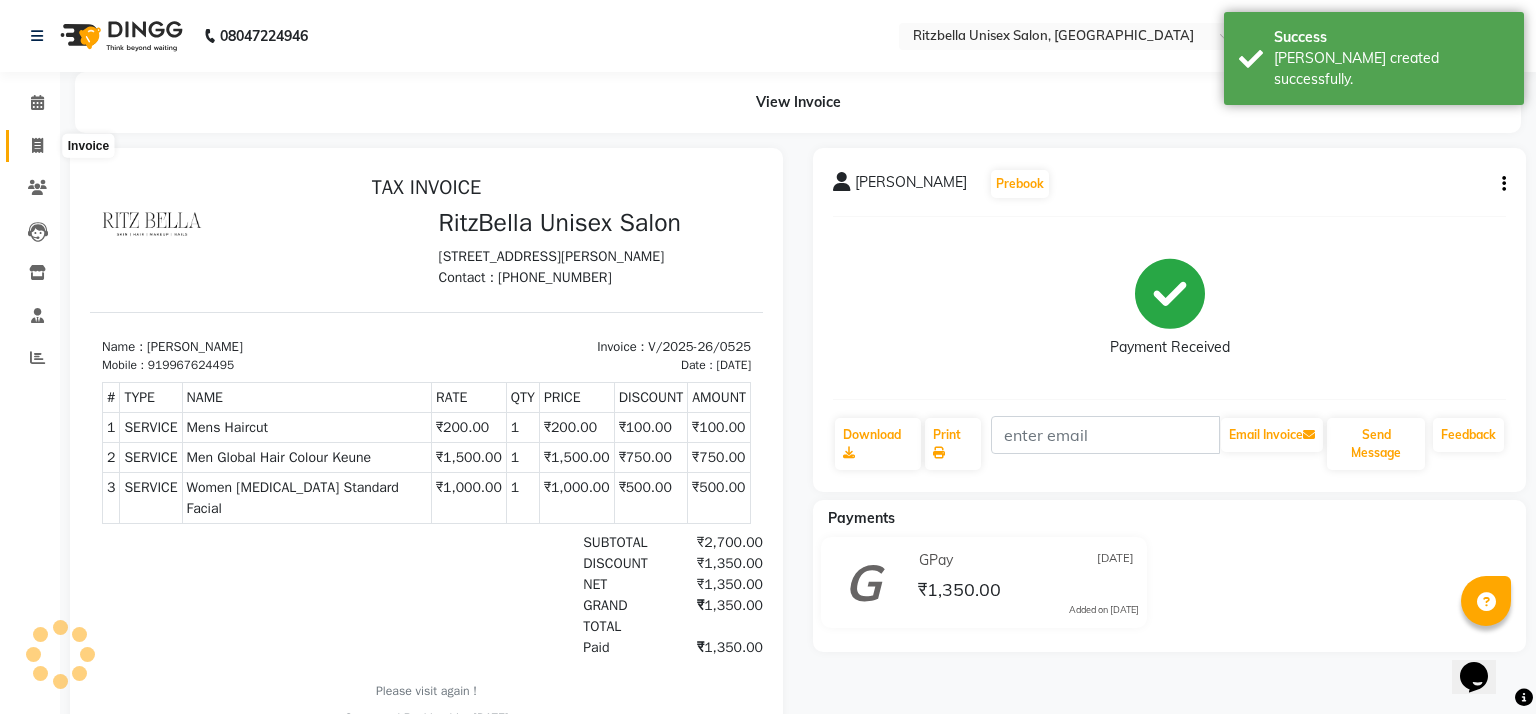 select on "6870" 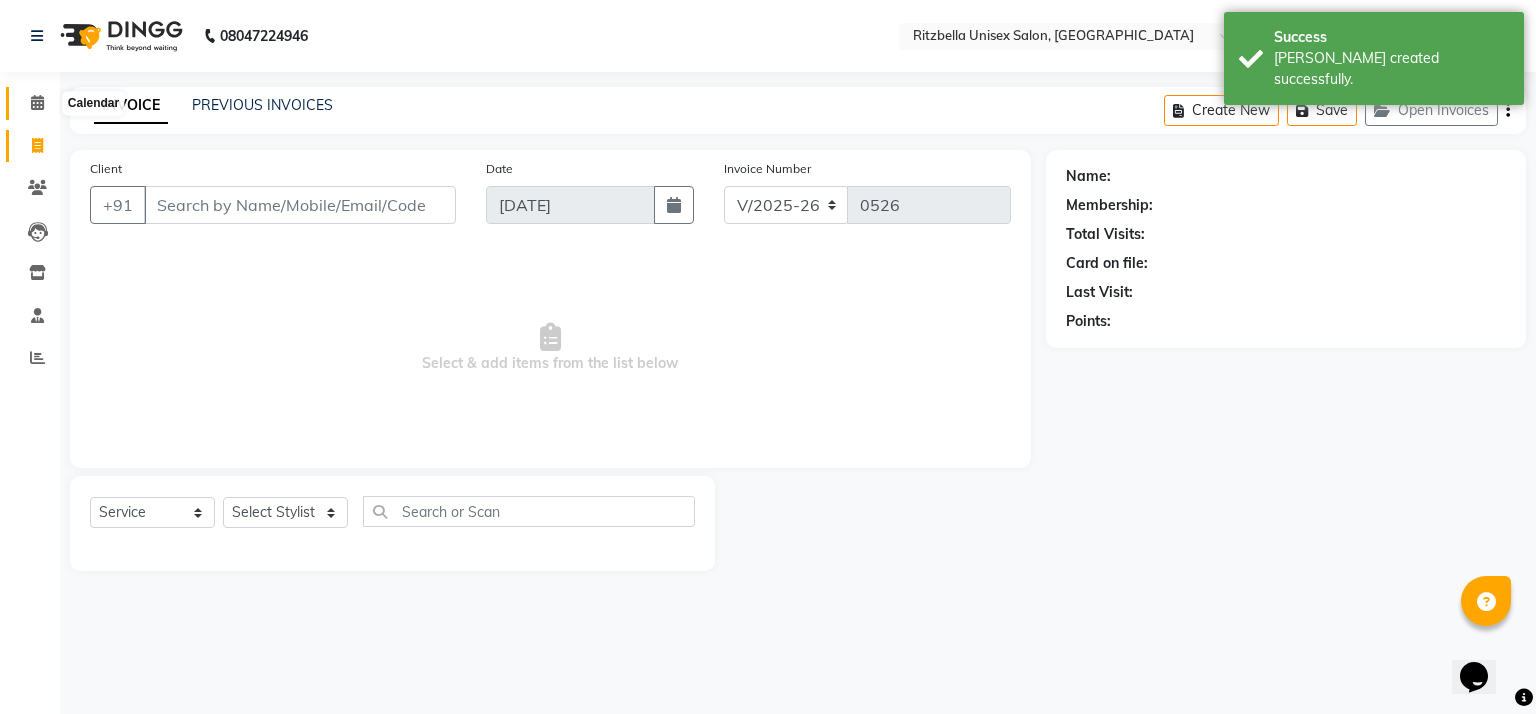 click 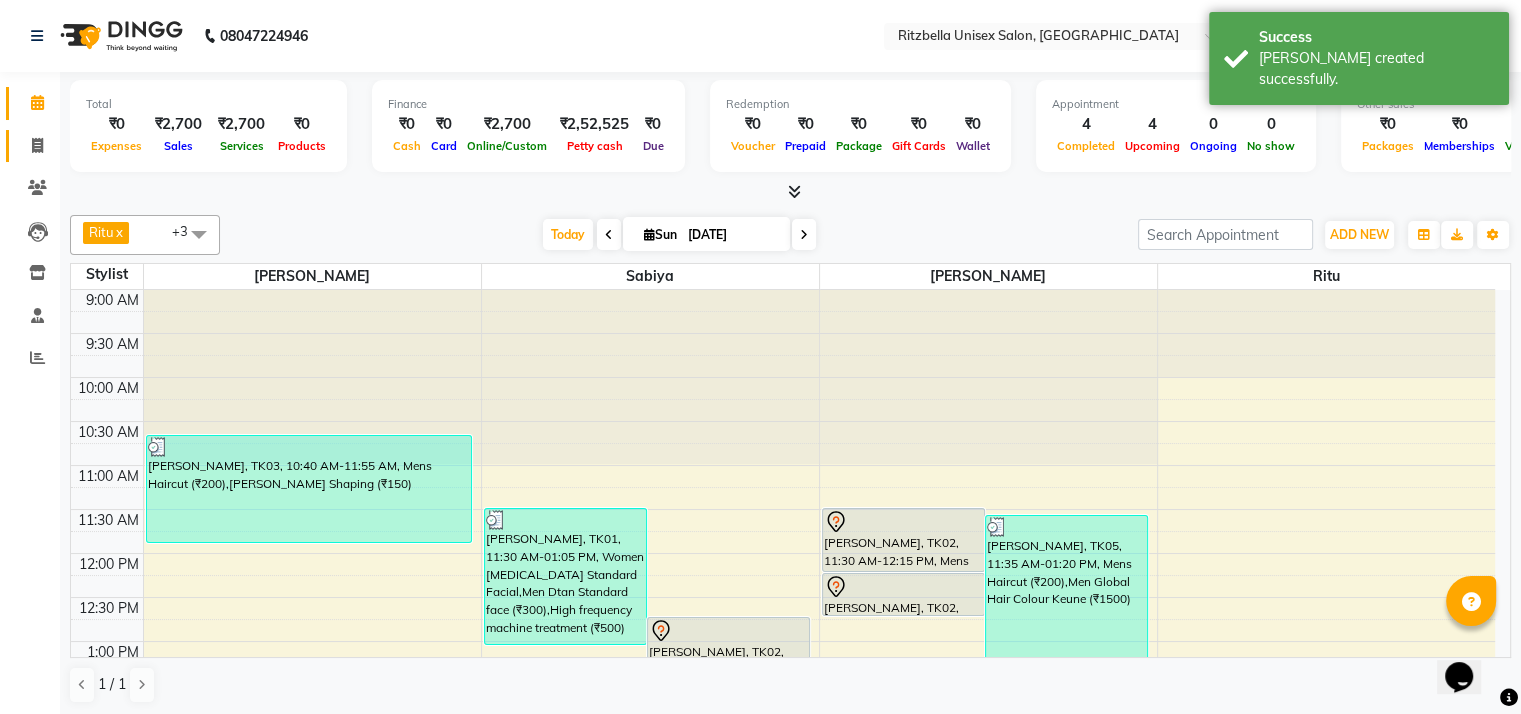 scroll, scrollTop: 350, scrollLeft: 0, axis: vertical 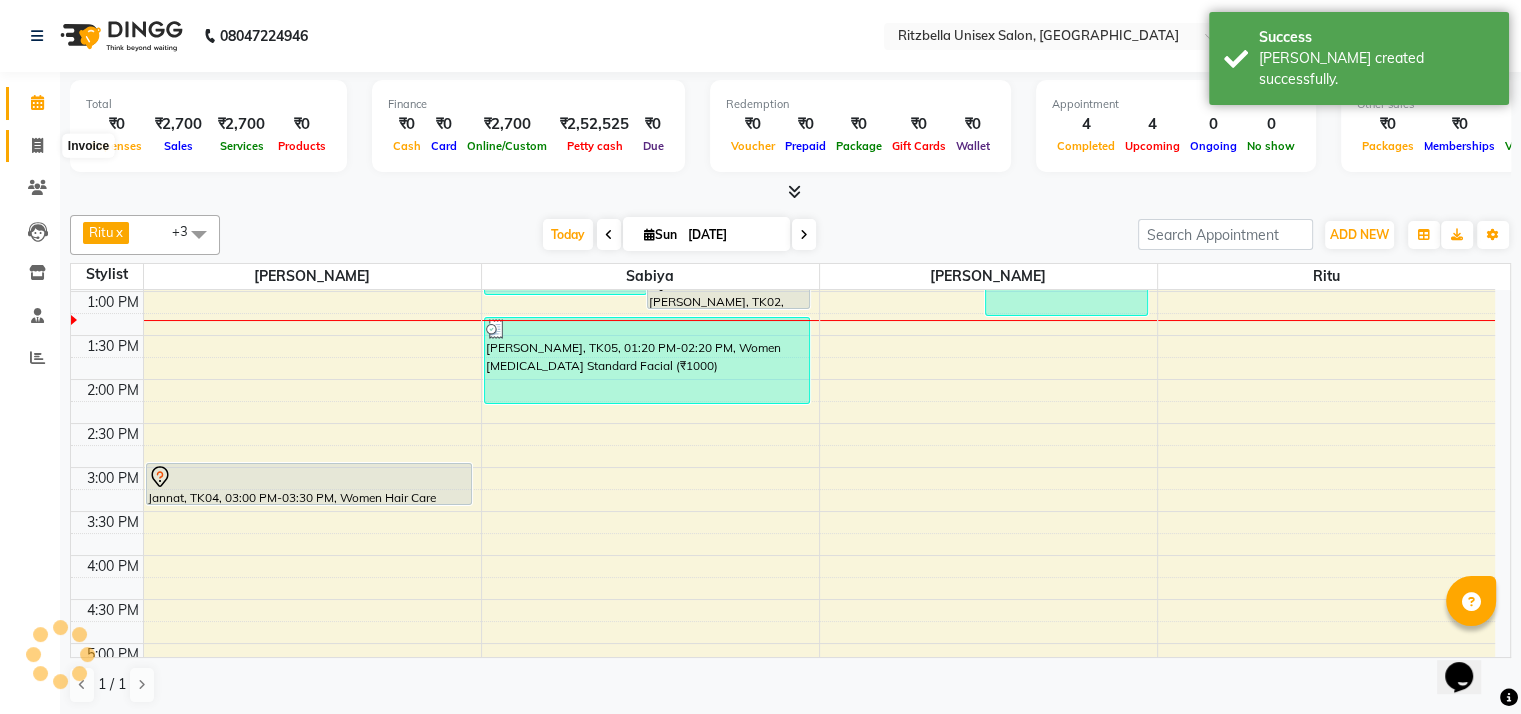 click 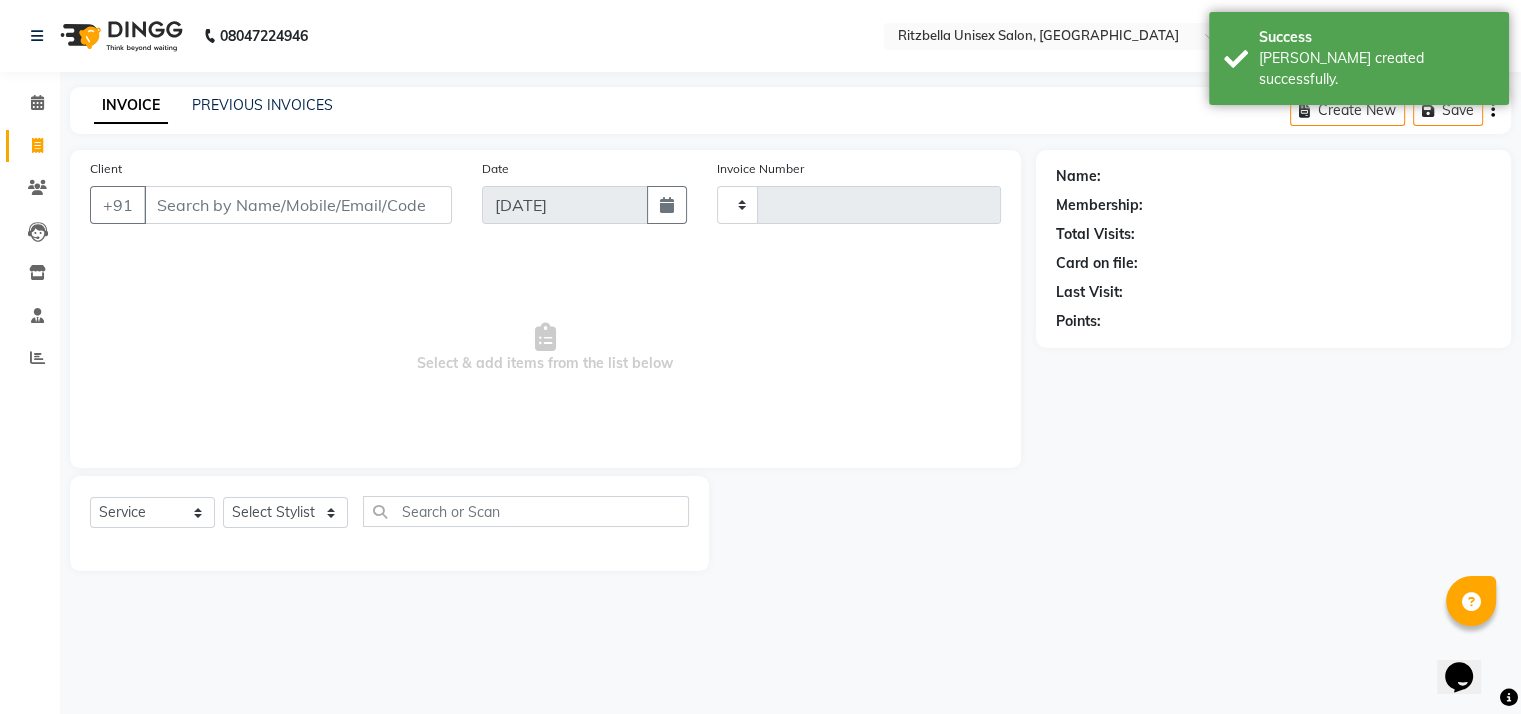 type on "0526" 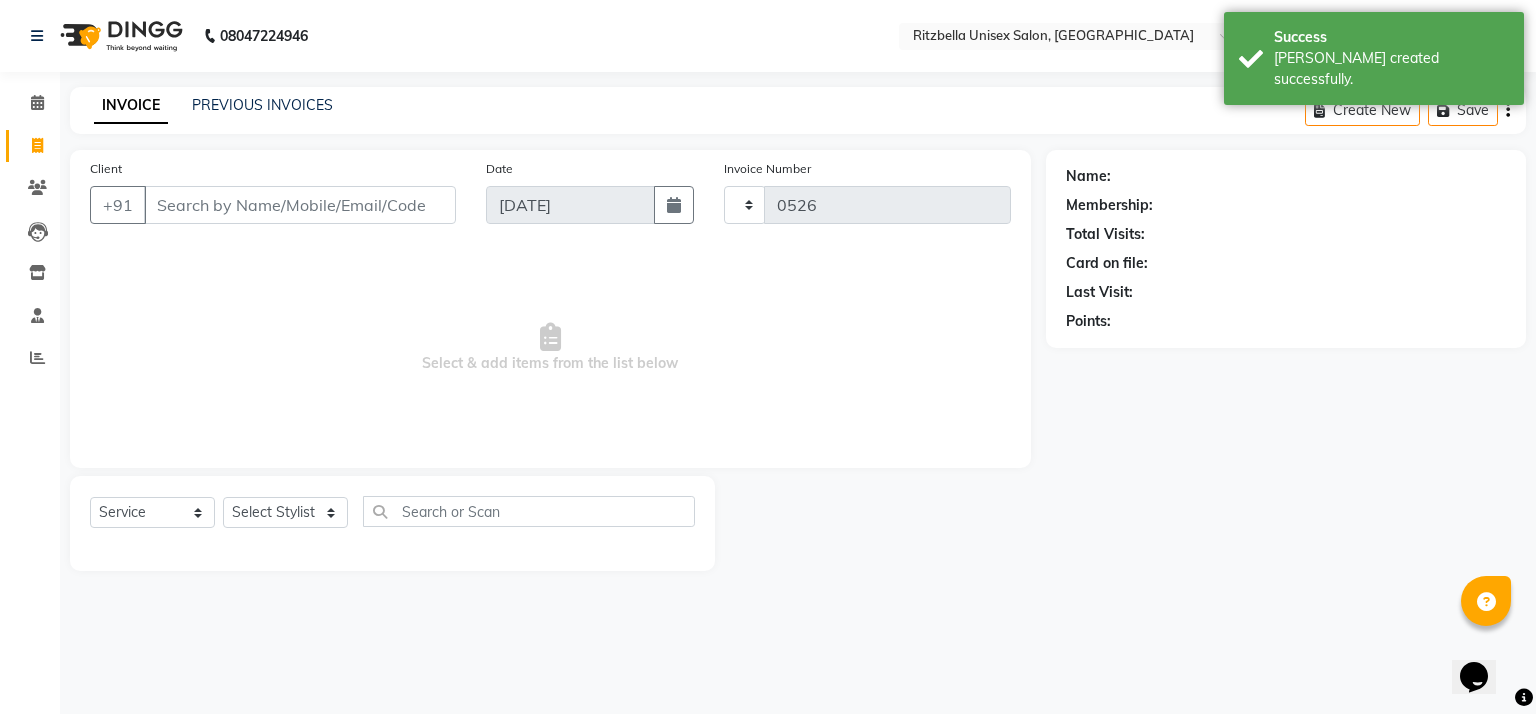 select on "6870" 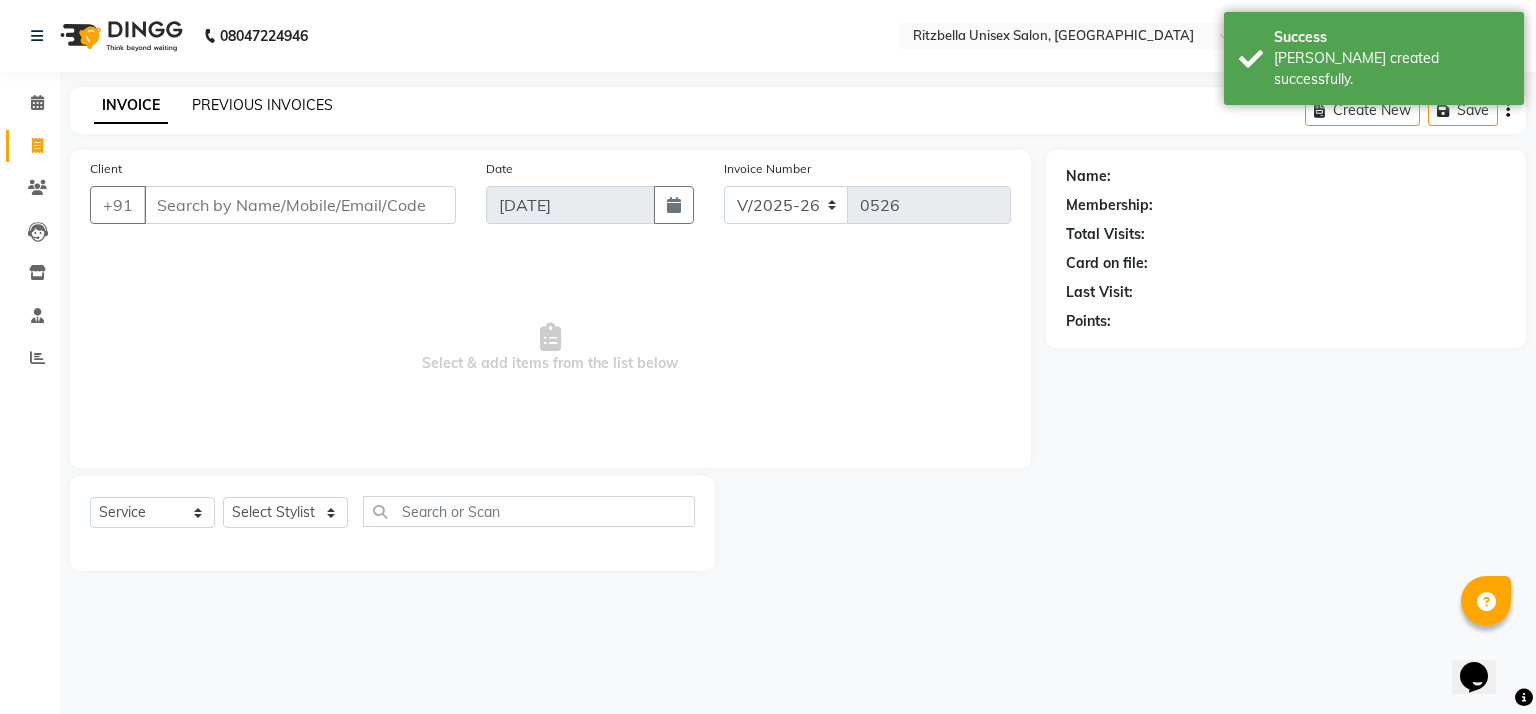 click on "PREVIOUS INVOICES" 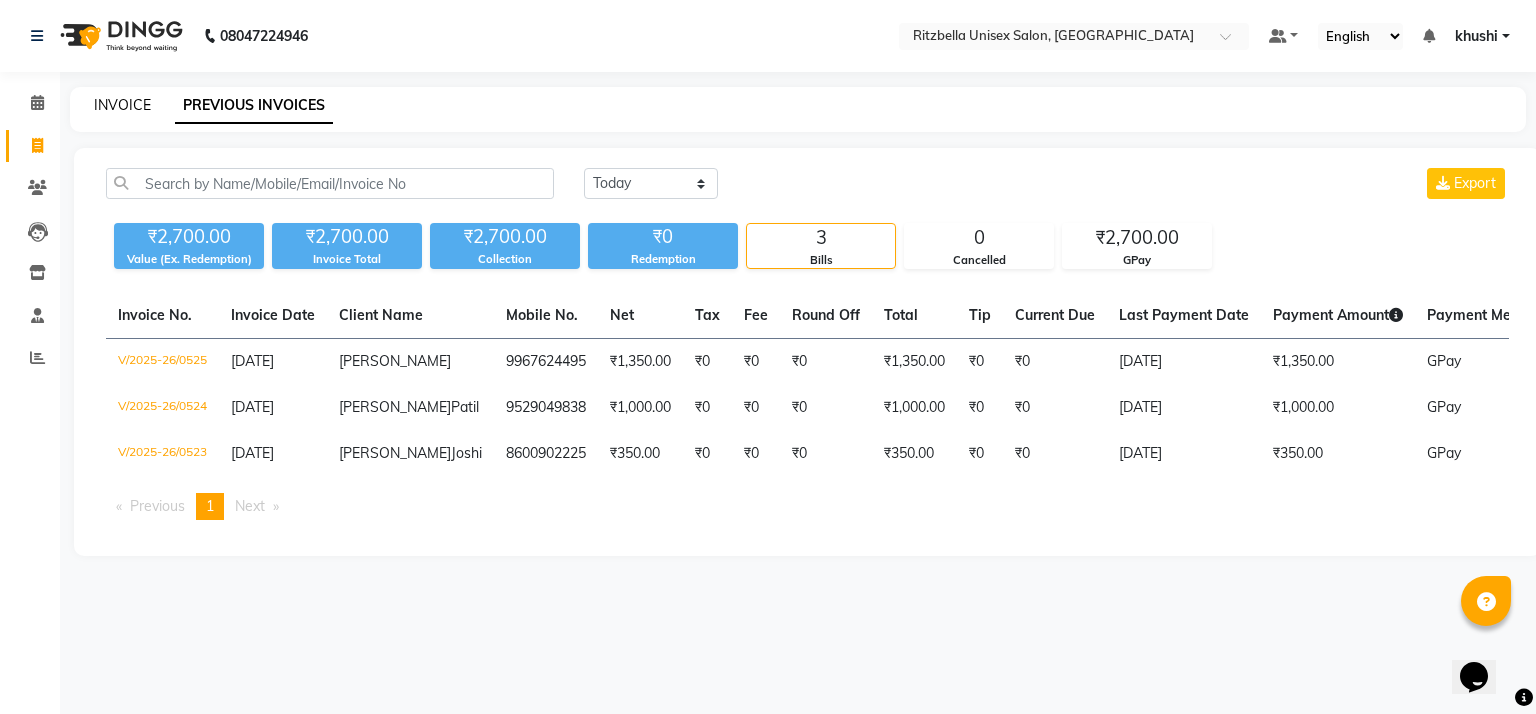 click on "INVOICE" 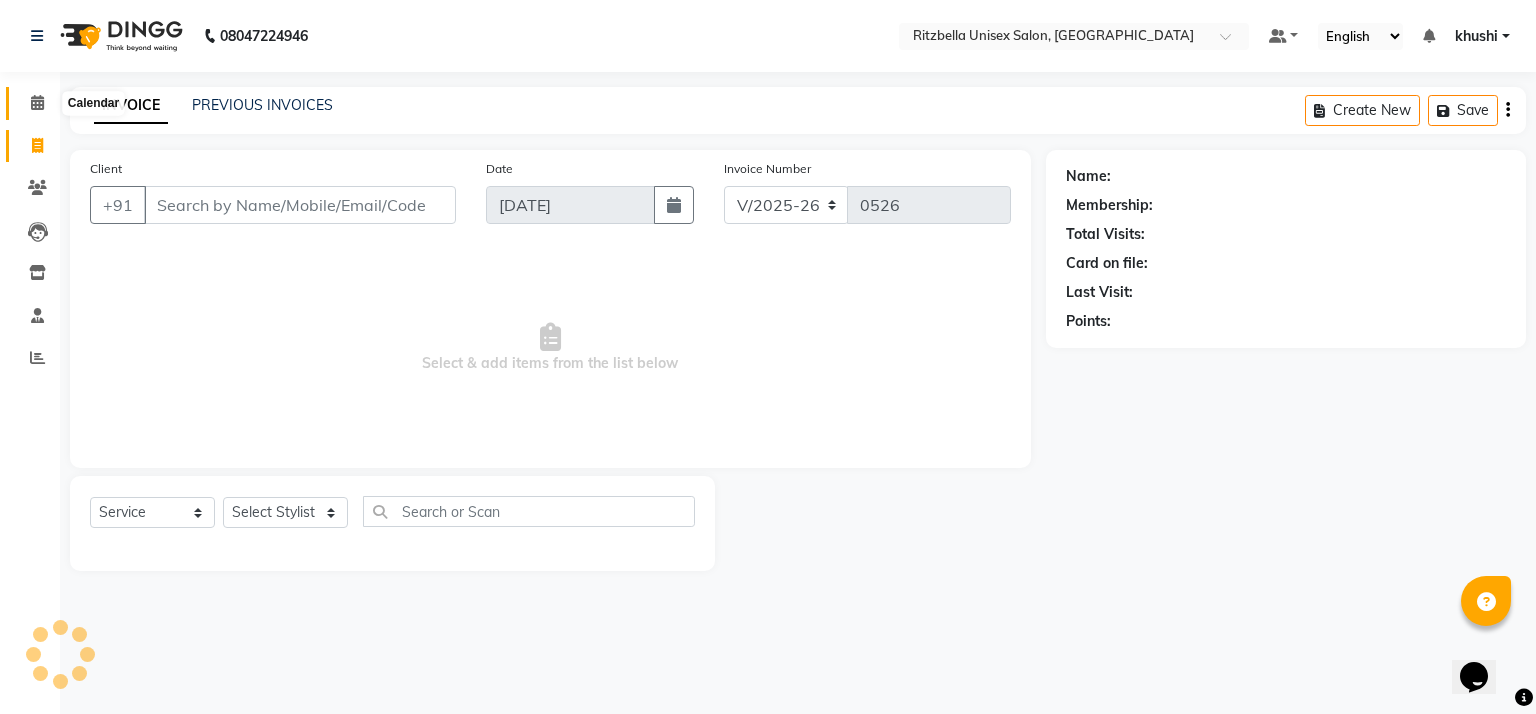 click 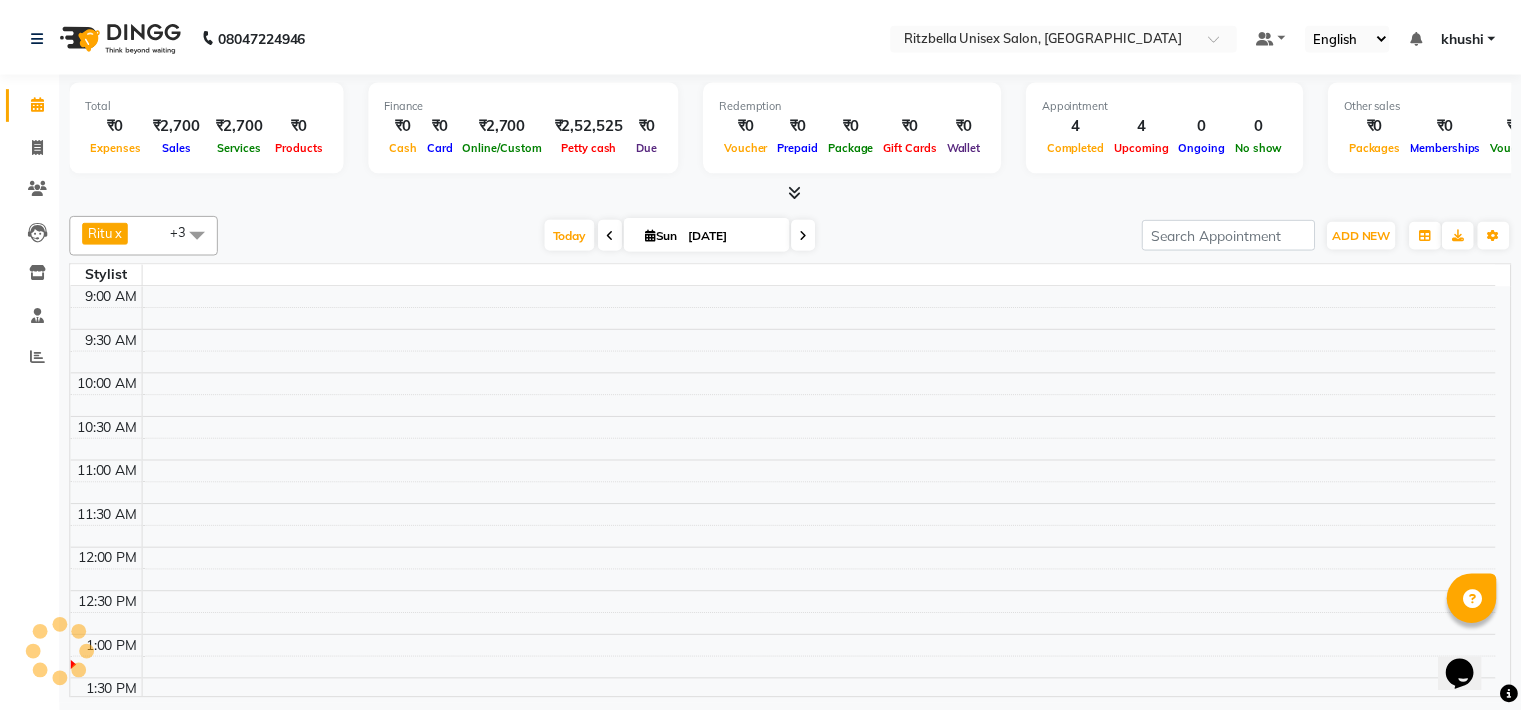 scroll, scrollTop: 350, scrollLeft: 0, axis: vertical 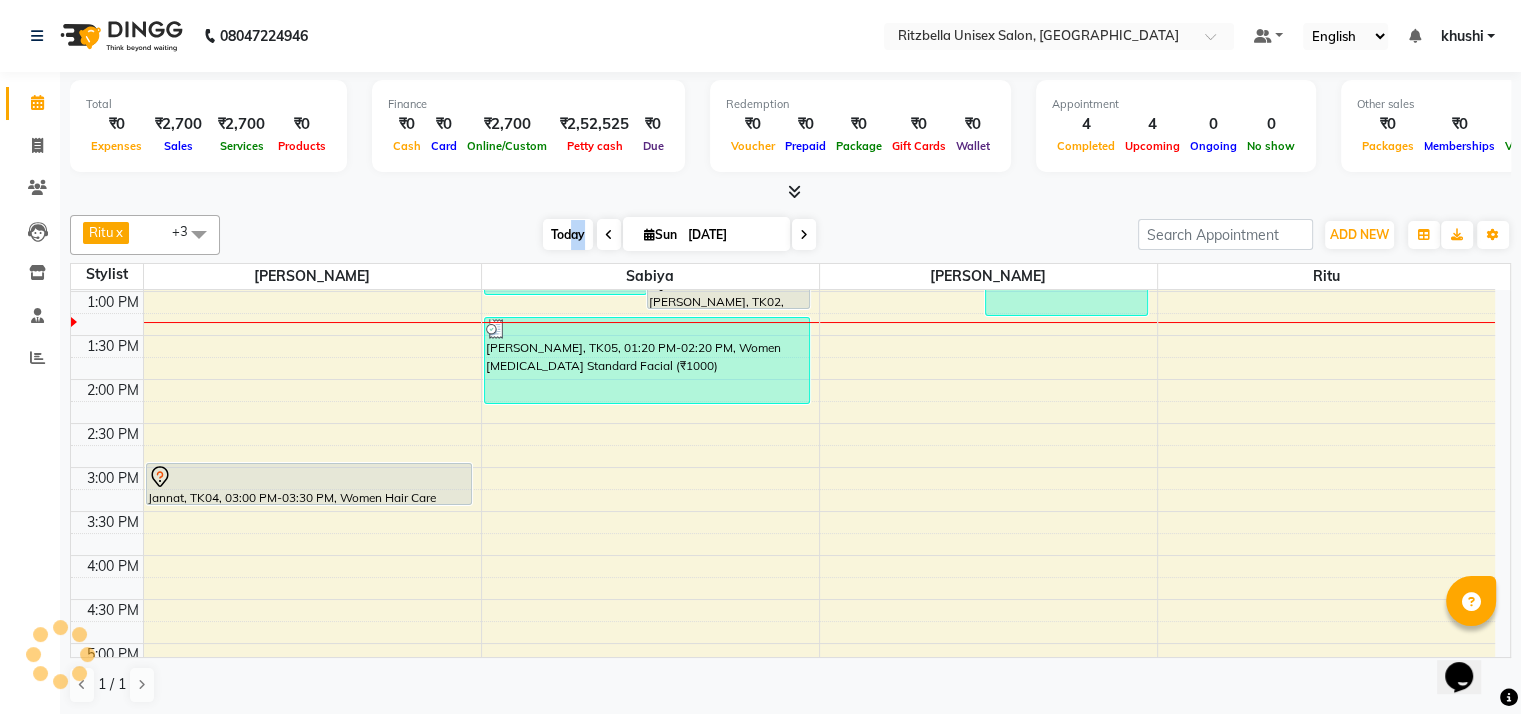 drag, startPoint x: 588, startPoint y: 249, endPoint x: 568, endPoint y: 237, distance: 23.323807 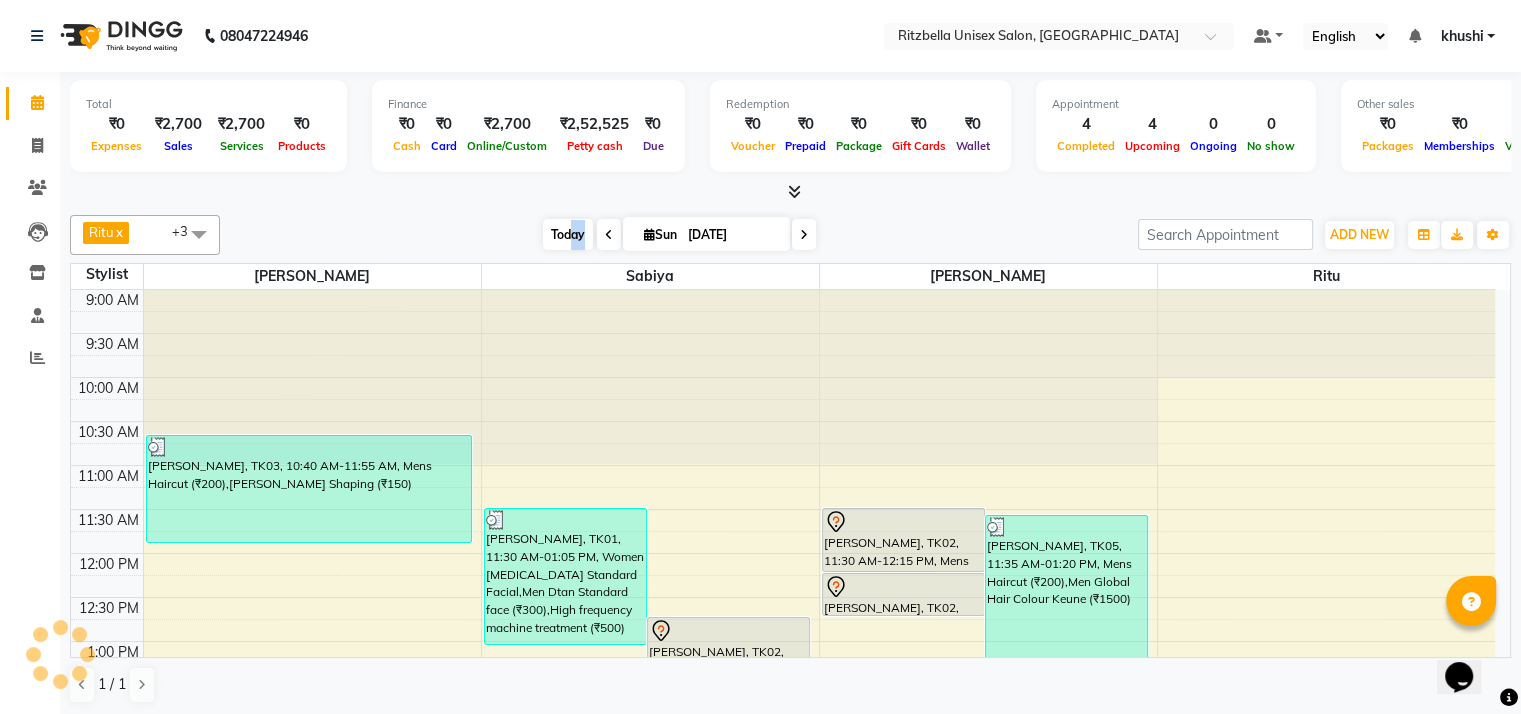 click on "Today" at bounding box center (568, 234) 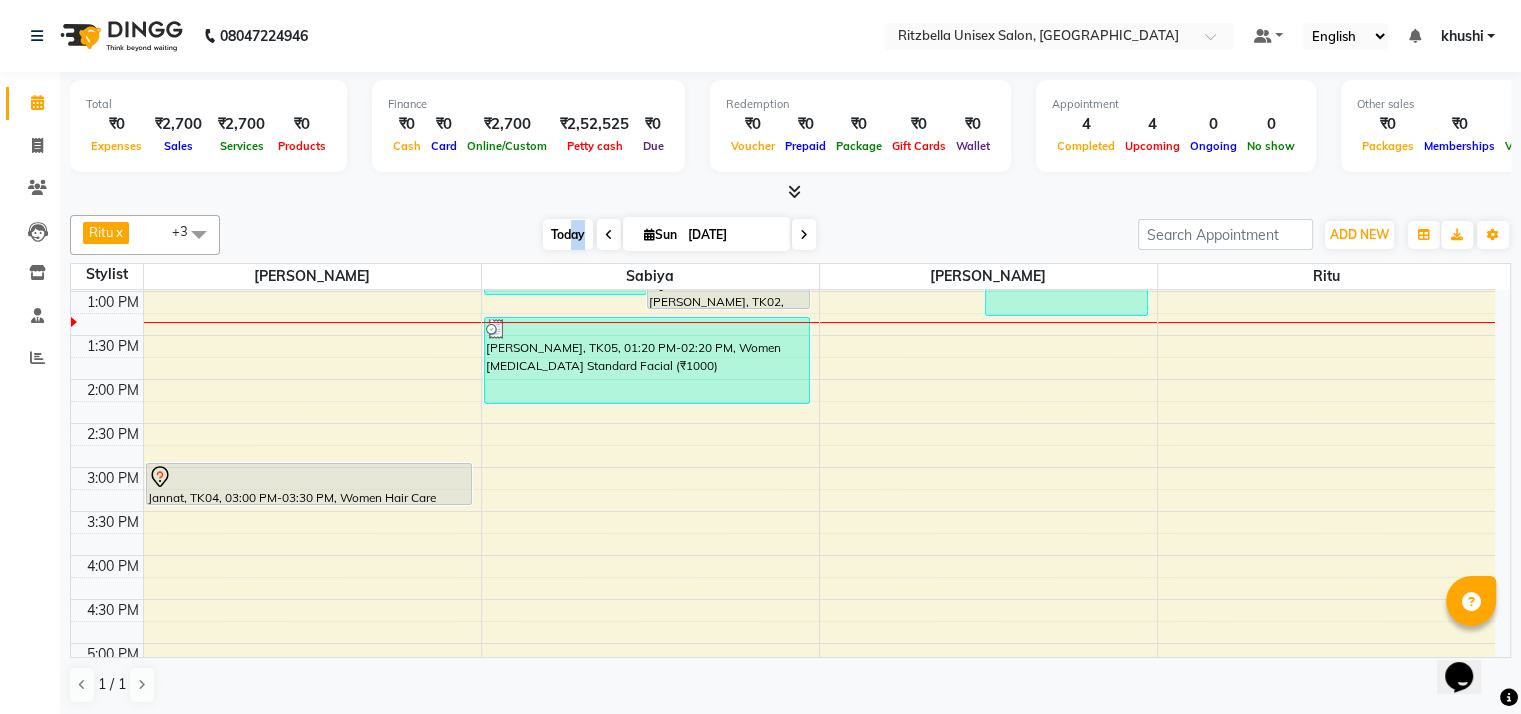 click on "Today" at bounding box center [568, 234] 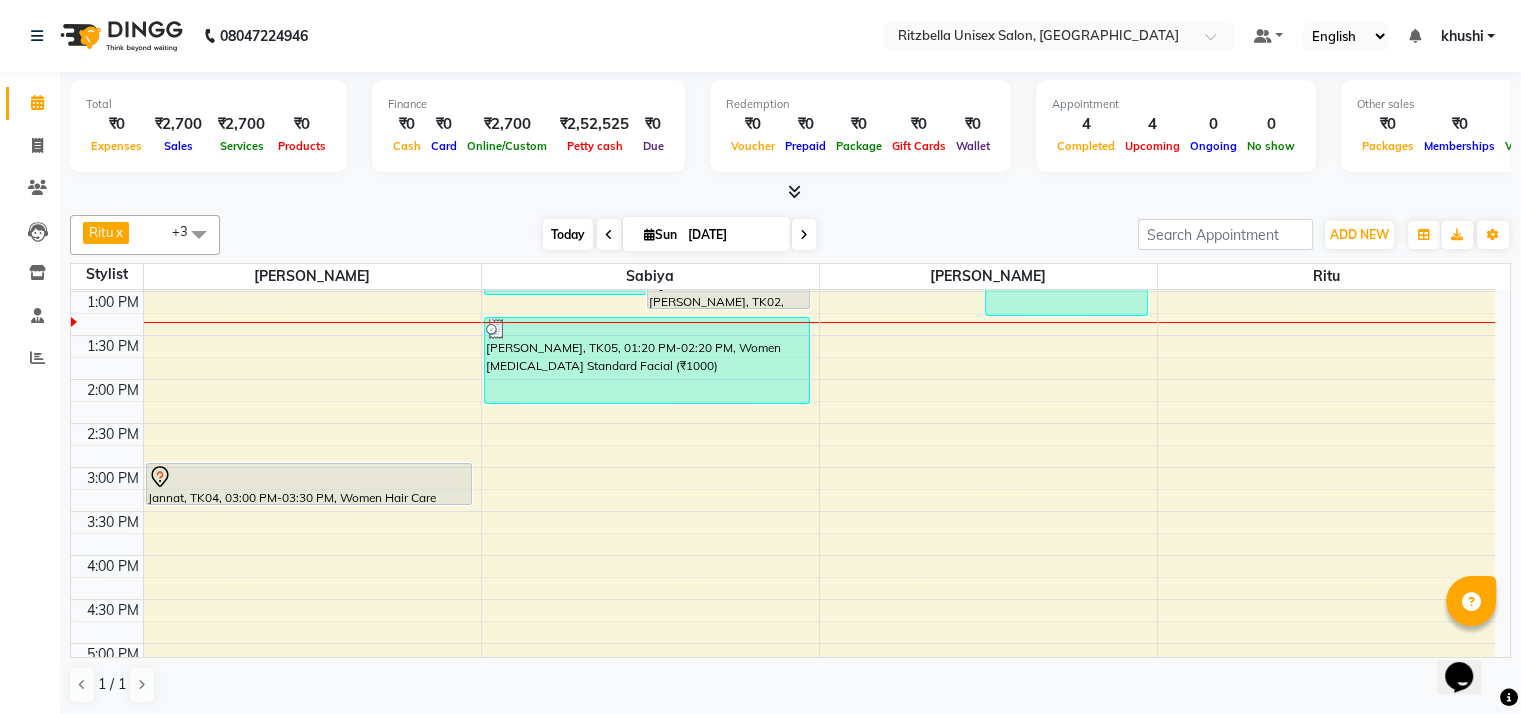 scroll, scrollTop: 350, scrollLeft: 0, axis: vertical 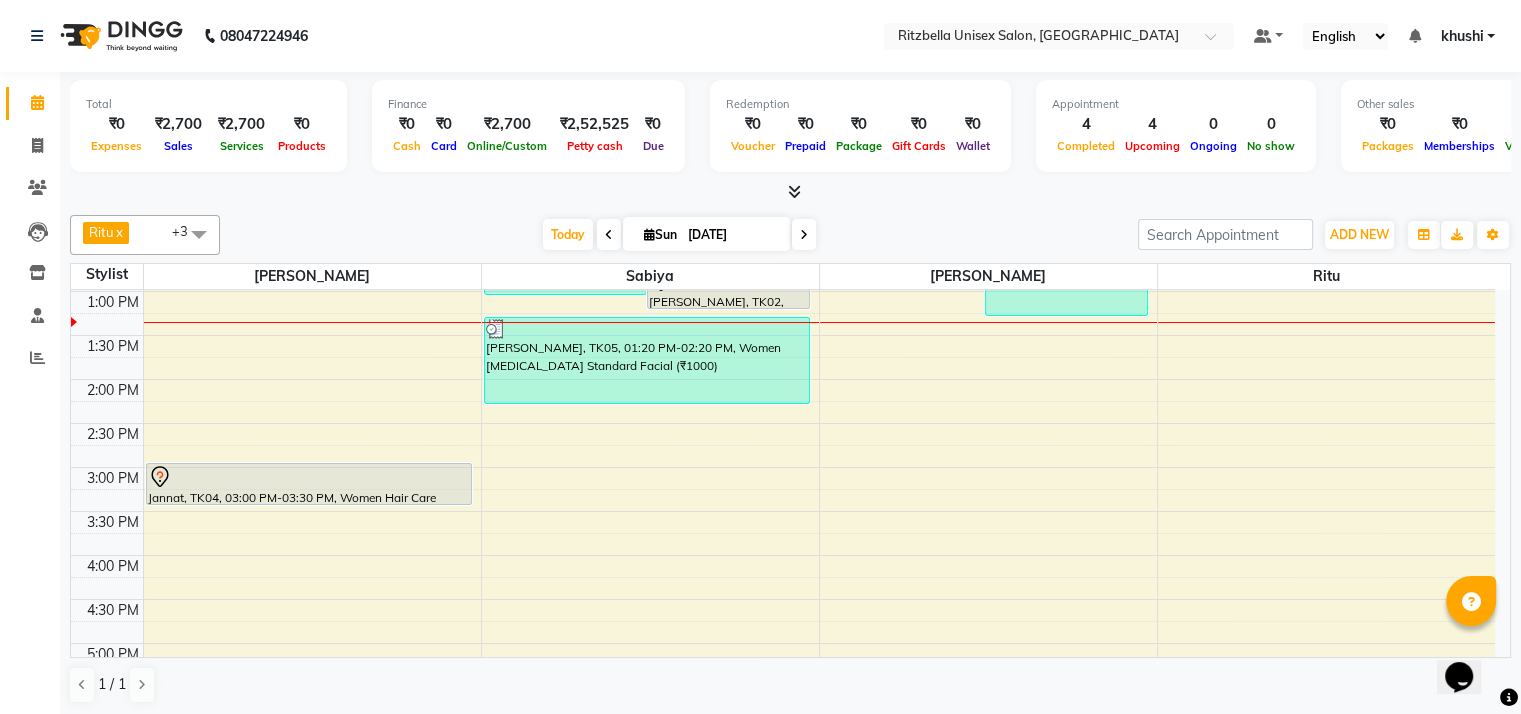 click on "[DATE]  [DATE]" at bounding box center (679, 235) 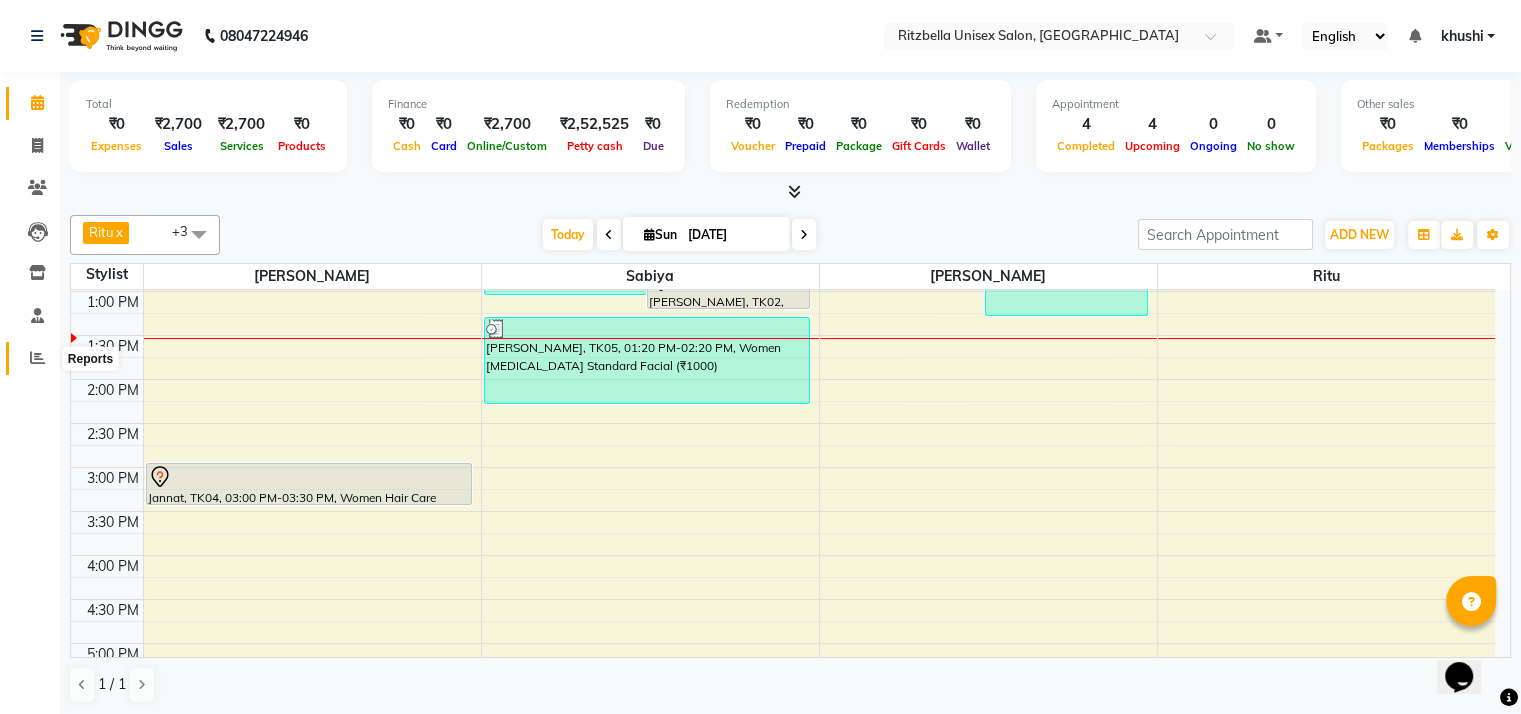 click 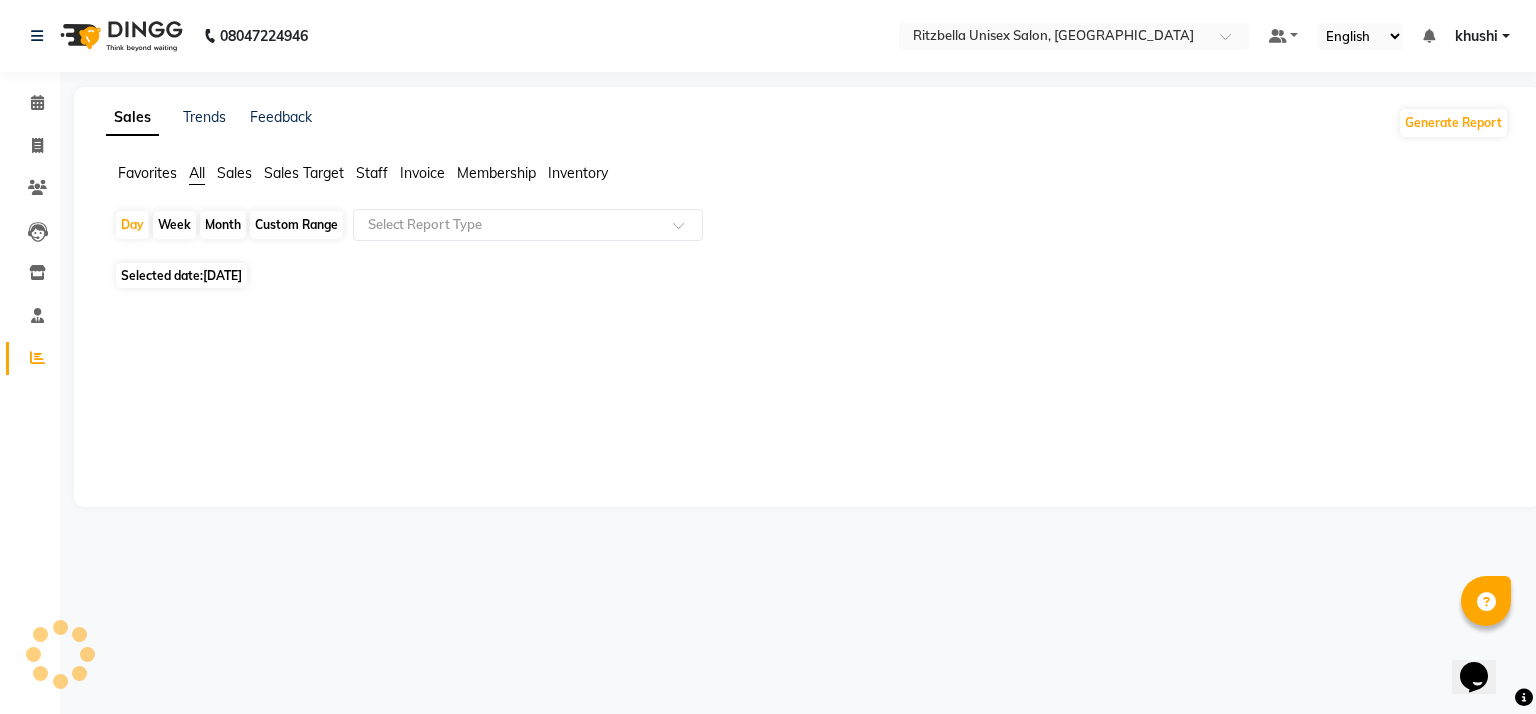 click on "Month" 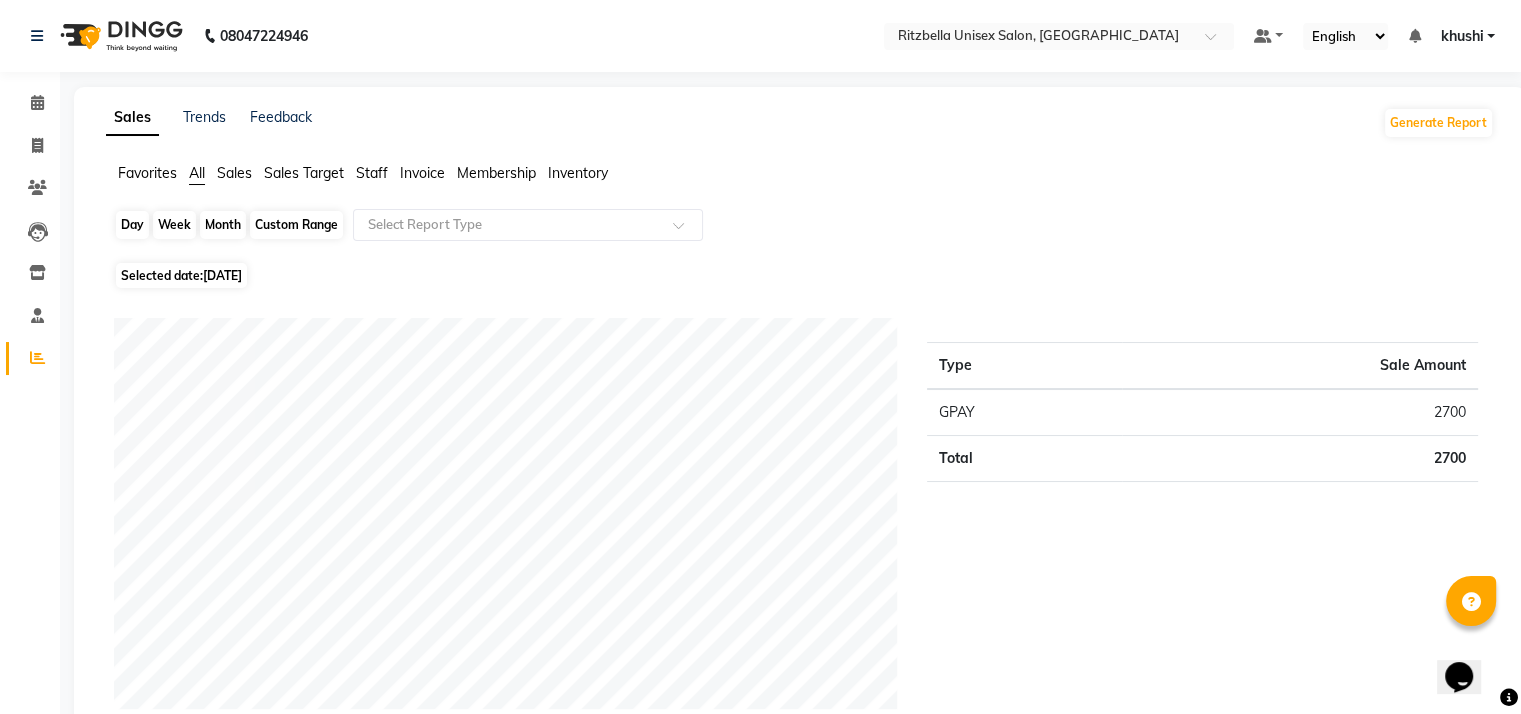 click on "Month" 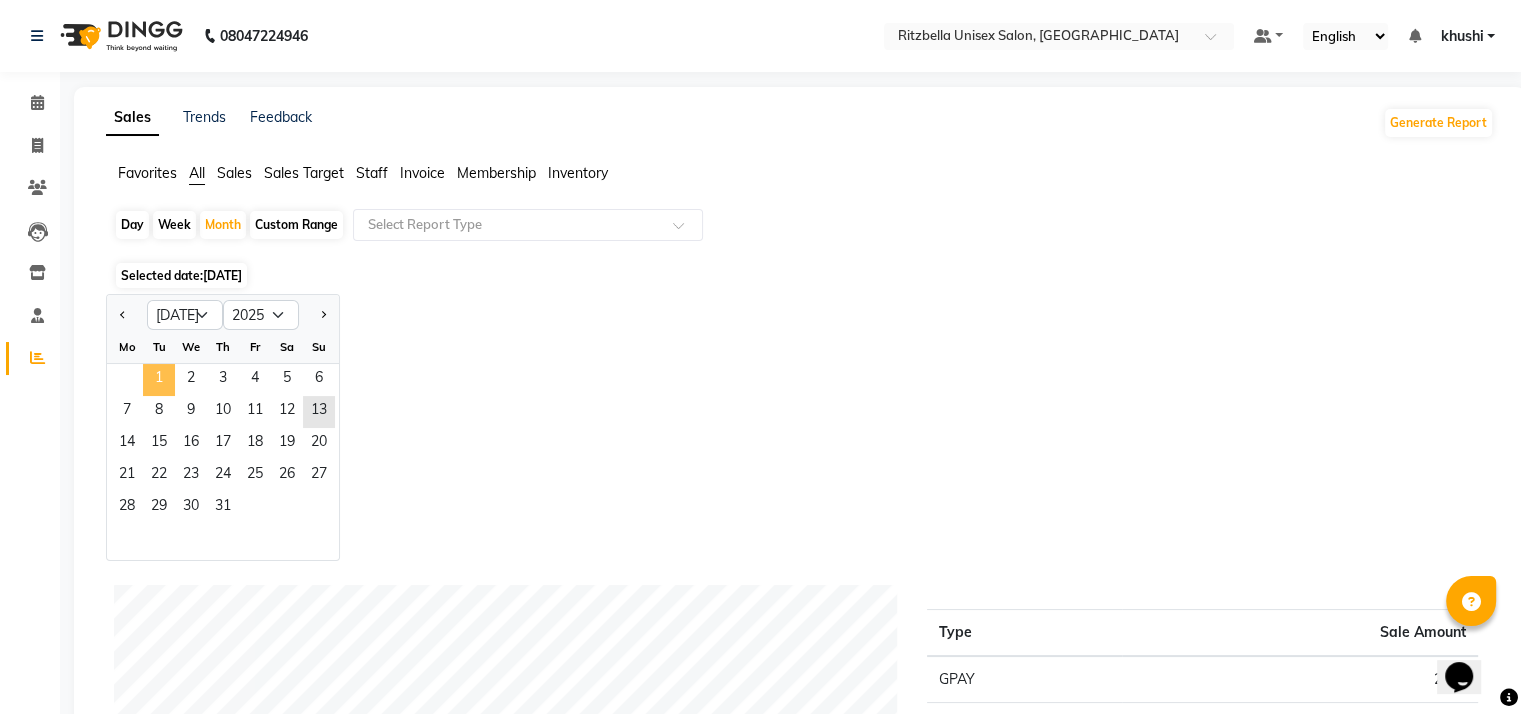 click on "1" 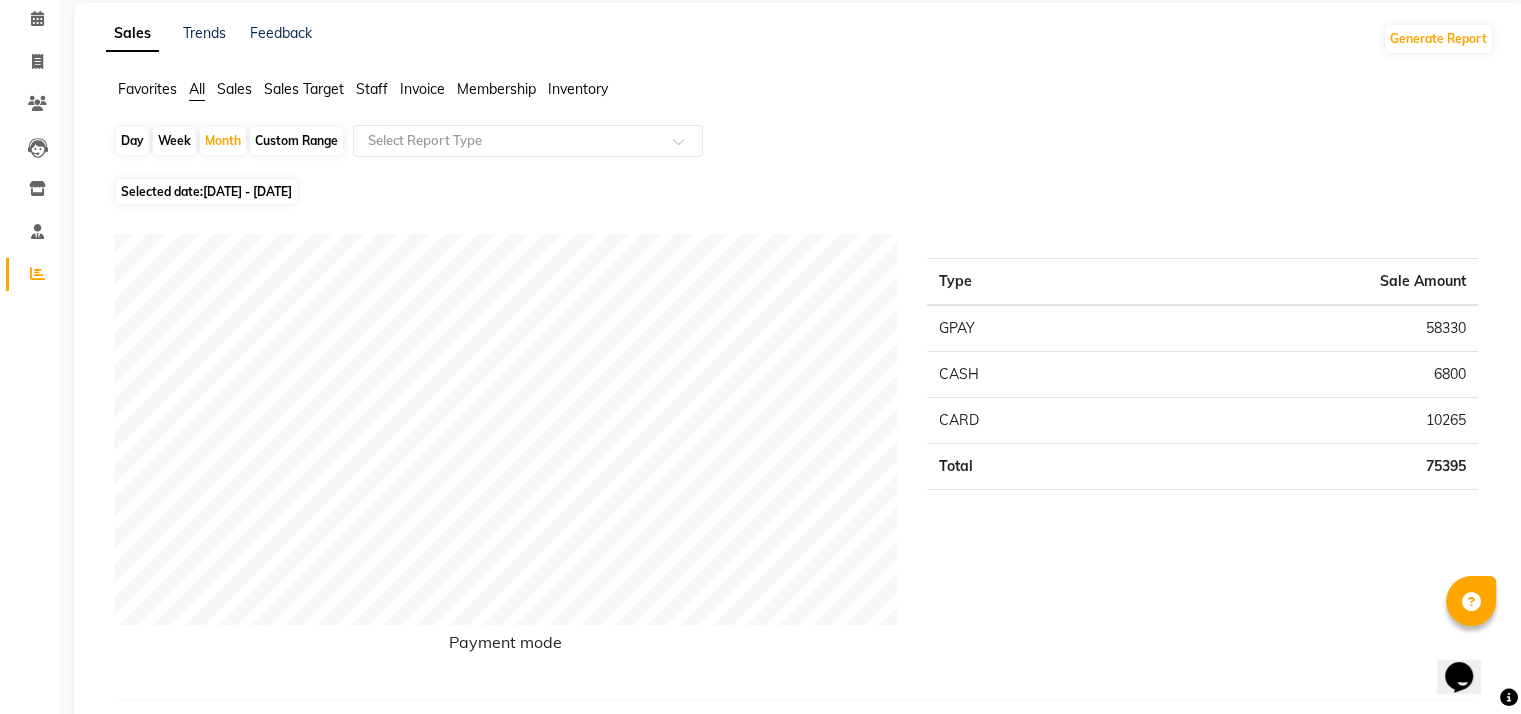 scroll, scrollTop: 0, scrollLeft: 0, axis: both 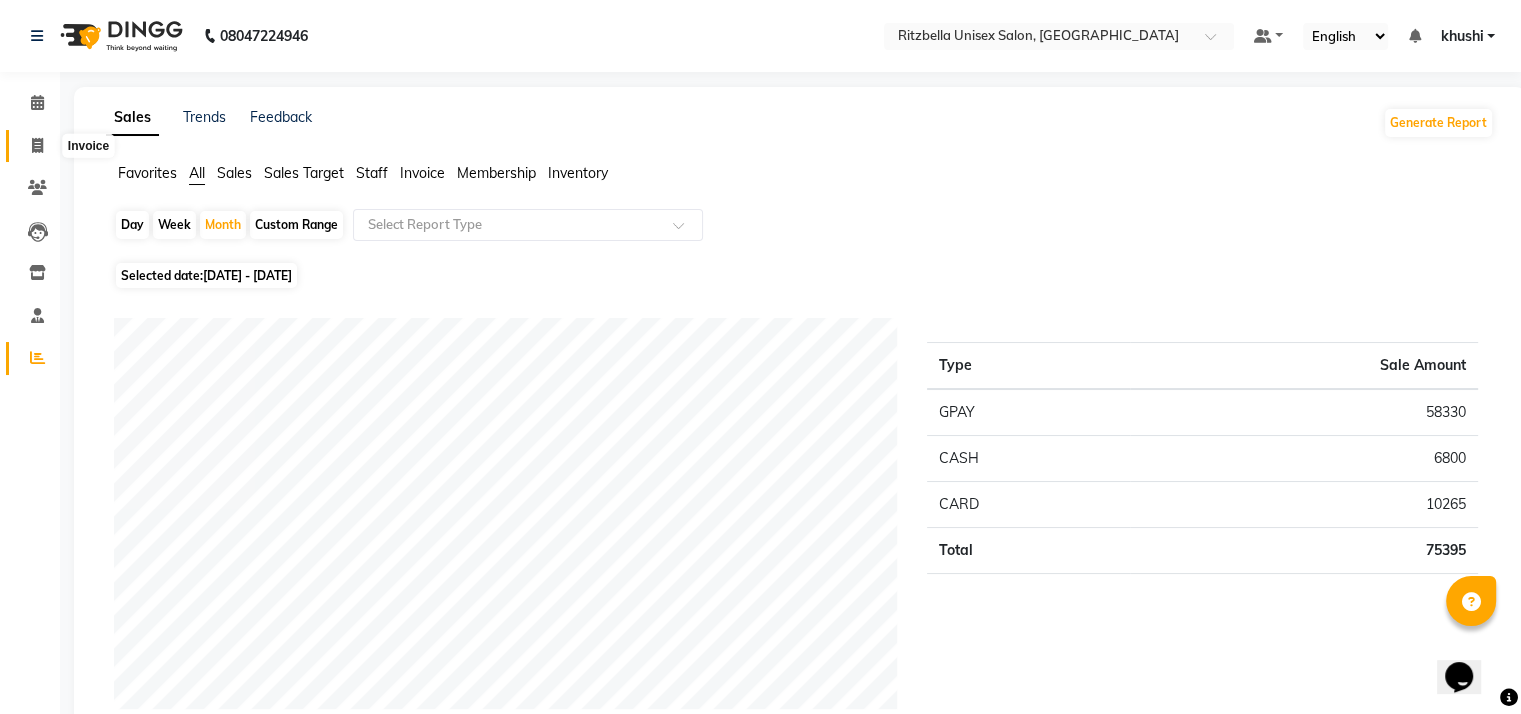 click 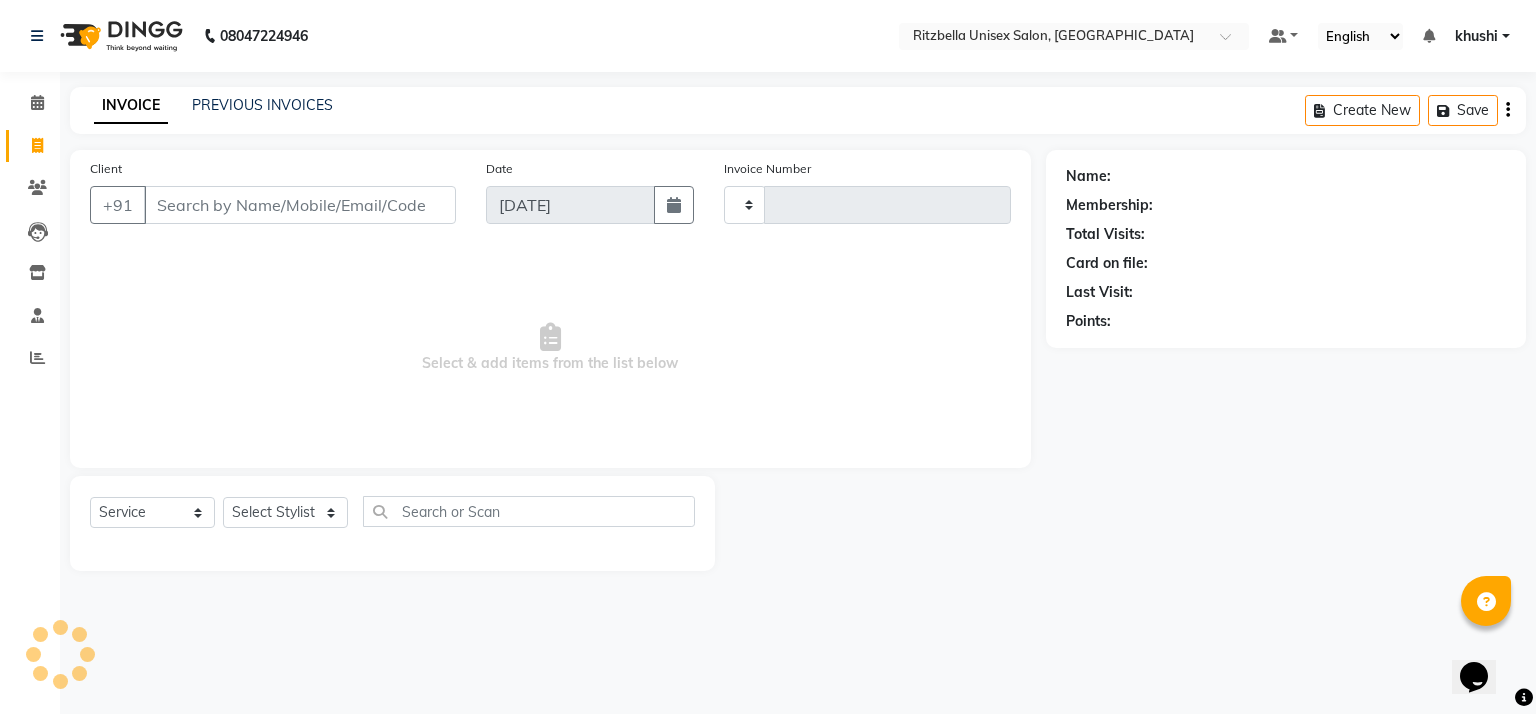 type on "0526" 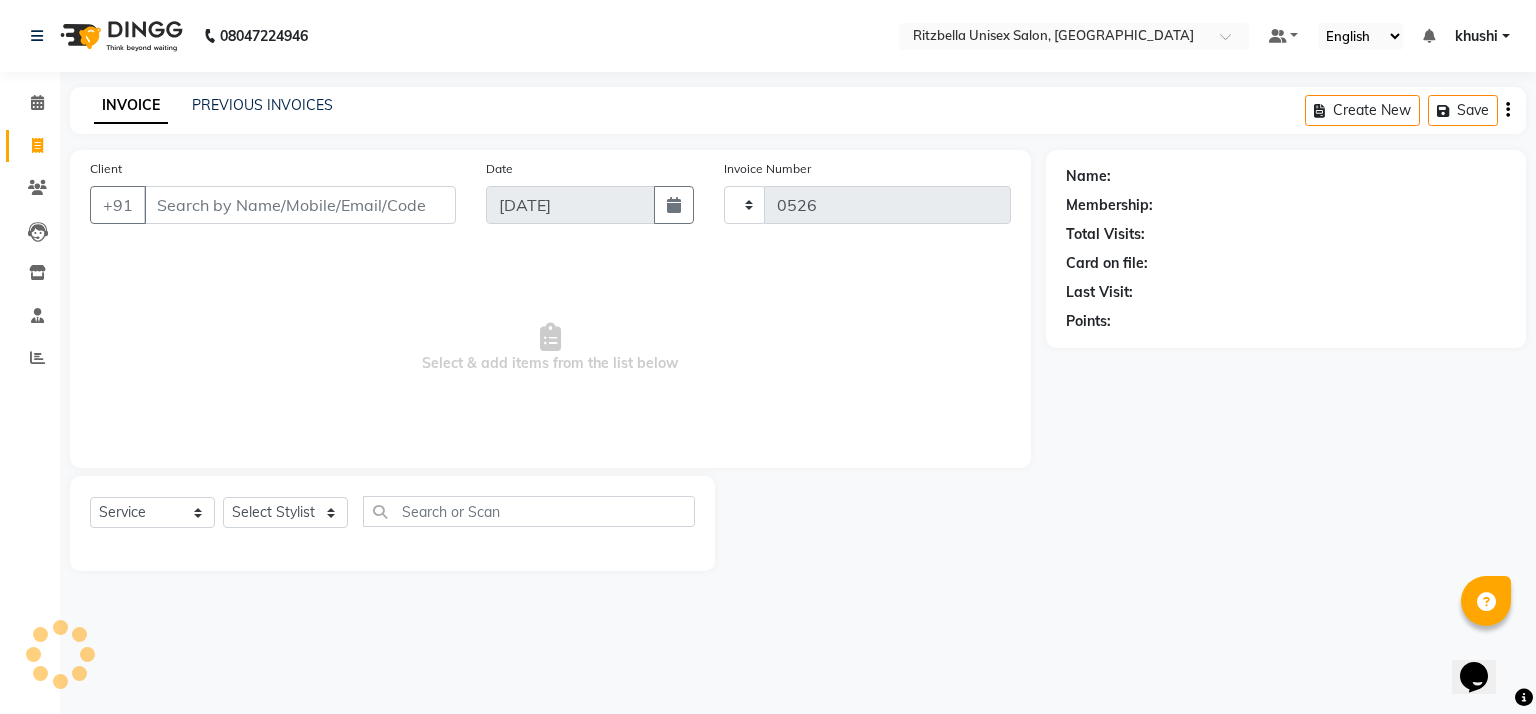 select on "6870" 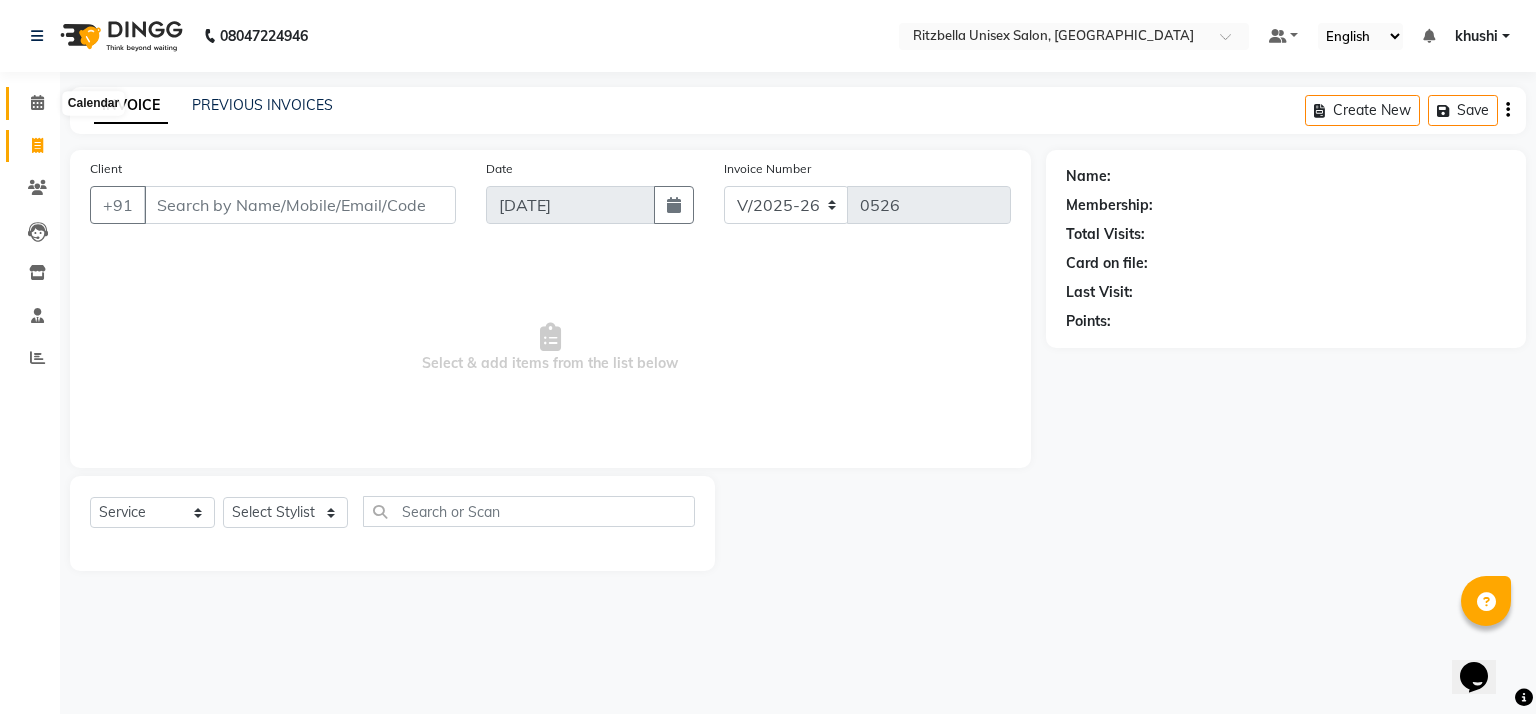 click 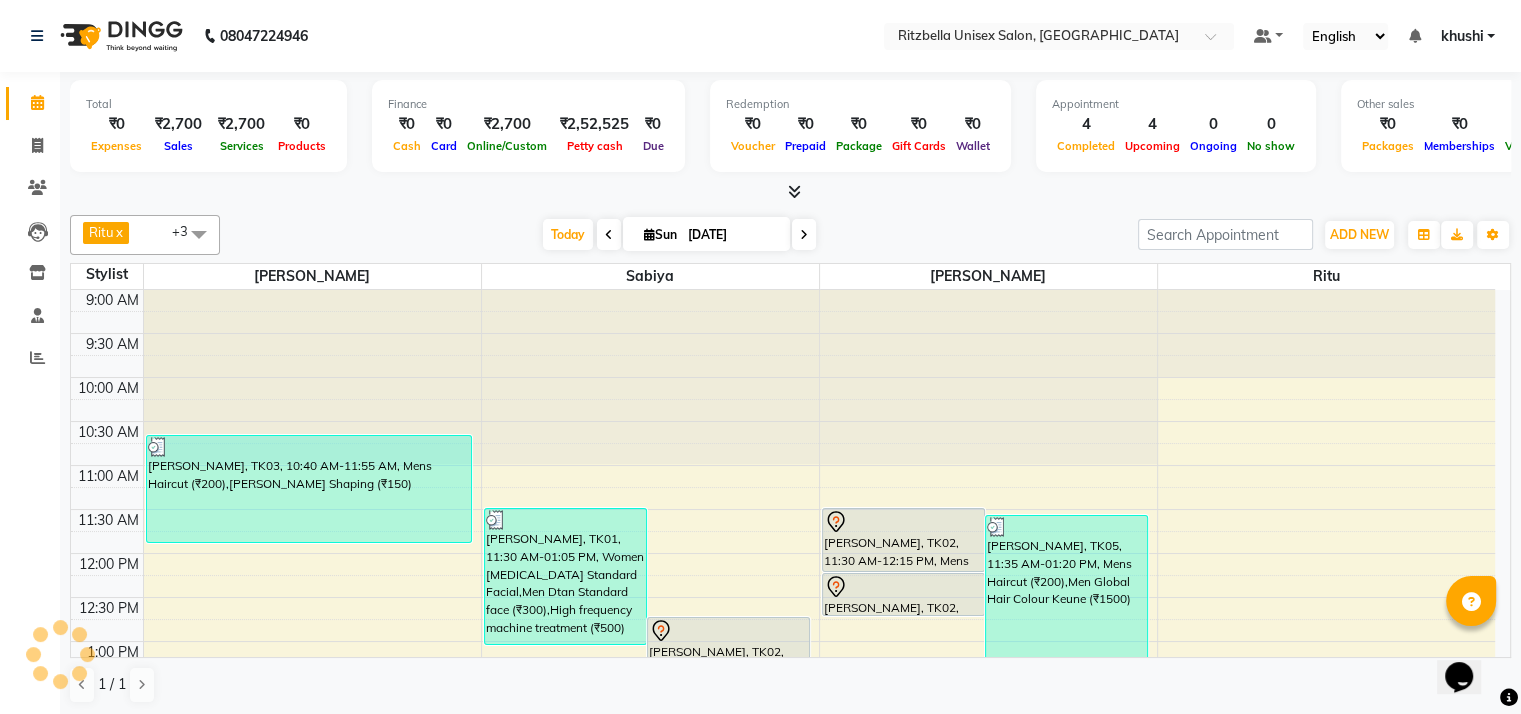 scroll, scrollTop: 350, scrollLeft: 0, axis: vertical 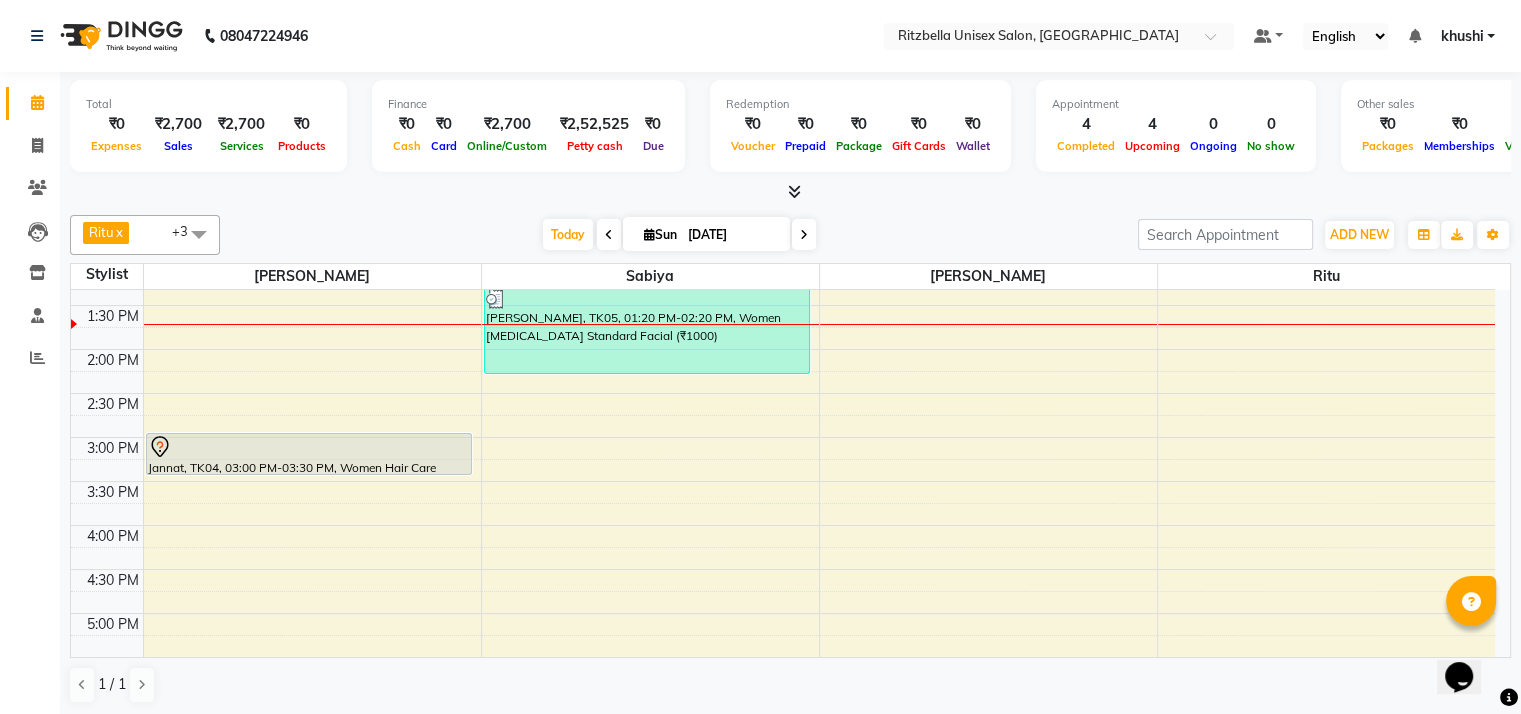 click on "9:00 AM 9:30 AM 10:00 AM 10:30 AM 11:00 AM 11:30 AM 12:00 PM 12:30 PM 1:00 PM 1:30 PM 2:00 PM 2:30 PM 3:00 PM 3:30 PM 4:00 PM 4:30 PM 5:00 PM 5:30 PM 6:00 PM 6:30 PM 7:00 PM 7:30 PM 8:00 PM 8:30 PM 9:00 PM 9:30 PM     [PERSON_NAME], TK03, 10:40 AM-11:55 AM, Mens Haircut  (₹200),[PERSON_NAME] Shaping (₹150)             Jannat, TK04, 03:00 PM-03:30 PM, Women Hair Care Hairwash (Basic)     [PERSON_NAME], TK01, 11:30 AM-01:05 PM, Women [MEDICAL_DATA] Standard Facial,Men Dtan Standard face (₹300),High frequency machine treatment (₹500)             [PERSON_NAME], TK02, 12:45 PM-01:15 PM, Women [MEDICAL_DATA] Standard Cleanup     [PERSON_NAME], TK05, 01:20 PM-02:20 PM, Women [MEDICAL_DATA] Standard Facial (₹1000)             [PERSON_NAME], TK02, 11:30 AM-12:15 PM, Mens Haircut      [PERSON_NAME], TK05, 11:35 AM-01:20 PM, Mens Haircut  (₹200),Men Global Hair Colour Keune  (₹1500)             [PERSON_NAME], TK02, 12:15 PM-12:45 PM, [PERSON_NAME] Shaping" at bounding box center [783, 481] 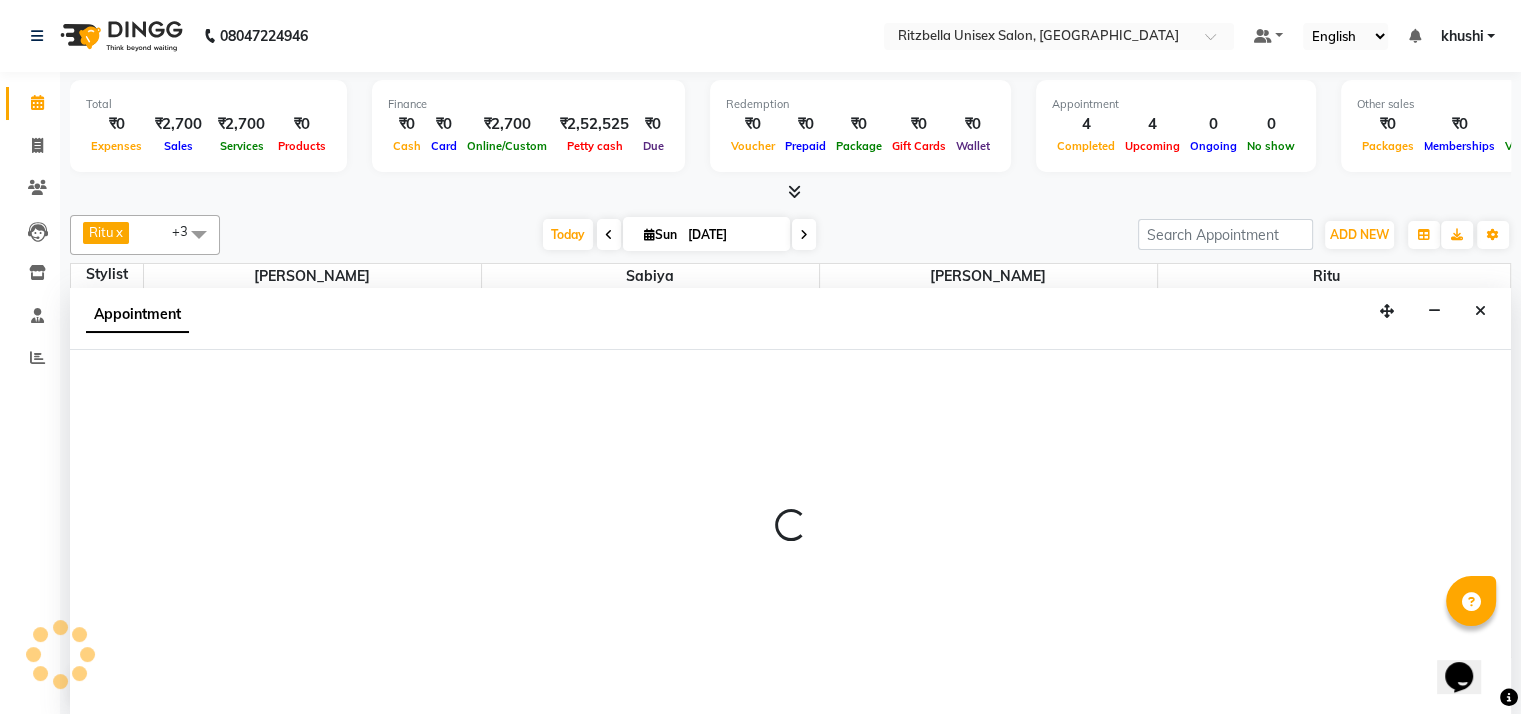 scroll, scrollTop: 1, scrollLeft: 0, axis: vertical 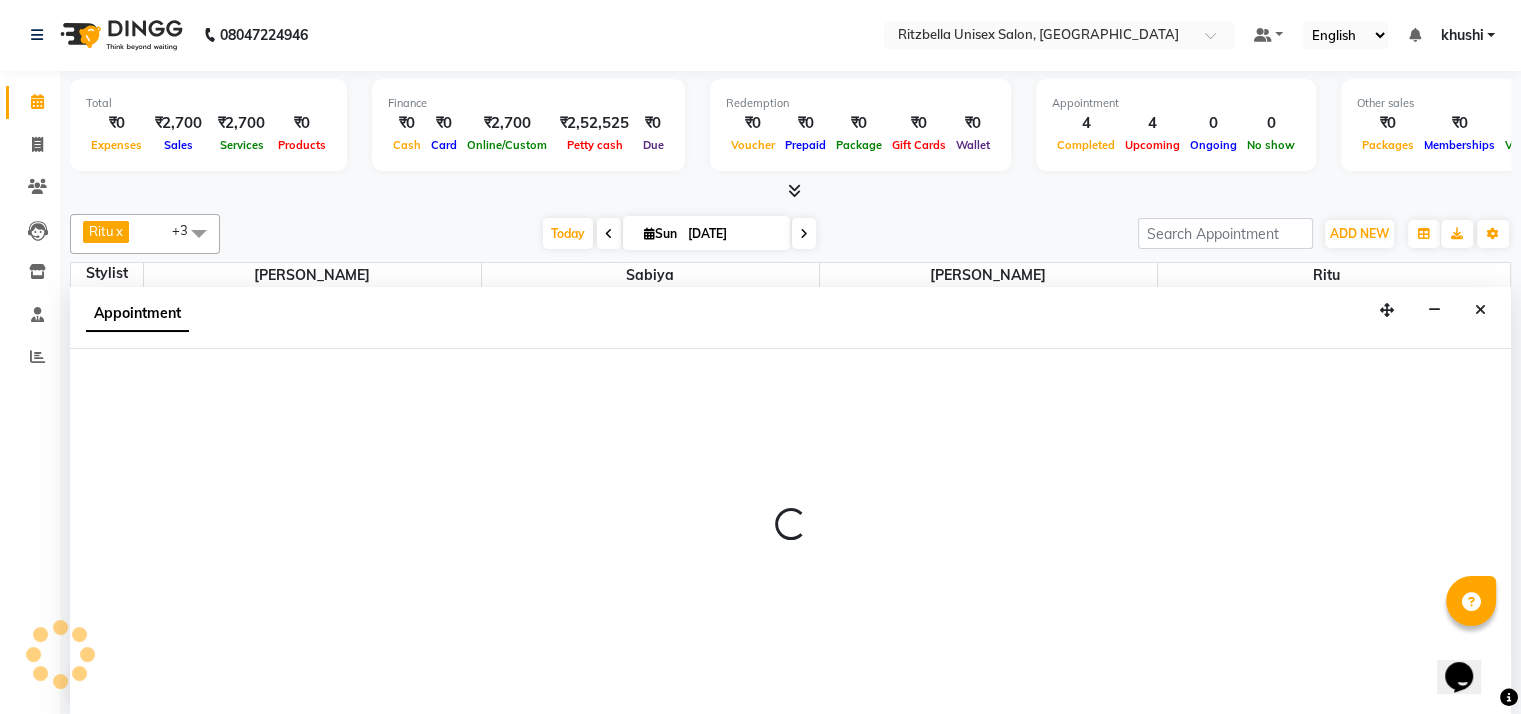 select on "53541" 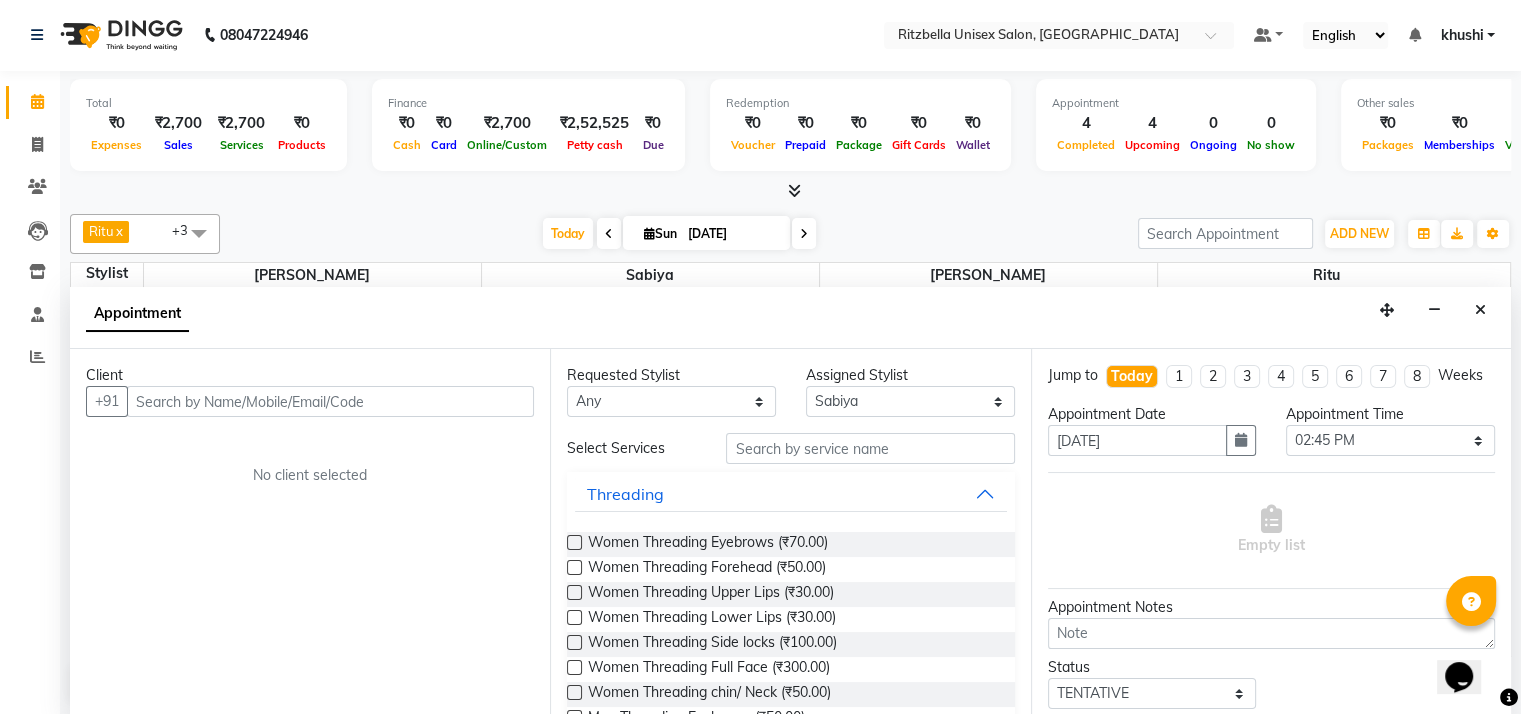 click at bounding box center [330, 401] 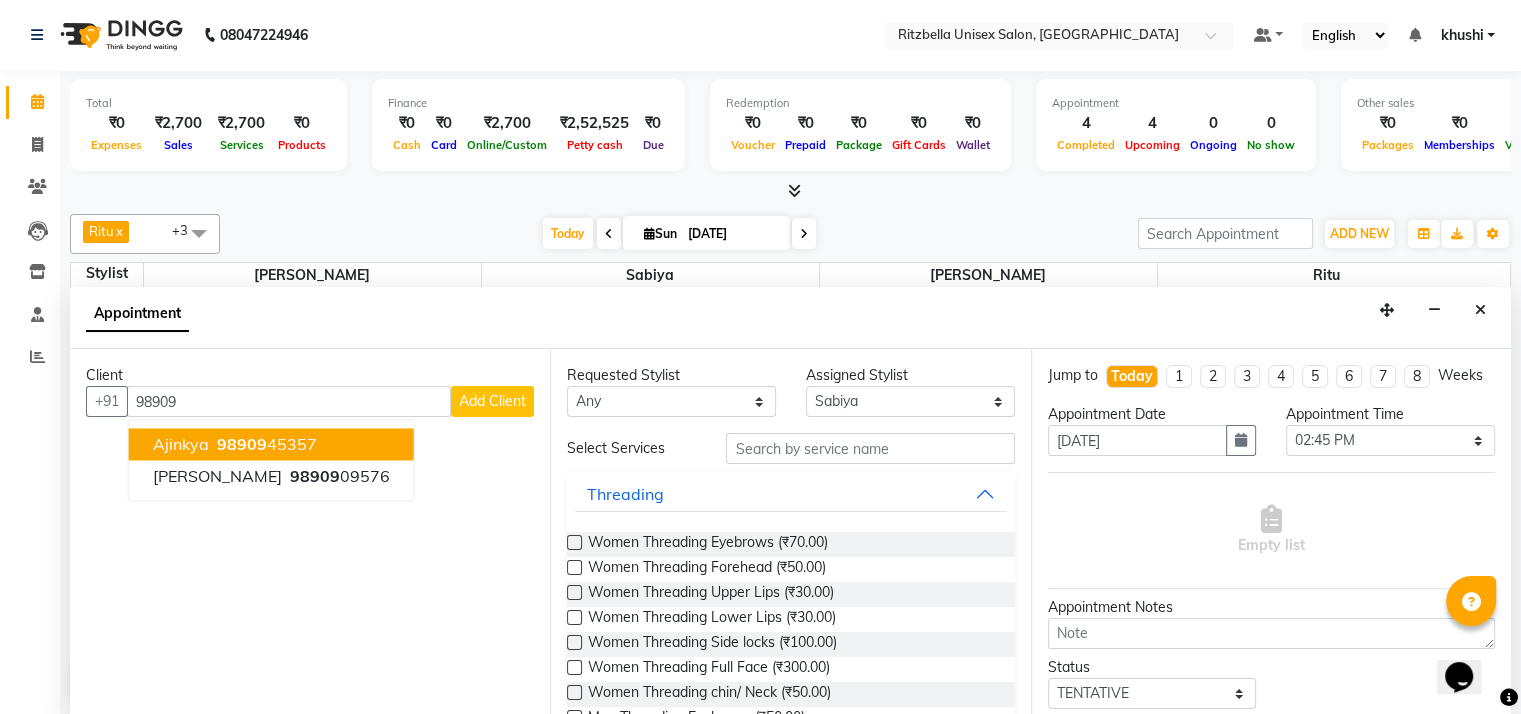 click on "Ajinkya   98909 45357" at bounding box center [271, 445] 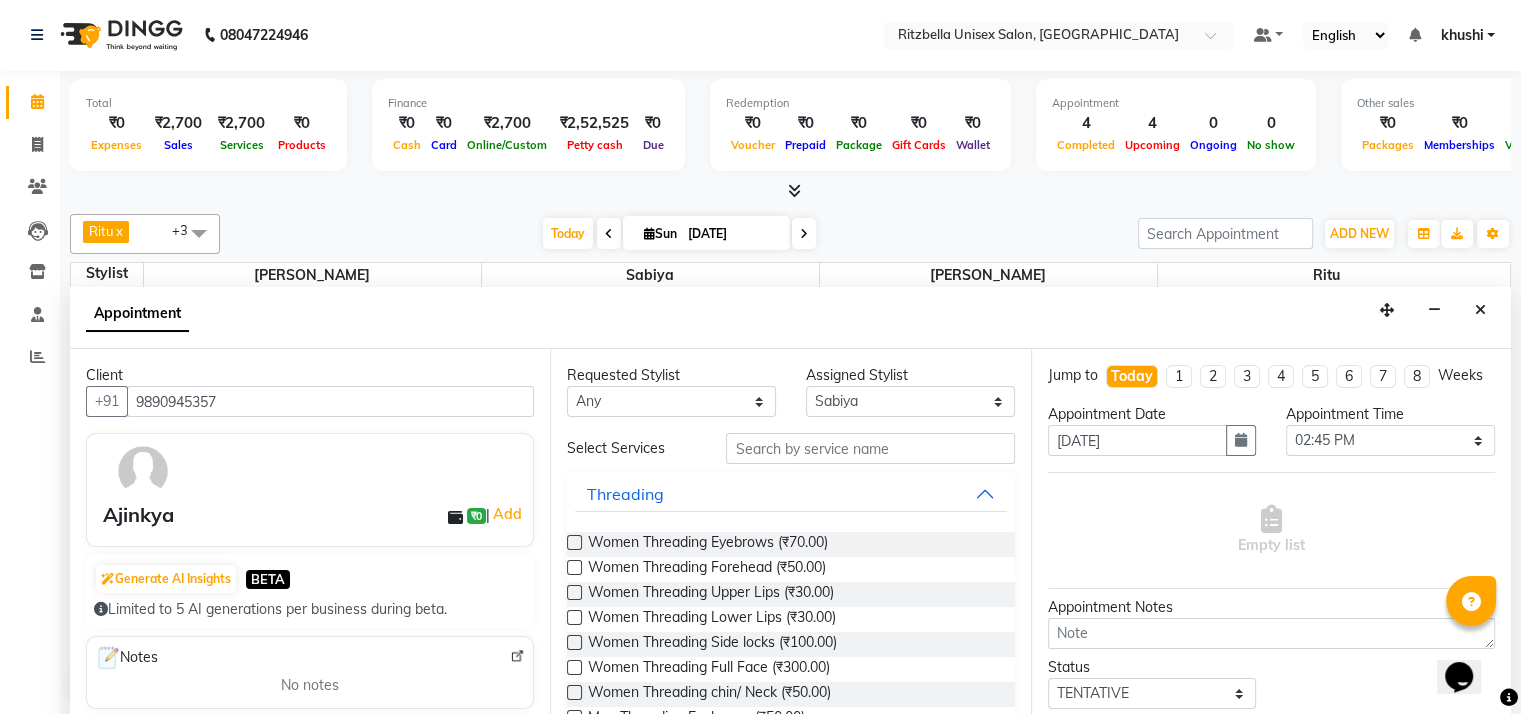 type on "9890945357" 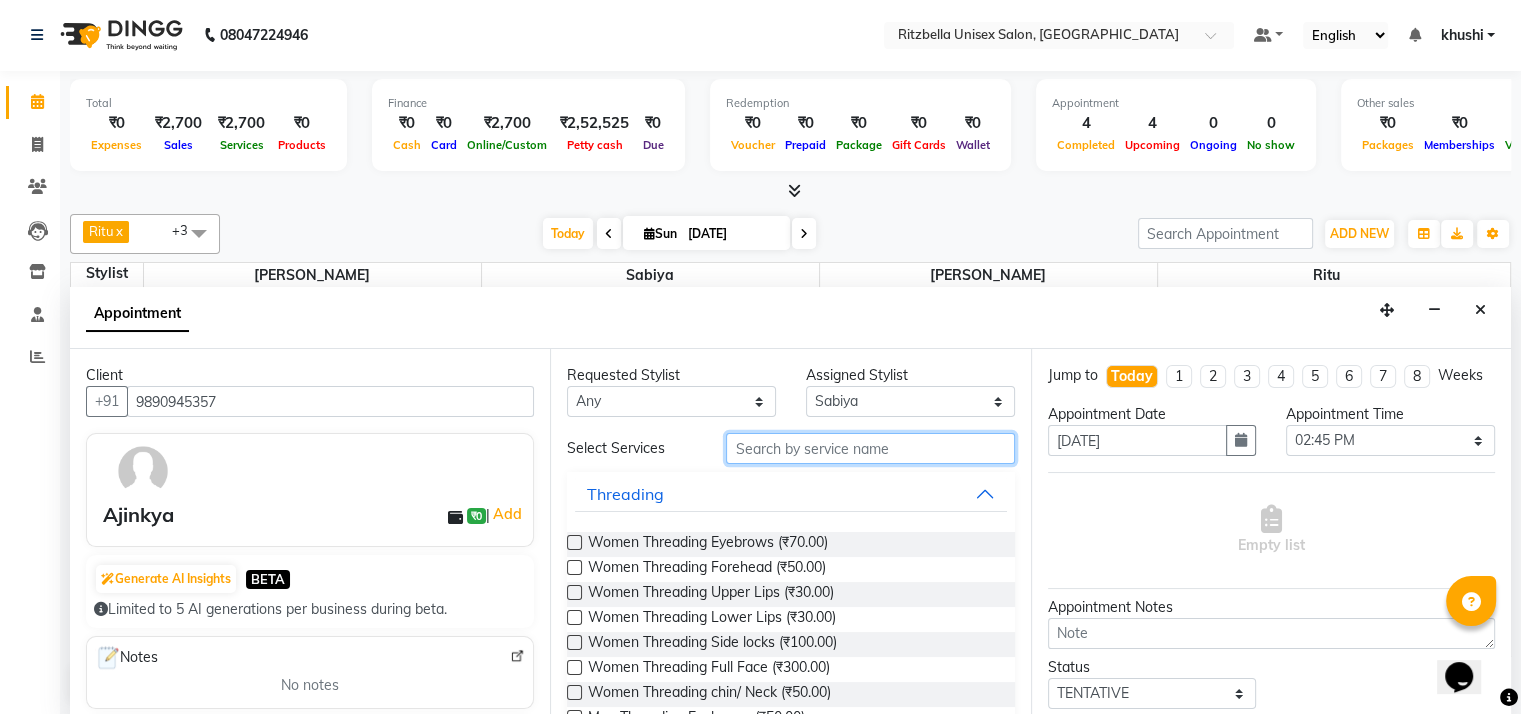click at bounding box center (870, 448) 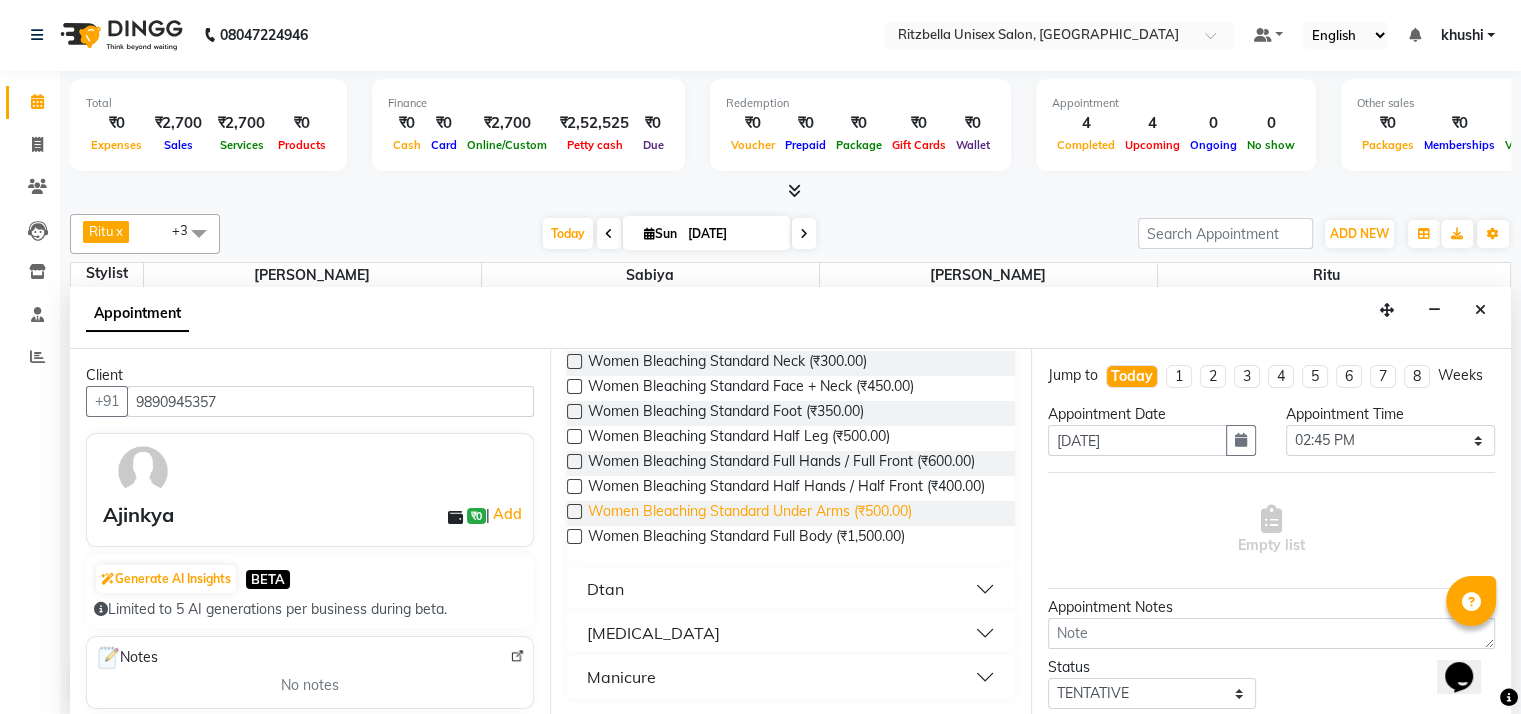scroll, scrollTop: 0, scrollLeft: 0, axis: both 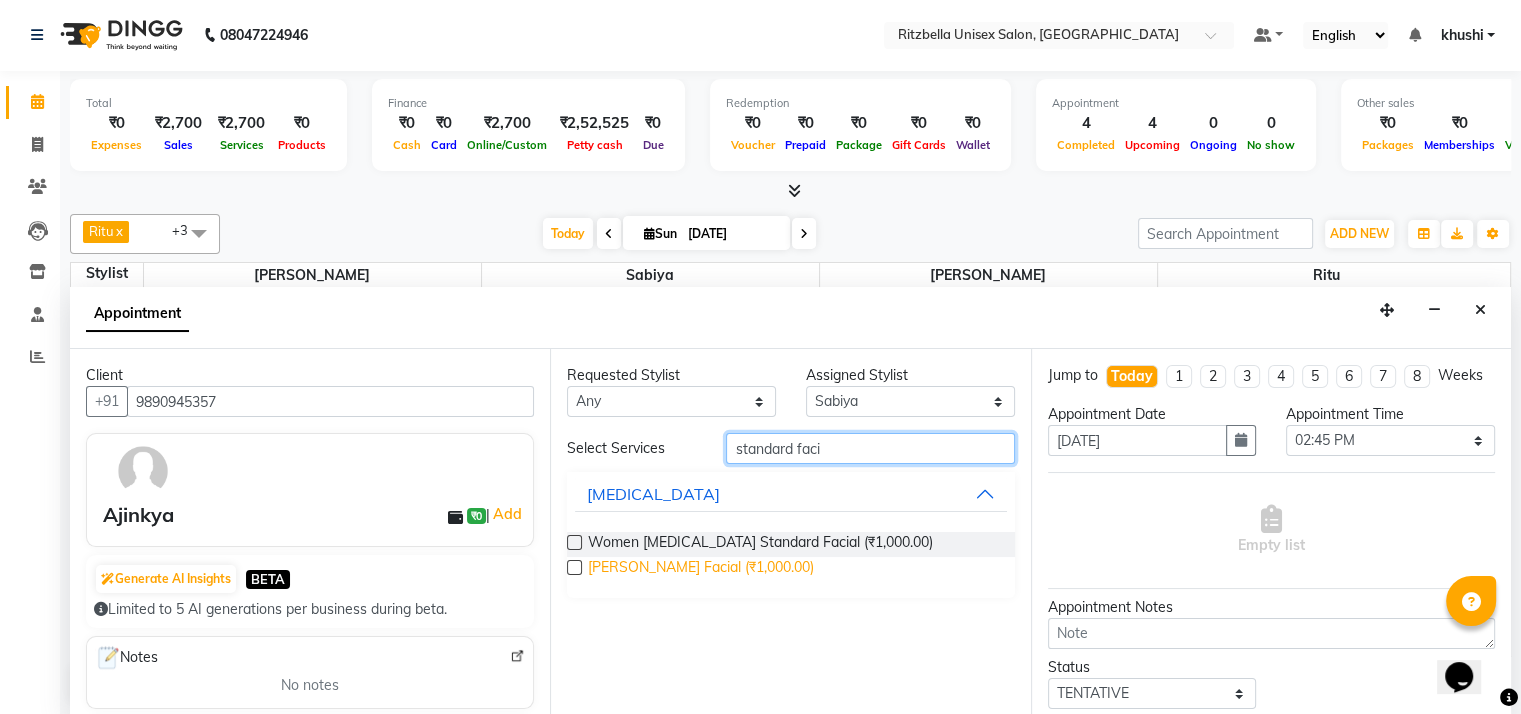 type on "standard faci" 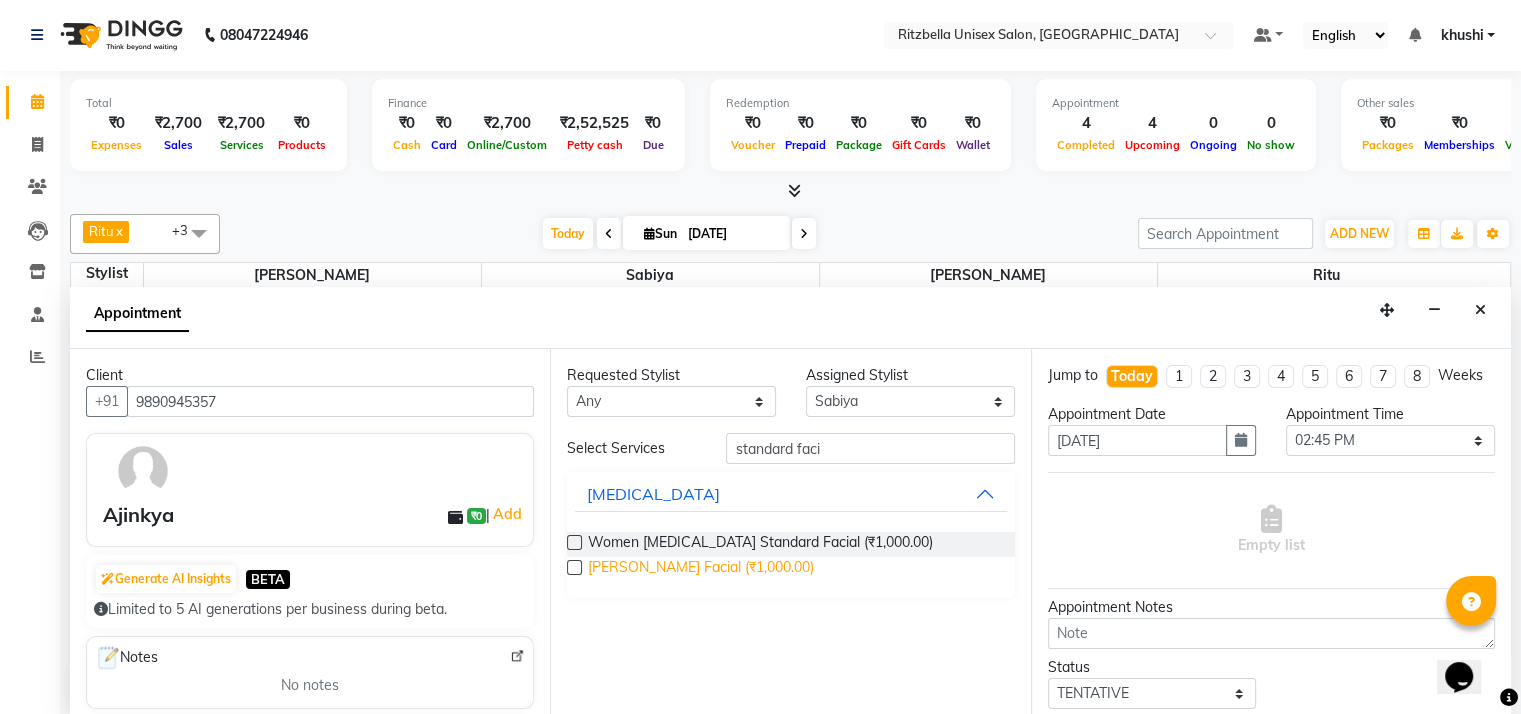 click on "[PERSON_NAME] Facial (₹1,000.00)" at bounding box center [701, 569] 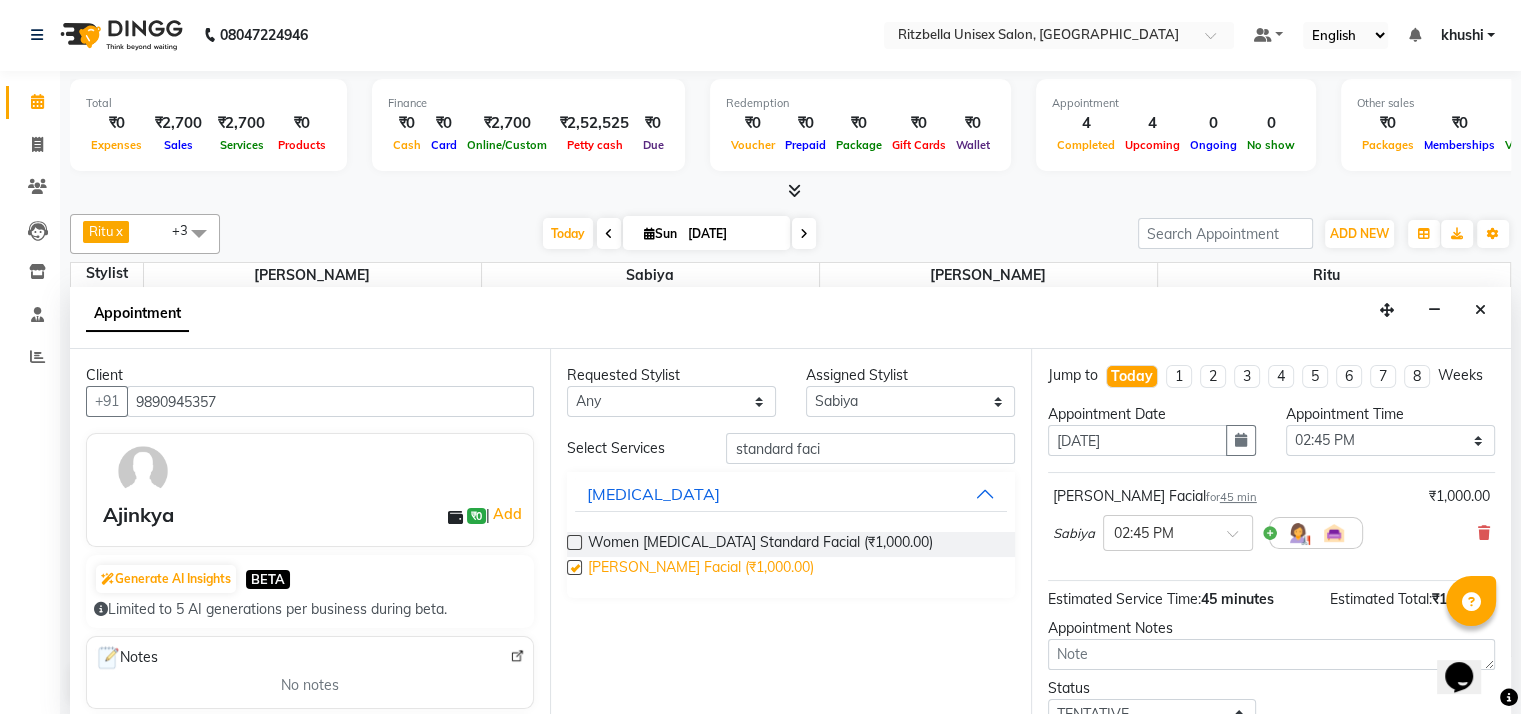 checkbox on "false" 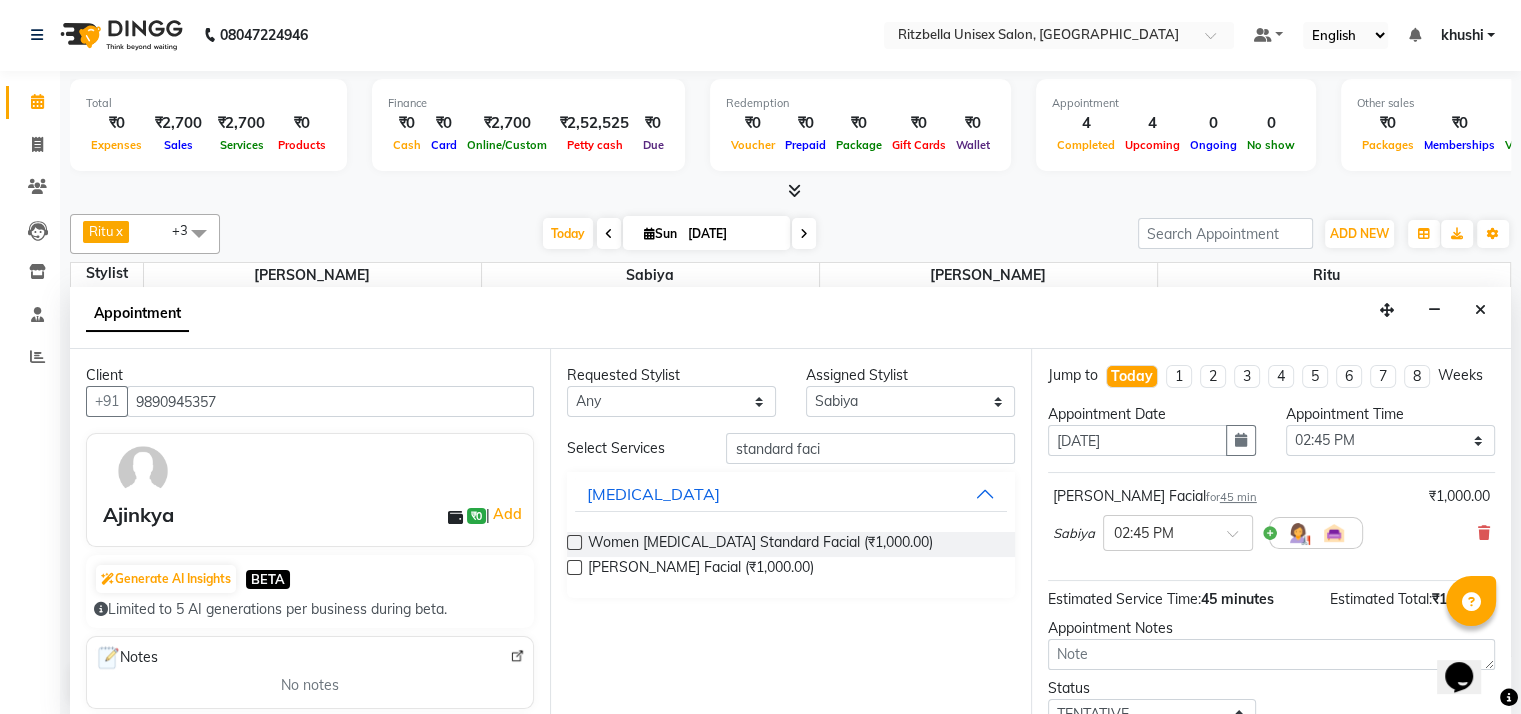 scroll, scrollTop: 159, scrollLeft: 0, axis: vertical 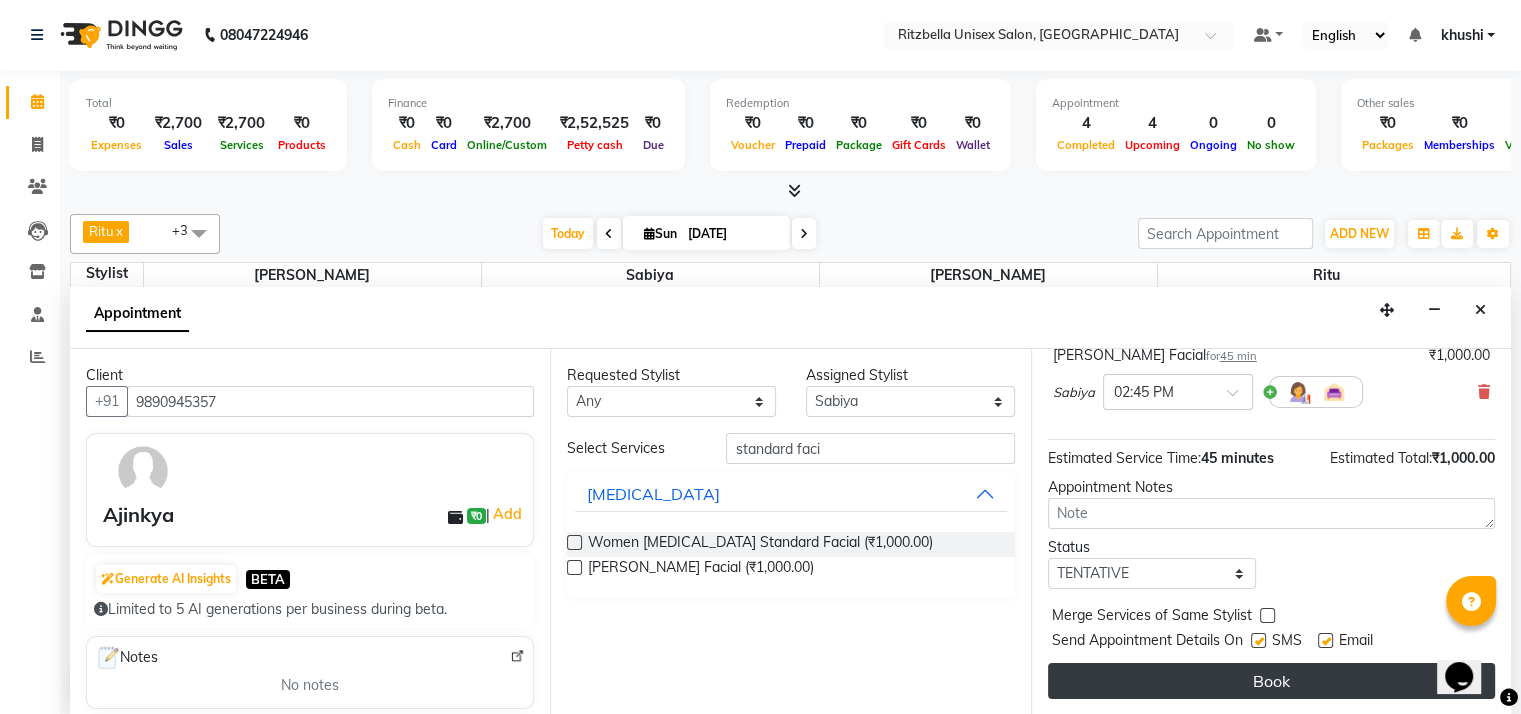 click on "Book" at bounding box center [1271, 681] 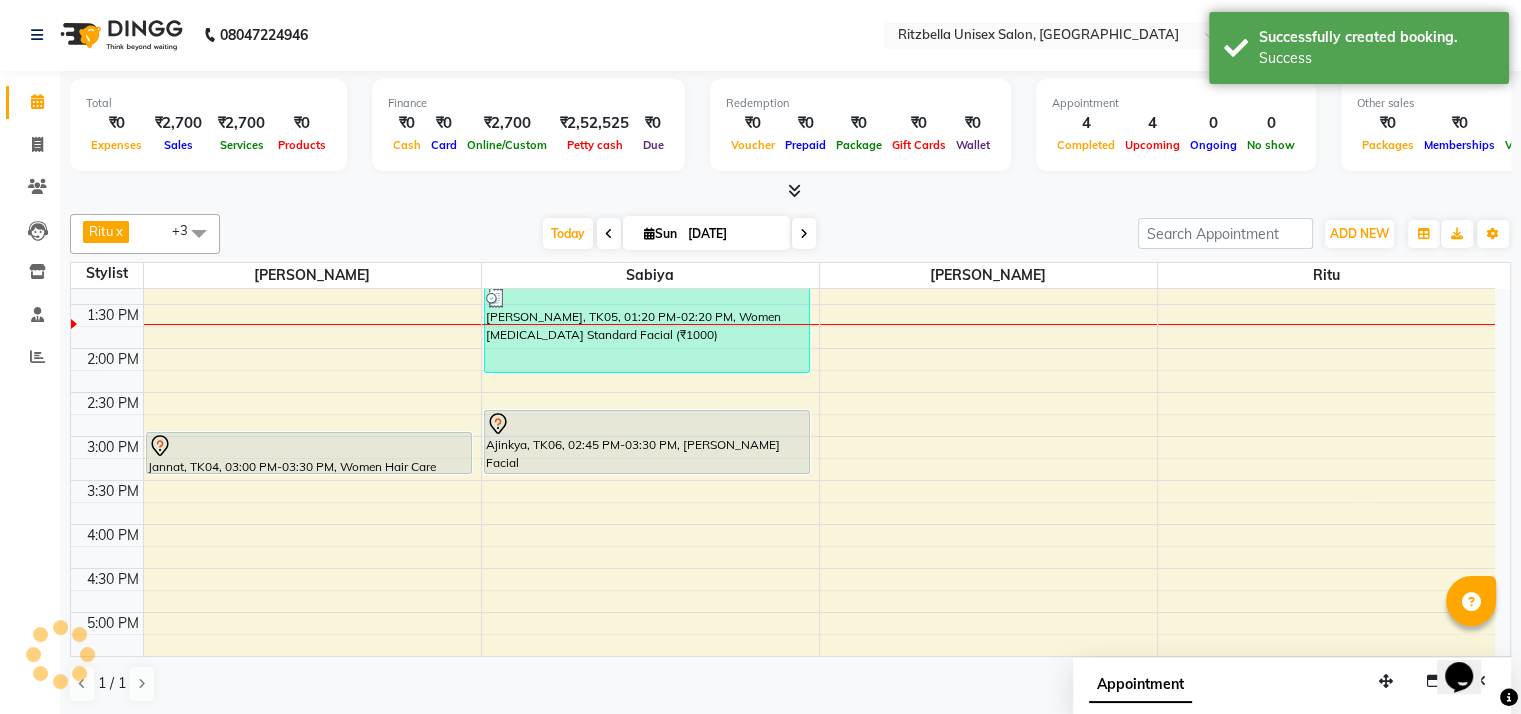 scroll, scrollTop: 0, scrollLeft: 0, axis: both 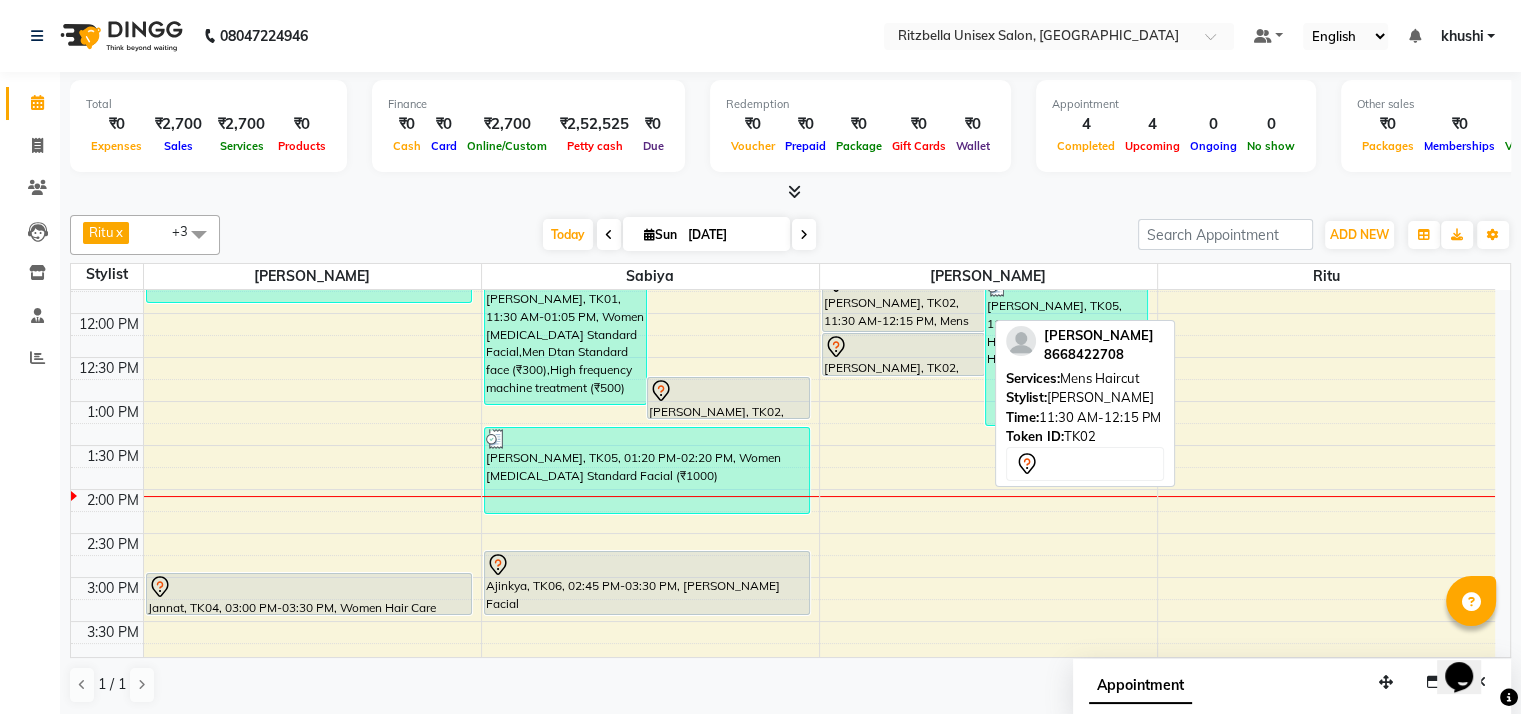 click on "[PERSON_NAME], TK02, 11:30 AM-12:15 PM, Mens Haircut" at bounding box center (903, 300) 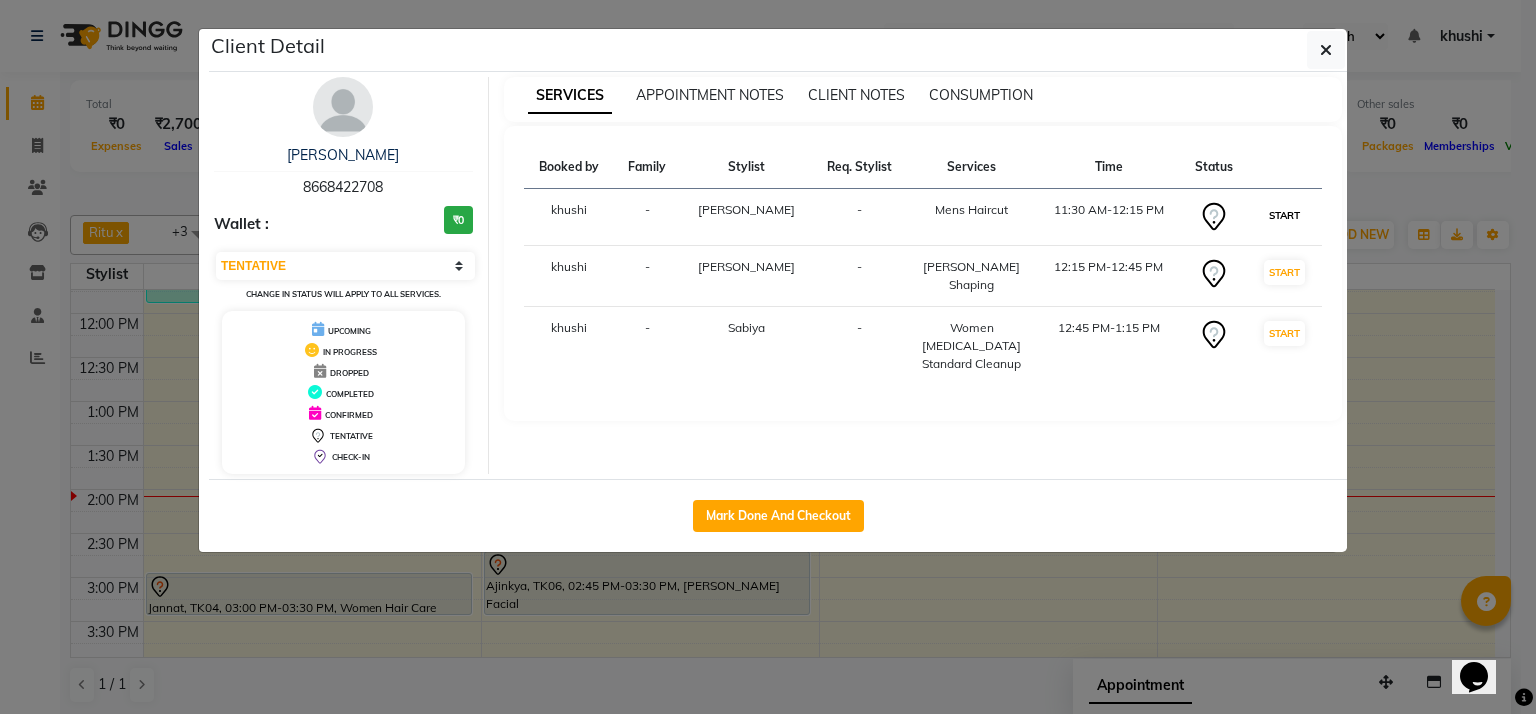 click on "START" at bounding box center [1284, 215] 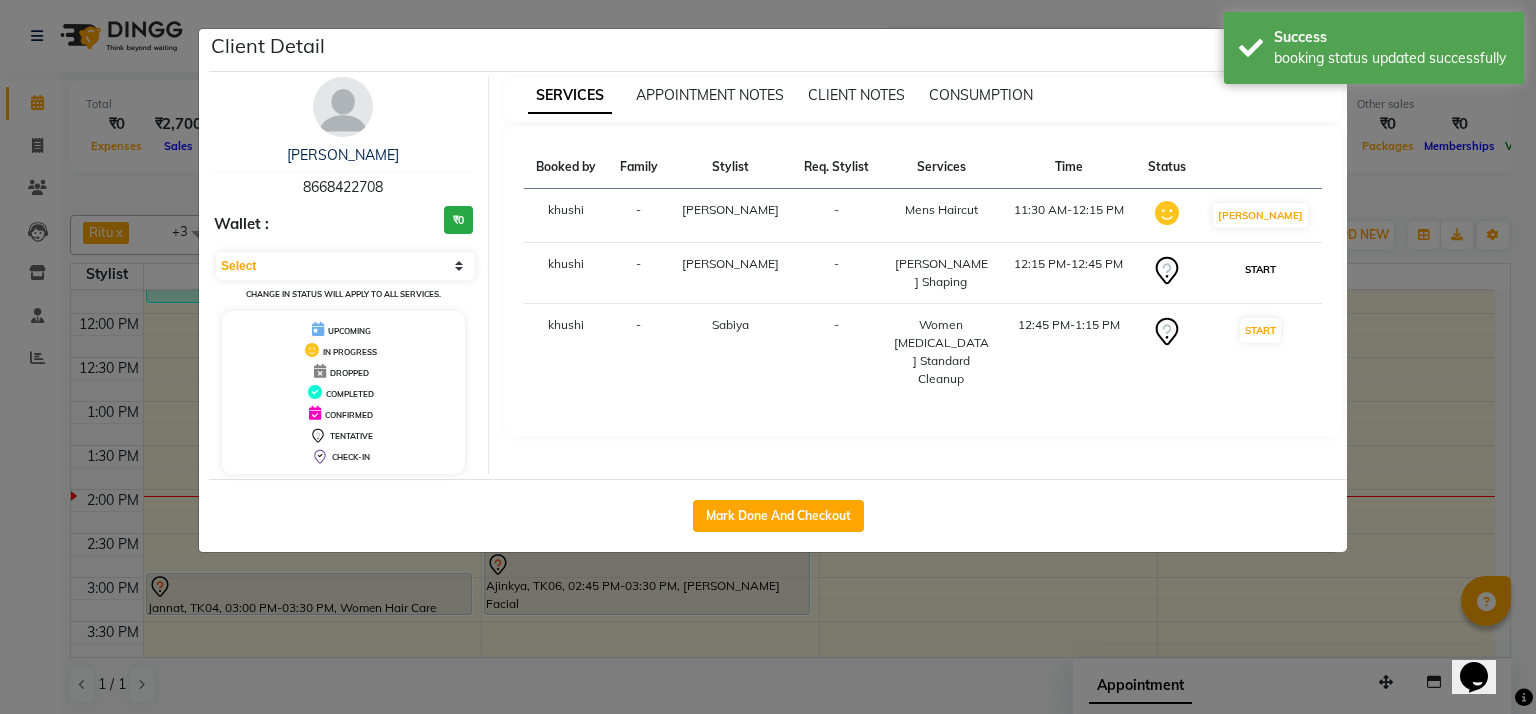 click on "START" at bounding box center [1260, 269] 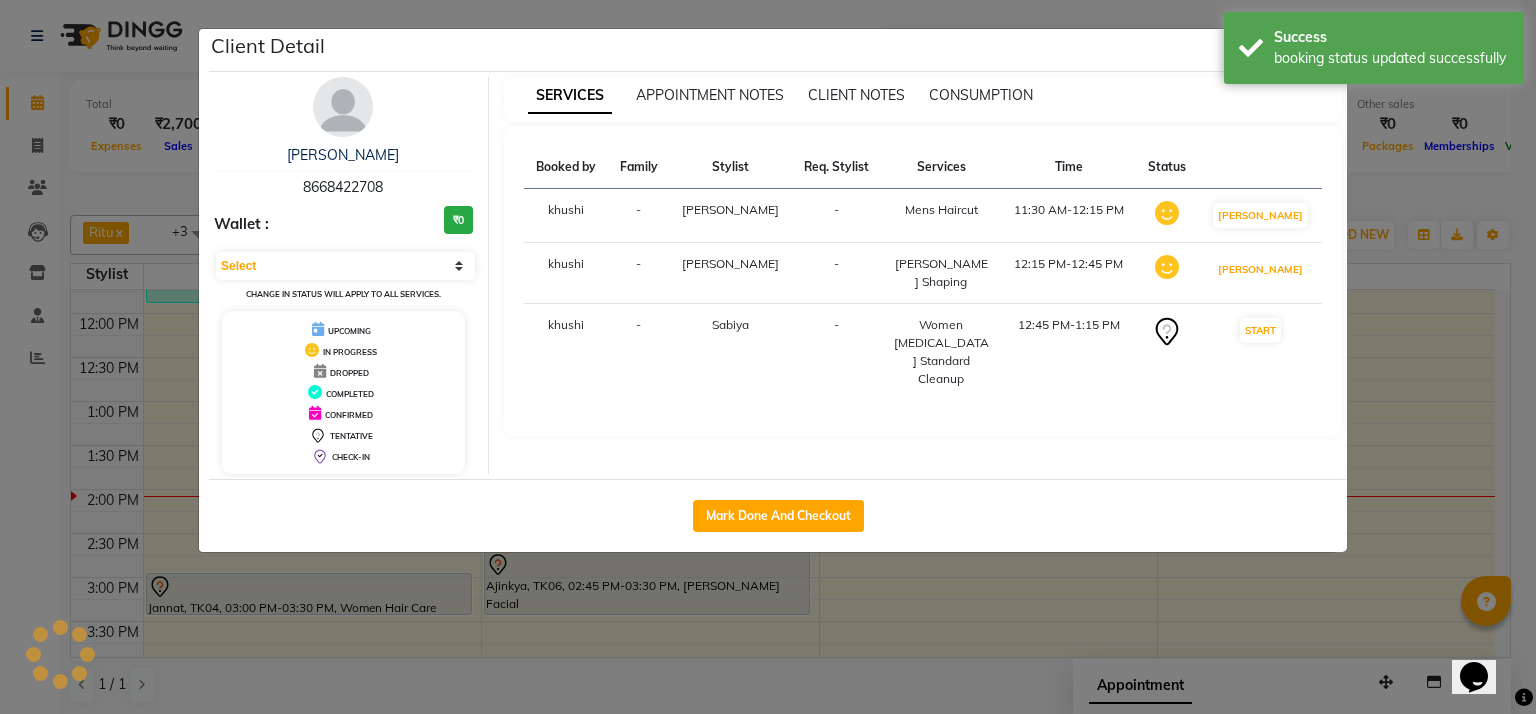 click on "[PERSON_NAME]" at bounding box center (1260, 269) 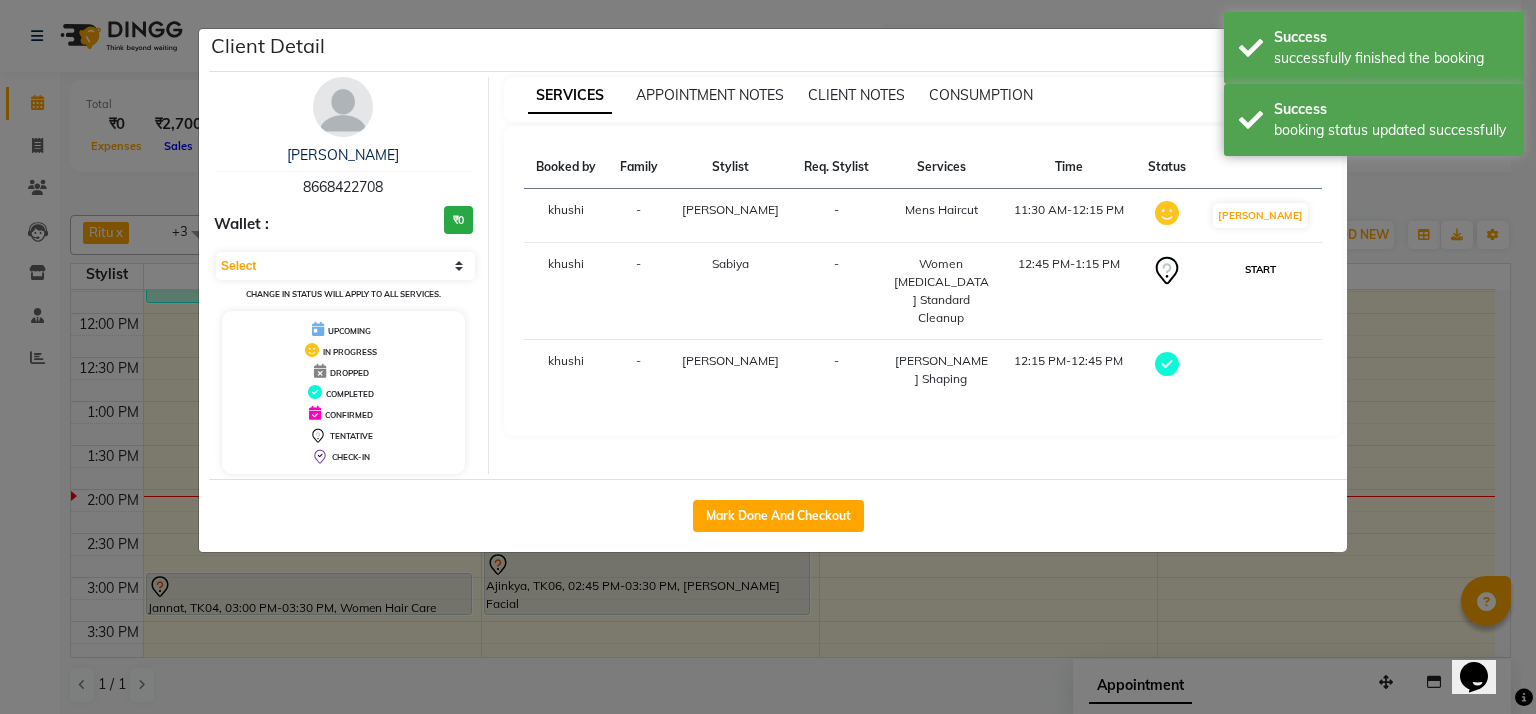 click on "START" at bounding box center [1260, 269] 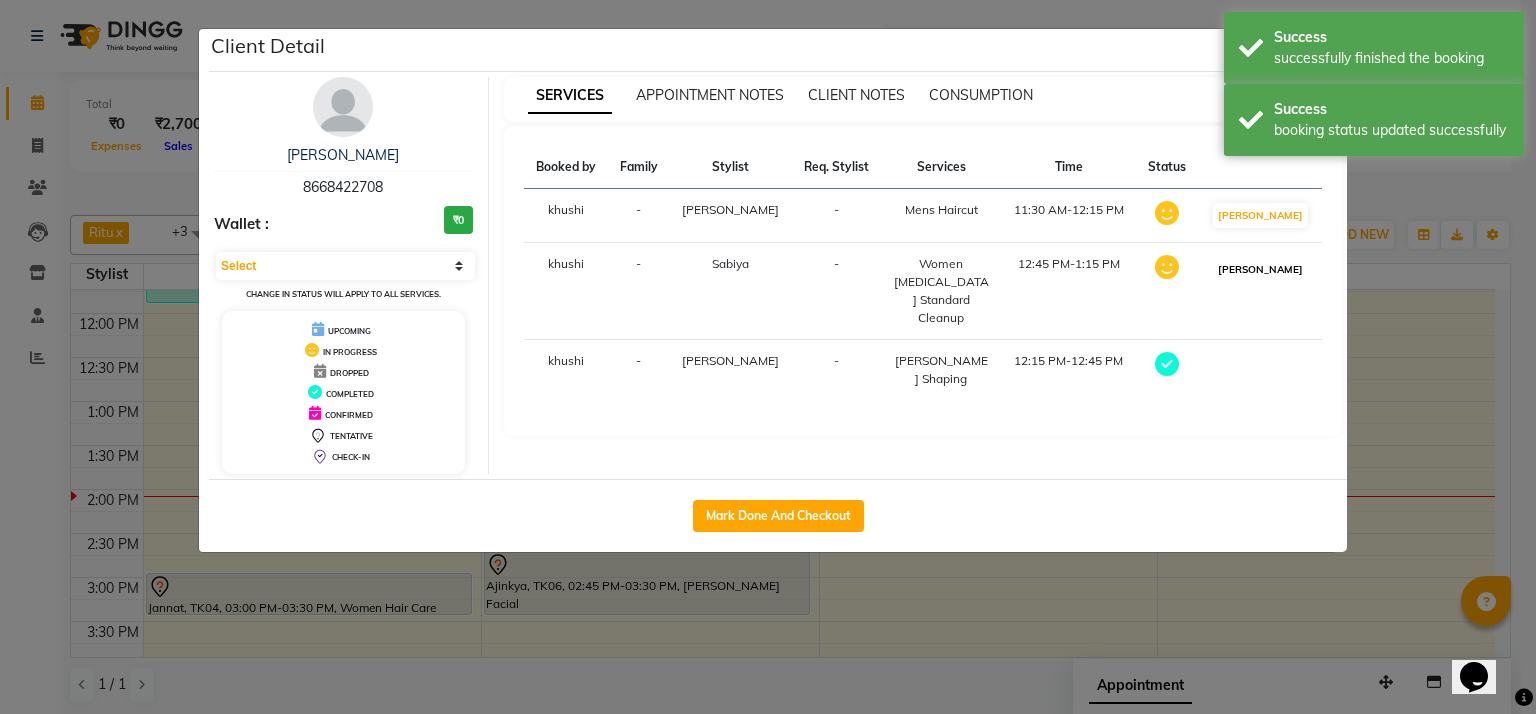 click on "[PERSON_NAME]" at bounding box center [1260, 269] 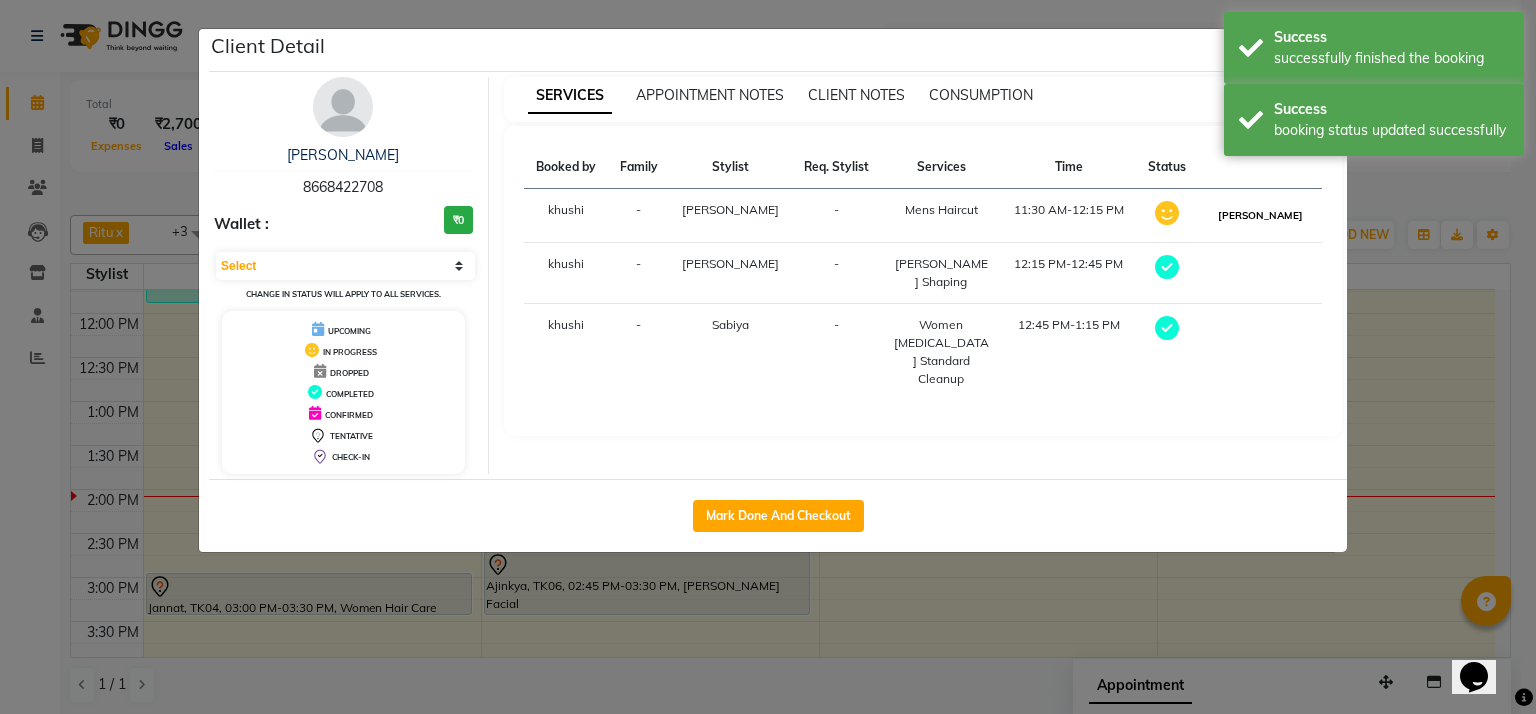 click on "[PERSON_NAME]" at bounding box center [1260, 215] 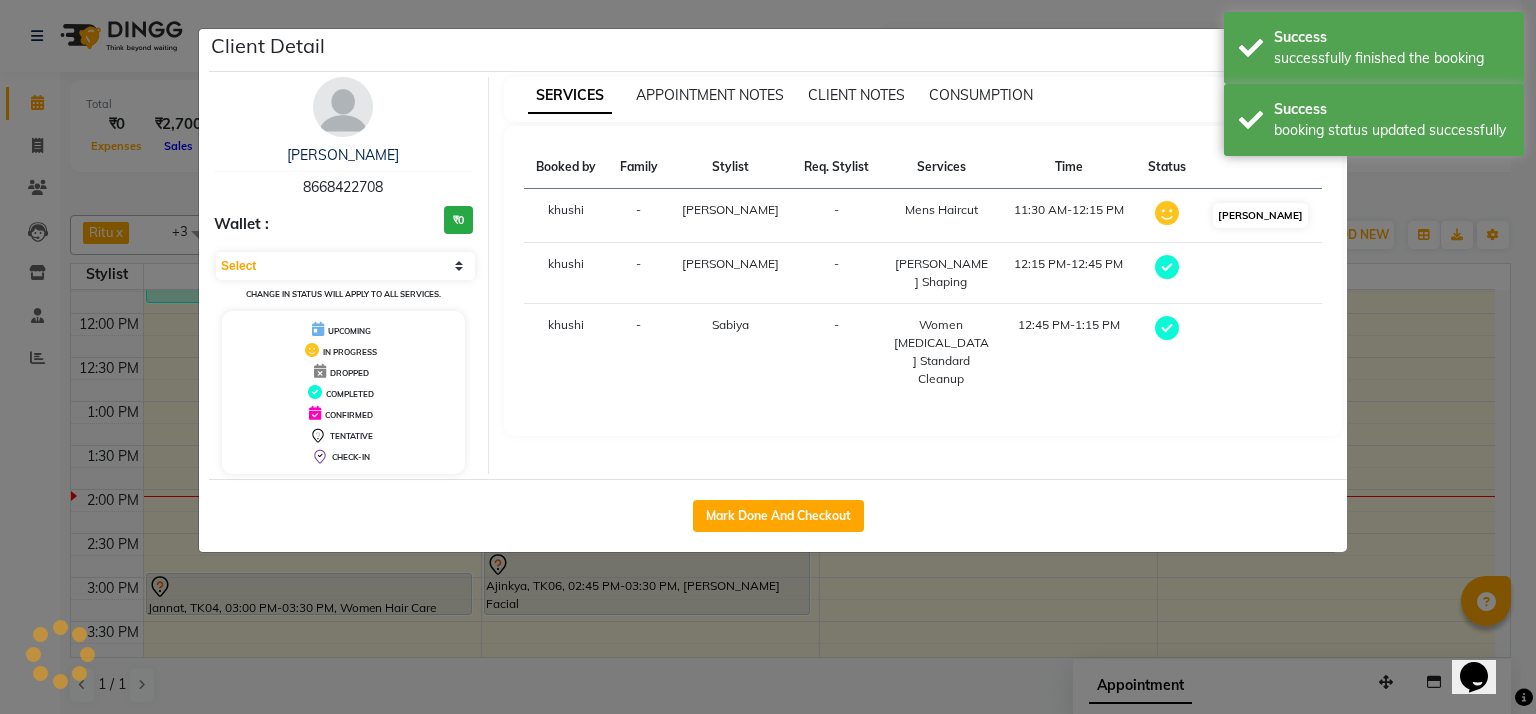 select on "3" 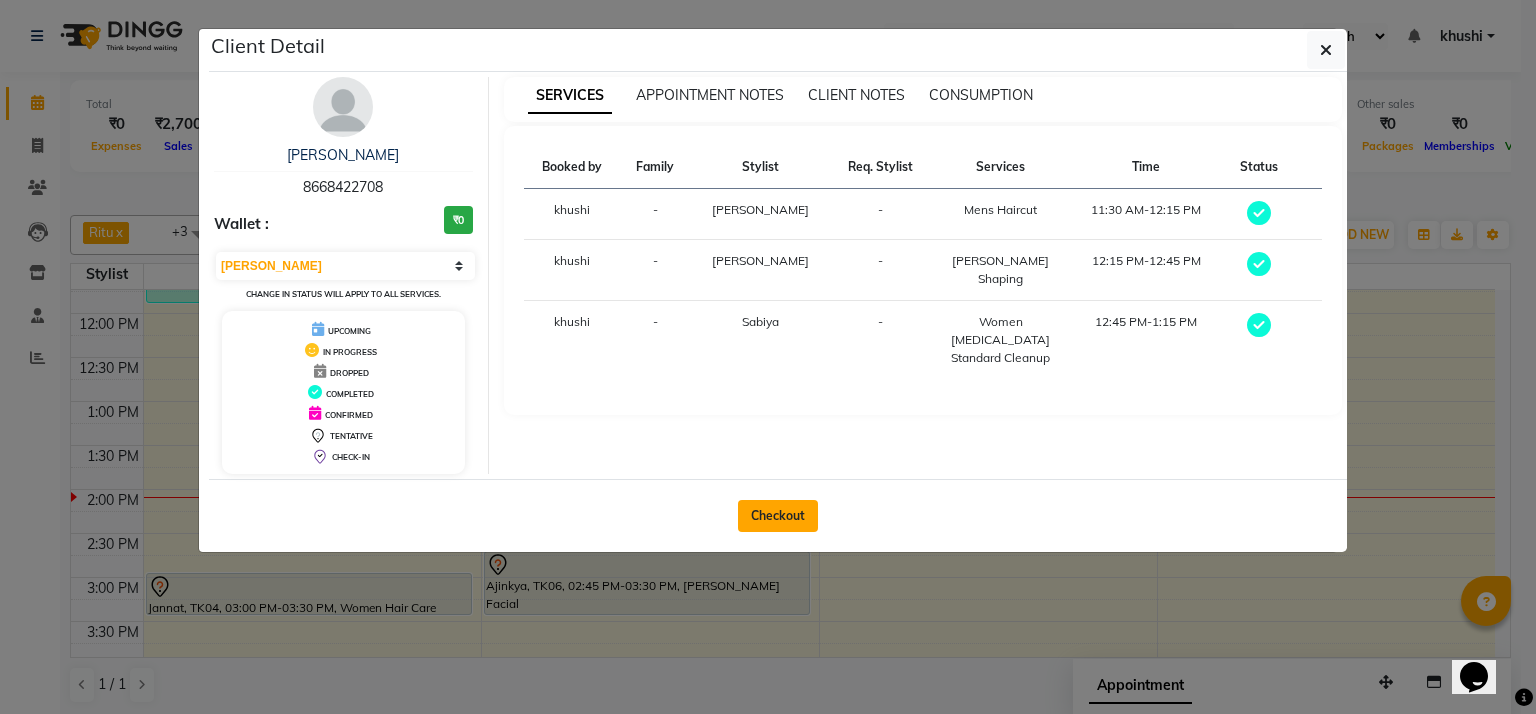 click on "Checkout" 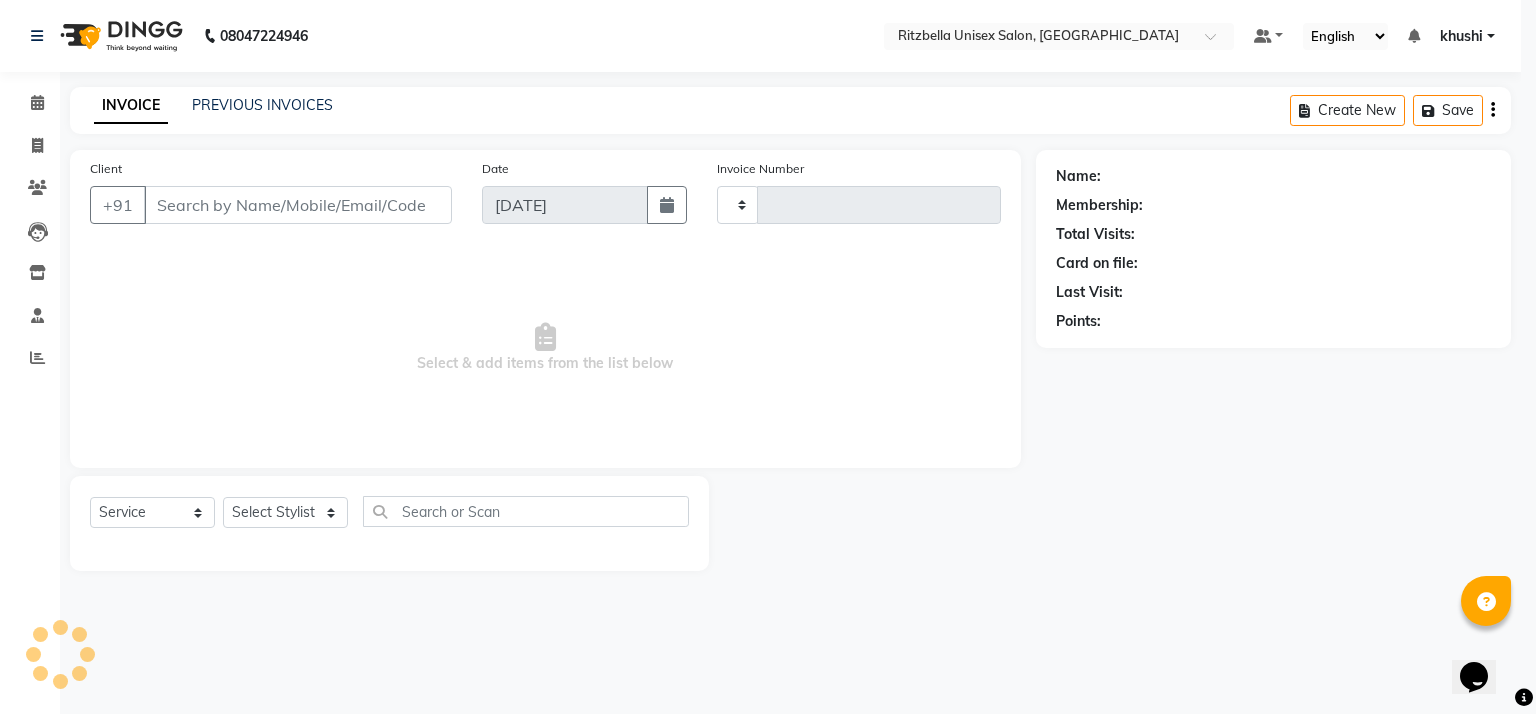 type on "0526" 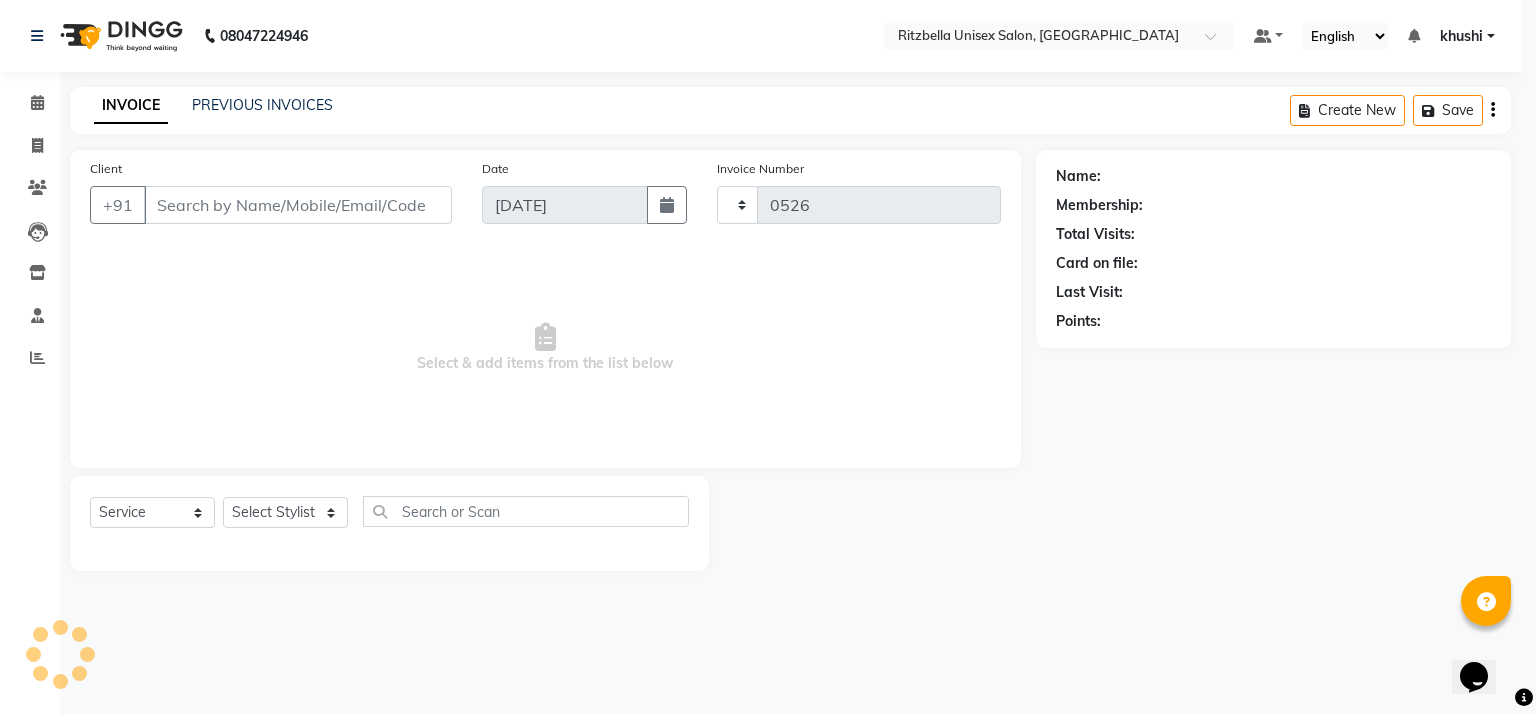 type 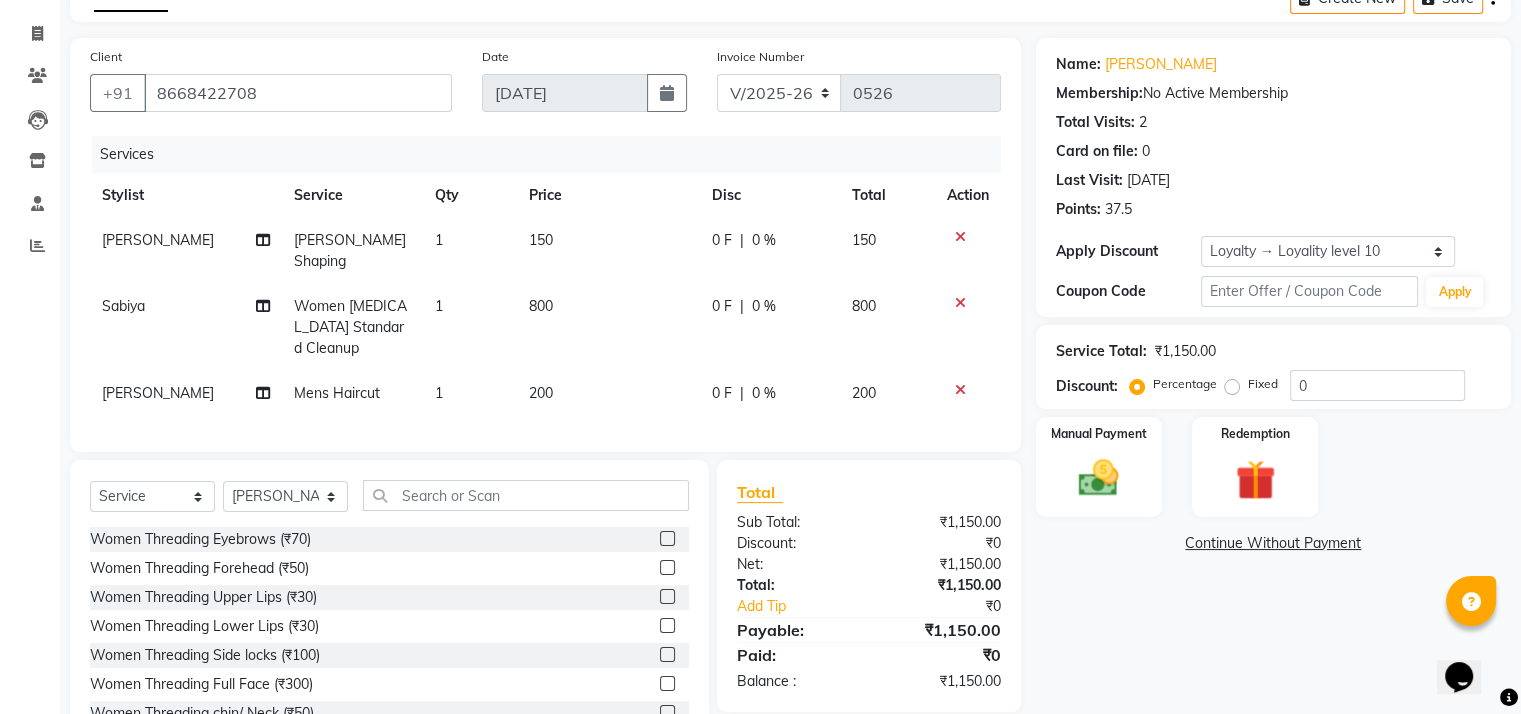 scroll, scrollTop: 0, scrollLeft: 0, axis: both 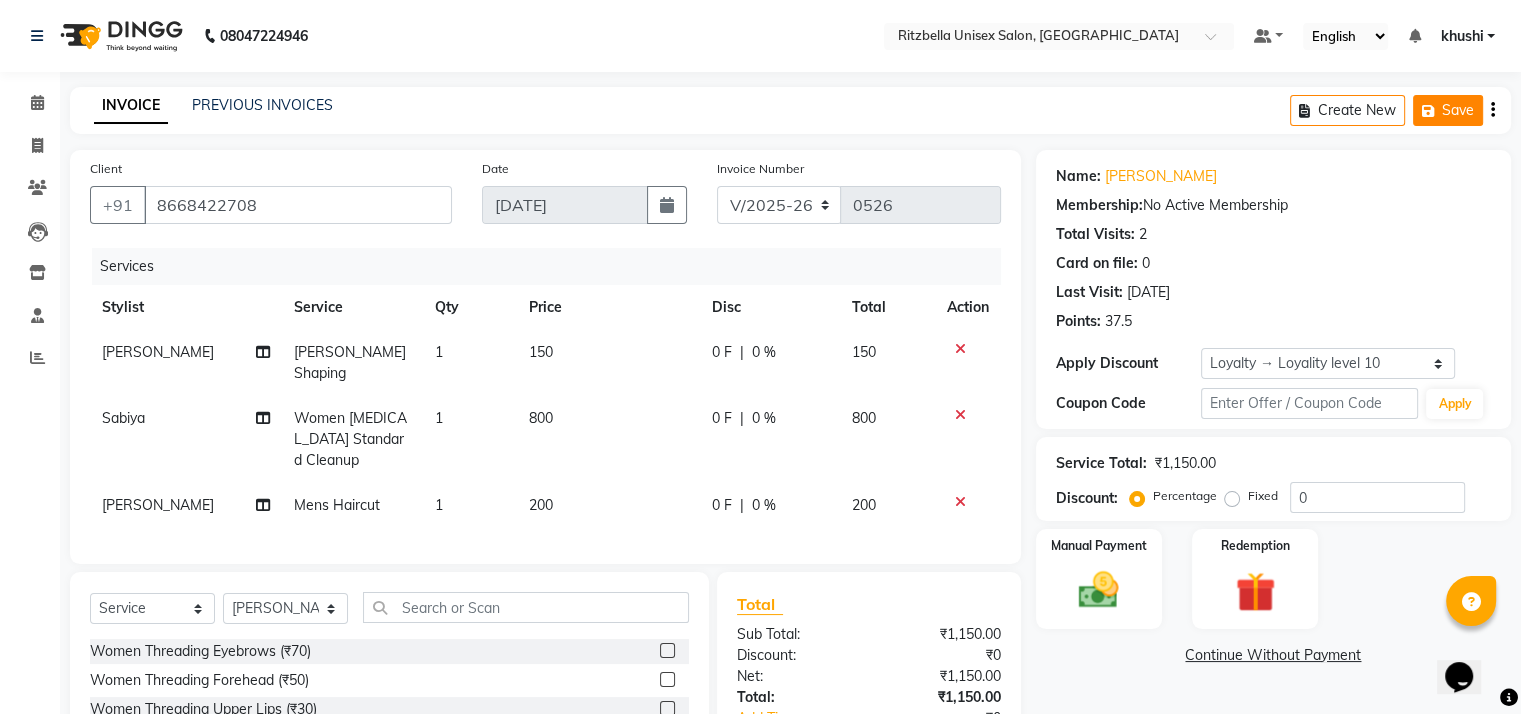click 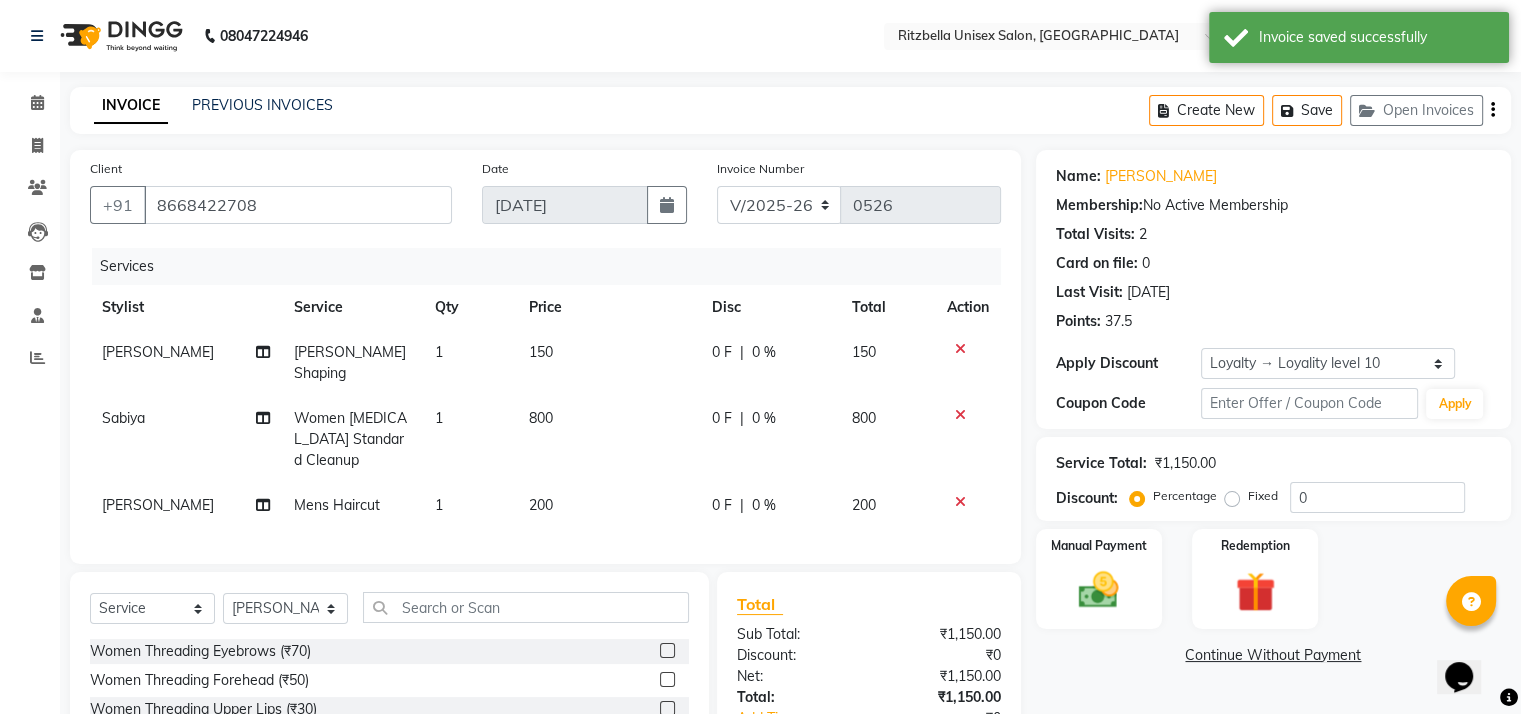 scroll, scrollTop: 178, scrollLeft: 0, axis: vertical 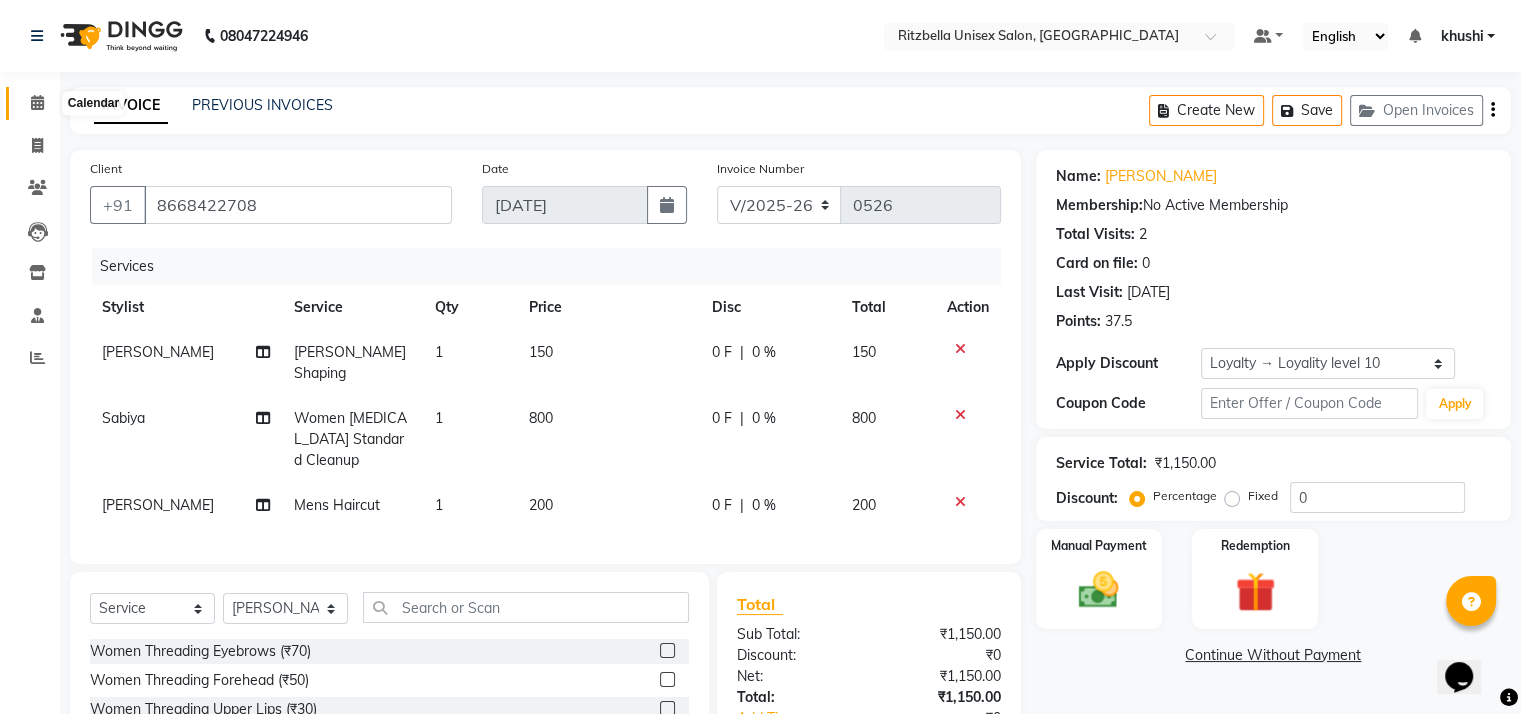 click 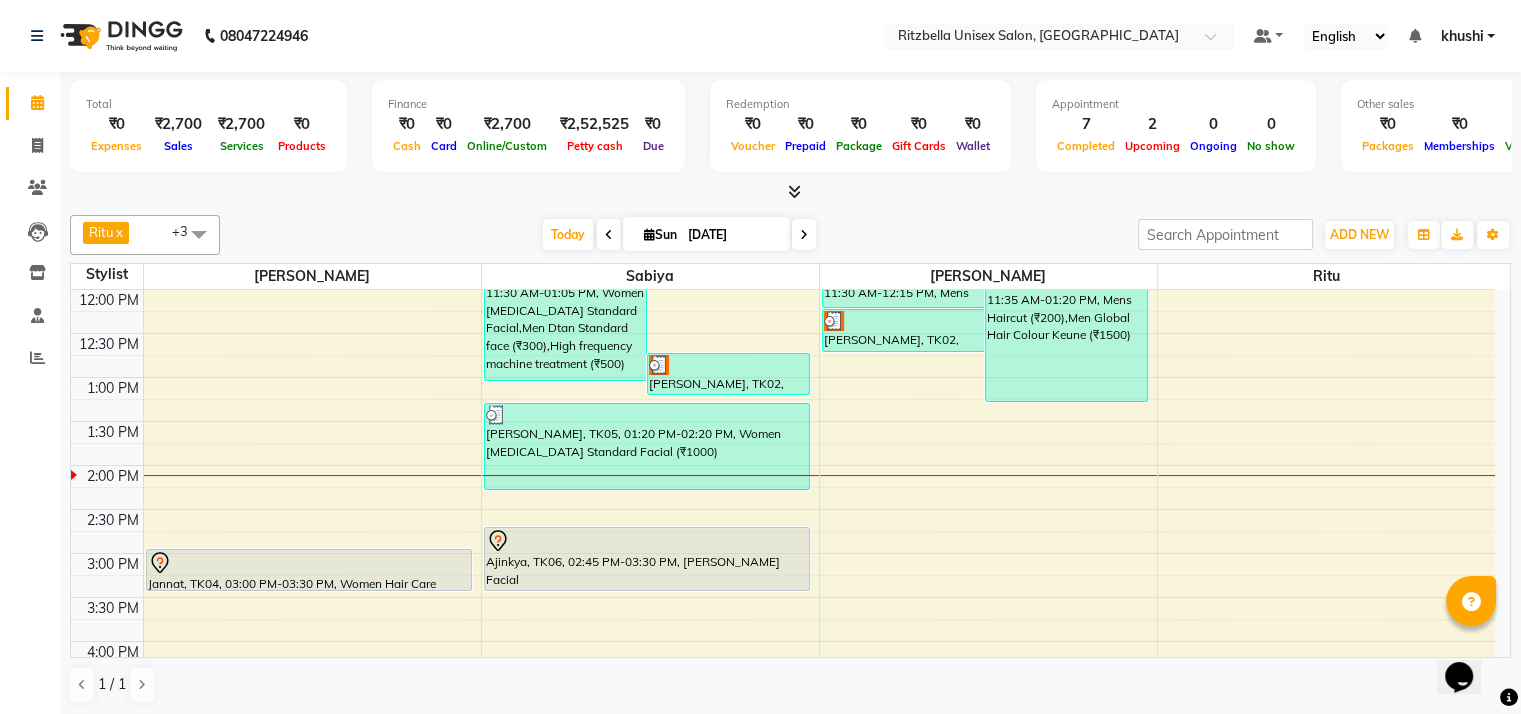scroll, scrollTop: 267, scrollLeft: 0, axis: vertical 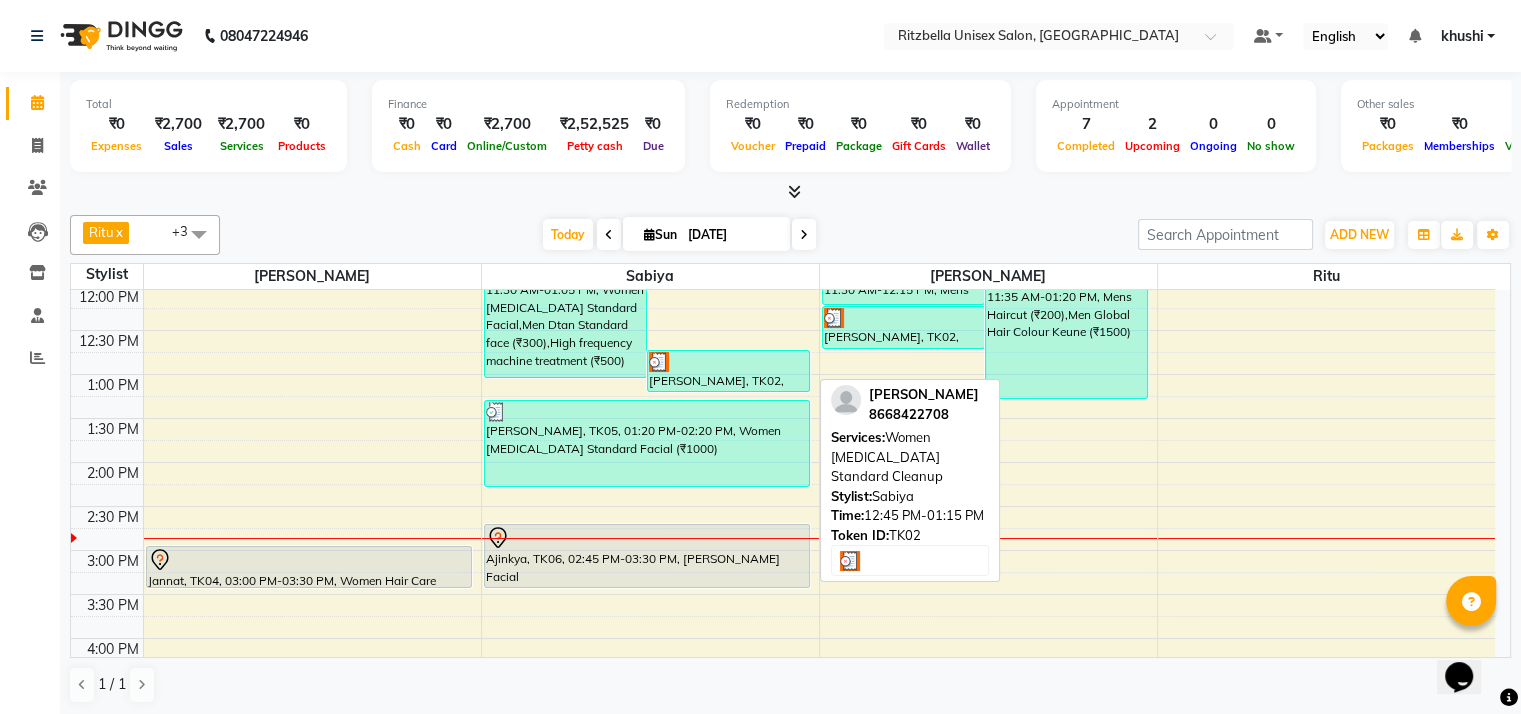 click at bounding box center (728, 362) 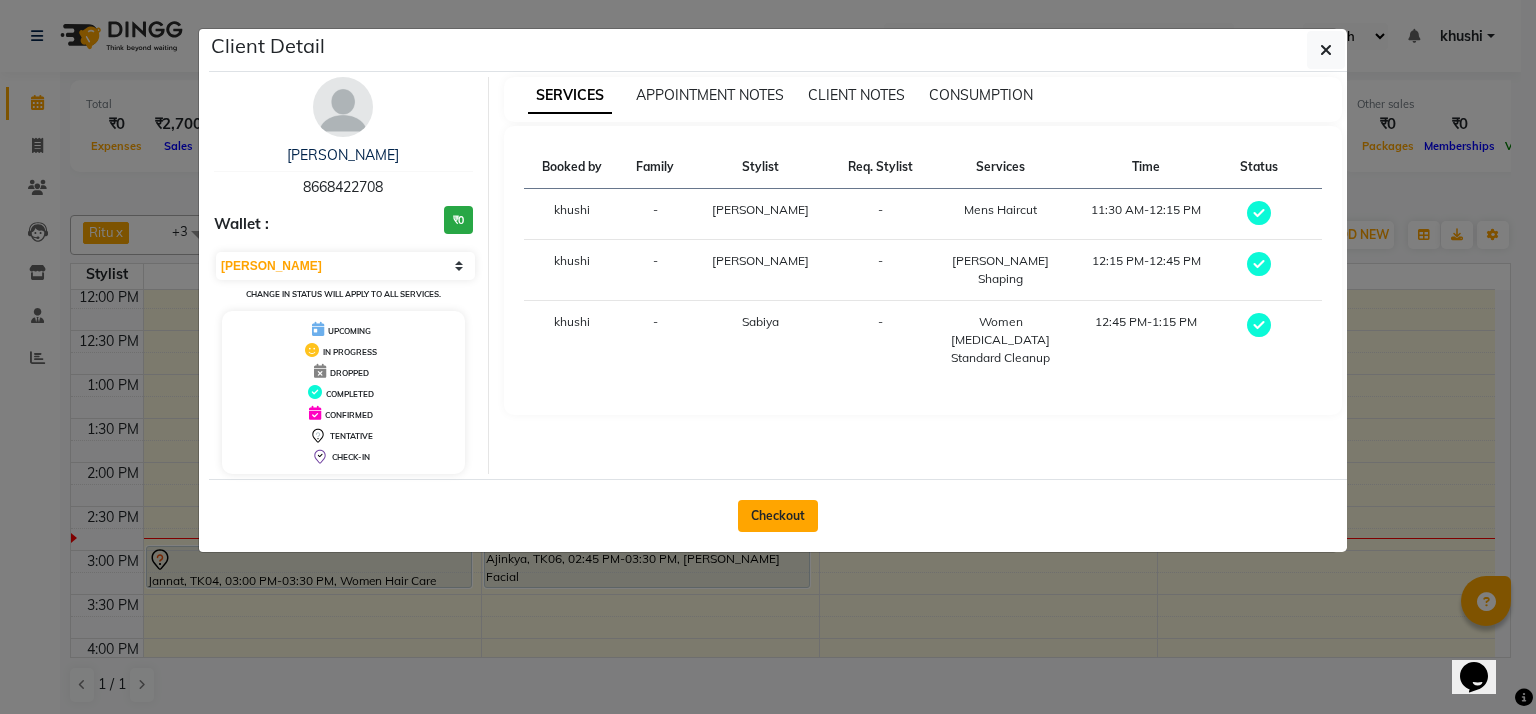 click on "Checkout" 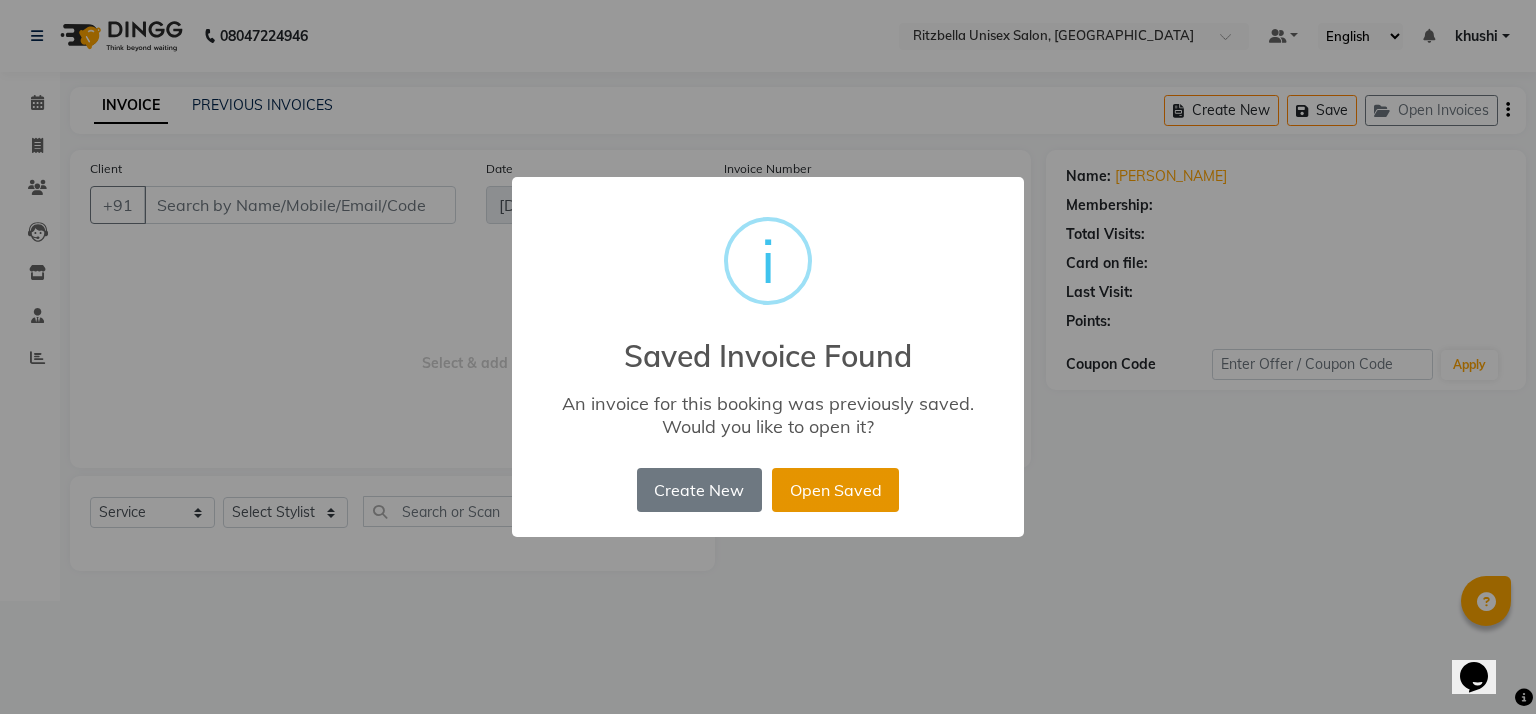 click on "Open Saved" at bounding box center (835, 490) 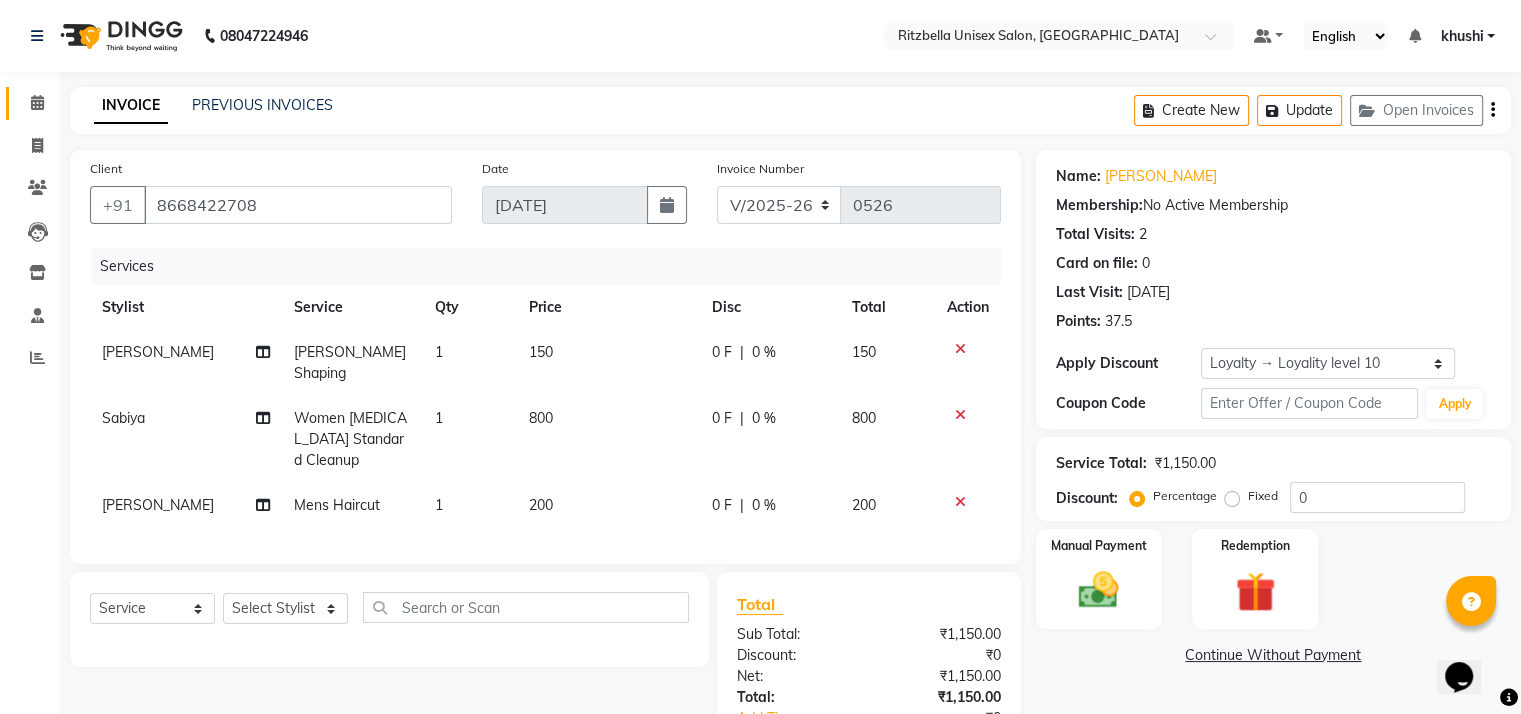 click on "Calendar" 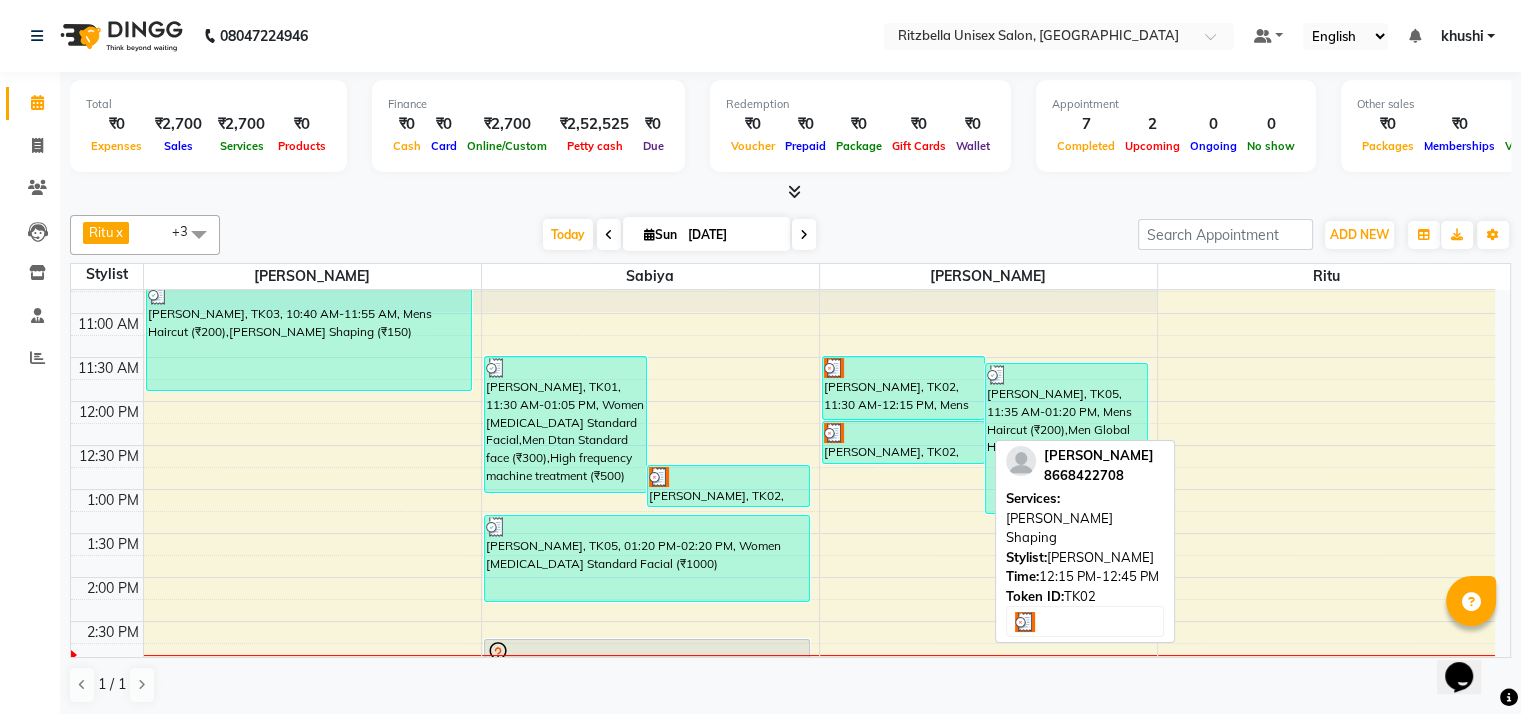 scroll, scrollTop: 152, scrollLeft: 0, axis: vertical 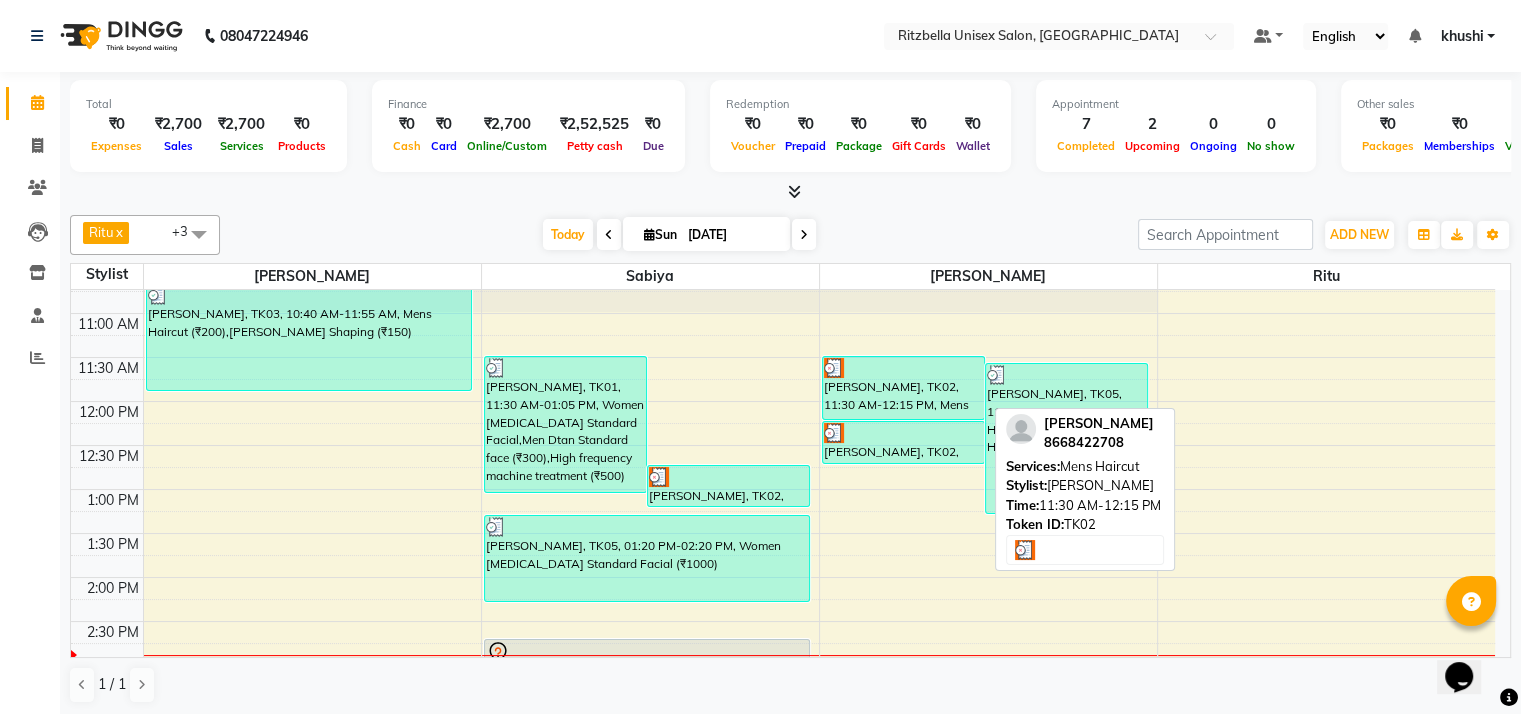click on "[PERSON_NAME], TK02, 11:30 AM-12:15 PM, Mens Haircut" at bounding box center [903, 388] 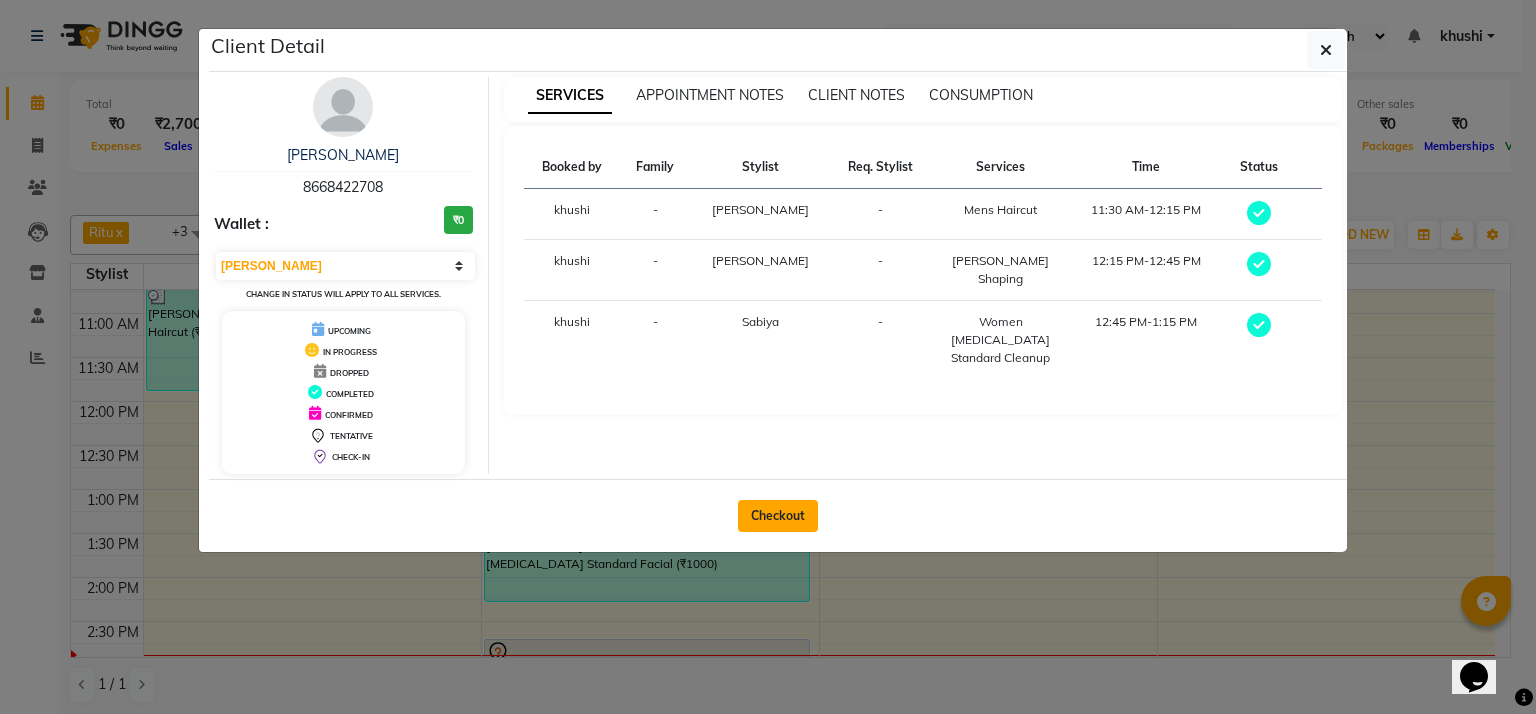 click on "Checkout" 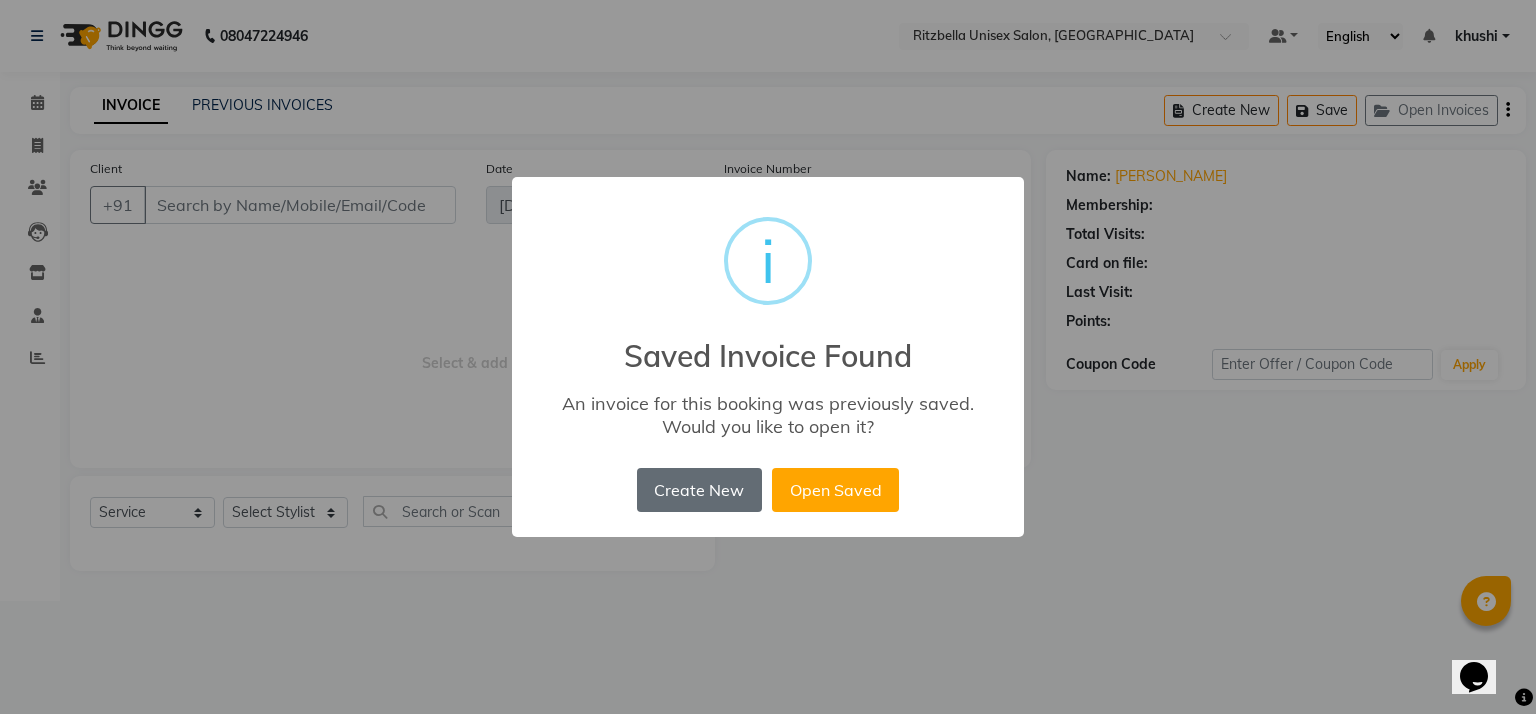 click on "Create New" at bounding box center [699, 490] 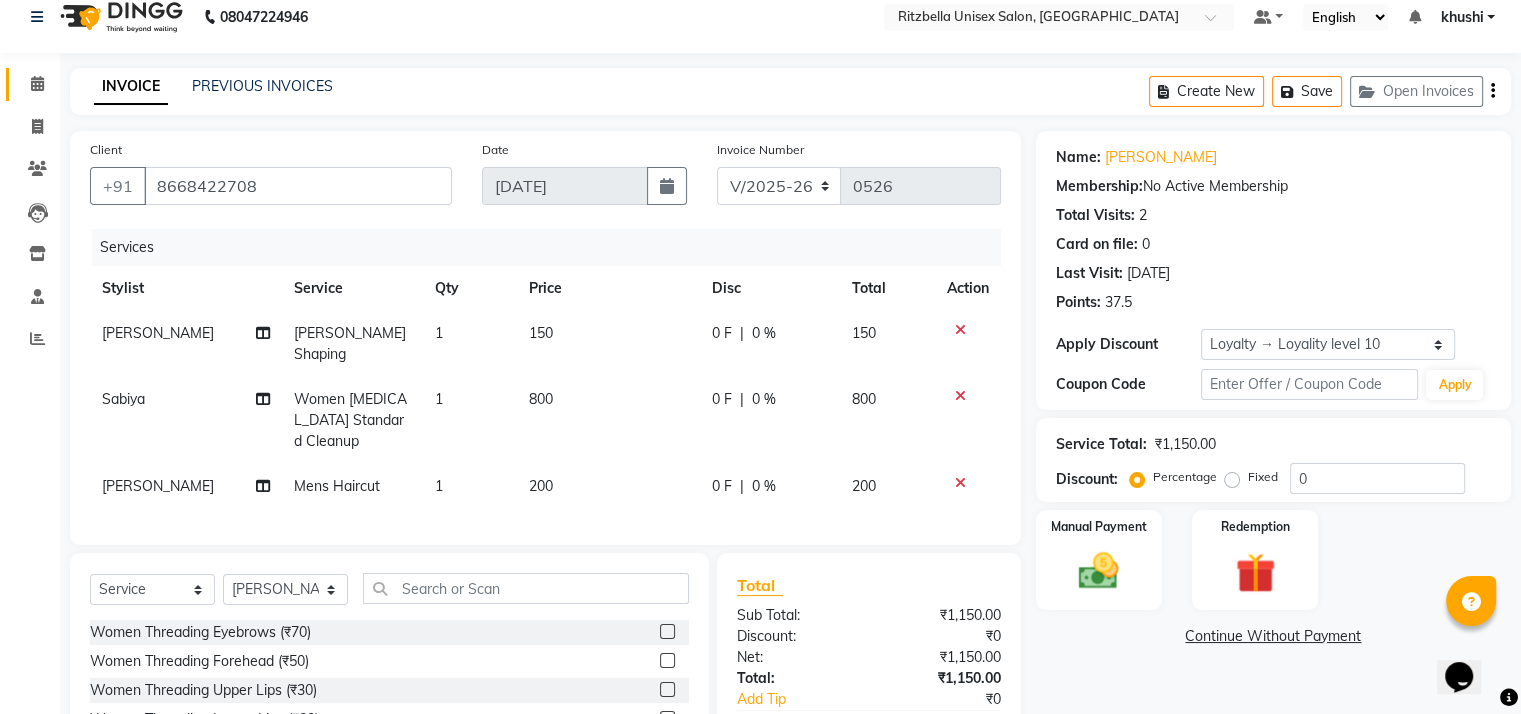 scroll, scrollTop: 20, scrollLeft: 0, axis: vertical 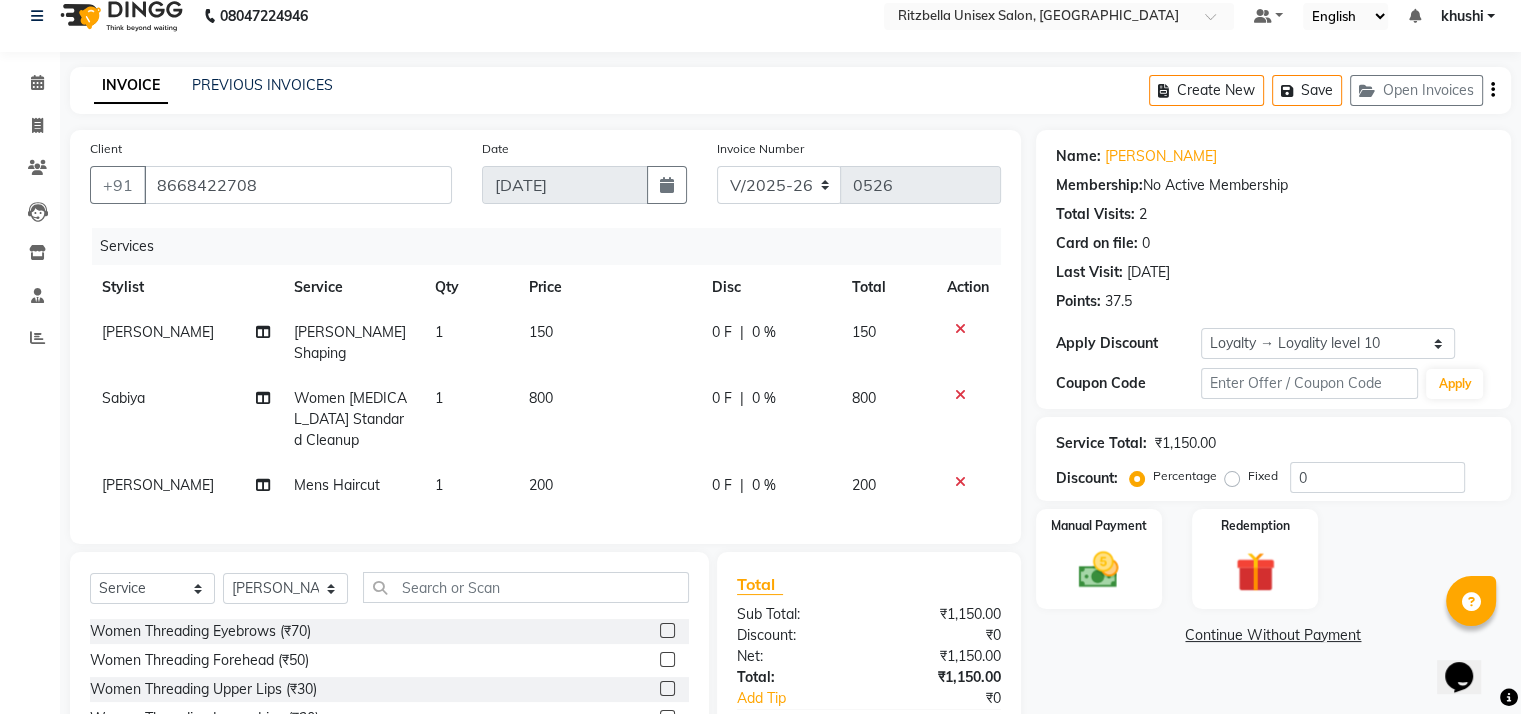 click on "Women [MEDICAL_DATA] Standard Cleanup" 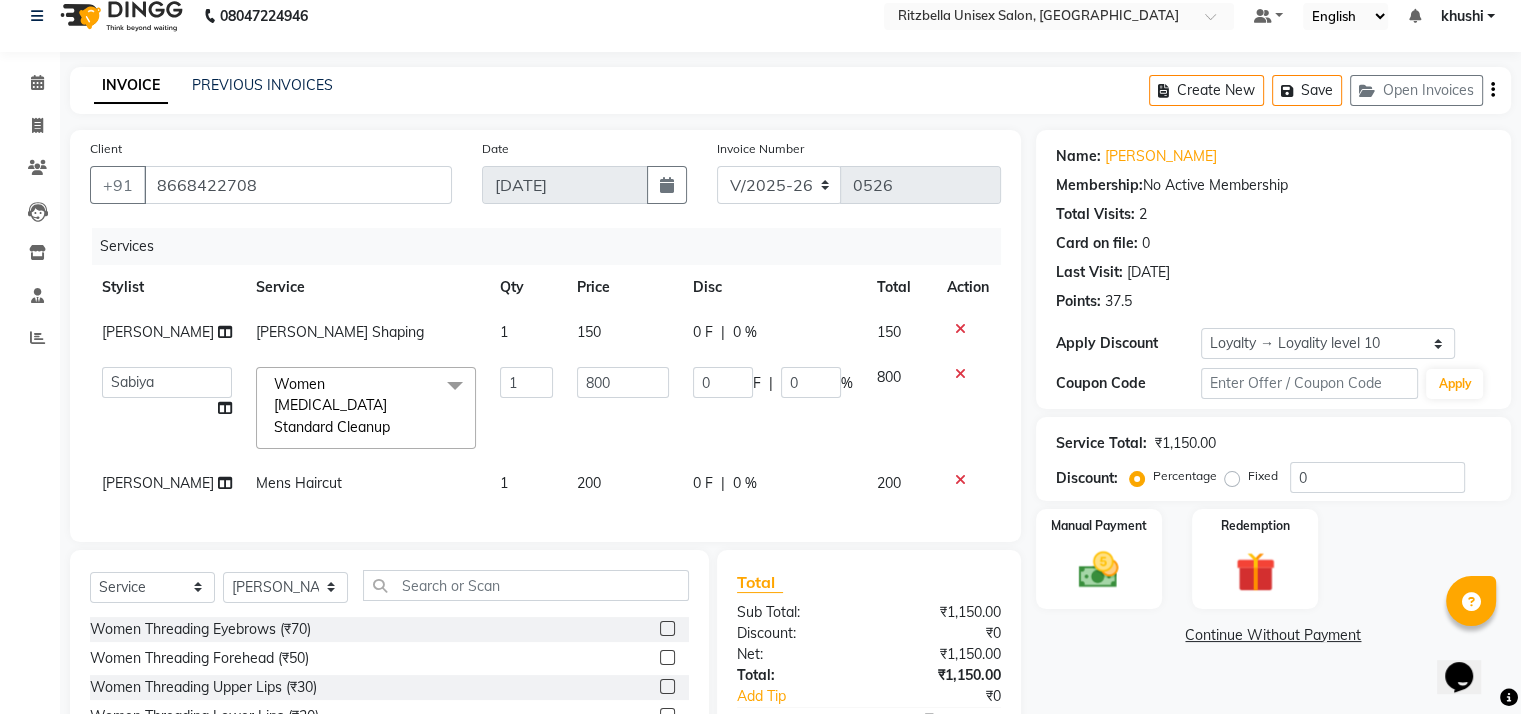 click on "Women [MEDICAL_DATA] Standard Cleanup" 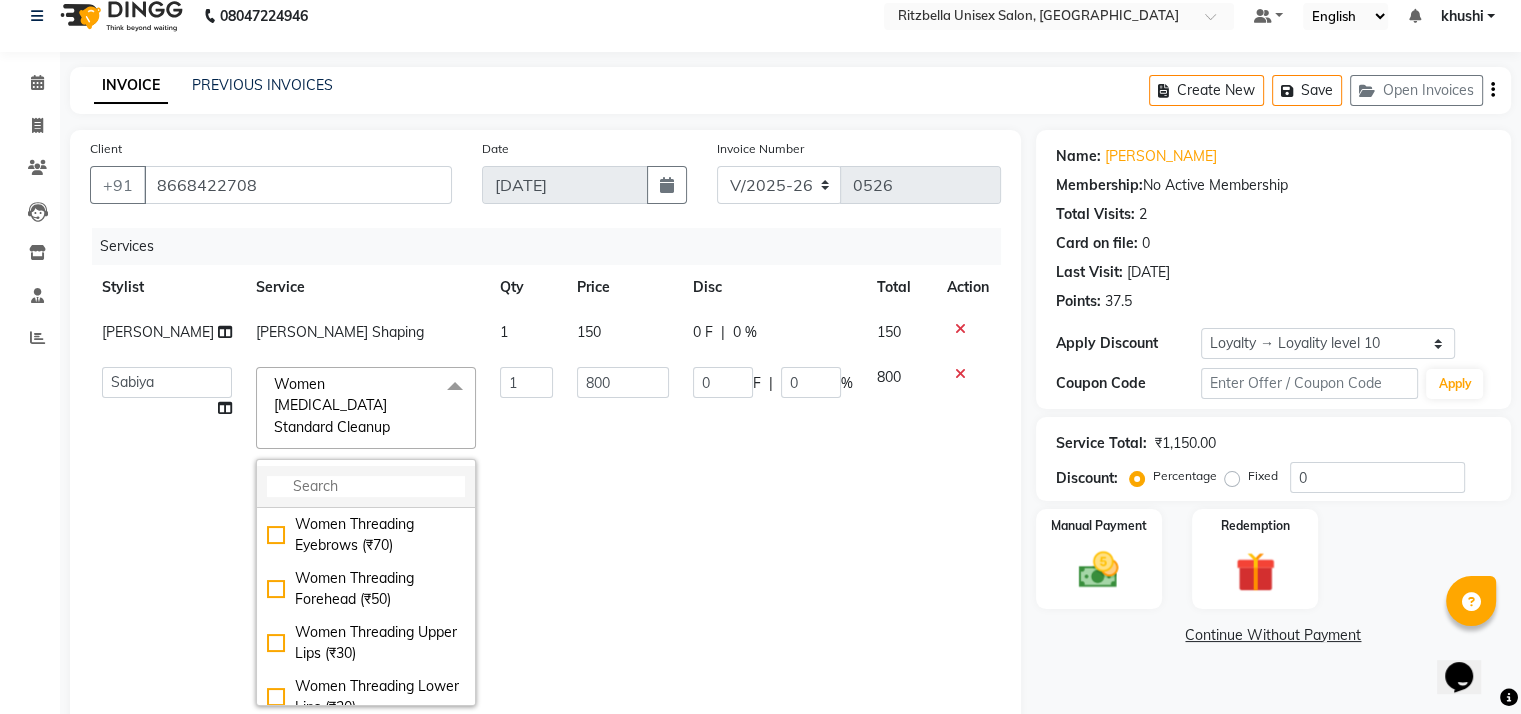 click 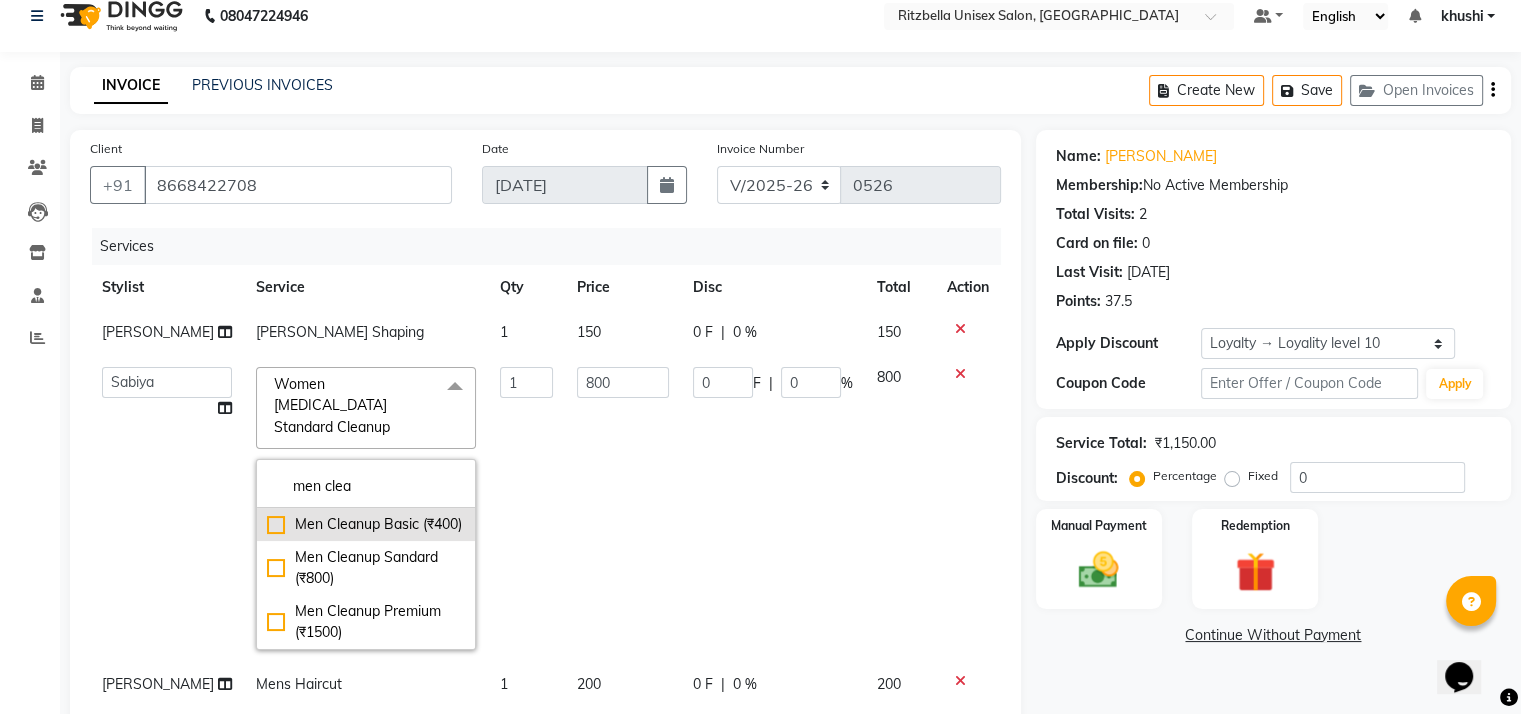click on "Men Cleanup Basic (₹400)" 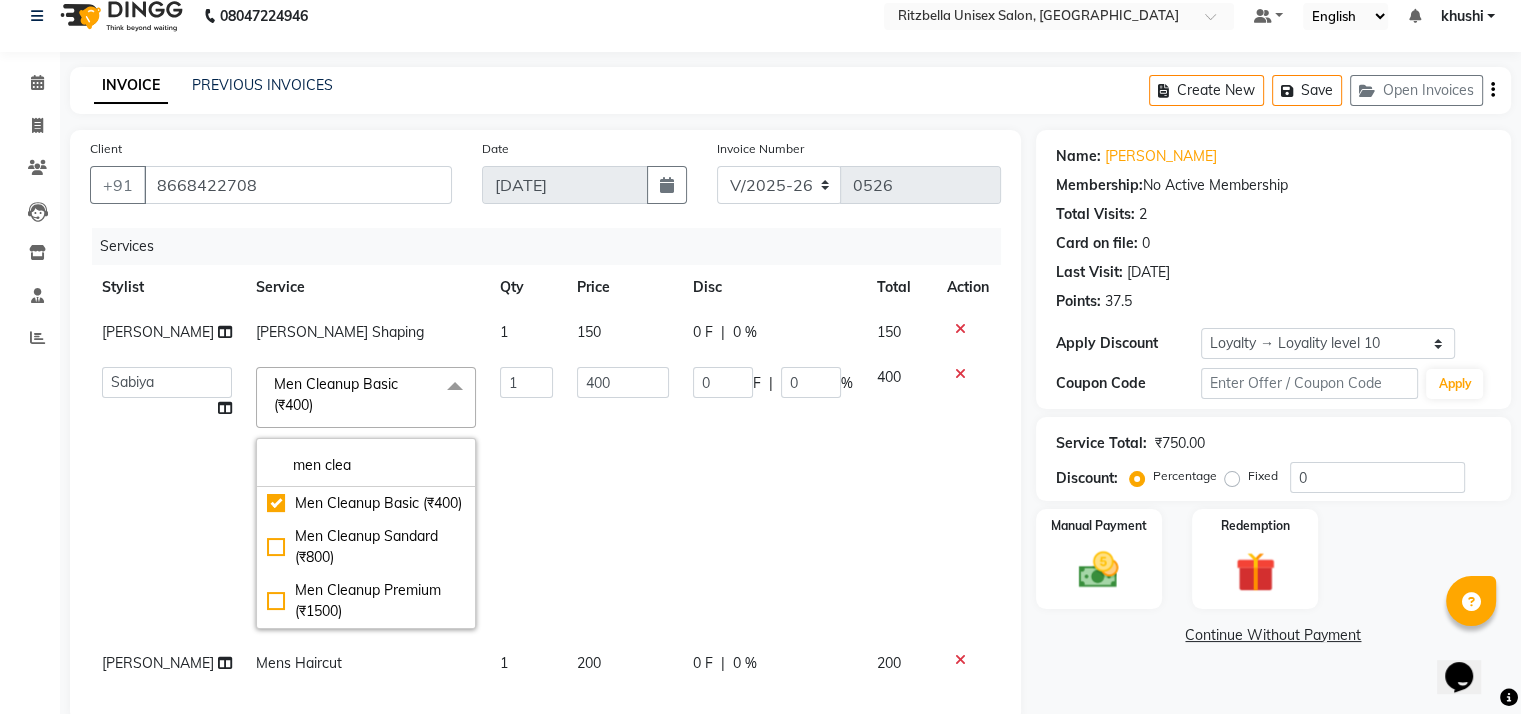 click on "Continue Without Payment" 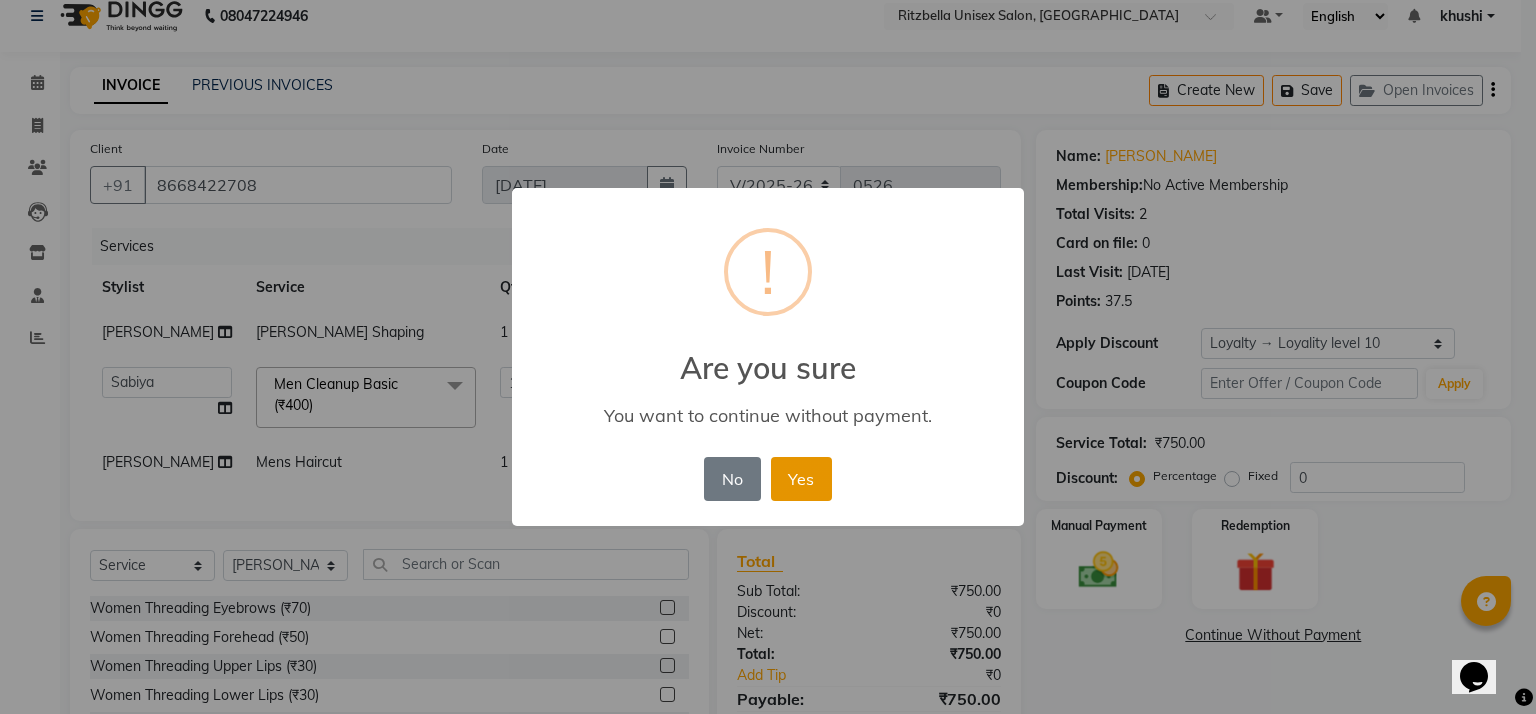 click on "Yes" at bounding box center (801, 479) 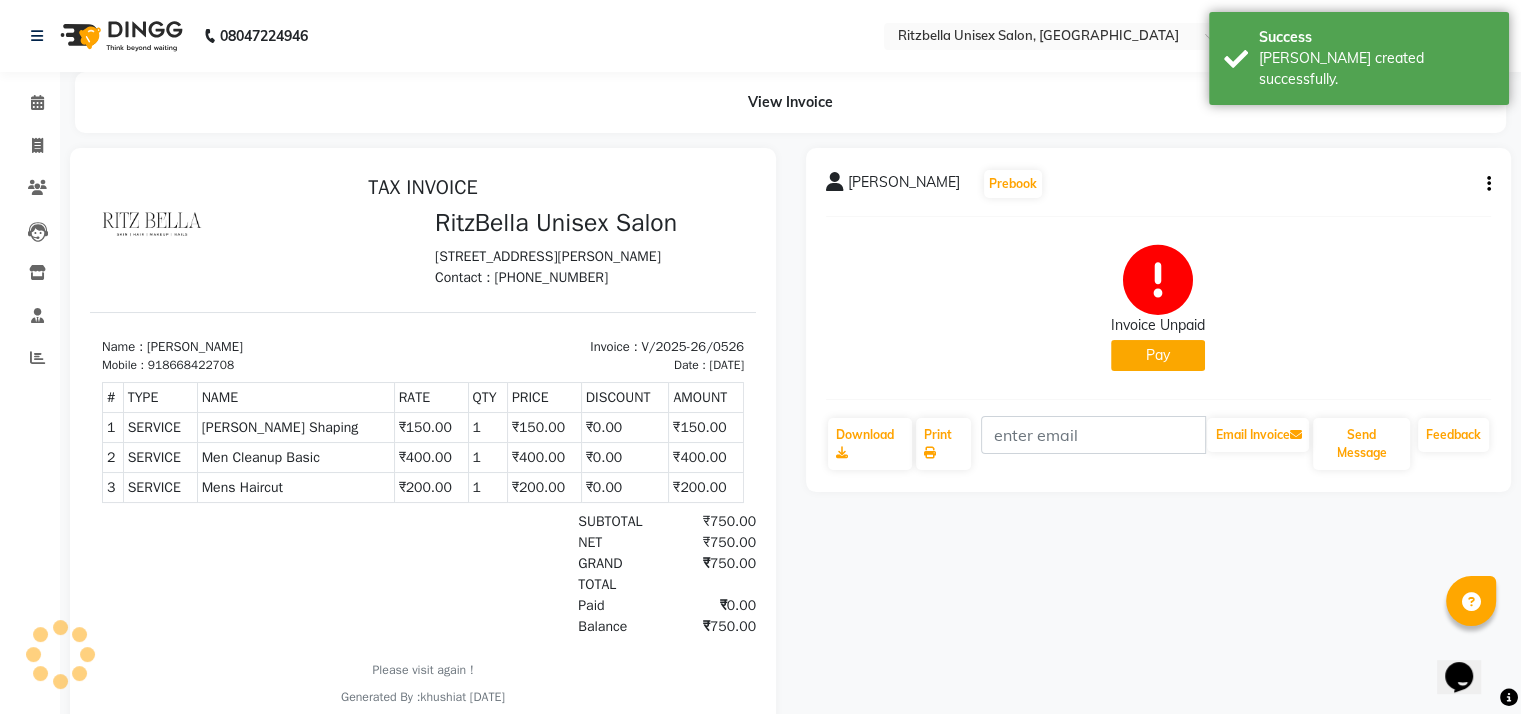 scroll, scrollTop: 0, scrollLeft: 0, axis: both 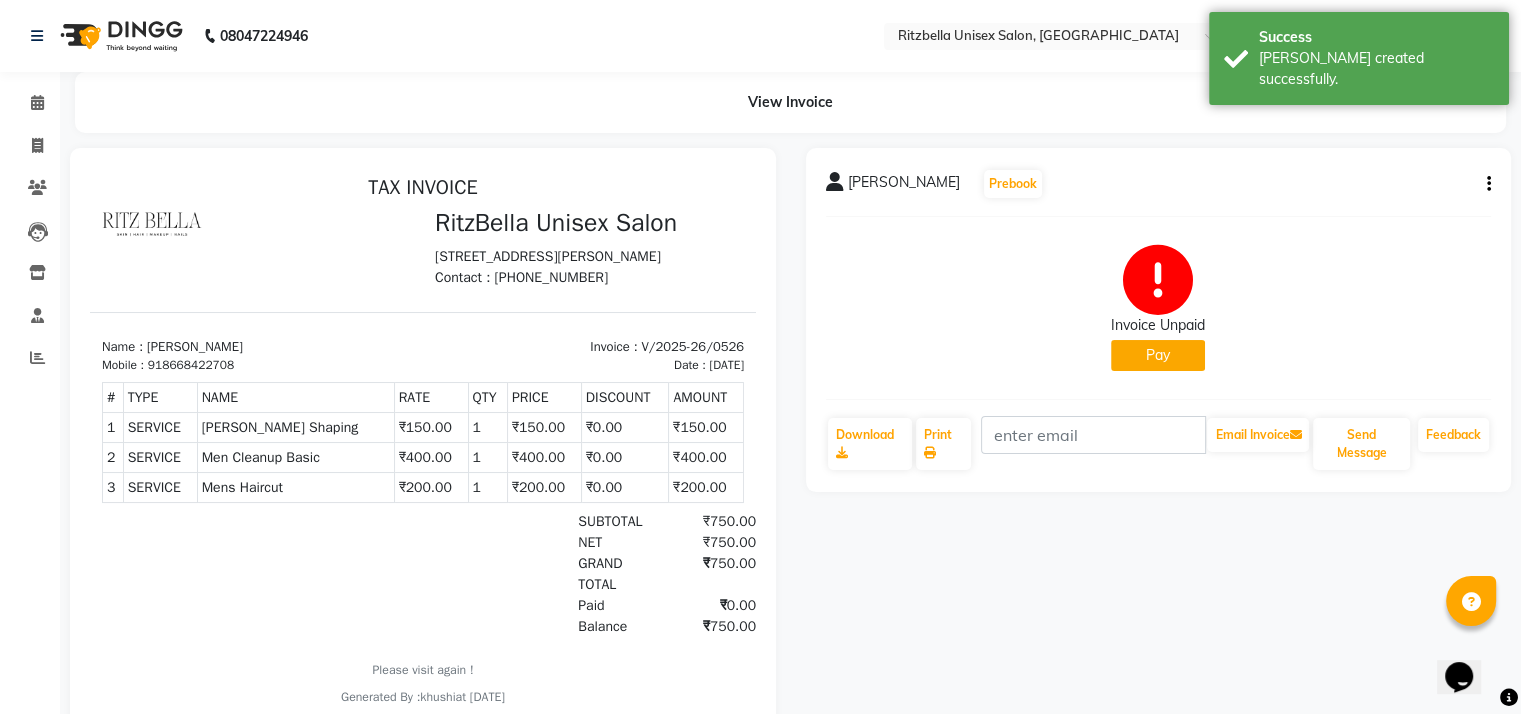 click 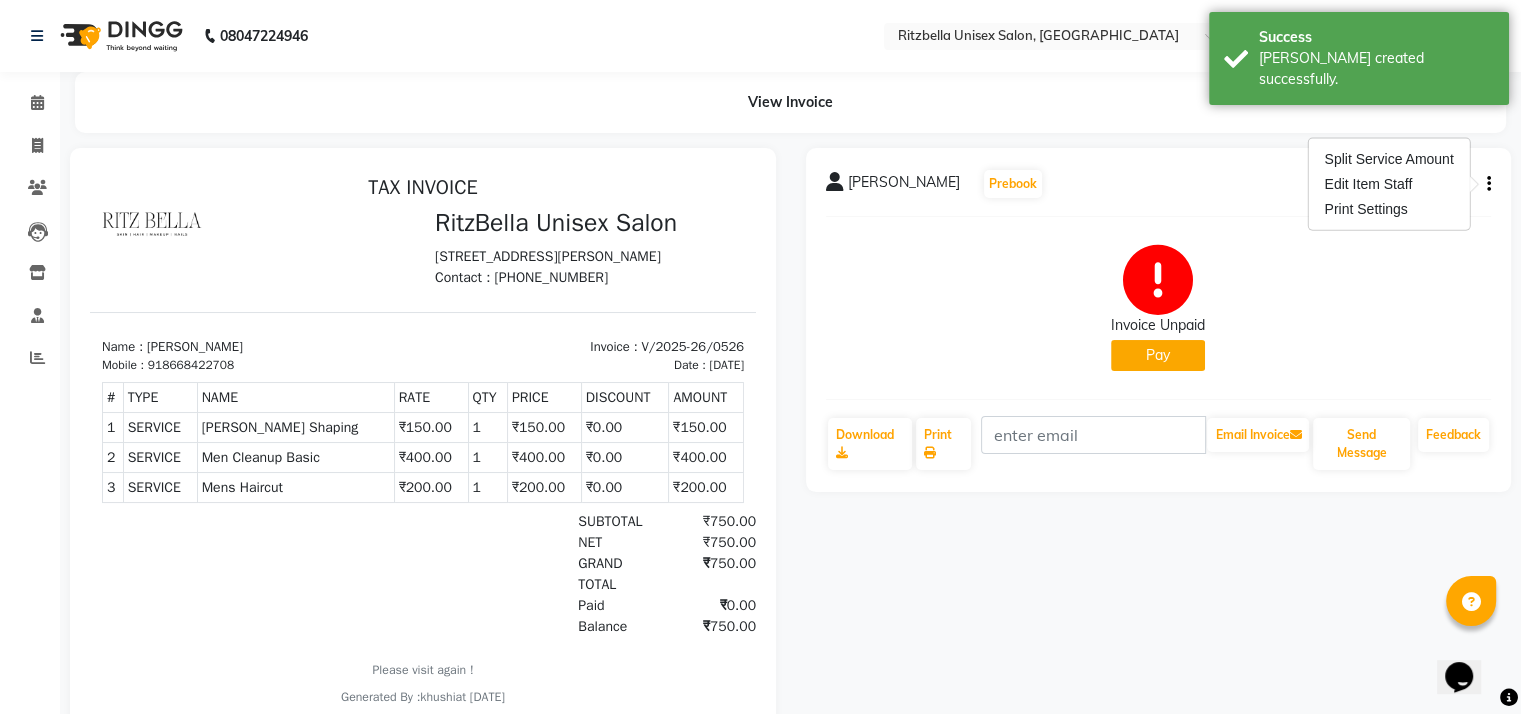 click on "Invoice Unpaid   Pay" 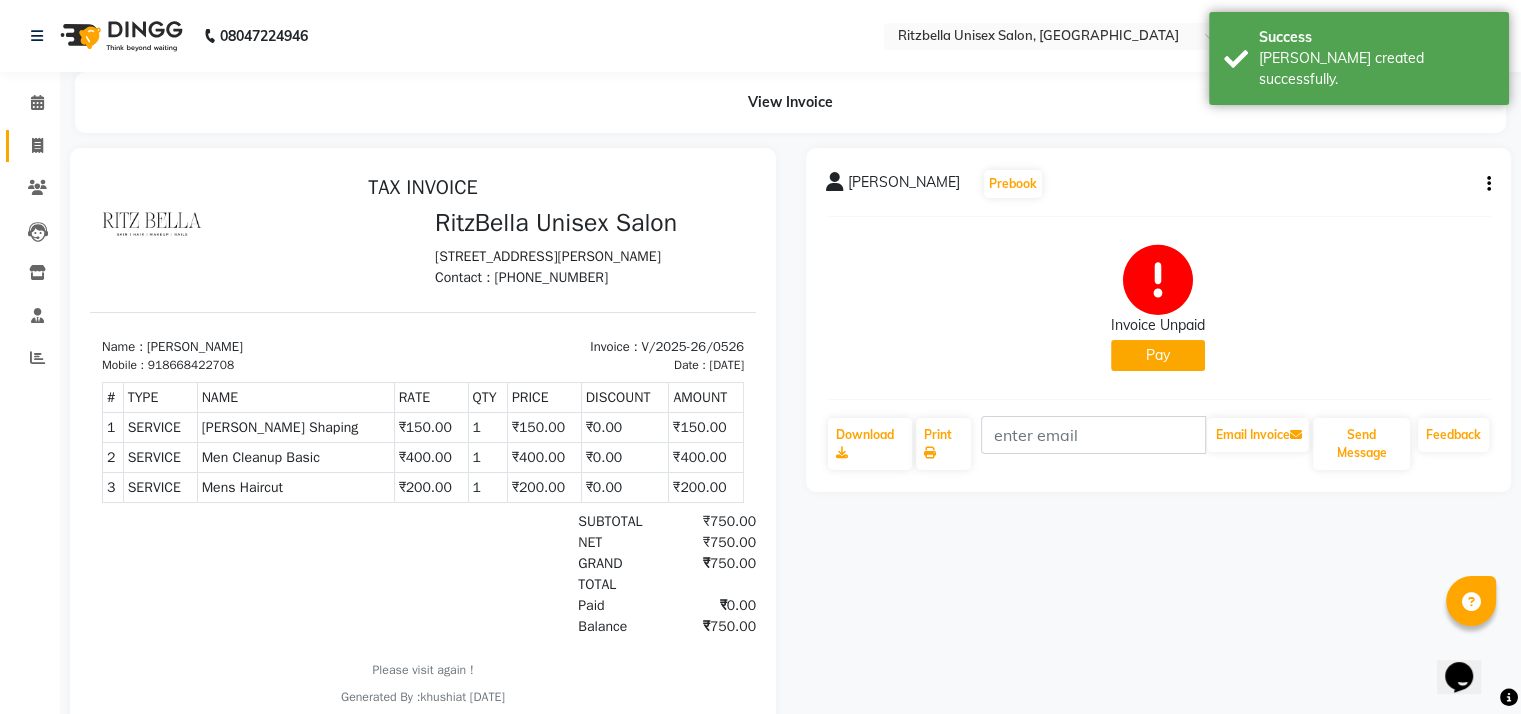 click on "Invoice" 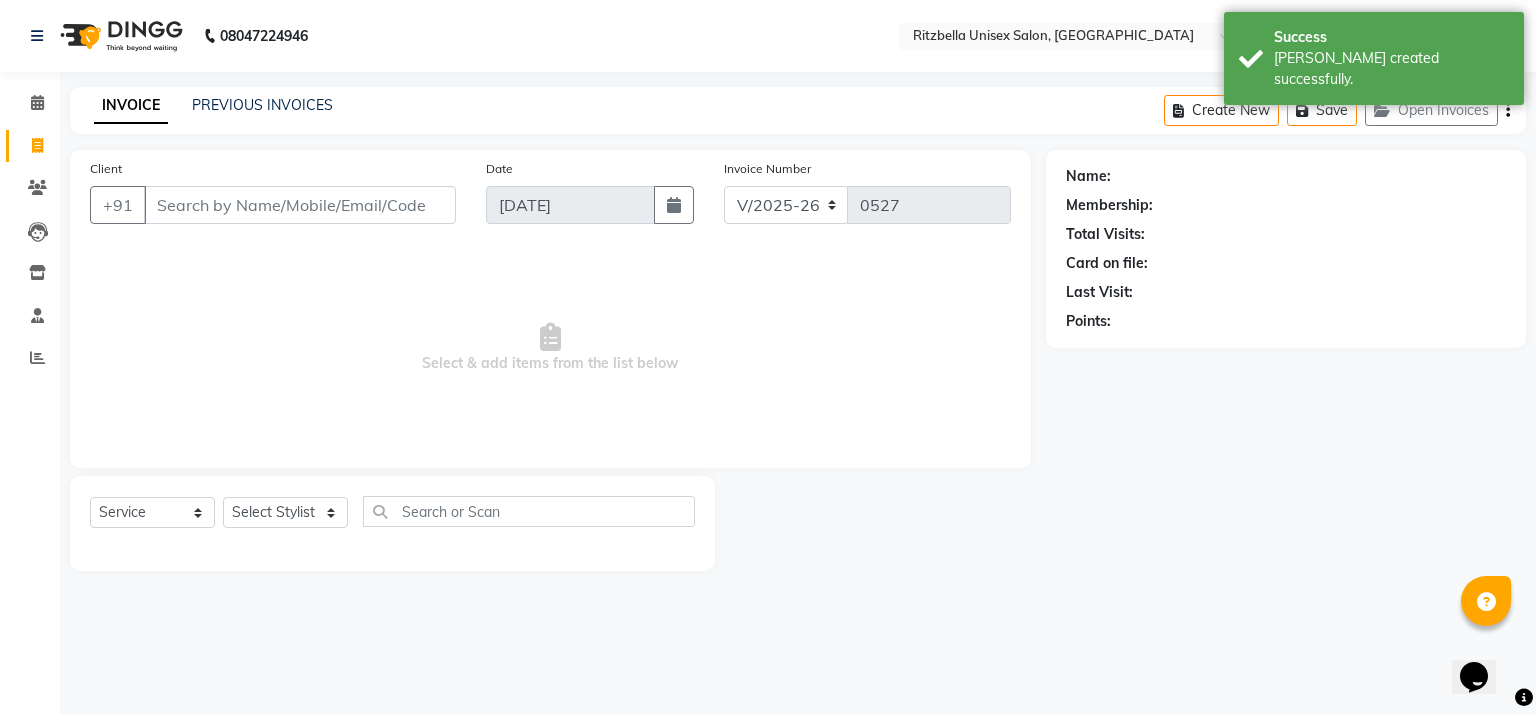 click on "Client" at bounding box center (300, 205) 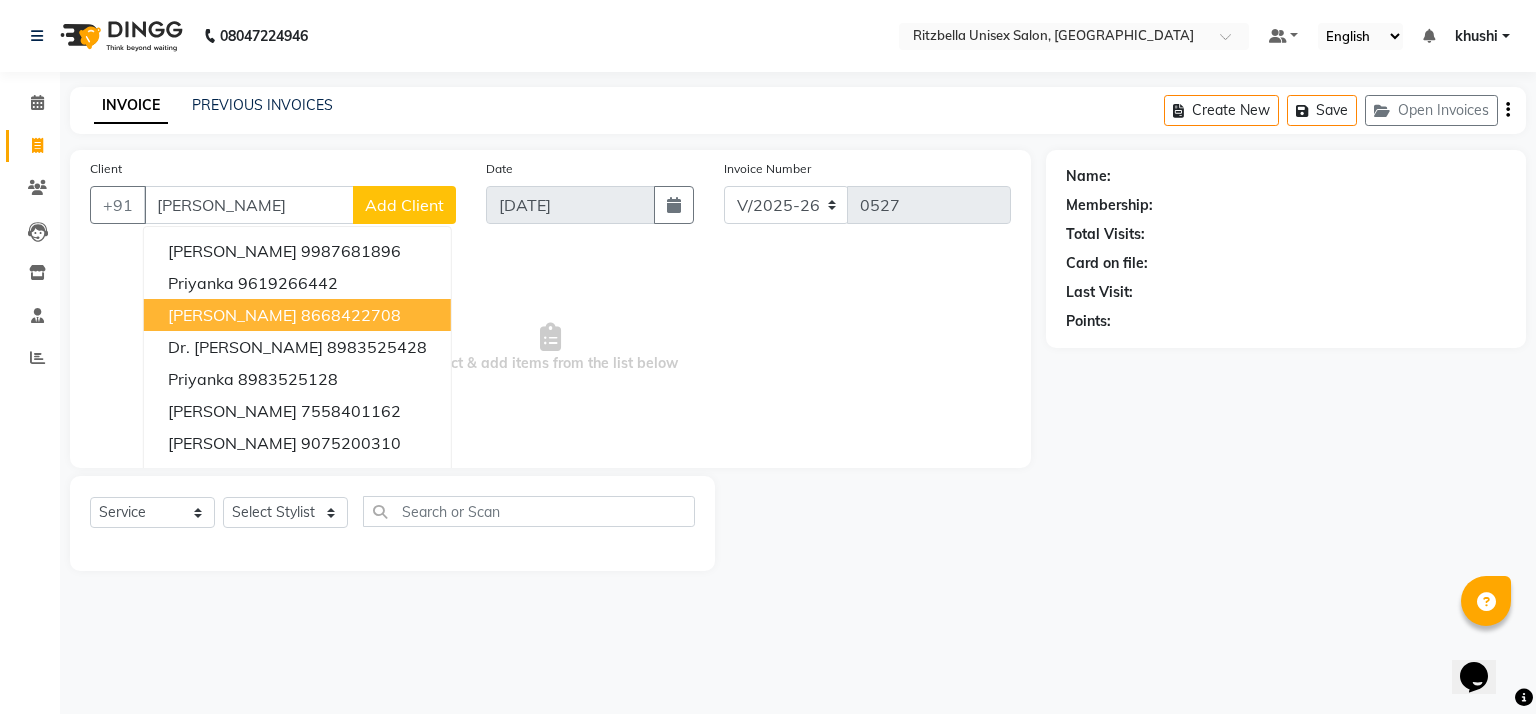 click on "[PERSON_NAME]" at bounding box center [232, 315] 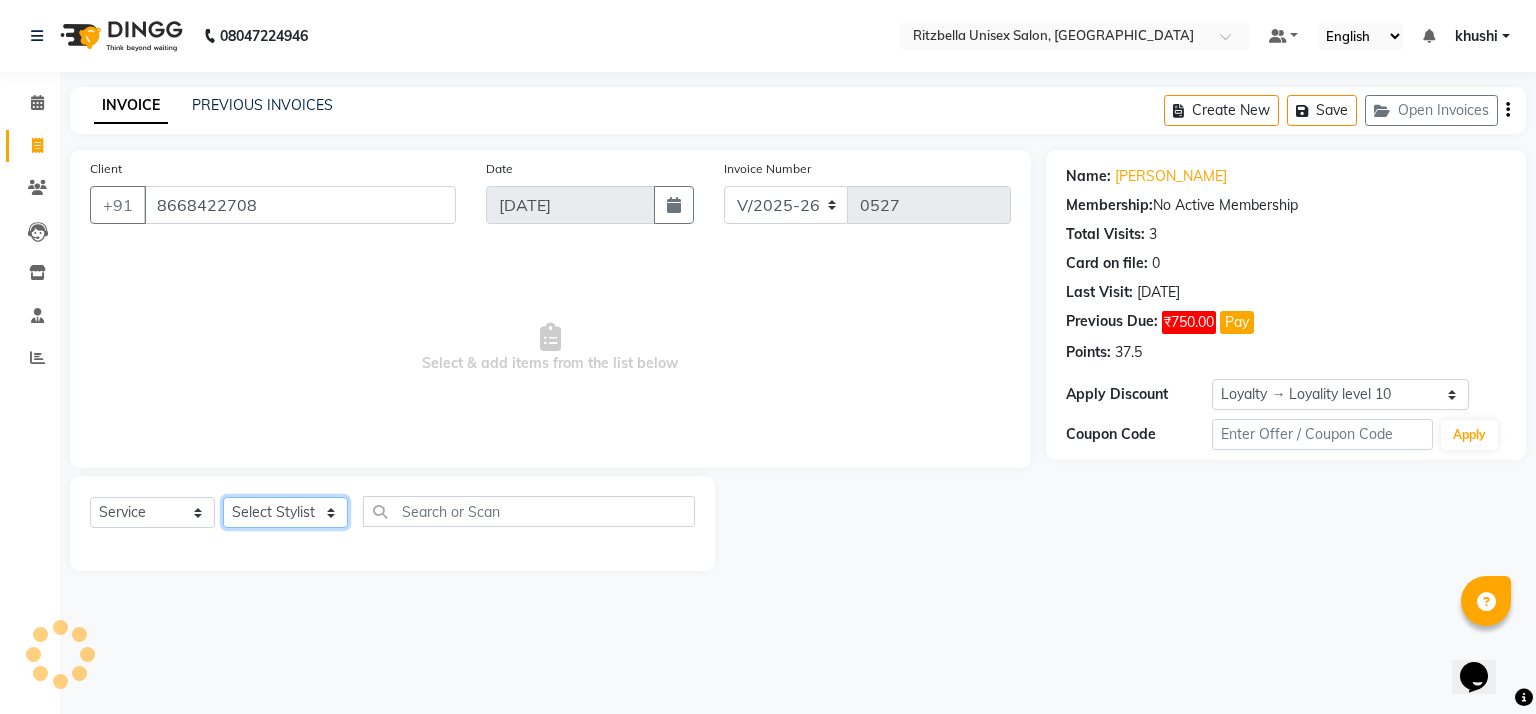 click on "Select Stylist khushi [PERSON_NAME] Ritu Sabiya [PERSON_NAME]" 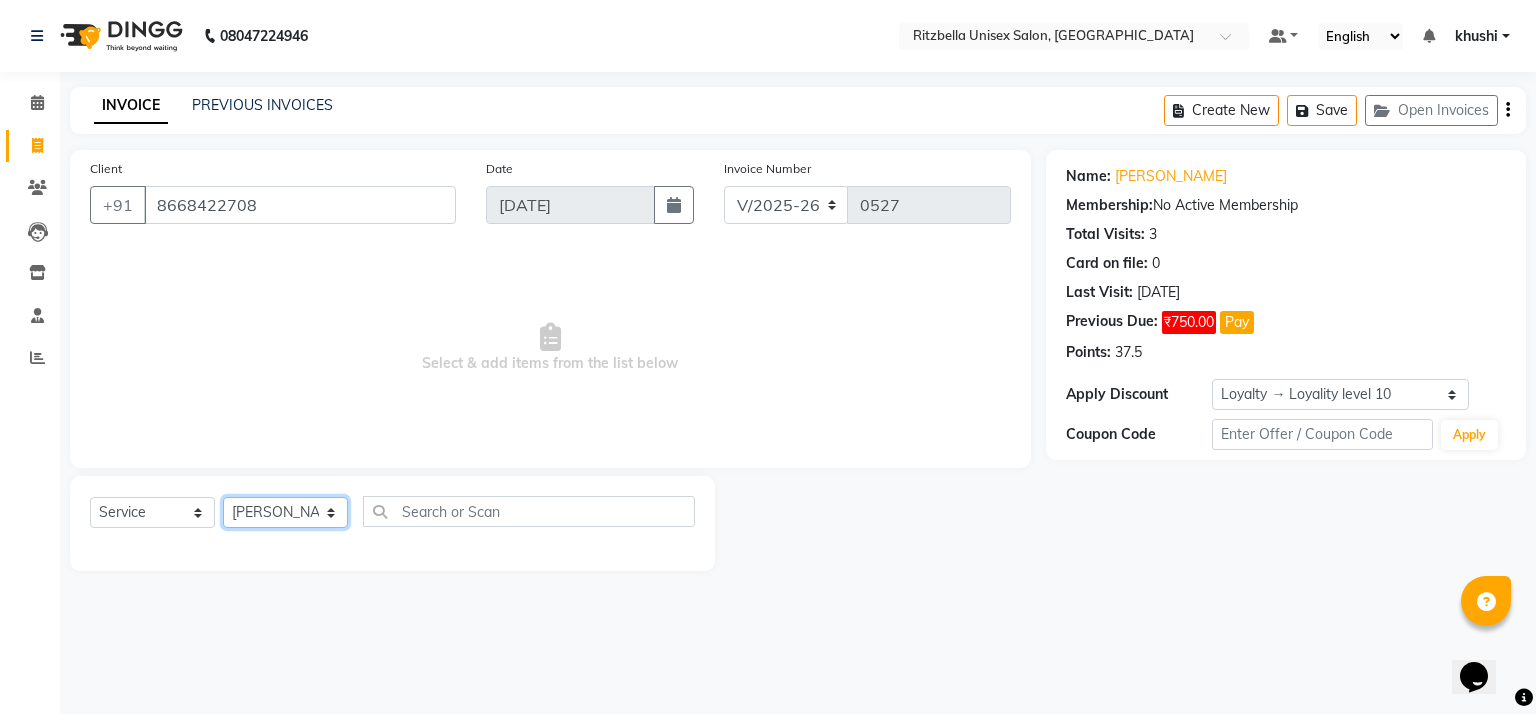 click on "Select Stylist khushi [PERSON_NAME] Ritu Sabiya [PERSON_NAME]" 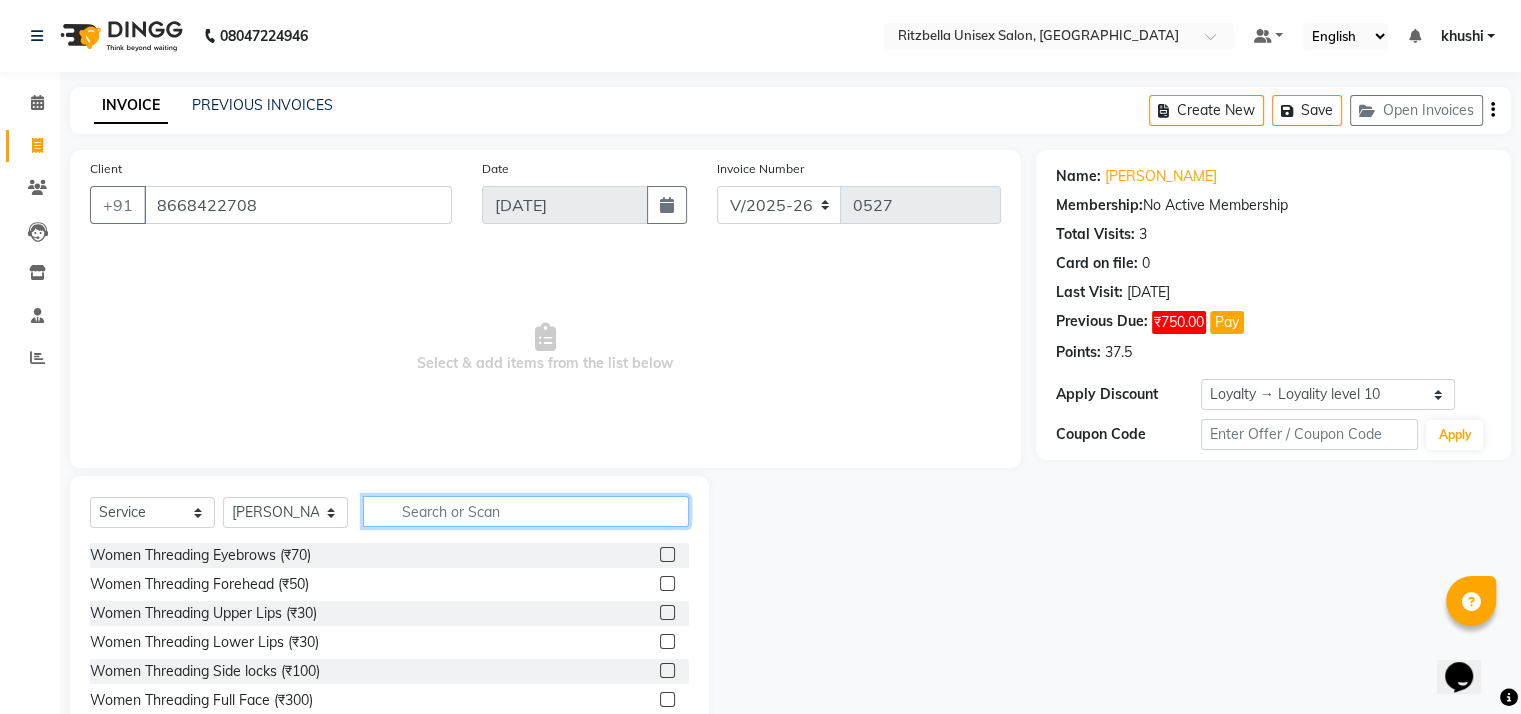 click 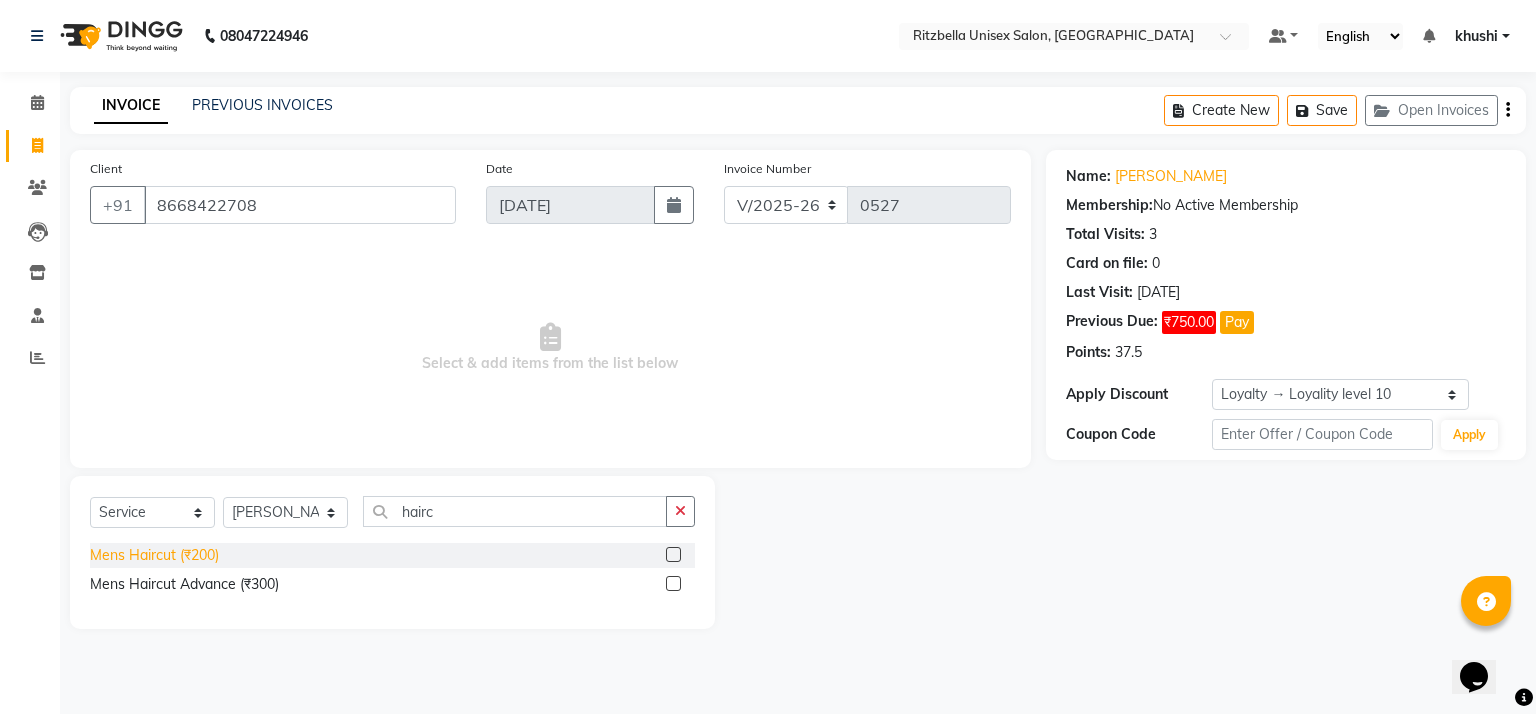 click on "Mens Haircut  (₹200)" 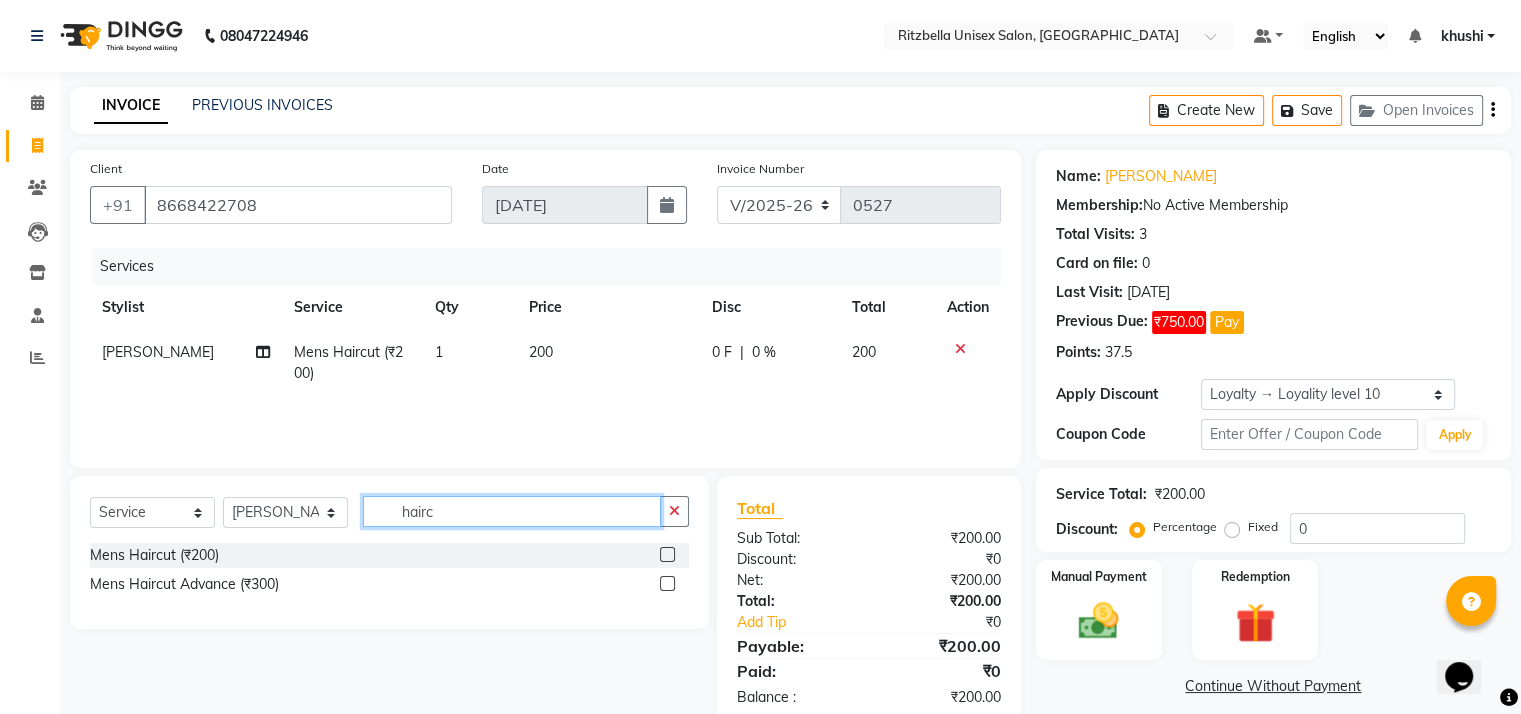 click on "hairc" 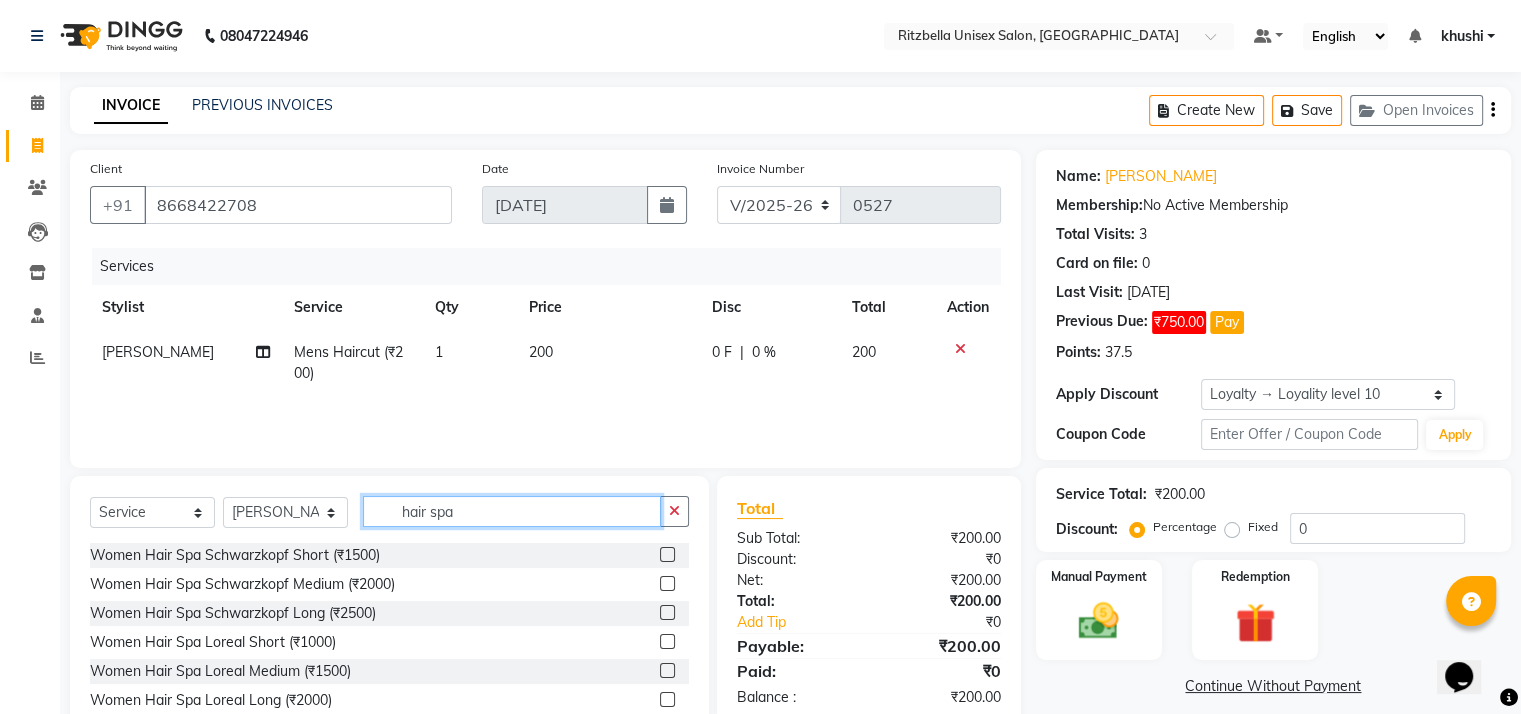 scroll, scrollTop: 89, scrollLeft: 0, axis: vertical 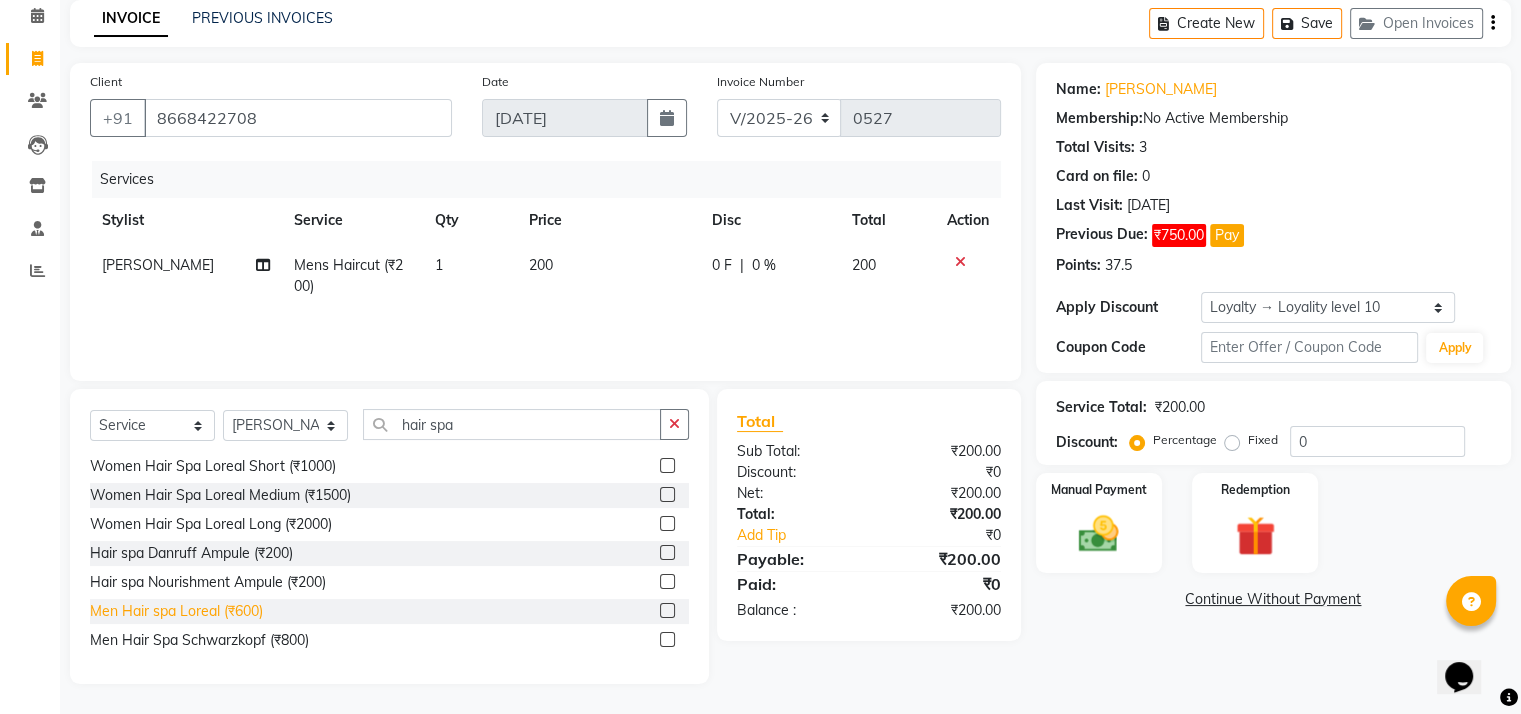 click on "Men Hair spa Loreal (₹600)" 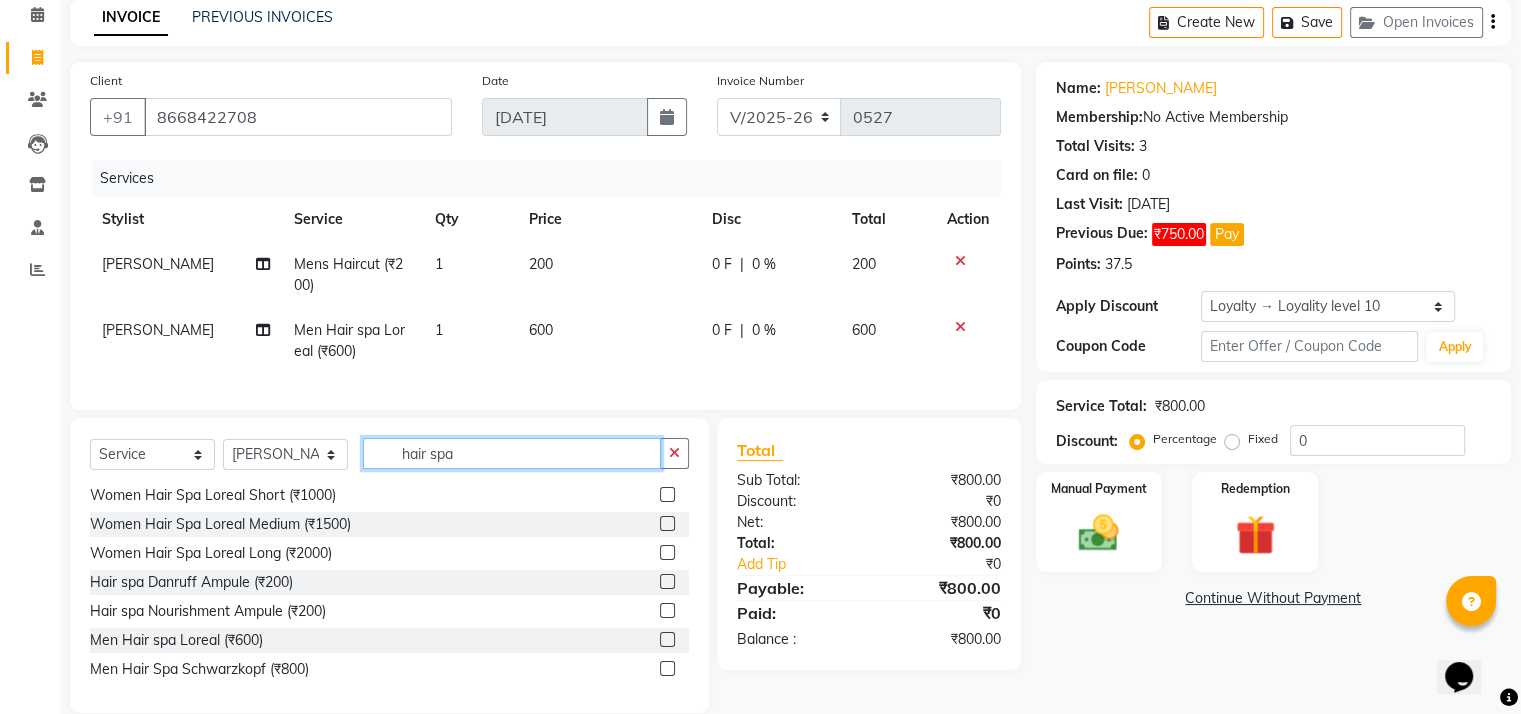click on "hair spa" 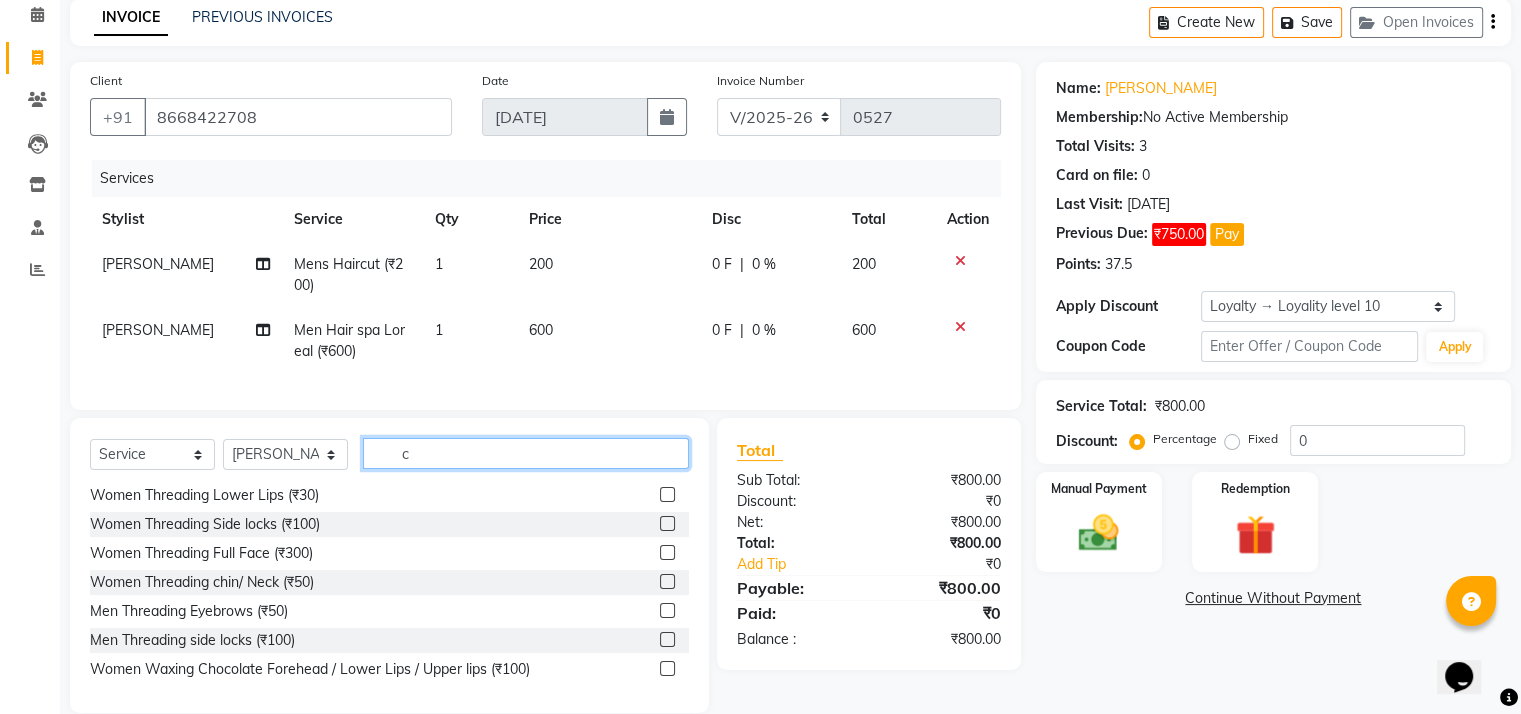 scroll, scrollTop: 0, scrollLeft: 0, axis: both 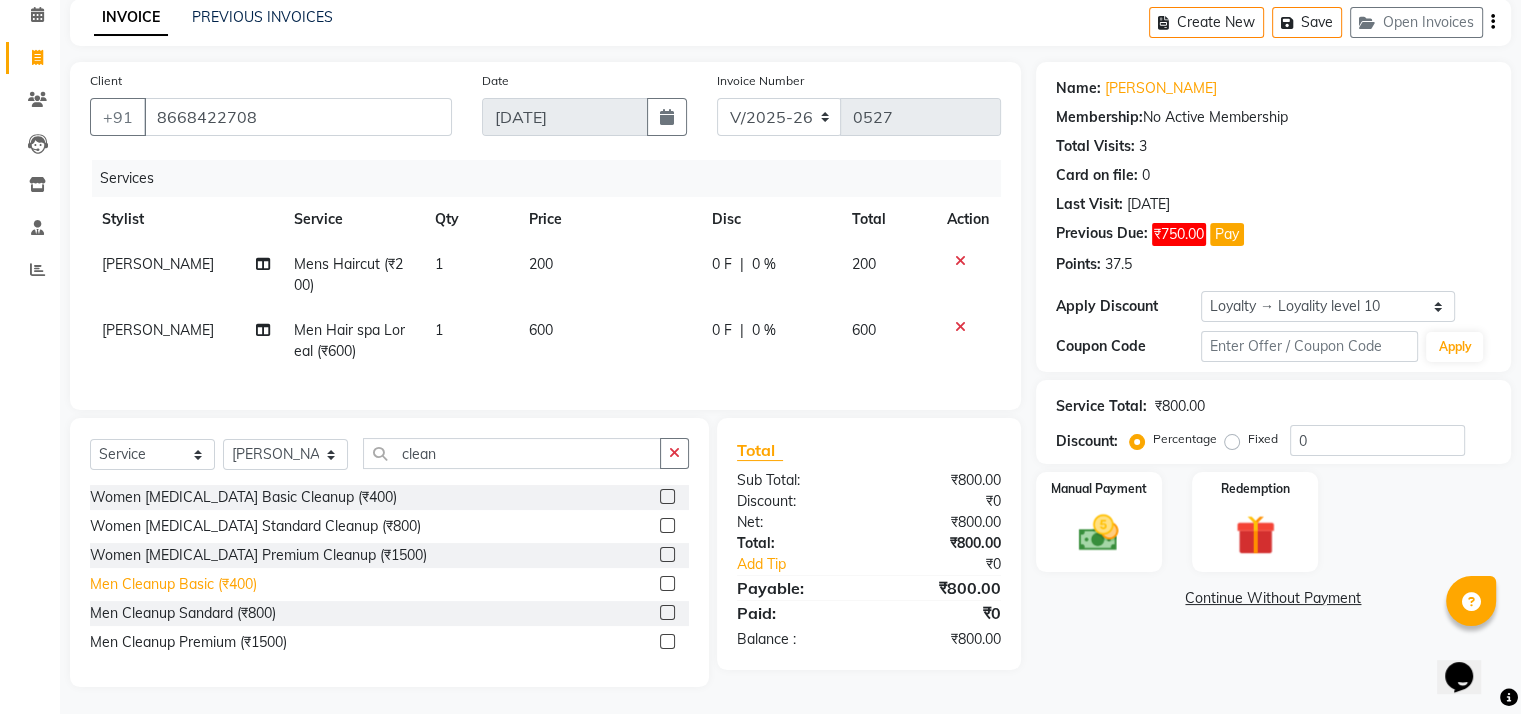 click on "Men Cleanup Basic (₹400)" 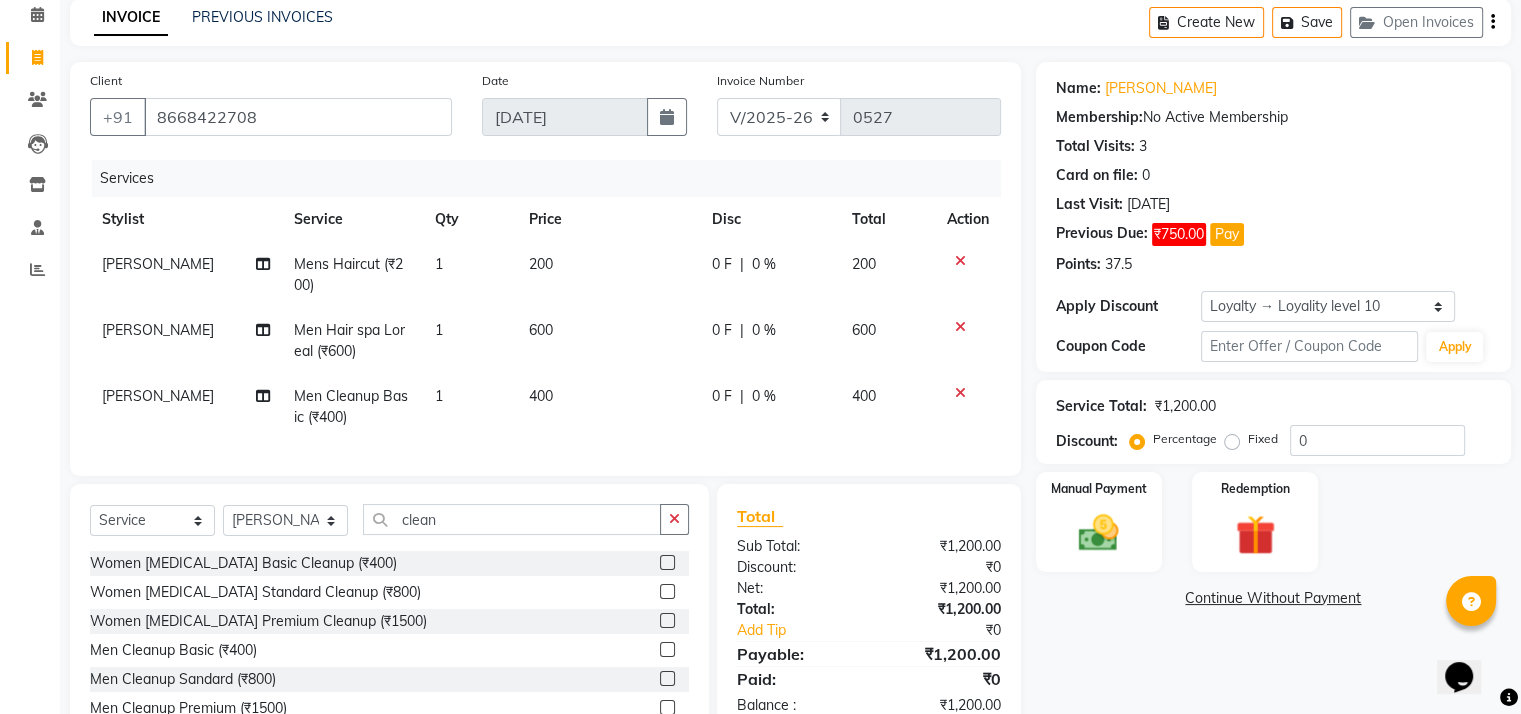 scroll, scrollTop: 173, scrollLeft: 0, axis: vertical 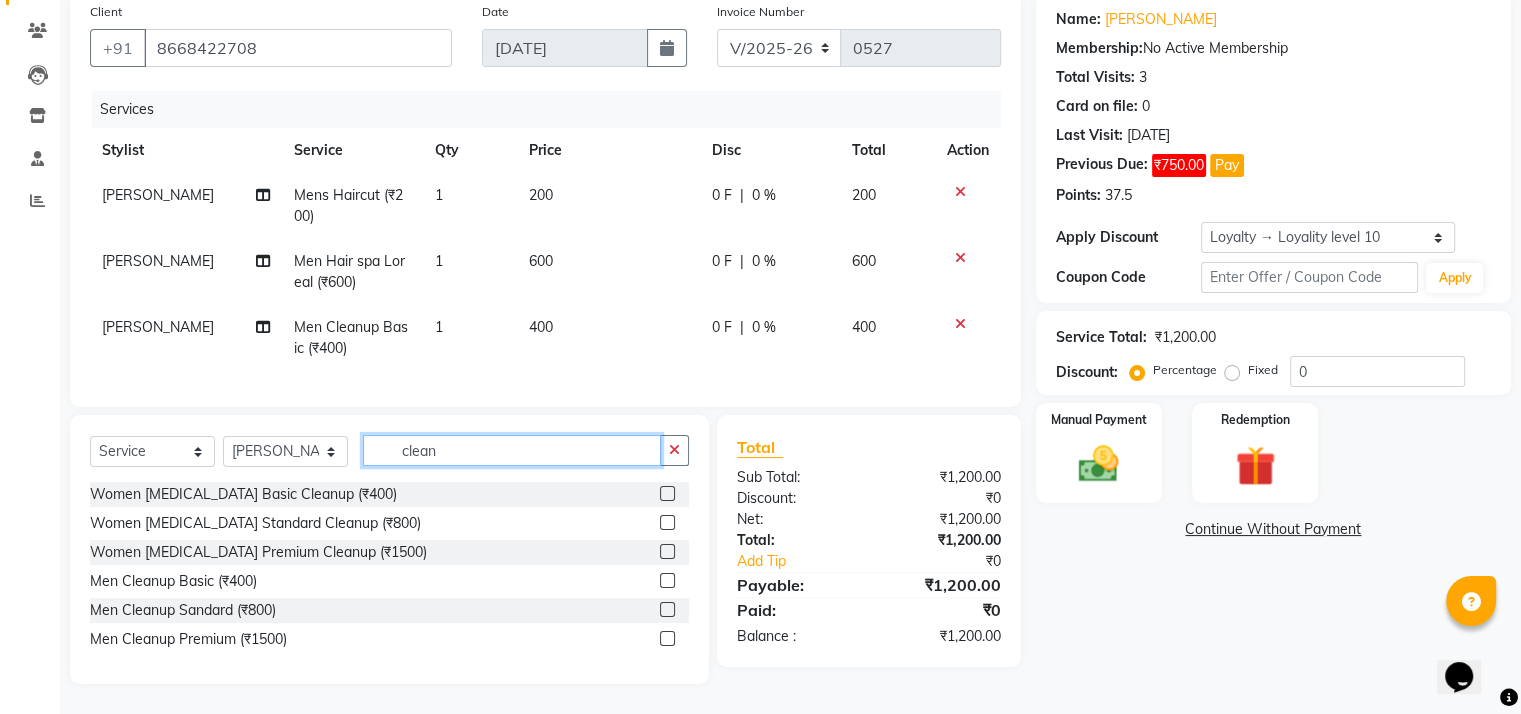 click on "clean" 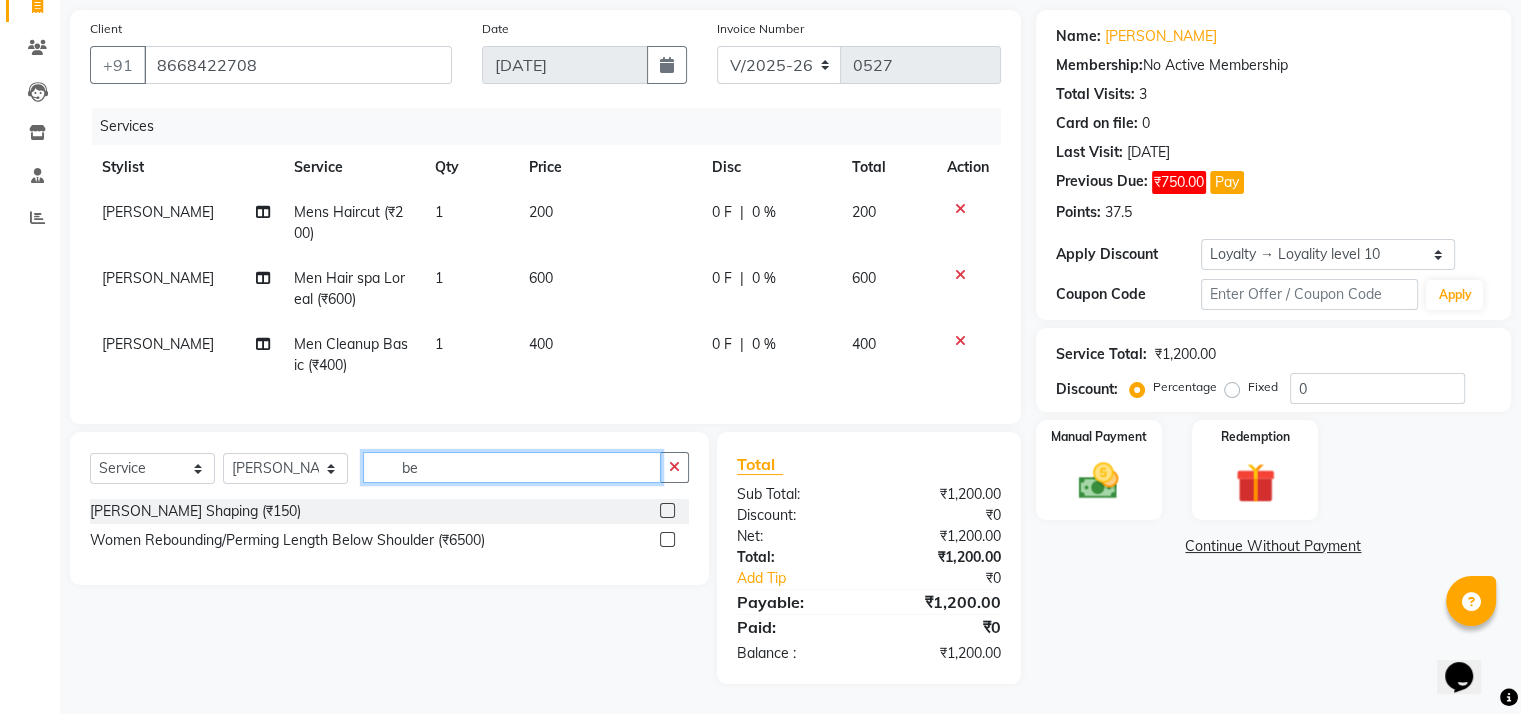 scroll, scrollTop: 156, scrollLeft: 0, axis: vertical 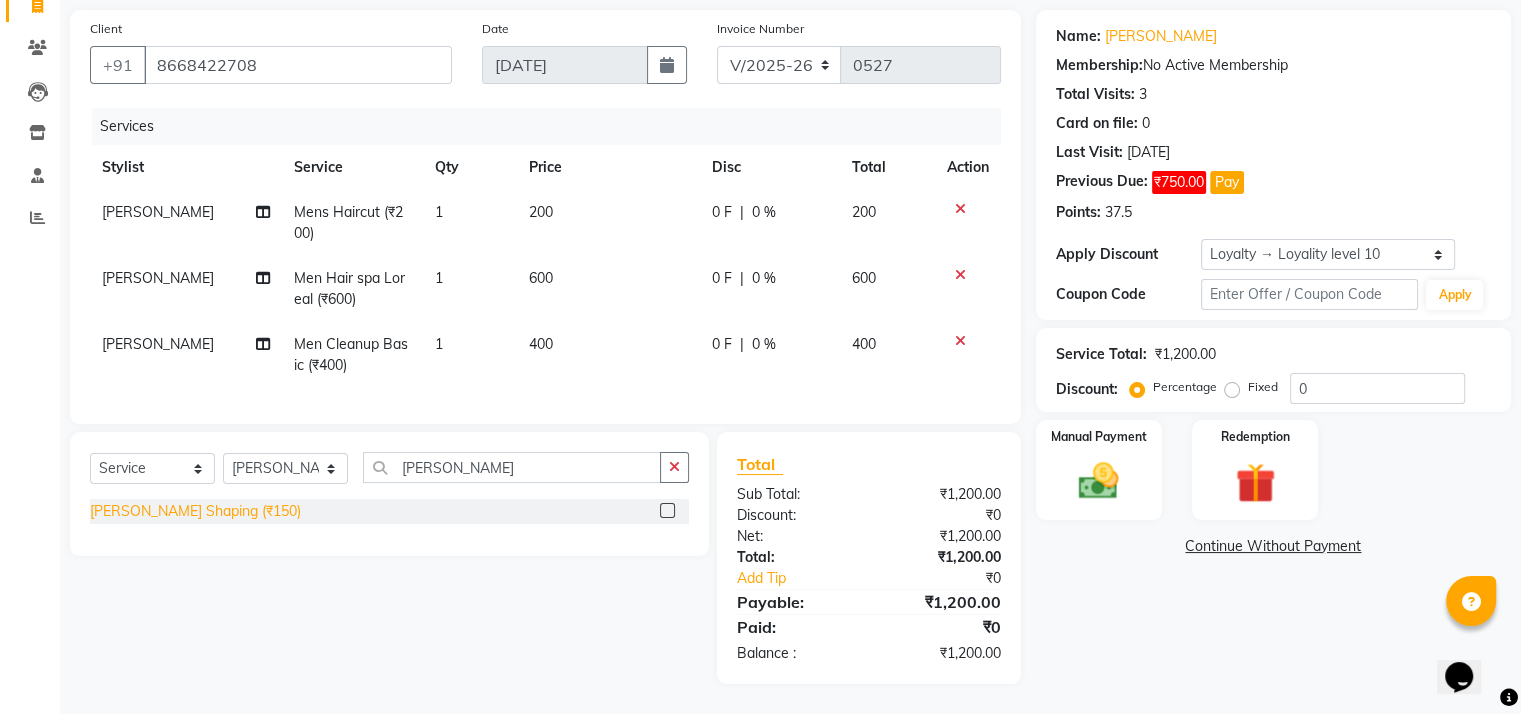 click on "[PERSON_NAME] Shaping (₹150)" 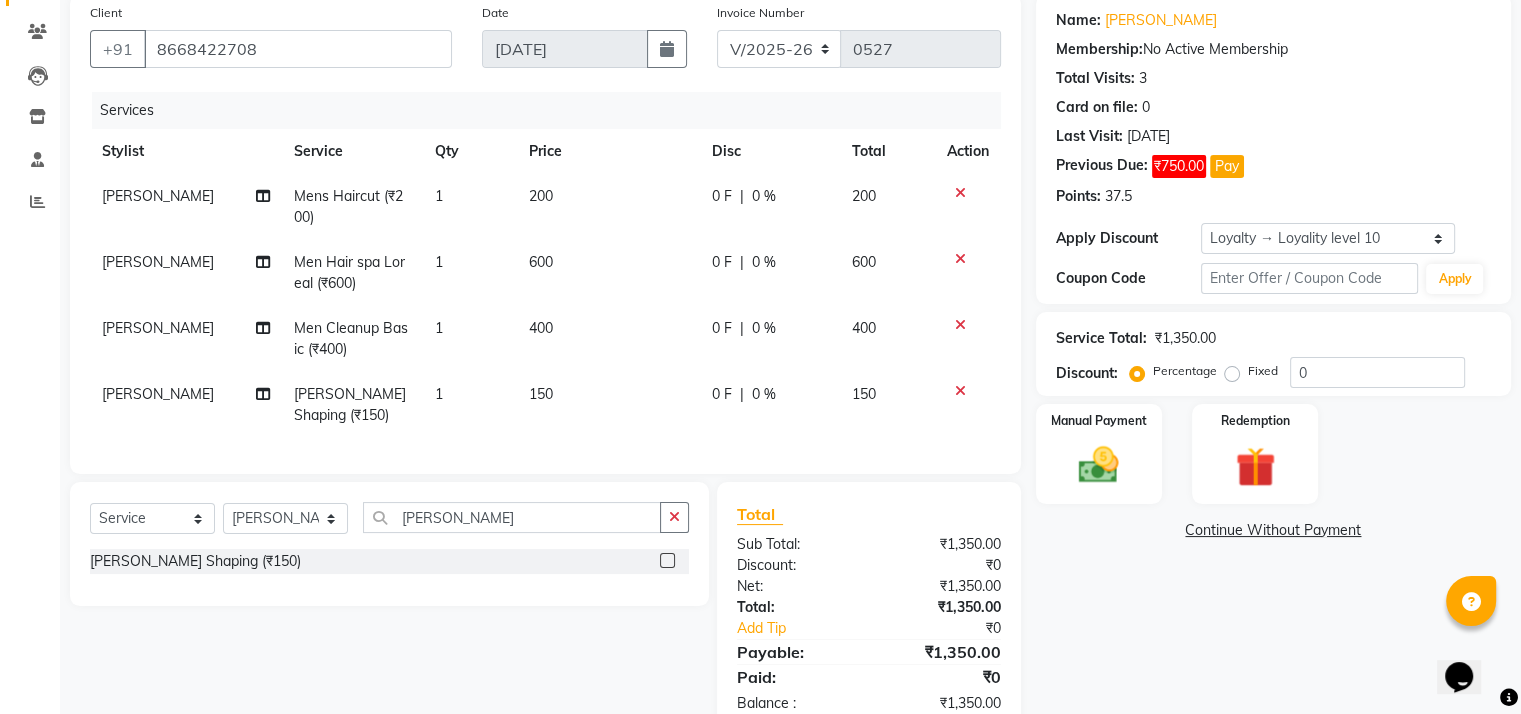 scroll, scrollTop: 222, scrollLeft: 0, axis: vertical 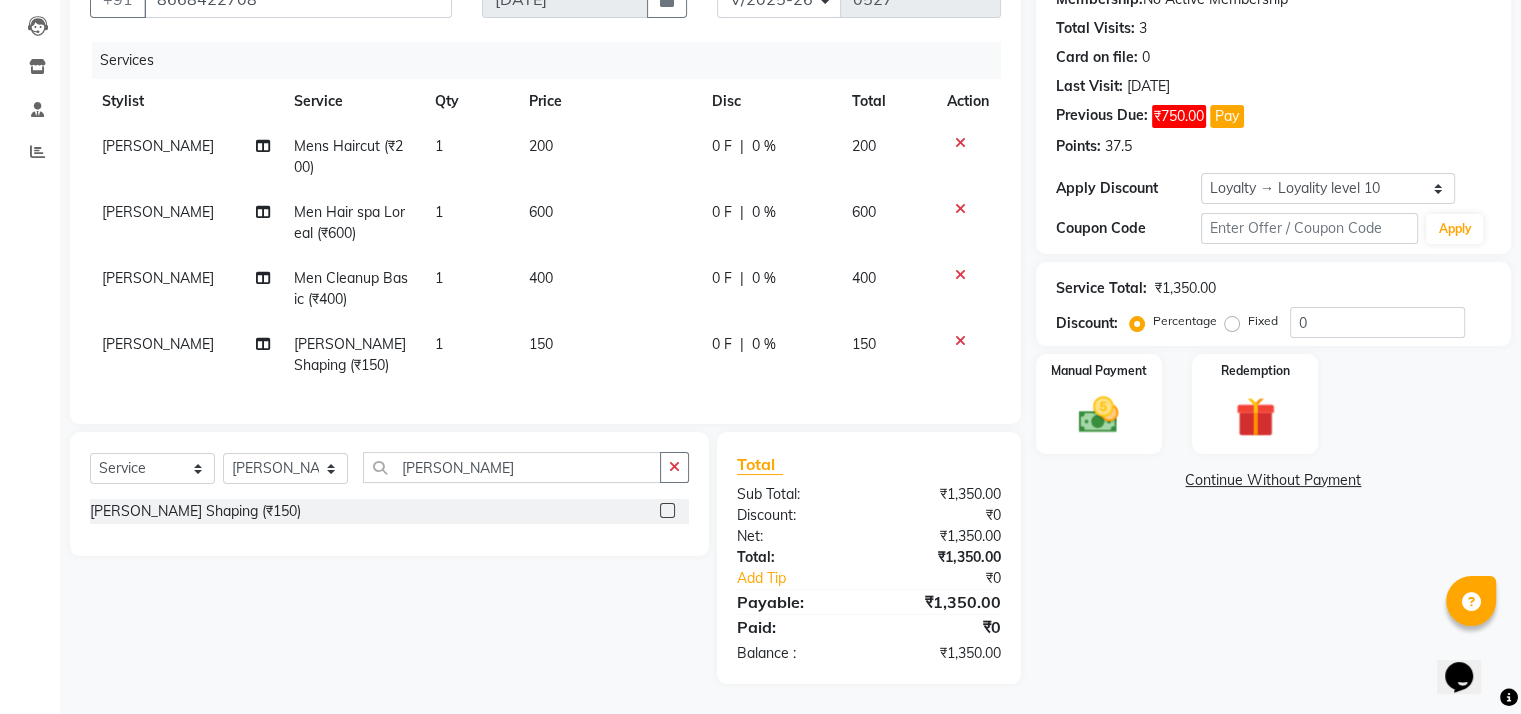 click on "0 F | 0 %" 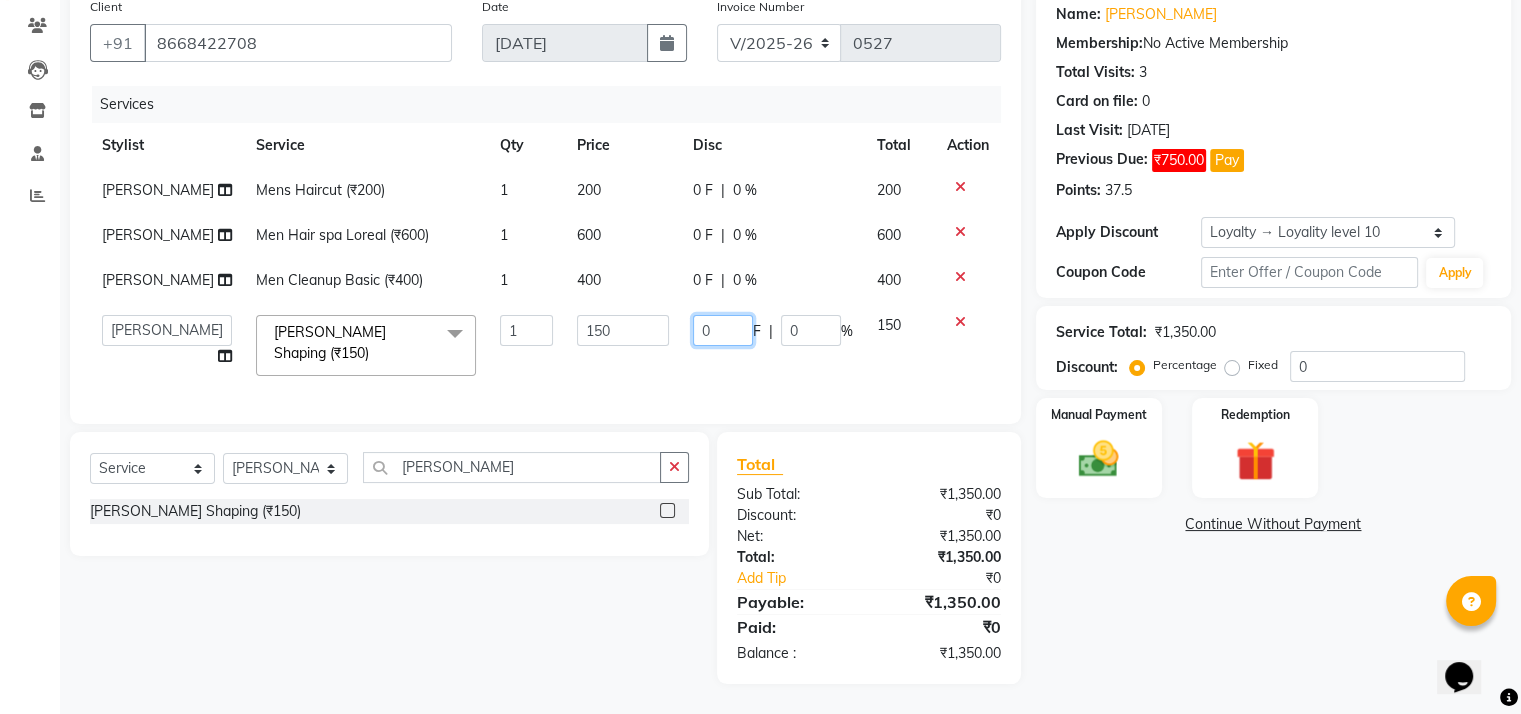 click on "0" 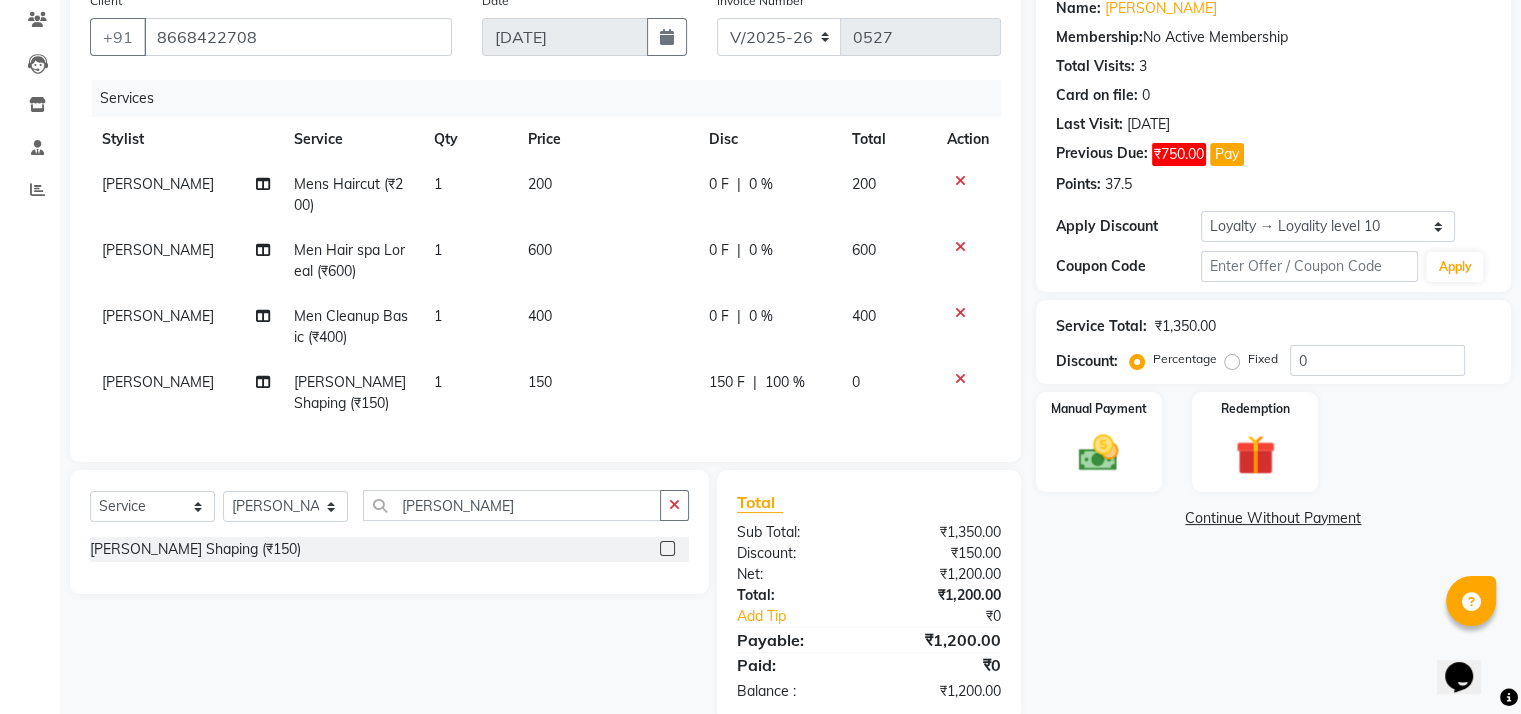 click on "Name: [PERSON_NAME] Membership:  No Active Membership  Total Visits:  3 Card on file:  0 Last Visit:   [DATE] Previous Due:  ₹750.00 Pay Points:   37.5  Apply Discount Select  Loyalty → Loyality level 10  Coupon Code Apply Service Total:  ₹1,350.00  Discount:  Percentage   Fixed  0 Manual Payment Redemption  Continue Without Payment" 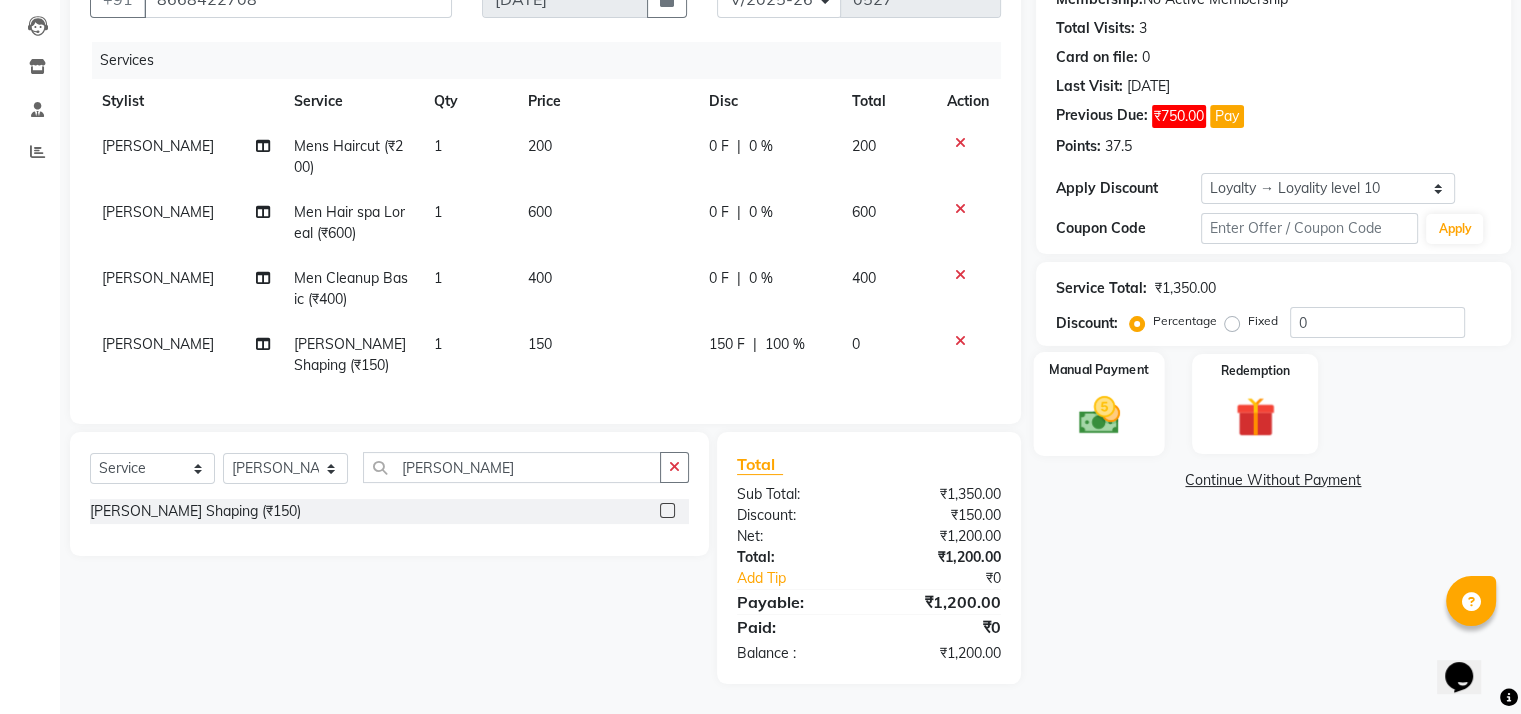 click on "Manual Payment" 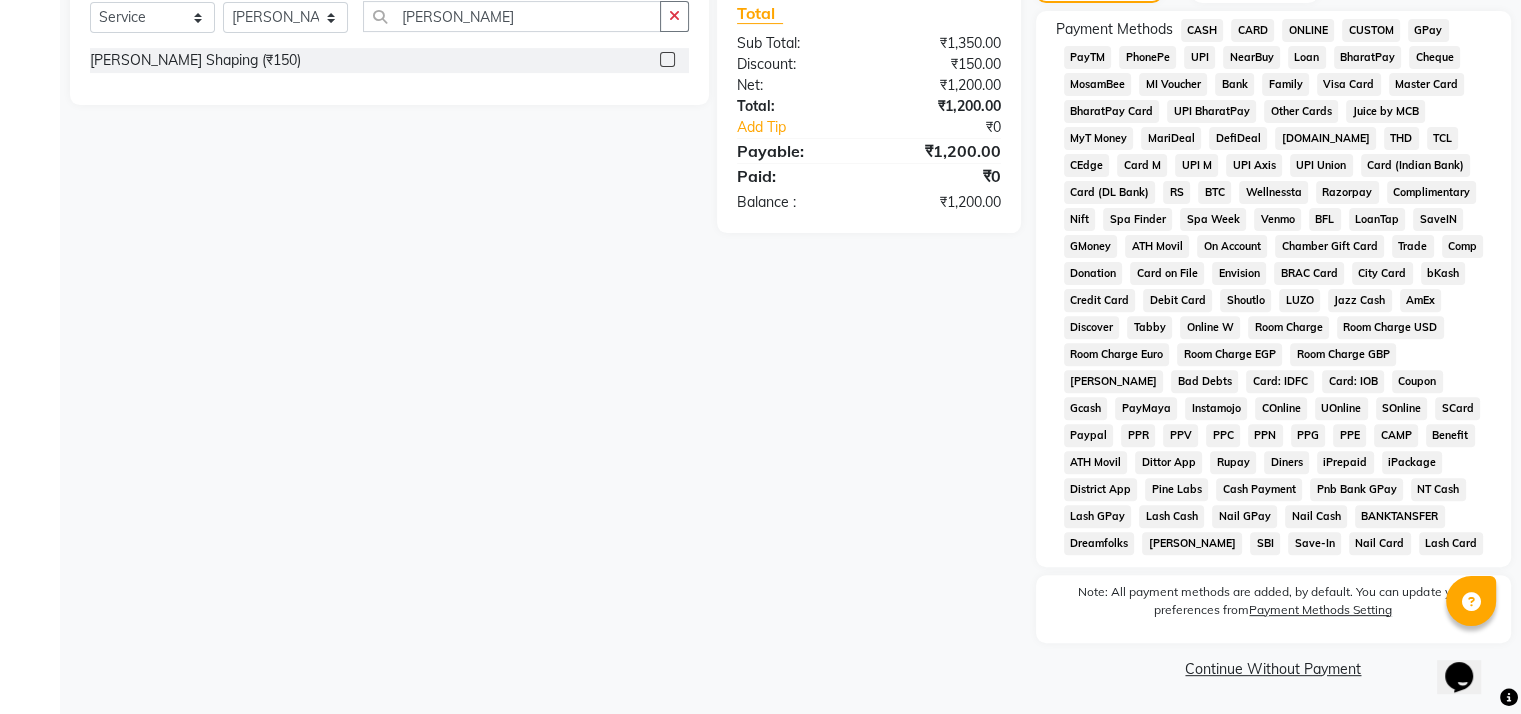 scroll, scrollTop: 440, scrollLeft: 0, axis: vertical 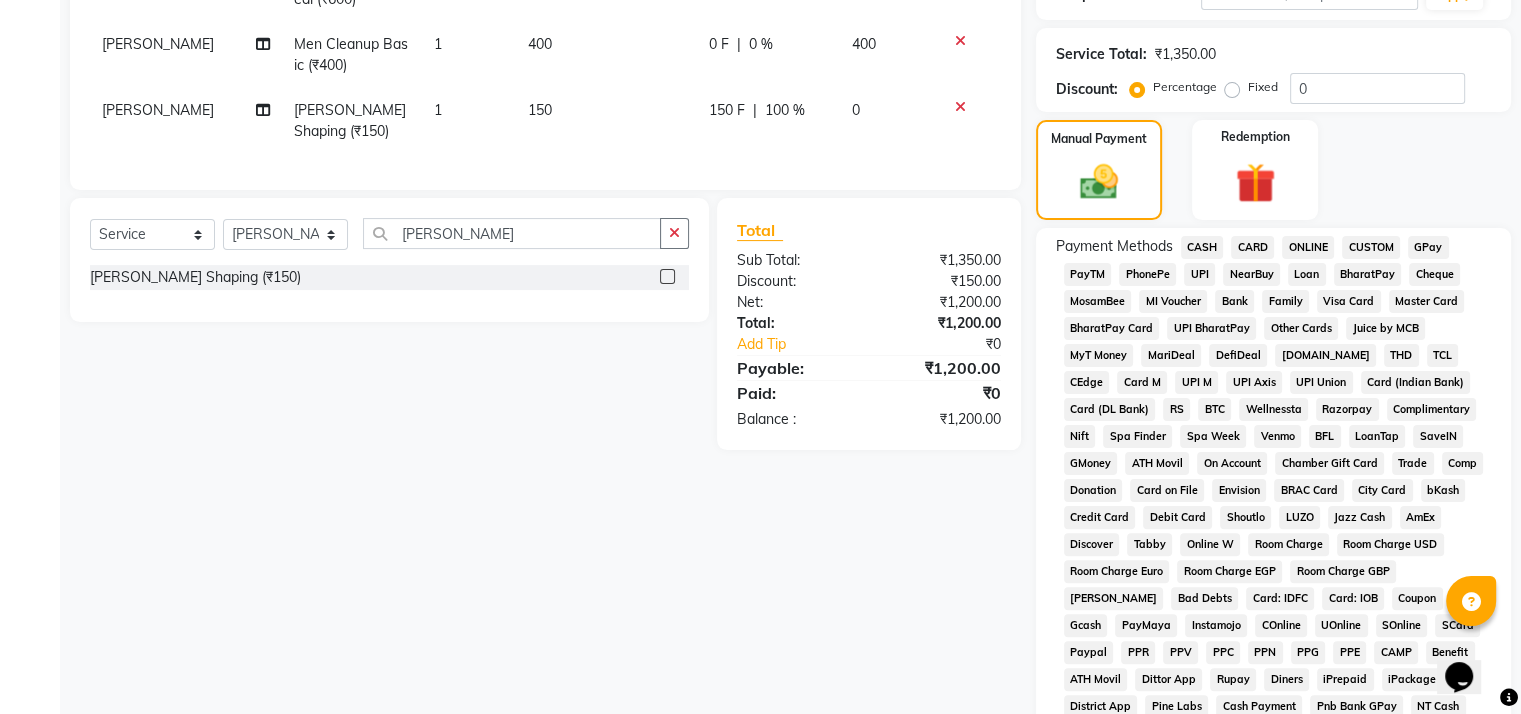 click on "GPay" 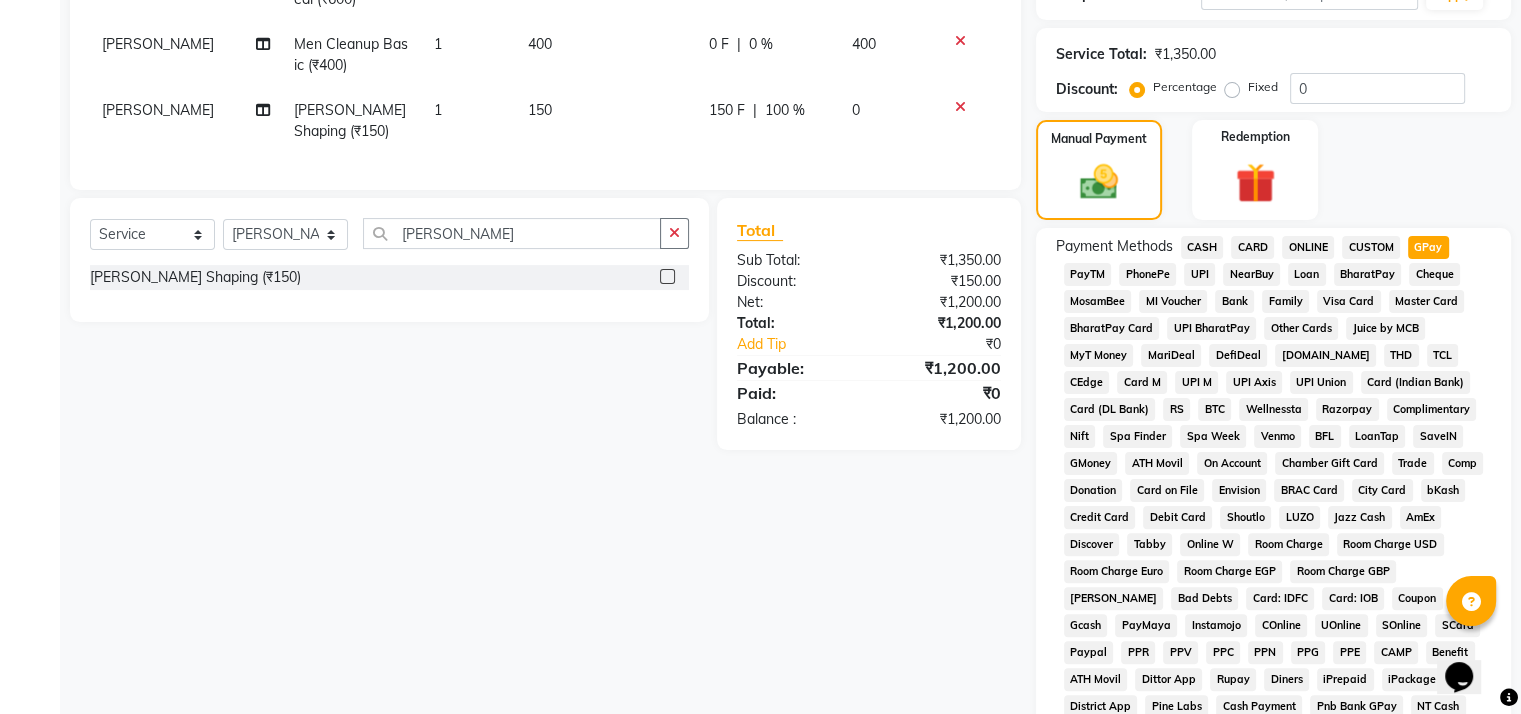 scroll, scrollTop: 780, scrollLeft: 0, axis: vertical 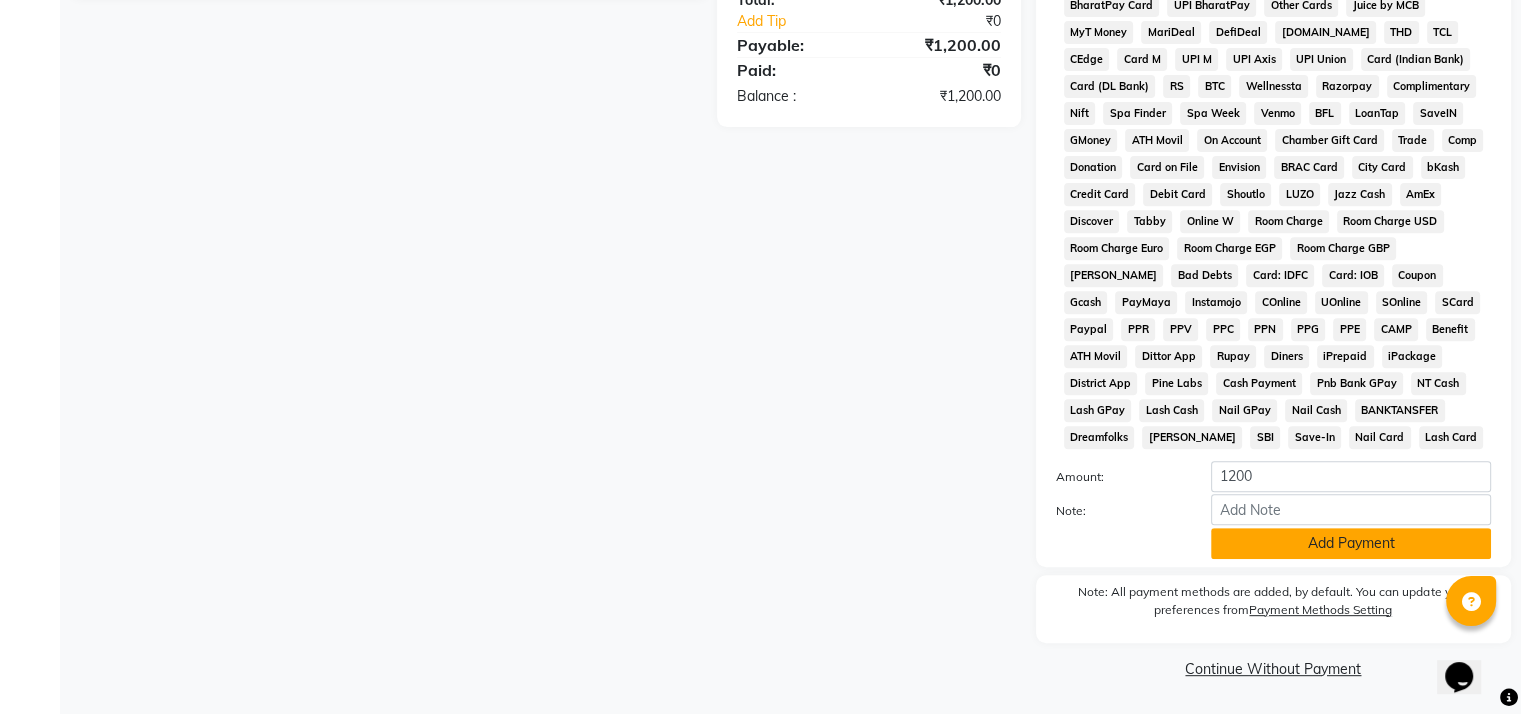 click on "Add Payment" 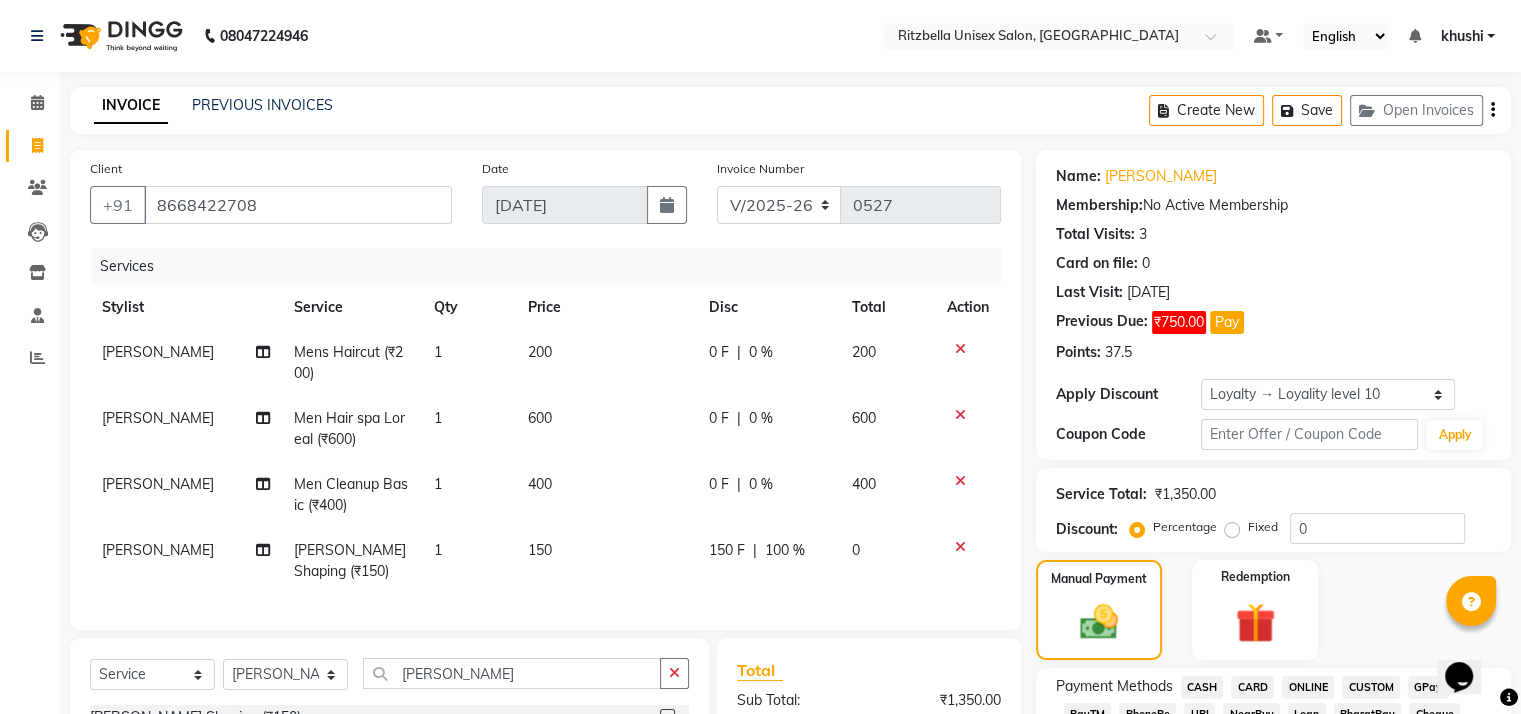 scroll, scrollTop: 784, scrollLeft: 0, axis: vertical 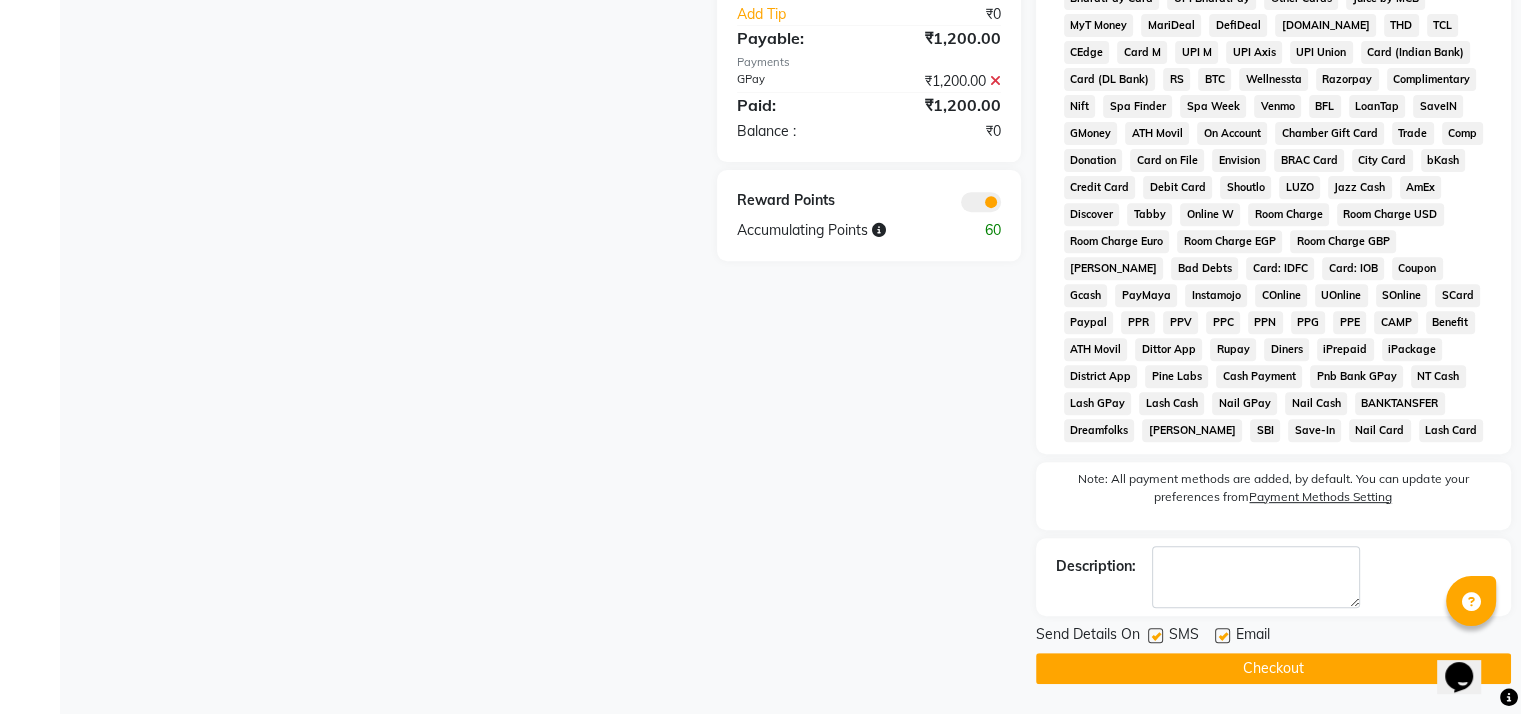 click on "Checkout" 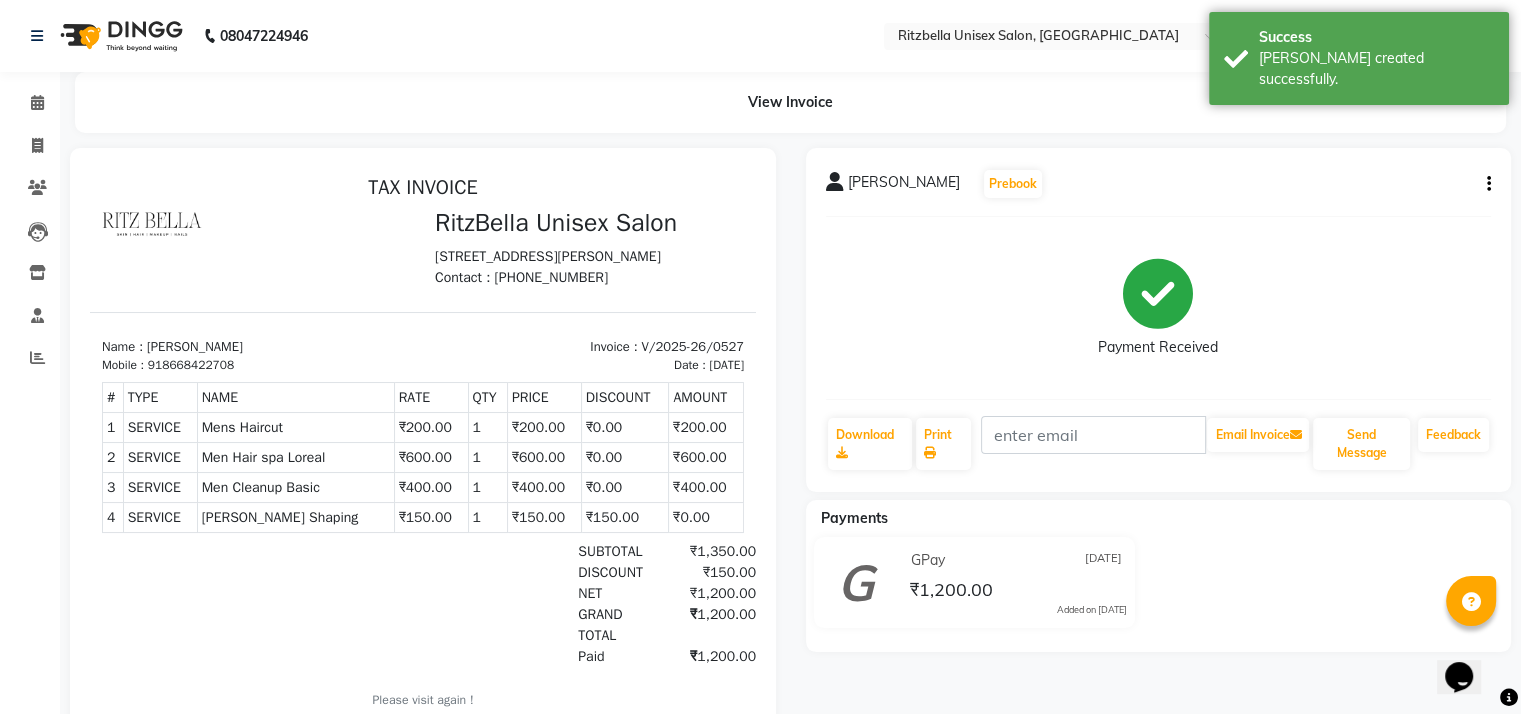 scroll, scrollTop: 0, scrollLeft: 0, axis: both 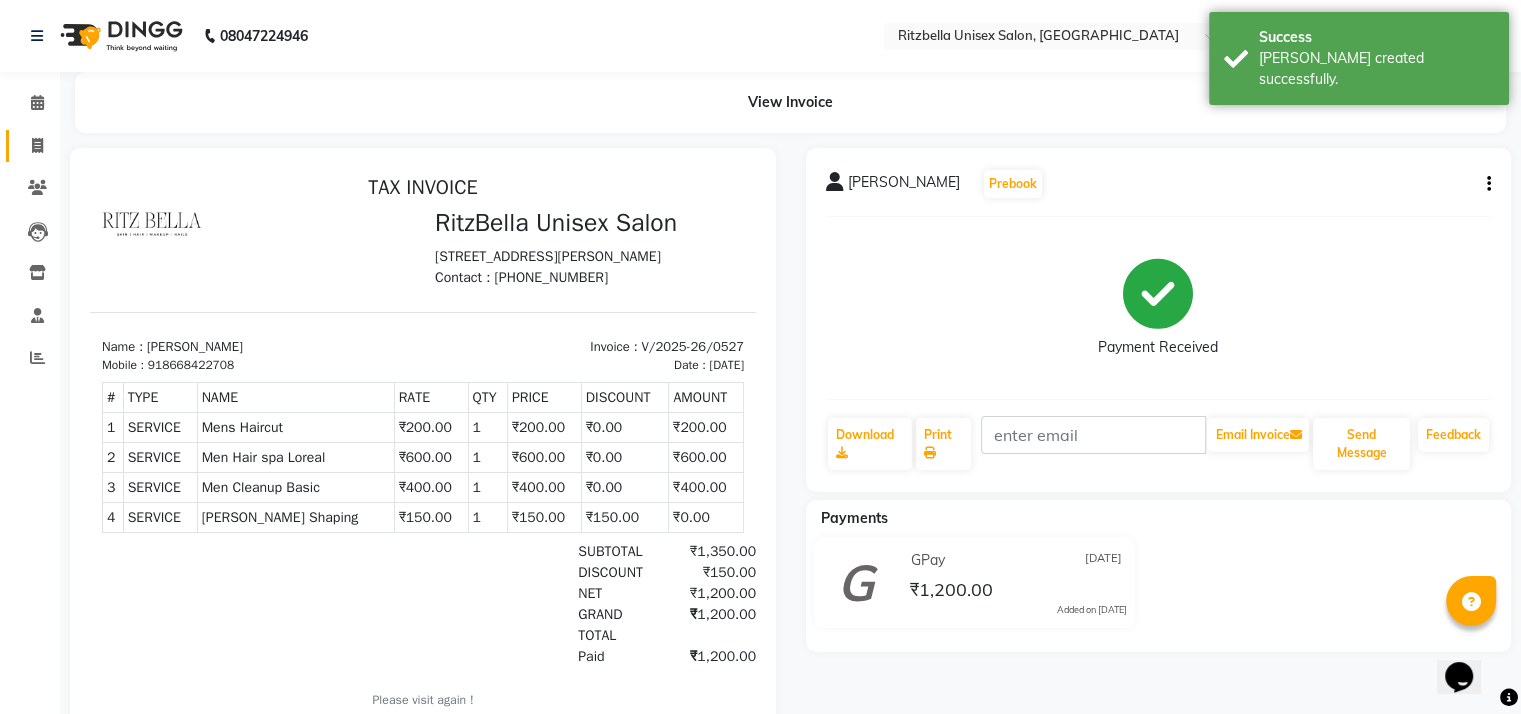 click on "Invoice" 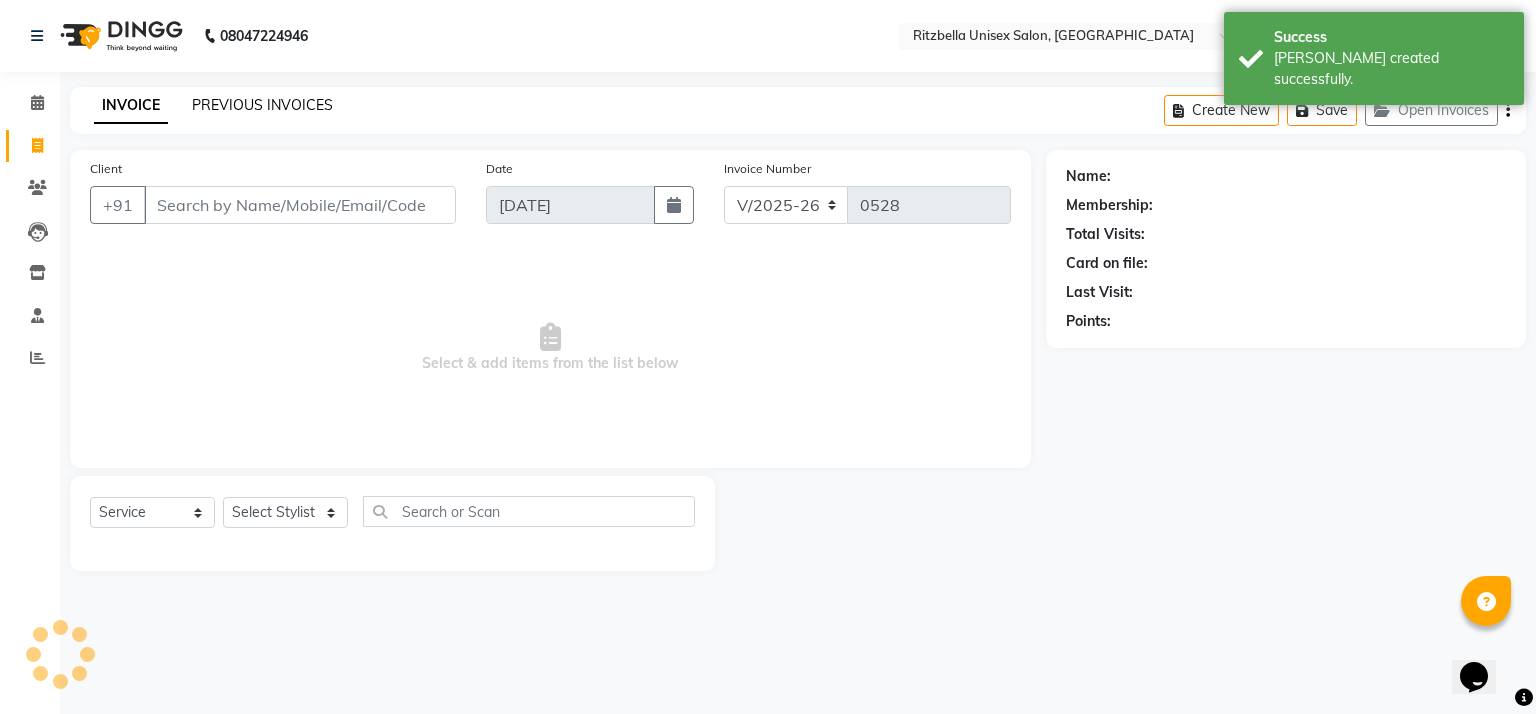 click on "PREVIOUS INVOICES" 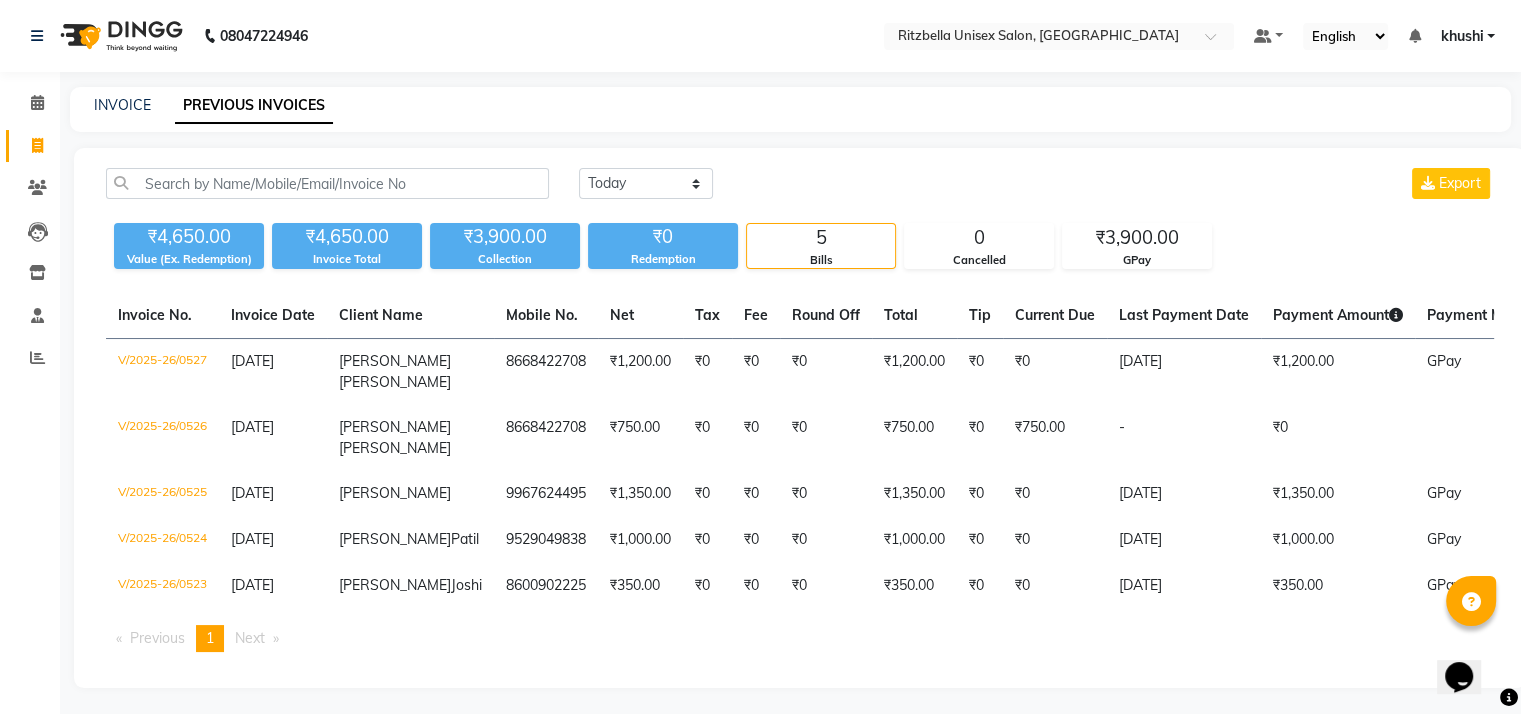click on "INVOICE" 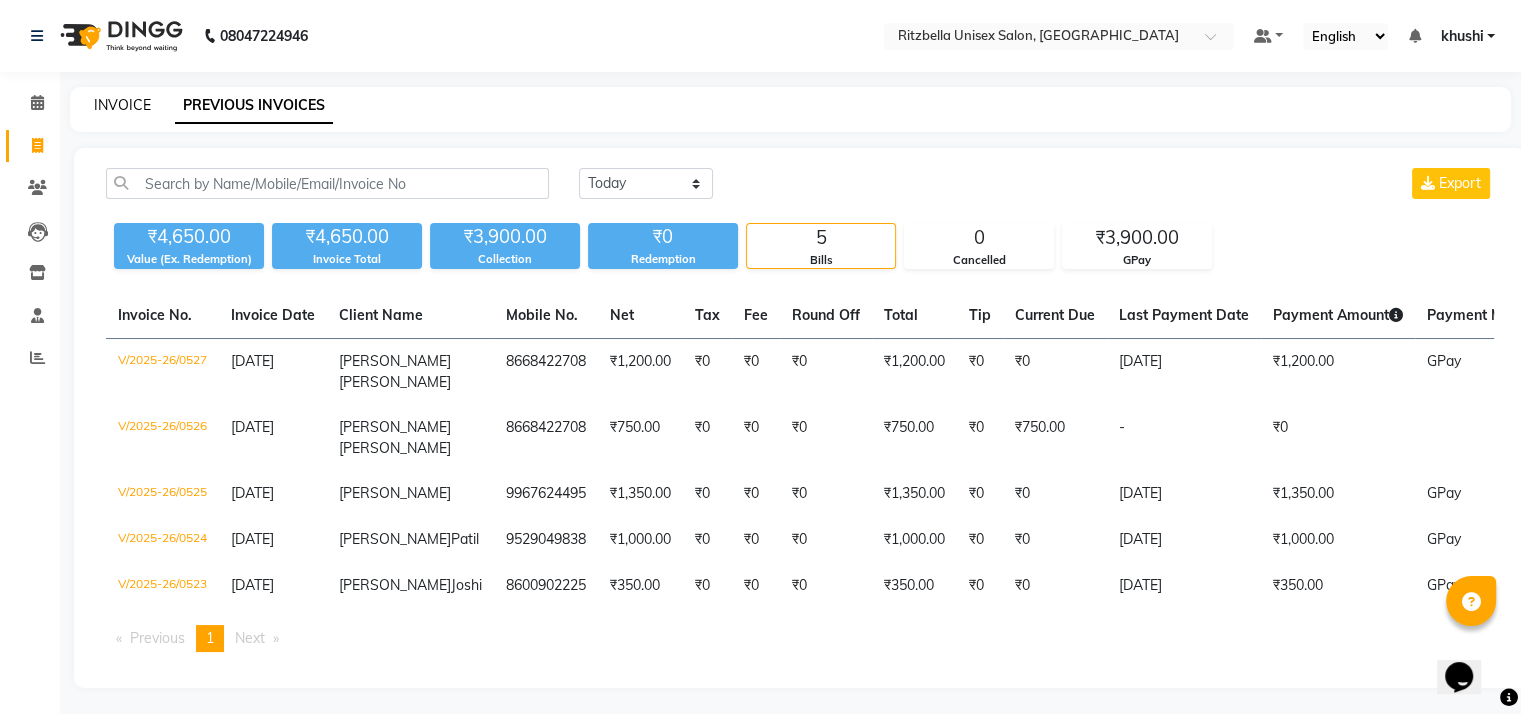 click on "INVOICE" 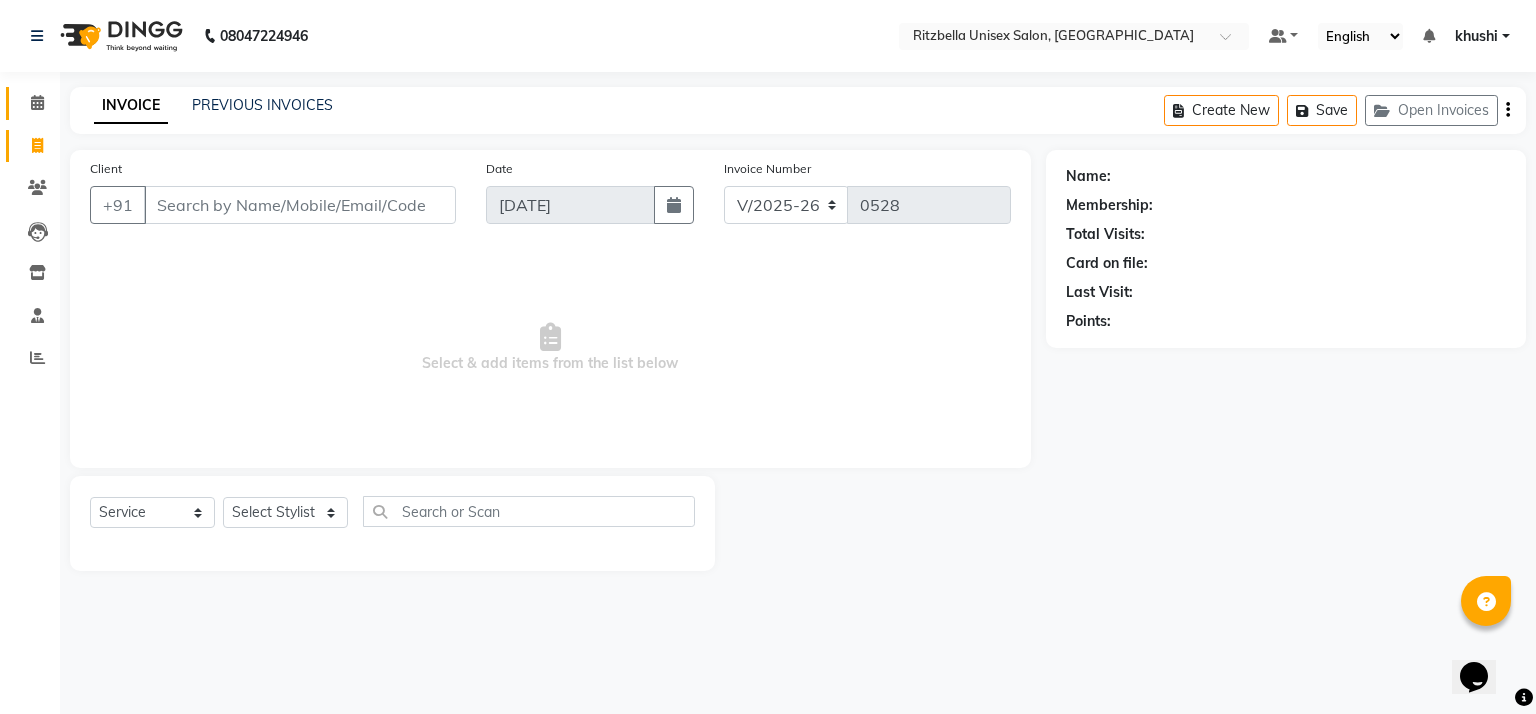 click on "Calendar" 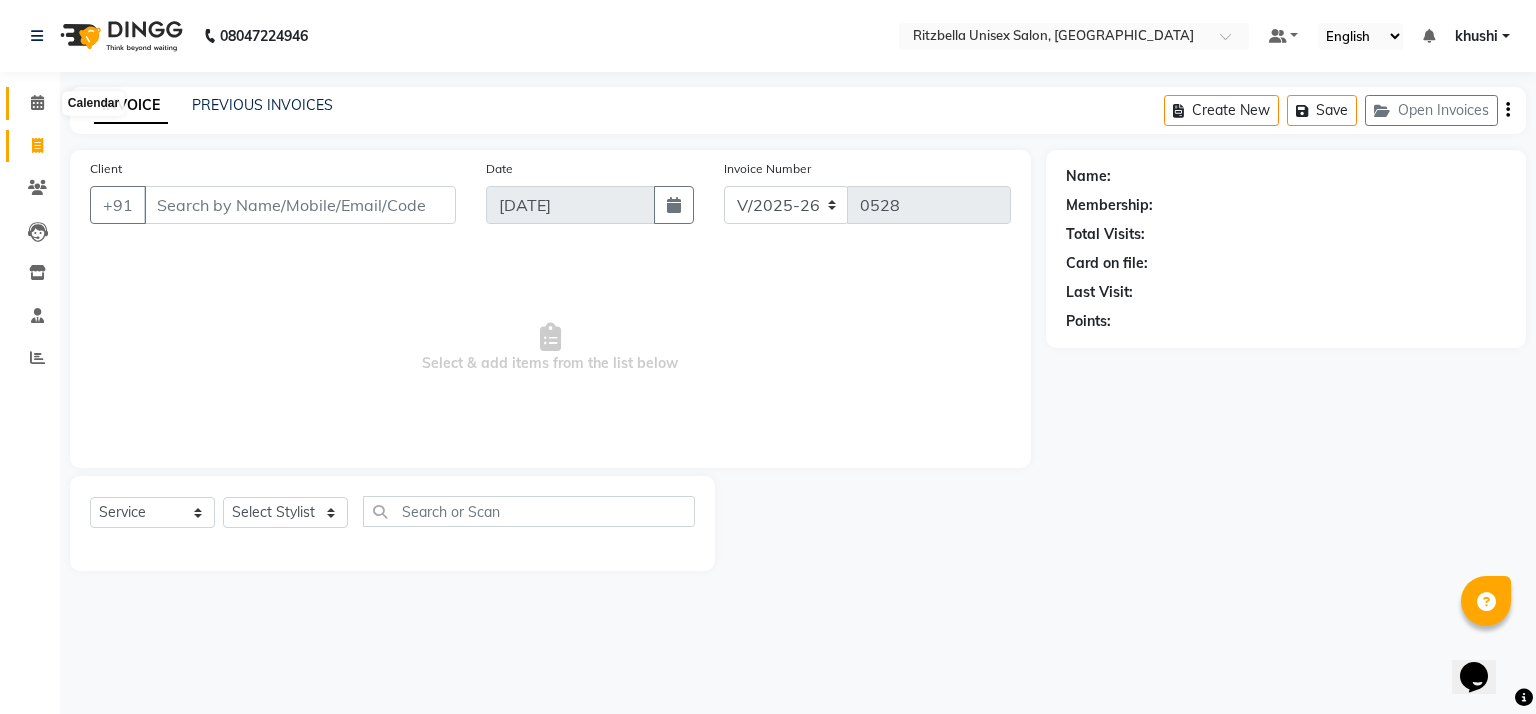 click 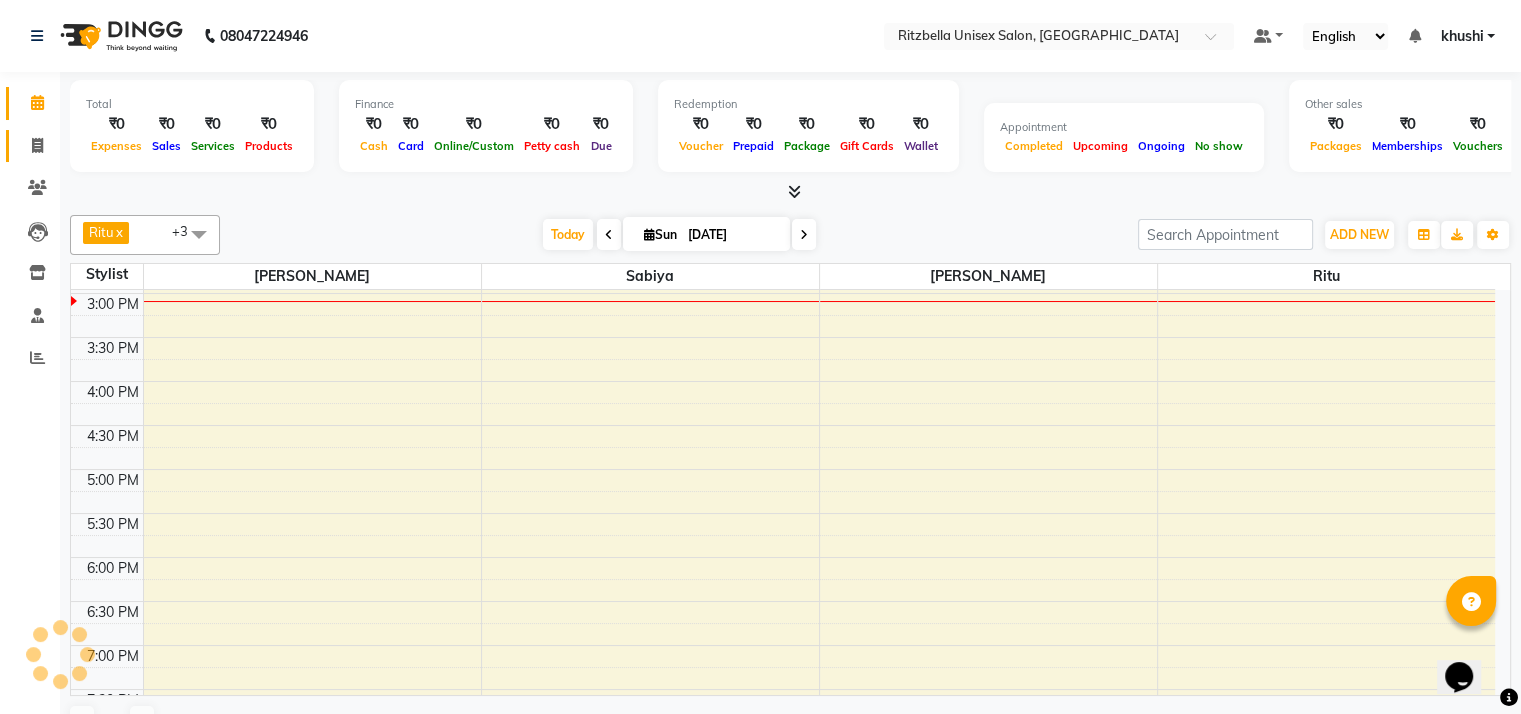 scroll, scrollTop: 0, scrollLeft: 0, axis: both 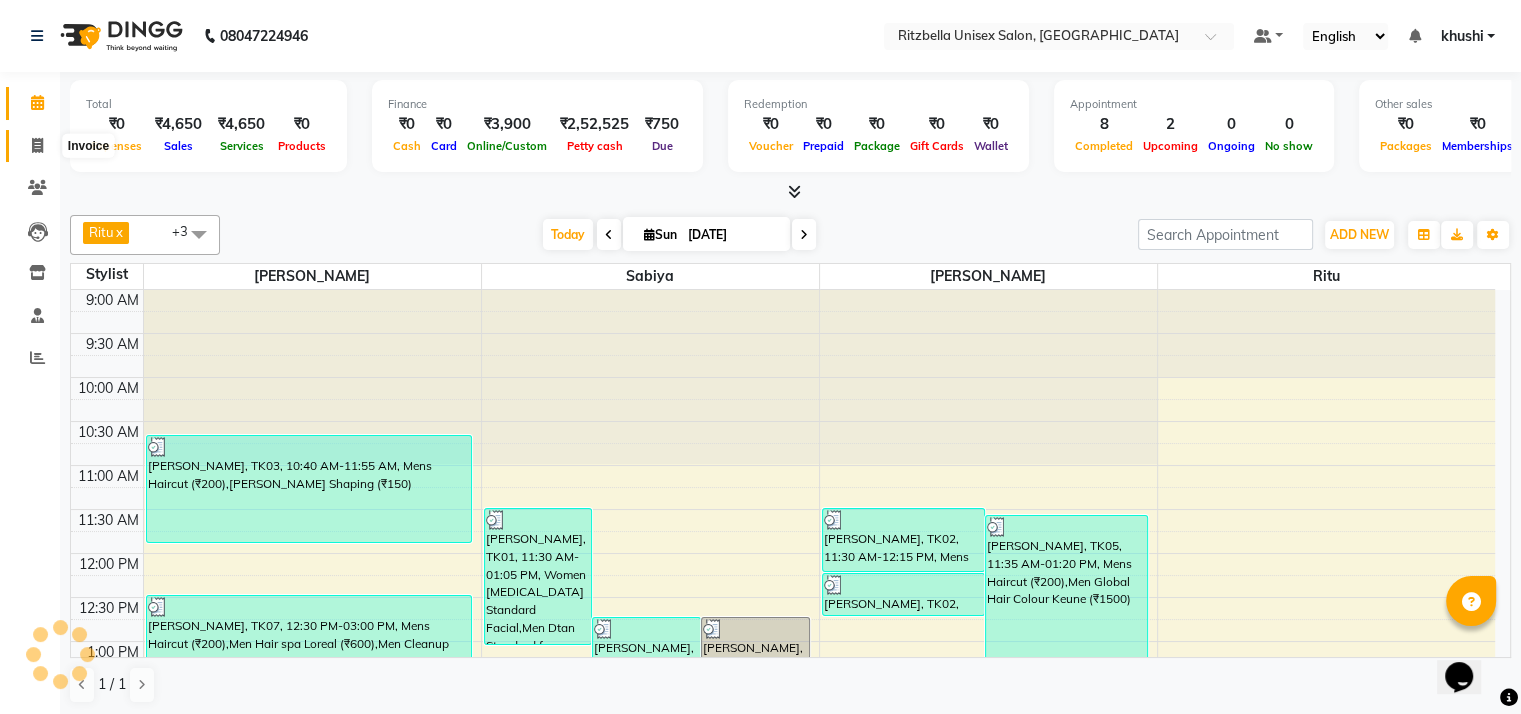 click 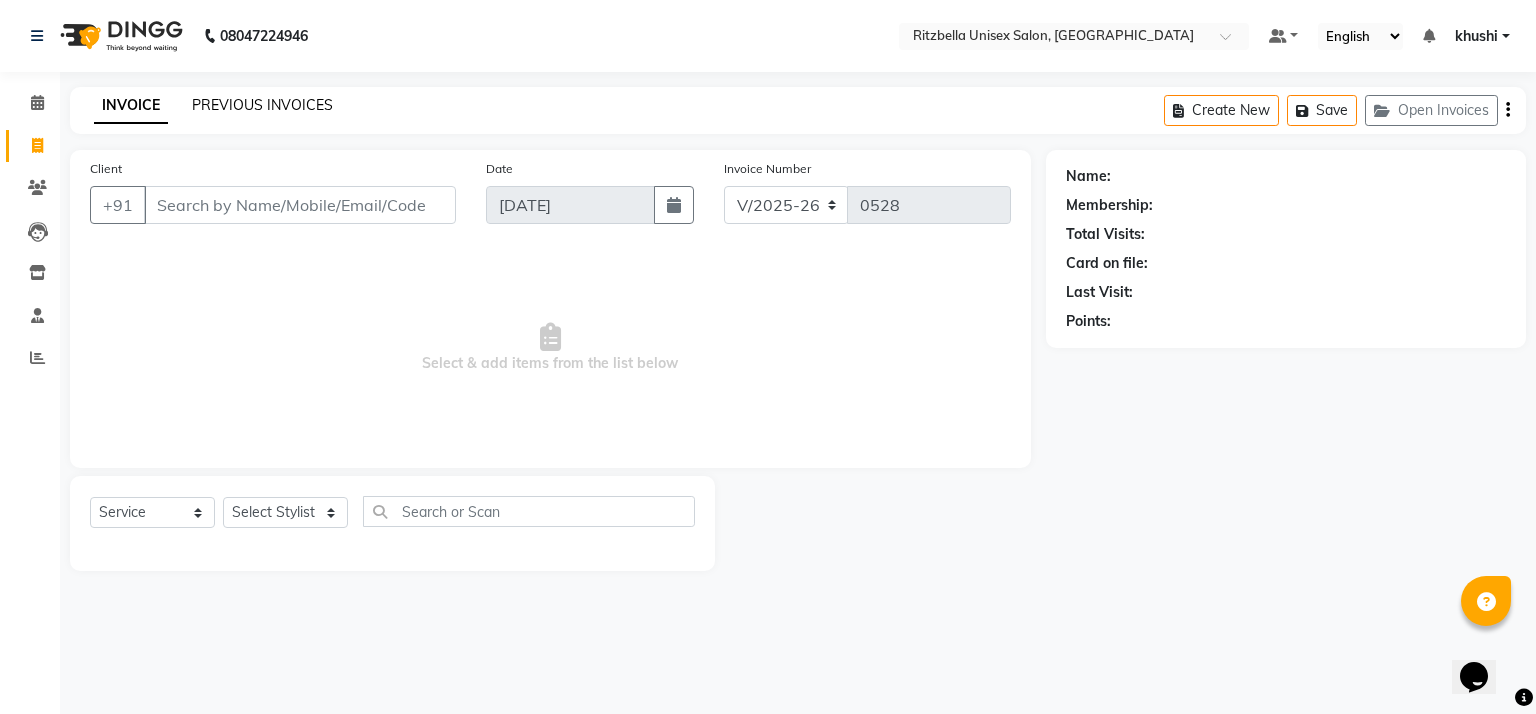 click on "PREVIOUS INVOICES" 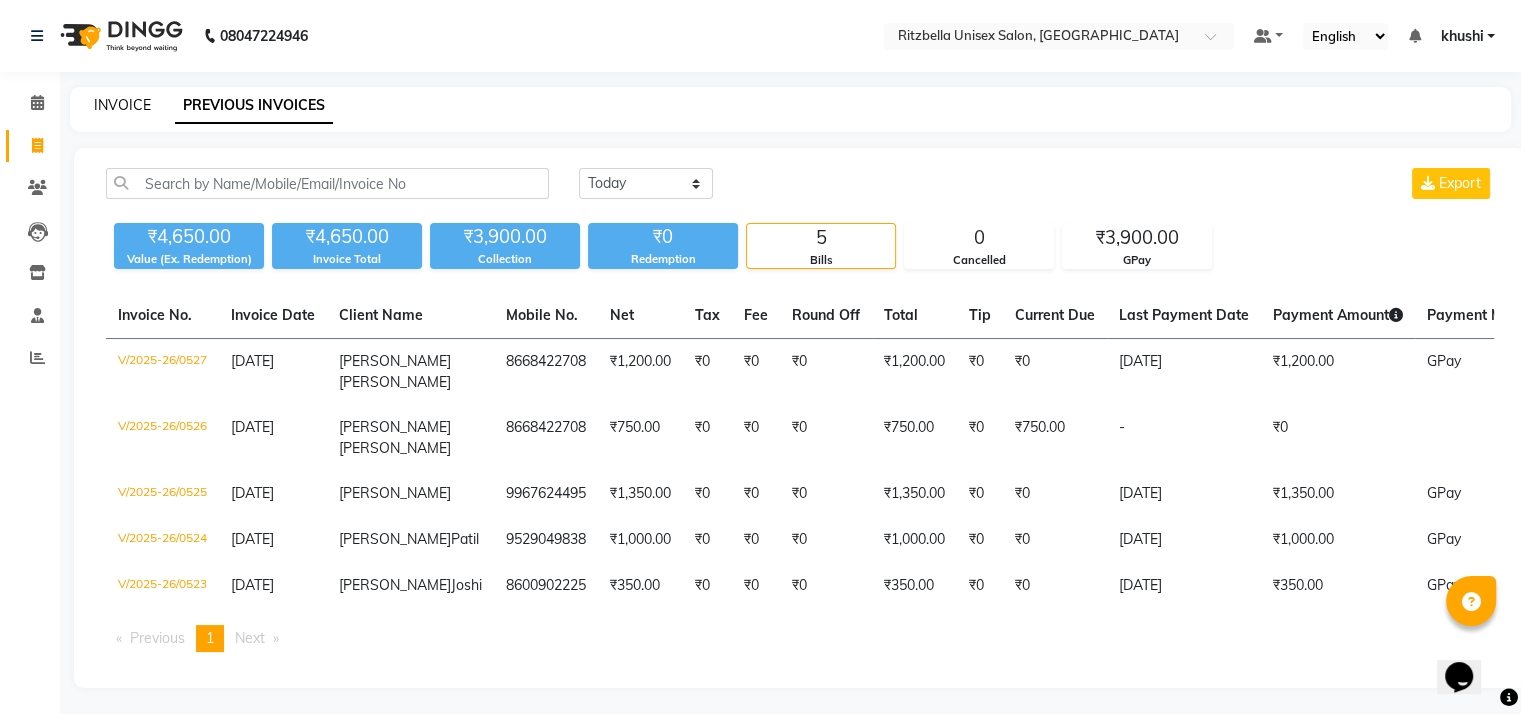 click on "INVOICE" 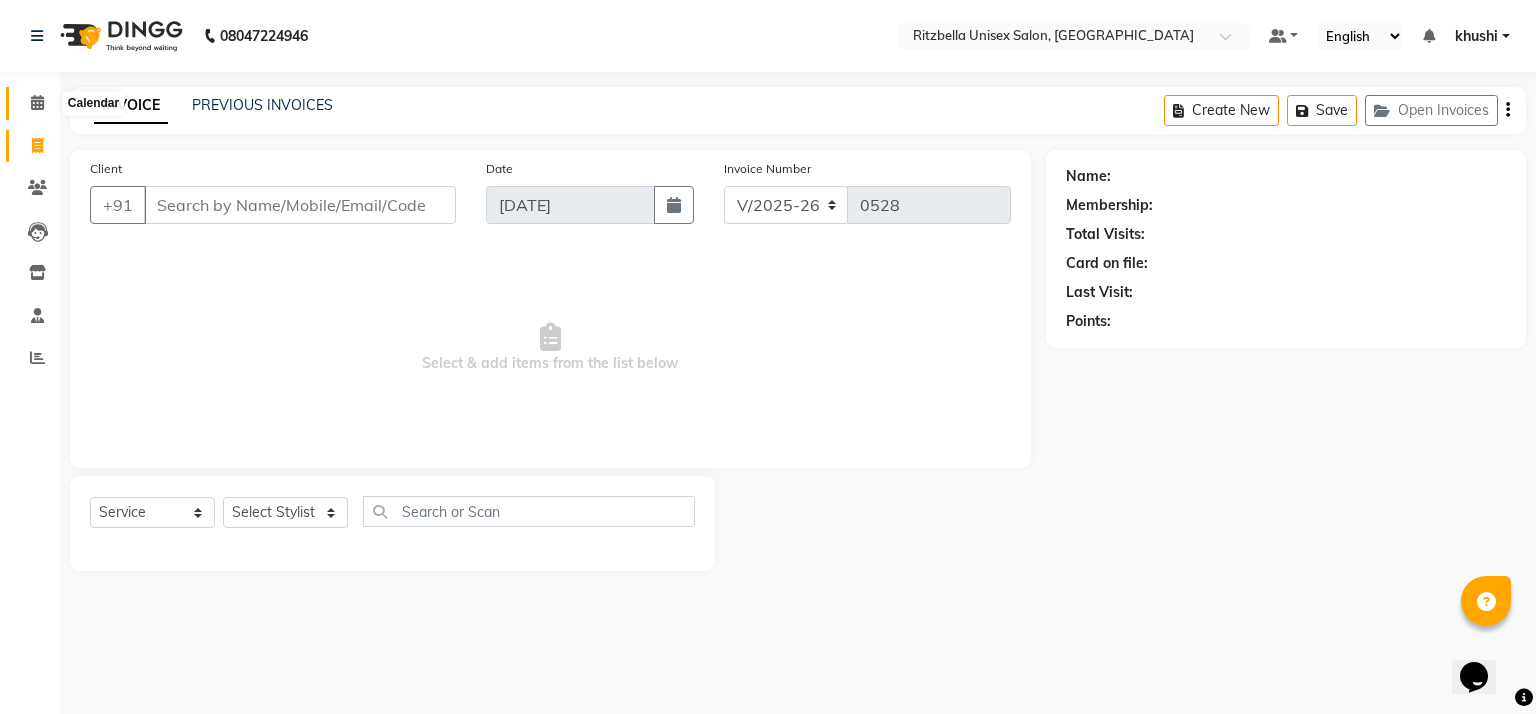 click 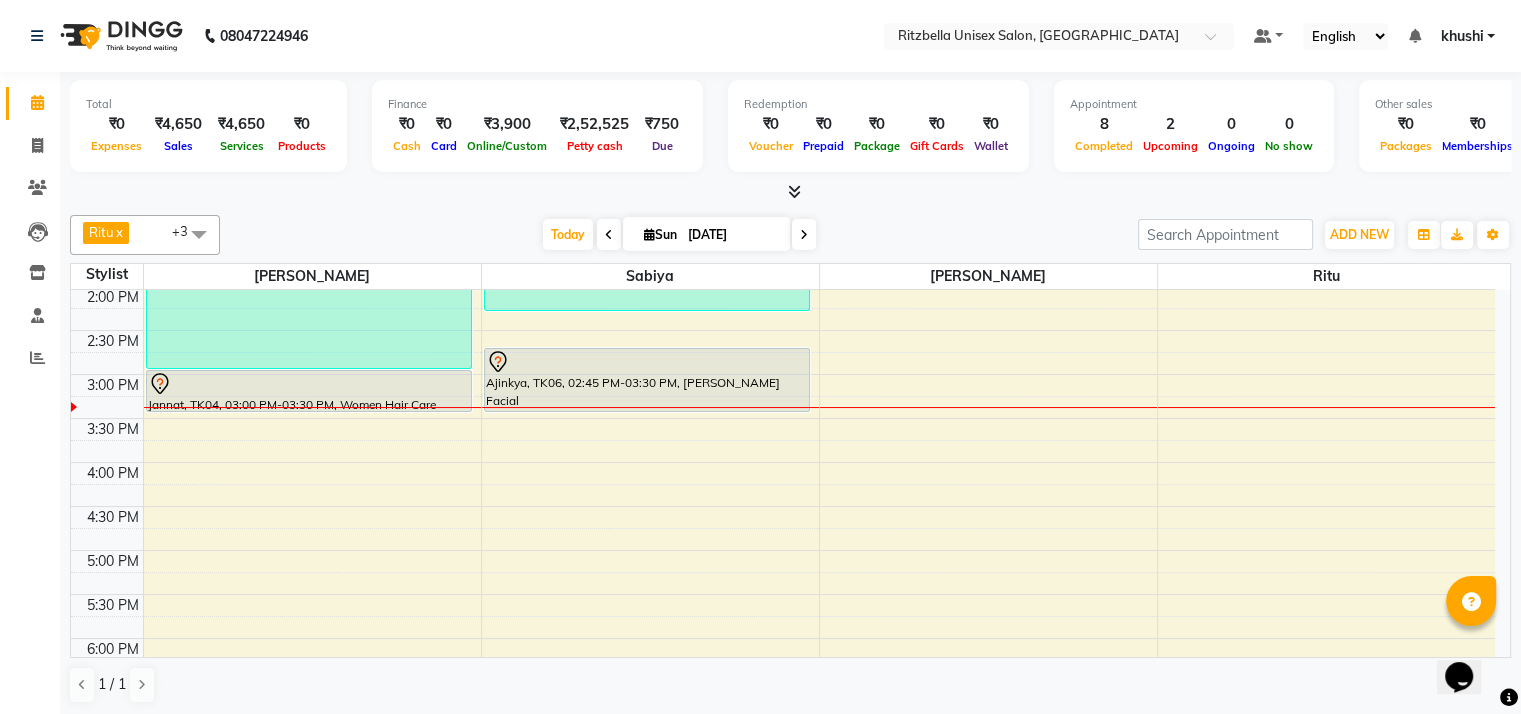 scroll, scrollTop: 415, scrollLeft: 0, axis: vertical 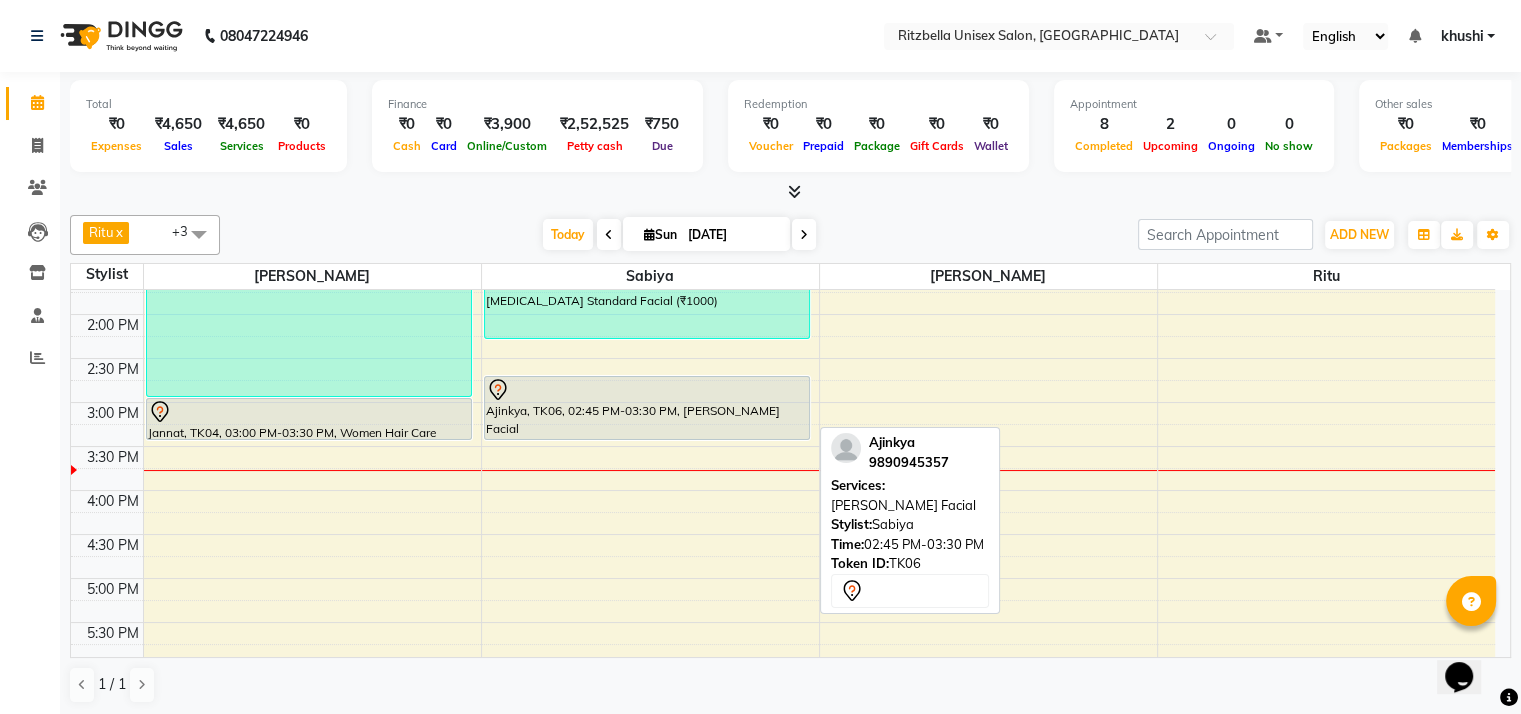 click at bounding box center (647, 390) 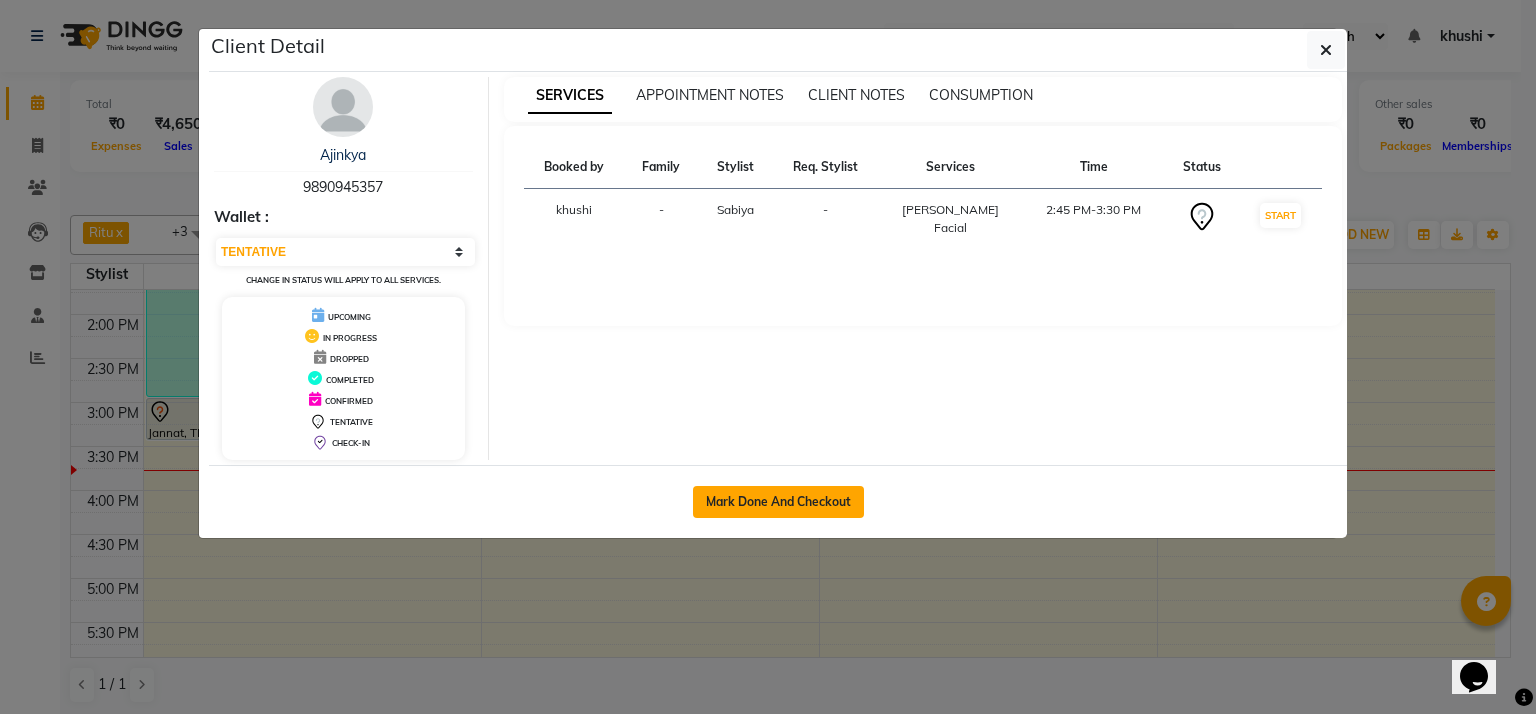 click on "Mark Done And Checkout" 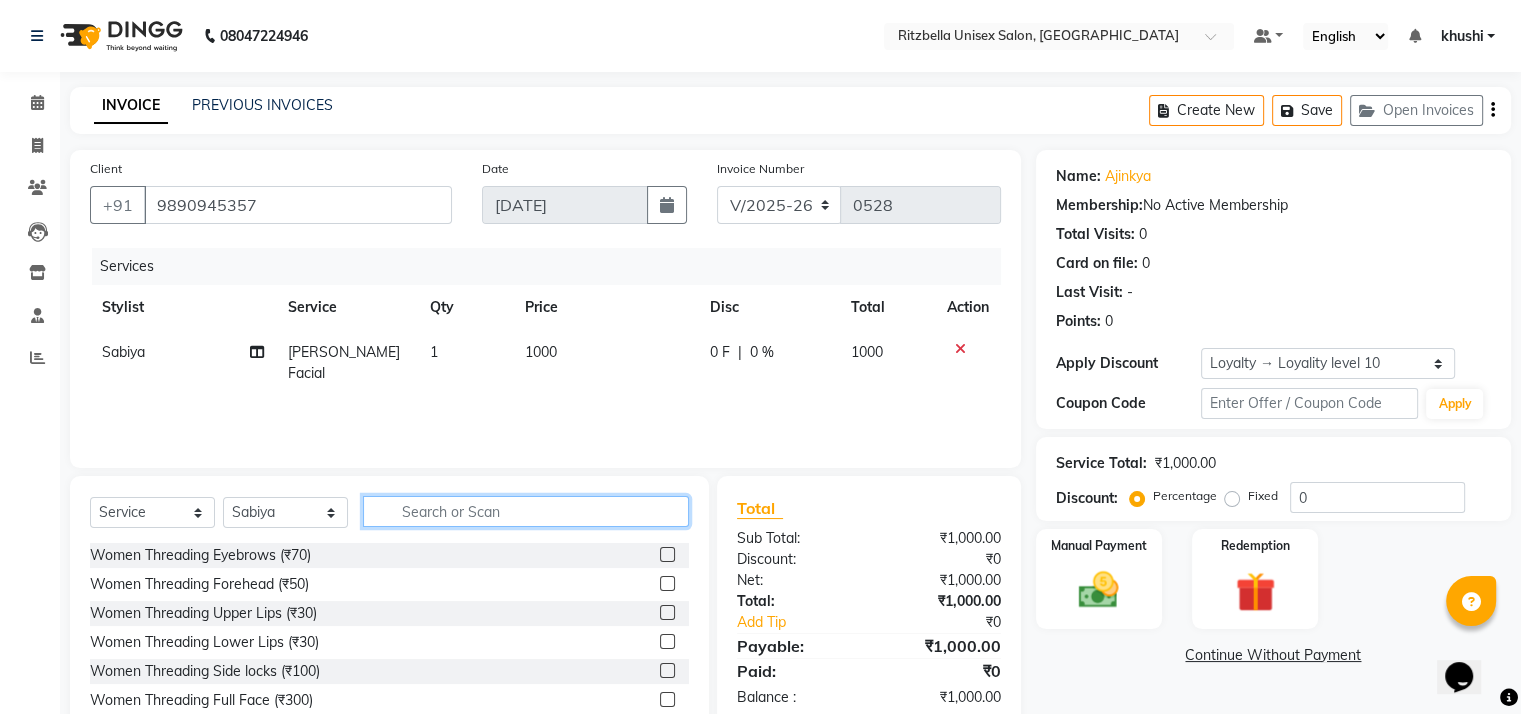 click 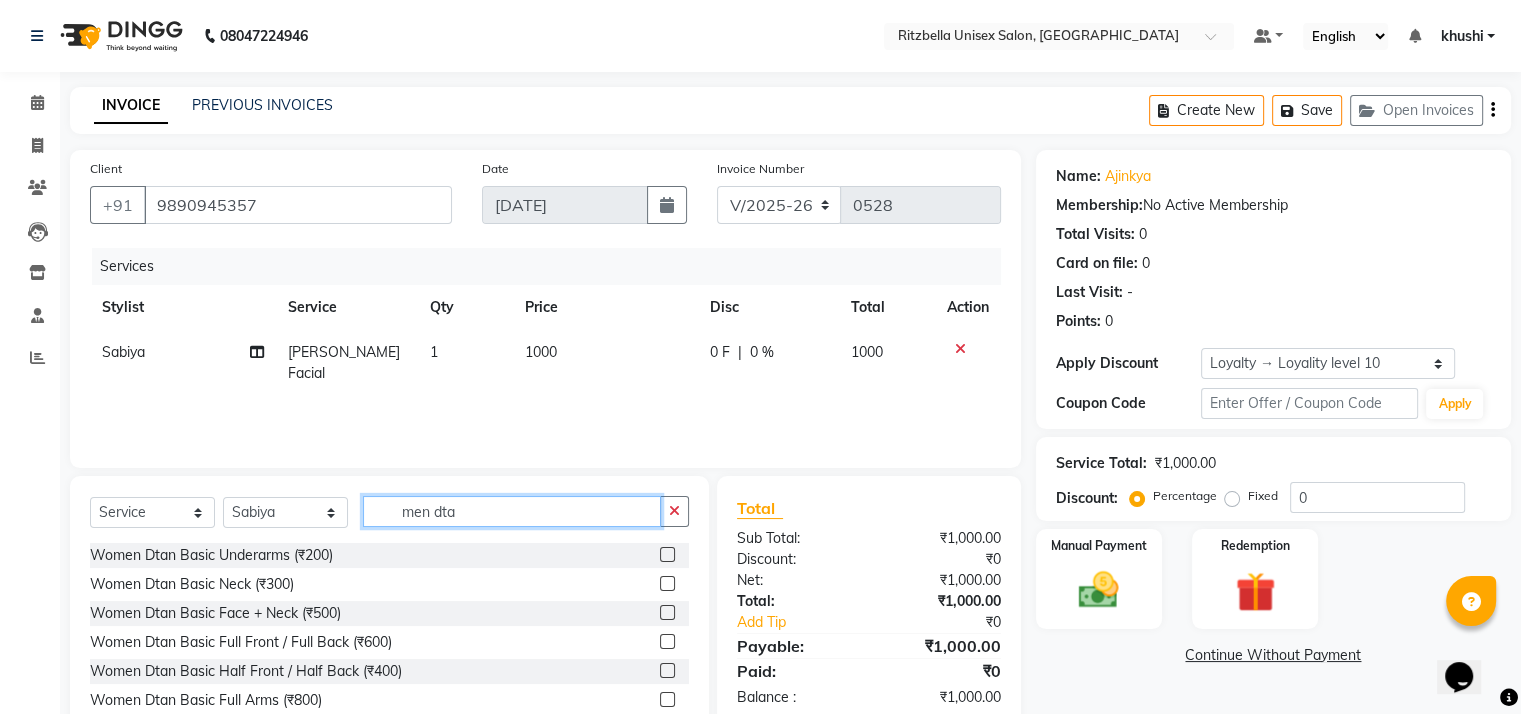 scroll, scrollTop: 553, scrollLeft: 0, axis: vertical 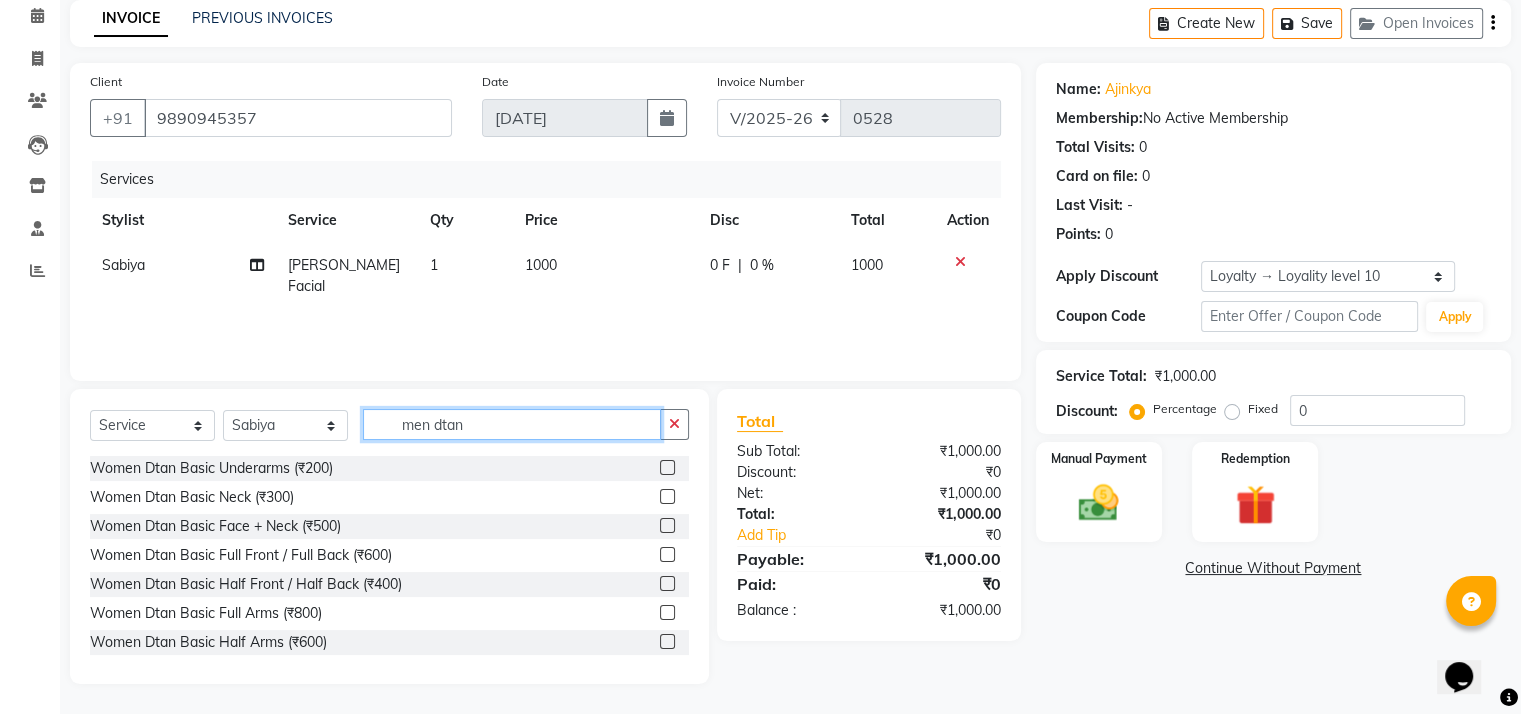 click on "men dtan" 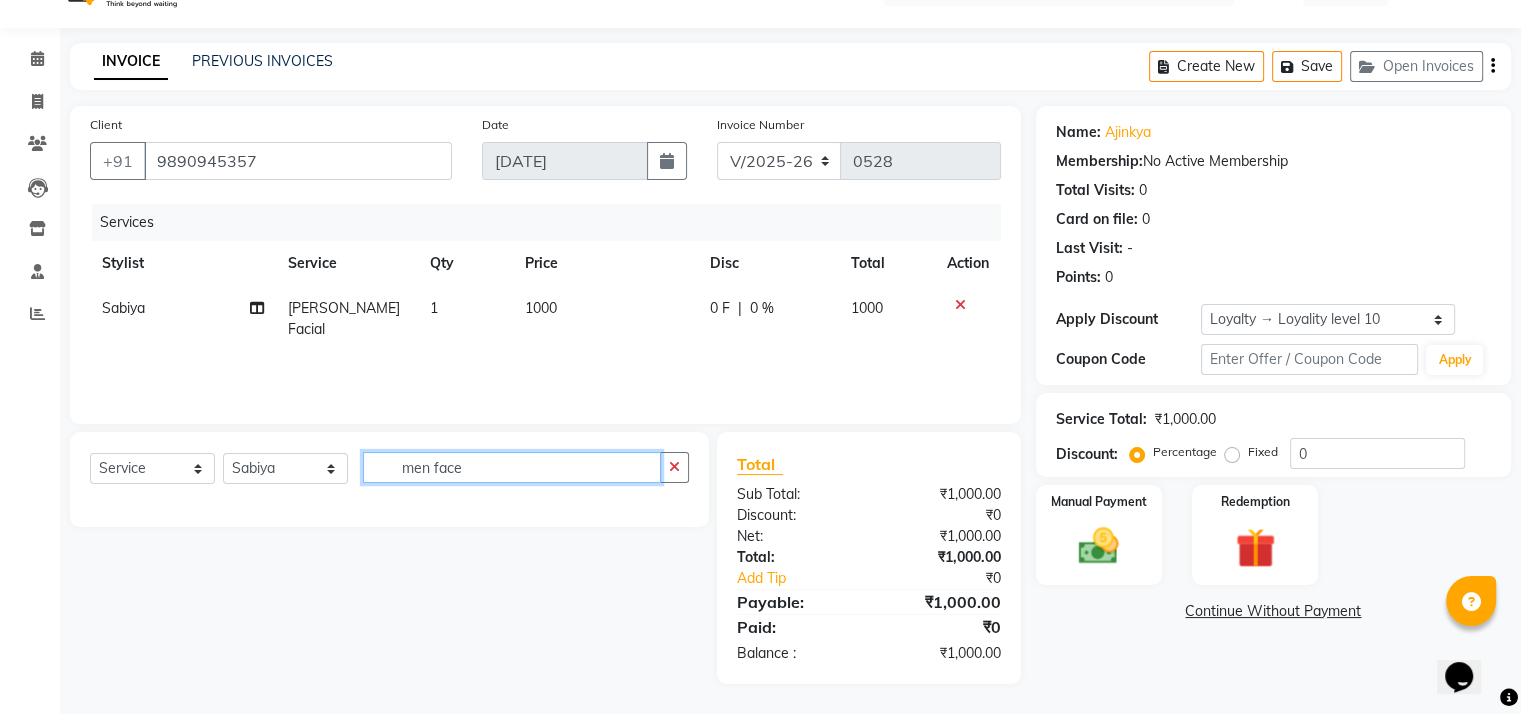 scroll, scrollTop: 88, scrollLeft: 0, axis: vertical 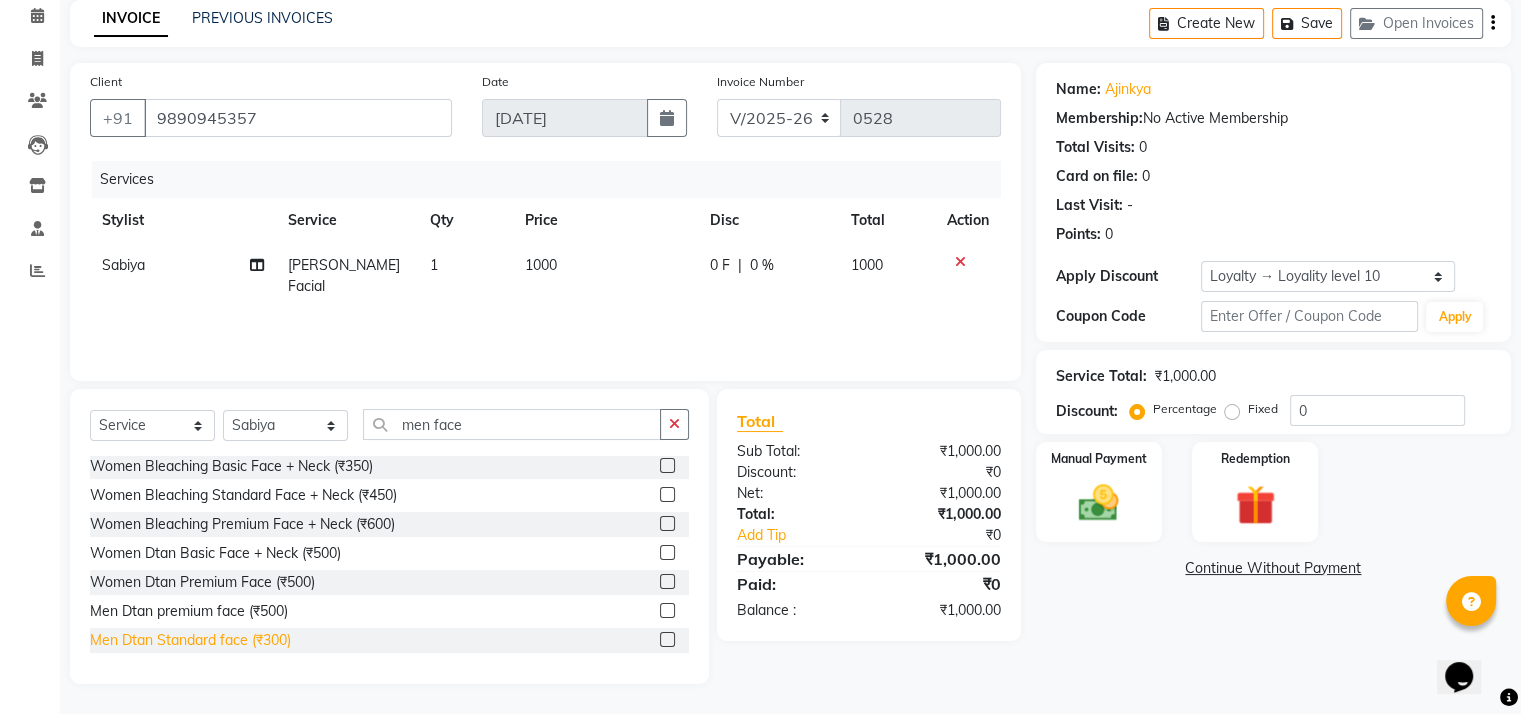 click on "Men Dtan Standard face (₹300)" 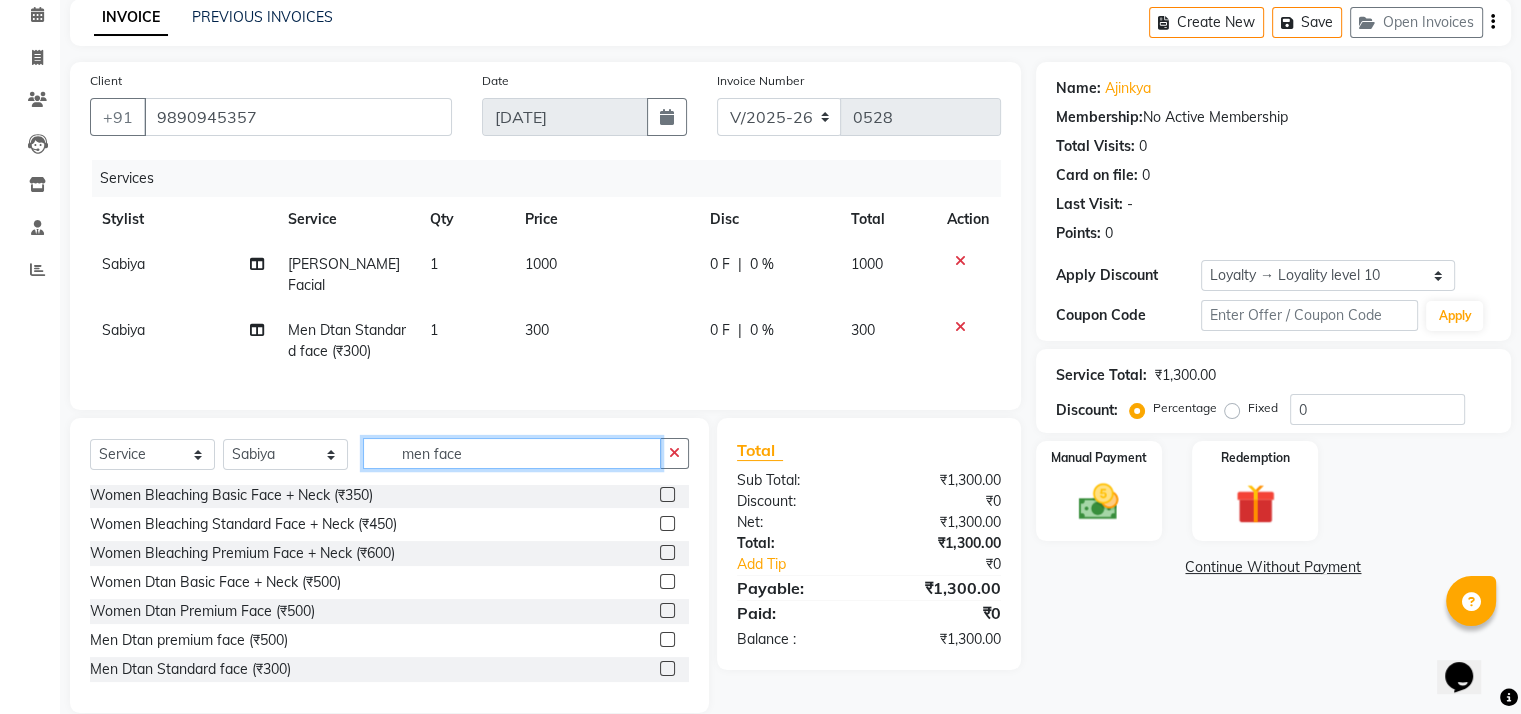 click on "men face" 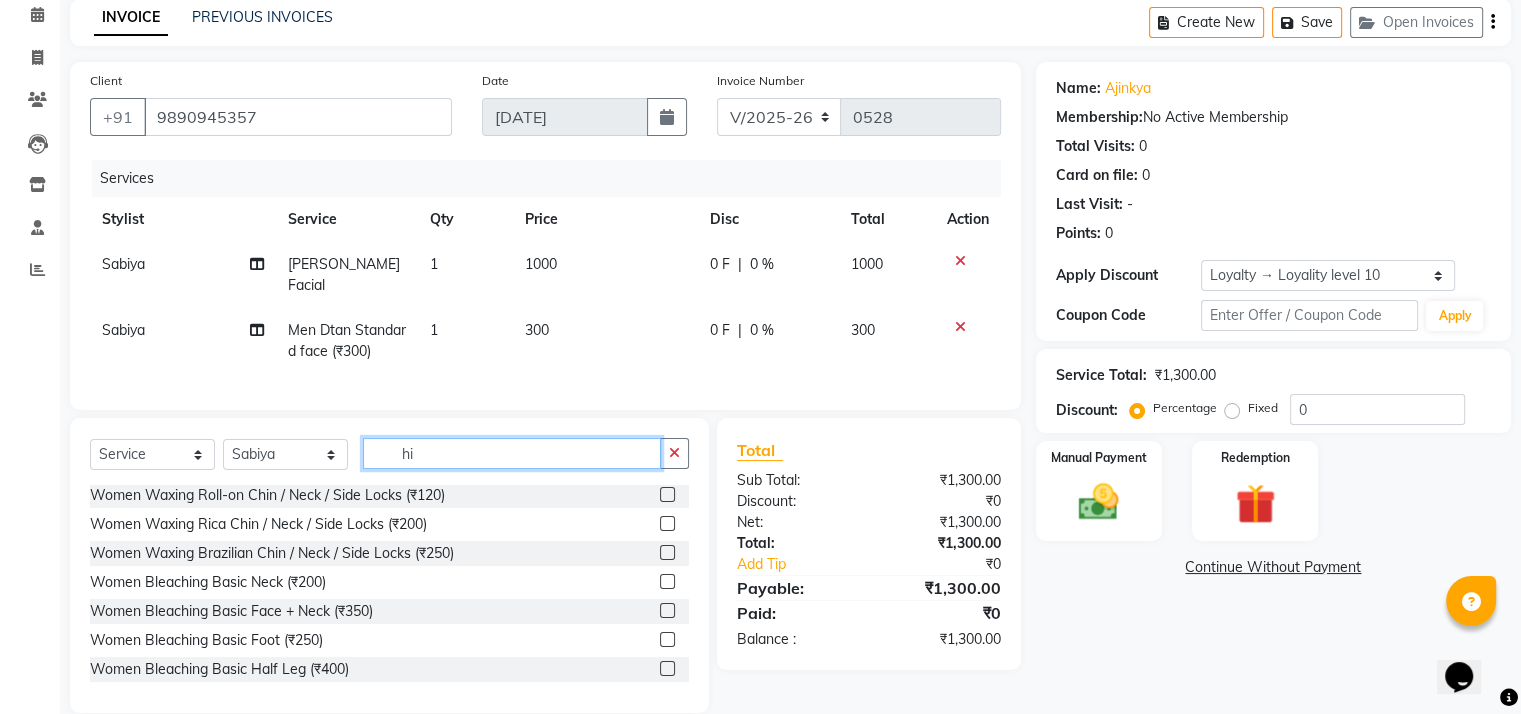 scroll, scrollTop: 0, scrollLeft: 0, axis: both 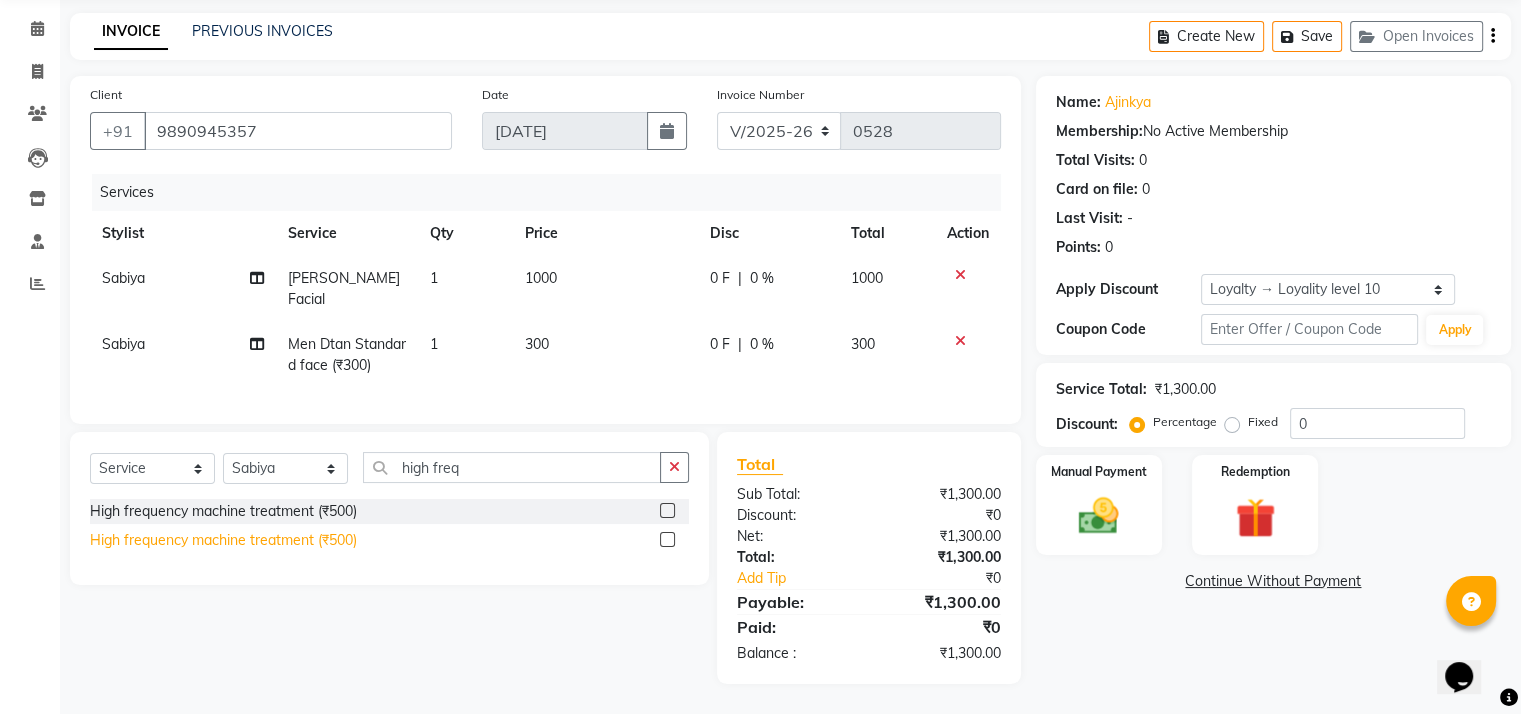 click on "High frequency machine treatment (₹500)" 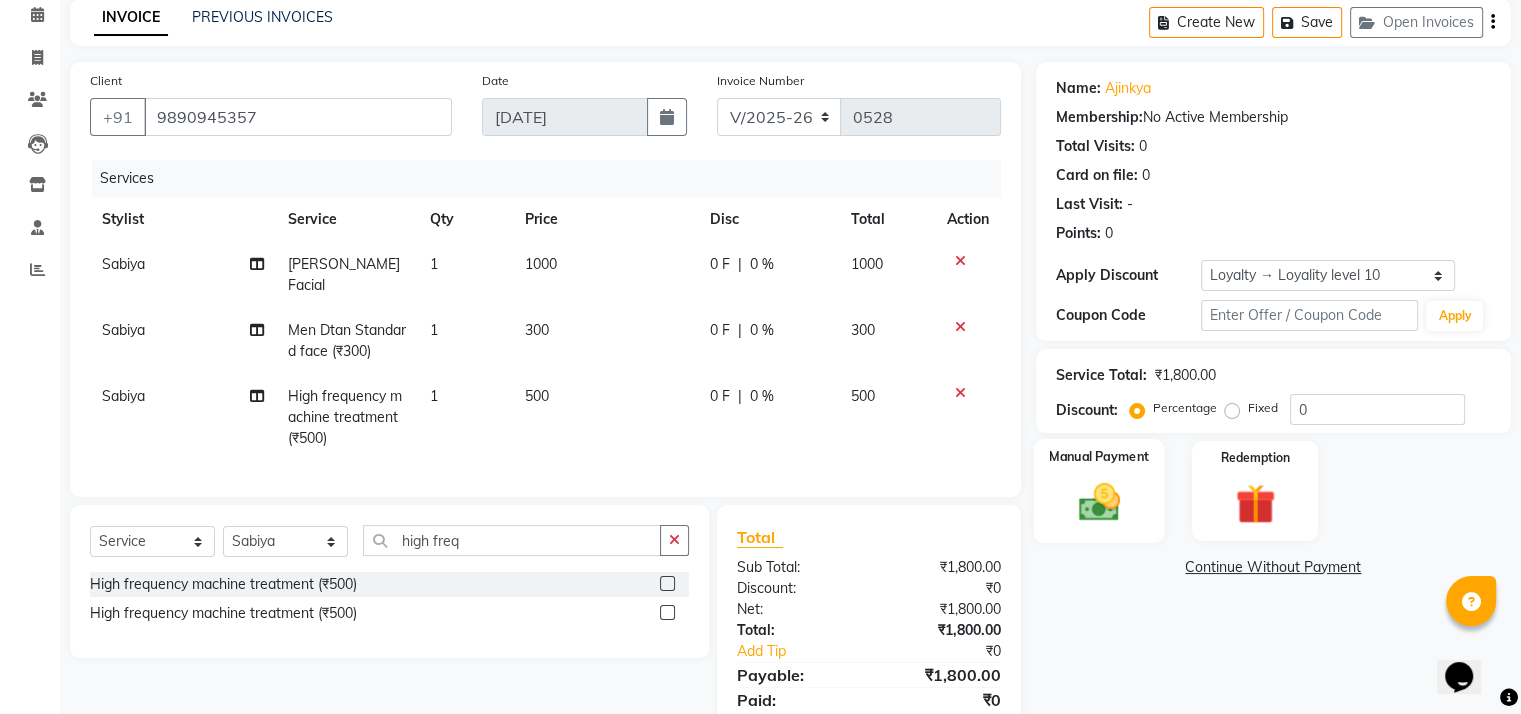 click 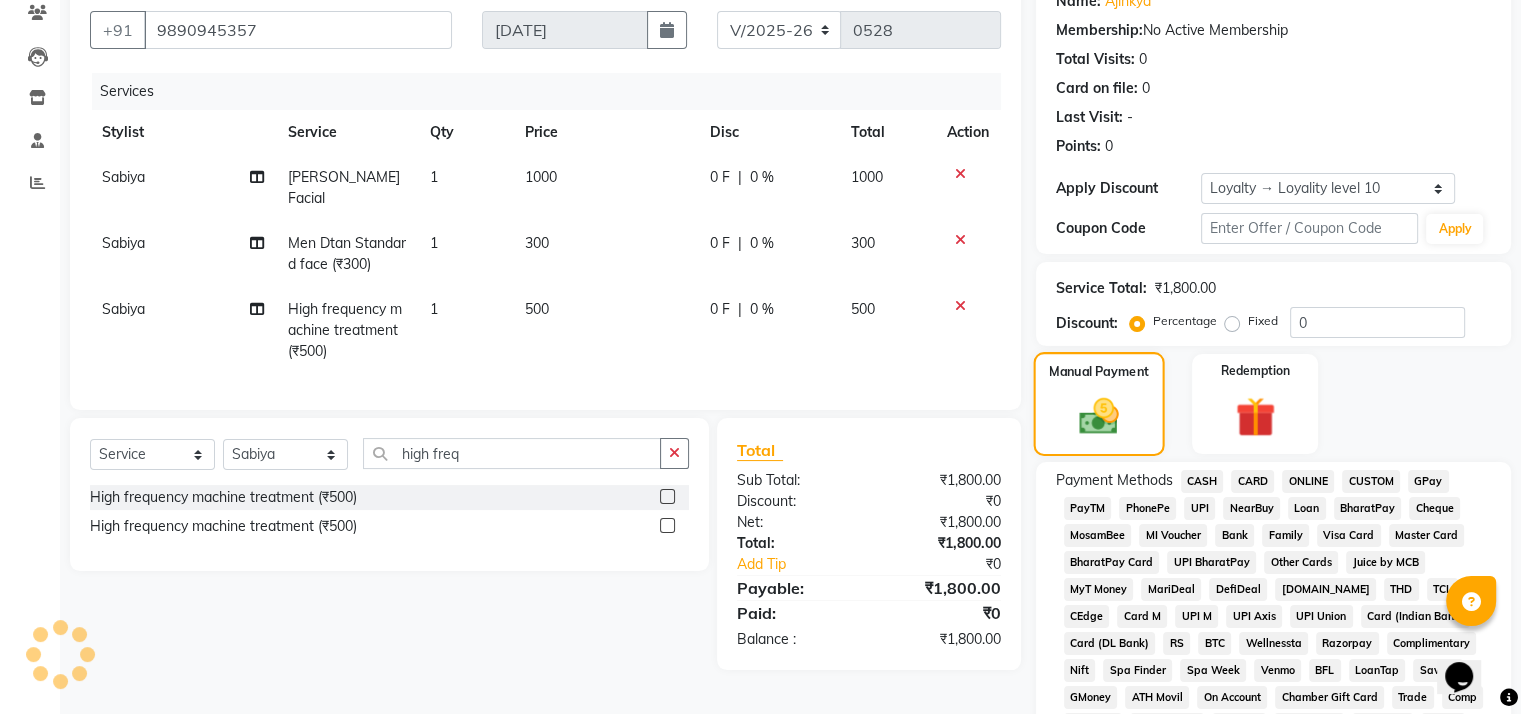 scroll, scrollTop: 463, scrollLeft: 0, axis: vertical 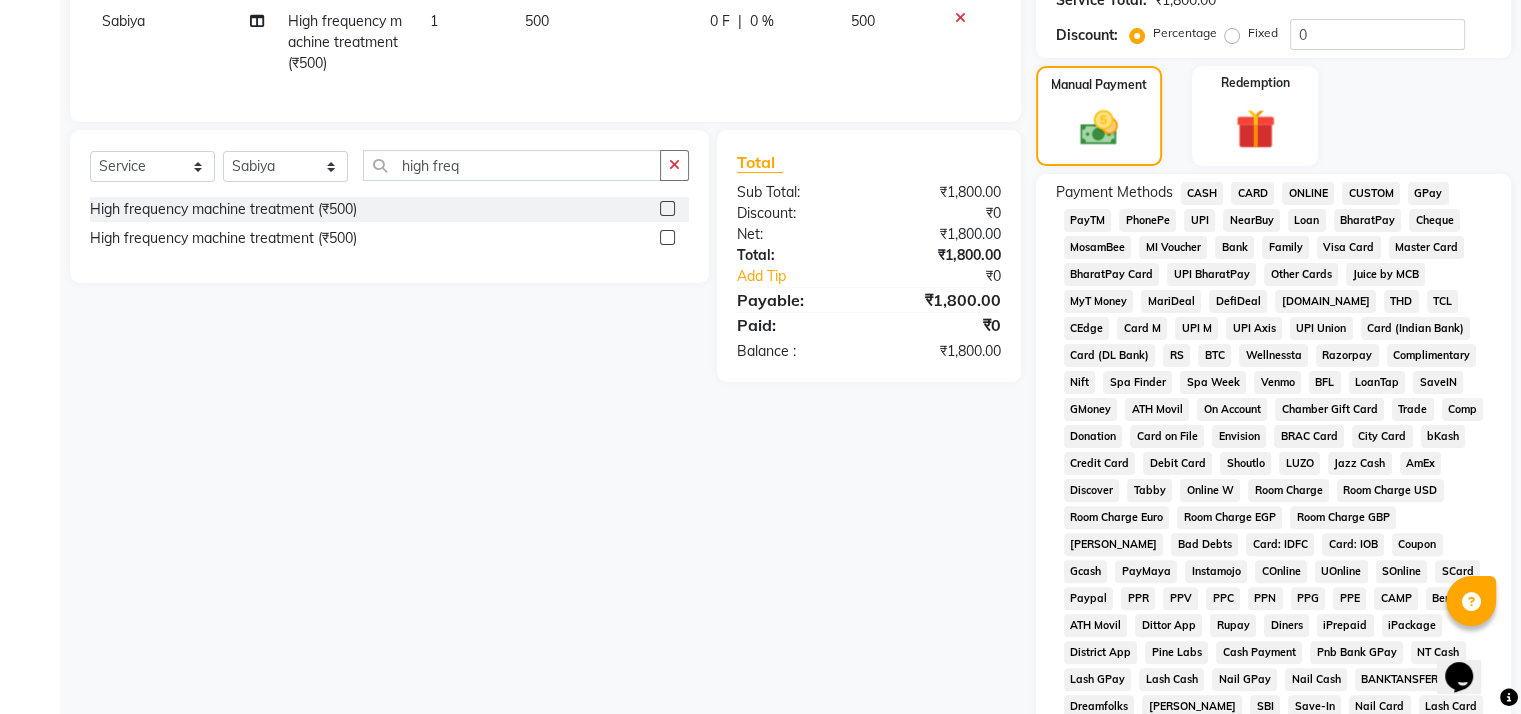 click on "Percentage   Fixed" 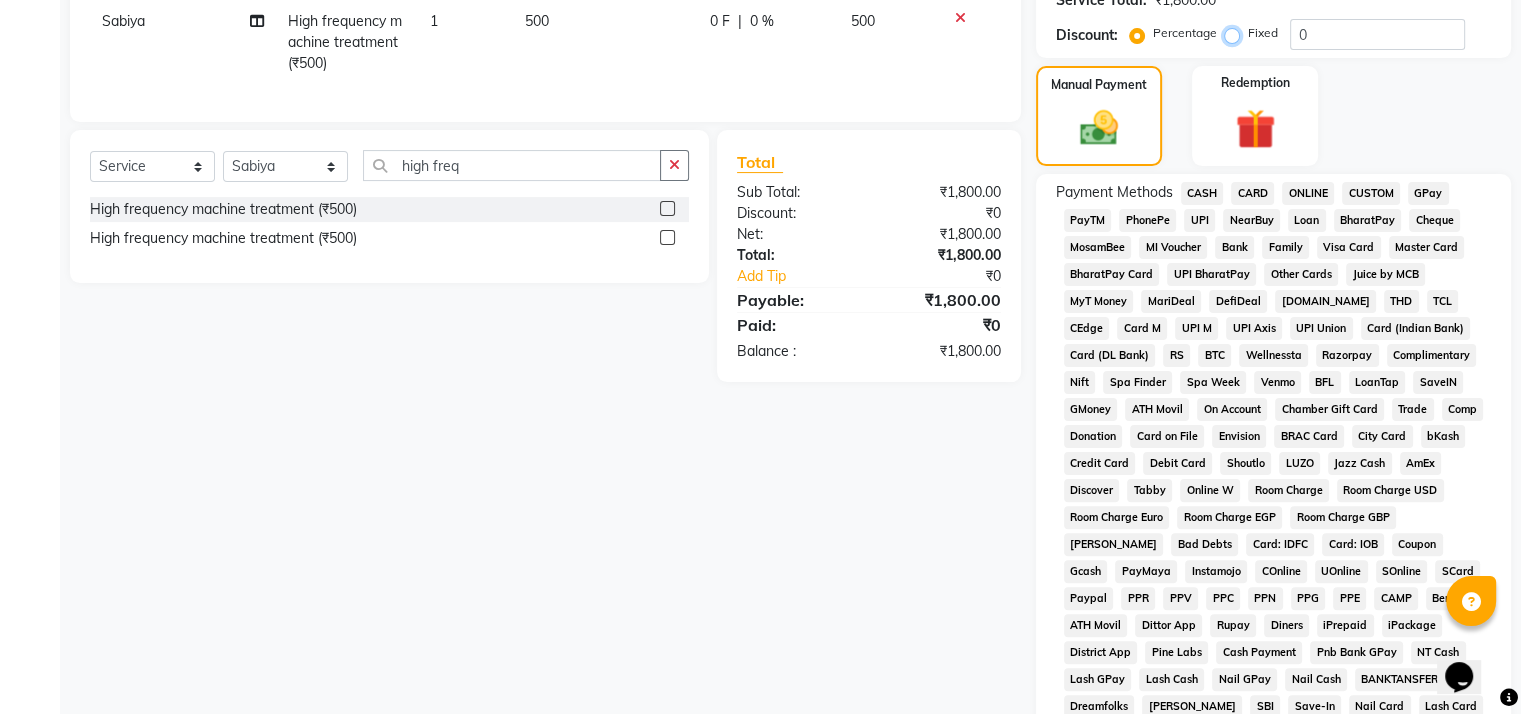 click on "Fixed" at bounding box center [1236, 33] 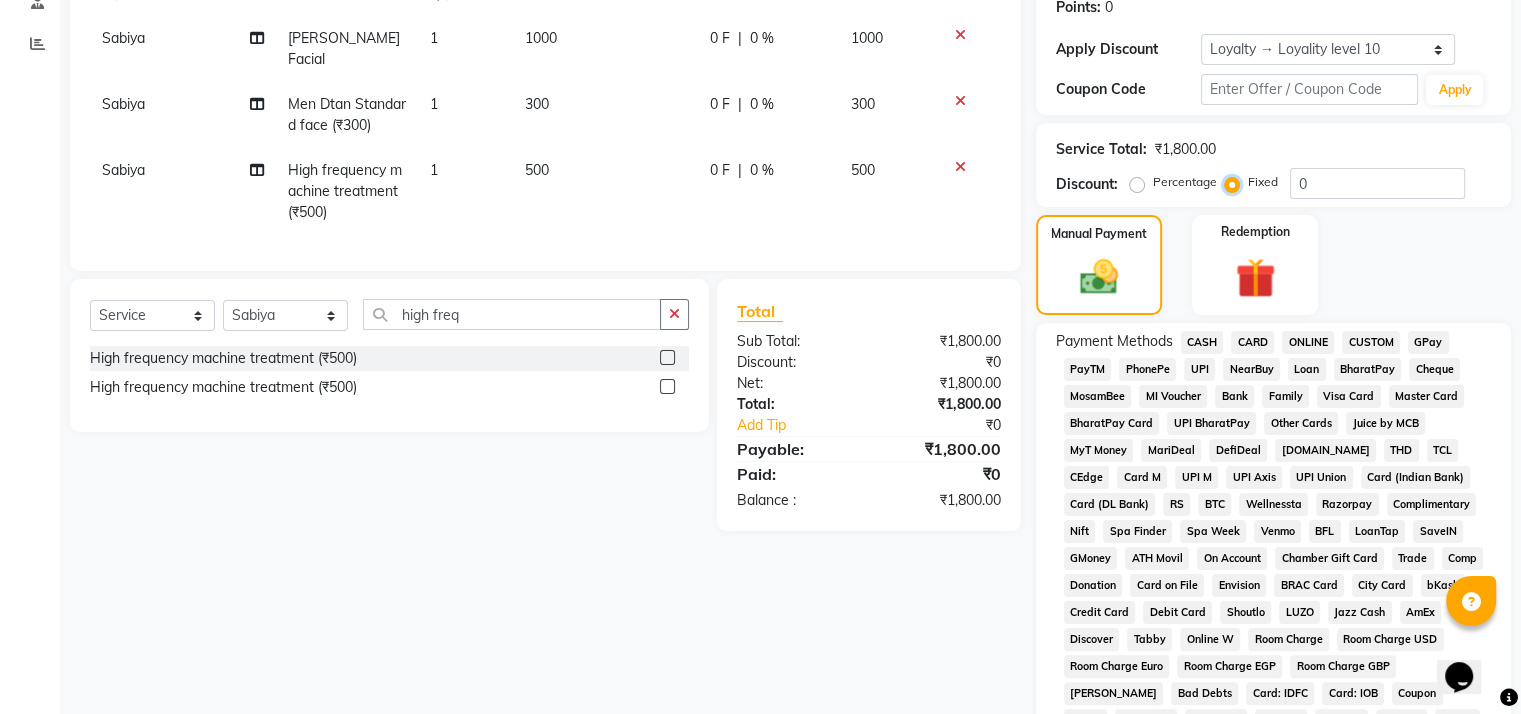 scroll, scrollTop: 312, scrollLeft: 0, axis: vertical 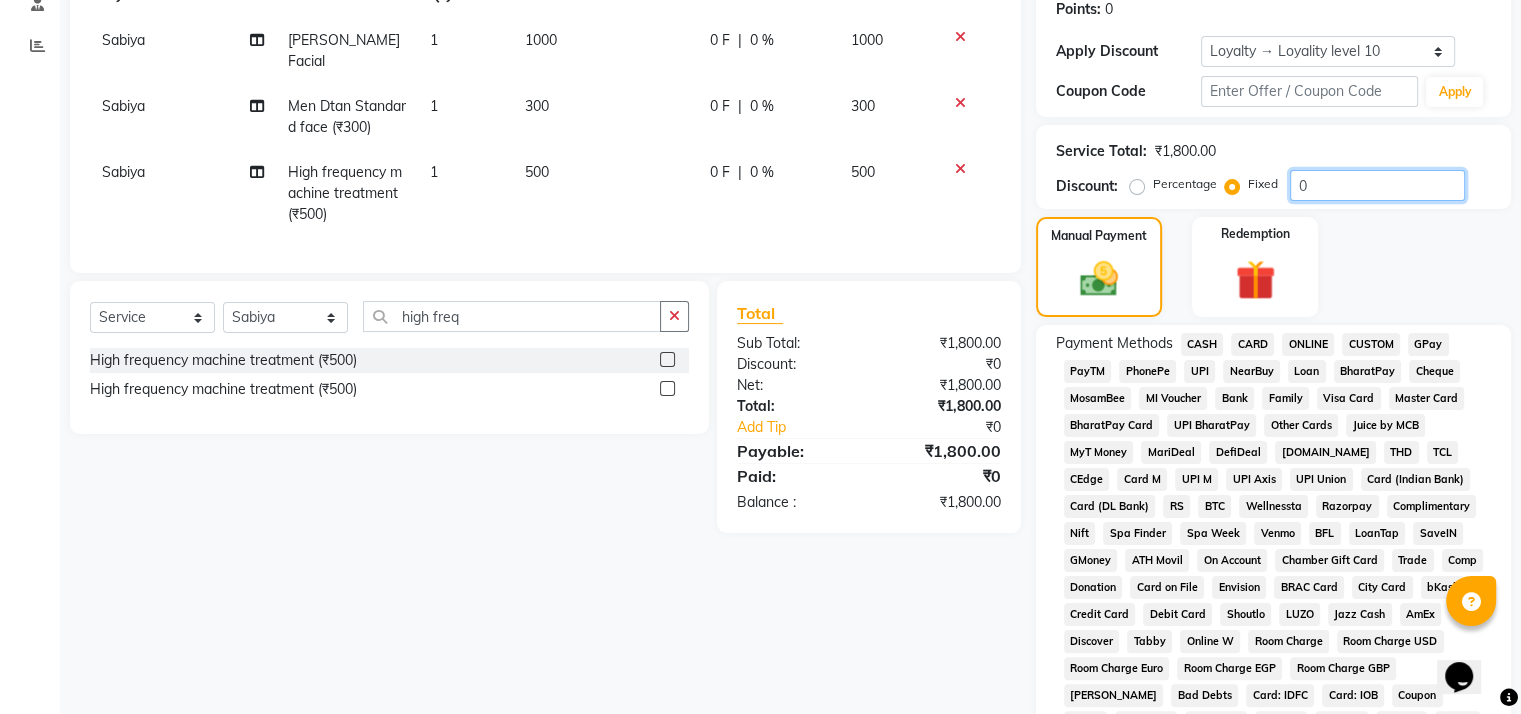 click on "0" 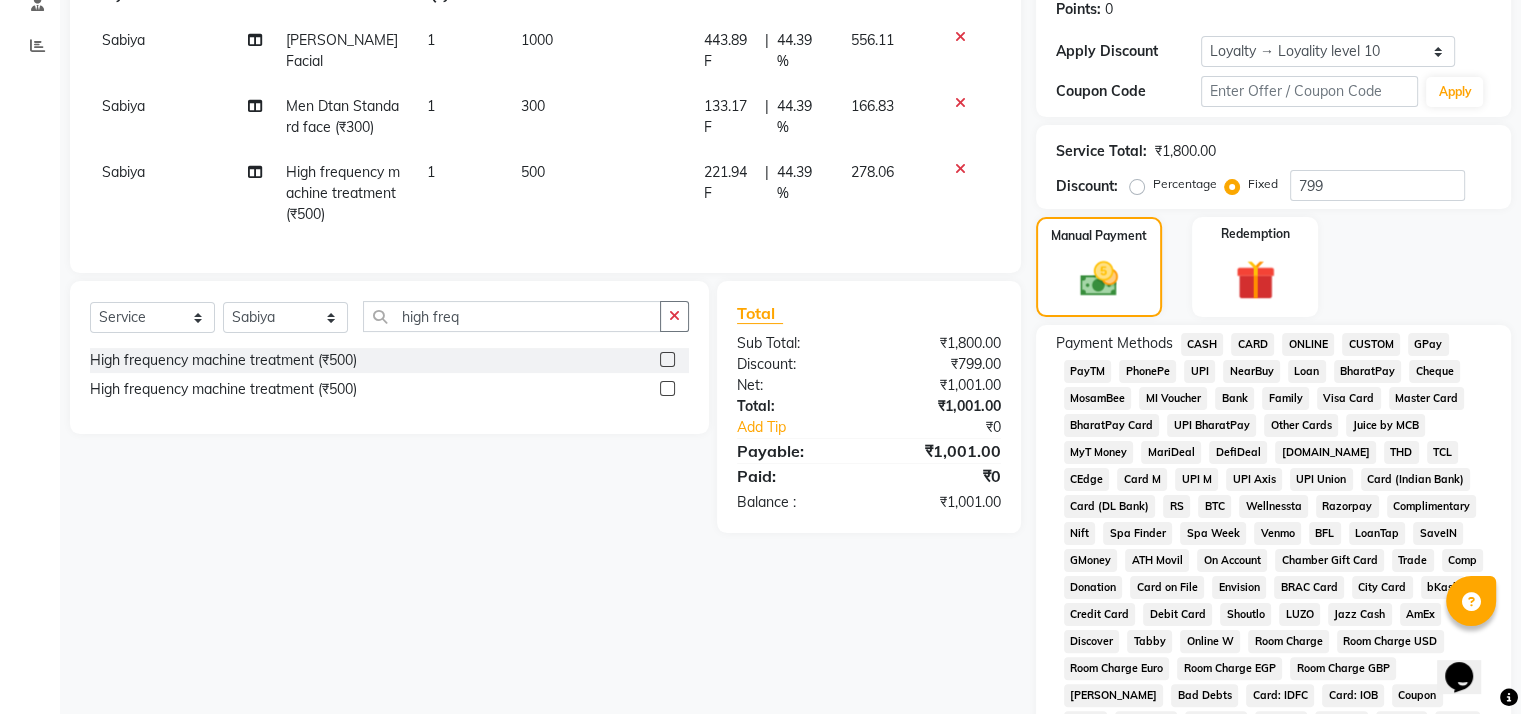 click on "Manual Payment Redemption" 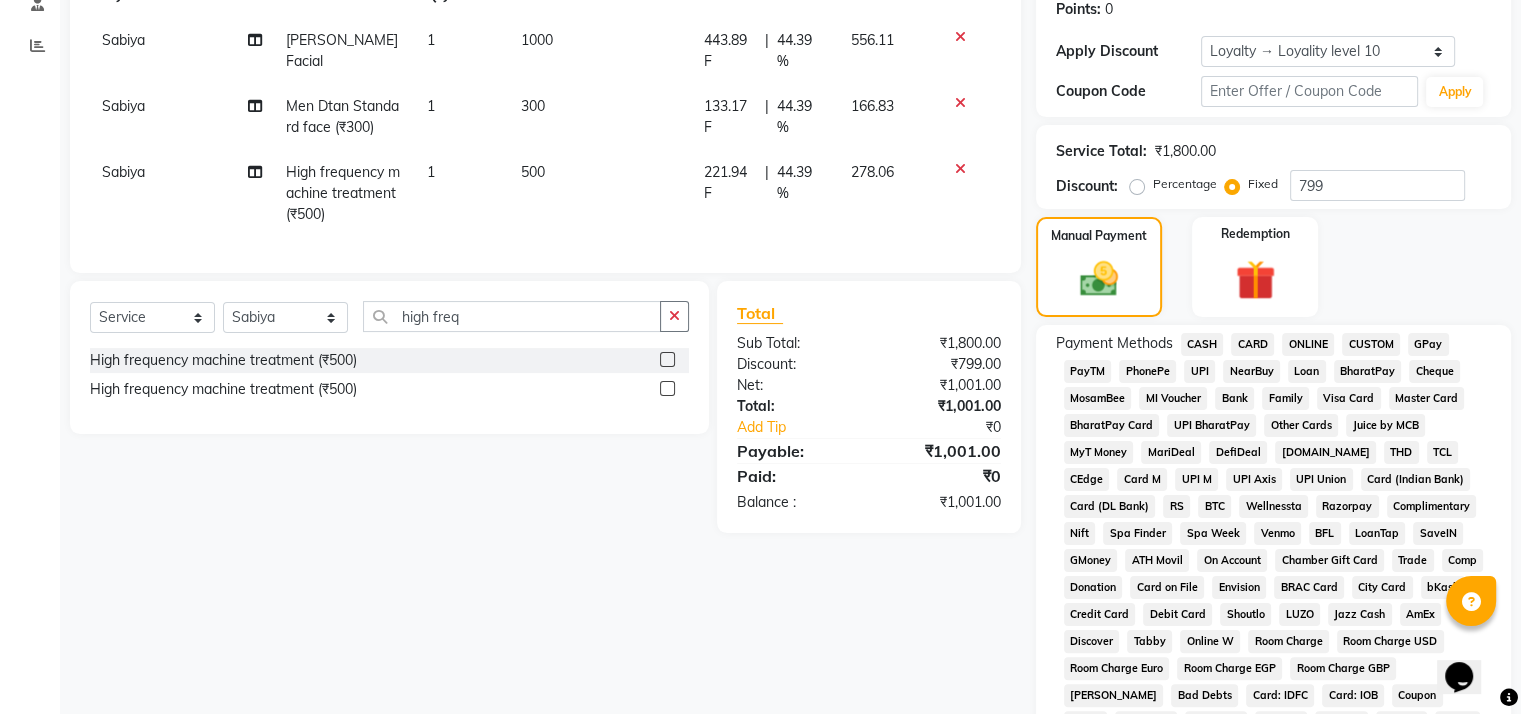 click on "Client [PHONE_NUMBER] Date [DATE] Invoice Number V/2025 V/[PHONE_NUMBER] Services Stylist Service Qty Price Disc Total Action Sabiya [PERSON_NAME] Facial 1 1000 443.89 F | 44.39 % 556.11 Sabiya Men Dtan Standard face (₹300) 1 300 133.17 F | 44.39 % 166.83 Sabiya High frequency machine treatment (₹500) 1 500 221.94 F | 44.39 % 278.06 Select  Service  Product  Membership  Package Voucher Prepaid Gift Card  Select Stylist khushi [PERSON_NAME] Ritu Sabiya [PERSON_NAME] high freq High frequency machine treatment (₹500)  High frequency machine treatment (₹500)  Total Sub Total: ₹1,800.00 Discount: ₹799.00 Net: ₹1,001.00 Total: ₹1,001.00 Add Tip ₹0 Payable: ₹1,001.00 Paid: ₹0 Balance   : ₹1,001.00" 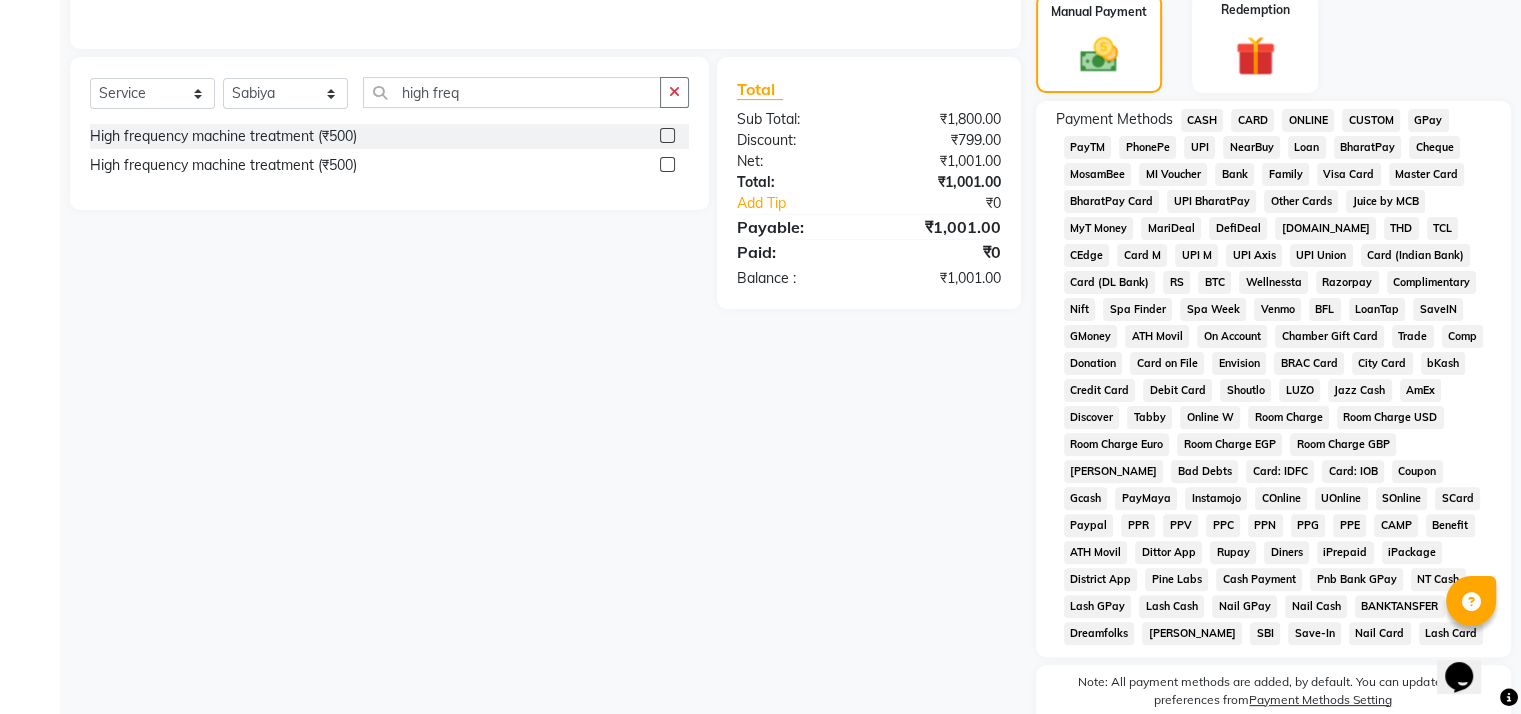 scroll, scrollTop: 396, scrollLeft: 0, axis: vertical 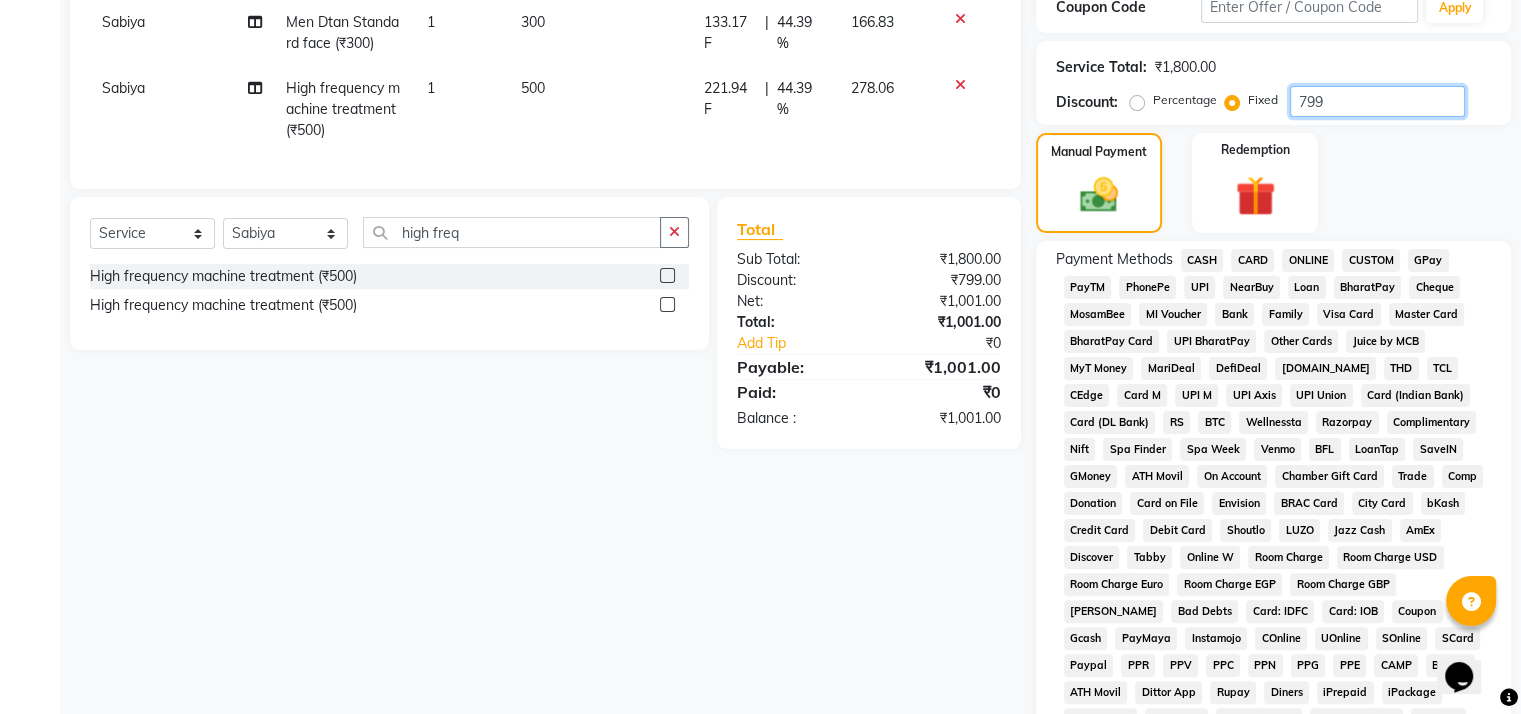 click on "799" 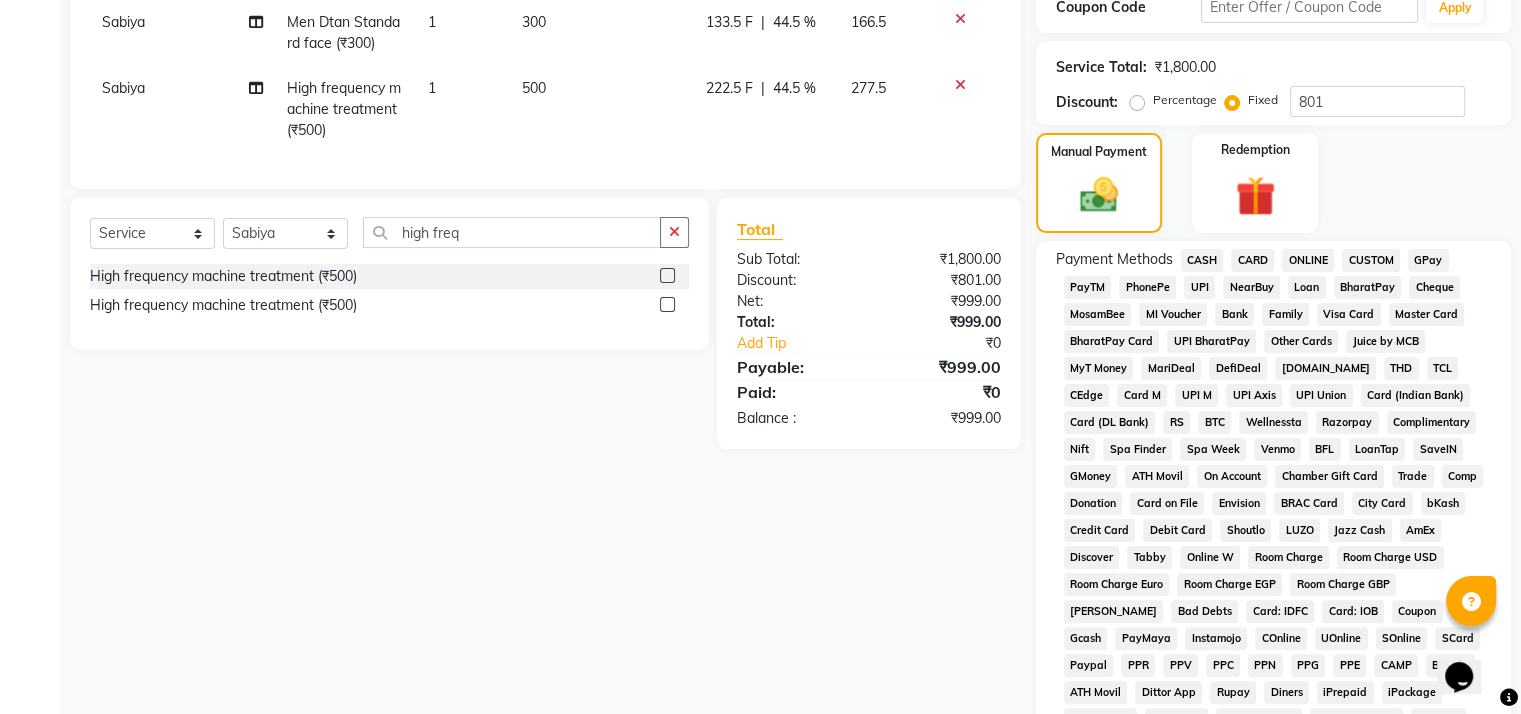 click on "Payment Methods  CASH   CARD   ONLINE   CUSTOM   GPay   PayTM   PhonePe   UPI   NearBuy   Loan   BharatPay   Cheque   MosamBee   MI Voucher   Bank   Family   Visa Card   Master Card   BharatPay Card   UPI BharatPay   Other Cards   Juice by MCB   MyT Money   MariDeal   DefiDeal   [DOMAIN_NAME]   THD   TCL   CEdge   Card M   UPI M   UPI Axis   UPI Union   Card (Indian Bank)   Card (DL Bank)   RS   BTC   Wellnessta   Razorpay   Complimentary   Nift   Spa Finder   Spa Week   Venmo   BFL   LoanTap   SaveIN   GMoney   ATH Movil   On Account   Chamber Gift Card   Trade   Comp   Donation   Card on File   Envision   BRAC Card   City Card   bKash   Credit Card   Debit Card   Shoutlo   LUZO   Jazz Cash   AmEx   Discover   Tabby   Online W   Room Charge   Room Charge USD   Room Charge Euro   Room Charge EGP   Room Charge GBP   Bajaj Finserv   Bad Debts   Card: IDFC   Card: IOB   Coupon   Gcash   PayMaya   Instamojo   COnline   UOnline   SOnline   SCard   Paypal   PPR   PPV   PPC   PPN   PPG   PPE   CAMP   Benefit   ATH Movil" 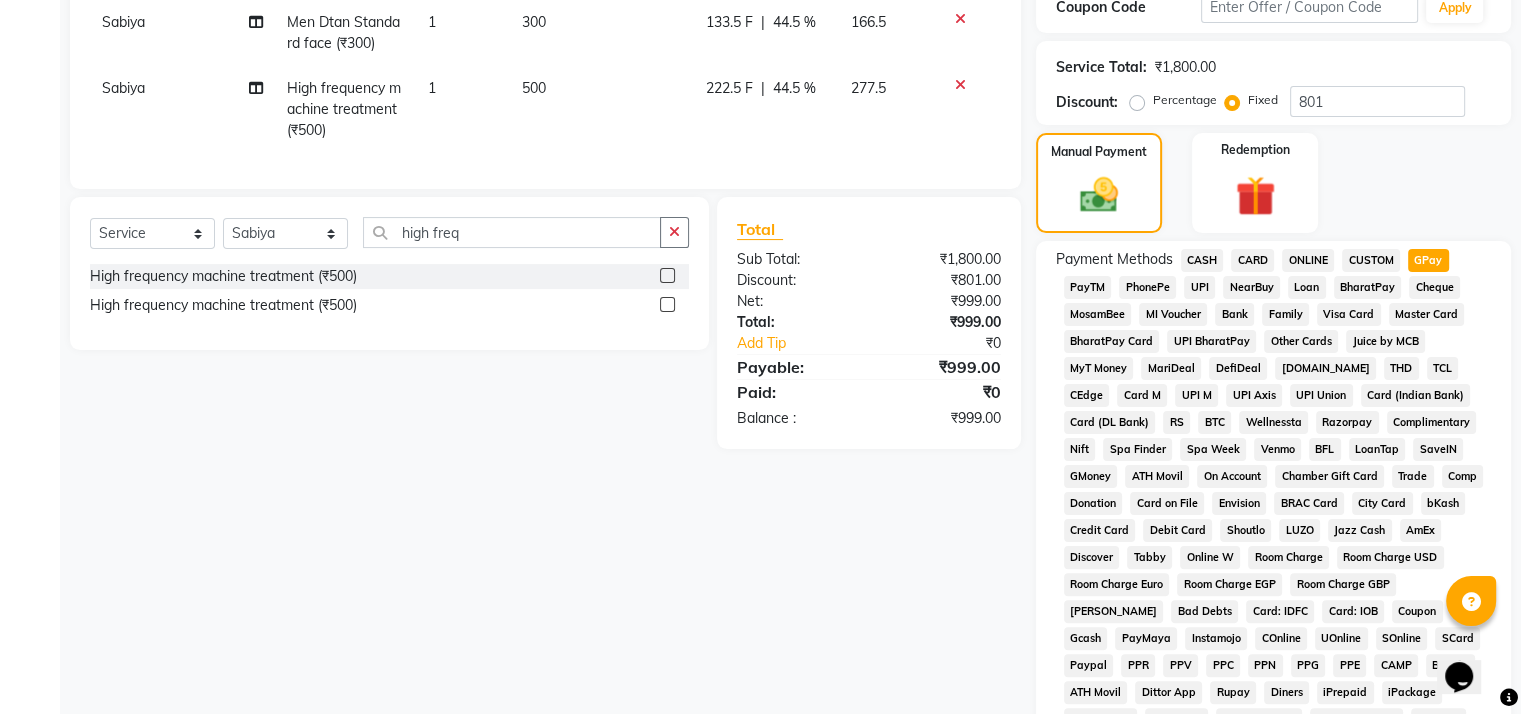 scroll, scrollTop: 748, scrollLeft: 0, axis: vertical 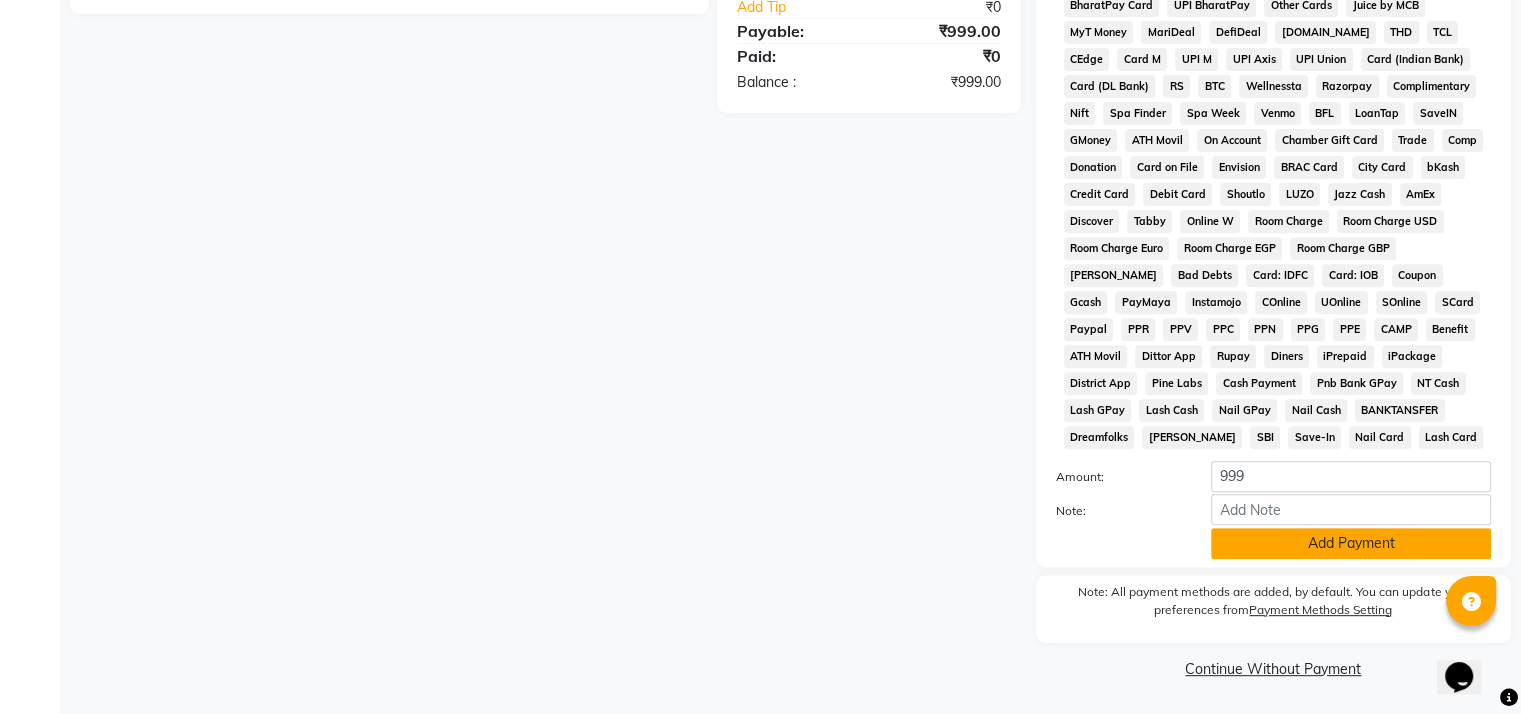 click on "Add Payment" 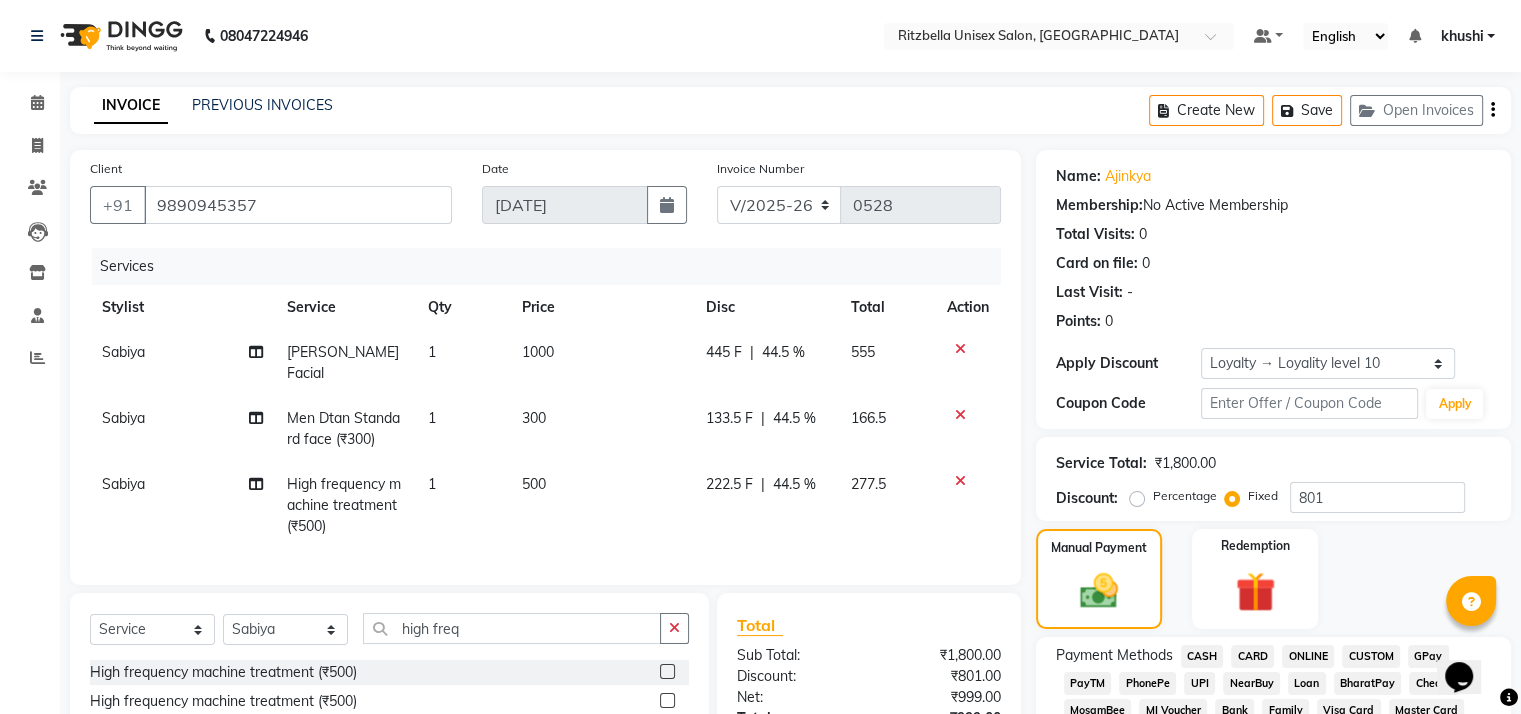 scroll, scrollTop: 753, scrollLeft: 0, axis: vertical 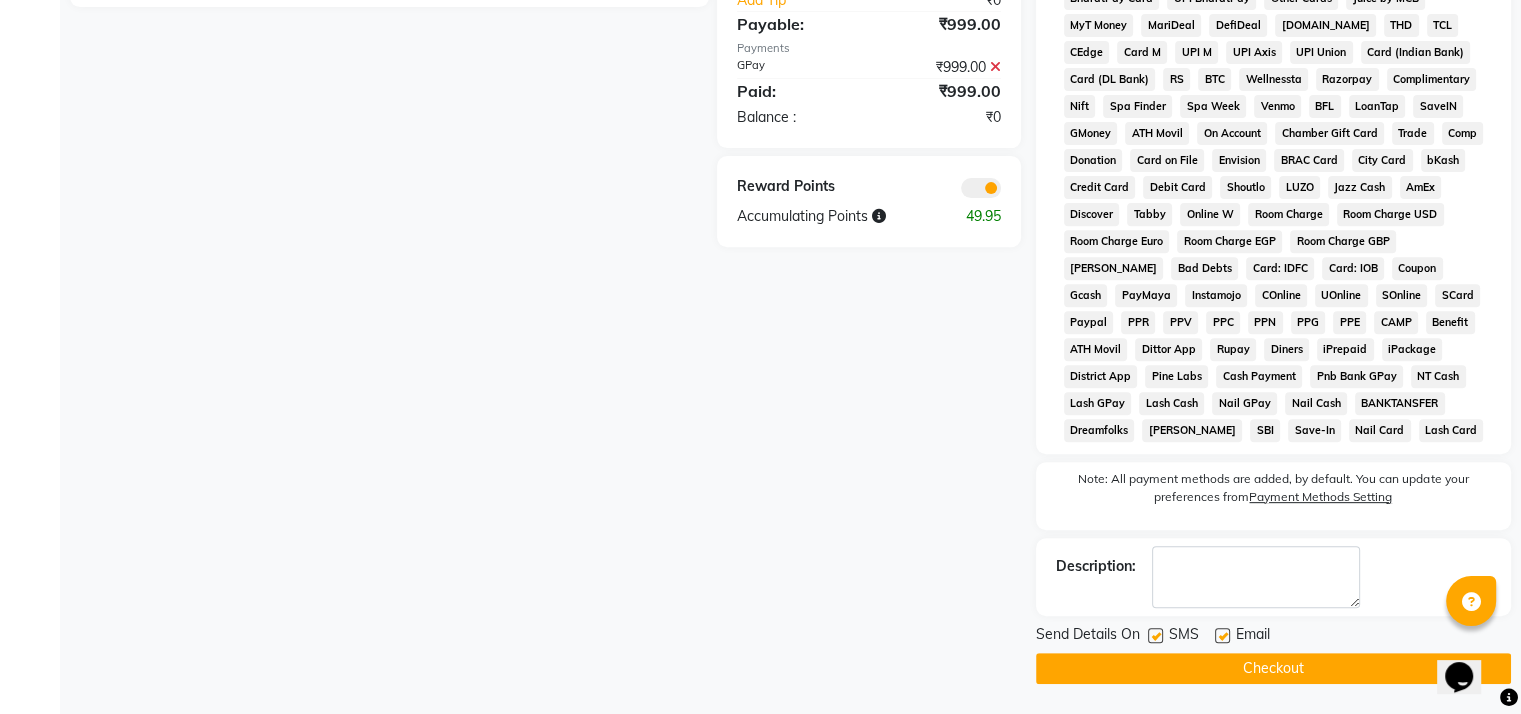 click on "Checkout" 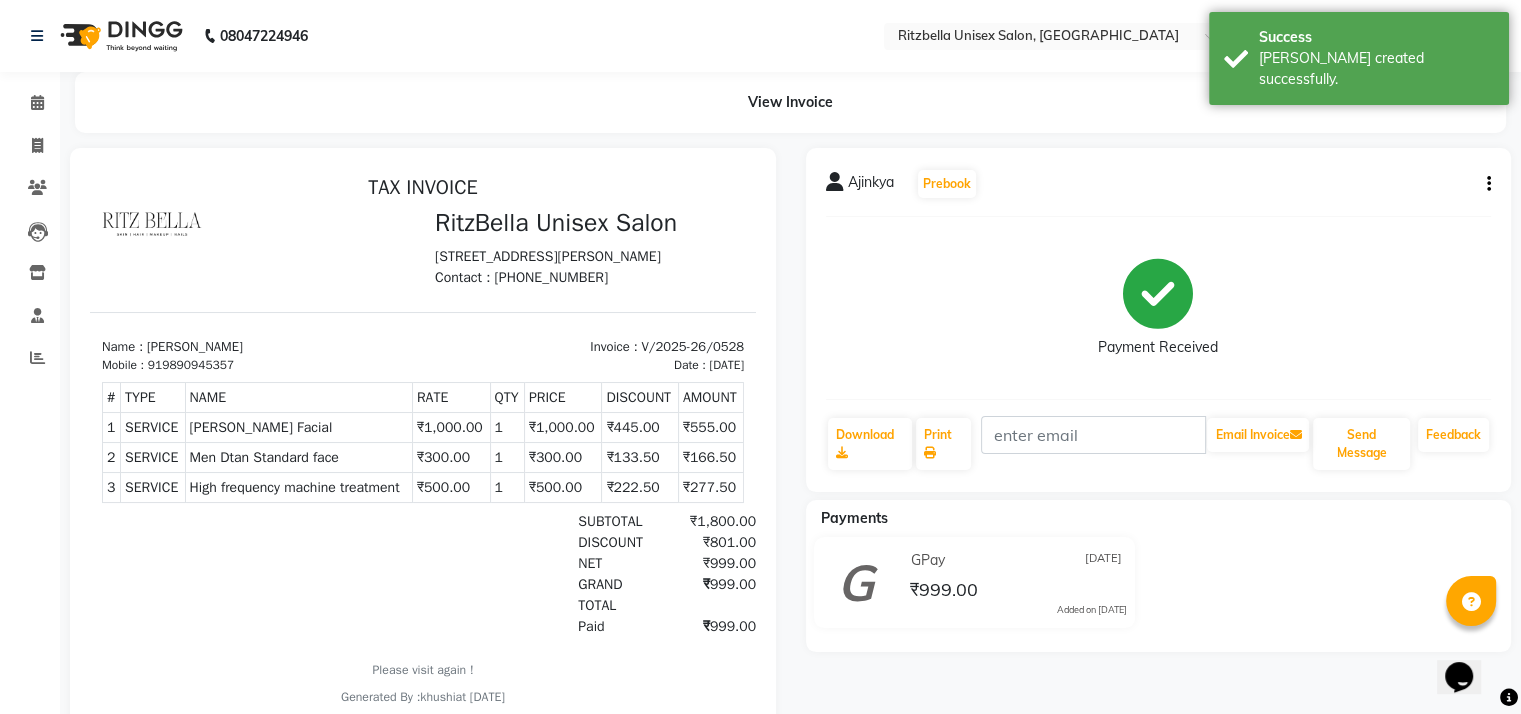 scroll, scrollTop: 0, scrollLeft: 0, axis: both 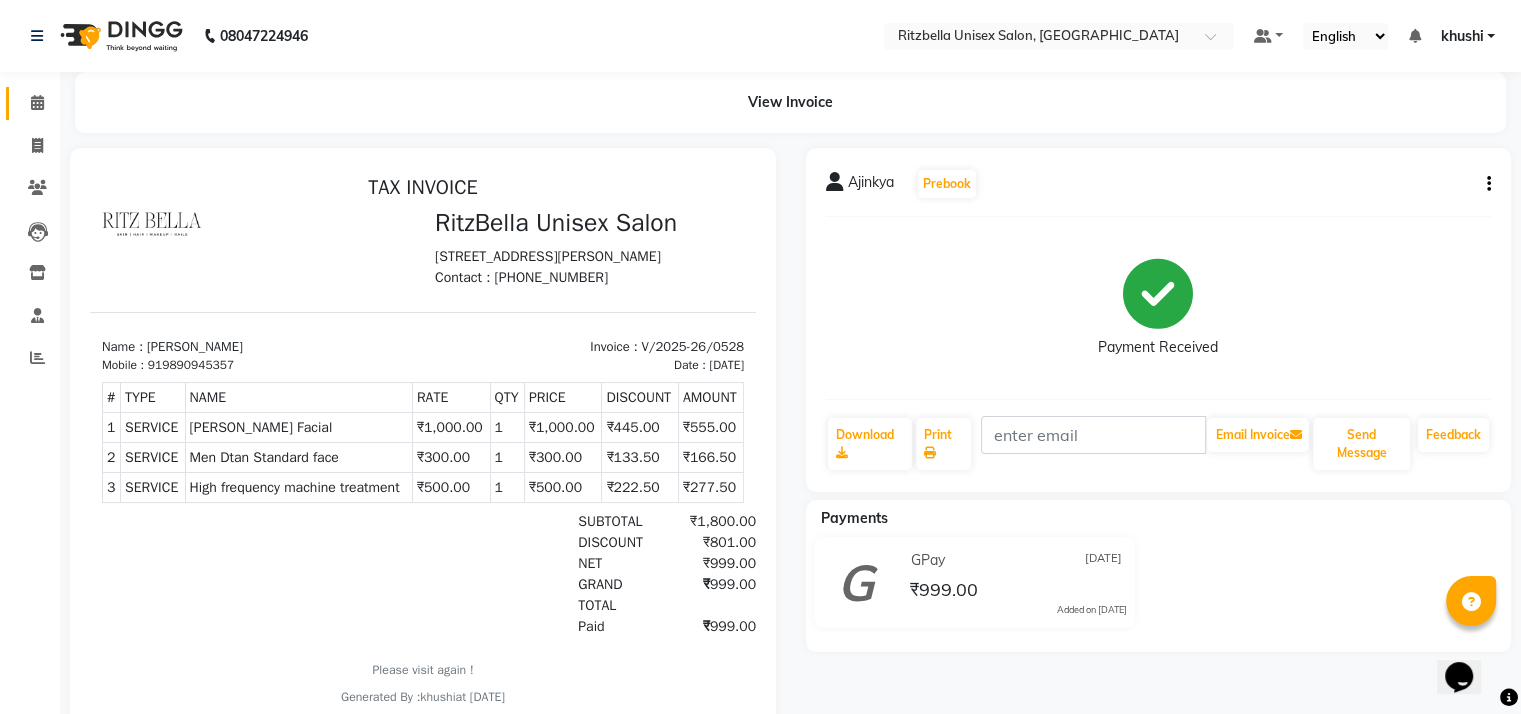 click on "Calendar" 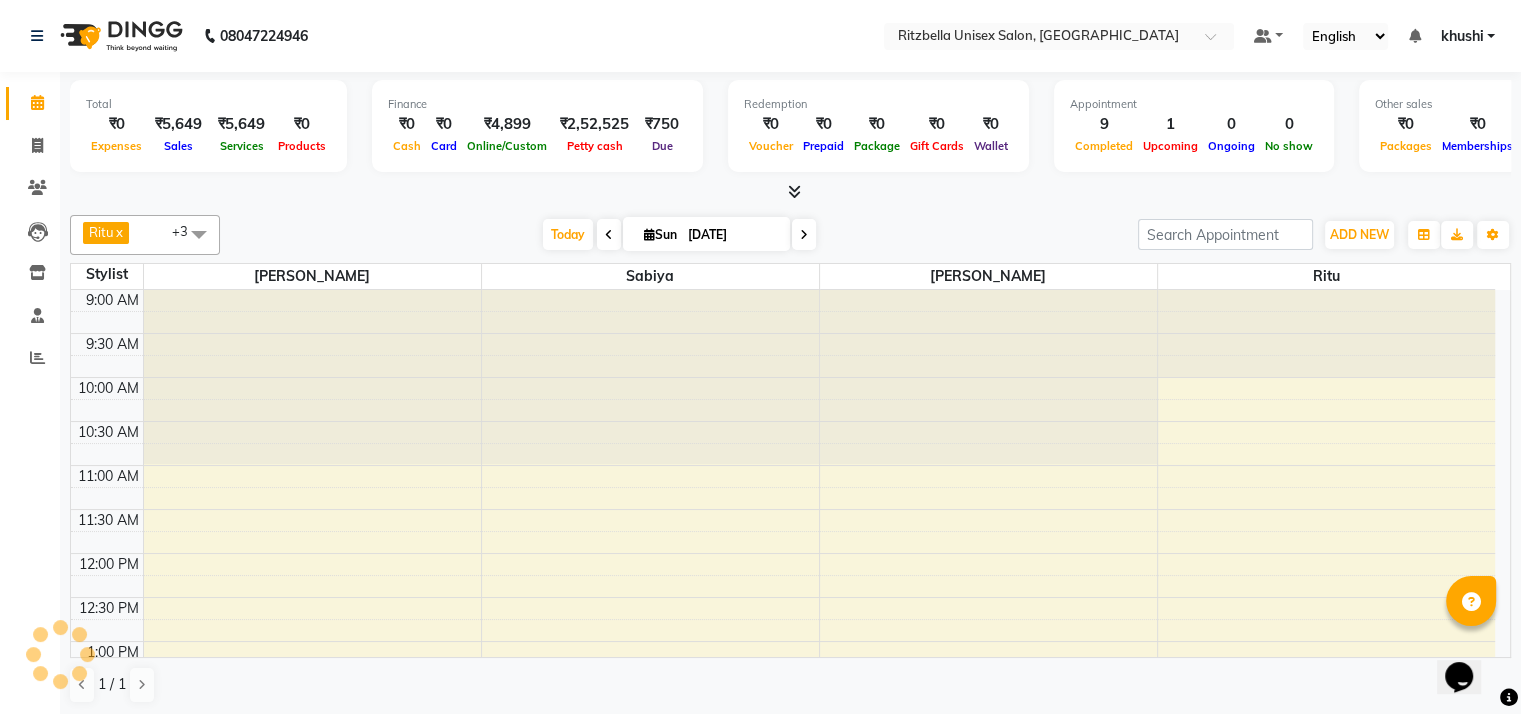 scroll, scrollTop: 0, scrollLeft: 0, axis: both 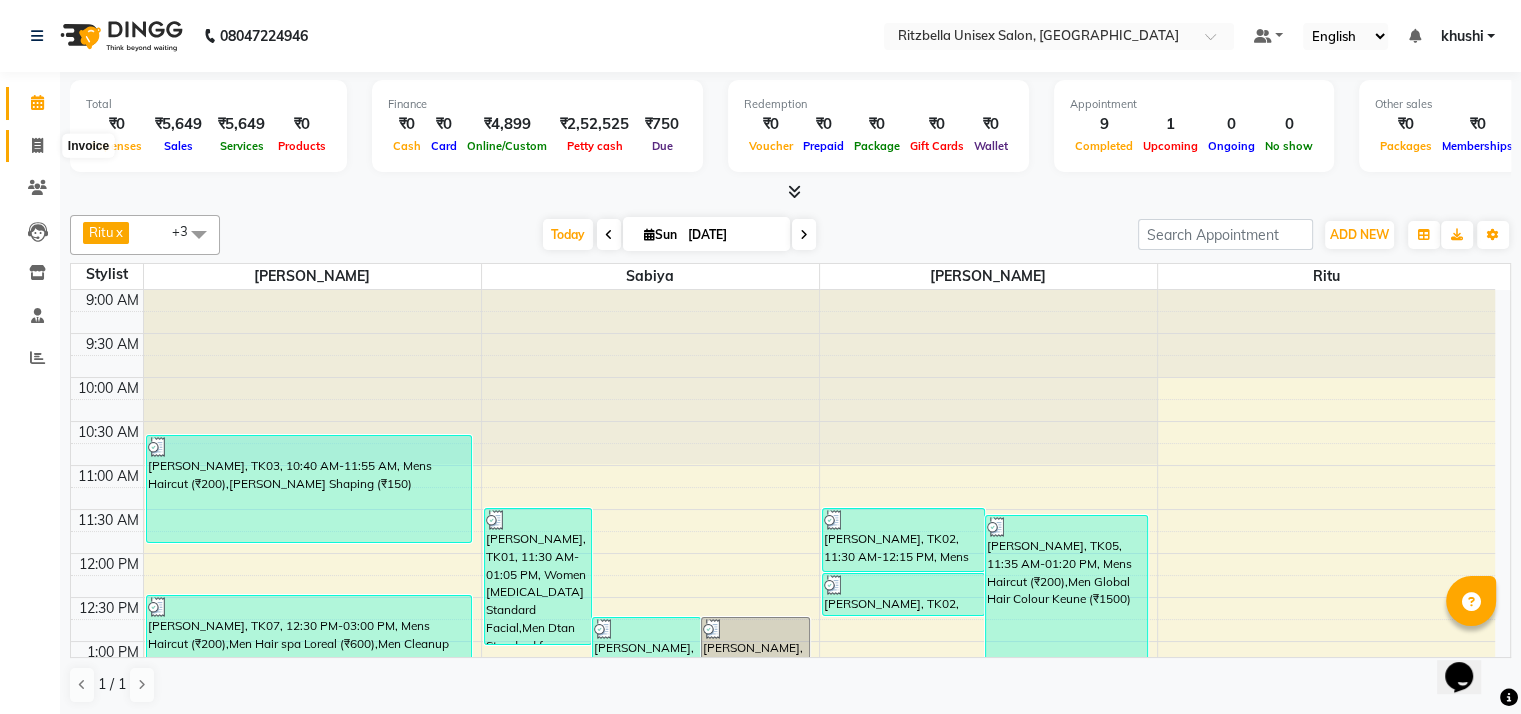 click 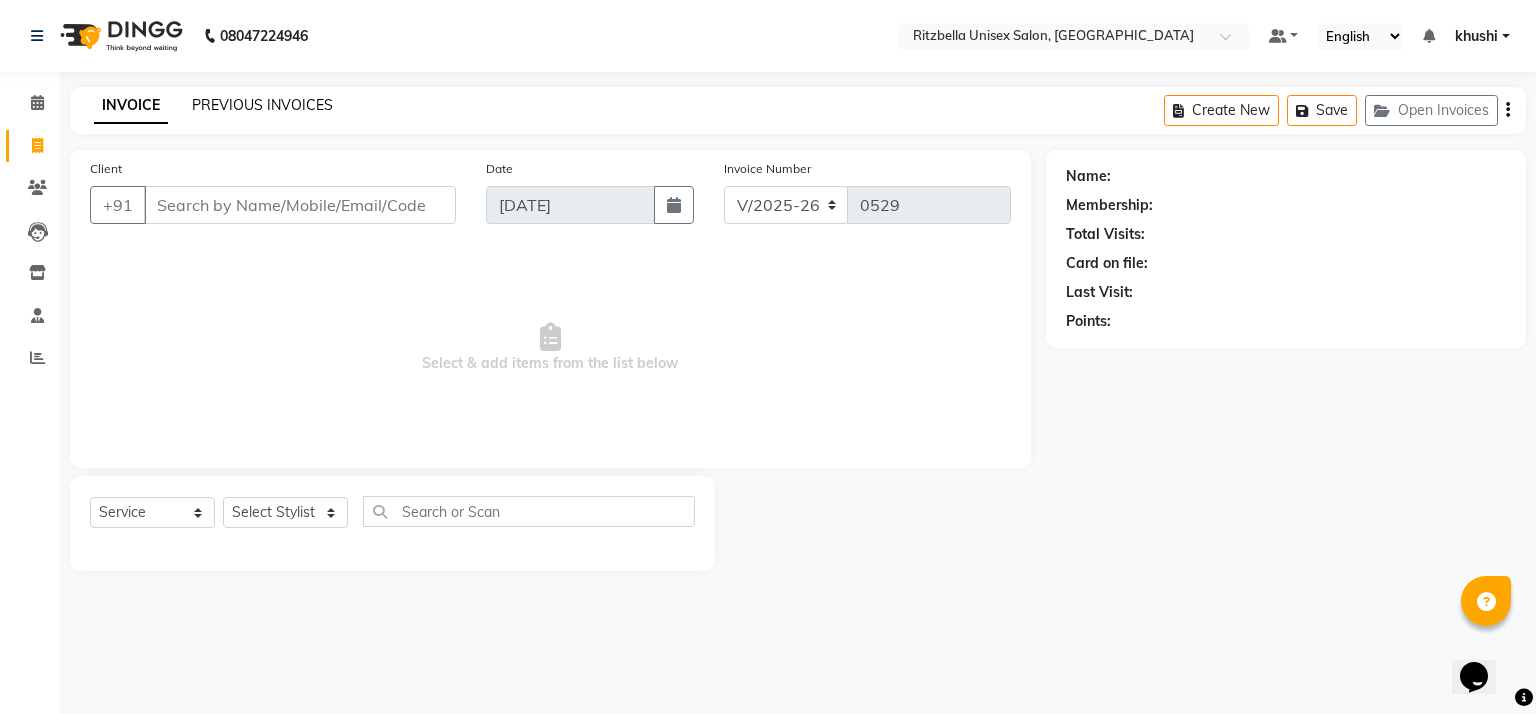 click on "PREVIOUS INVOICES" 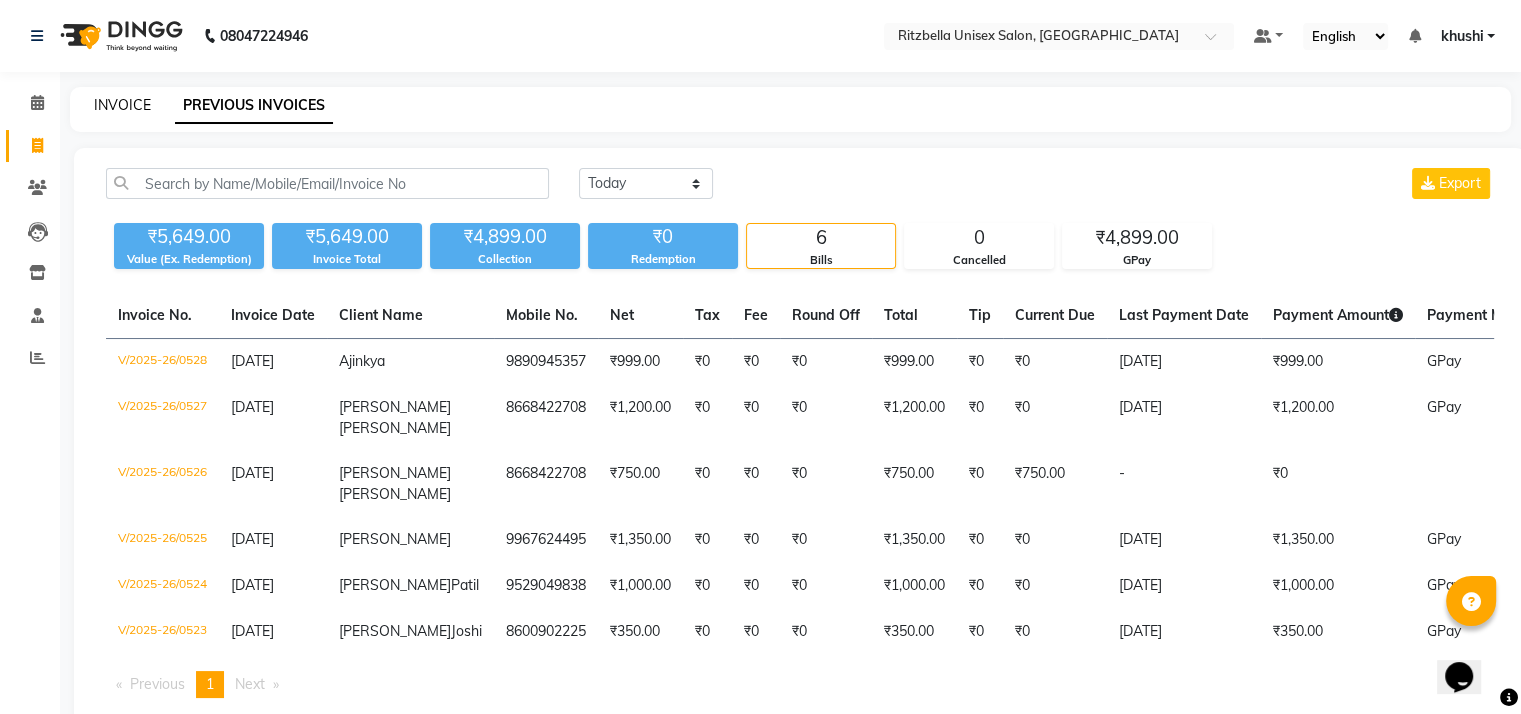 click on "INVOICE" 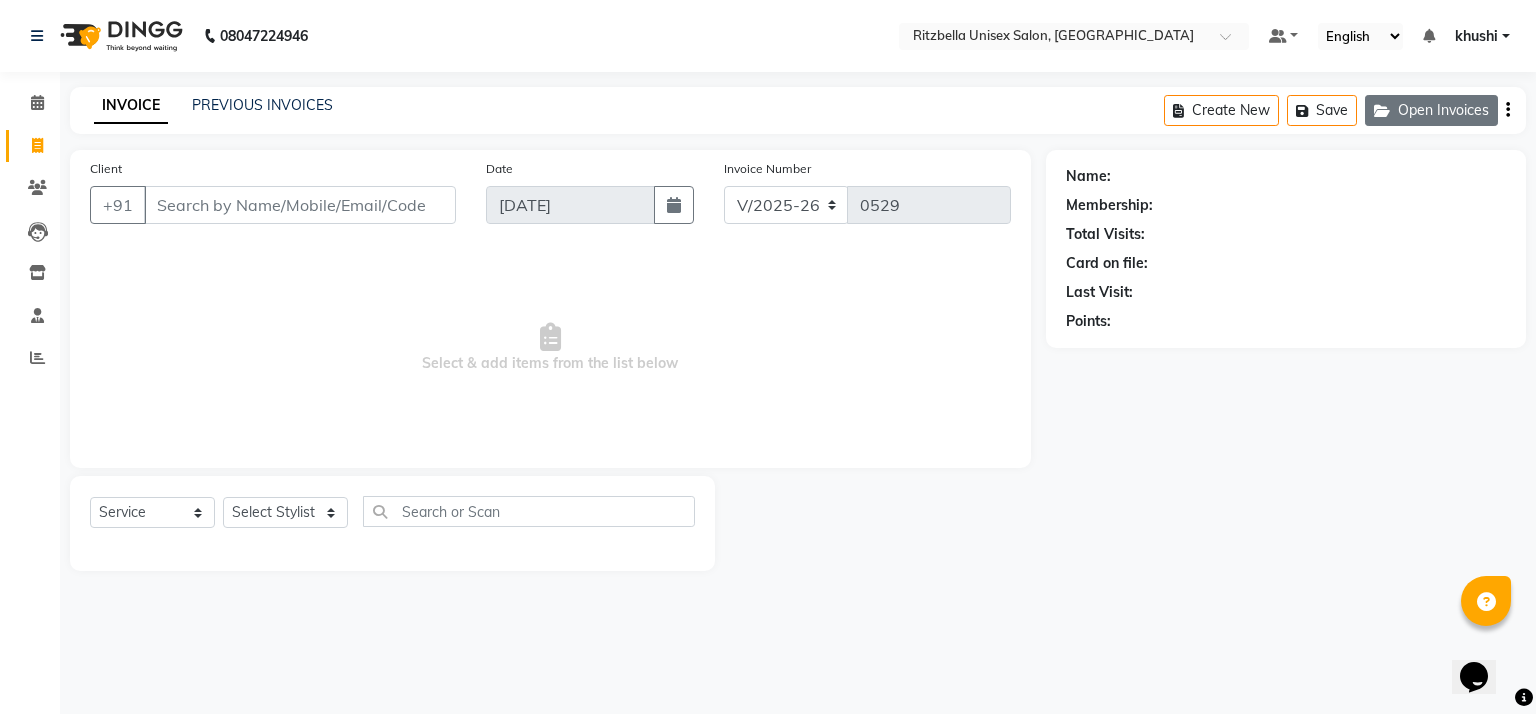 click on "Open Invoices" 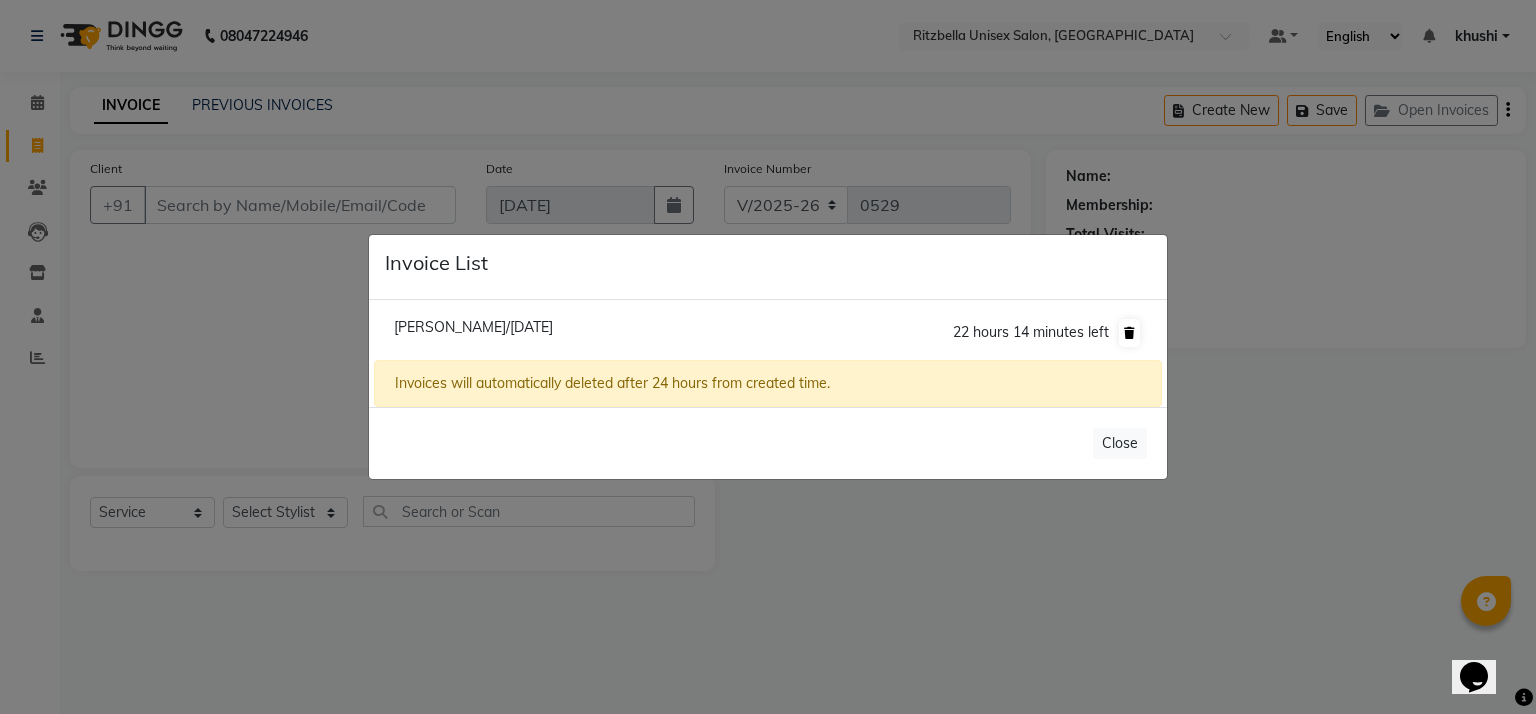 click 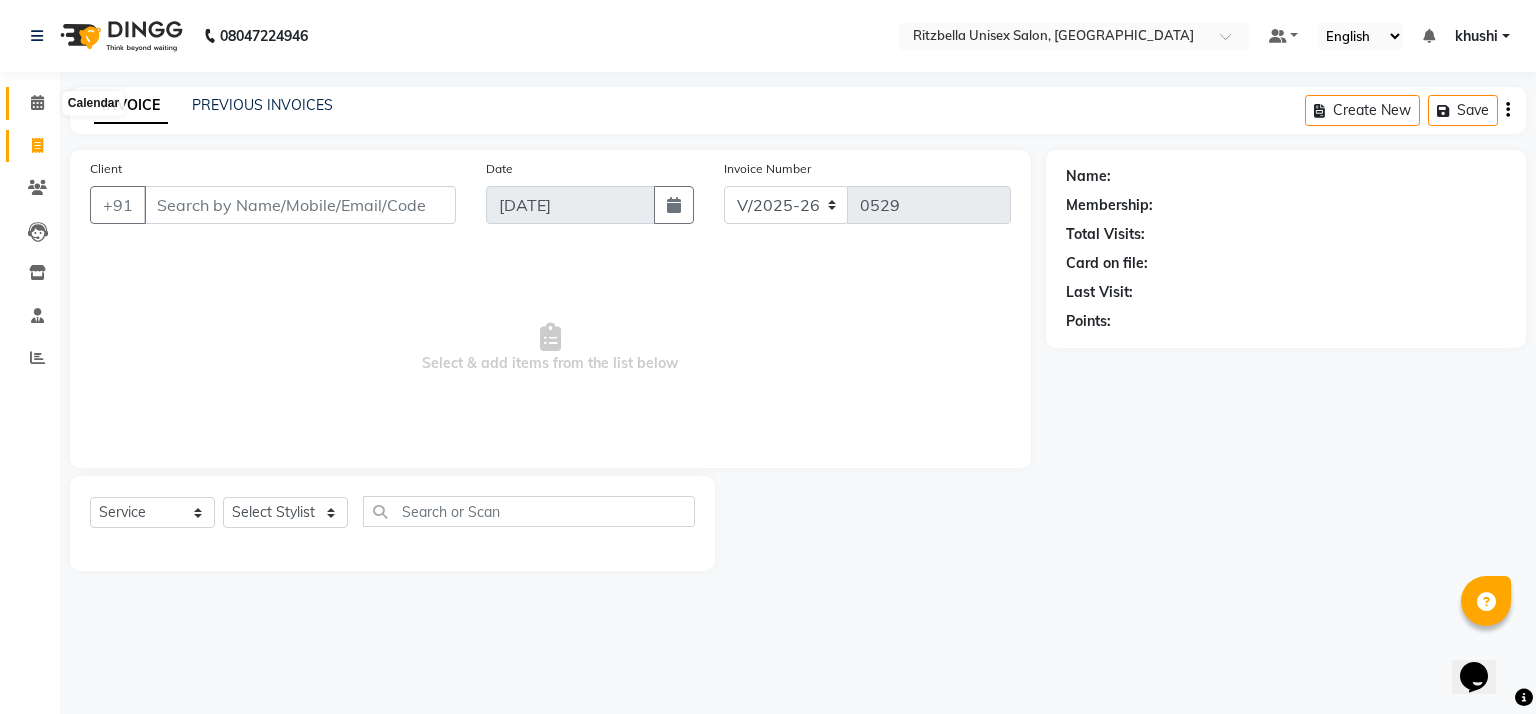 click 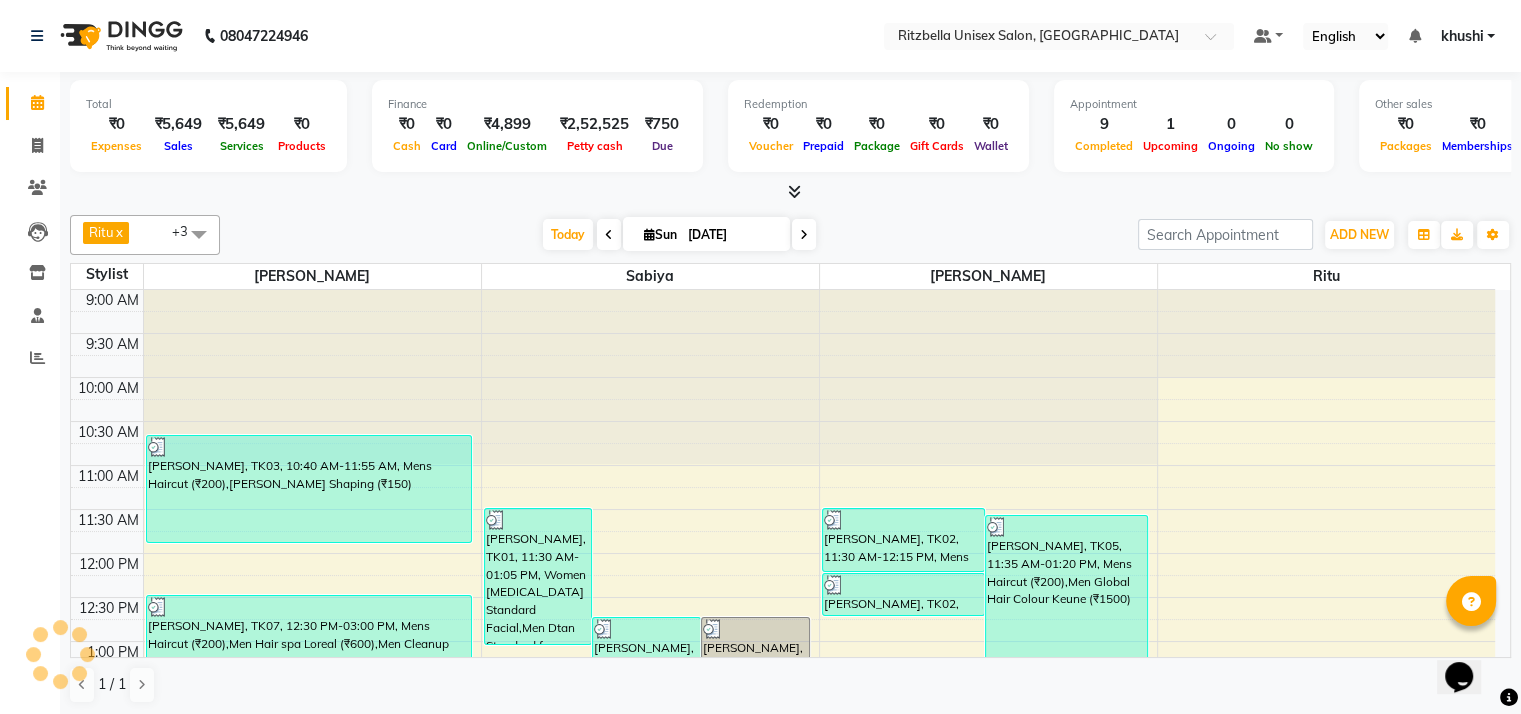 scroll, scrollTop: 0, scrollLeft: 0, axis: both 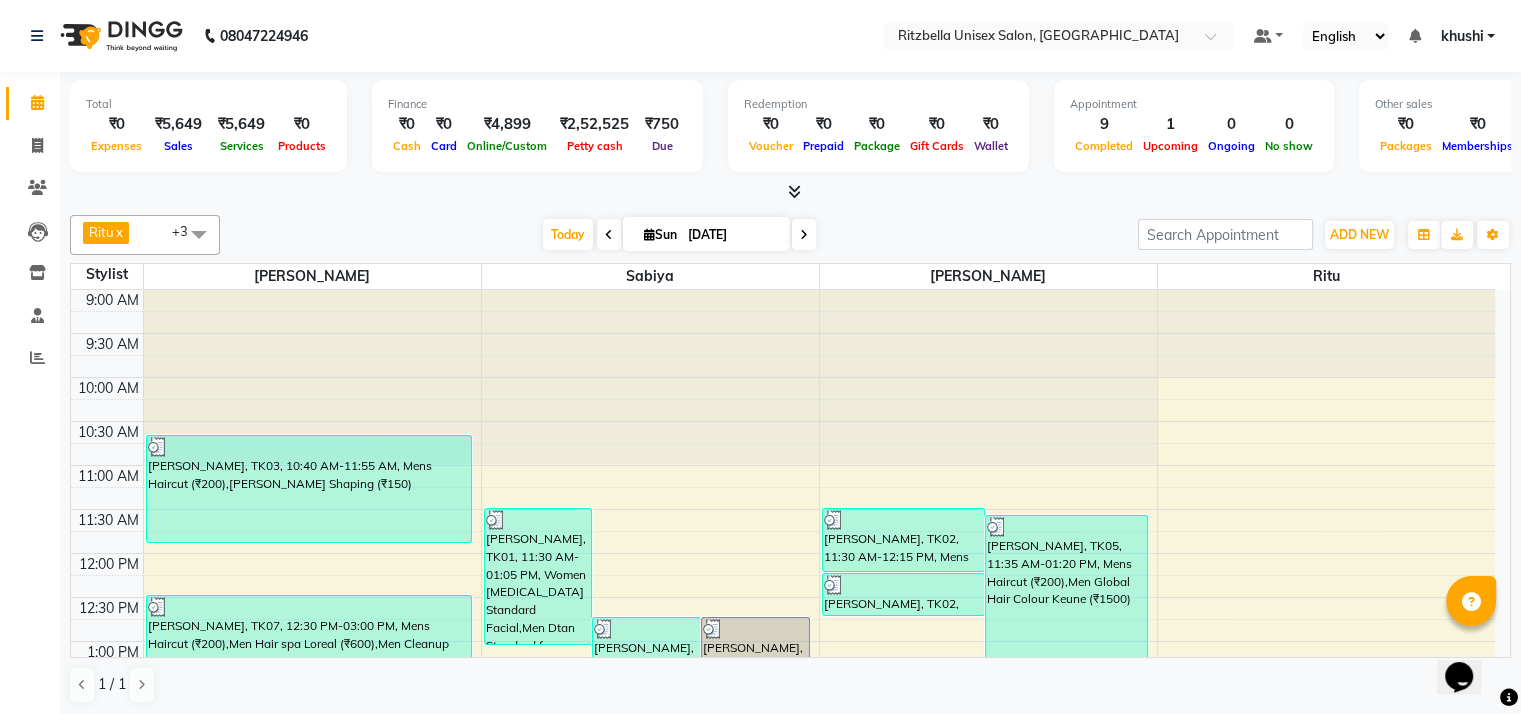 click on "Invoice" 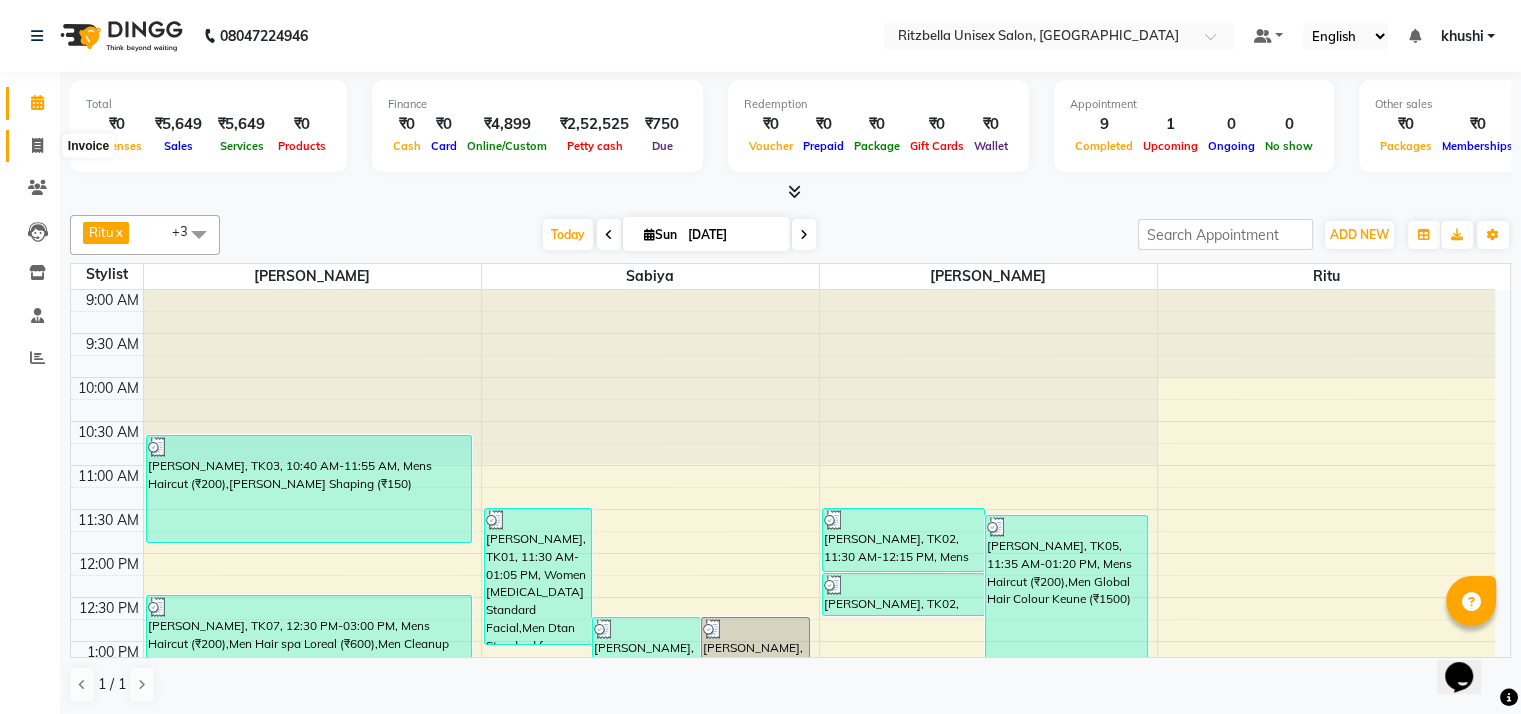 click 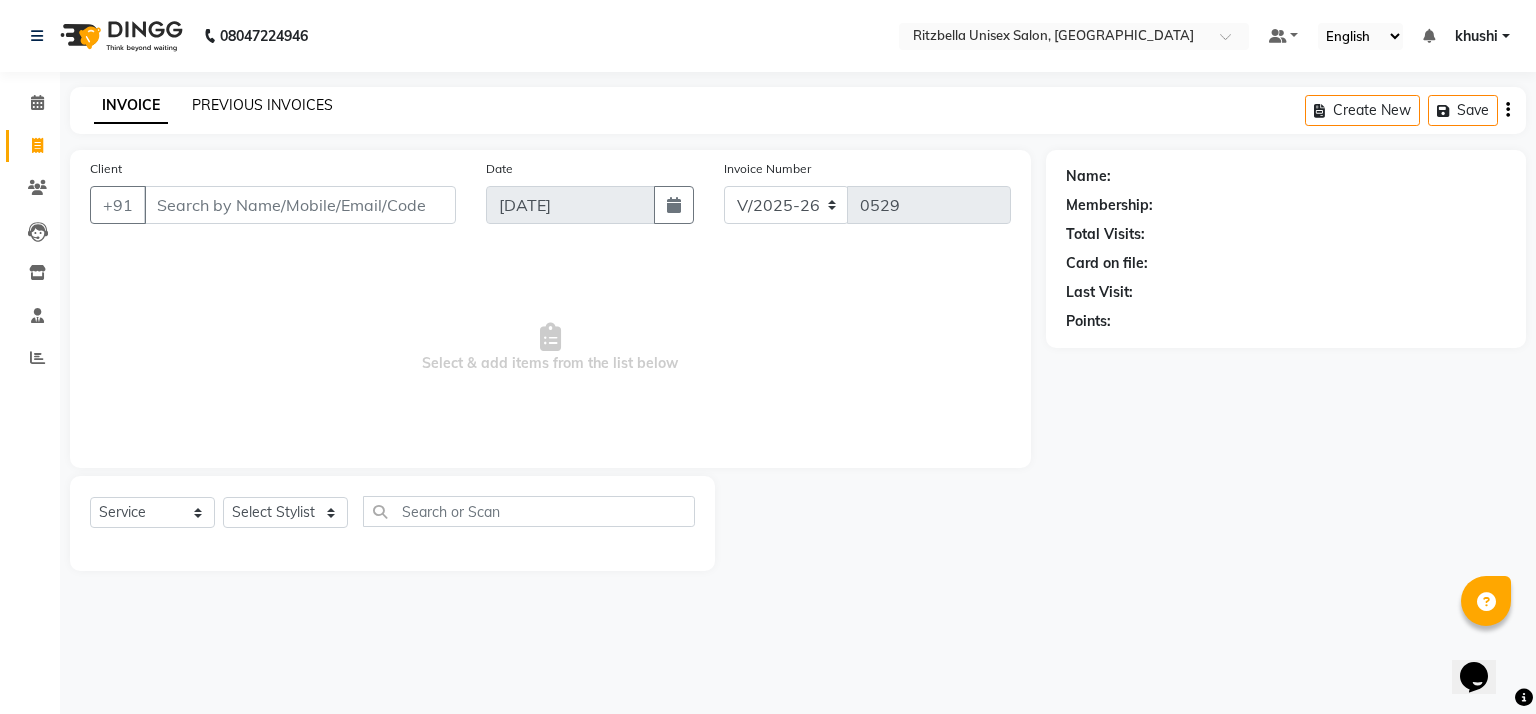 click on "PREVIOUS INVOICES" 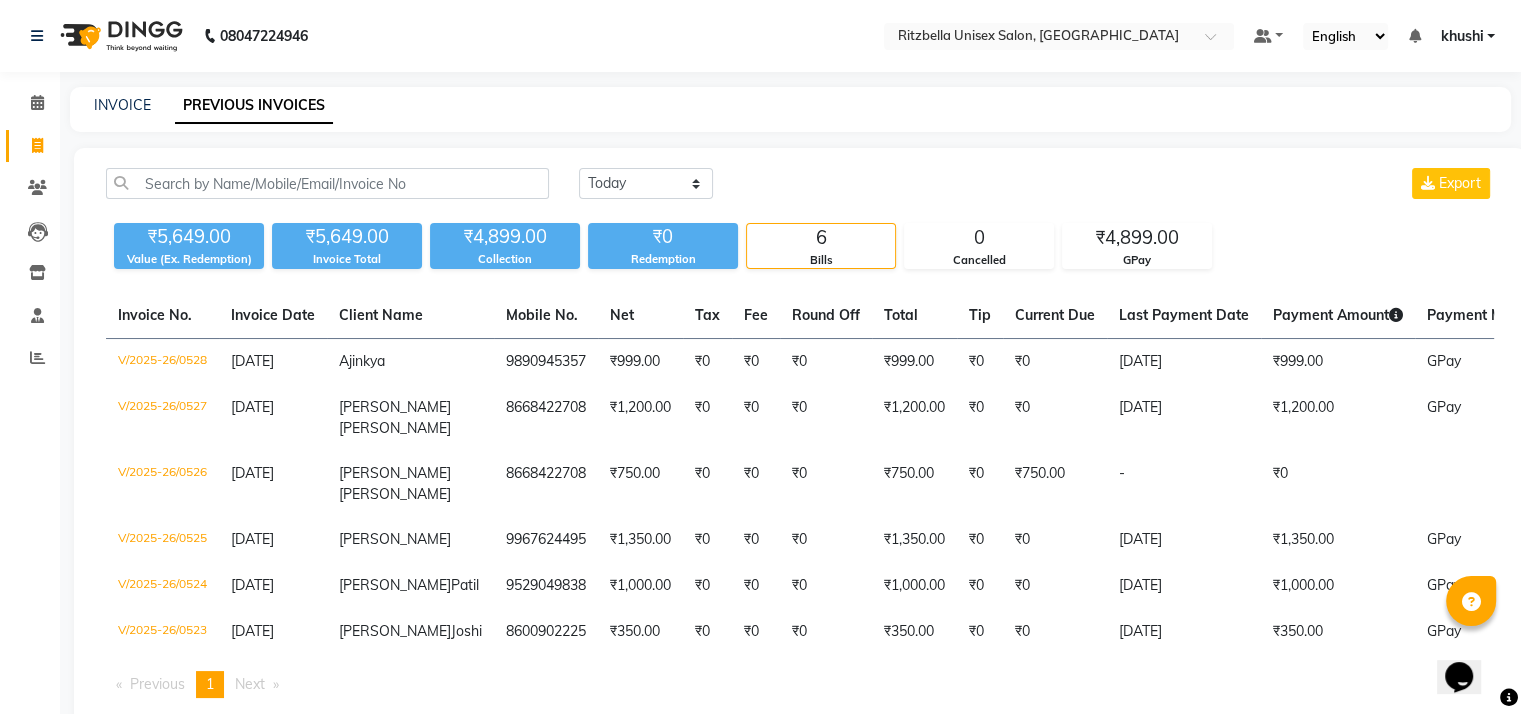 click on "INVOICE" 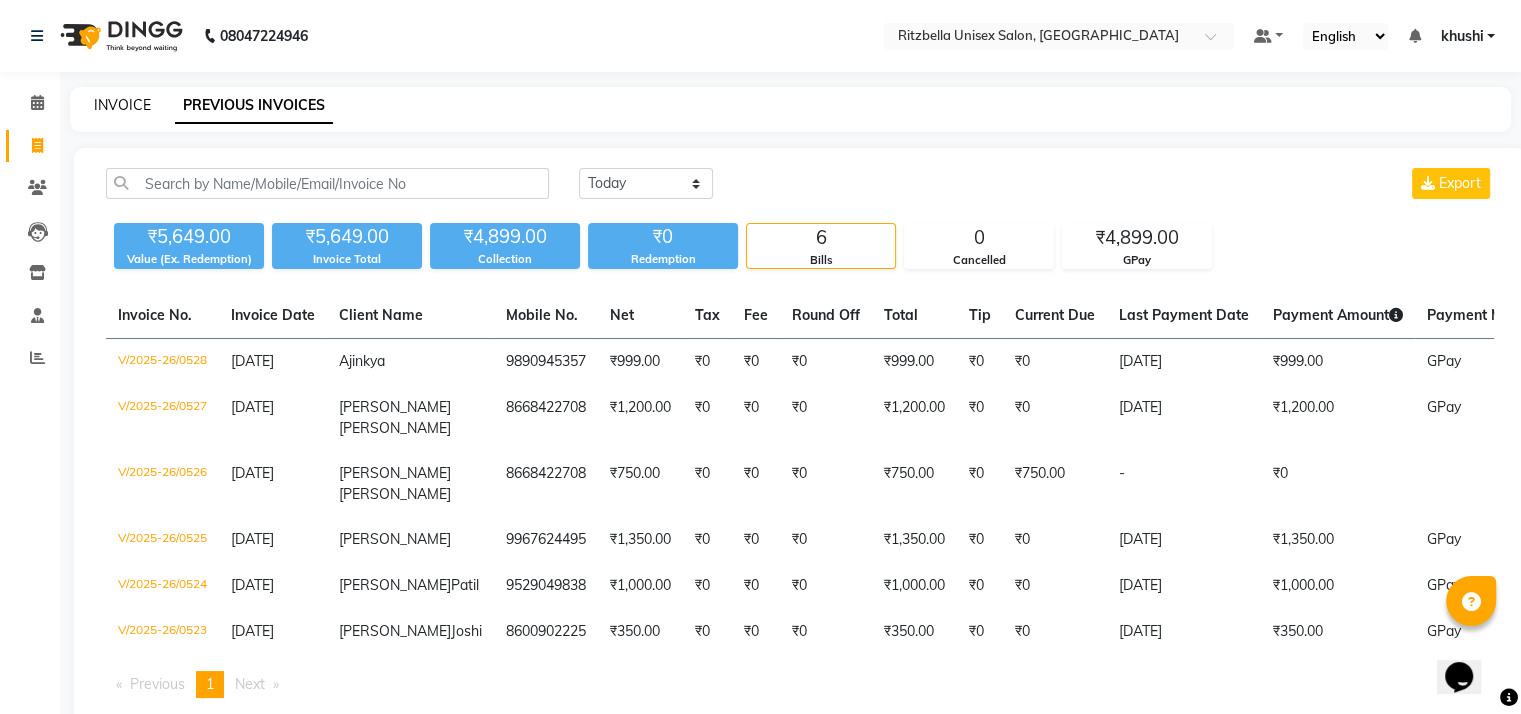 click on "INVOICE" 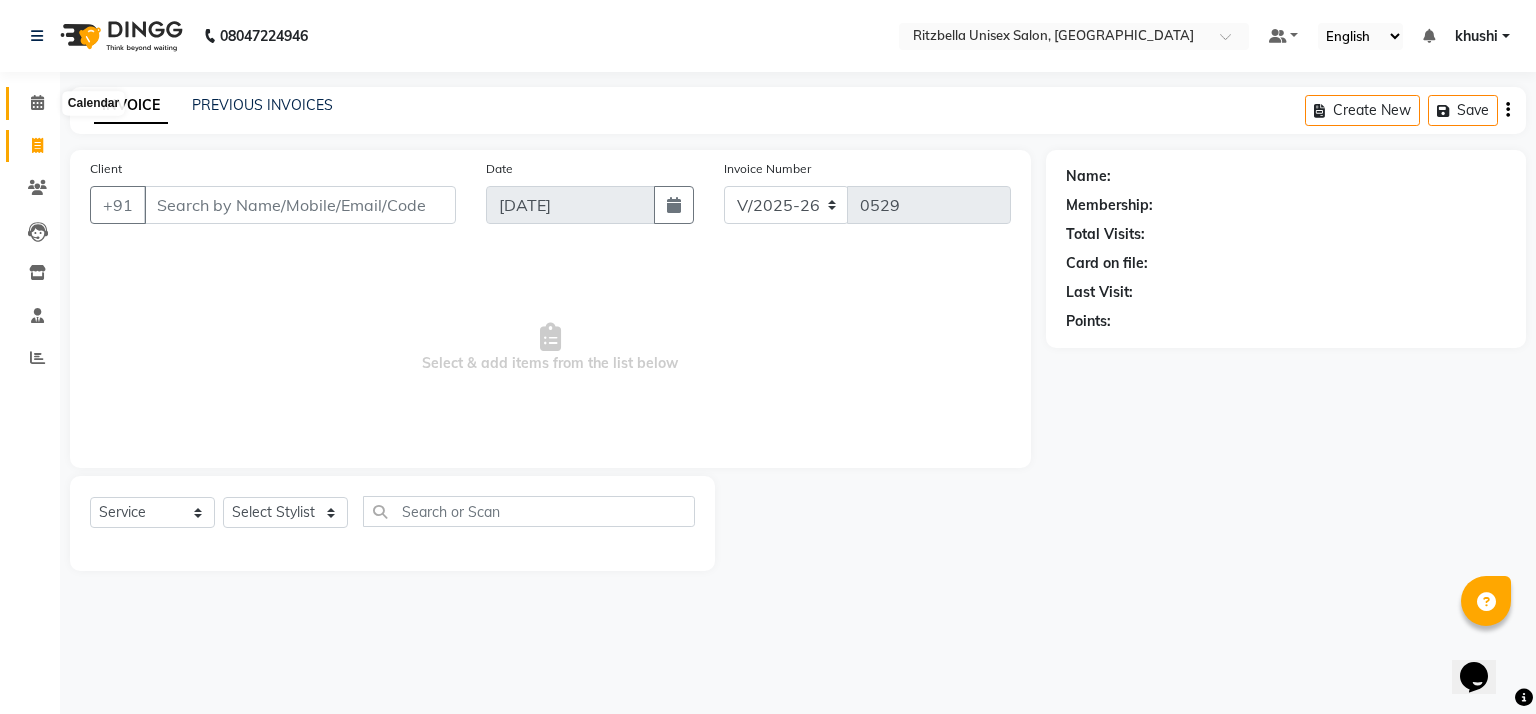click 